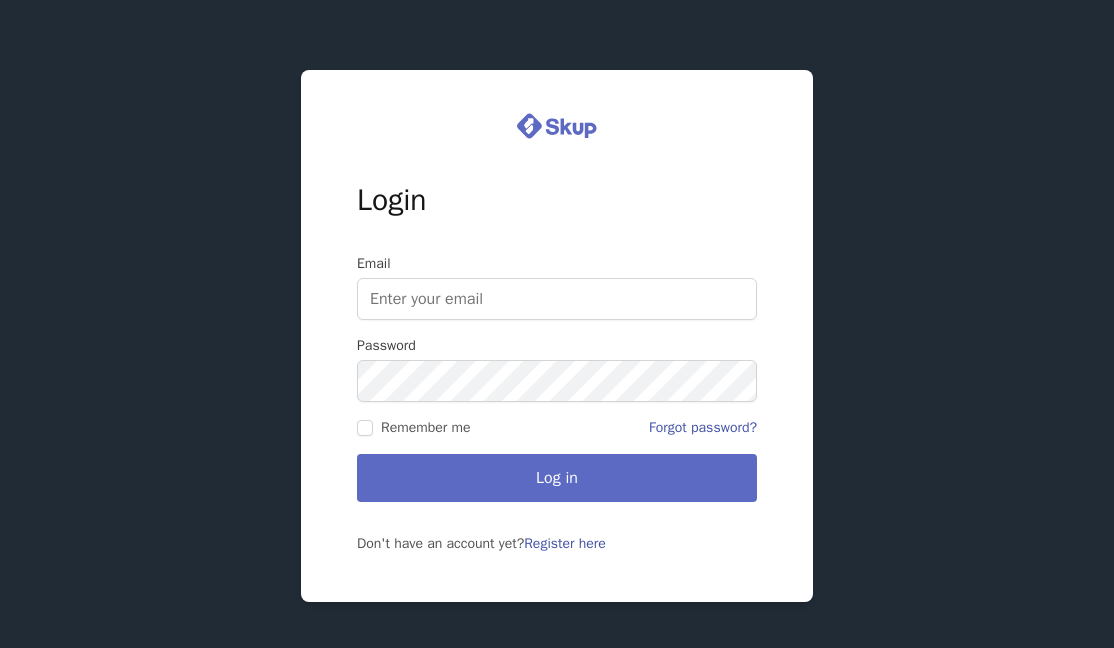 scroll, scrollTop: 0, scrollLeft: 0, axis: both 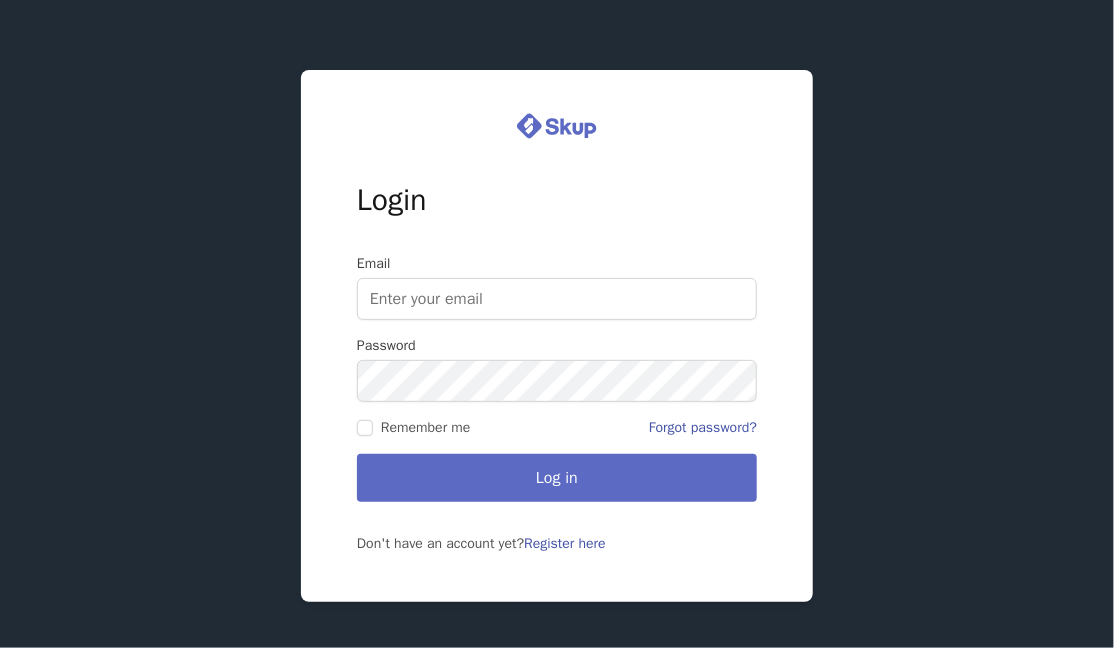 click on "Email" at bounding box center (557, 299) 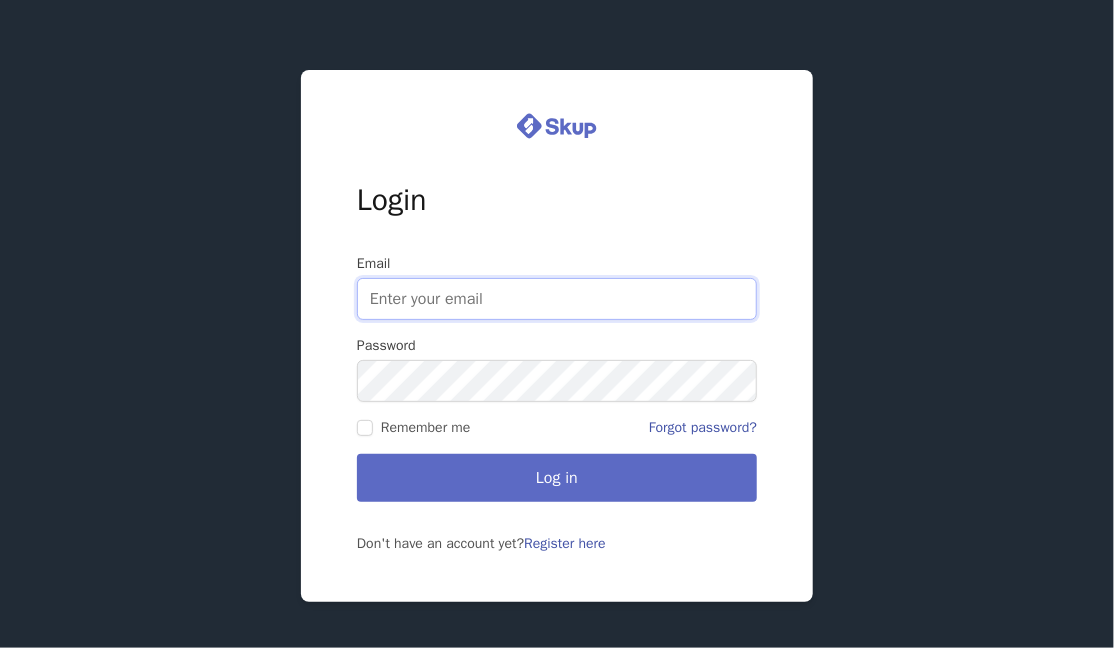 paste on "[EMAIL_ADDRESS][DOMAIN_NAME]" 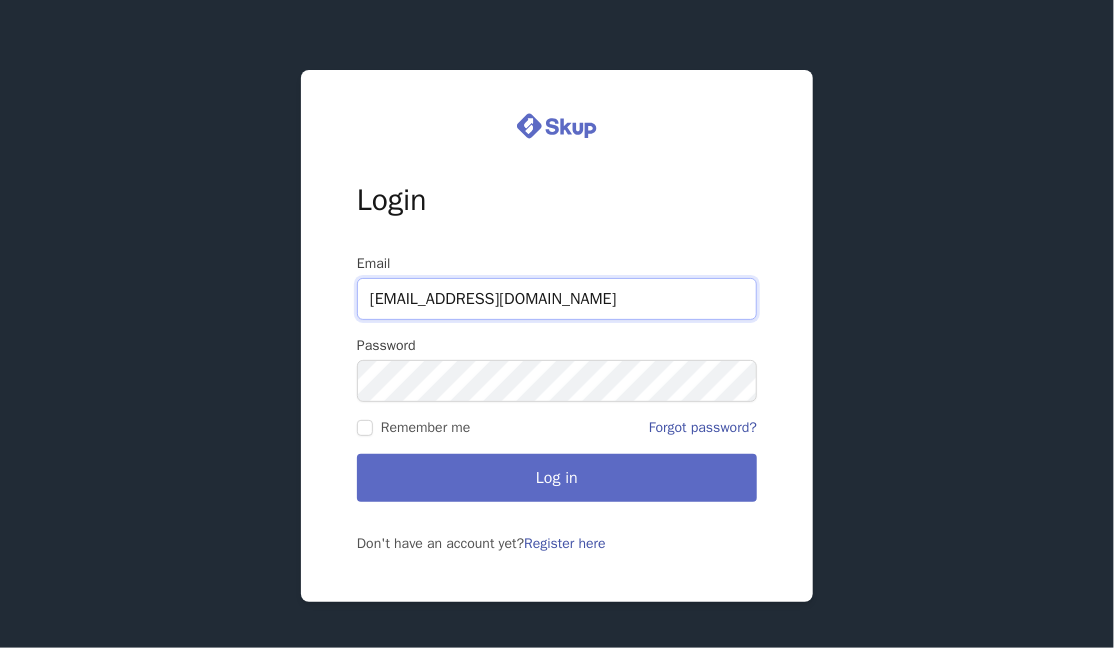 type on "sandavbiz2020@gmail.com" 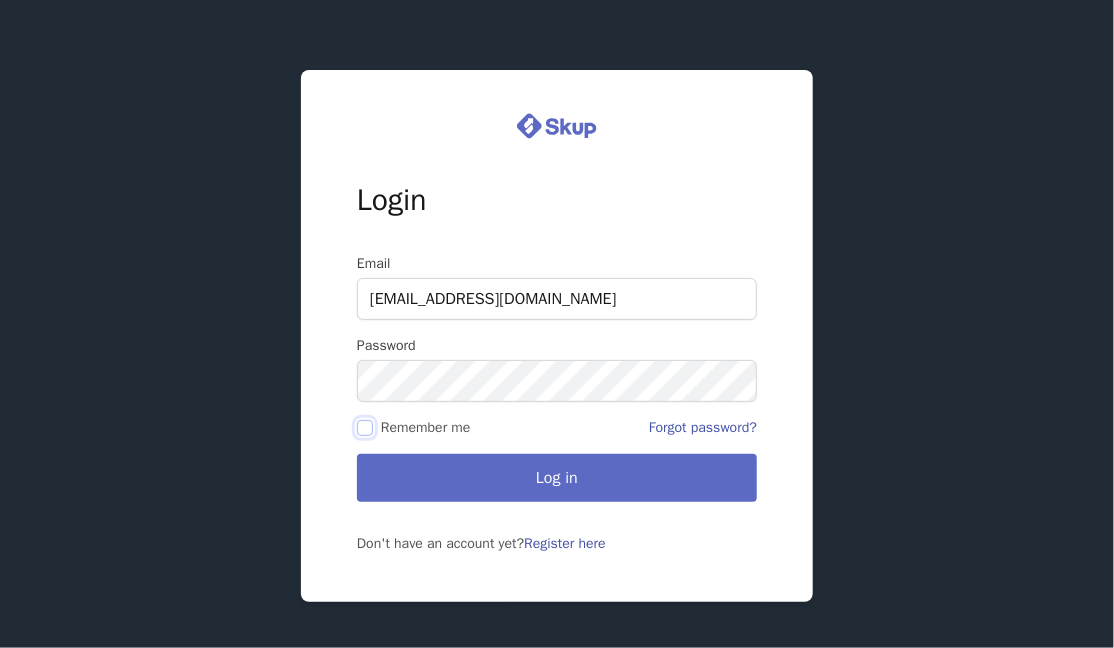 click on "Remember me" at bounding box center [365, 428] 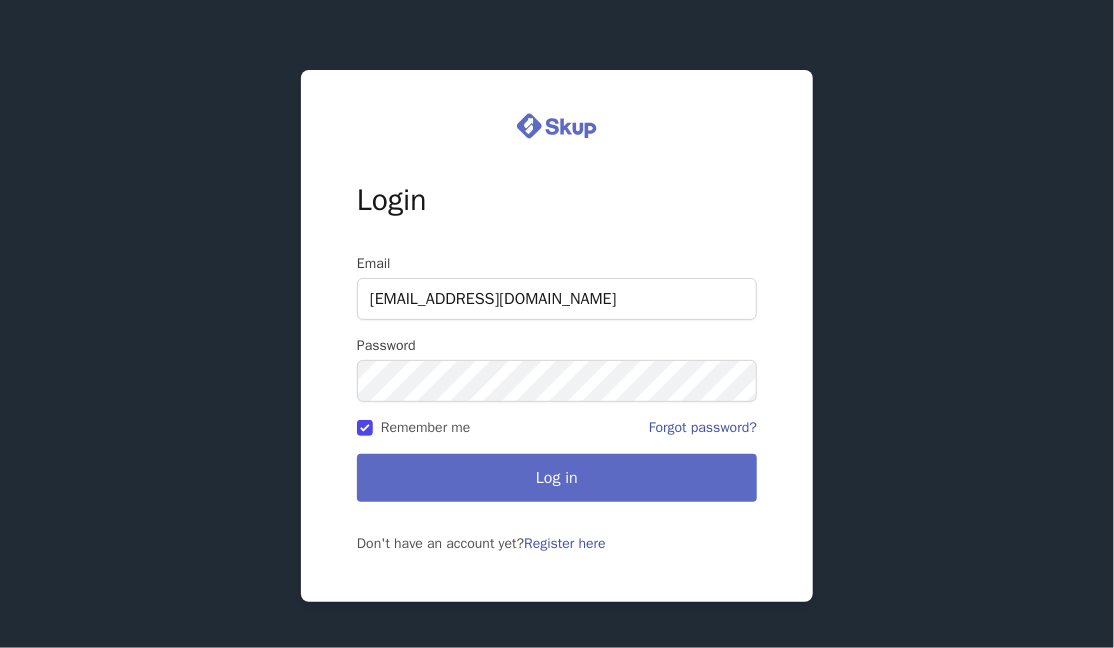 click on "Log in" at bounding box center [557, 478] 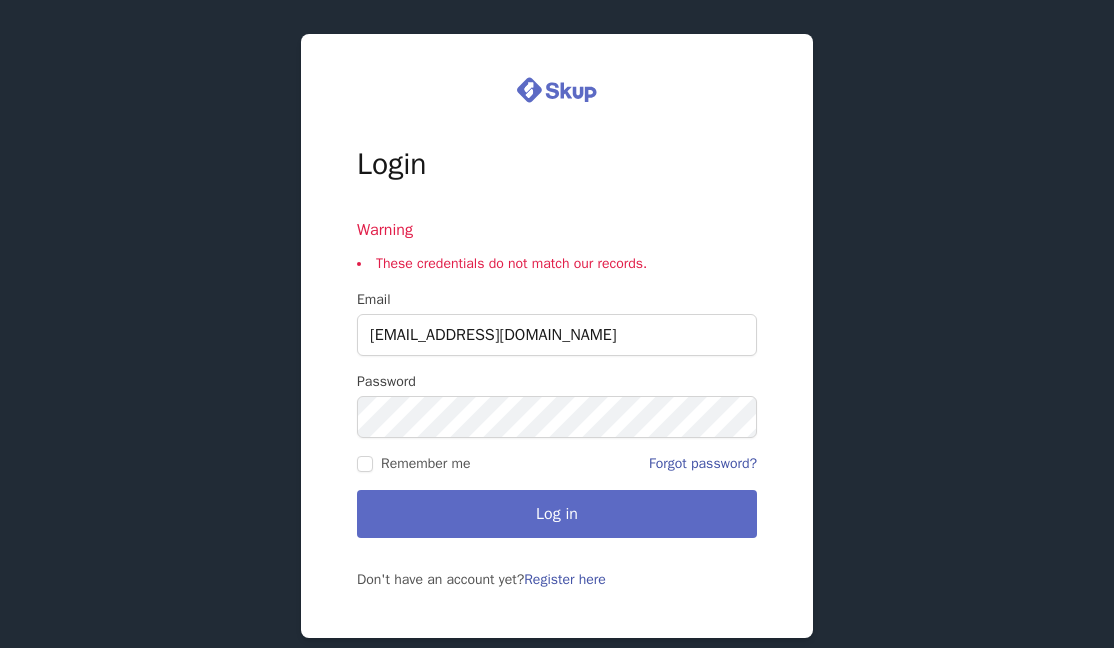 scroll, scrollTop: 0, scrollLeft: 0, axis: both 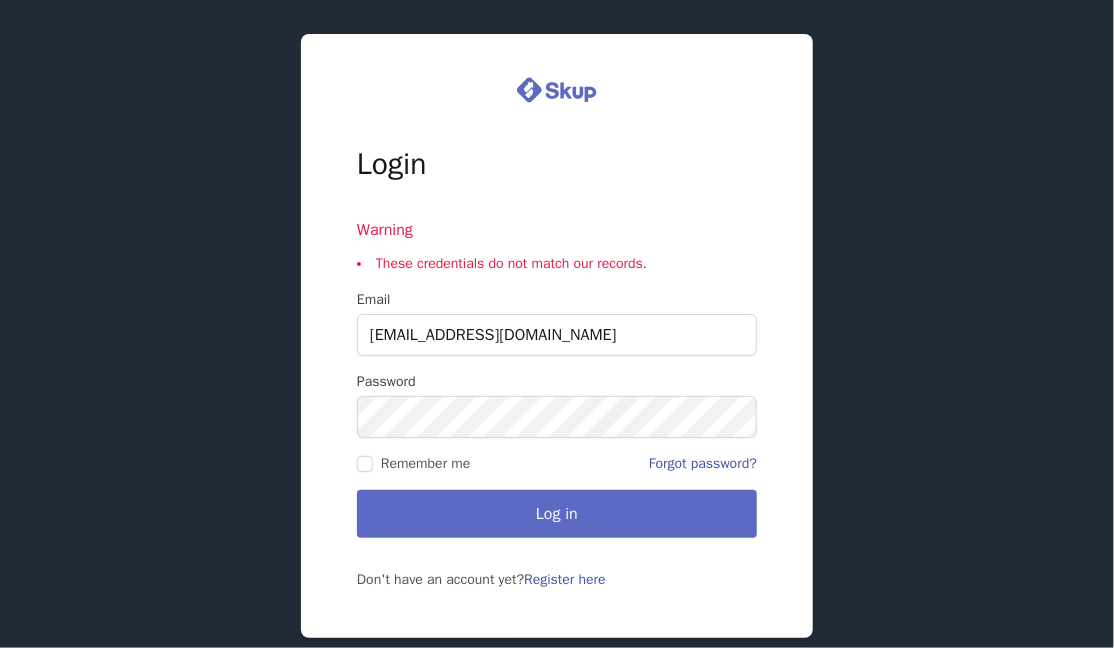 click on "Log in" at bounding box center [557, 514] 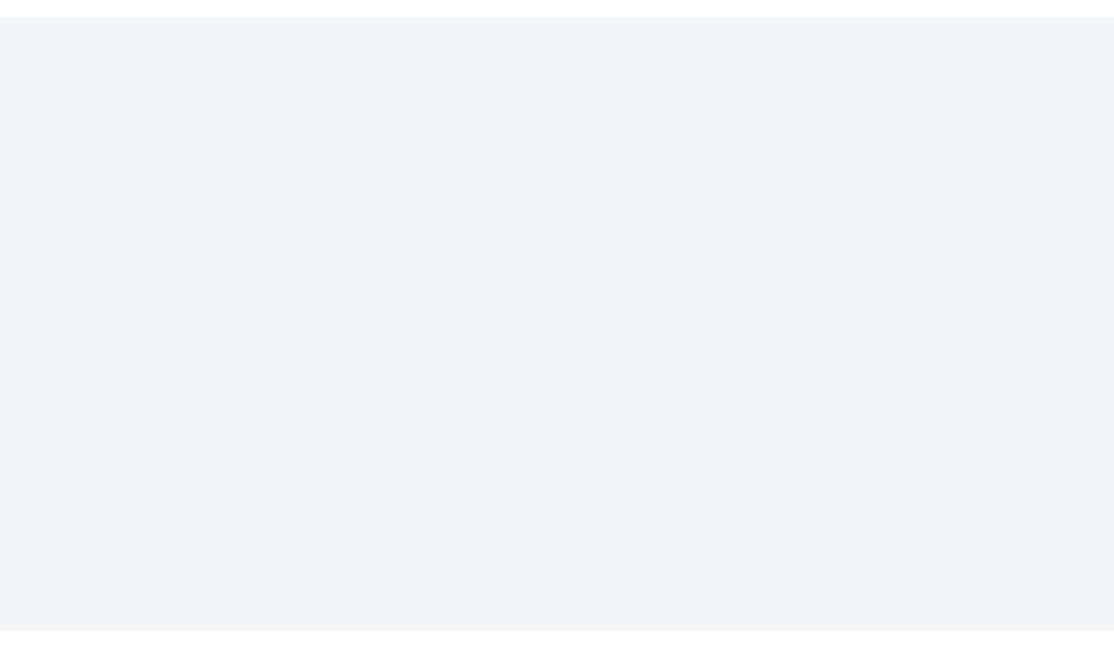 scroll, scrollTop: 0, scrollLeft: 0, axis: both 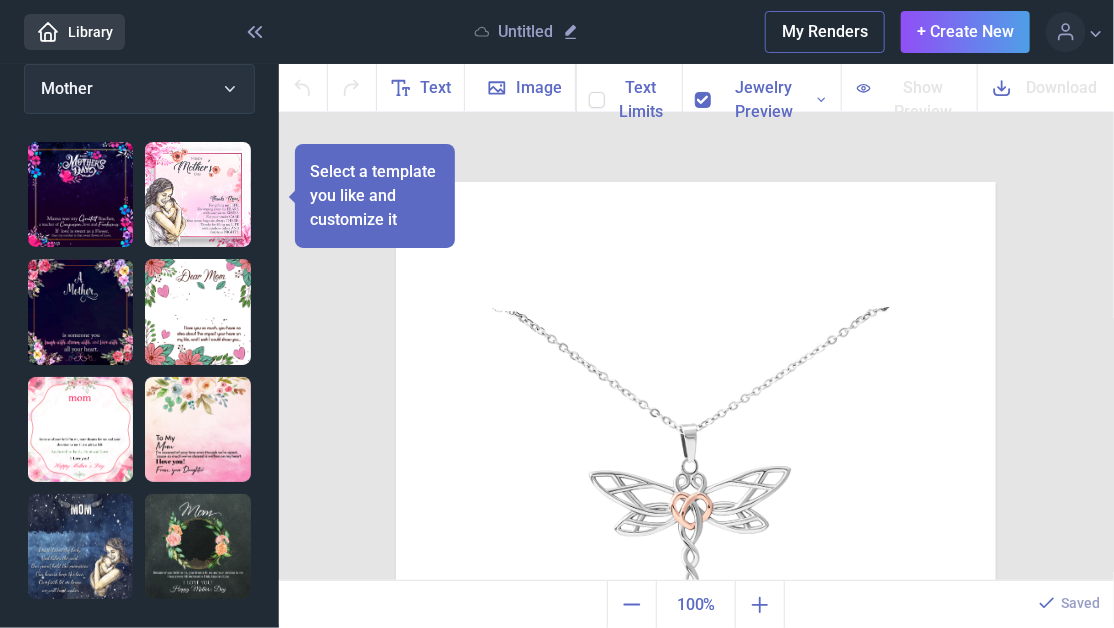 drag, startPoint x: 827, startPoint y: 39, endPoint x: 826, endPoint y: 62, distance: 23.021729 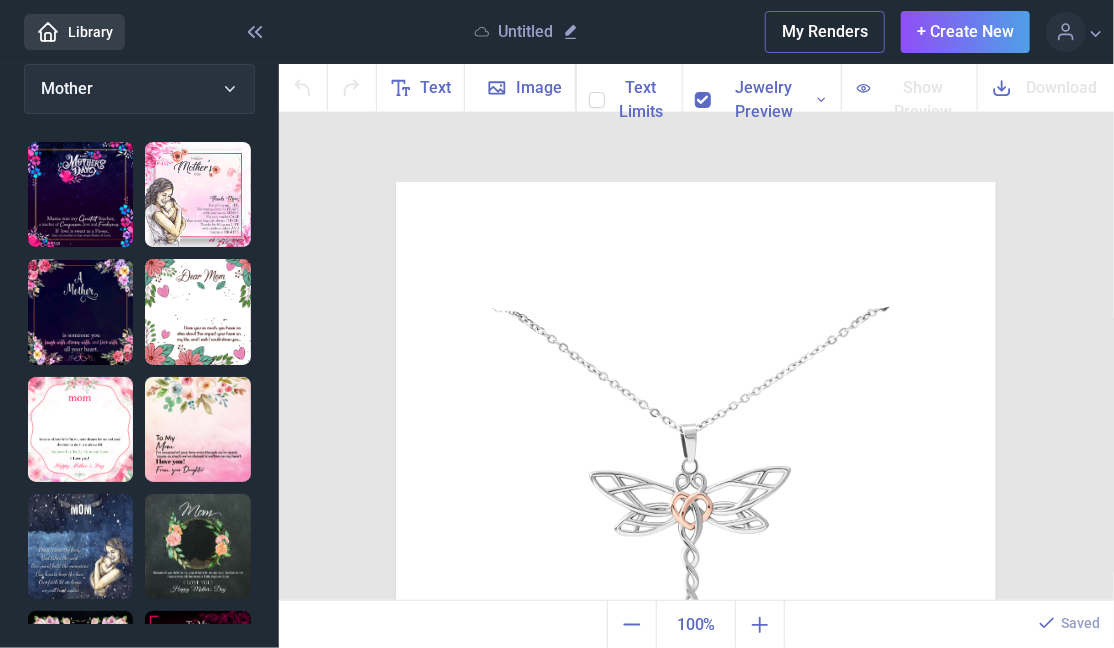 click on "My Renders" at bounding box center [825, 32] 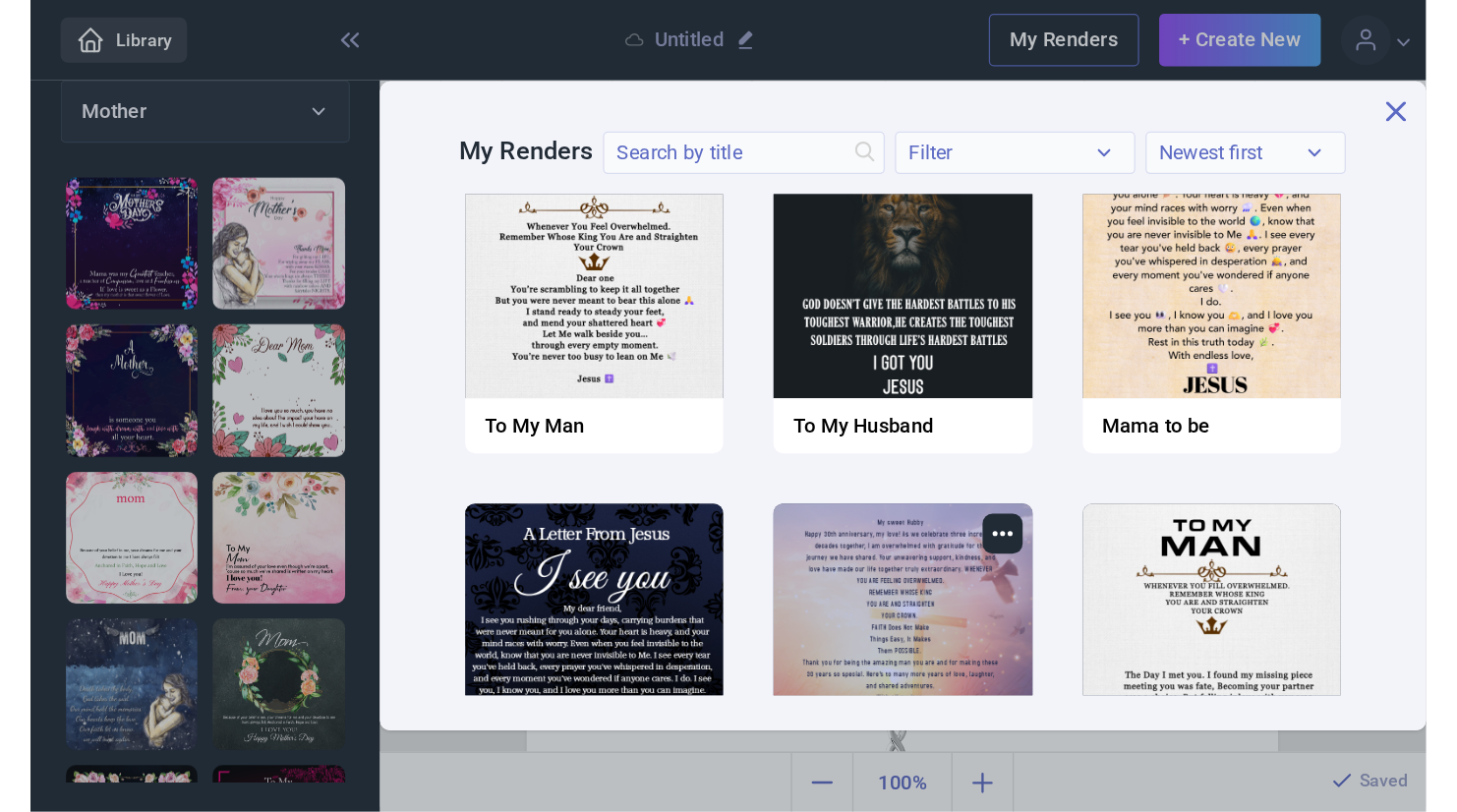 scroll, scrollTop: 0, scrollLeft: 0, axis: both 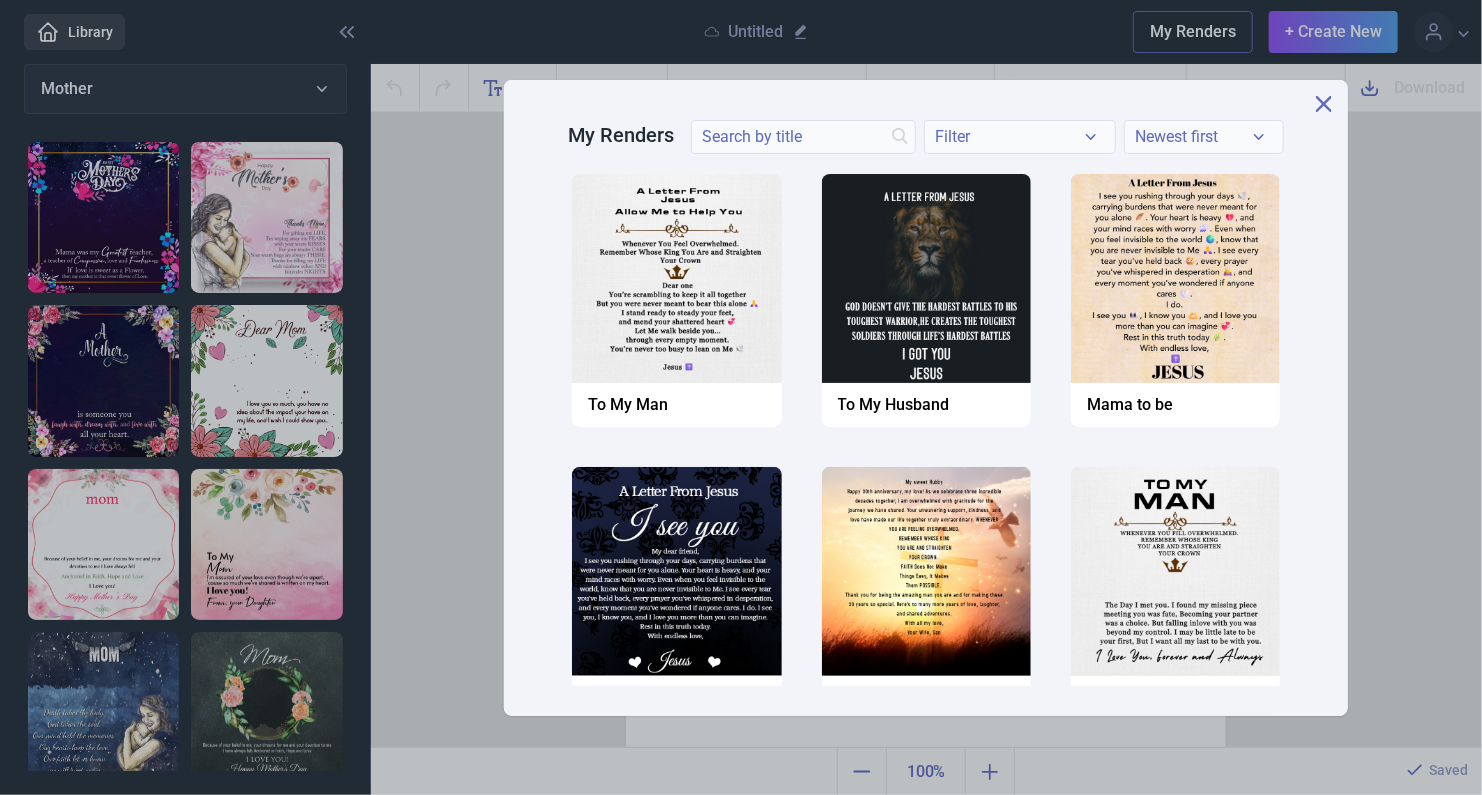 click at bounding box center (741, 397) 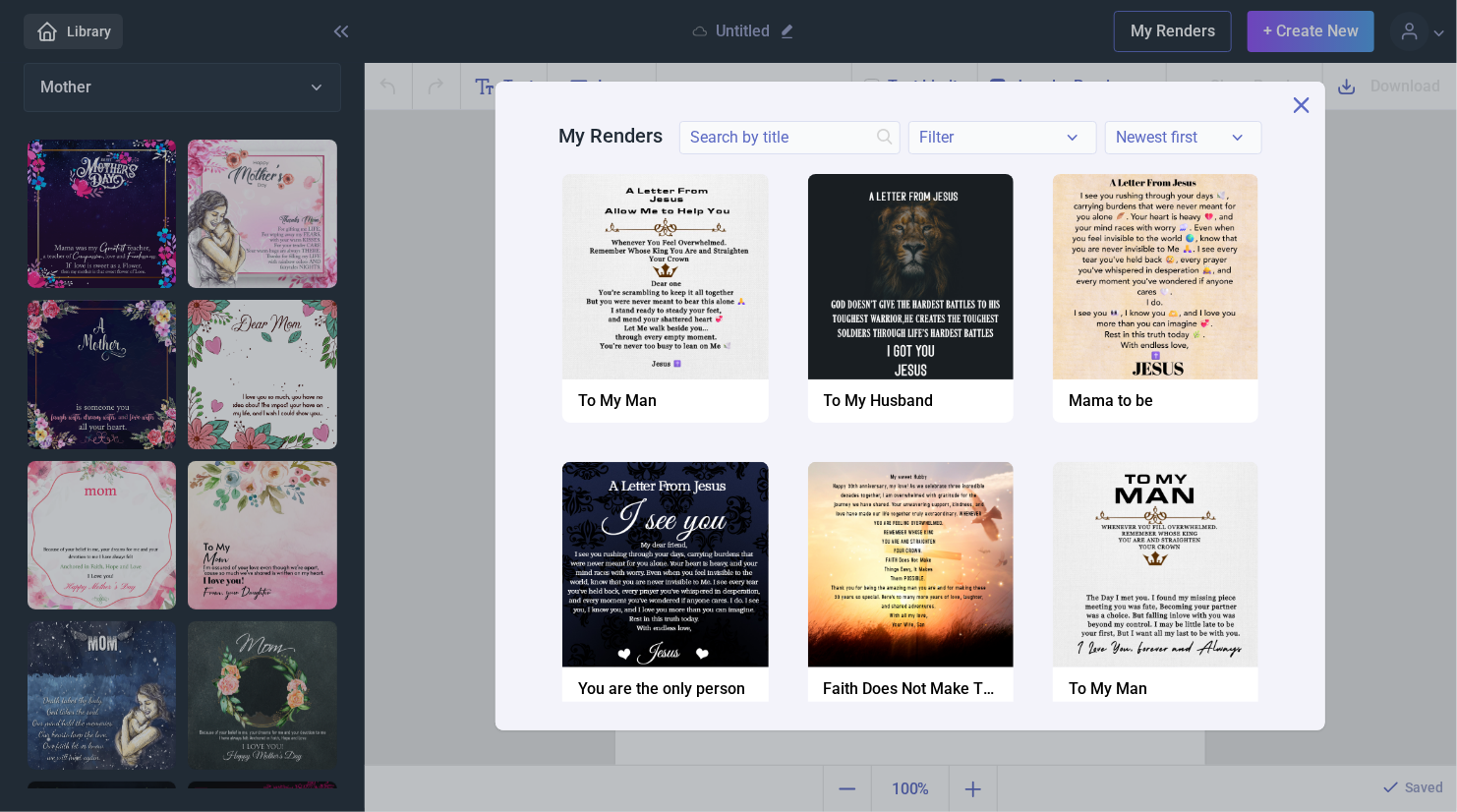 click at bounding box center (728, 406) 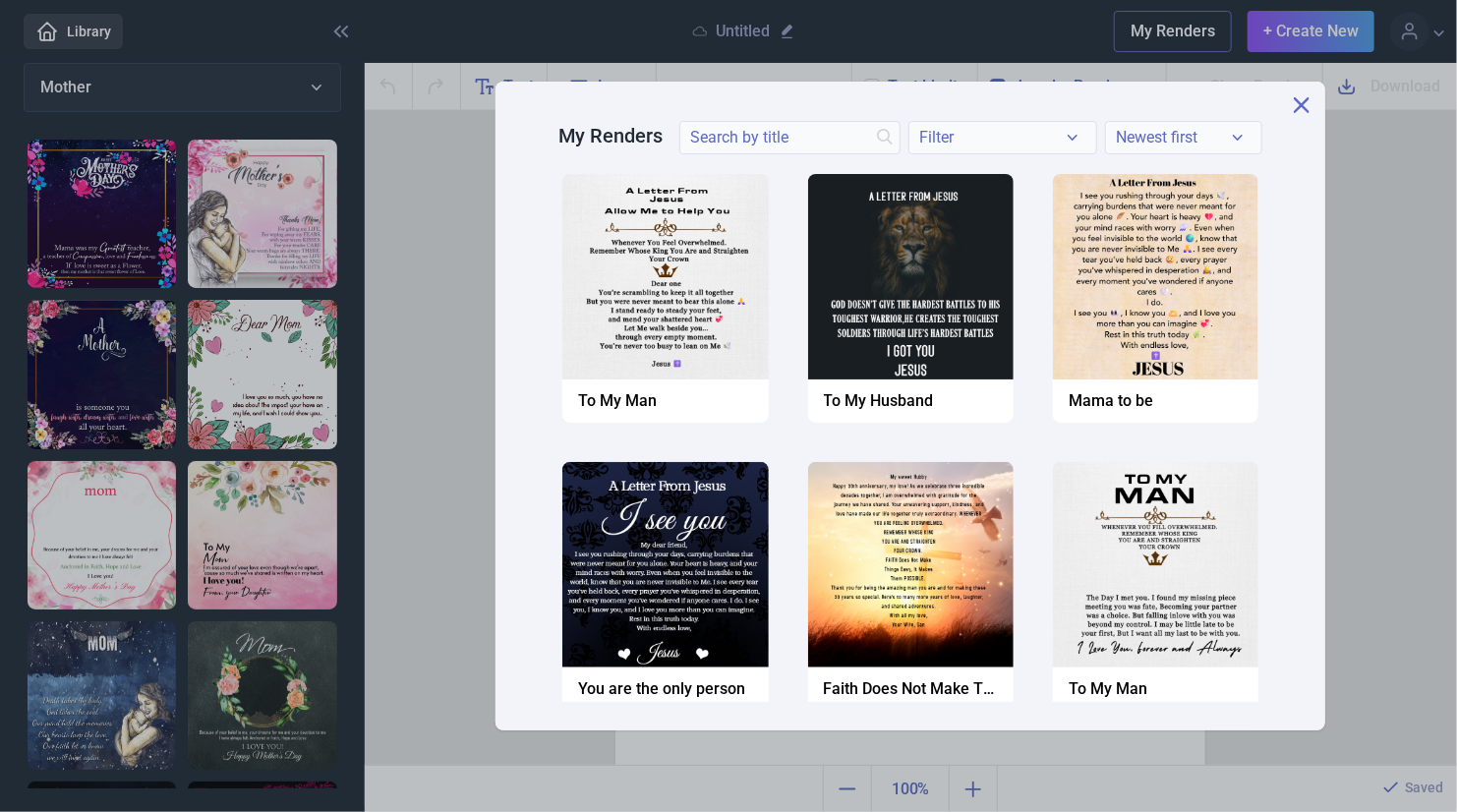 click 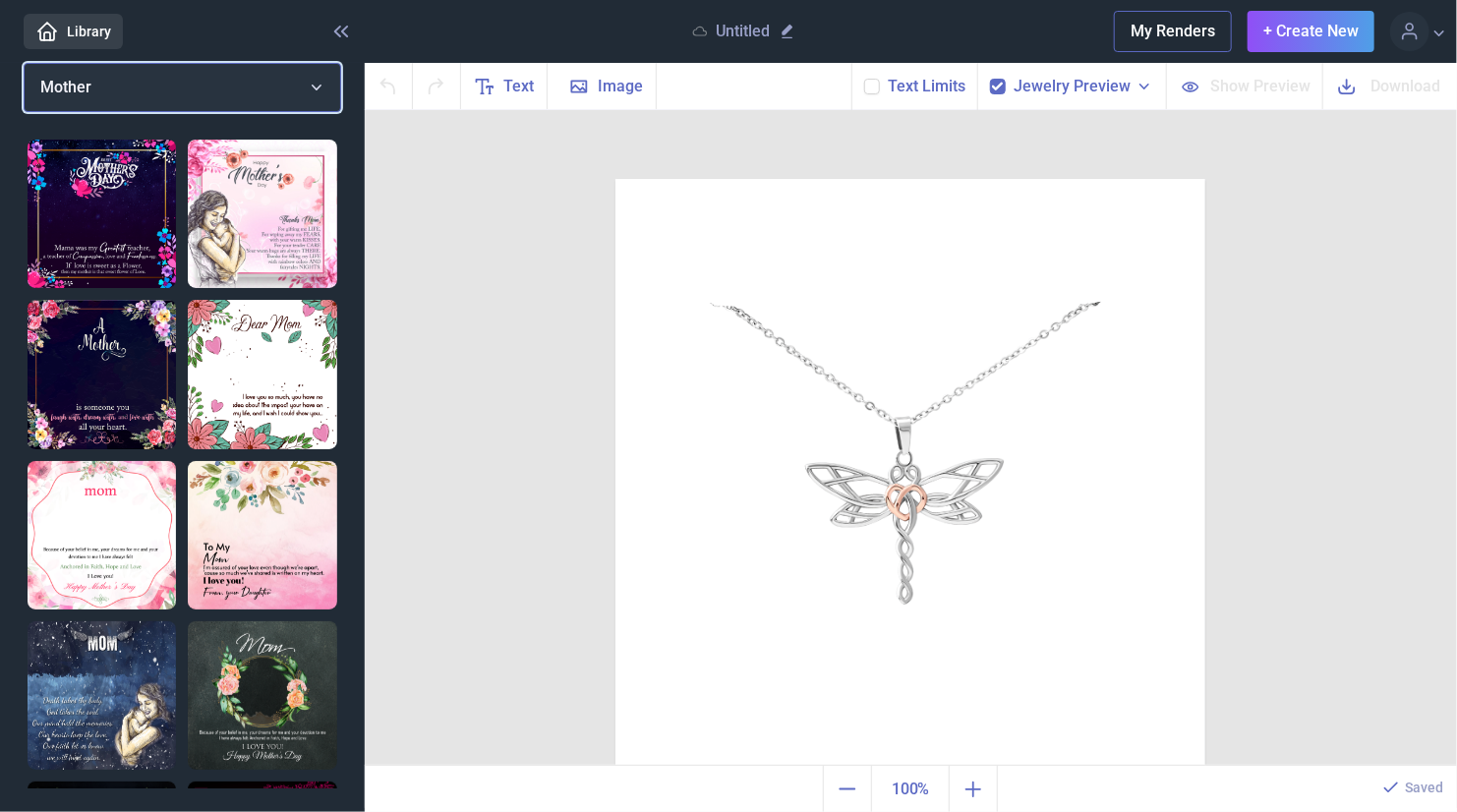 click on "Mother" at bounding box center [182, 87] 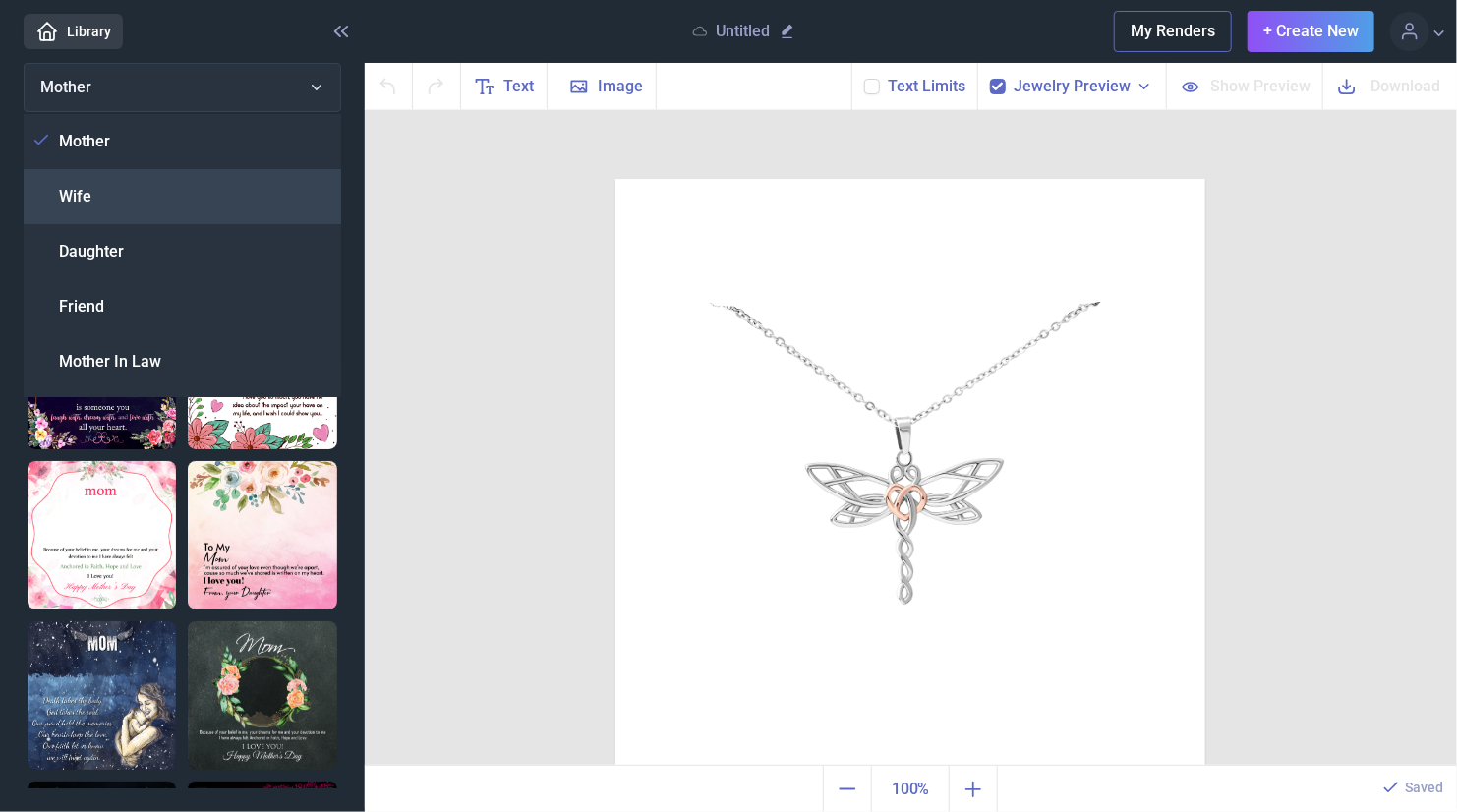 click on "Wife" at bounding box center (182, 197) 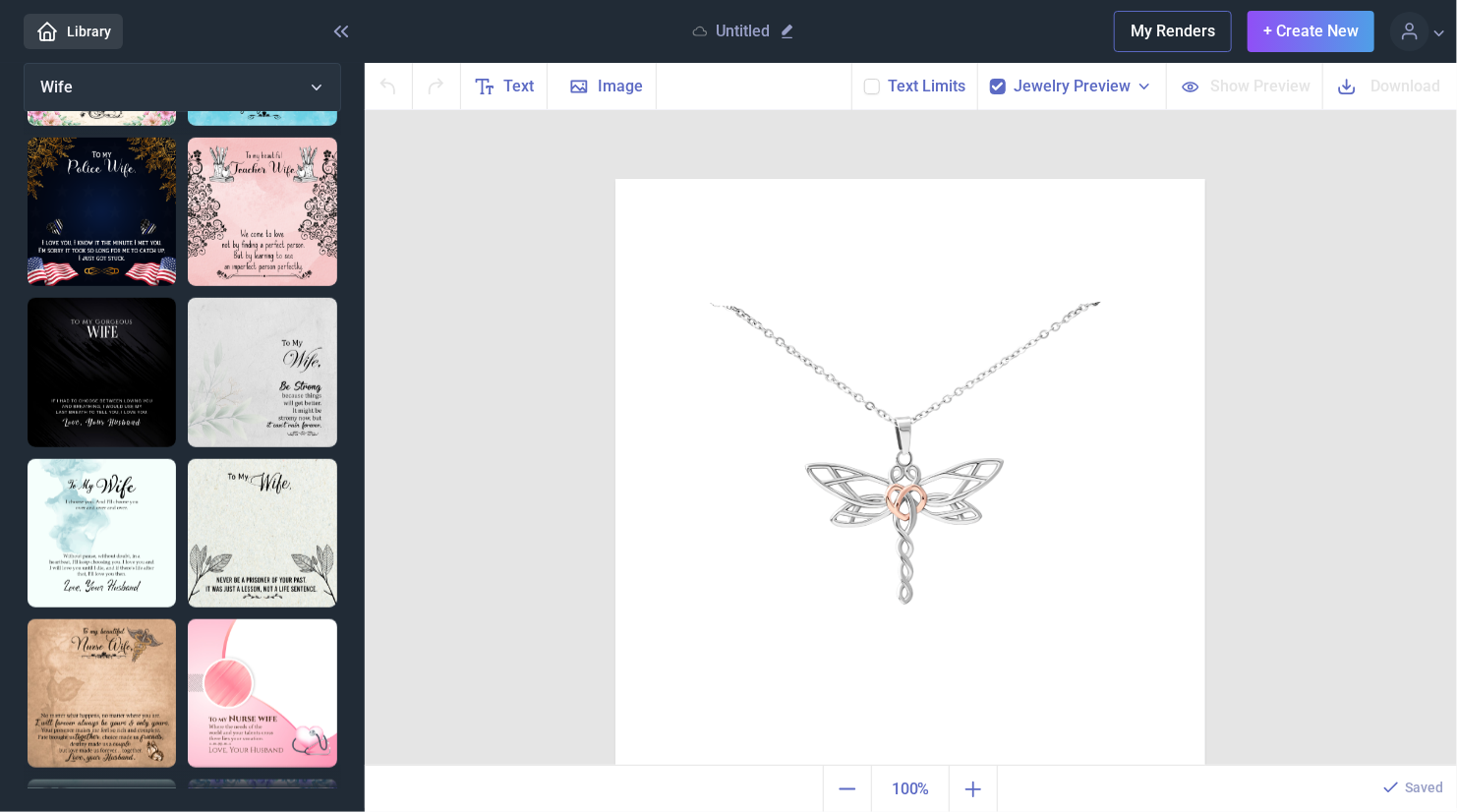 scroll, scrollTop: 786, scrollLeft: 0, axis: vertical 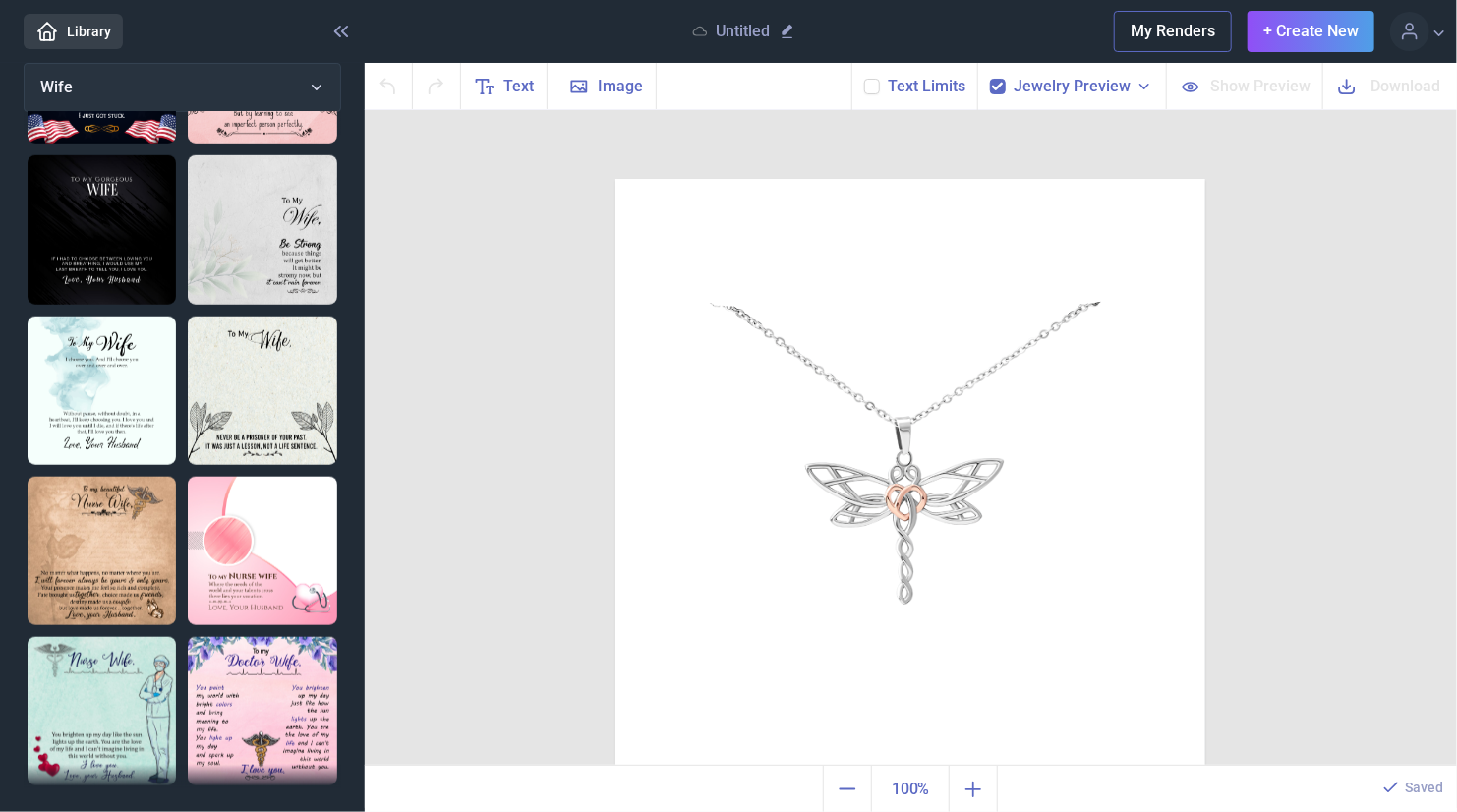 click at bounding box center [262, 390] 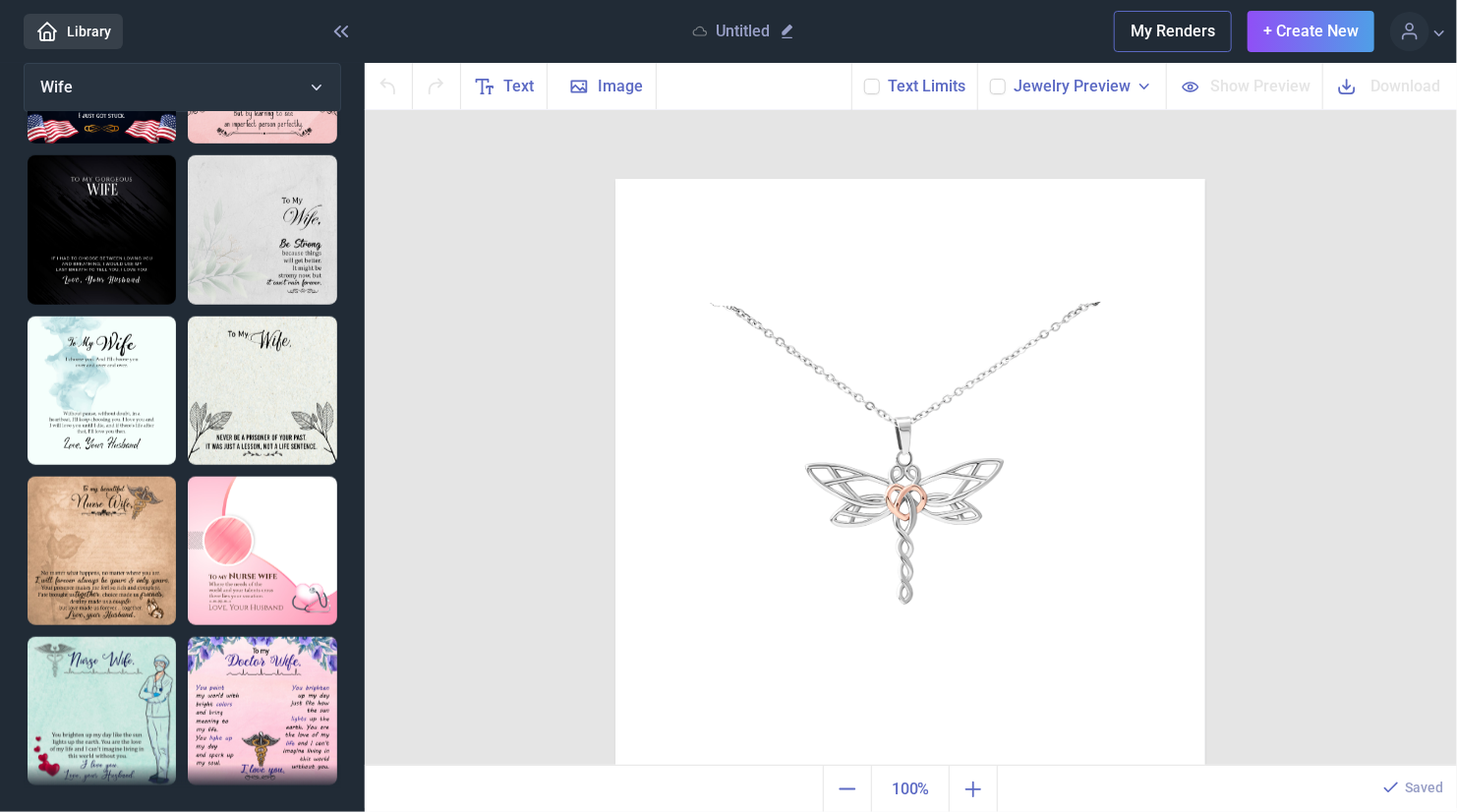 checkbox on "false" 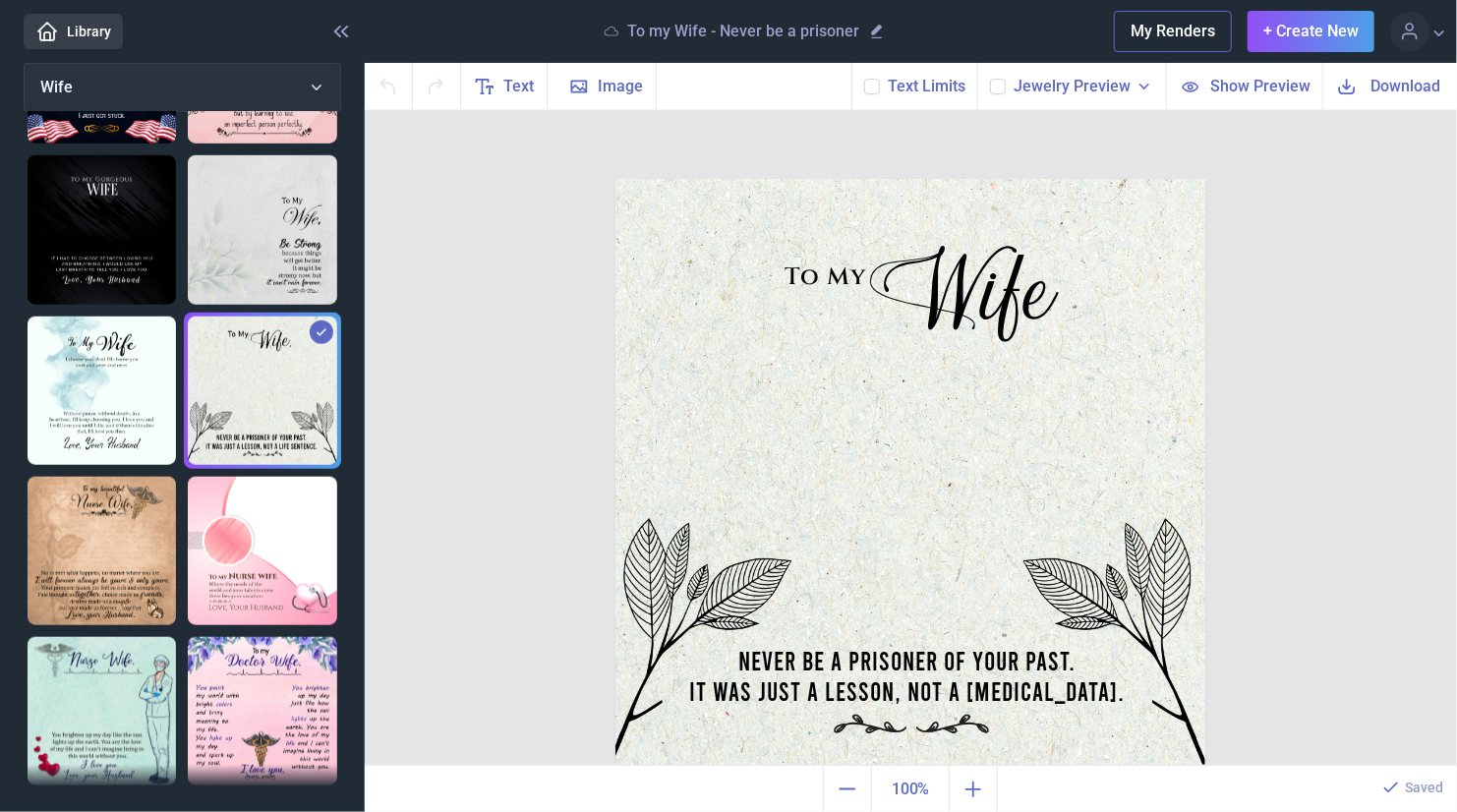 click at bounding box center (910, 474) 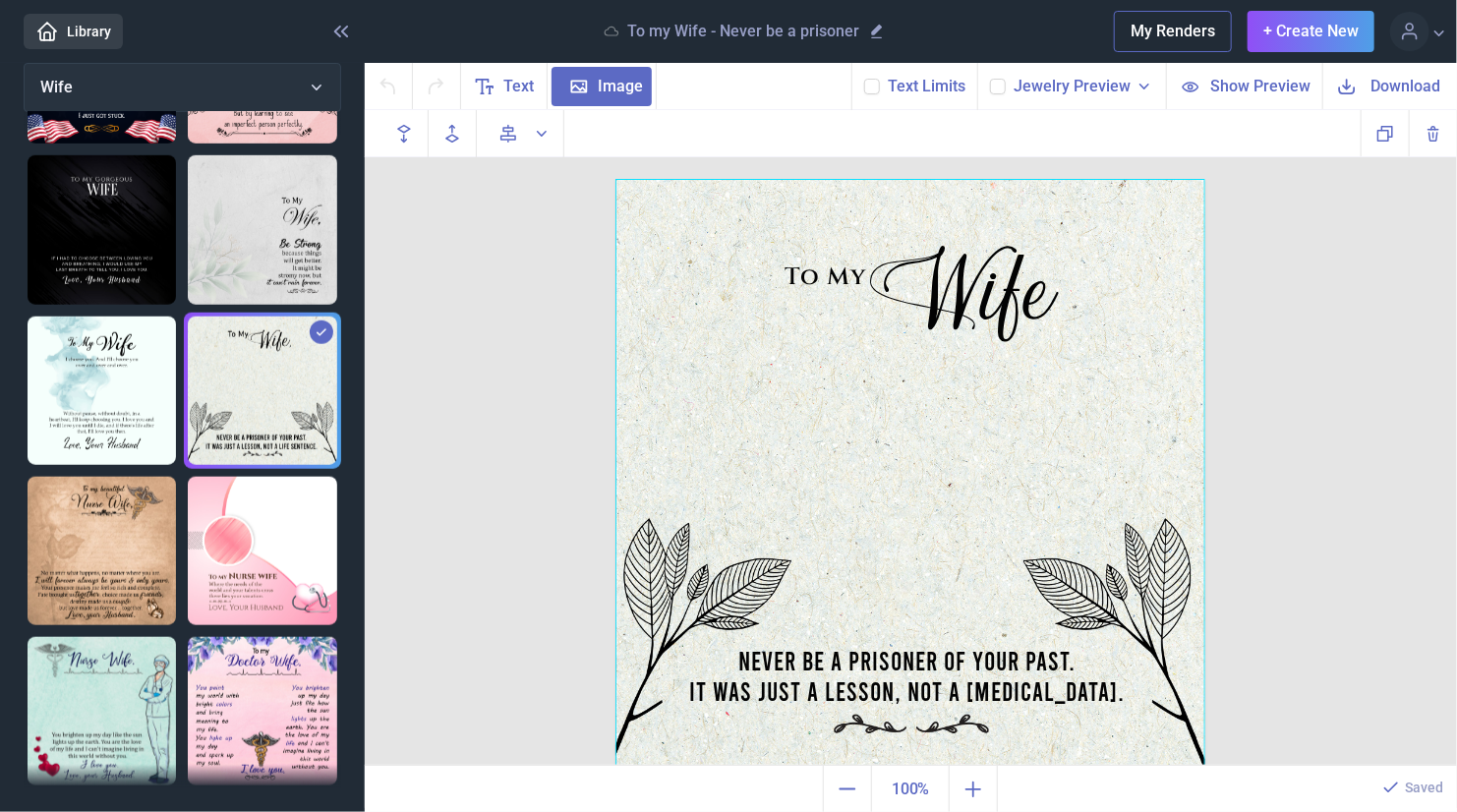 drag, startPoint x: 701, startPoint y: 603, endPoint x: 656, endPoint y: 604, distance: 45.01111 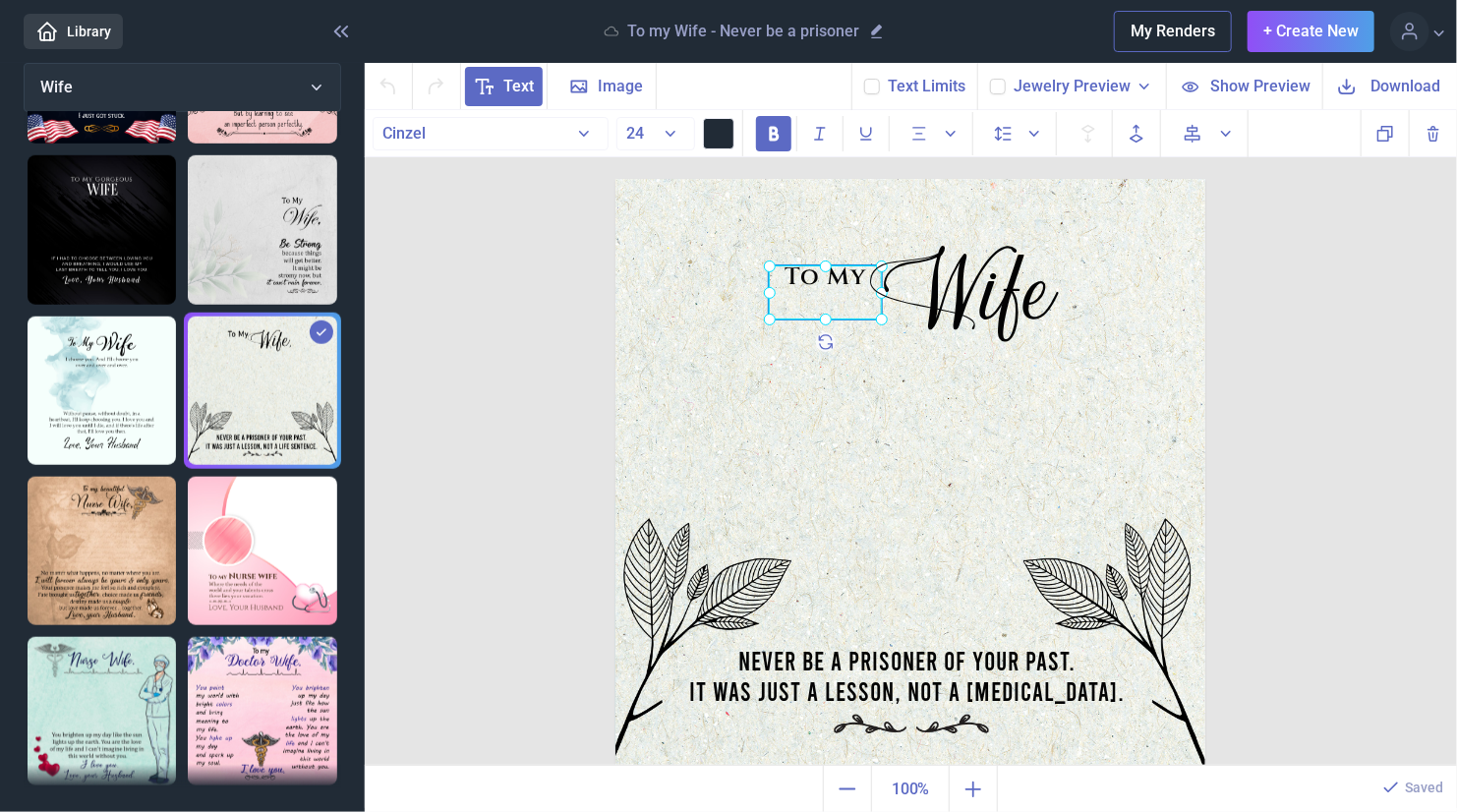 click on "To My" at bounding box center [615, 179] 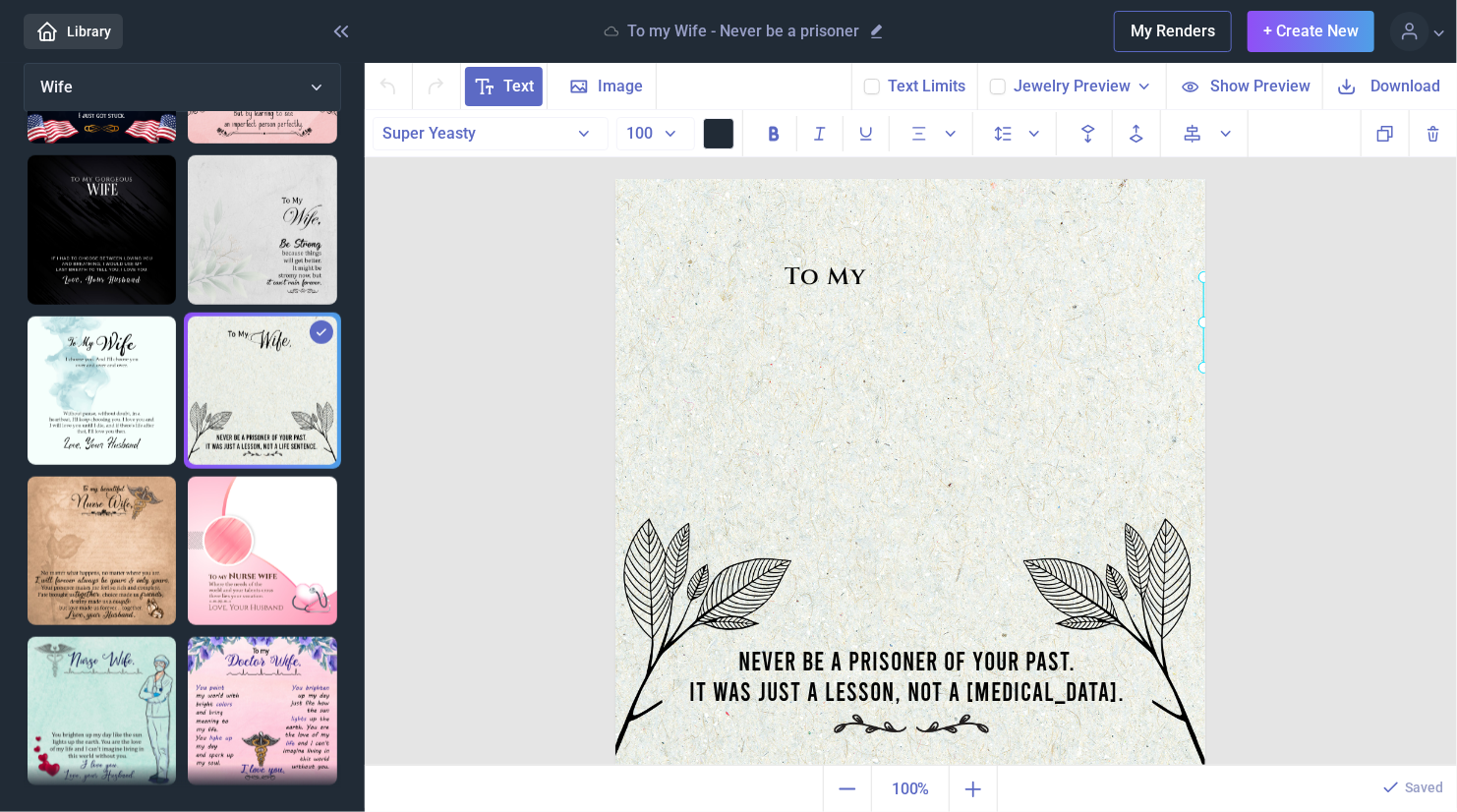 drag, startPoint x: 933, startPoint y: 294, endPoint x: 1297, endPoint y: 332, distance: 365.9781 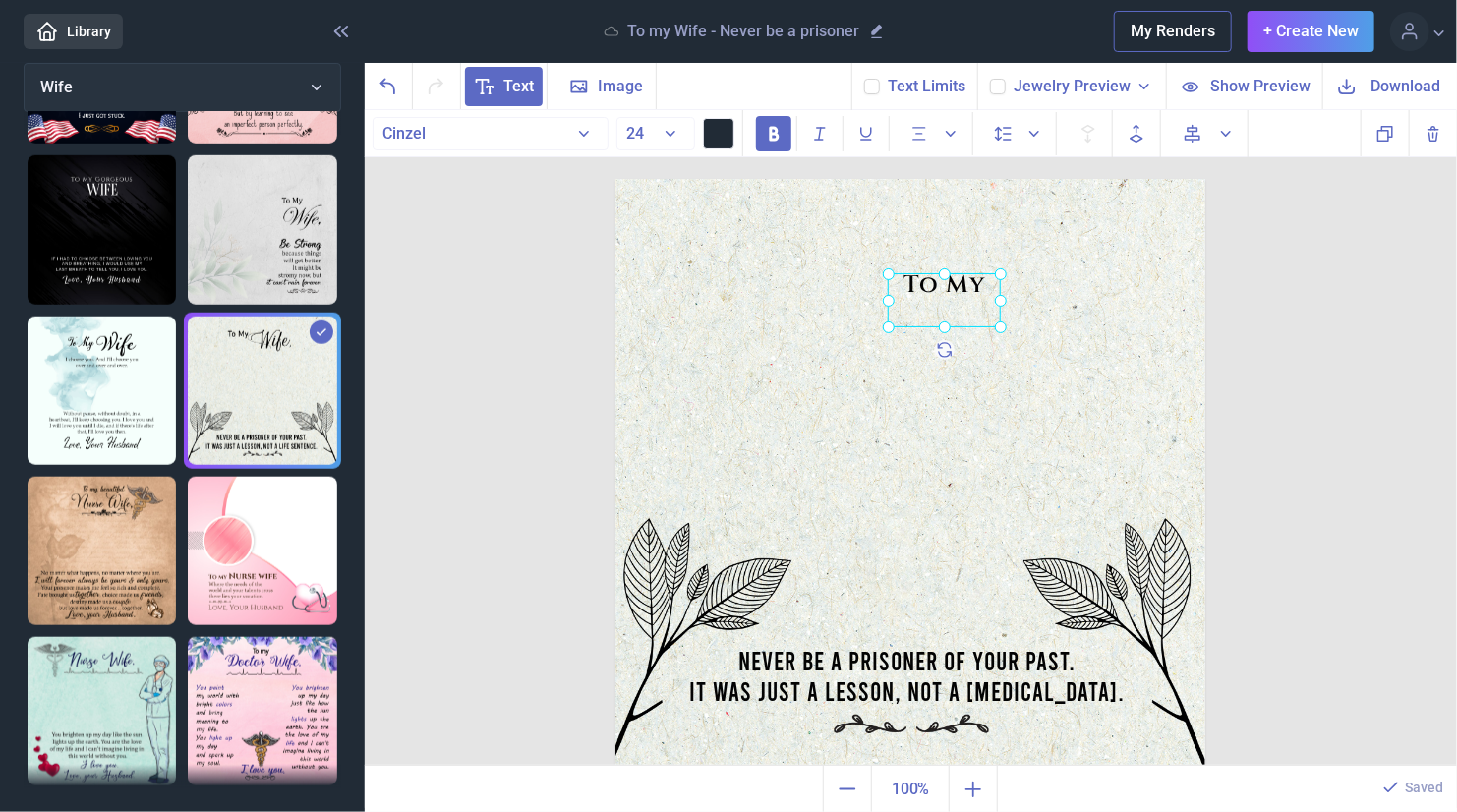 drag, startPoint x: 843, startPoint y: 278, endPoint x: 960, endPoint y: 286, distance: 117.27319 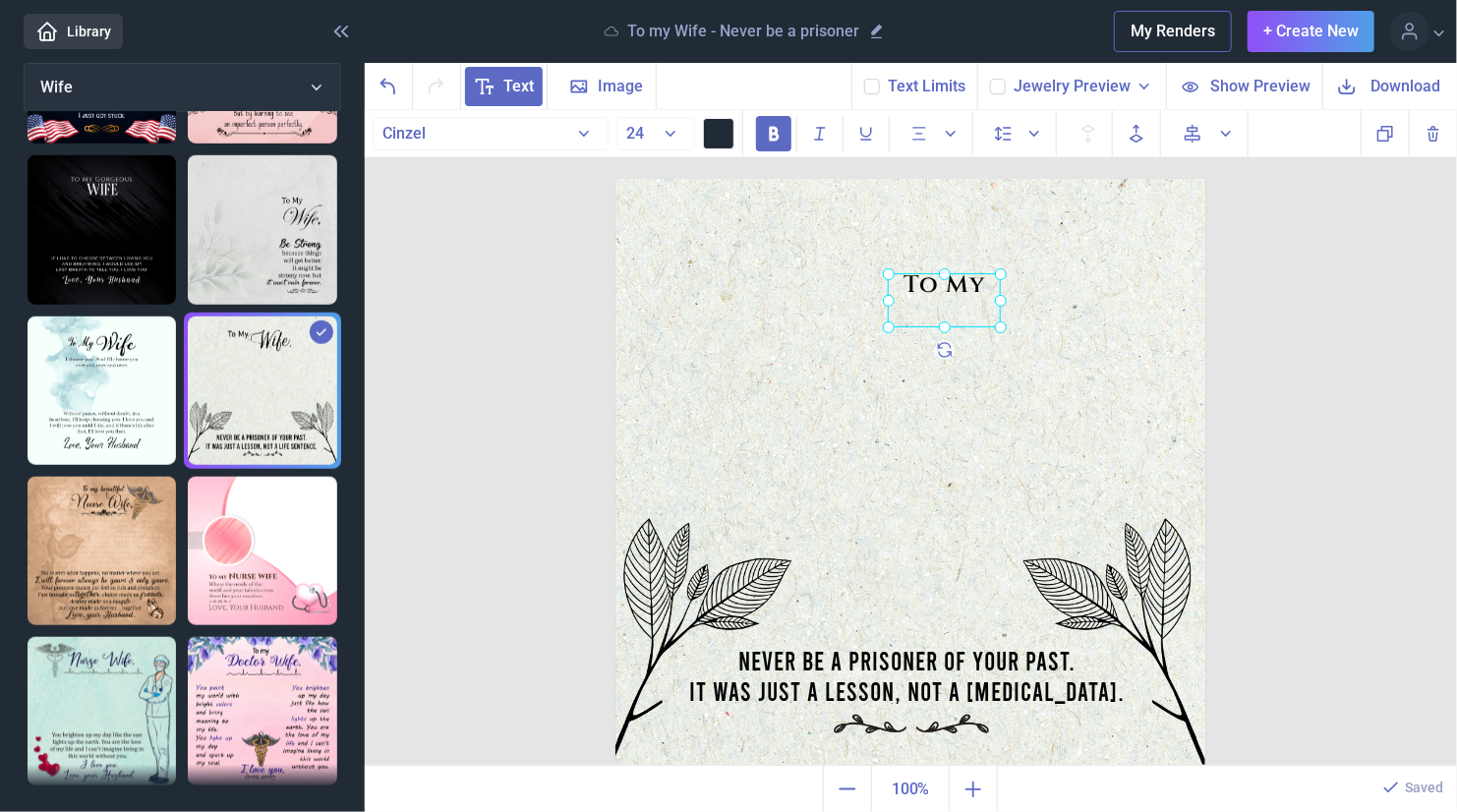 click on "To My" at bounding box center [615, 179] 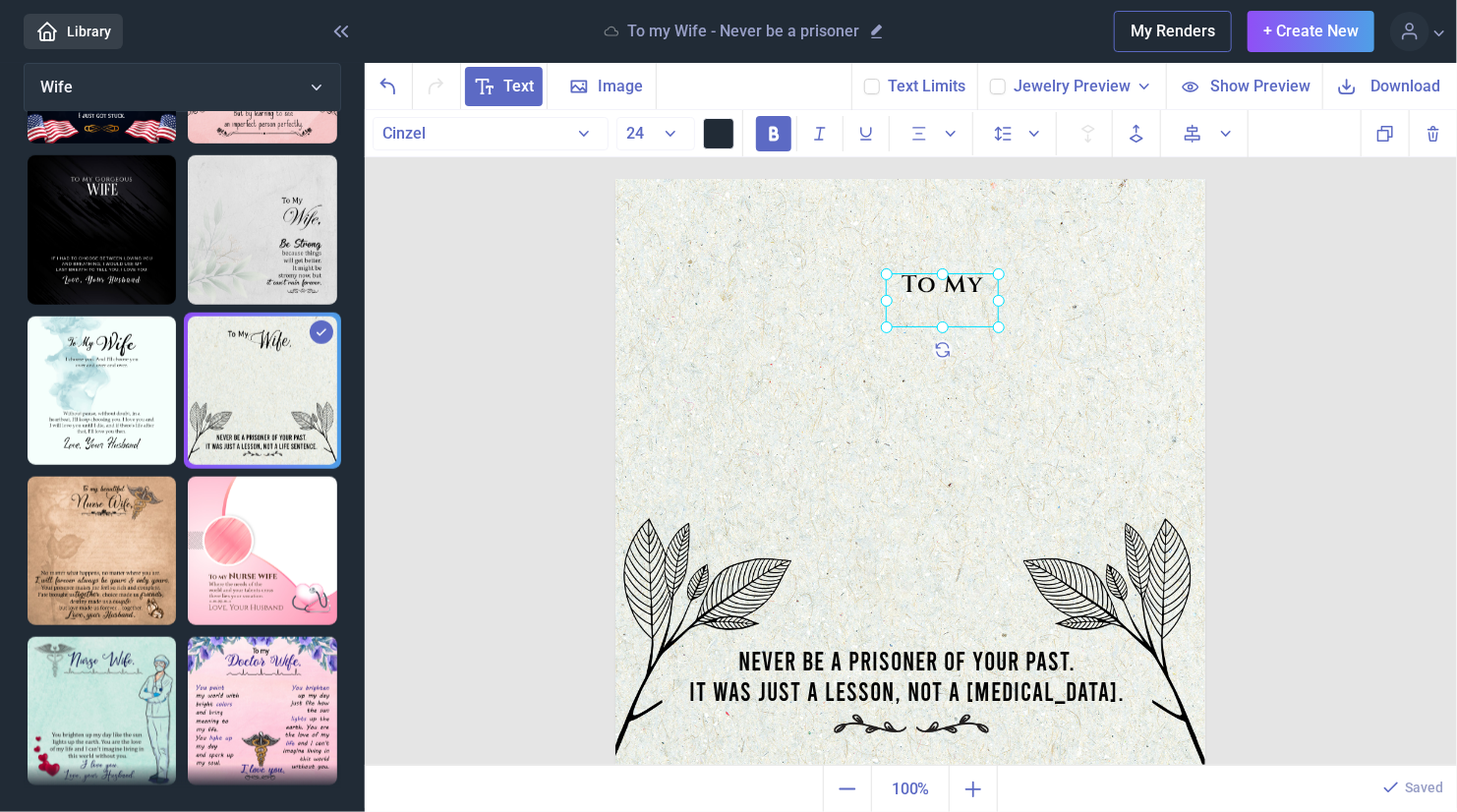 click at bounding box center [942, 300] 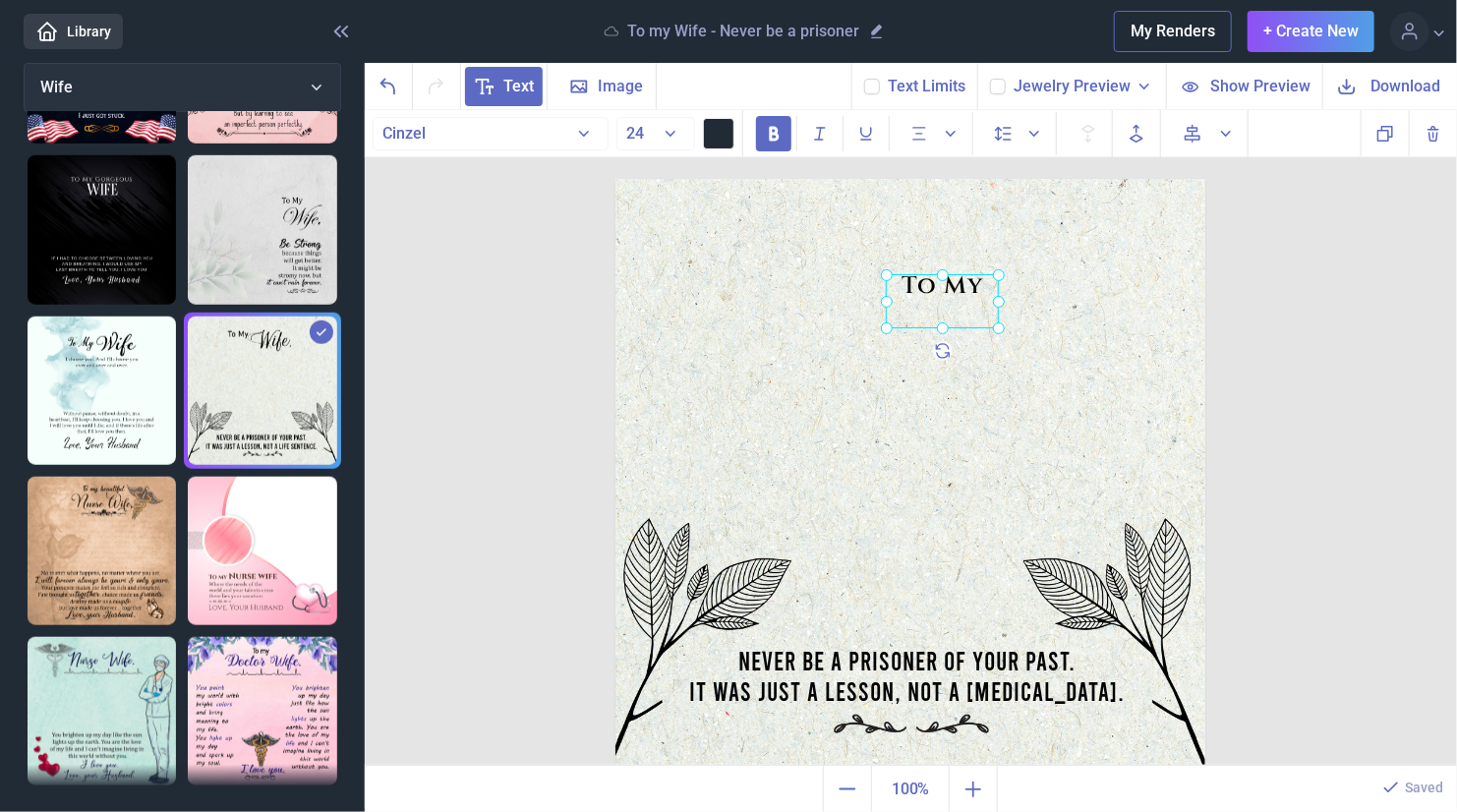 click at bounding box center (942, 301) 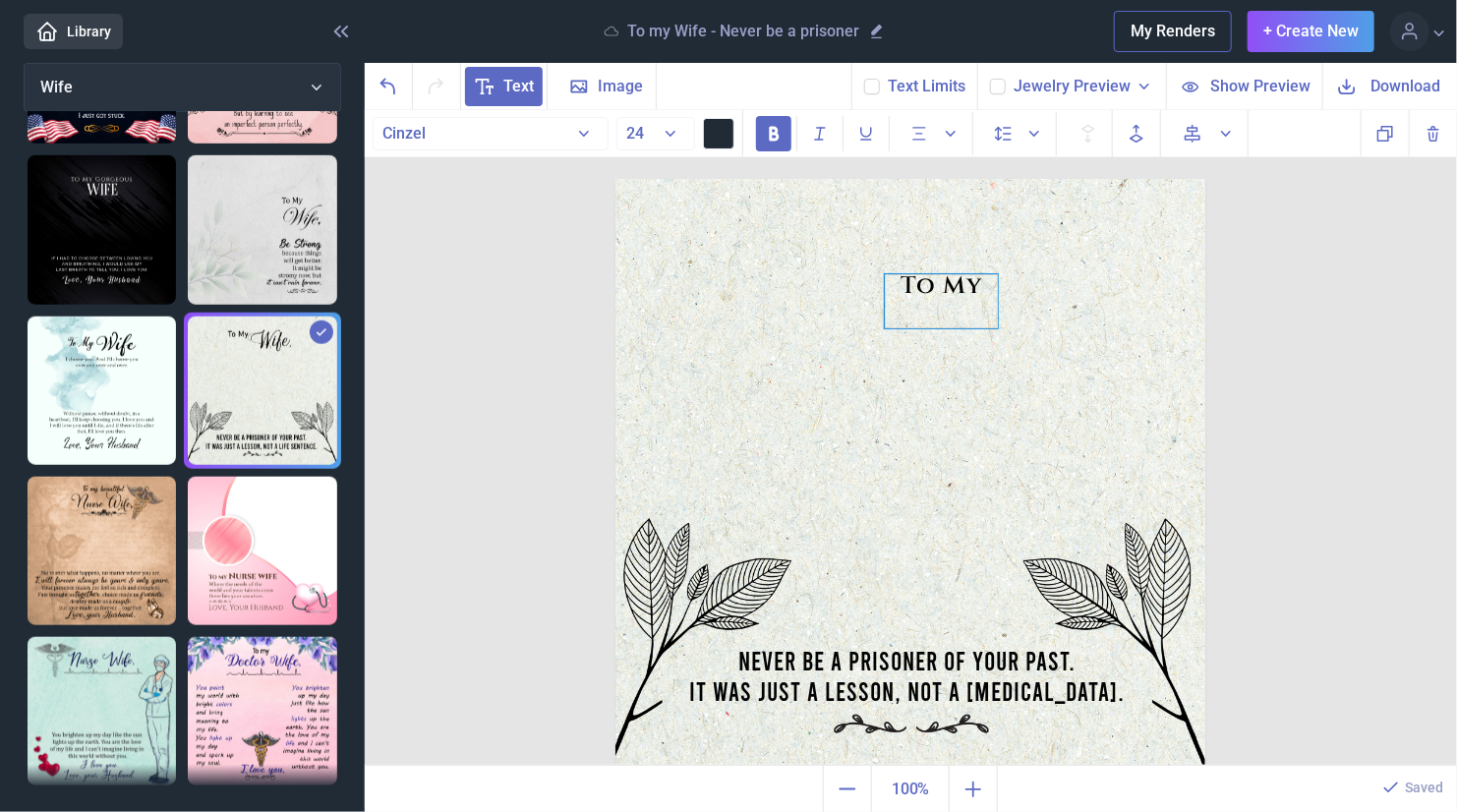 click on "To My" at bounding box center (941, 301) 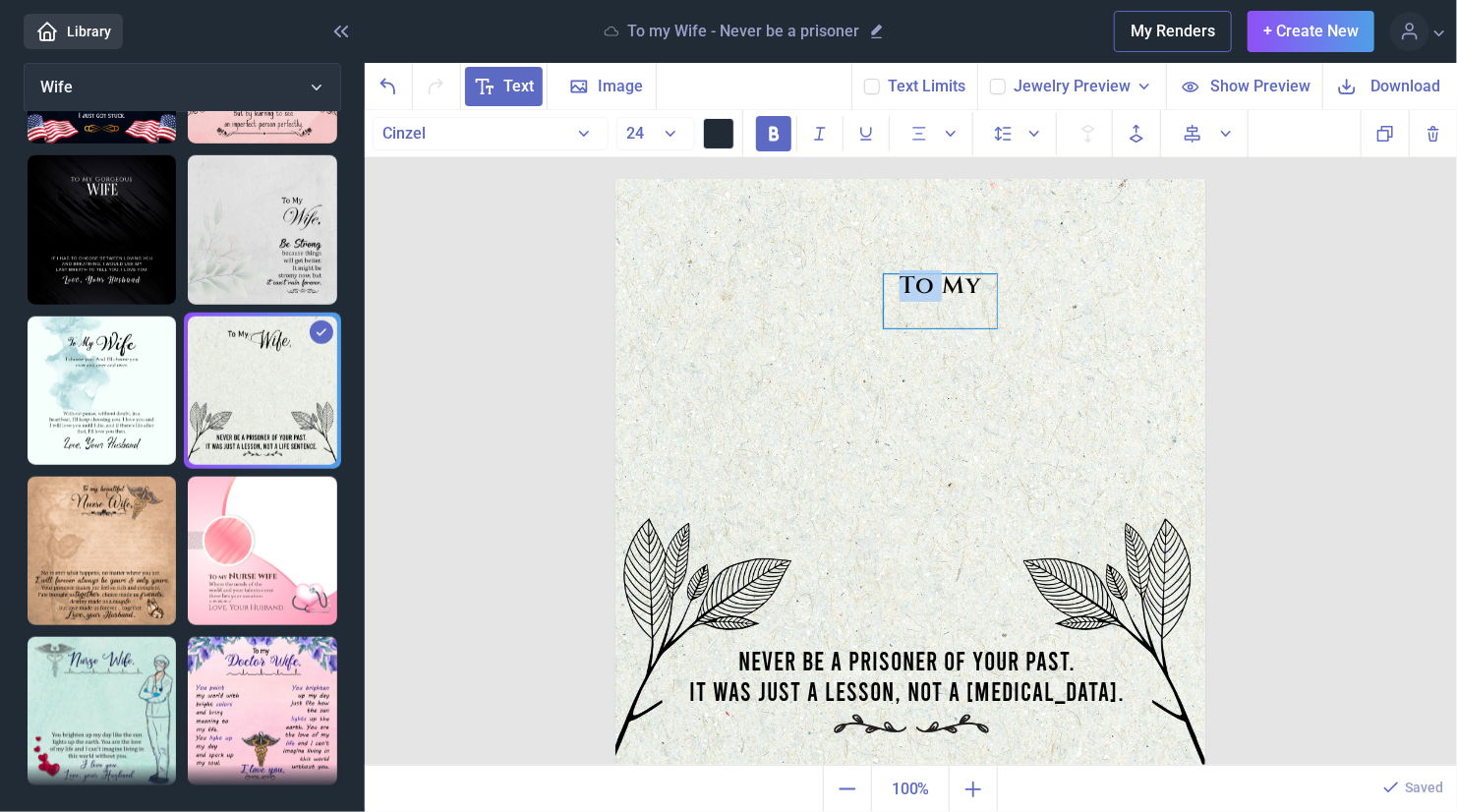 click on "To My" at bounding box center [940, 301] 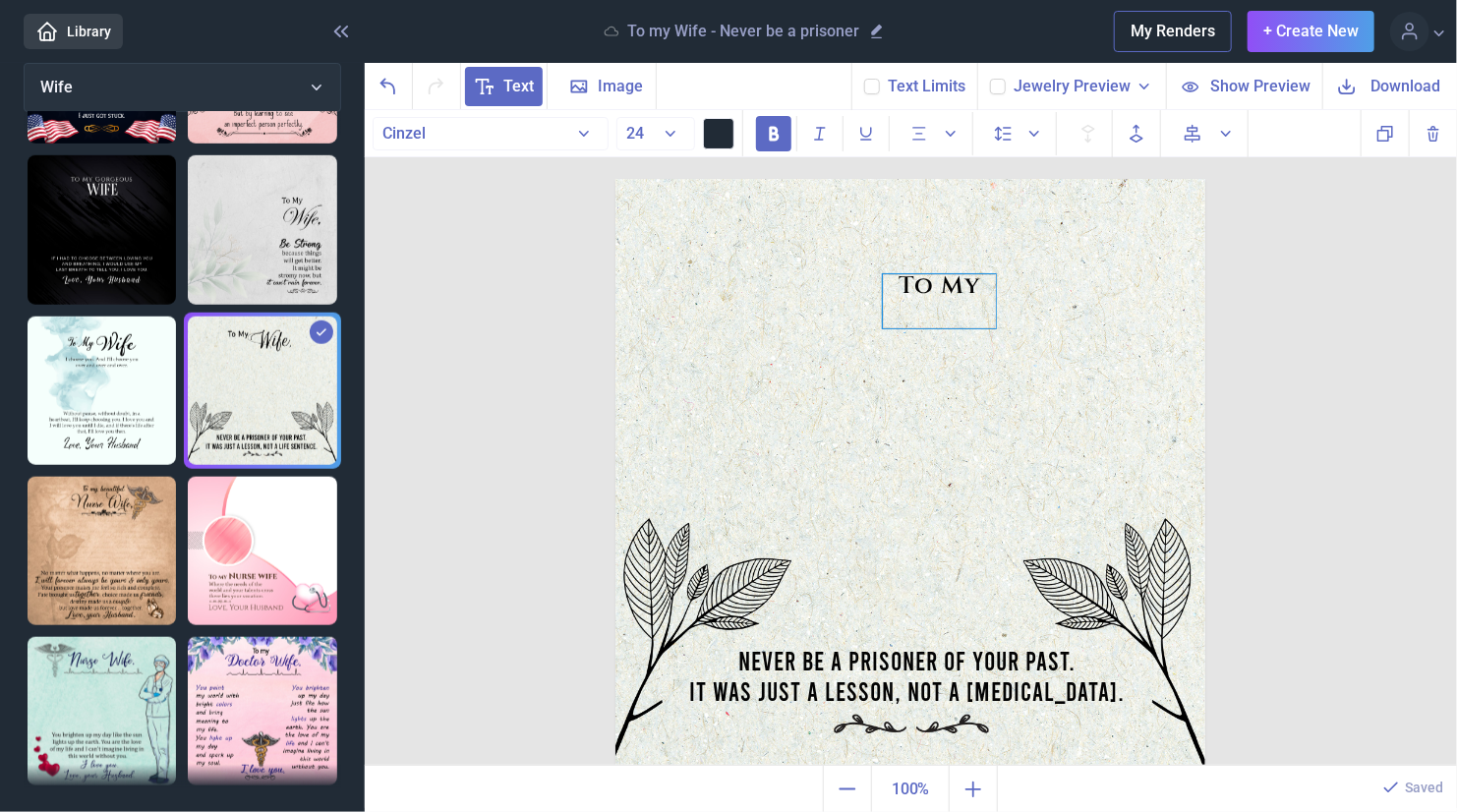 click on "To My" at bounding box center (939, 301) 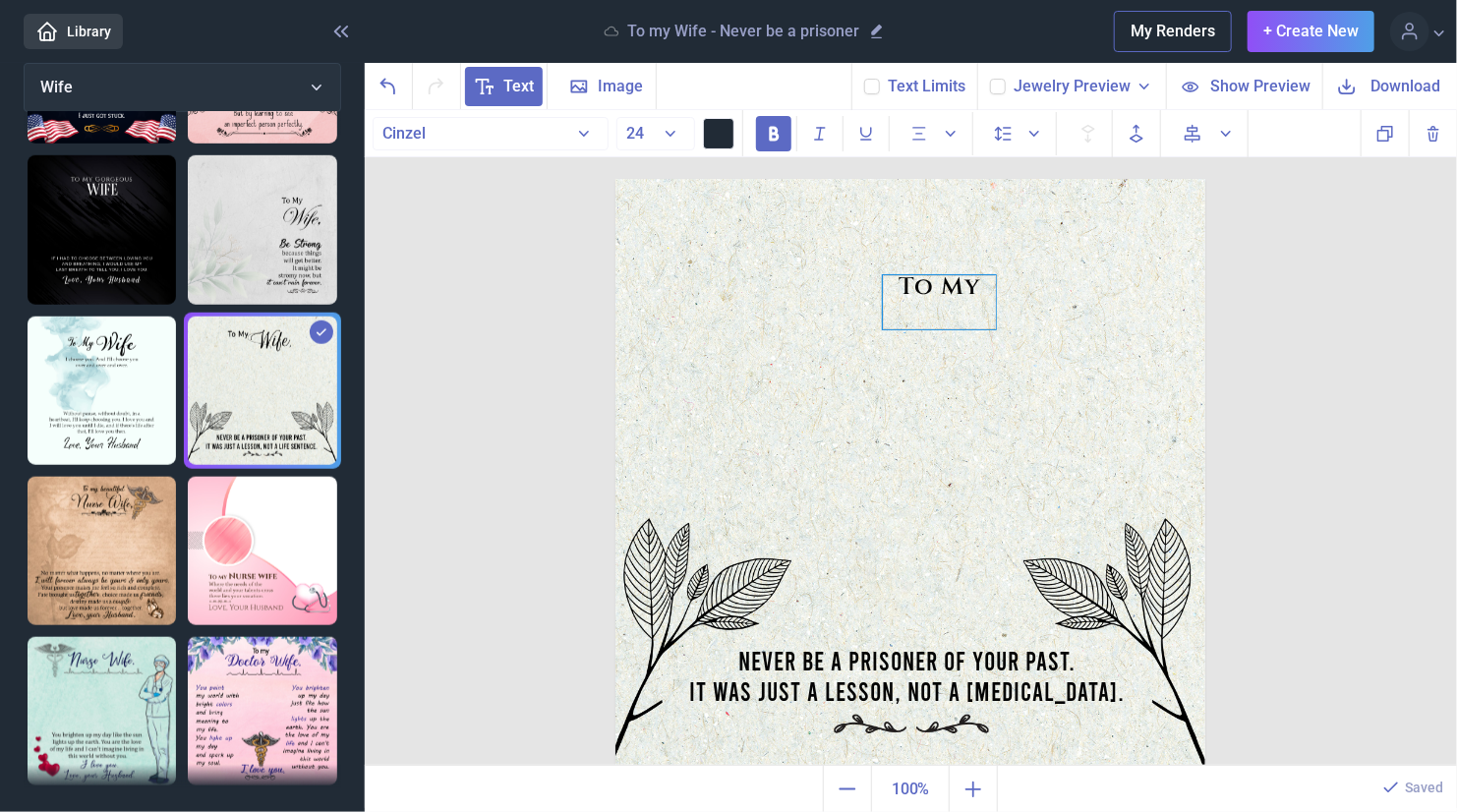 click on "To My" at bounding box center (939, 302) 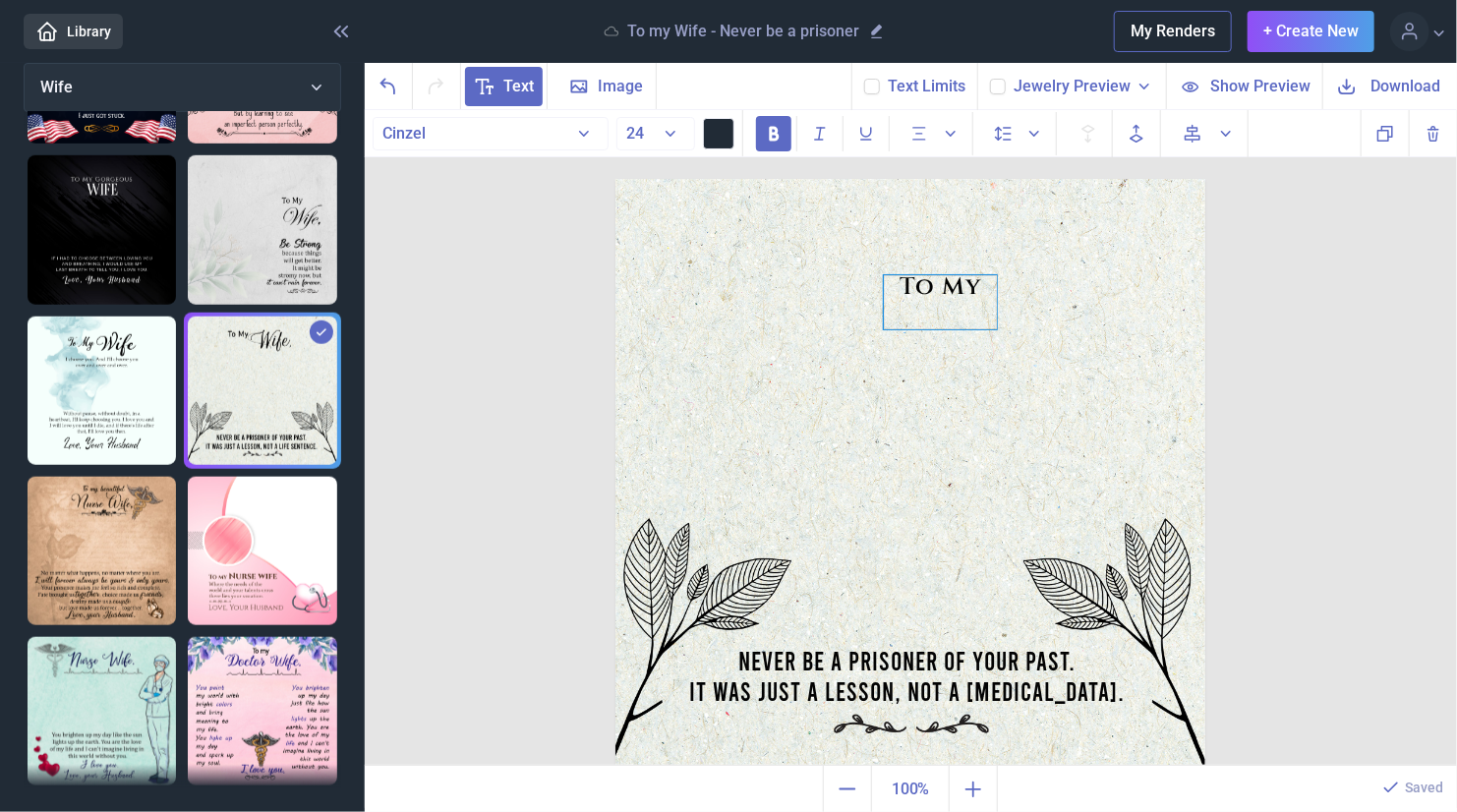 click on "To My" at bounding box center (940, 302) 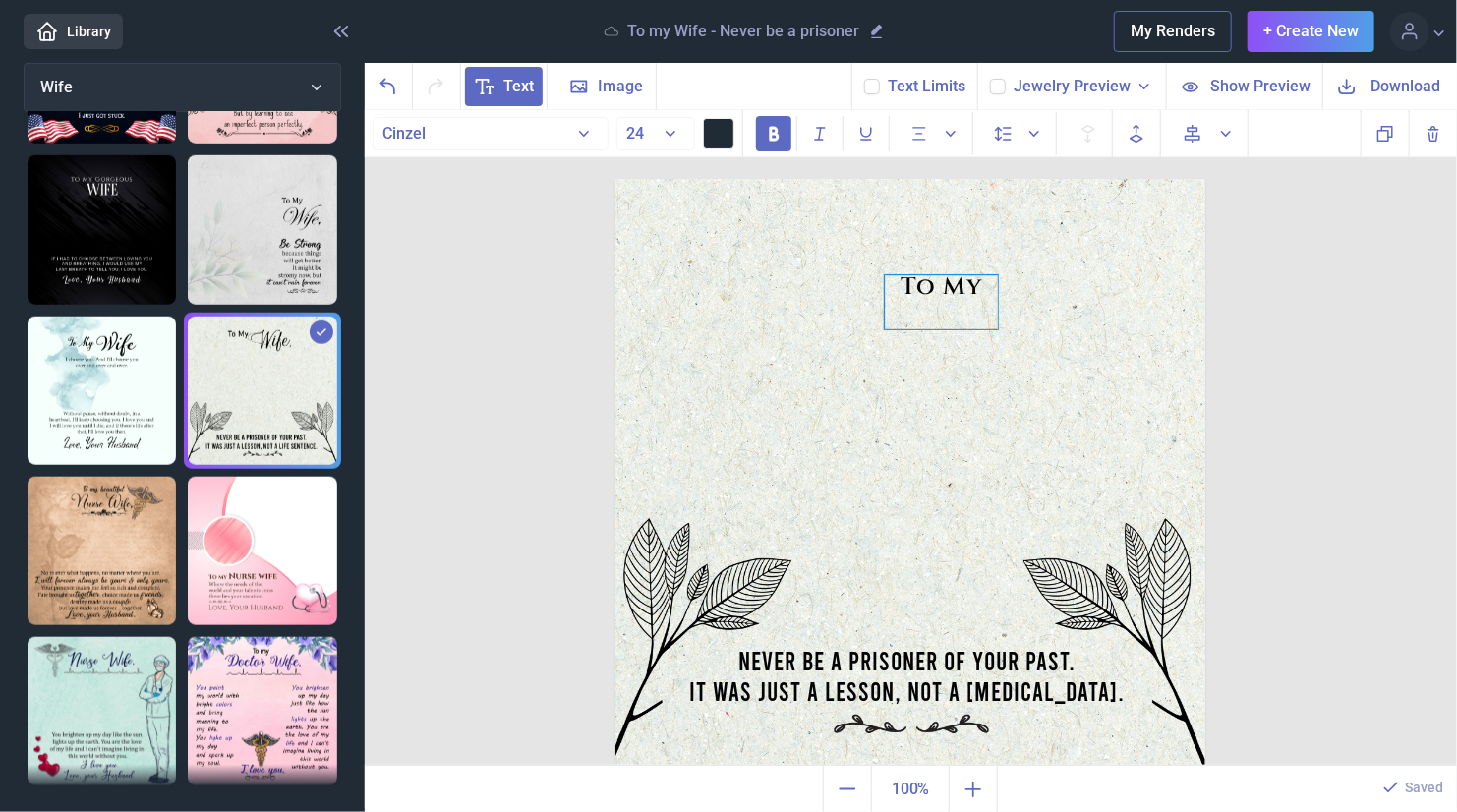 click on "To My" at bounding box center [941, 302] 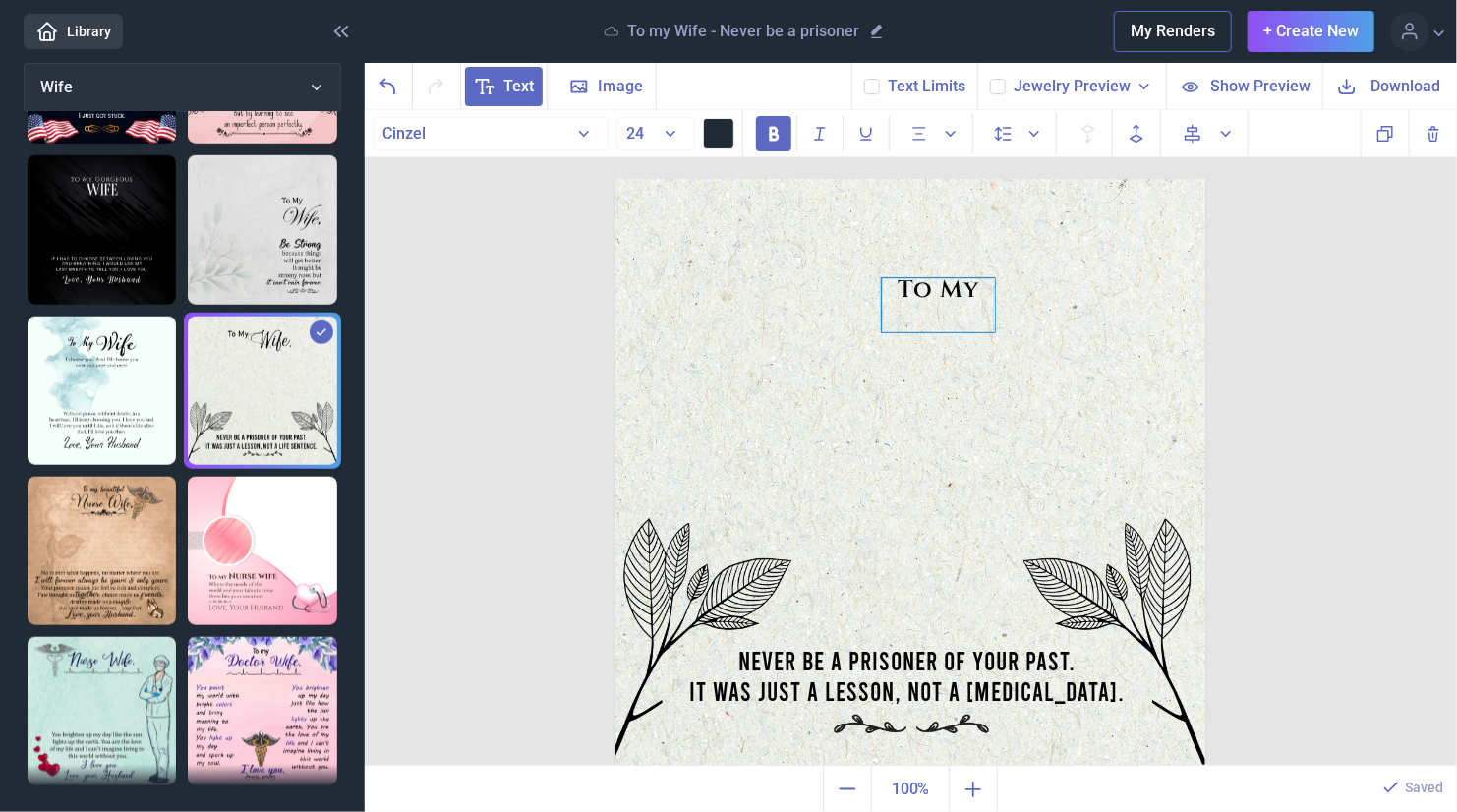 click on "To My" at bounding box center [938, 305] 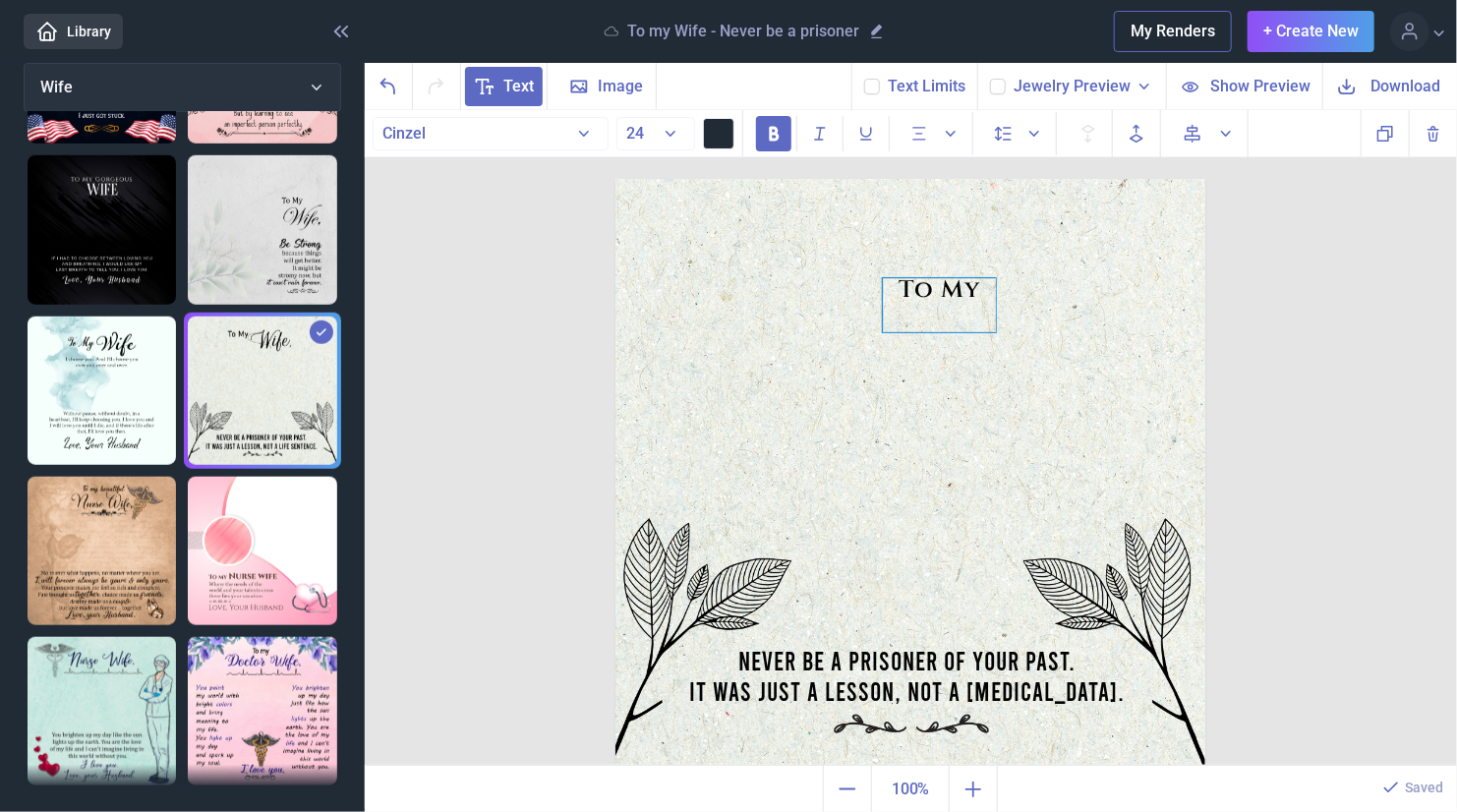 click on "To My" at bounding box center [939, 305] 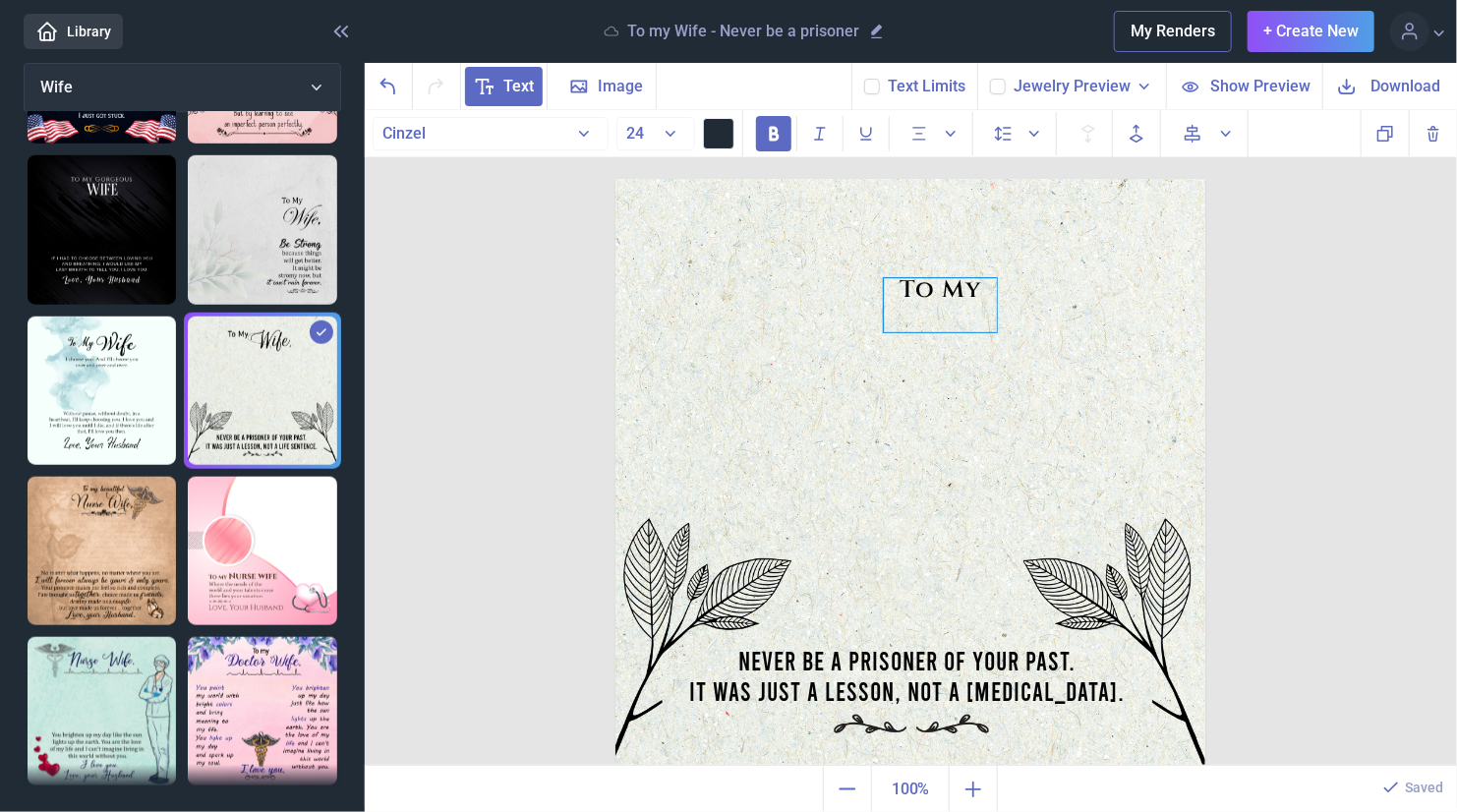 click on "To My" at bounding box center [940, 305] 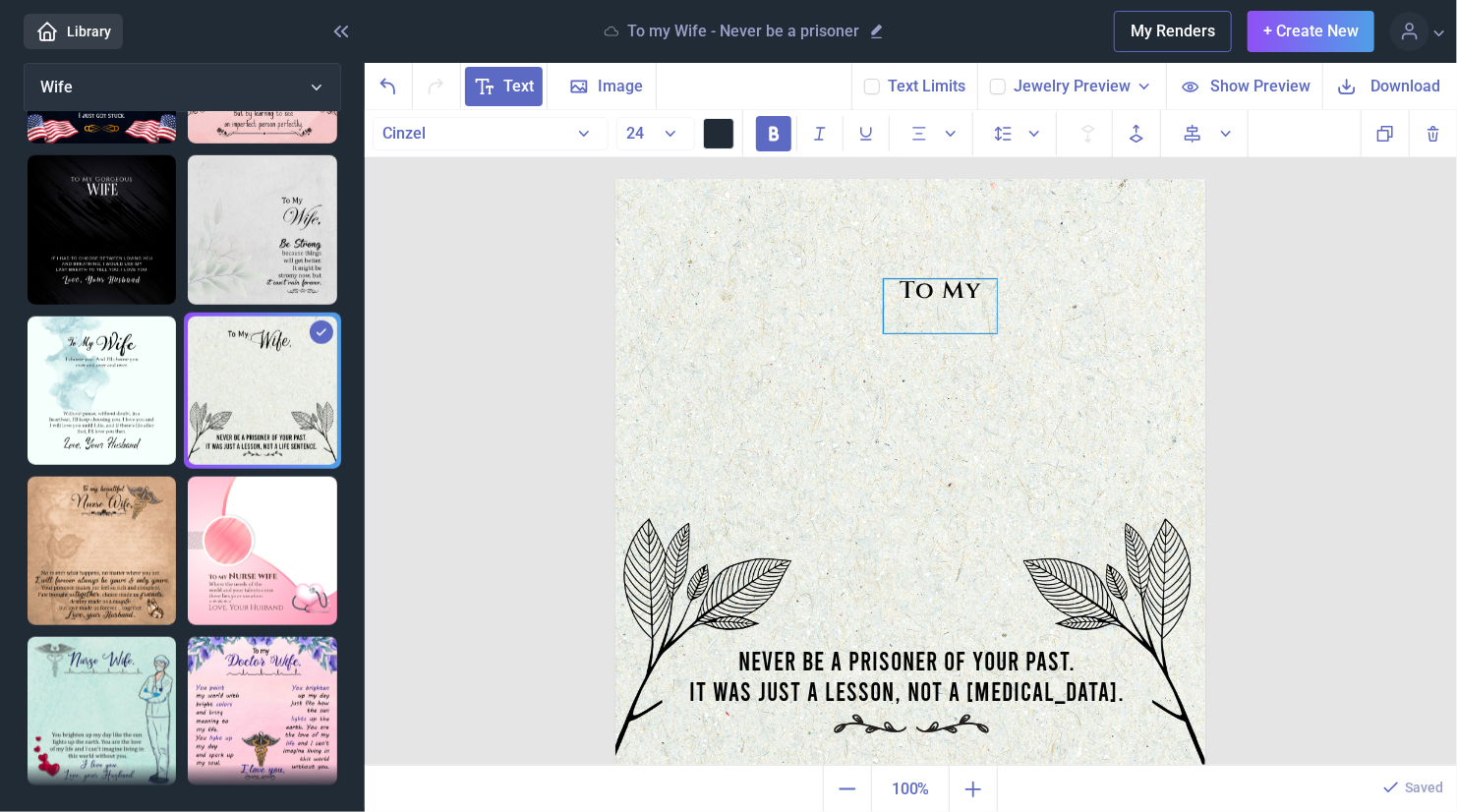 click on "To My" at bounding box center [940, 306] 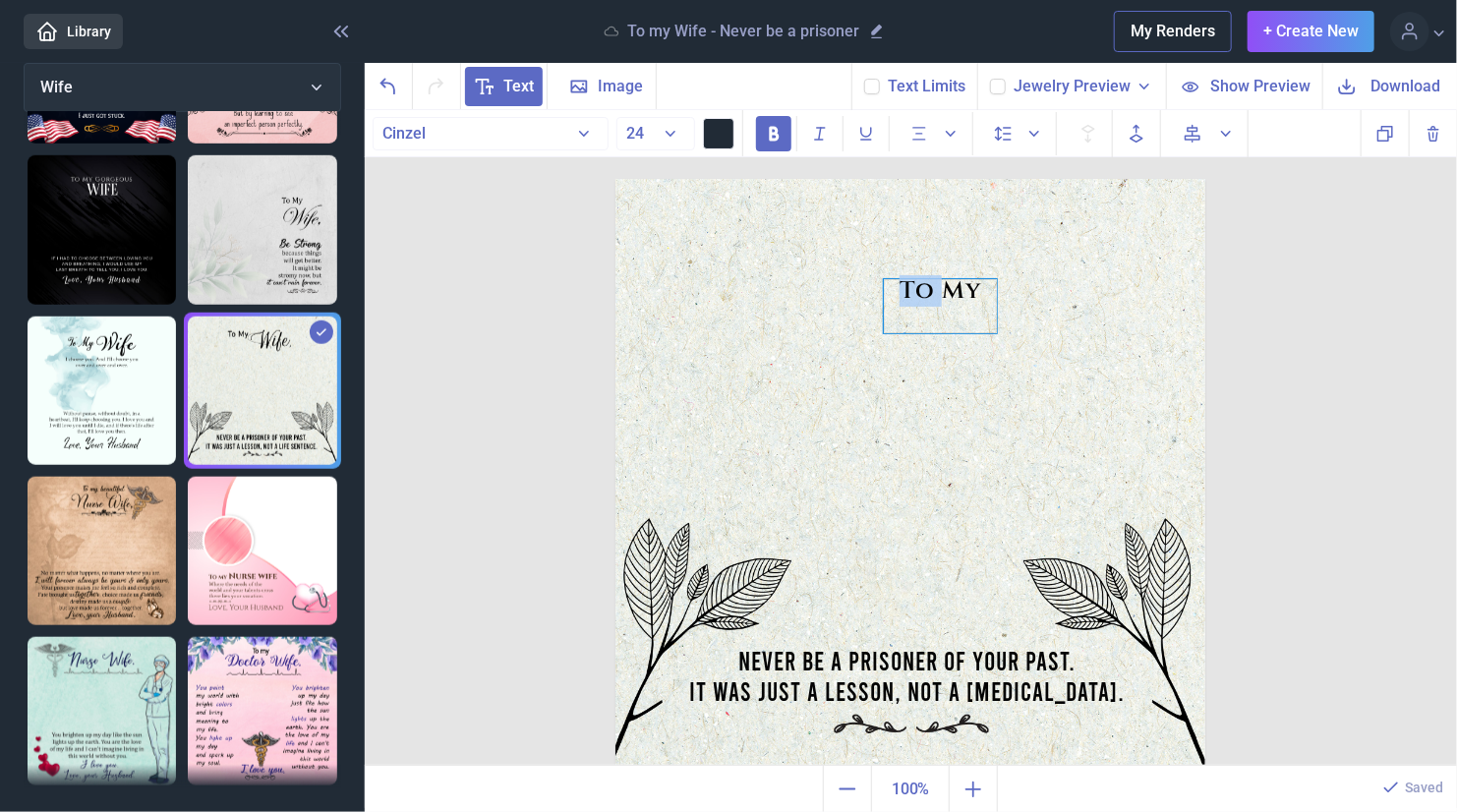 drag, startPoint x: 902, startPoint y: 293, endPoint x: 922, endPoint y: 295, distance: 20.099751 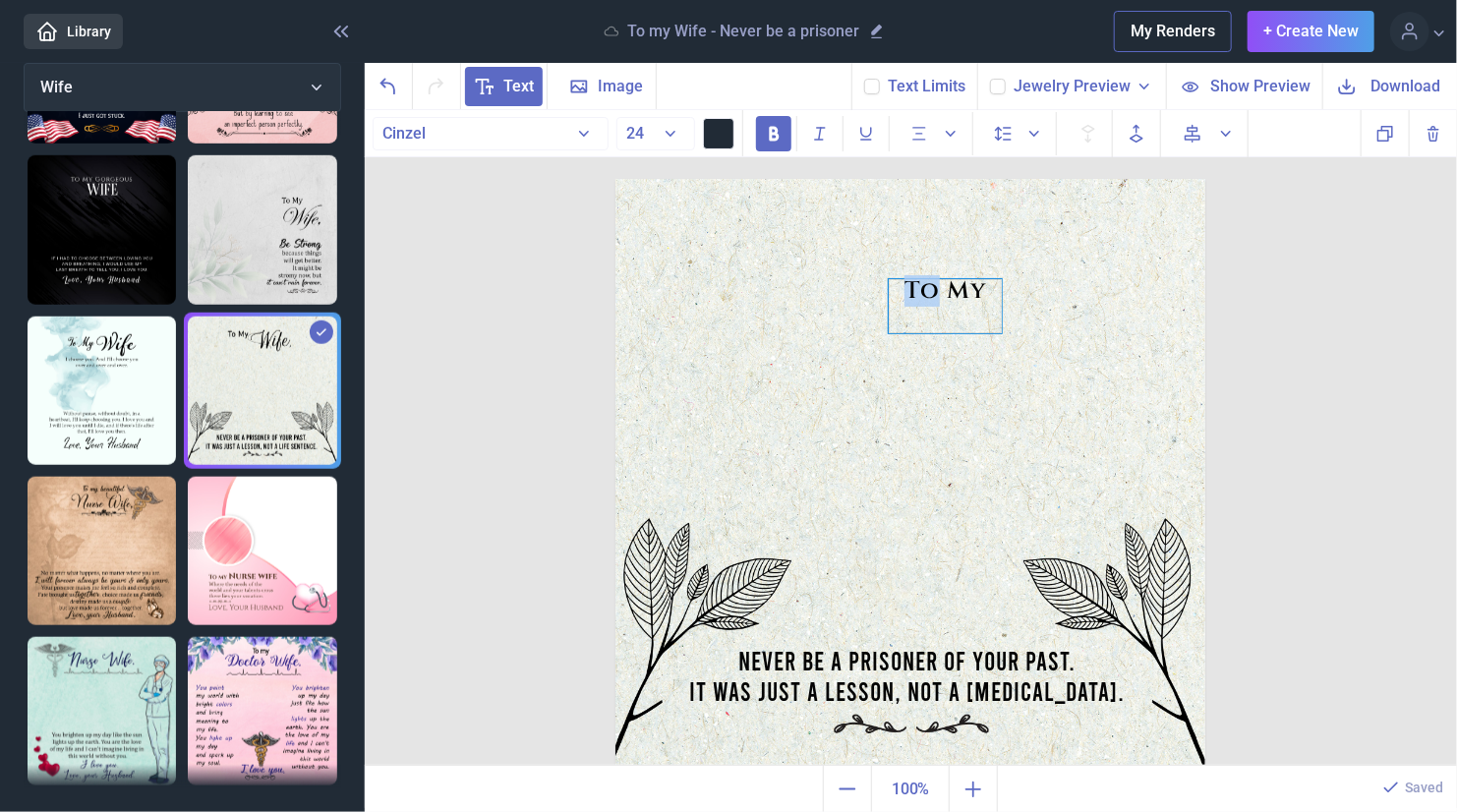 type 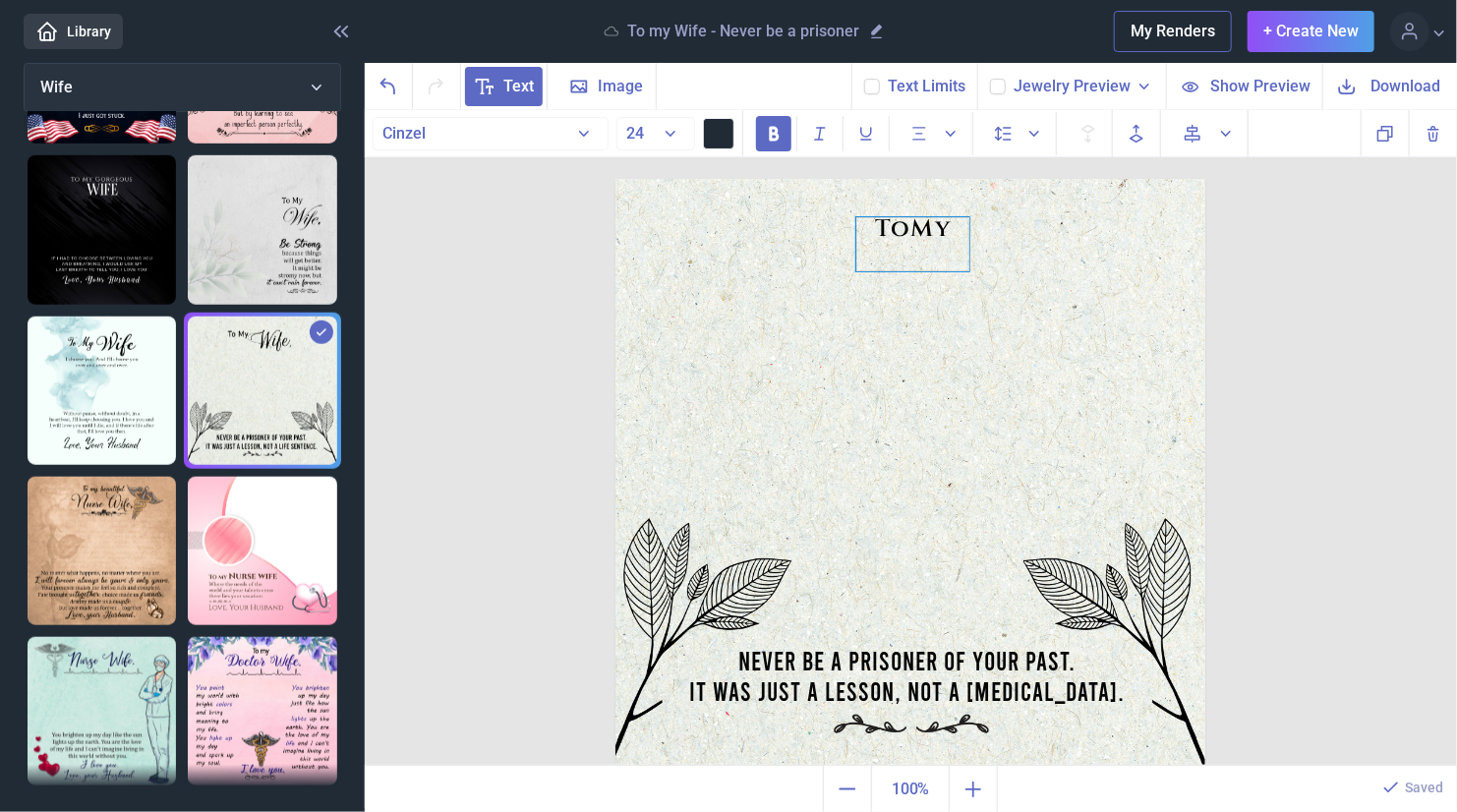 click on "To" at bounding box center [894, 229] 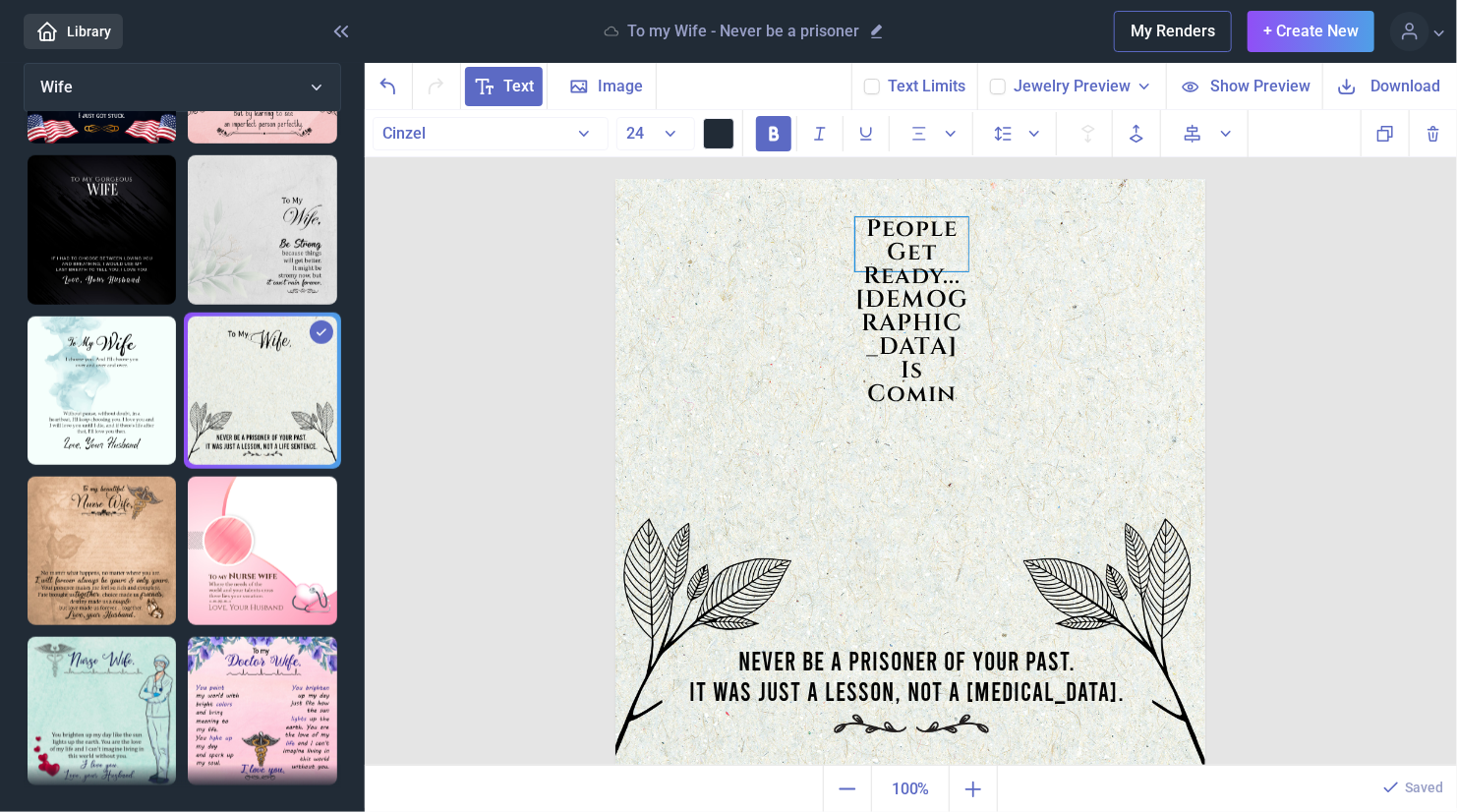 click on "People Get Ready... [DEMOGRAPHIC_DATA] Is Comin" at bounding box center [911, 244] 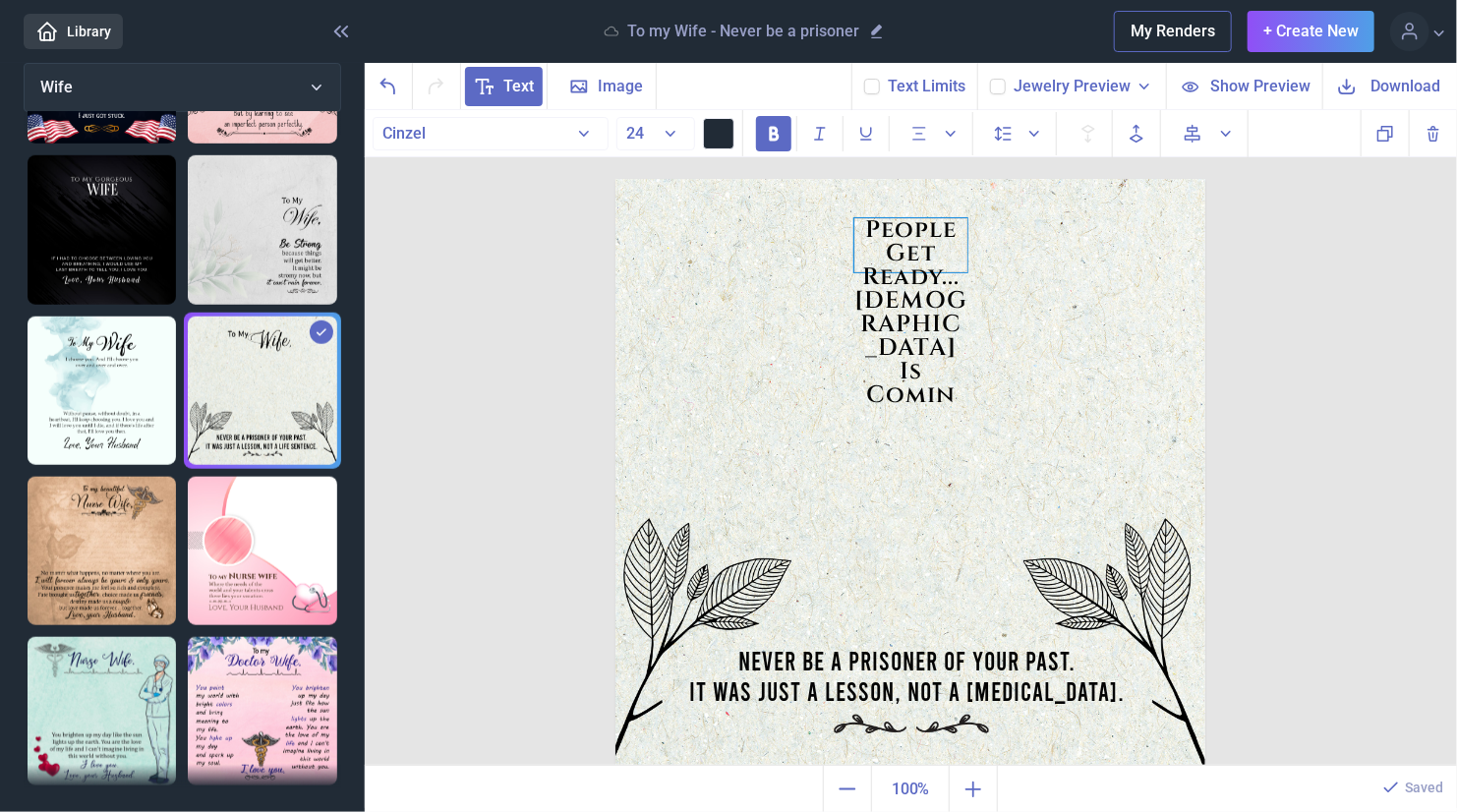 click on "People Get Ready... [DEMOGRAPHIC_DATA] Is Comin" at bounding box center [910, 245] 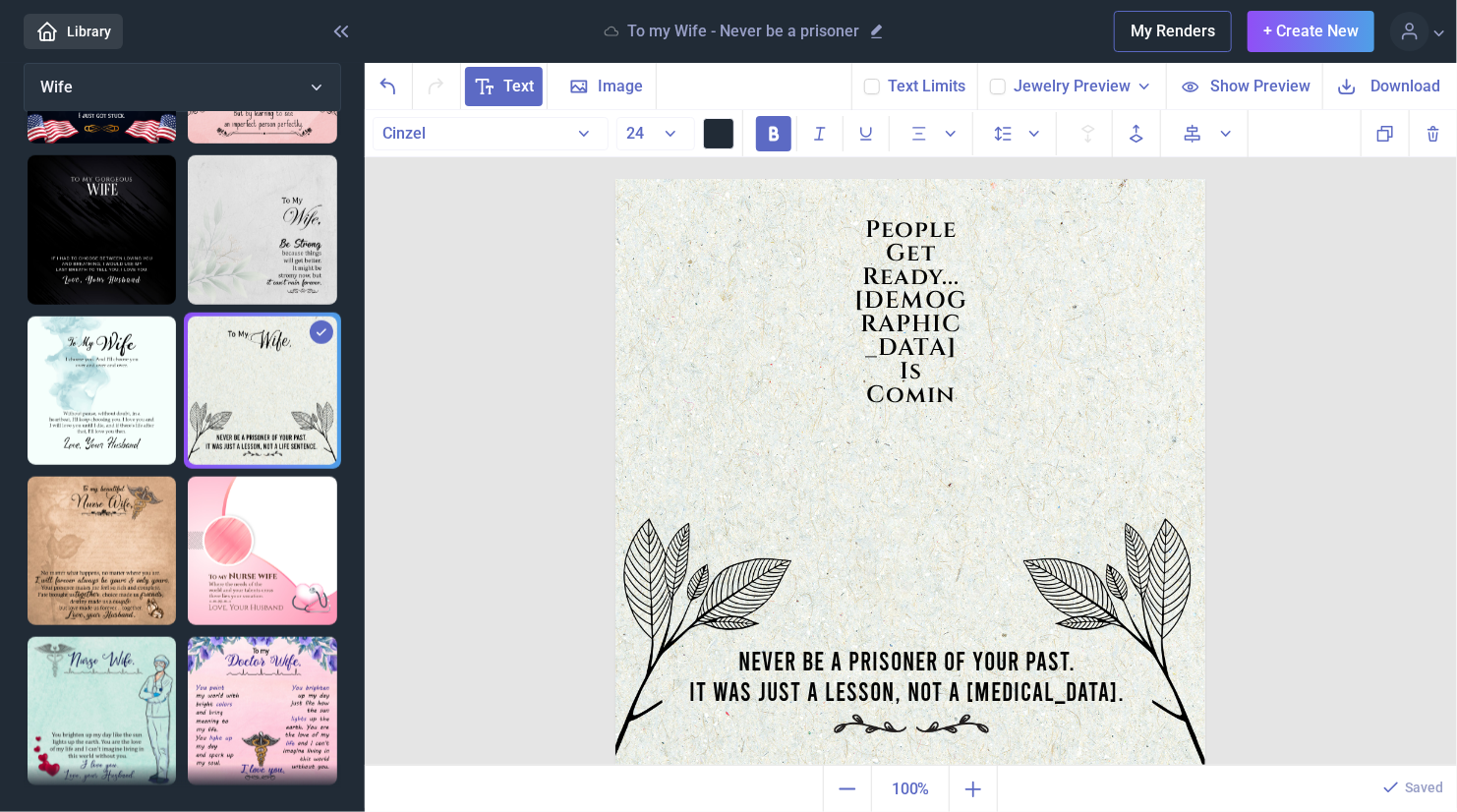 click at bounding box center [910, 474] 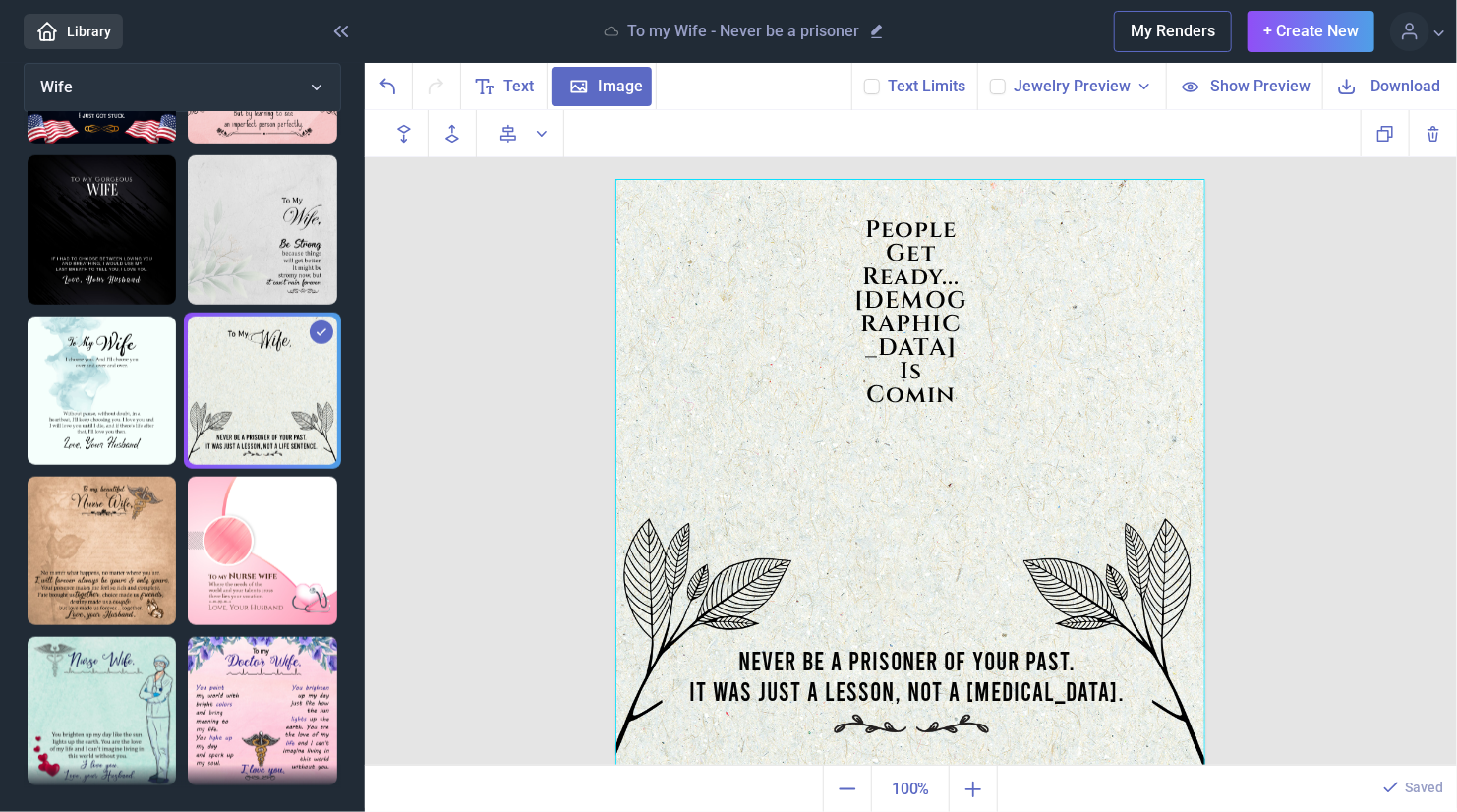 click at bounding box center (910, 474) 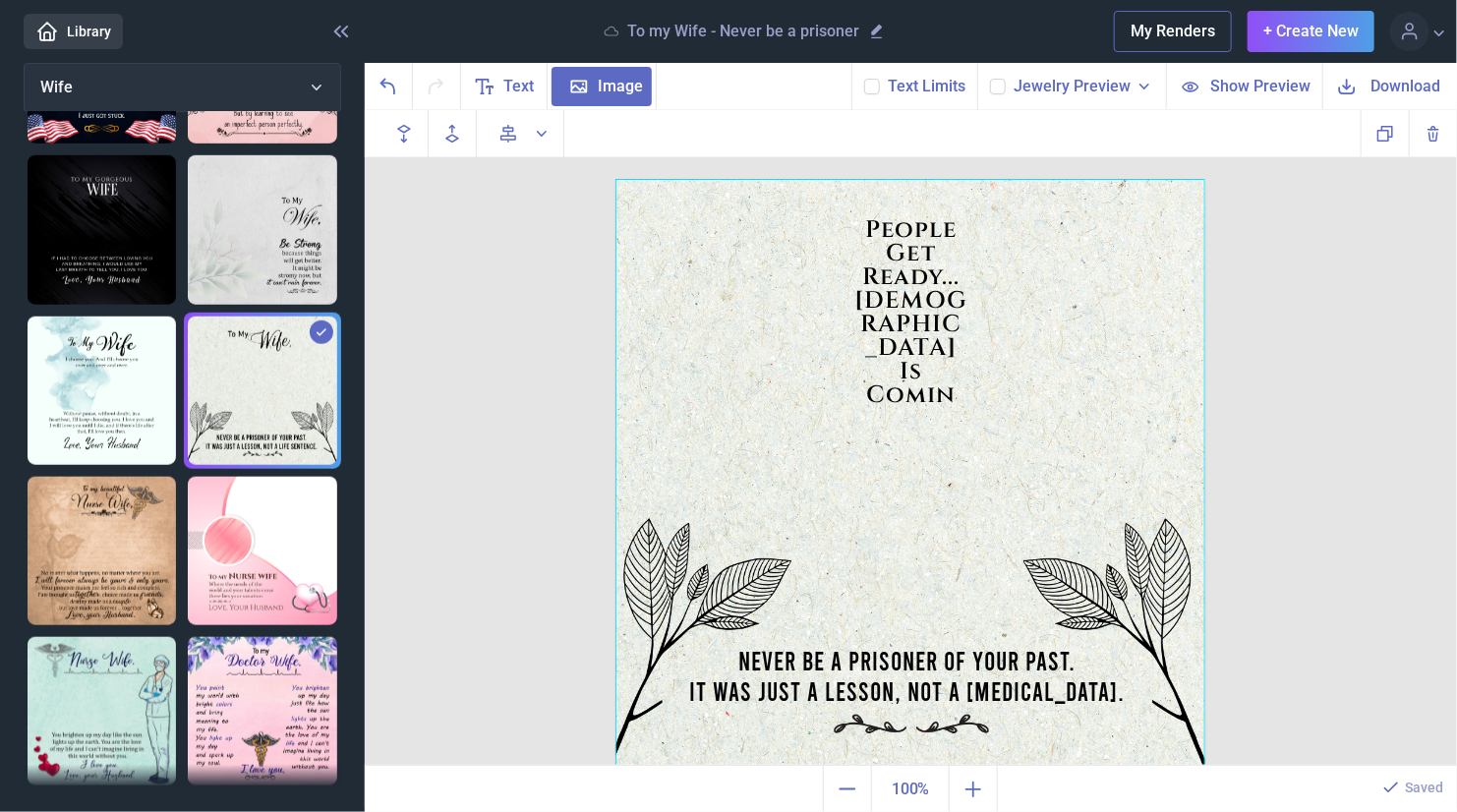 click at bounding box center (910, 474) 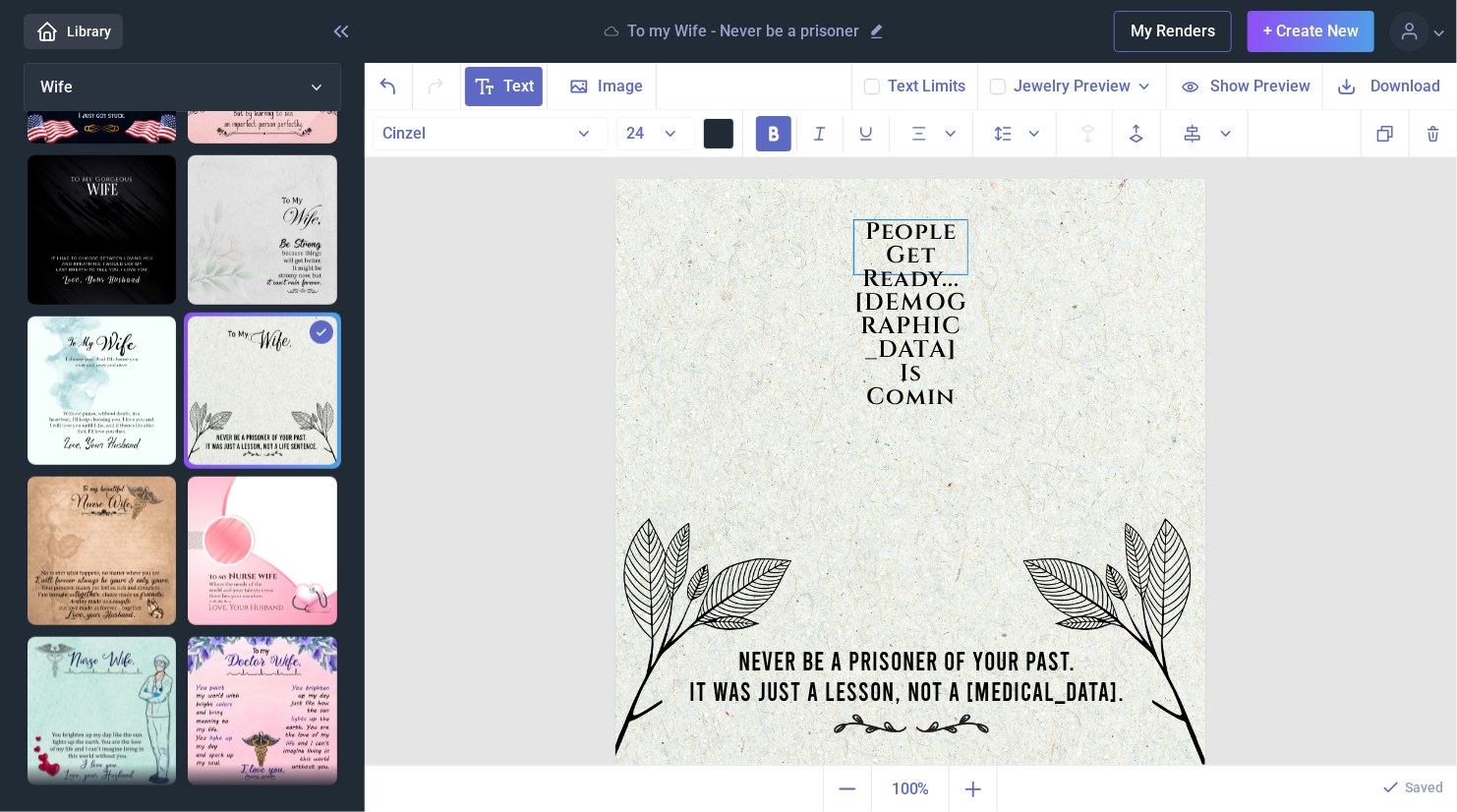 click on "People Get Ready... [DEMOGRAPHIC_DATA] Is Comin" at bounding box center [910, 247] 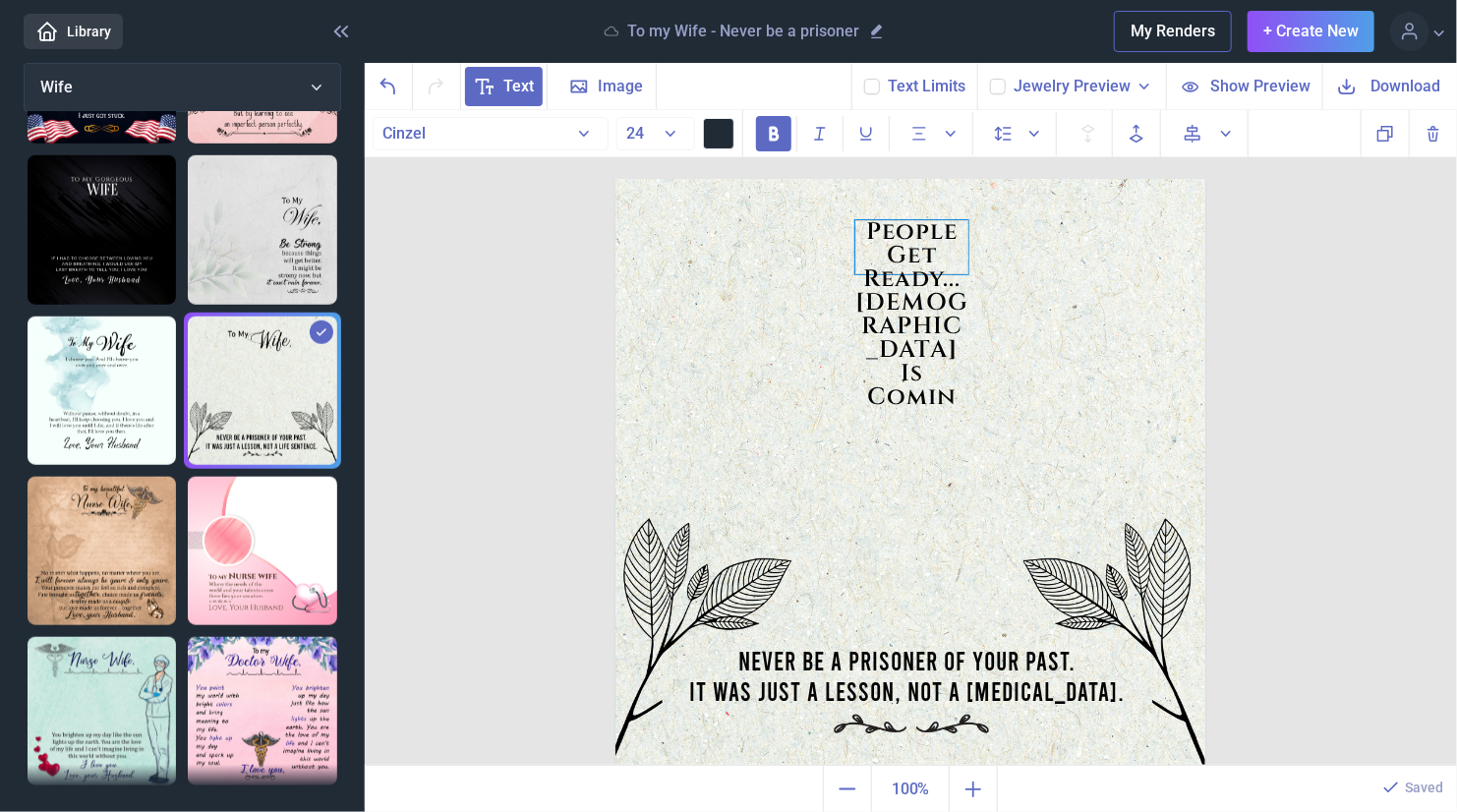 click on "People Get Ready... [DEMOGRAPHIC_DATA] Is Comin" at bounding box center (911, 247) 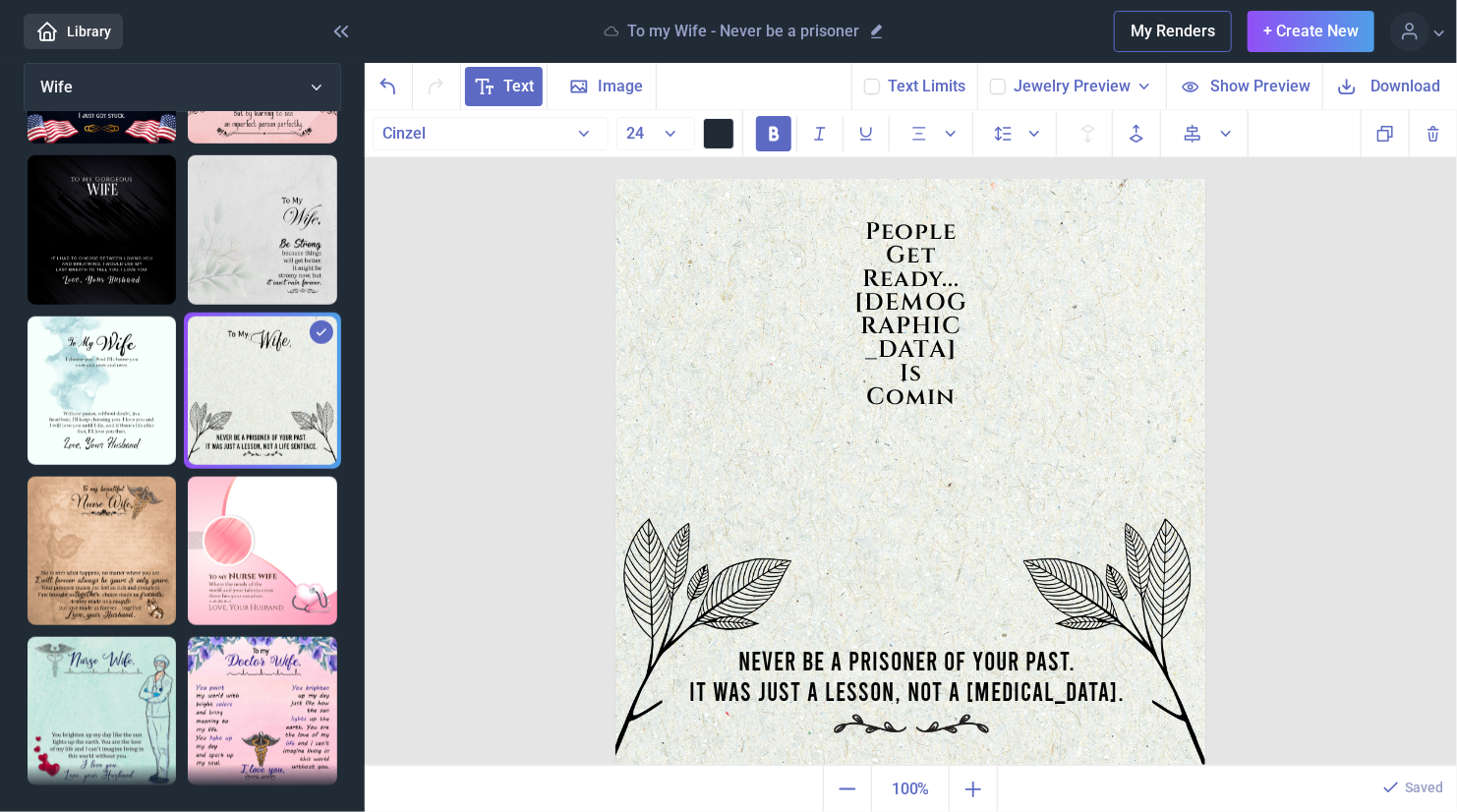 click at bounding box center (910, 474) 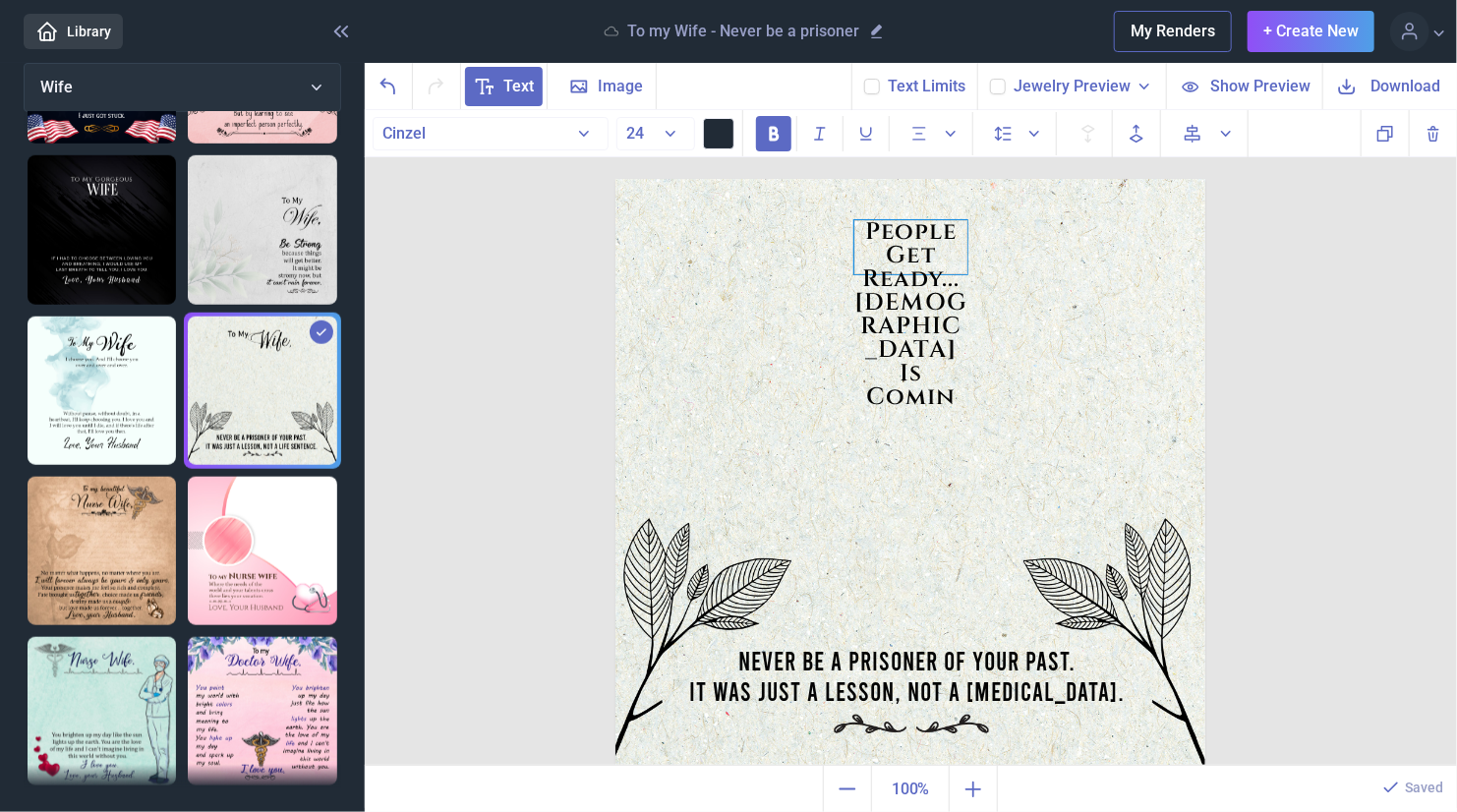 click on "People Get Ready... [DEMOGRAPHIC_DATA] Is Comin" at bounding box center [910, 247] 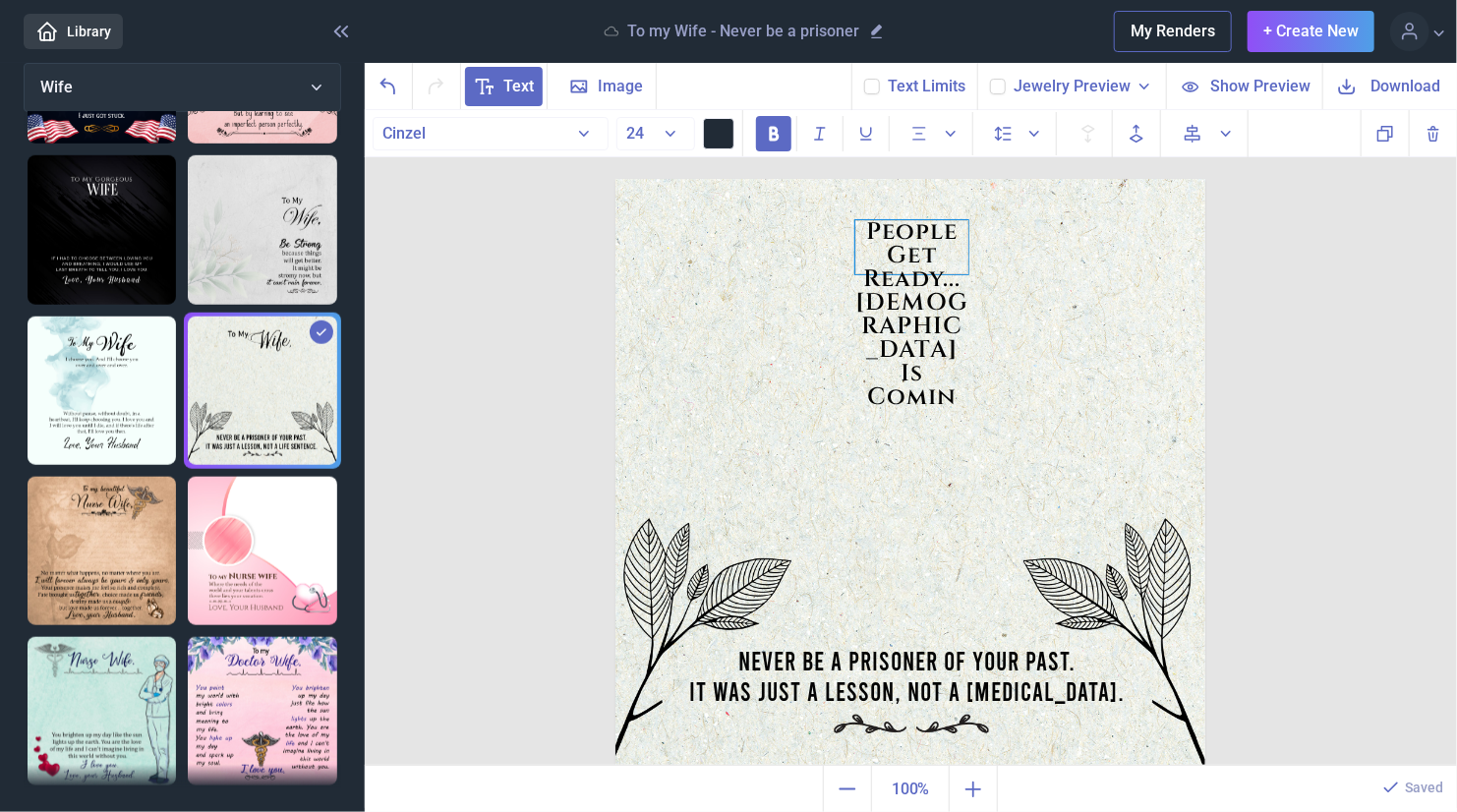 click on "People Get Ready... [DEMOGRAPHIC_DATA] Is Comin" at bounding box center (911, 247) 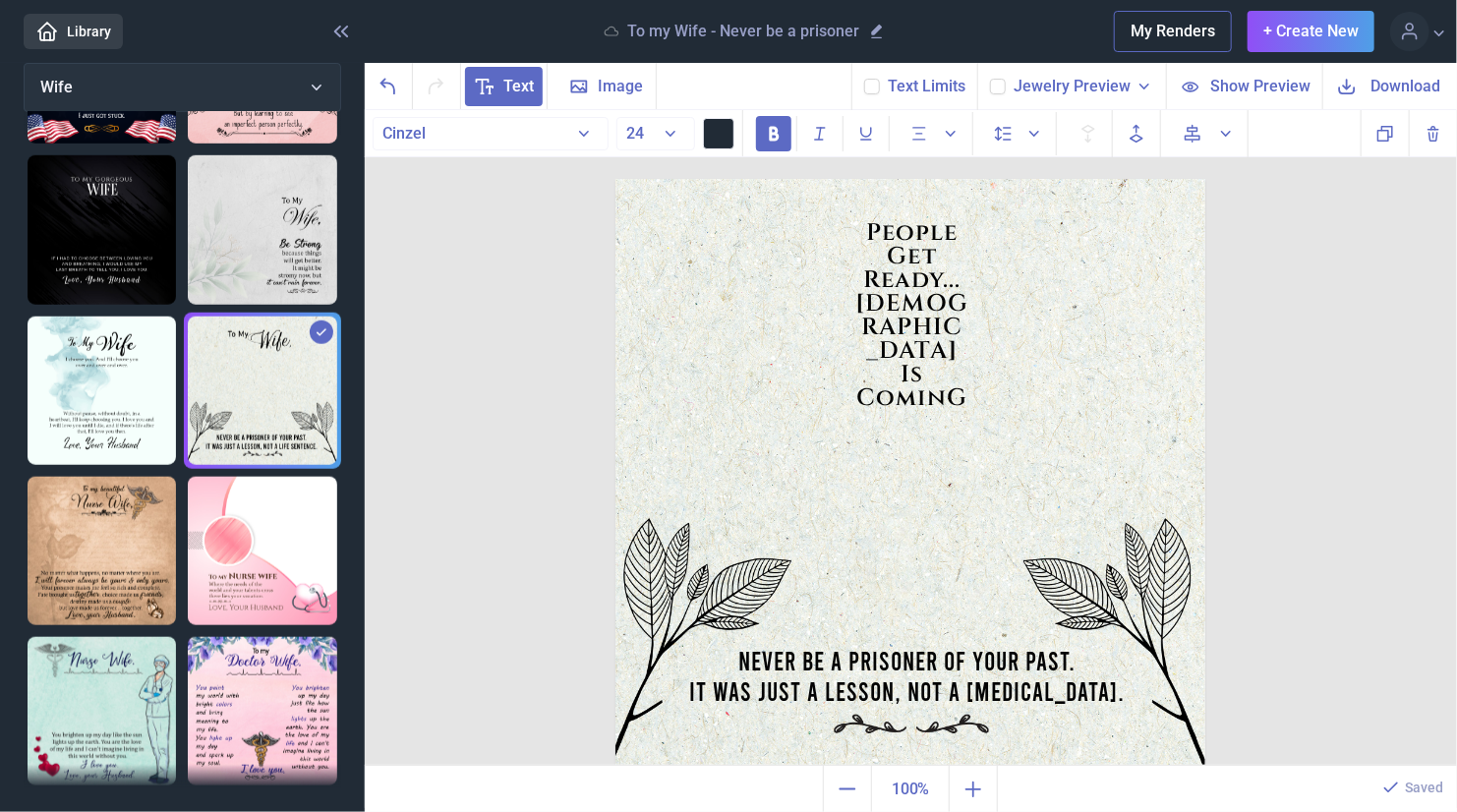 click at bounding box center [910, 474] 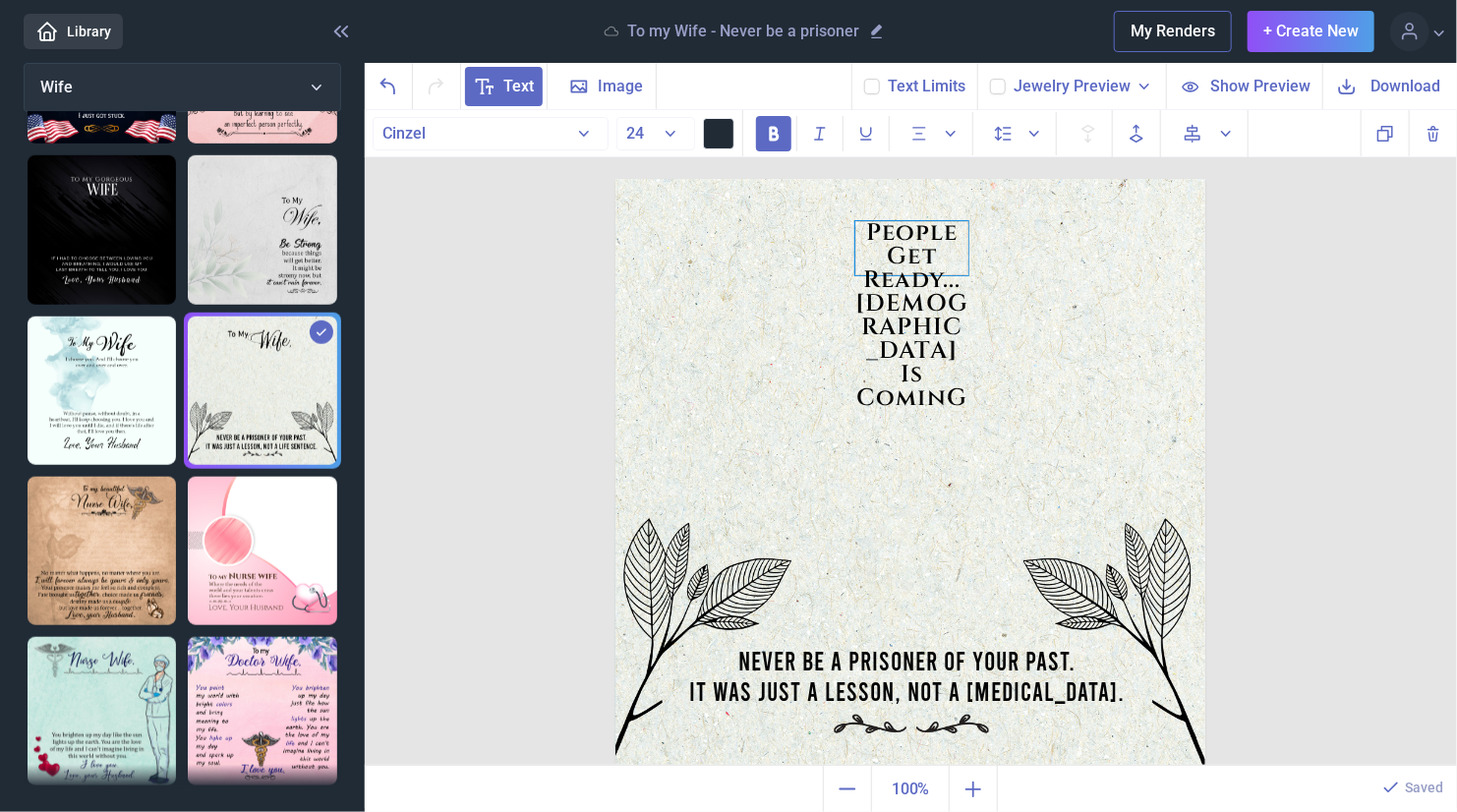 click on "People Get Ready... [DEMOGRAPHIC_DATA] Is CominG" at bounding box center (911, 248) 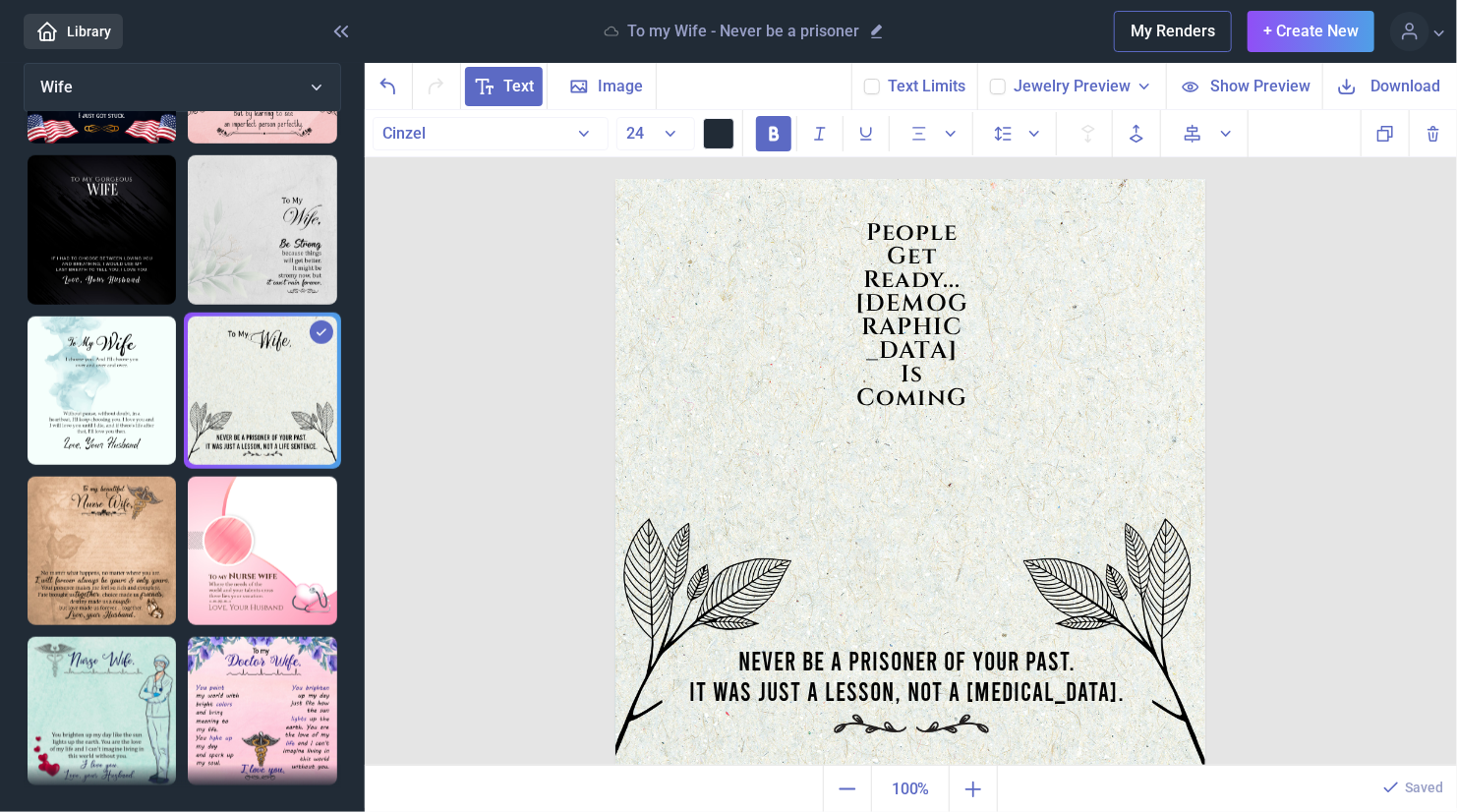 click at bounding box center [910, 474] 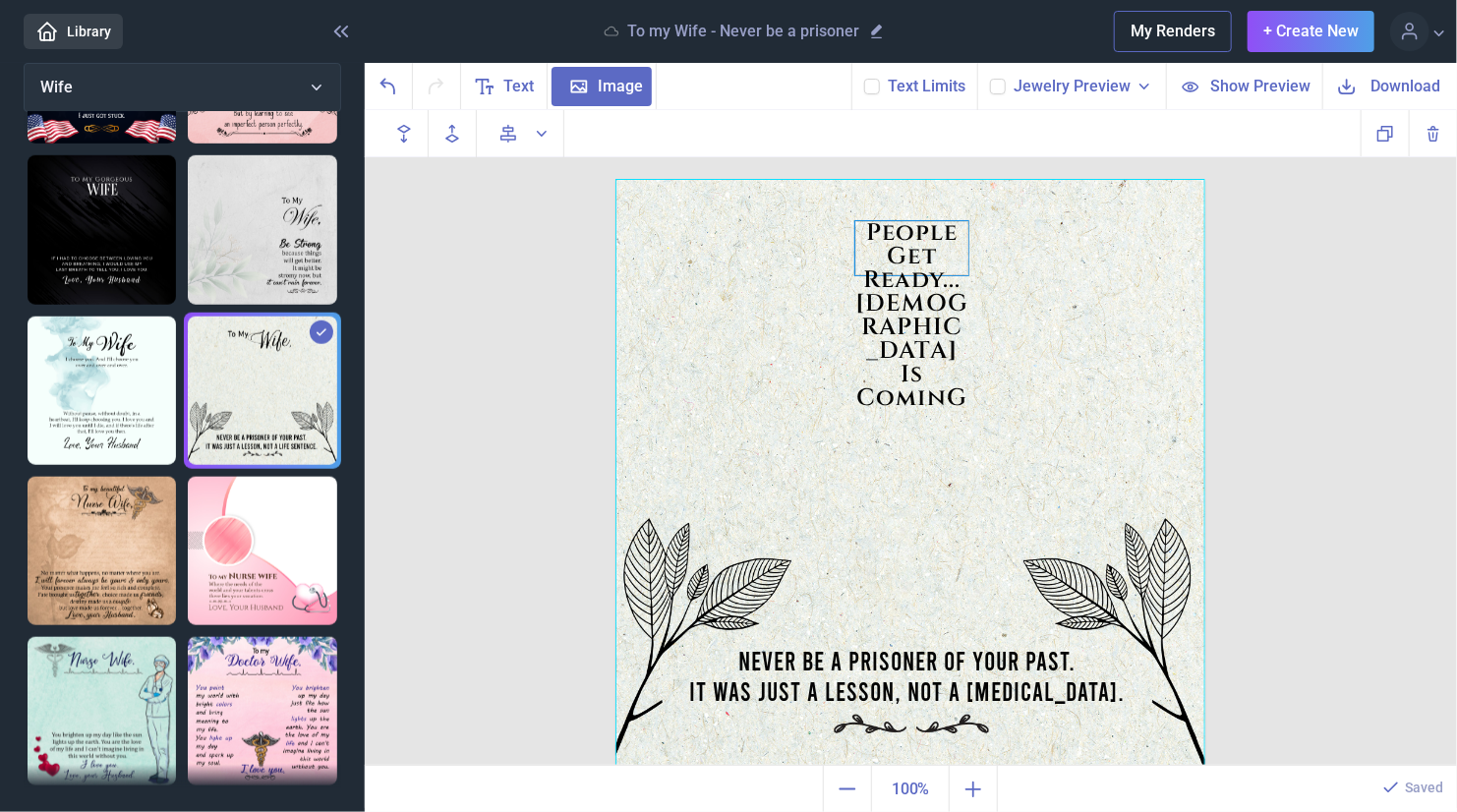 drag, startPoint x: 831, startPoint y: 261, endPoint x: 850, endPoint y: 263, distance: 19.10497 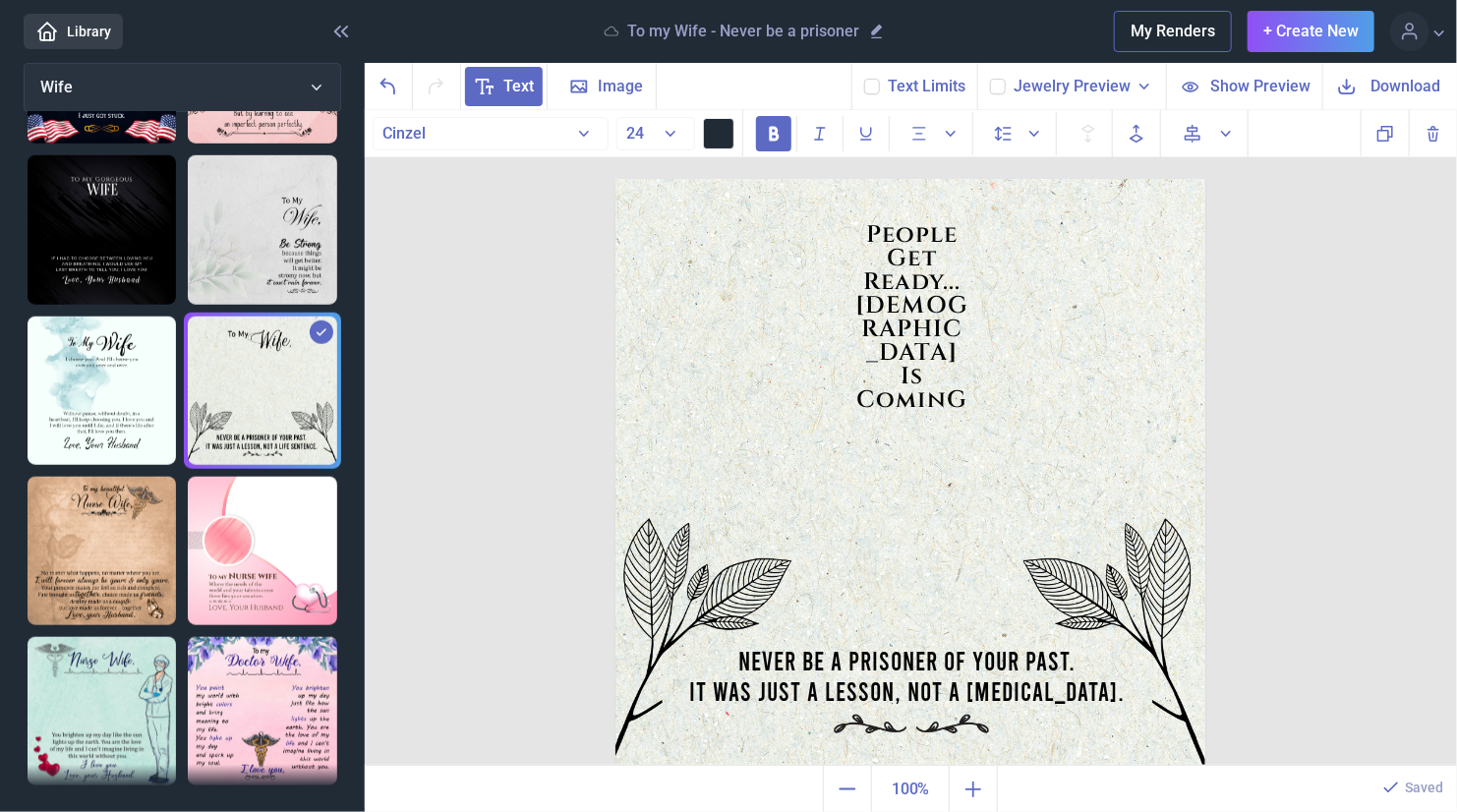 click at bounding box center (910, 474) 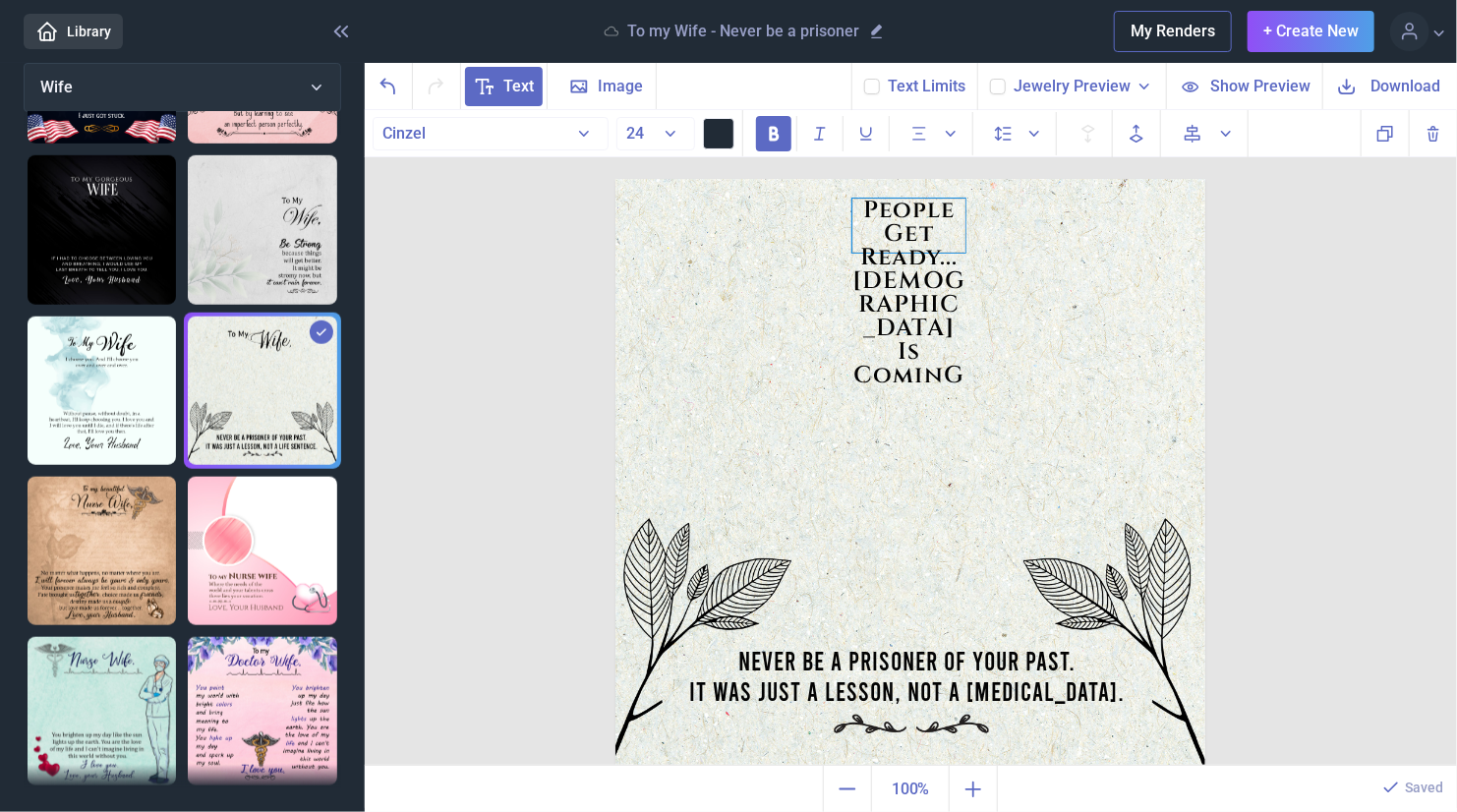 drag, startPoint x: 934, startPoint y: 331, endPoint x: 936, endPoint y: 309, distance: 22.090722 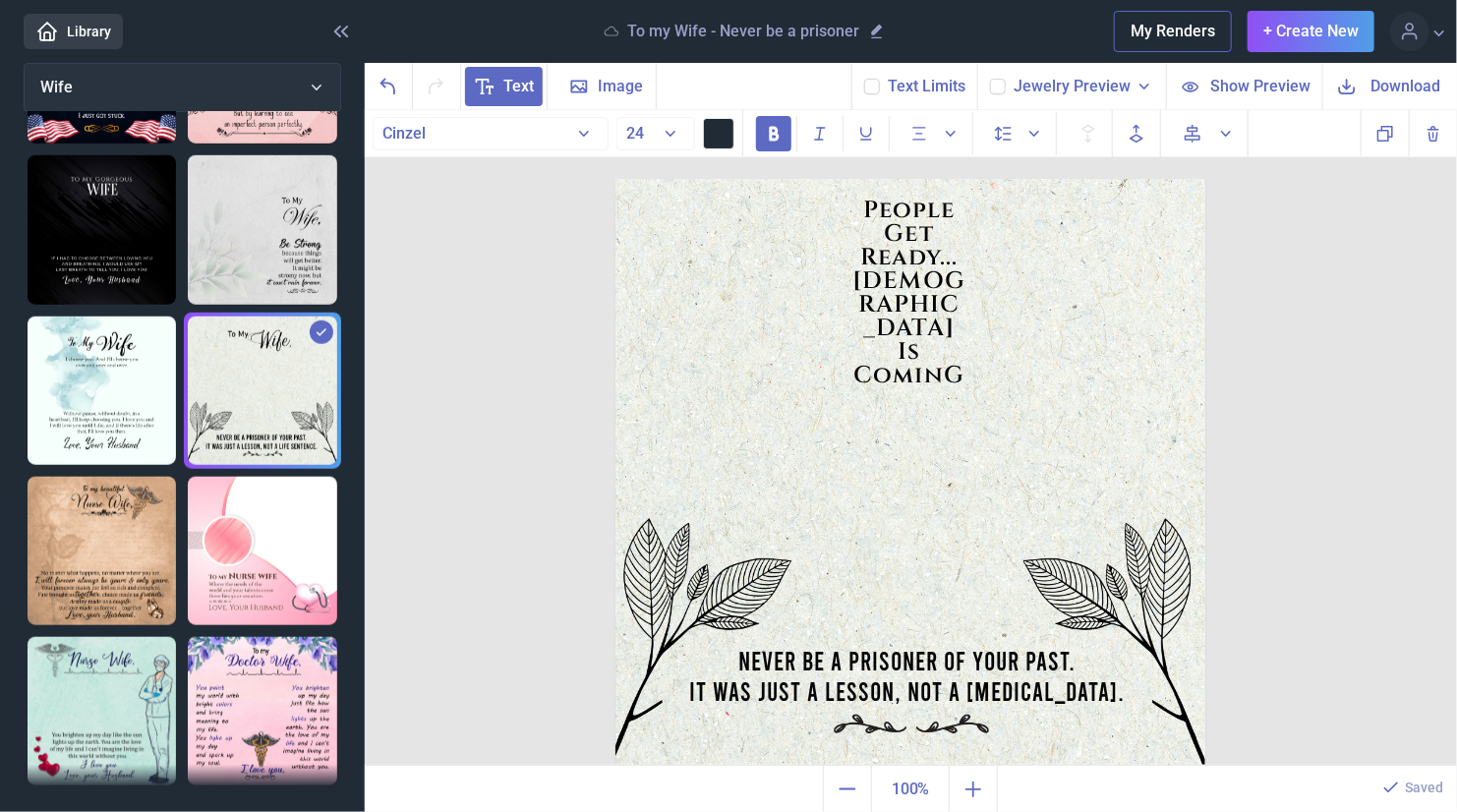 click at bounding box center (910, 474) 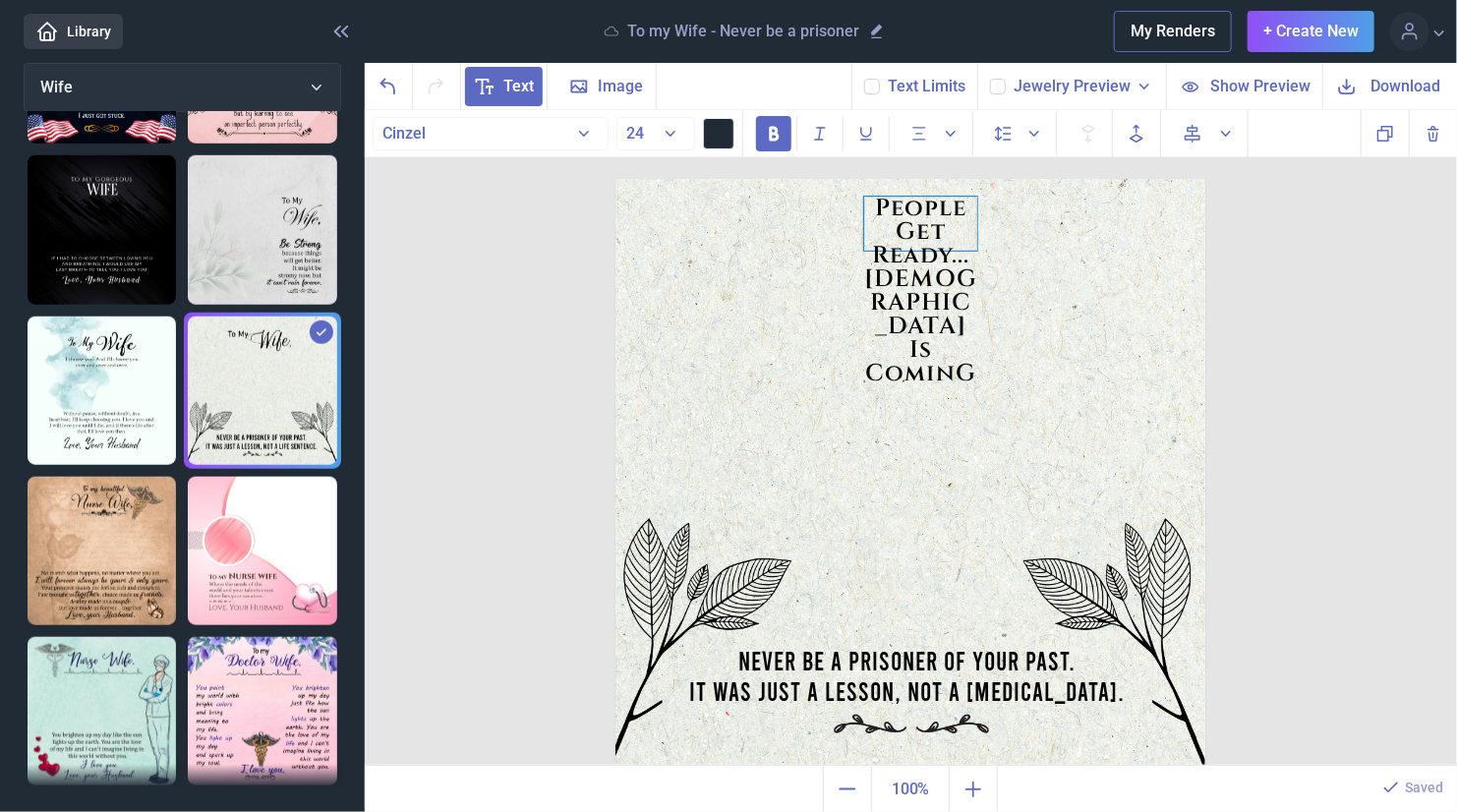 drag, startPoint x: 904, startPoint y: 298, endPoint x: 916, endPoint y: 296, distance: 12.165525 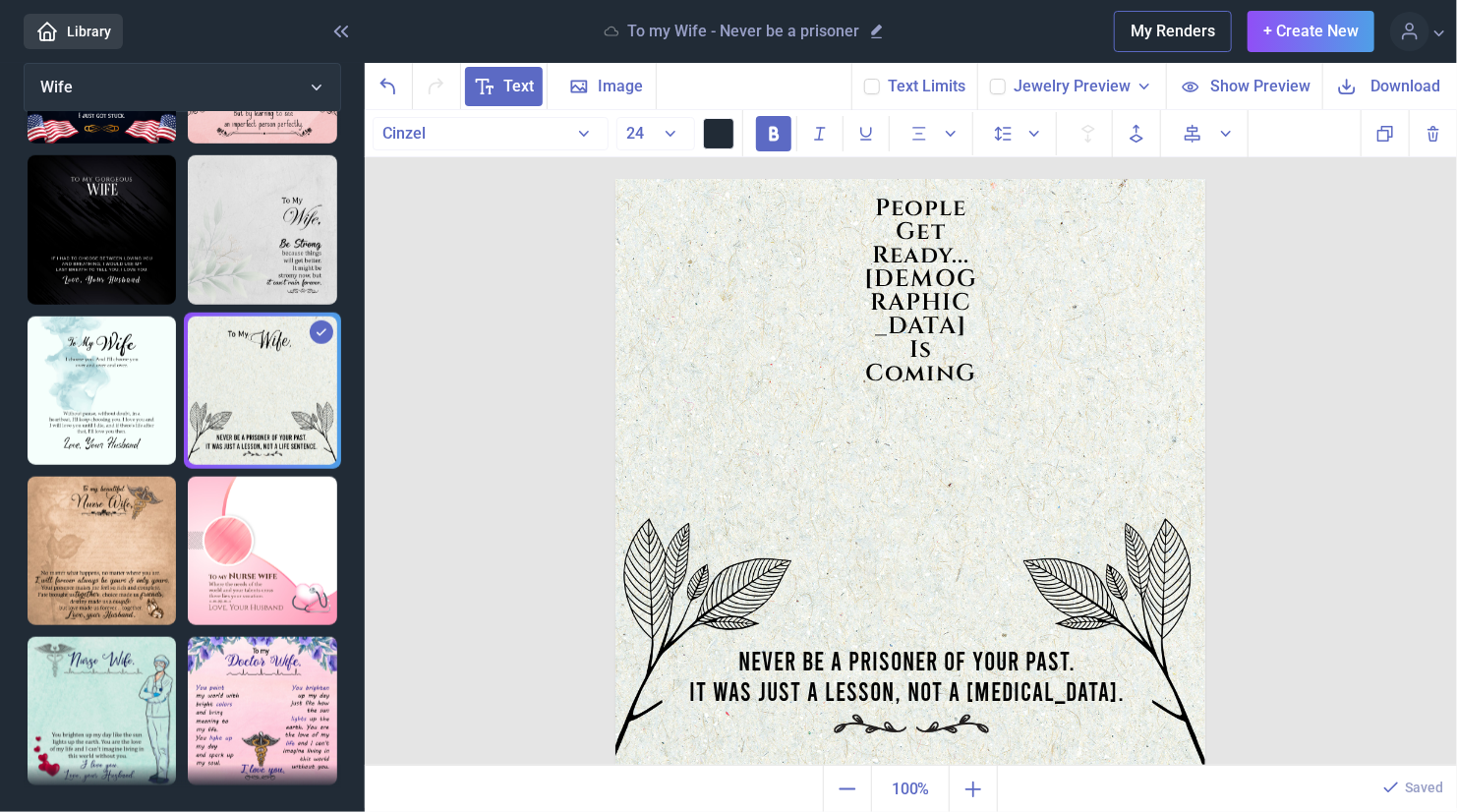 click at bounding box center (910, 474) 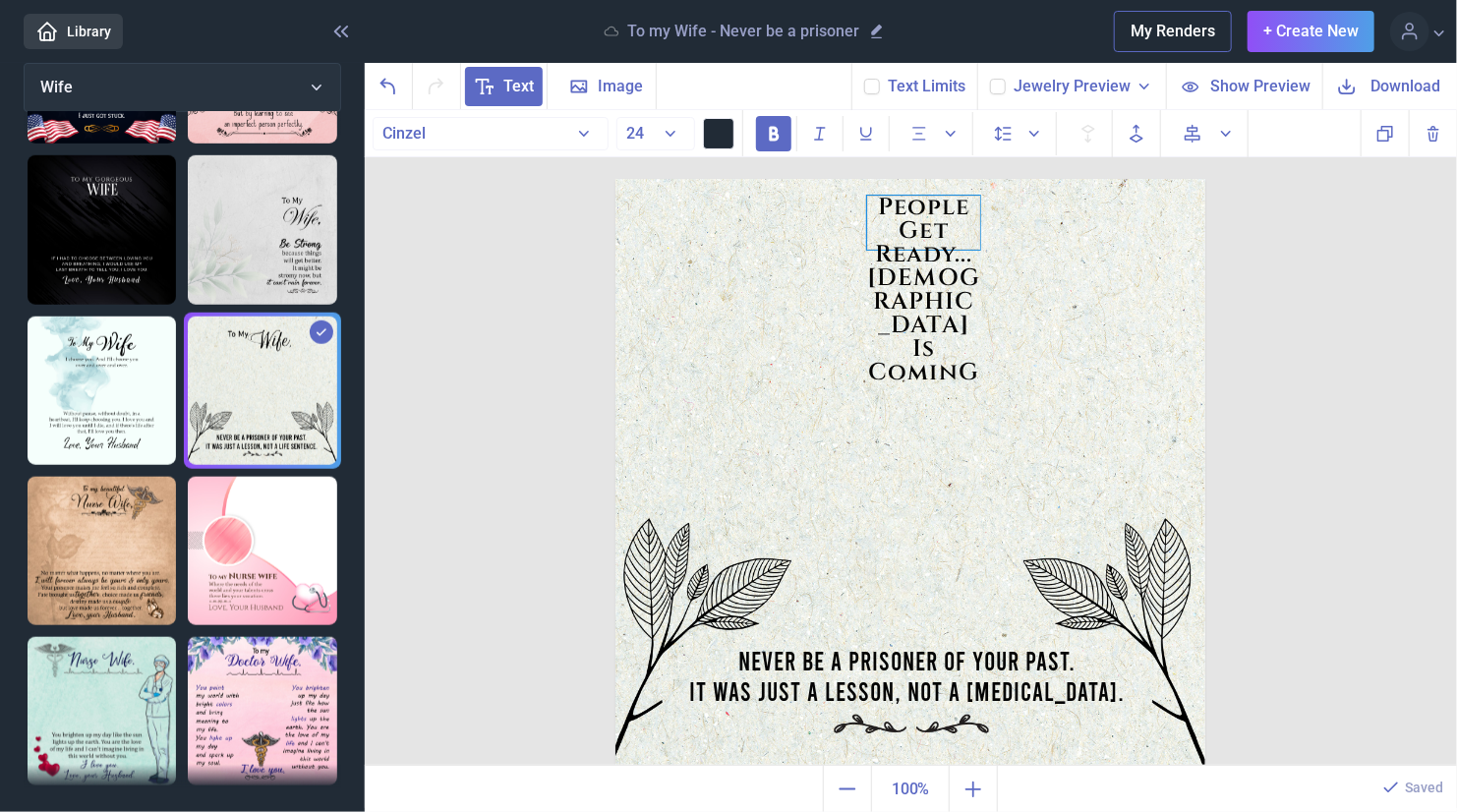 click on "People Get Ready... [DEMOGRAPHIC_DATA] Is CominG" at bounding box center [923, 222] 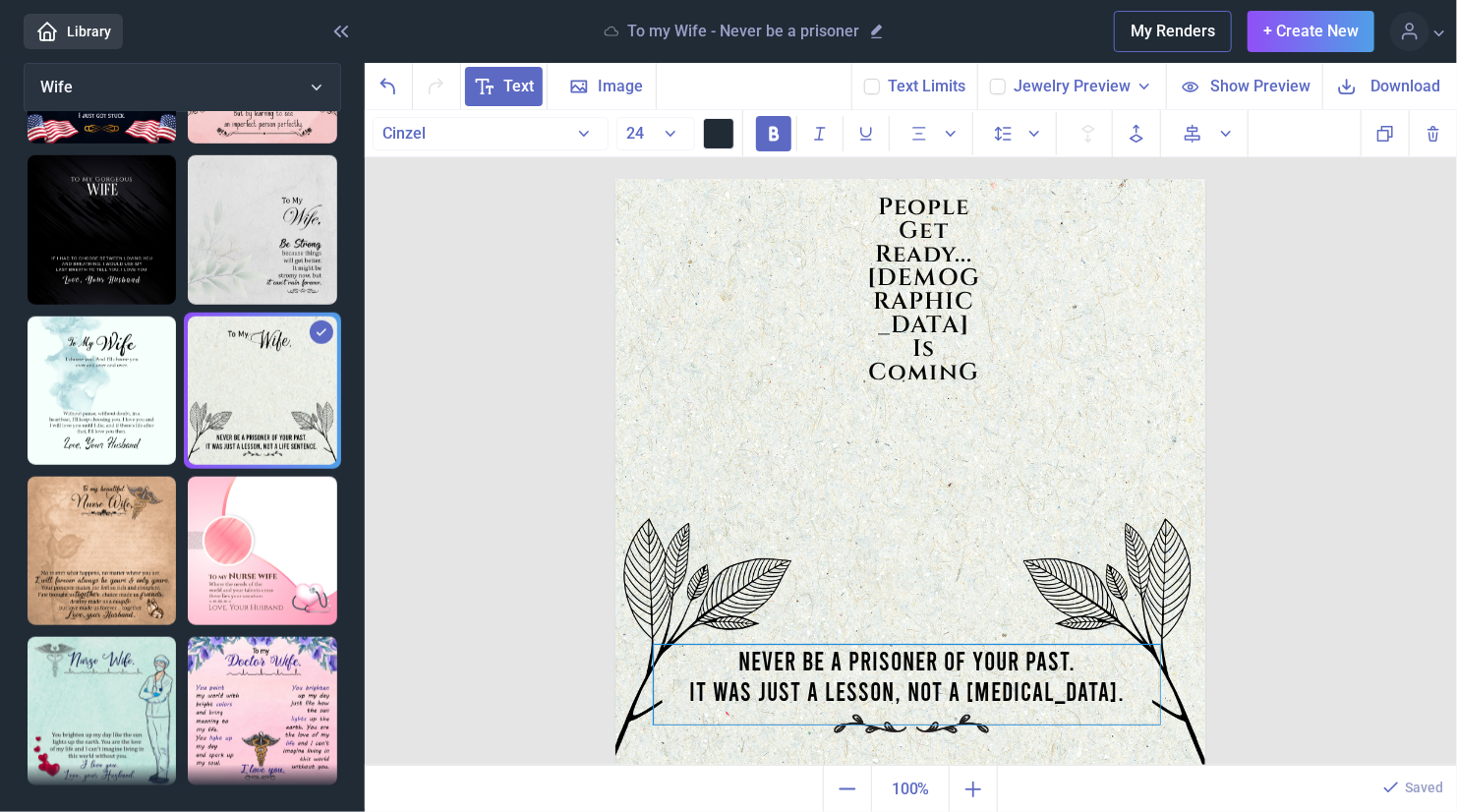click on "Never be a prisoner of your past. It was just a lesson, not a [MEDICAL_DATA]." at bounding box center [910, 179] 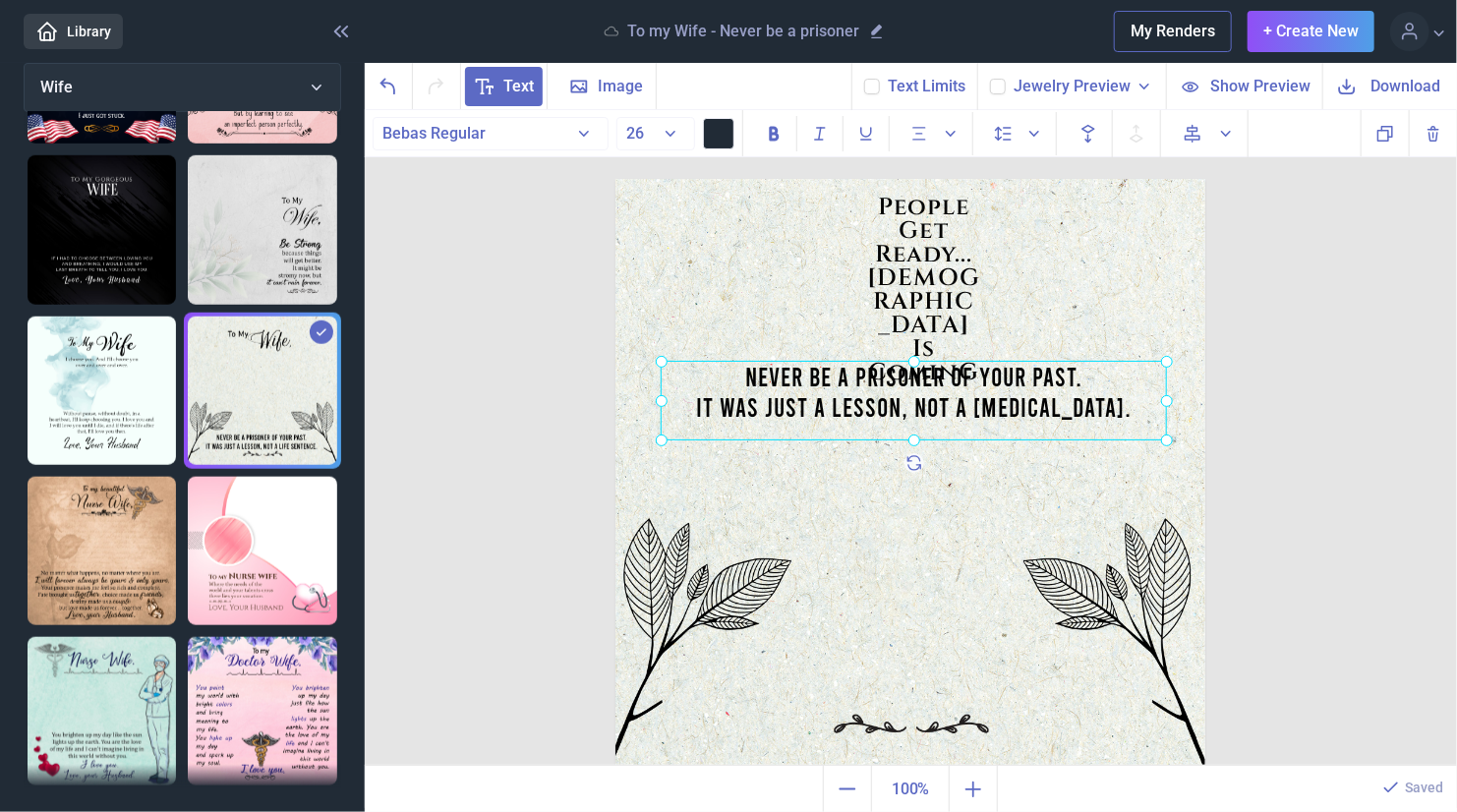 drag, startPoint x: 909, startPoint y: 688, endPoint x: 917, endPoint y: 403, distance: 285.11226 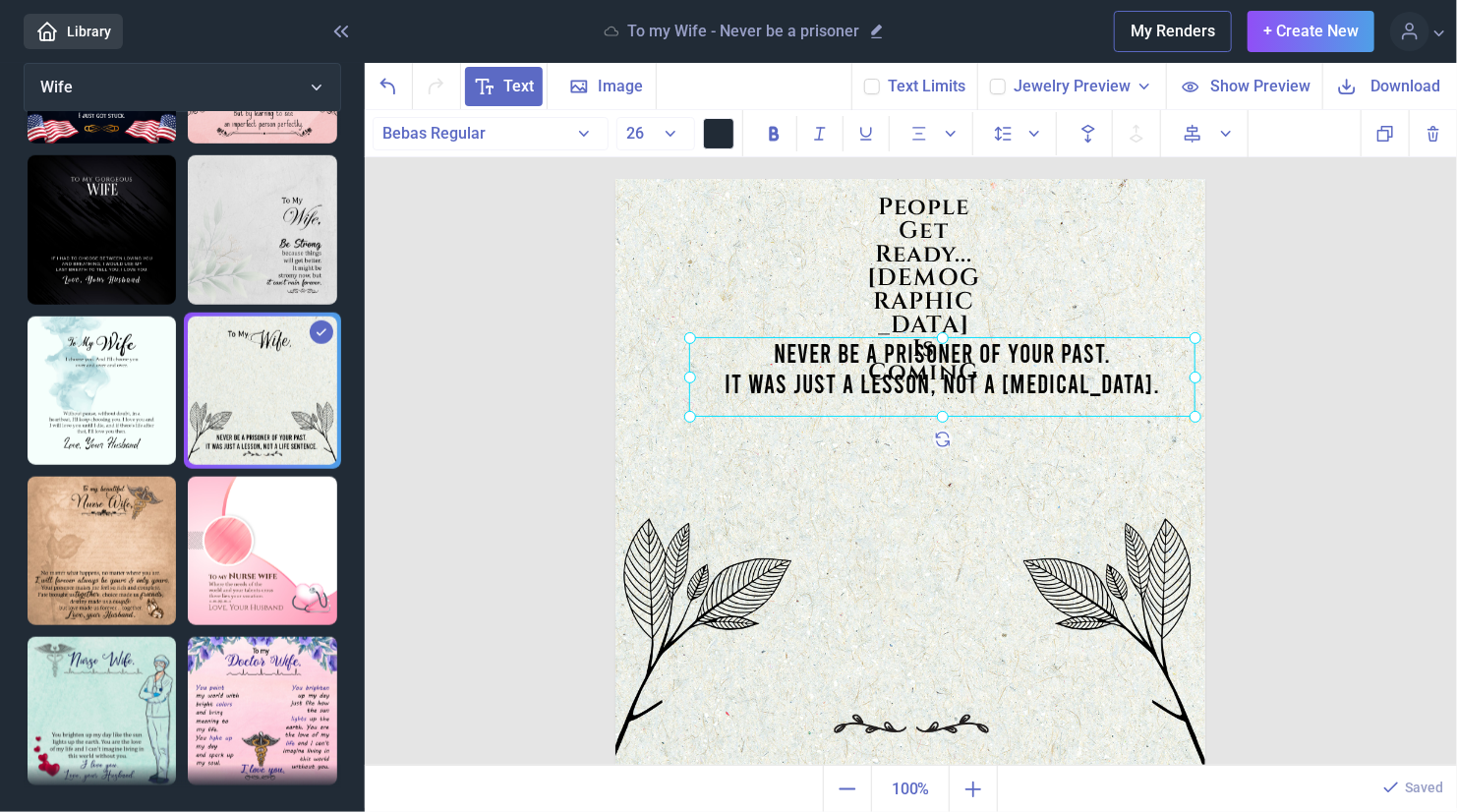 drag, startPoint x: 928, startPoint y: 402, endPoint x: 956, endPoint y: 379, distance: 36.23534 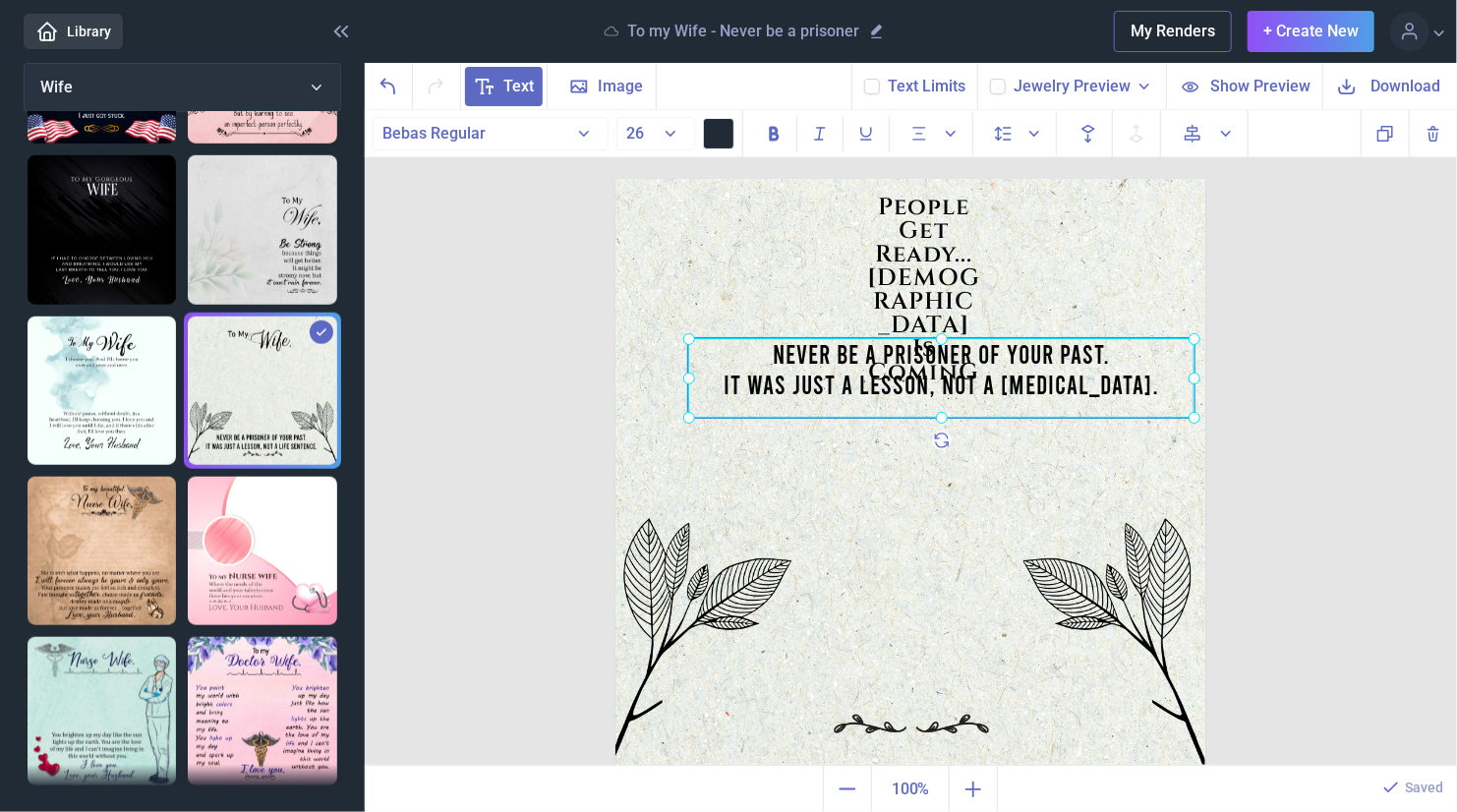 drag, startPoint x: 757, startPoint y: 343, endPoint x: 779, endPoint y: 354, distance: 24.596748 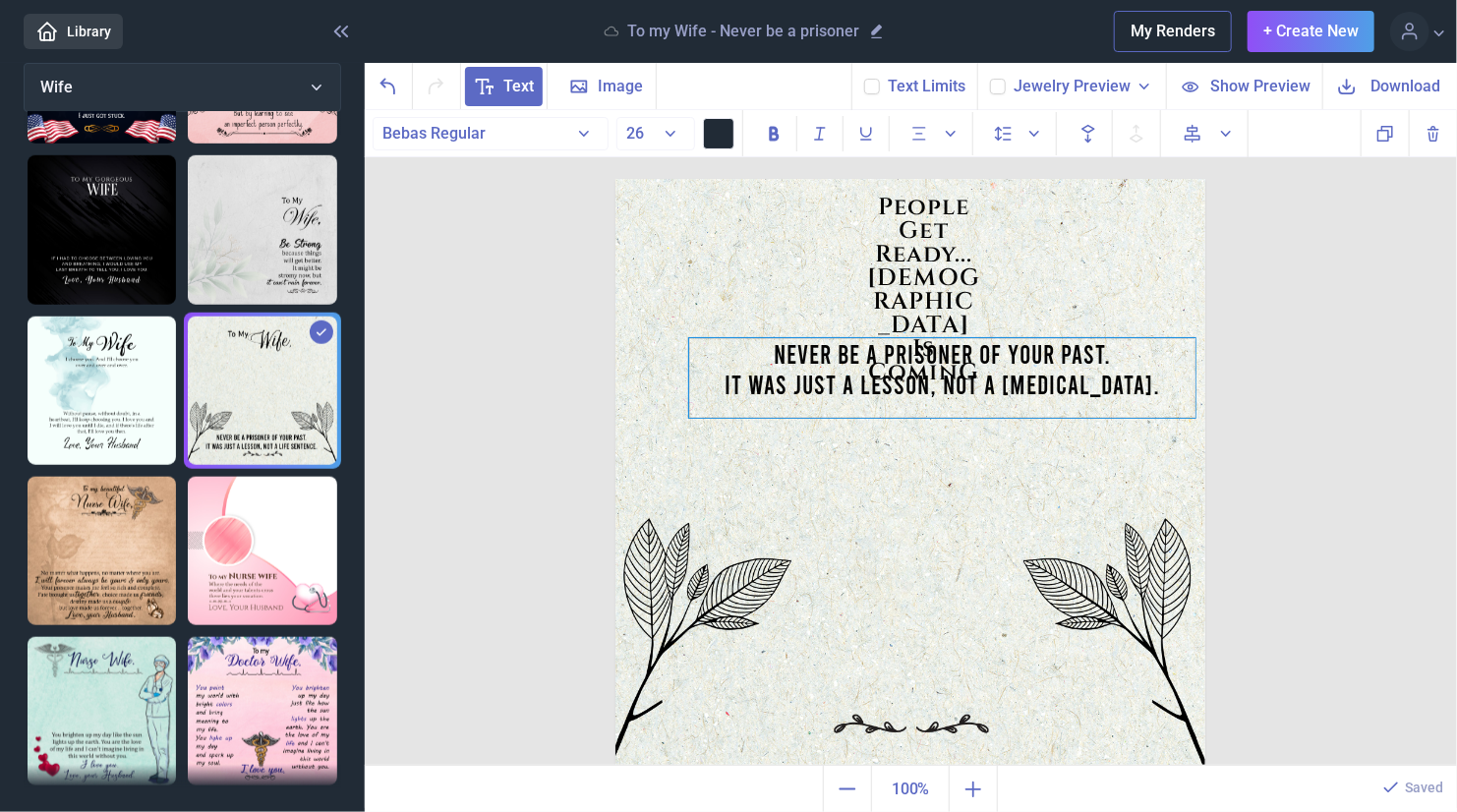 click on "Never be a prisoner of your past. It was just a lesson, not a [MEDICAL_DATA]." at bounding box center (942, 377) 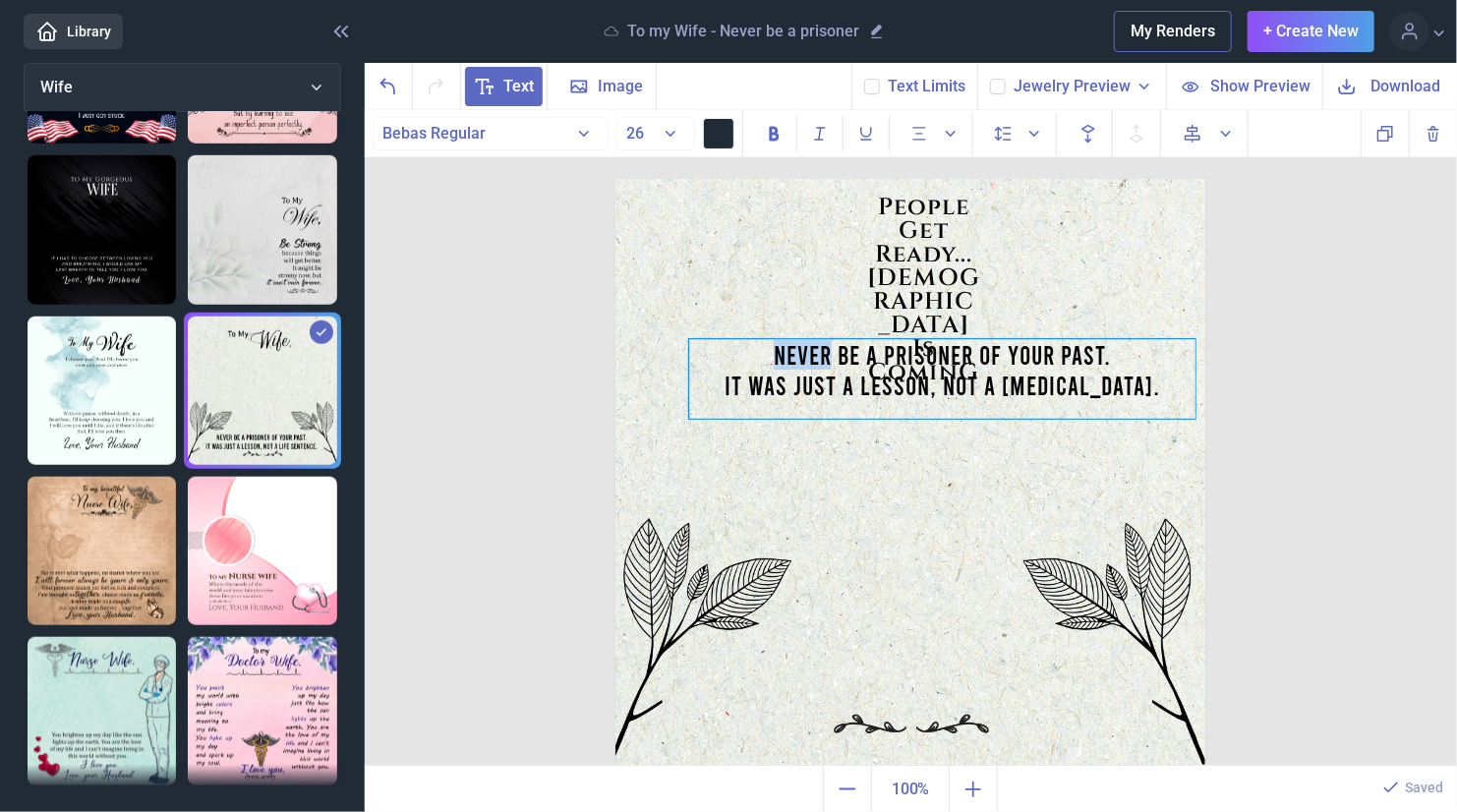 click on "Never be a prisoner of your past. It was just a lesson, not a [MEDICAL_DATA]." at bounding box center (942, 378) 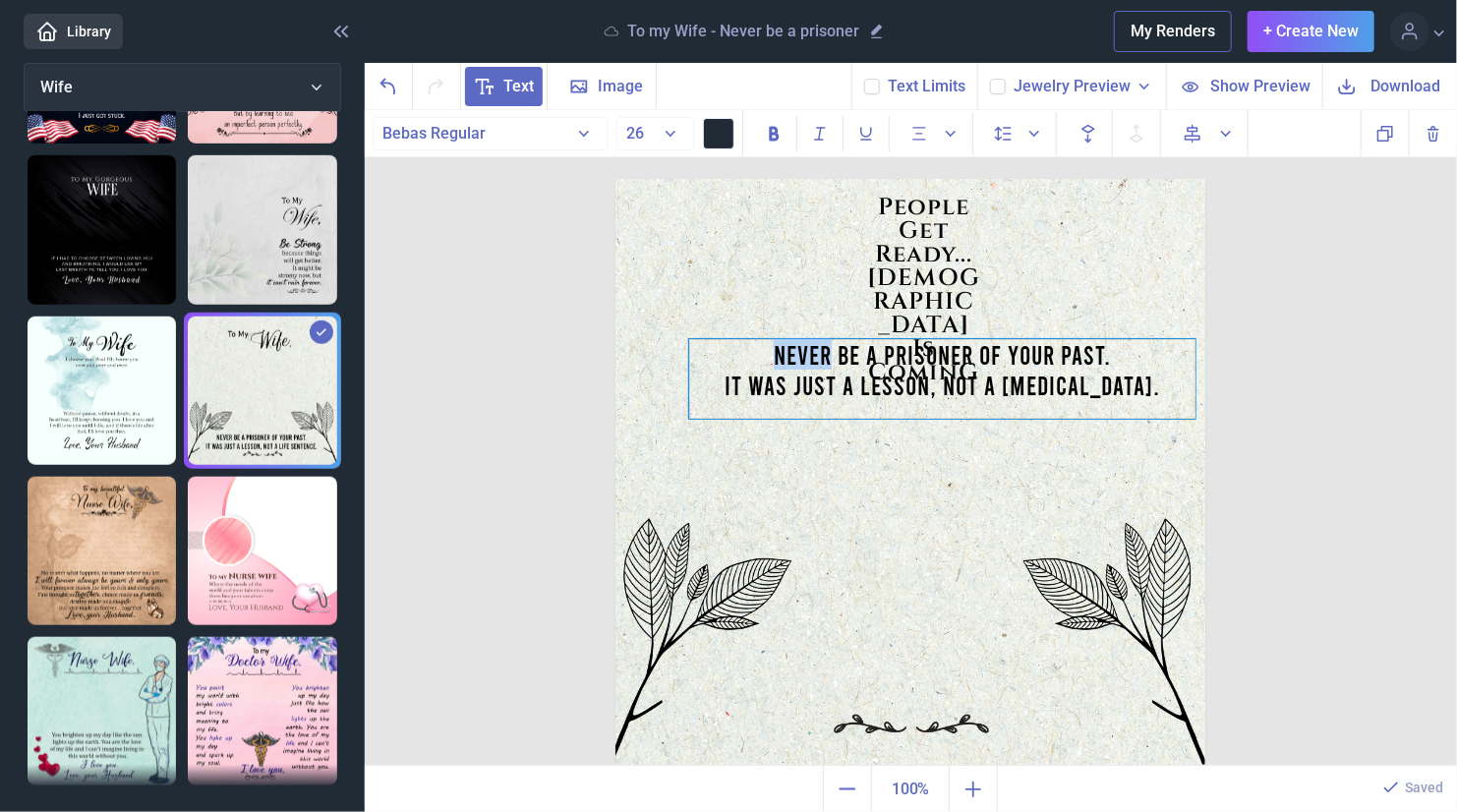 click on "Never be a prisoner of your past. It was just a lesson, not a [MEDICAL_DATA]." at bounding box center [942, 378] 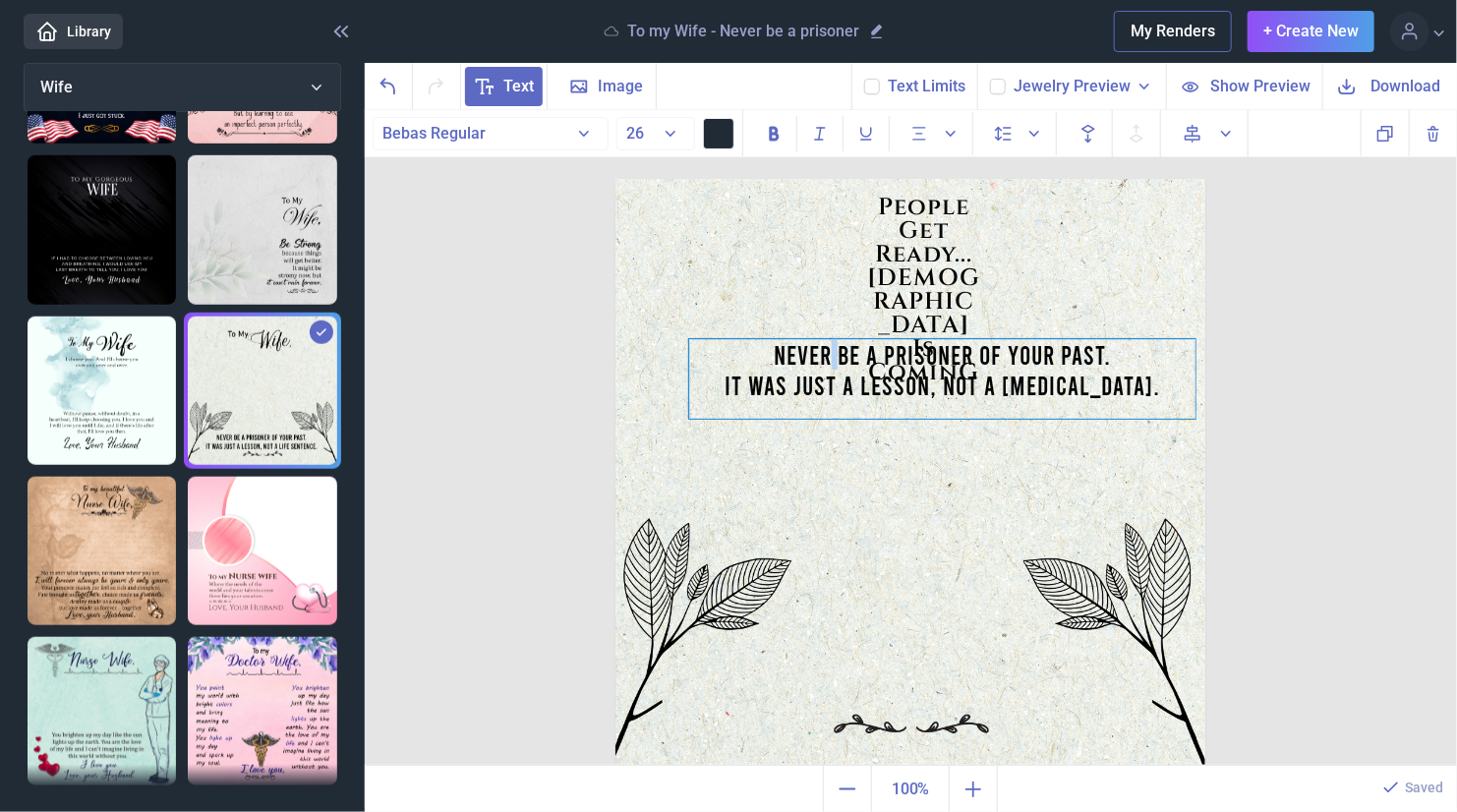 click on "Never be a prisoner of your past. It was just a lesson, not a [MEDICAL_DATA]." at bounding box center [942, 378] 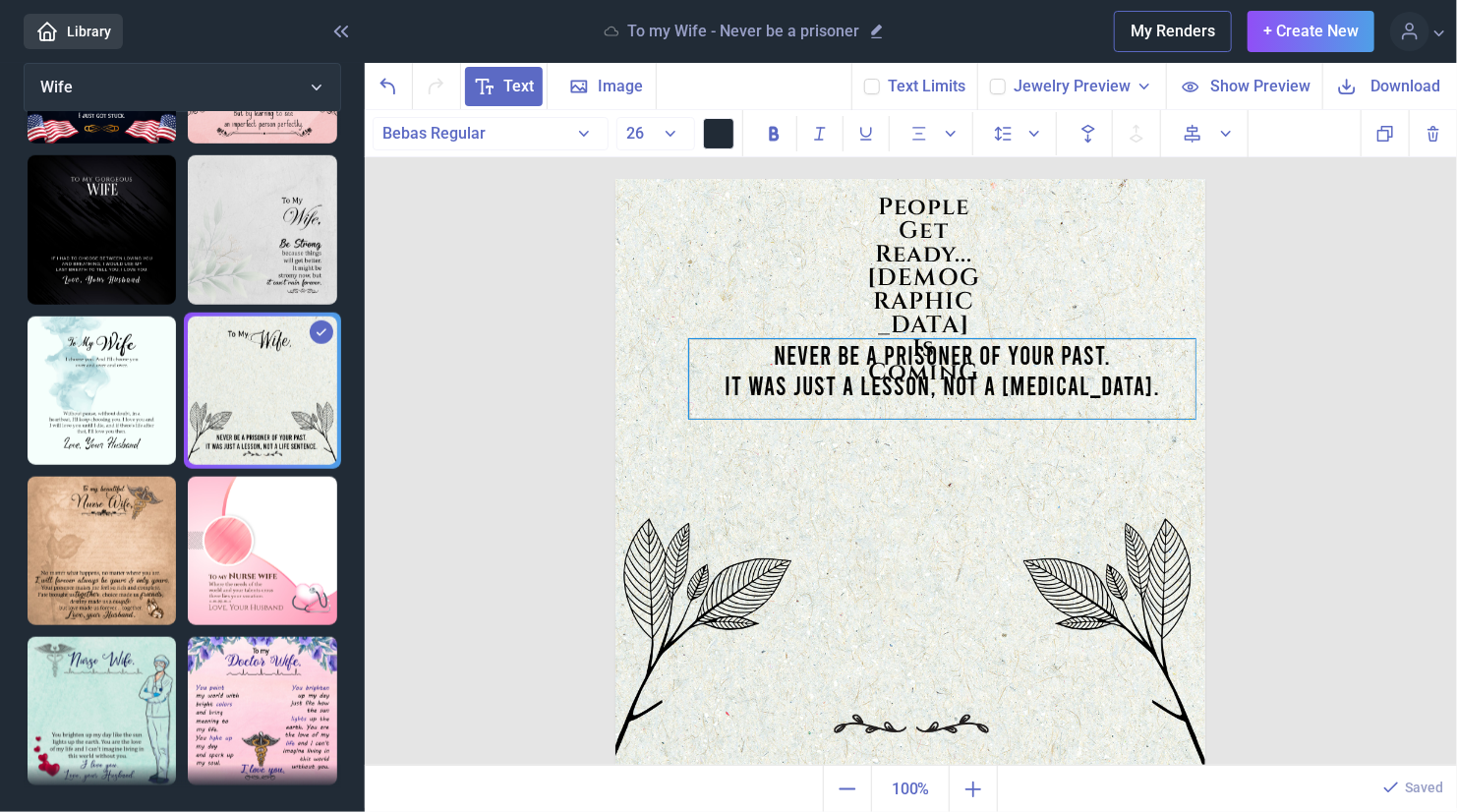 click on "Never be a prisoner of your past. It was just a lesson, not a [MEDICAL_DATA]." at bounding box center (942, 378) 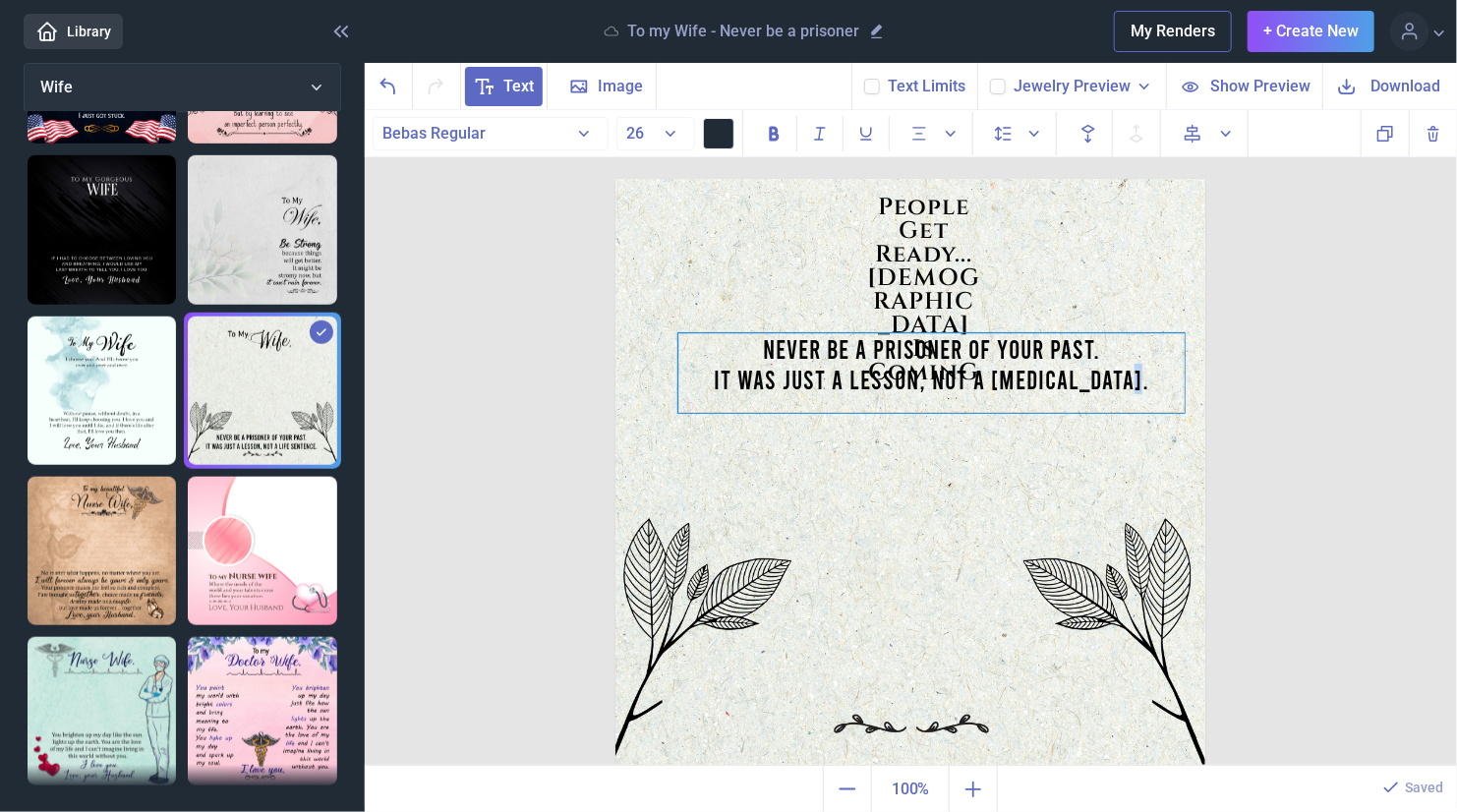 drag, startPoint x: 1139, startPoint y: 398, endPoint x: 1128, endPoint y: 392, distance: 12.529964 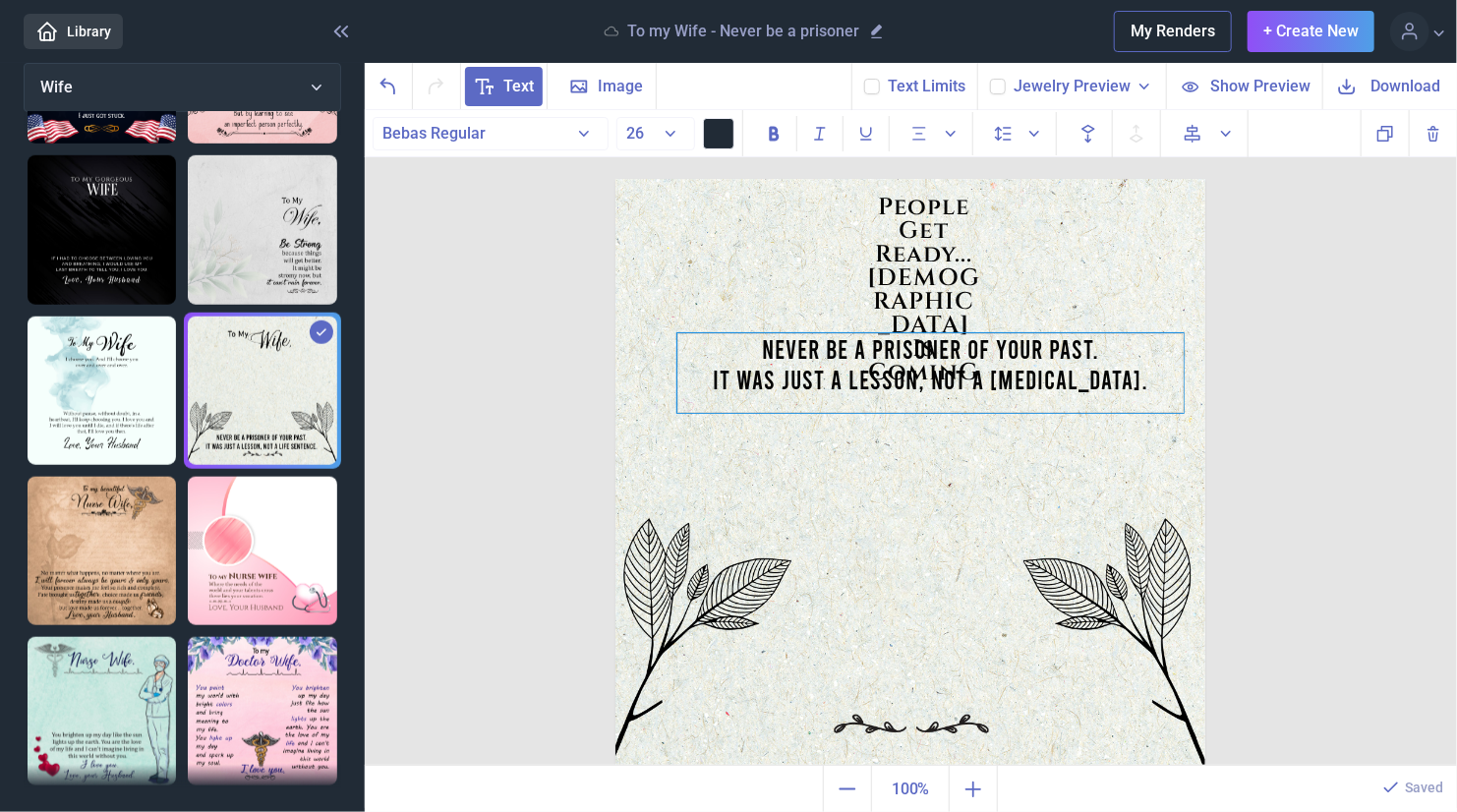 click on "Never be a prisoner of your past. It was just a lesson, not a [MEDICAL_DATA]." at bounding box center [930, 373] 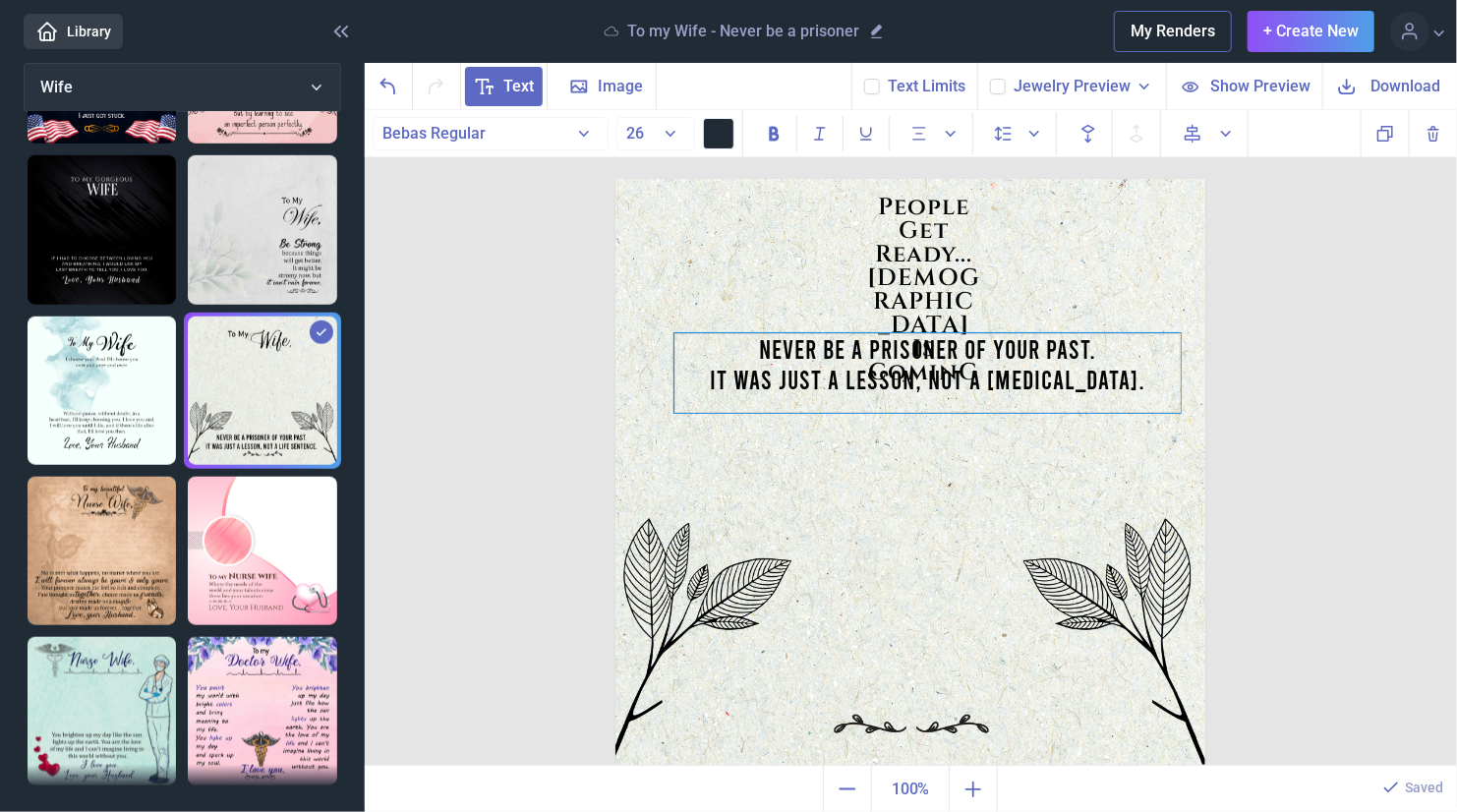 click on "Never be a prisoner of your past. It was just a lesson, not a [MEDICAL_DATA]." at bounding box center [927, 373] 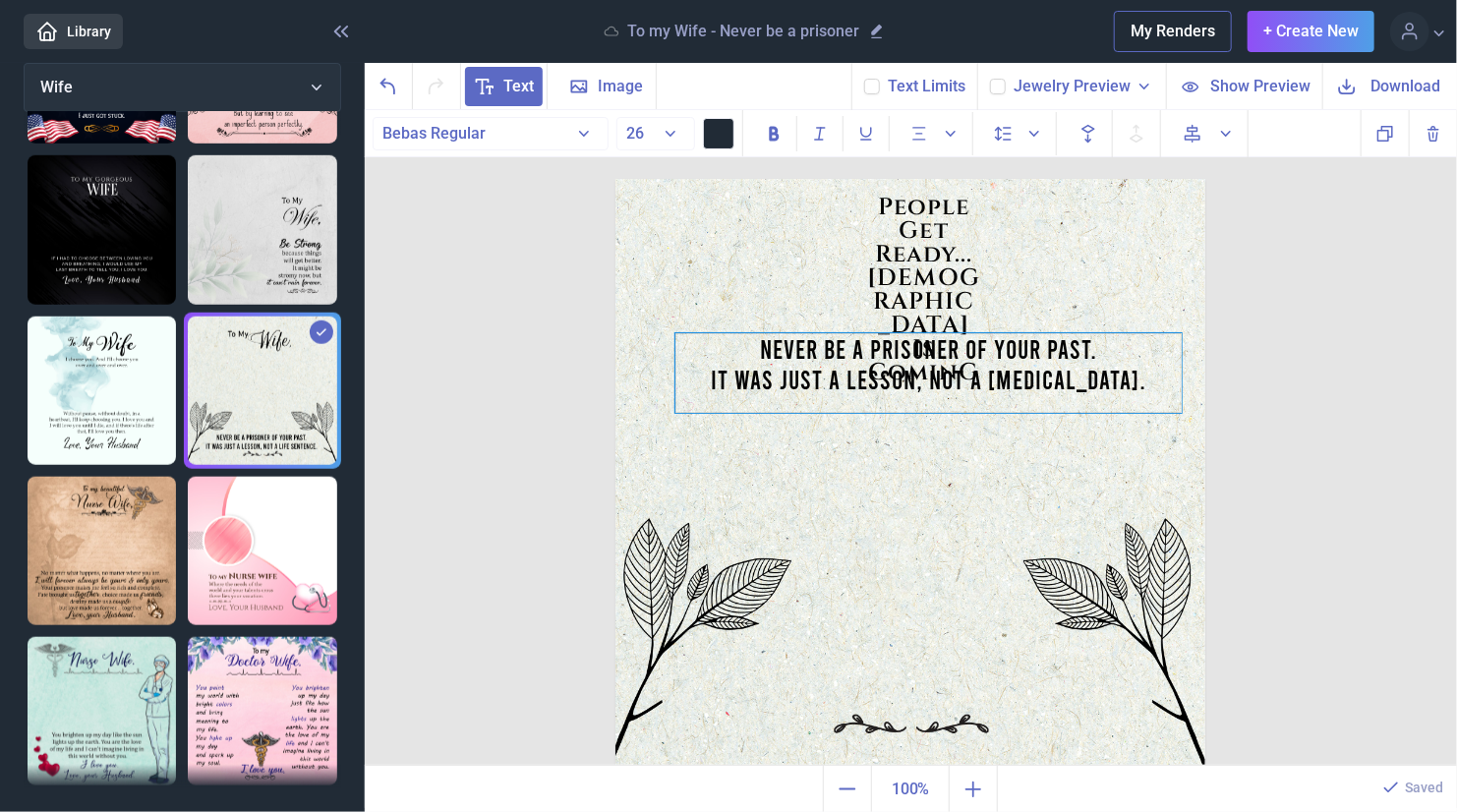 click on "Never be a prisoner of your past. It was just a lesson, not a [MEDICAL_DATA]." at bounding box center (928, 373) 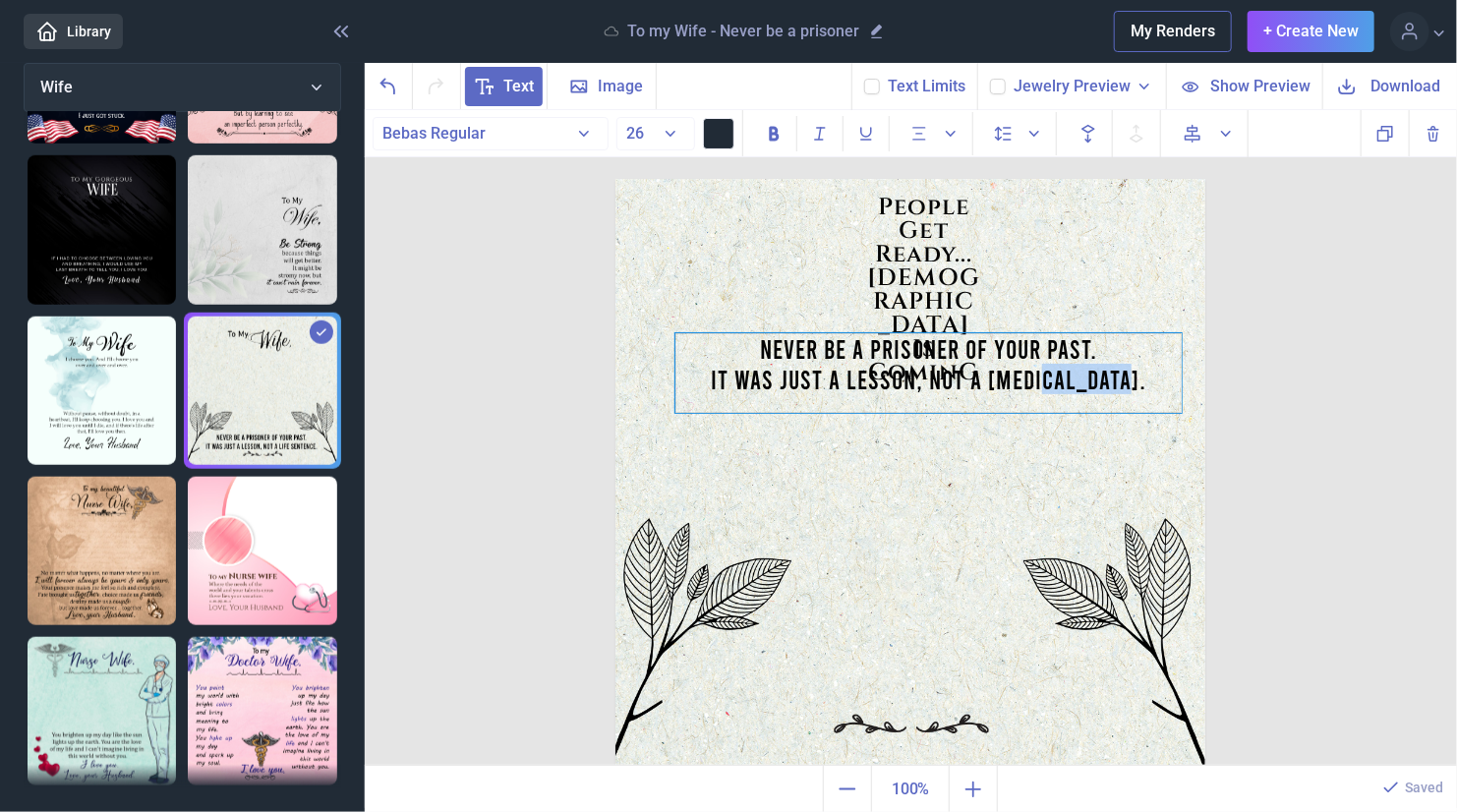 click on "Never be a prisoner of your past. It was just a lesson, not a [MEDICAL_DATA]." at bounding box center (928, 373) 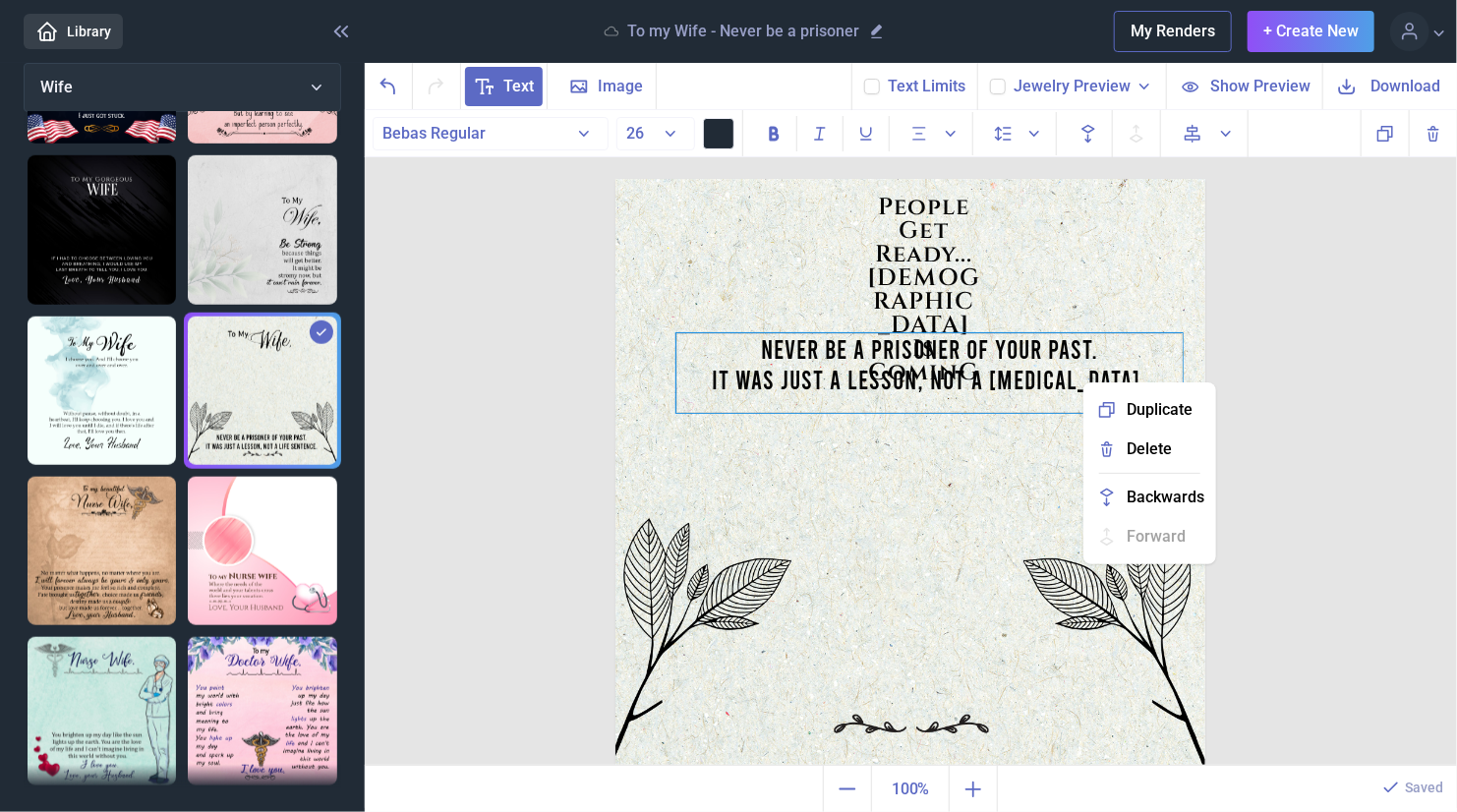 click on "Never be a prisoner of your past. It was just a lesson, not a [MEDICAL_DATA]." at bounding box center [929, 373] 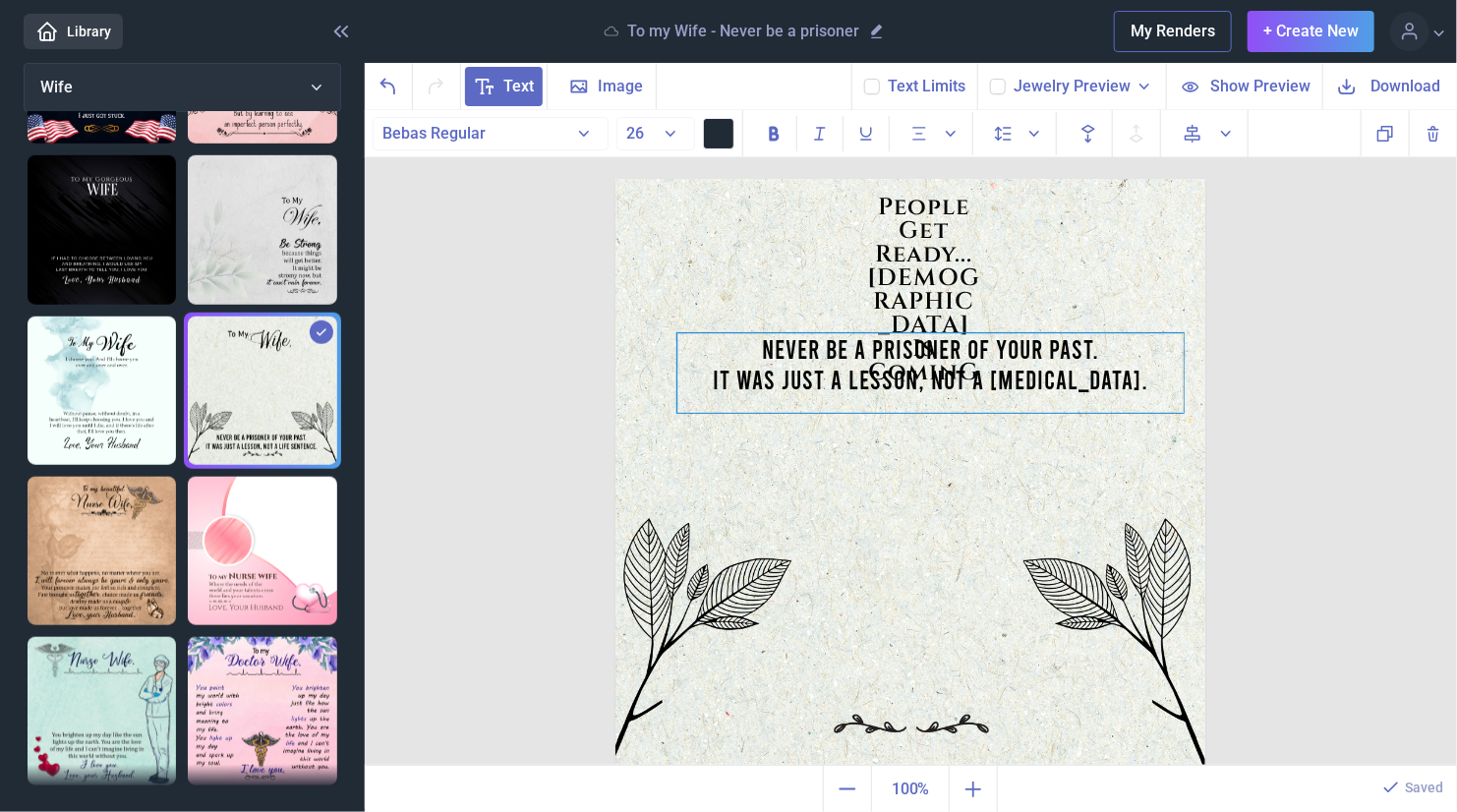click on "Never be a prisoner of your past. It was just a lesson, not a [MEDICAL_DATA]." at bounding box center [930, 373] 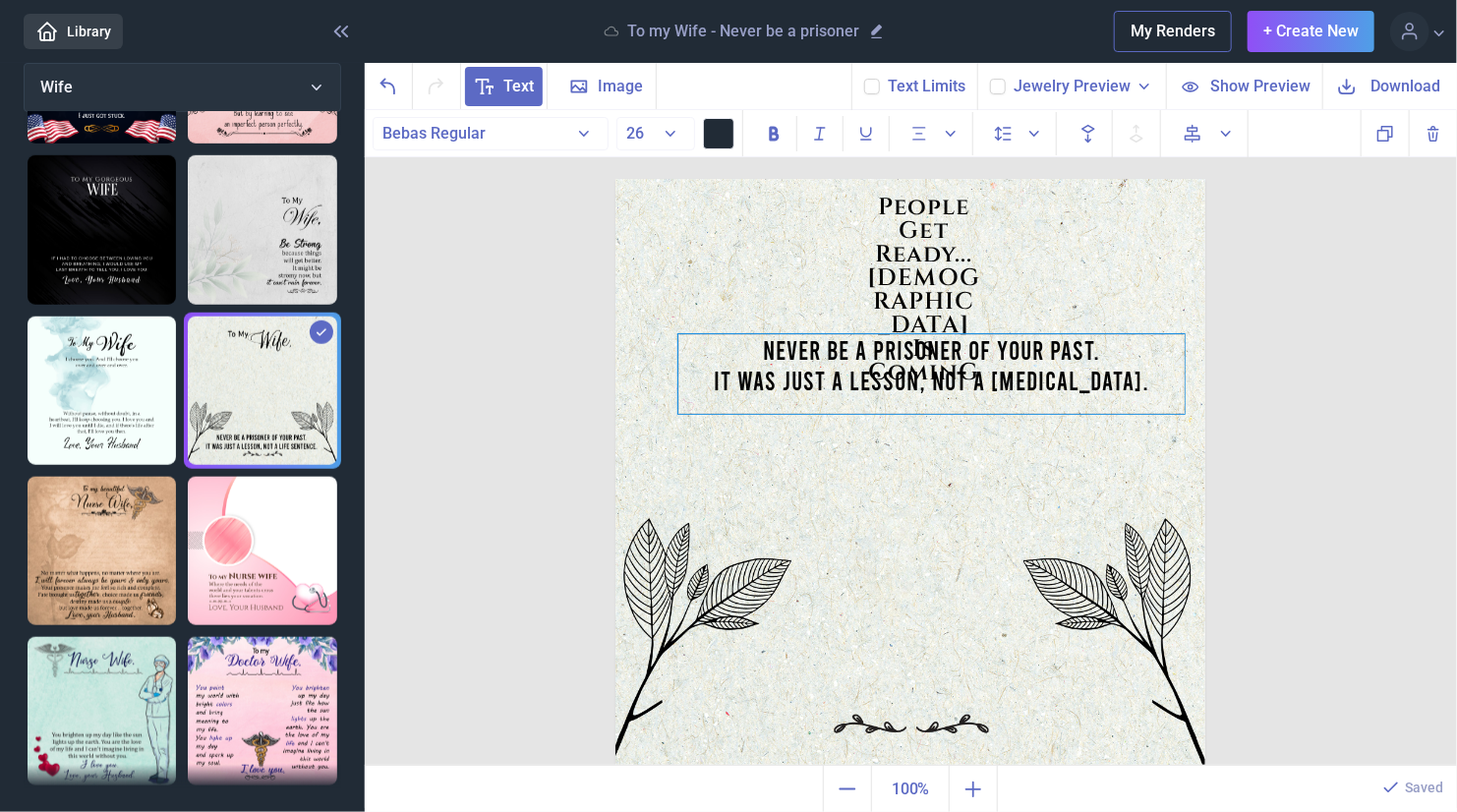 click on "Never be a prisoner of your past. It was just a lesson, not a [MEDICAL_DATA]." at bounding box center (931, 374) 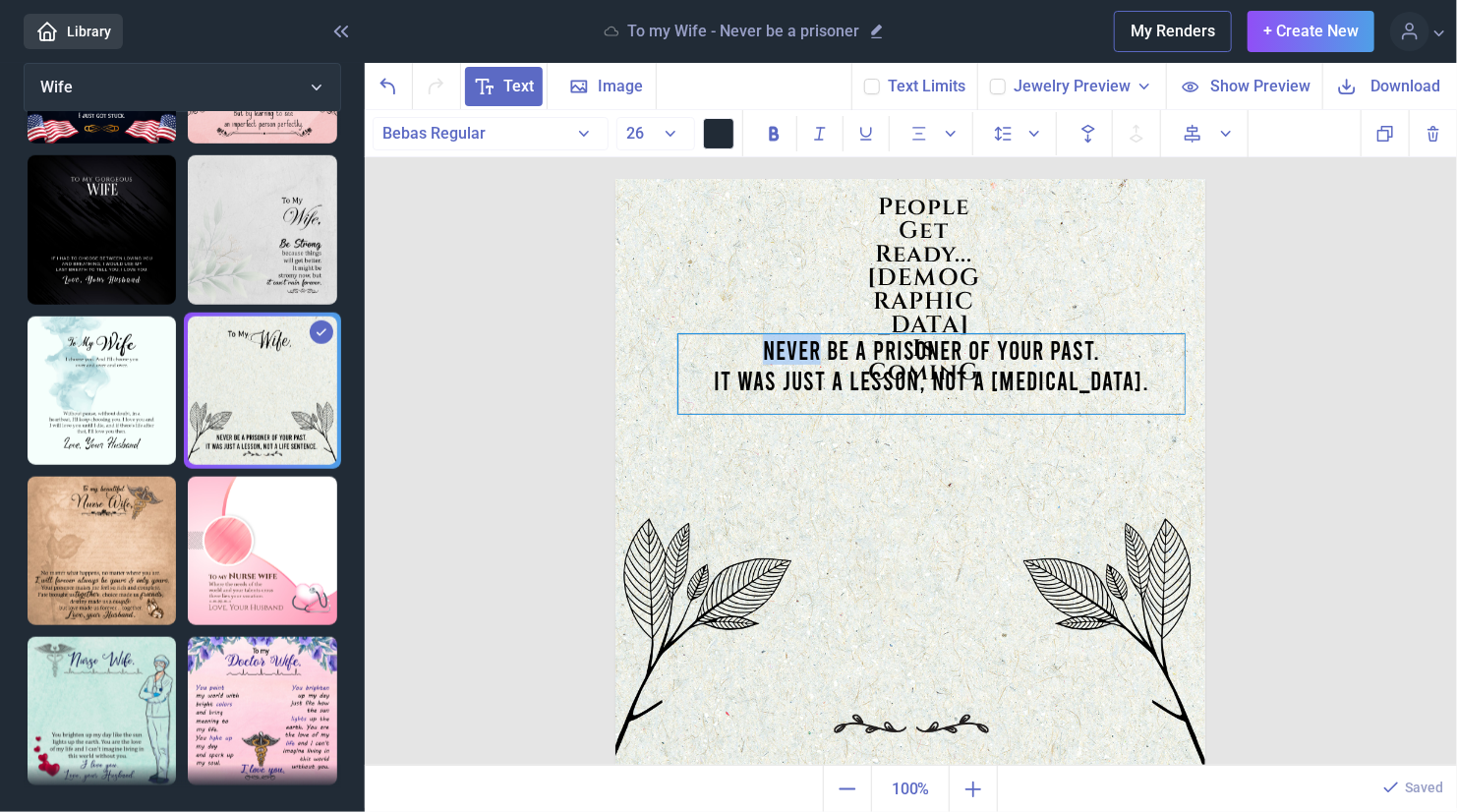 click on "Never be a prisoner of your past. It was just a lesson, not a [MEDICAL_DATA]." at bounding box center (931, 374) 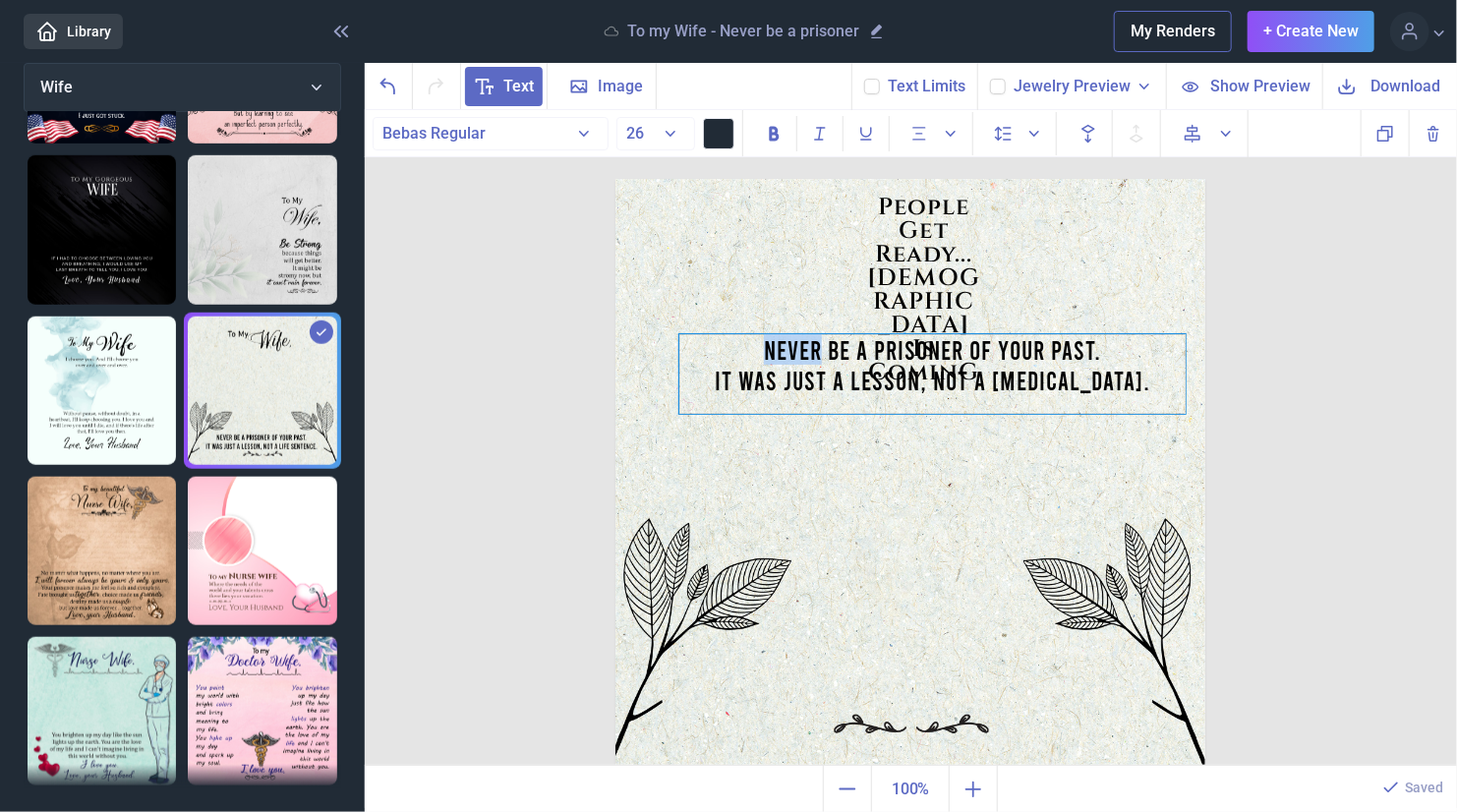 paste 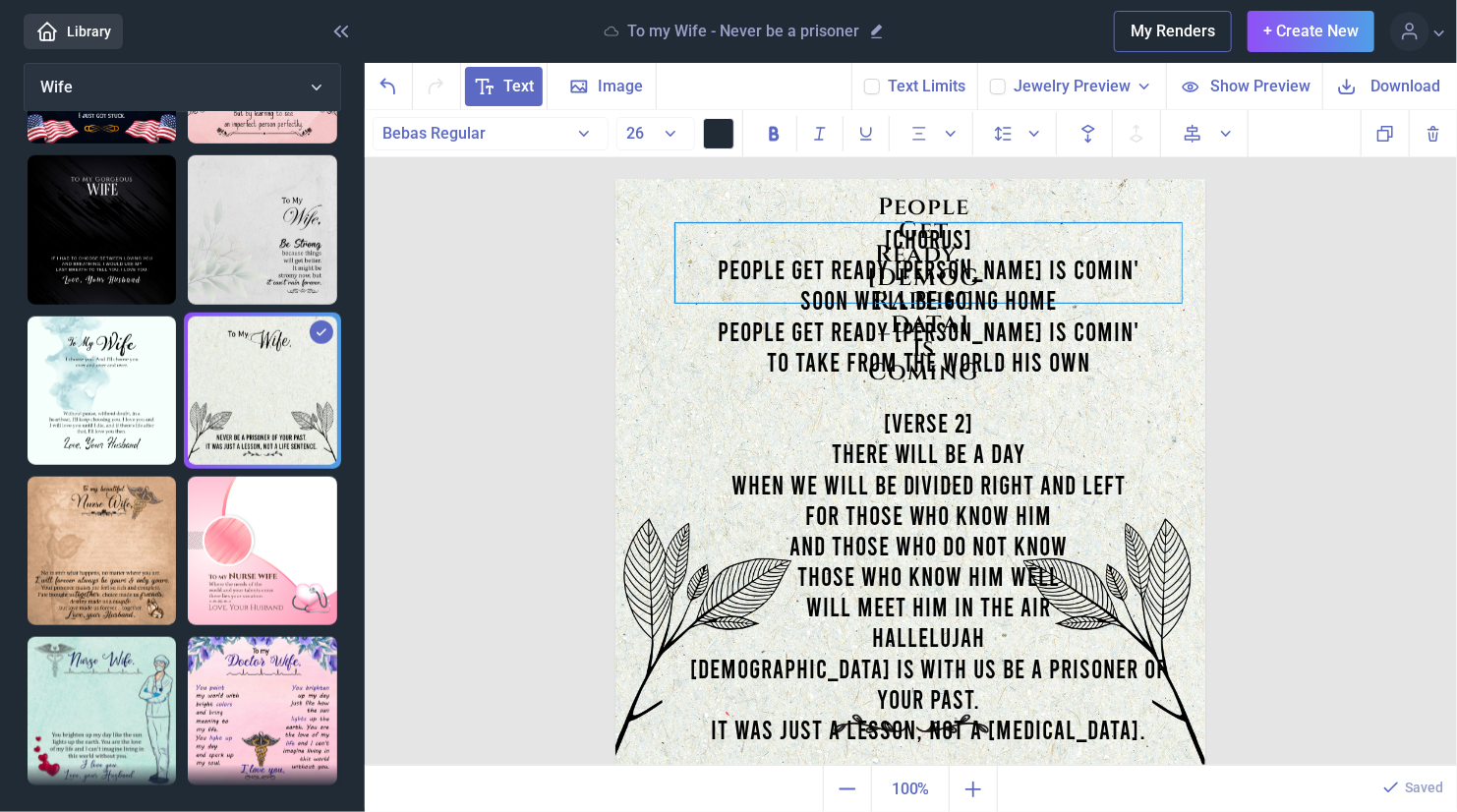 drag, startPoint x: 896, startPoint y: 647, endPoint x: 895, endPoint y: 536, distance: 111.004504 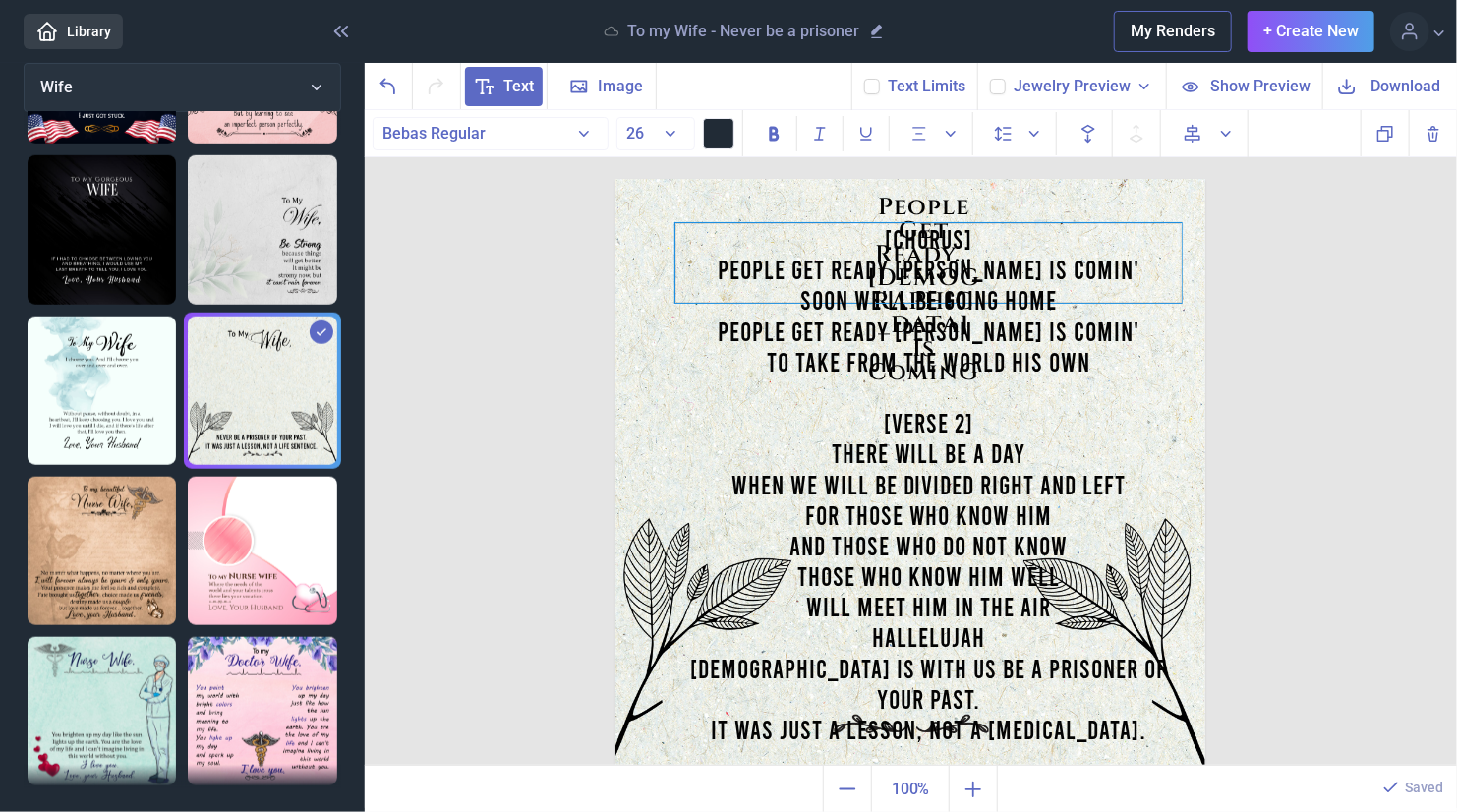 click on "And those who do not know" at bounding box center [928, 545] 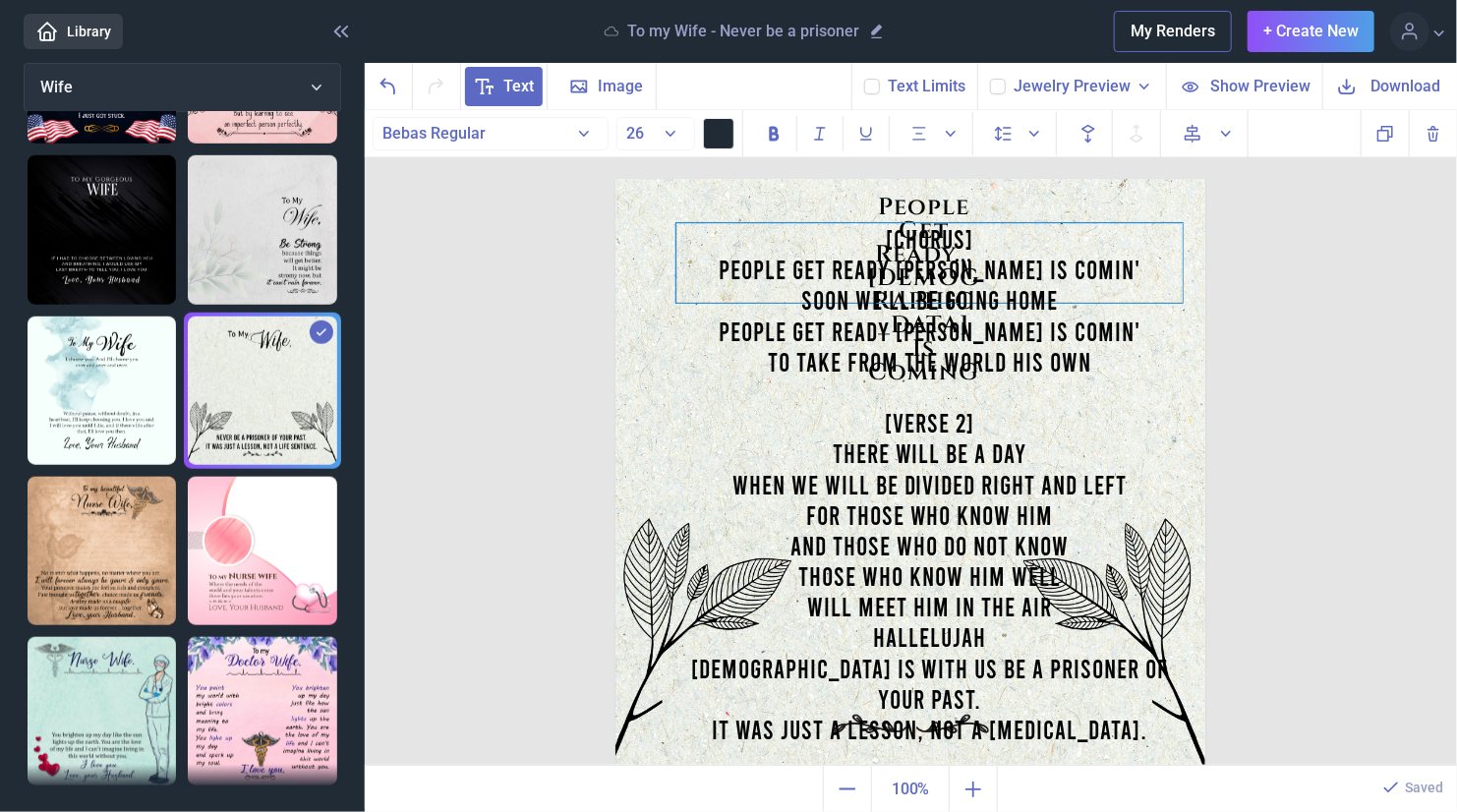 click on "Hallelujah" at bounding box center (929, 636) 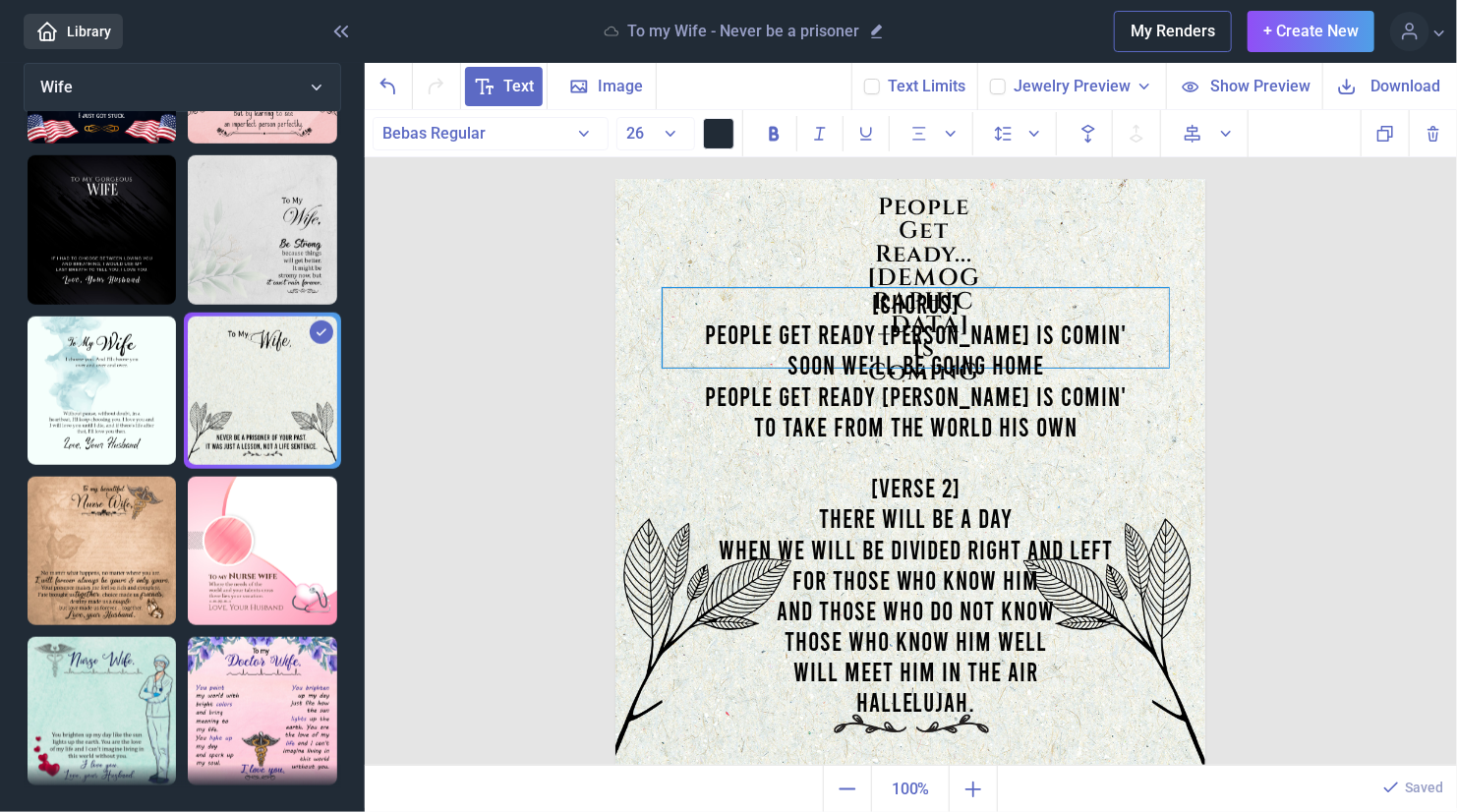 drag, startPoint x: 907, startPoint y: 572, endPoint x: 895, endPoint y: 636, distance: 65.115282 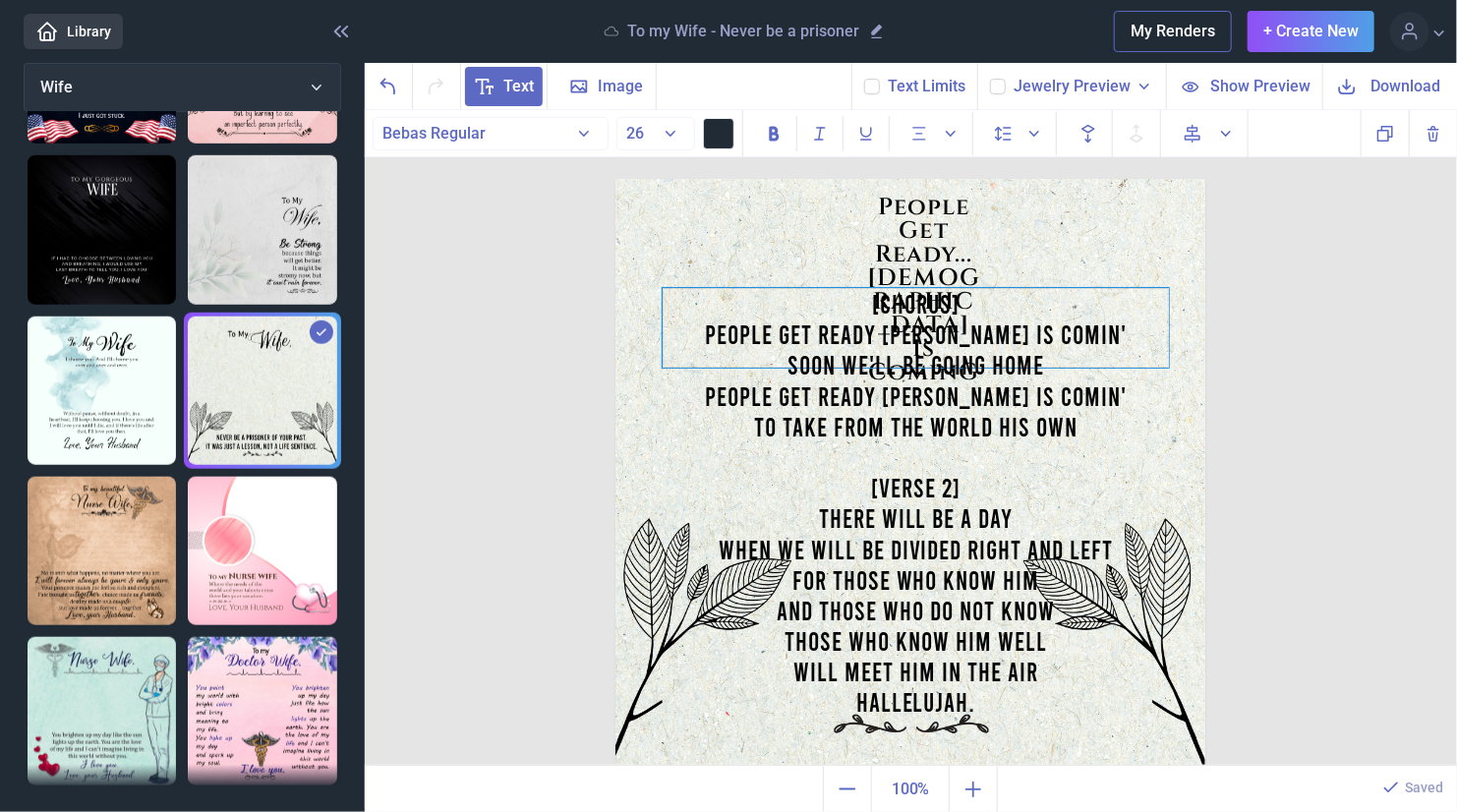 click on "Those who know Him well" at bounding box center [915, 640] 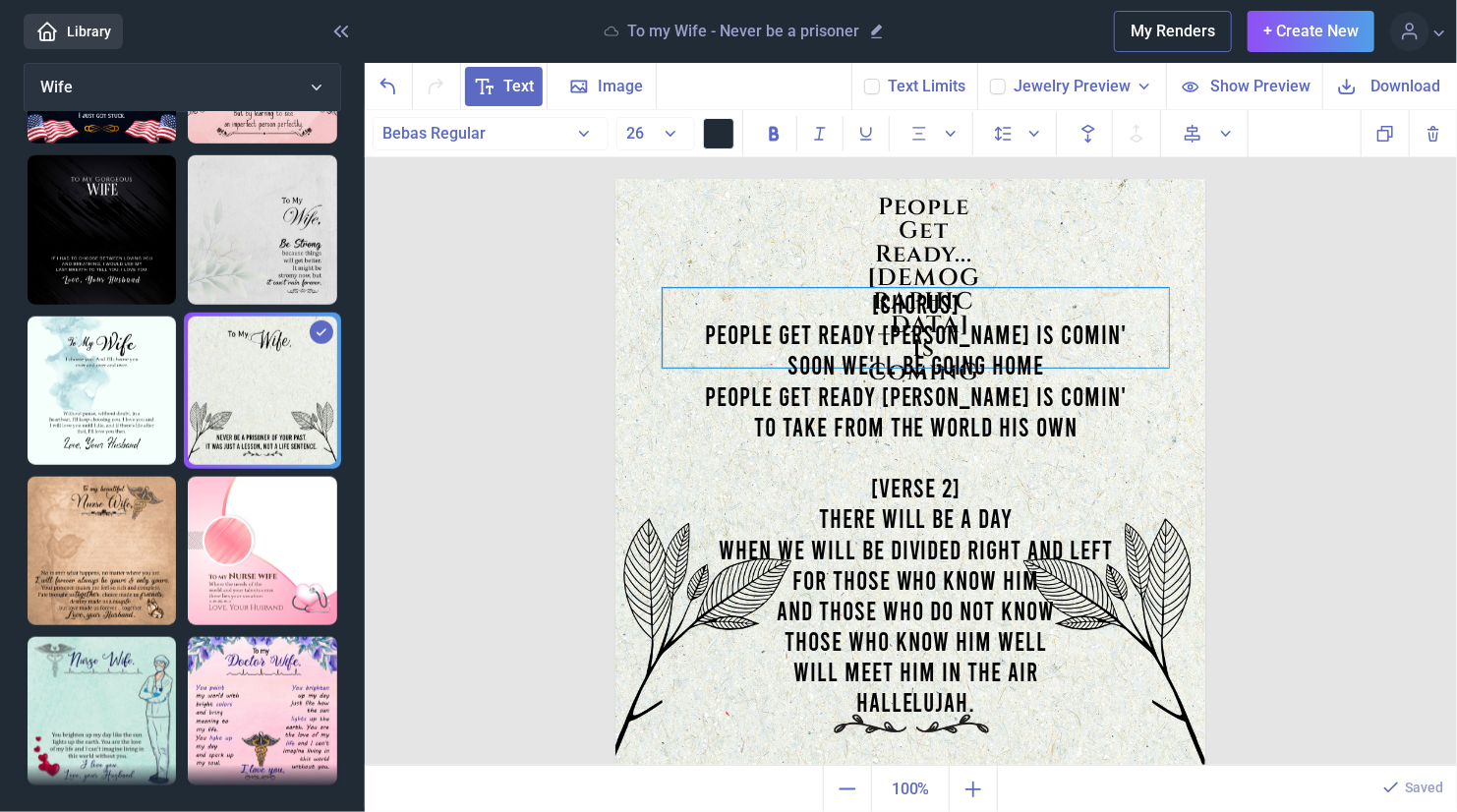 click on "People get ready [PERSON_NAME] is comin'" at bounding box center (915, 333) 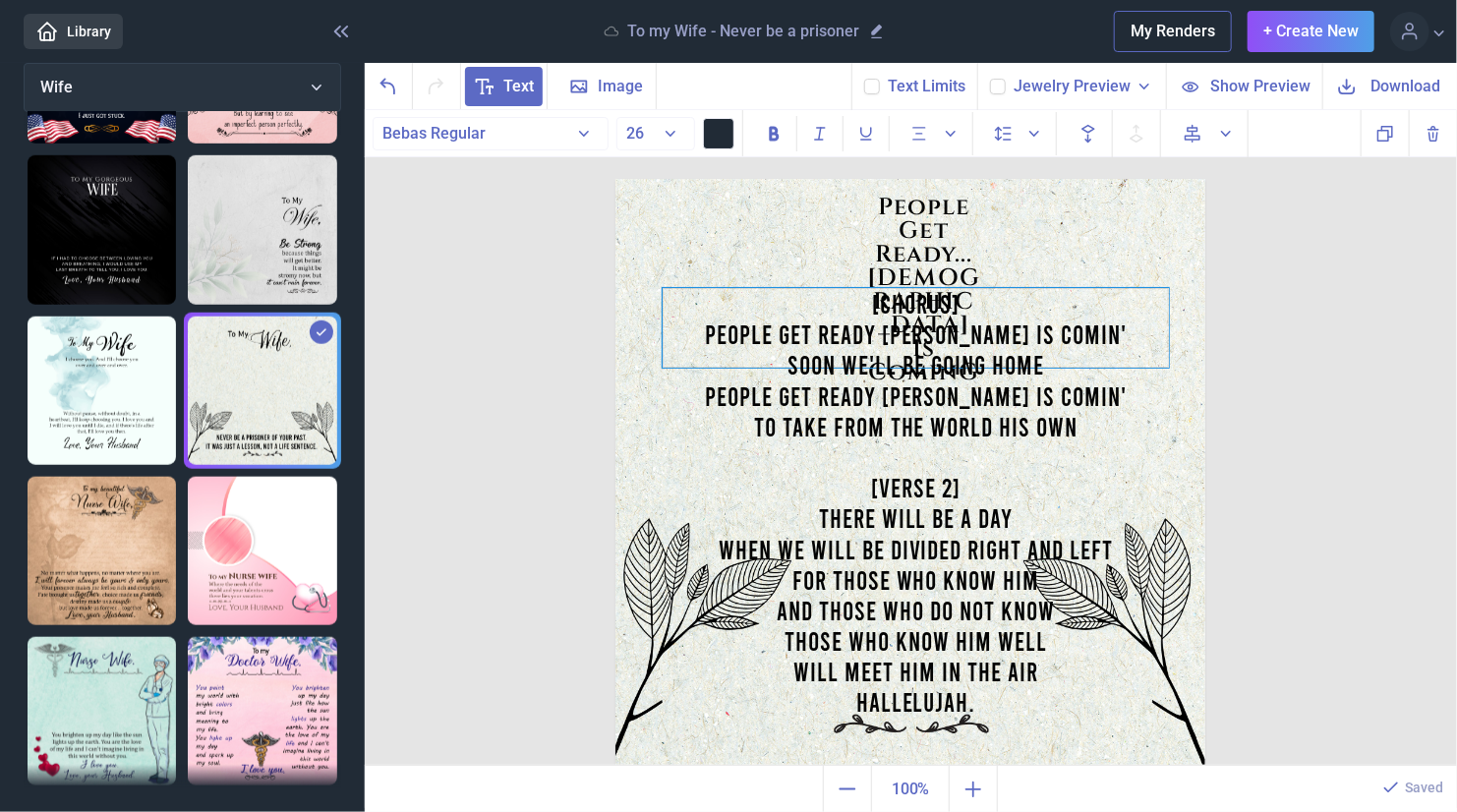 click on "[Chorus] People get ready [PERSON_NAME] is comin' Soon we'll be going home People get ready [PERSON_NAME] is comin' To take from the world His own [Verse 2] There will be a day When we will be divided right and left For those who know Him And those who do not know Those who know Him well Will meet Him in the air Hallelujah ." at bounding box center [915, 327] 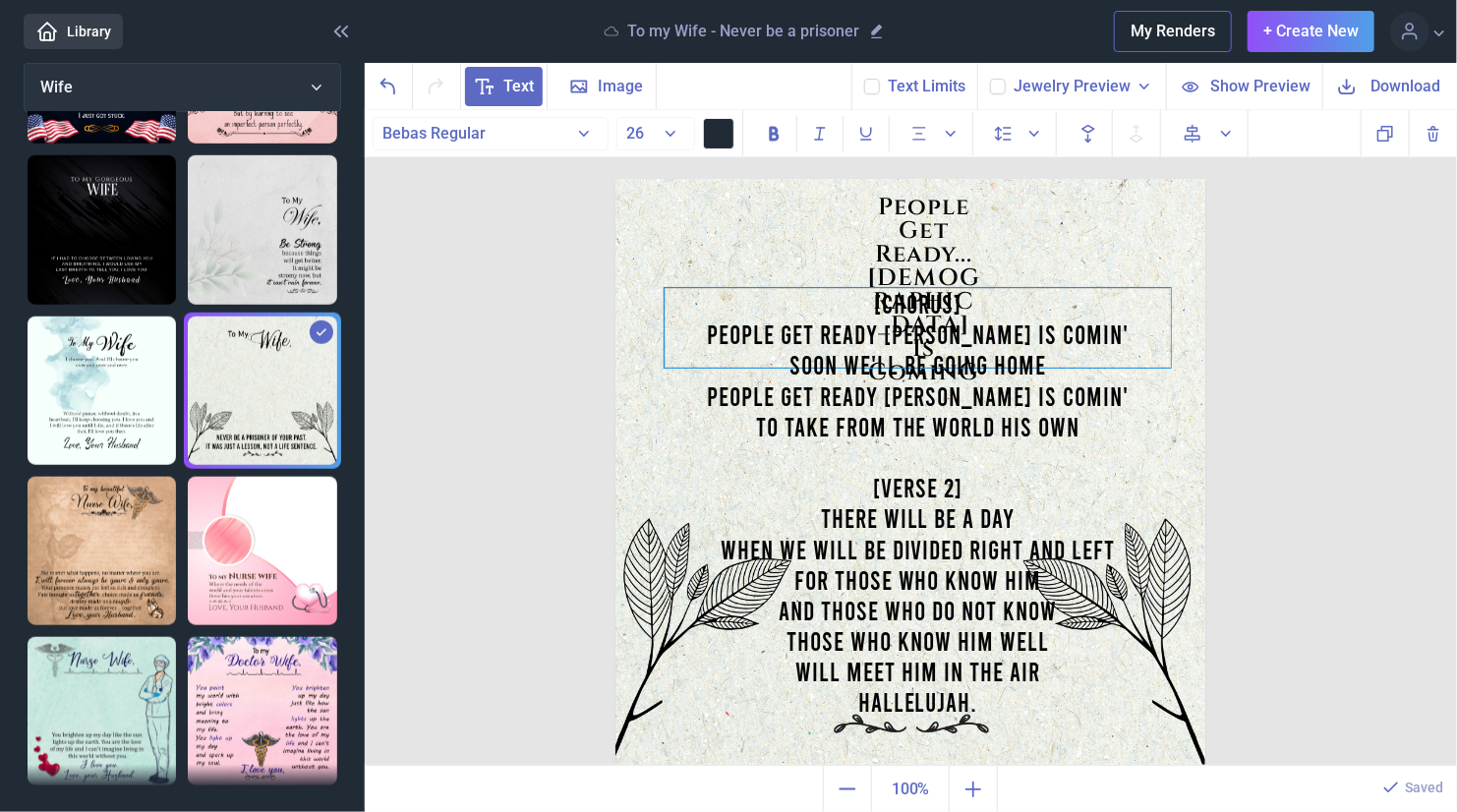click on "[Chorus] People get ready [PERSON_NAME] is comin' Soon we'll be going home People get ready [PERSON_NAME] is comin' To take from the world His own [Verse 2] There will be a day When we will be divided right and left For those who know Him And those who do not know Those who know Him well Will meet Him in the air Hallelujah ." at bounding box center (917, 327) 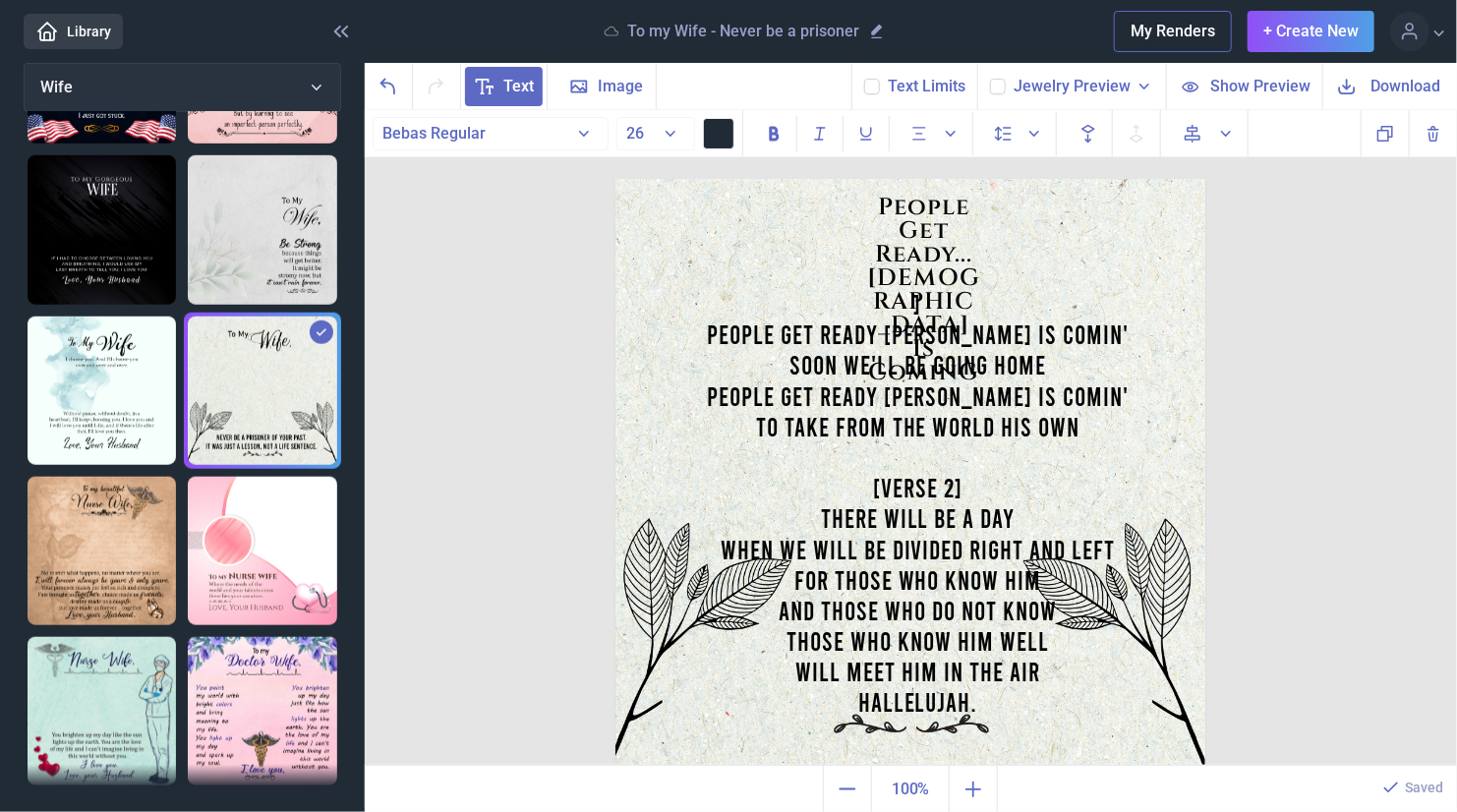 click at bounding box center [910, 474] 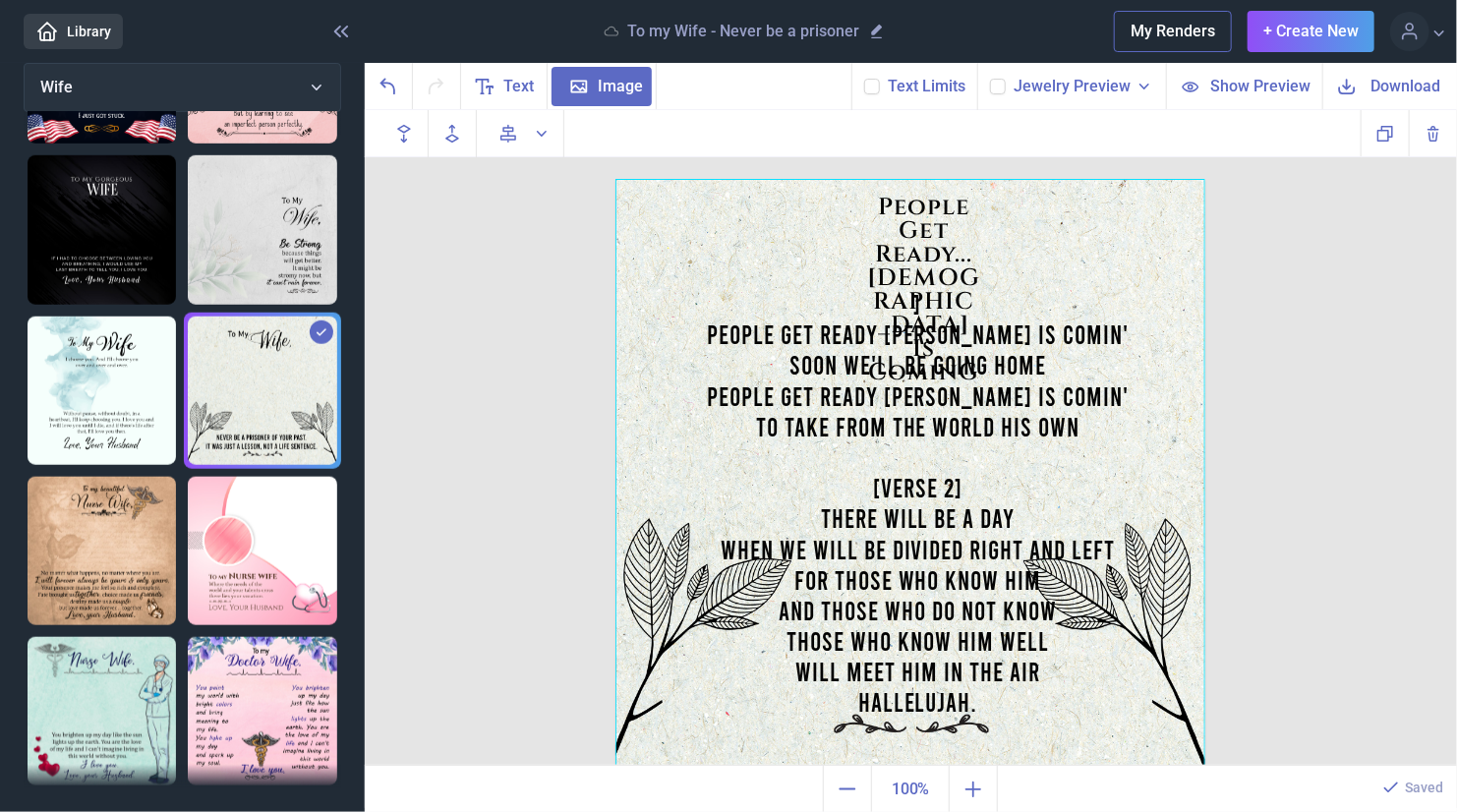click at bounding box center [910, 474] 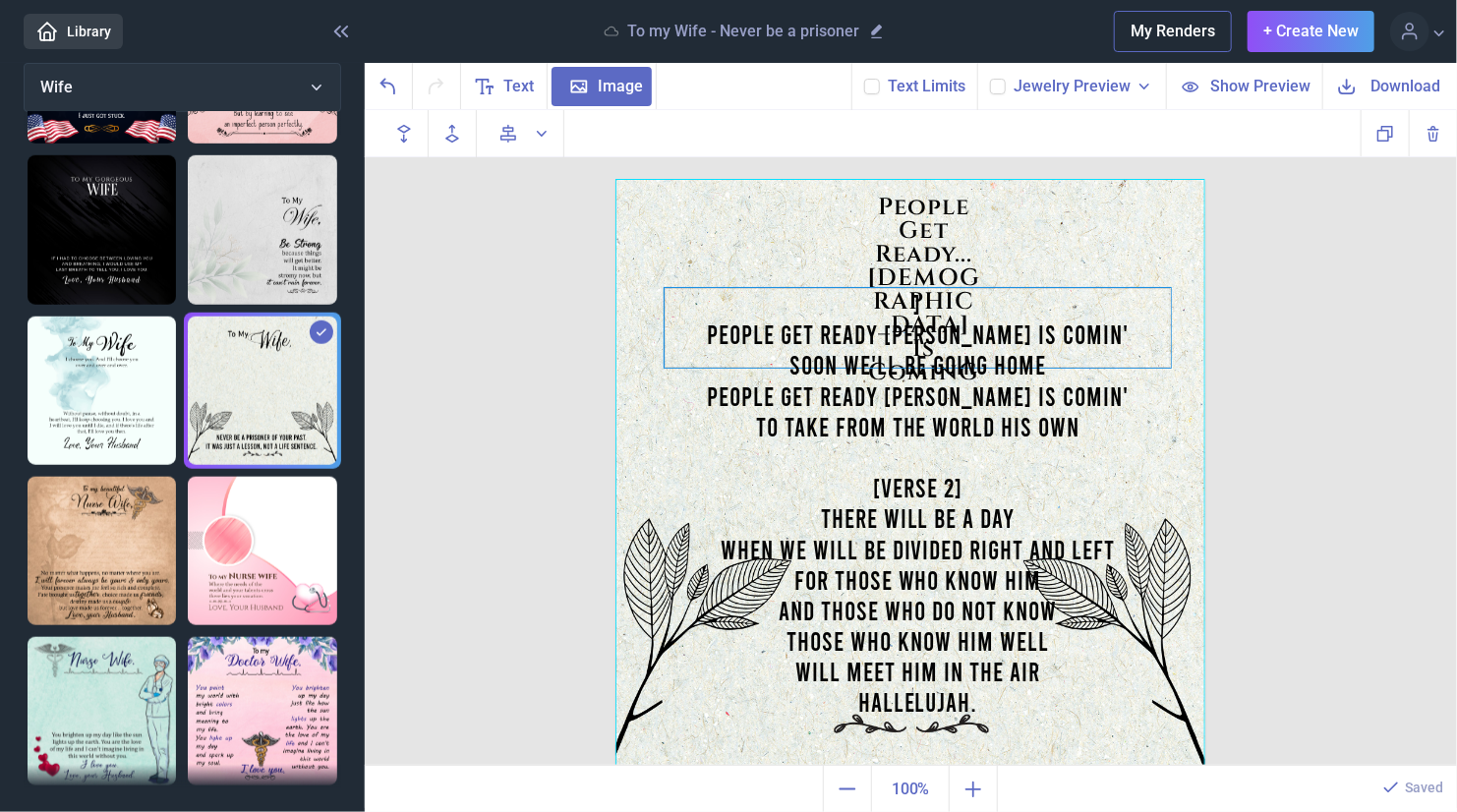 click on "[Verse 2]" at bounding box center [917, 487] 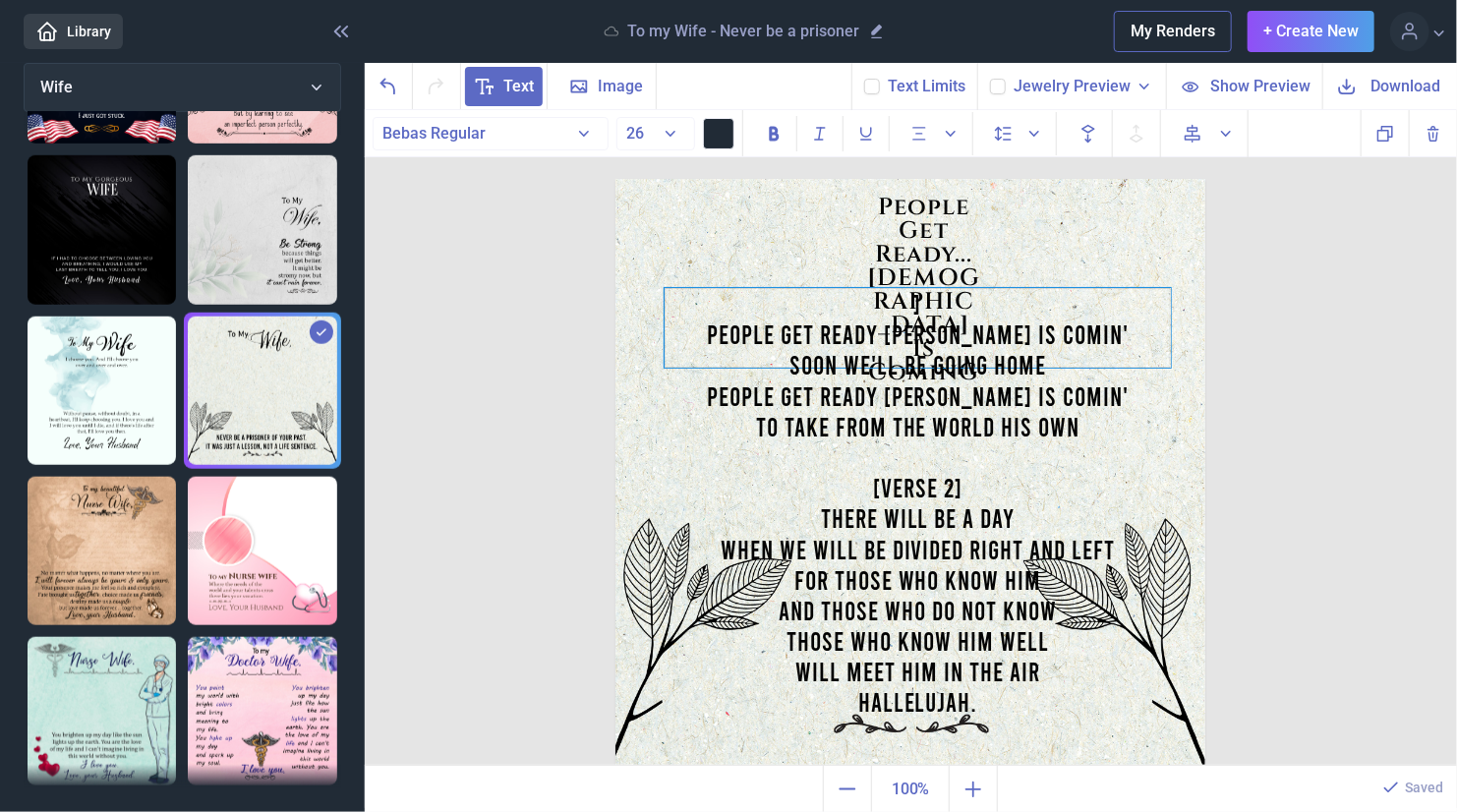 click on "To take from the world His own" at bounding box center (917, 426) 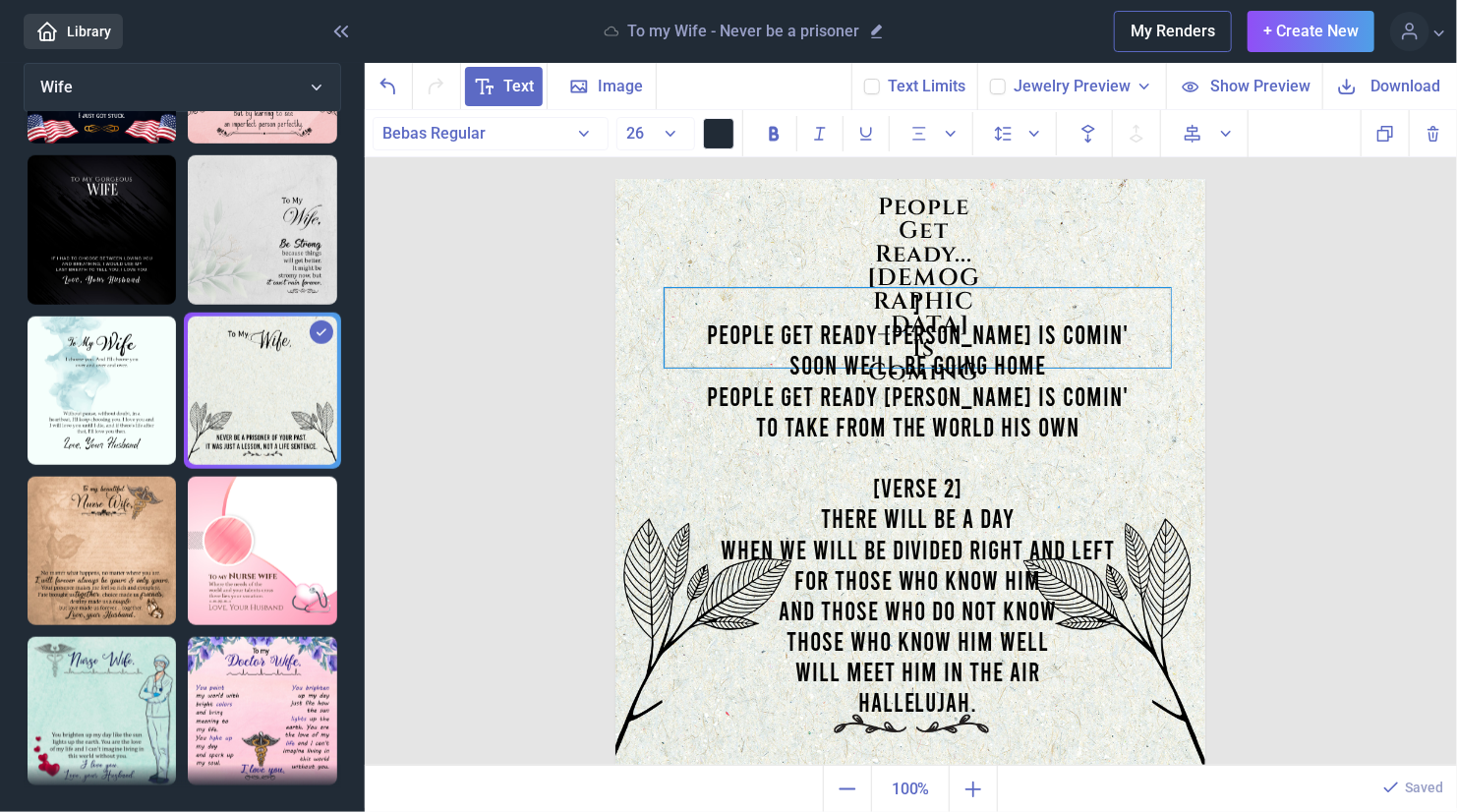 click on "]
People get ready [PERSON_NAME] is comin'
Soon we'll be going home
People get ready [PERSON_NAME] is comin'
To take from the world His own
[Verse 2]
There will be a day
When we will be divided right and left
For those who know Him
And those who do not know
Those who know Him well
Will meet Him in the air
Hallelujah ." at bounding box center [917, 327] 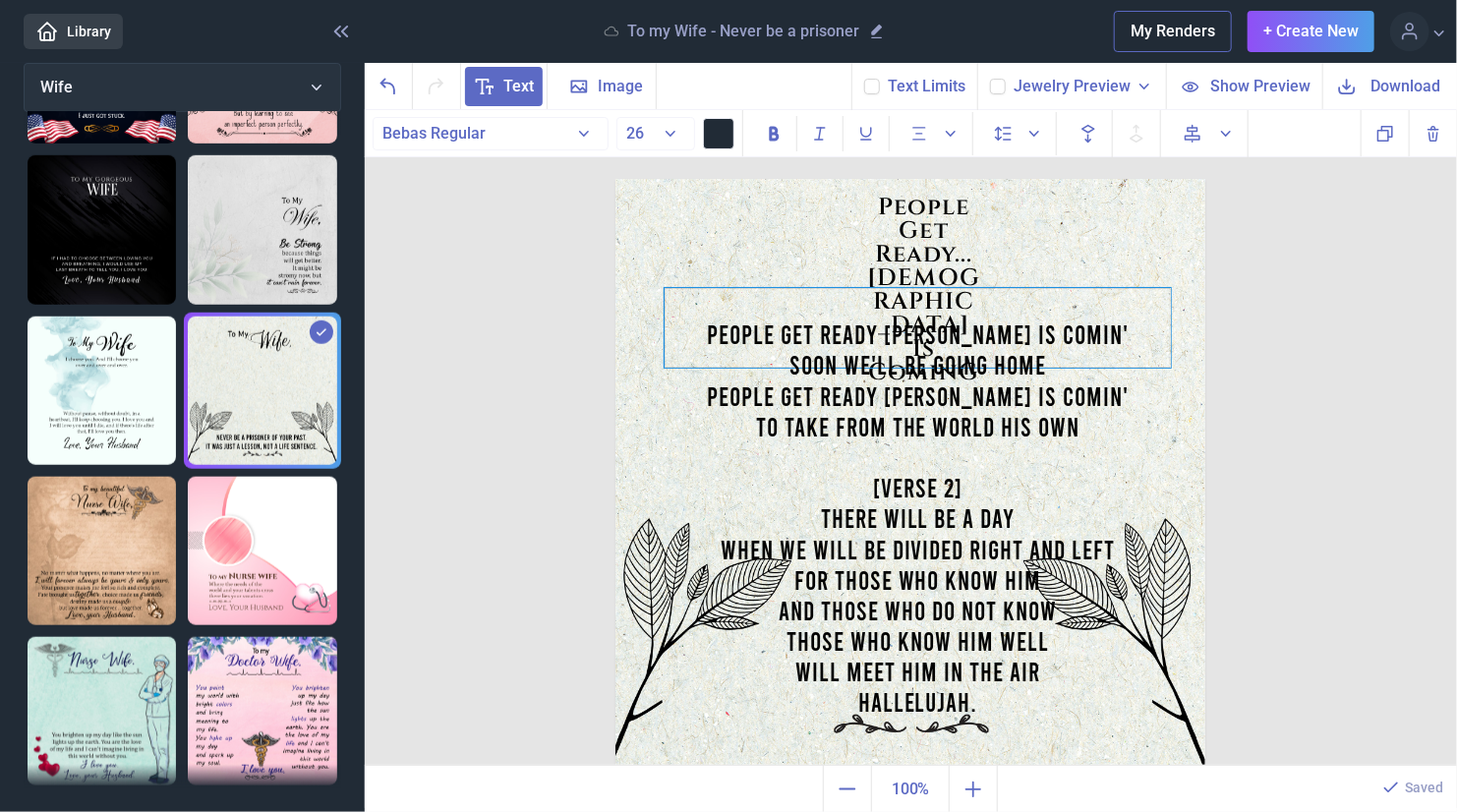 click at bounding box center [917, 456] 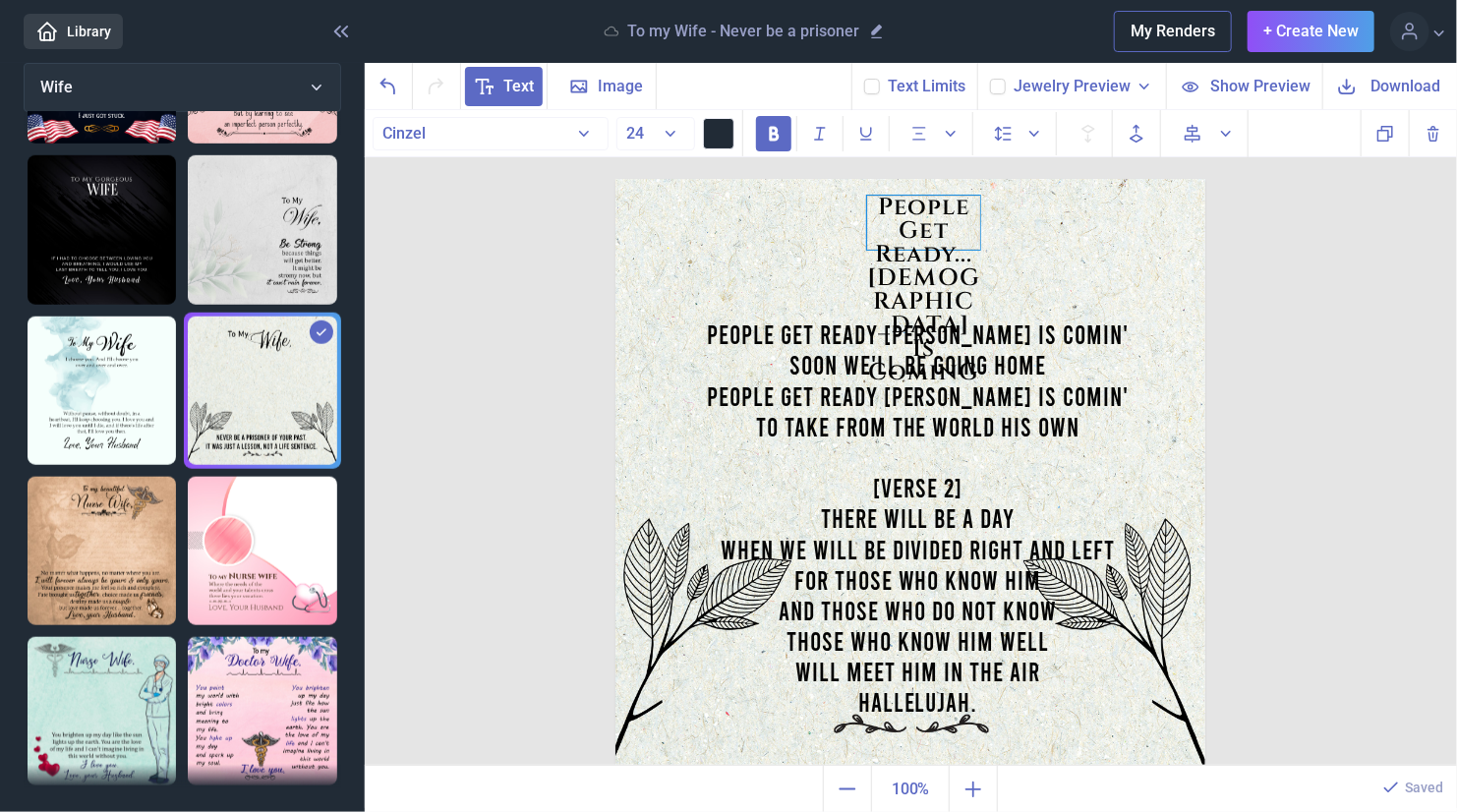 click on "People Get Ready... [DEMOGRAPHIC_DATA] Is CominG" at bounding box center (923, 222) 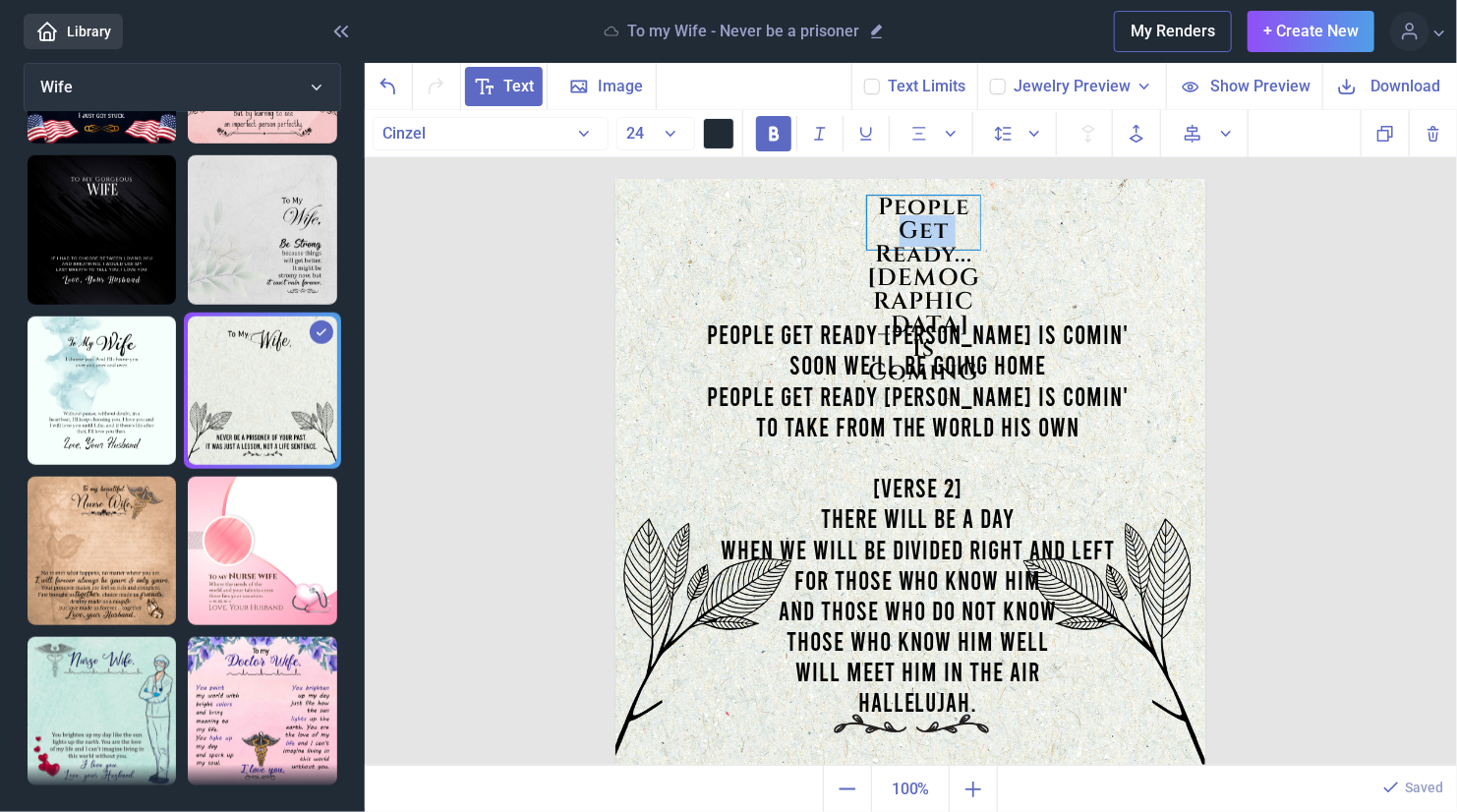 click on "People Get Ready... [DEMOGRAPHIC_DATA] Is CominG" at bounding box center [923, 222] 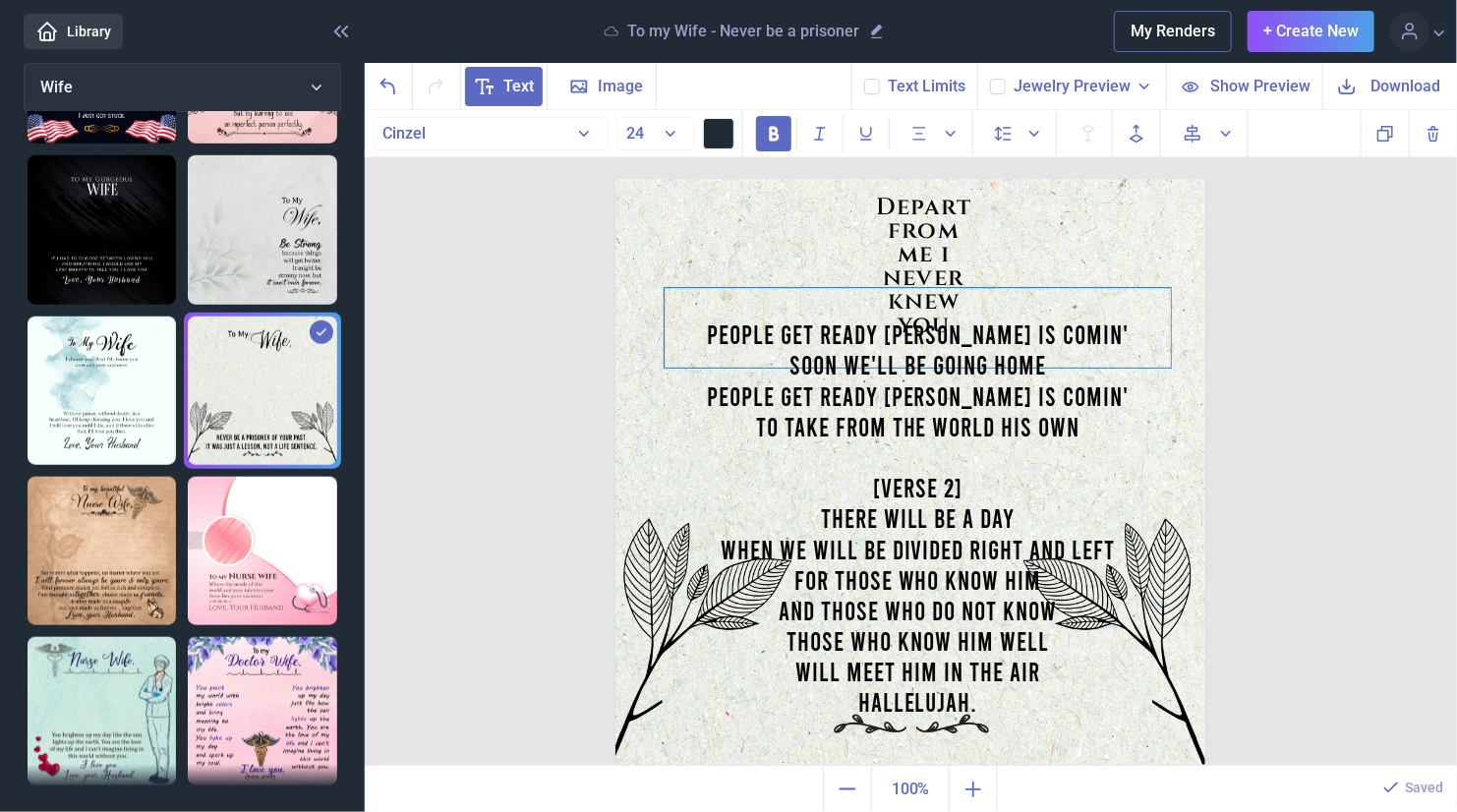 click at bounding box center [917, 456] 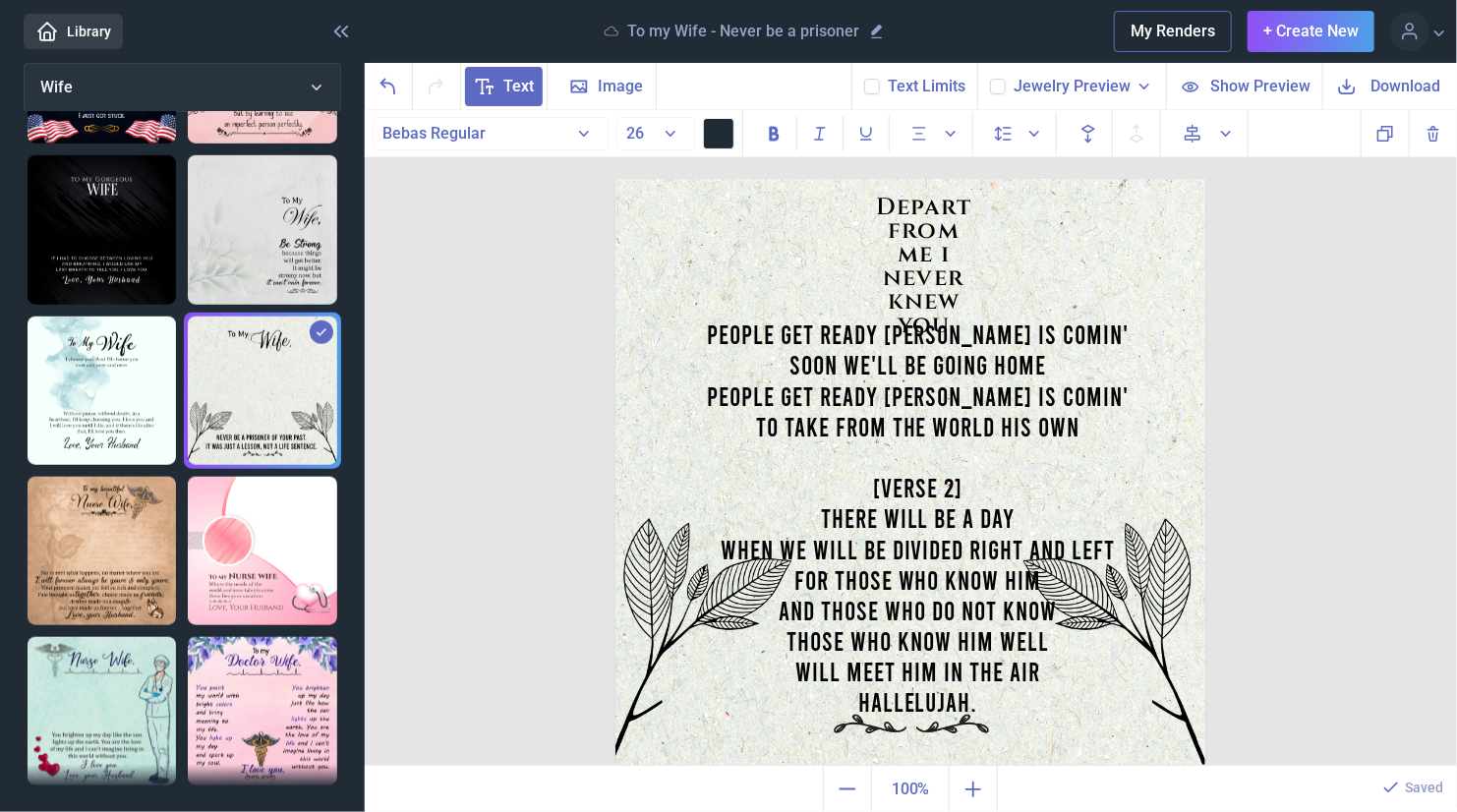 click on "Depart from me i never knew you       Wife       People get ready [PERSON_NAME] is comin'
Soon we'll be going home
People get ready [PERSON_NAME] is comin'
To take from the world His own
[Verse 2]
There will be a day
When we will be divided right and left
For those who know Him
And those who do not know
Those who know Him well
Will meet Him in the air
Hallelujah .           Duplicate     Delete       Backwards   >   Forward" at bounding box center [911, 438] 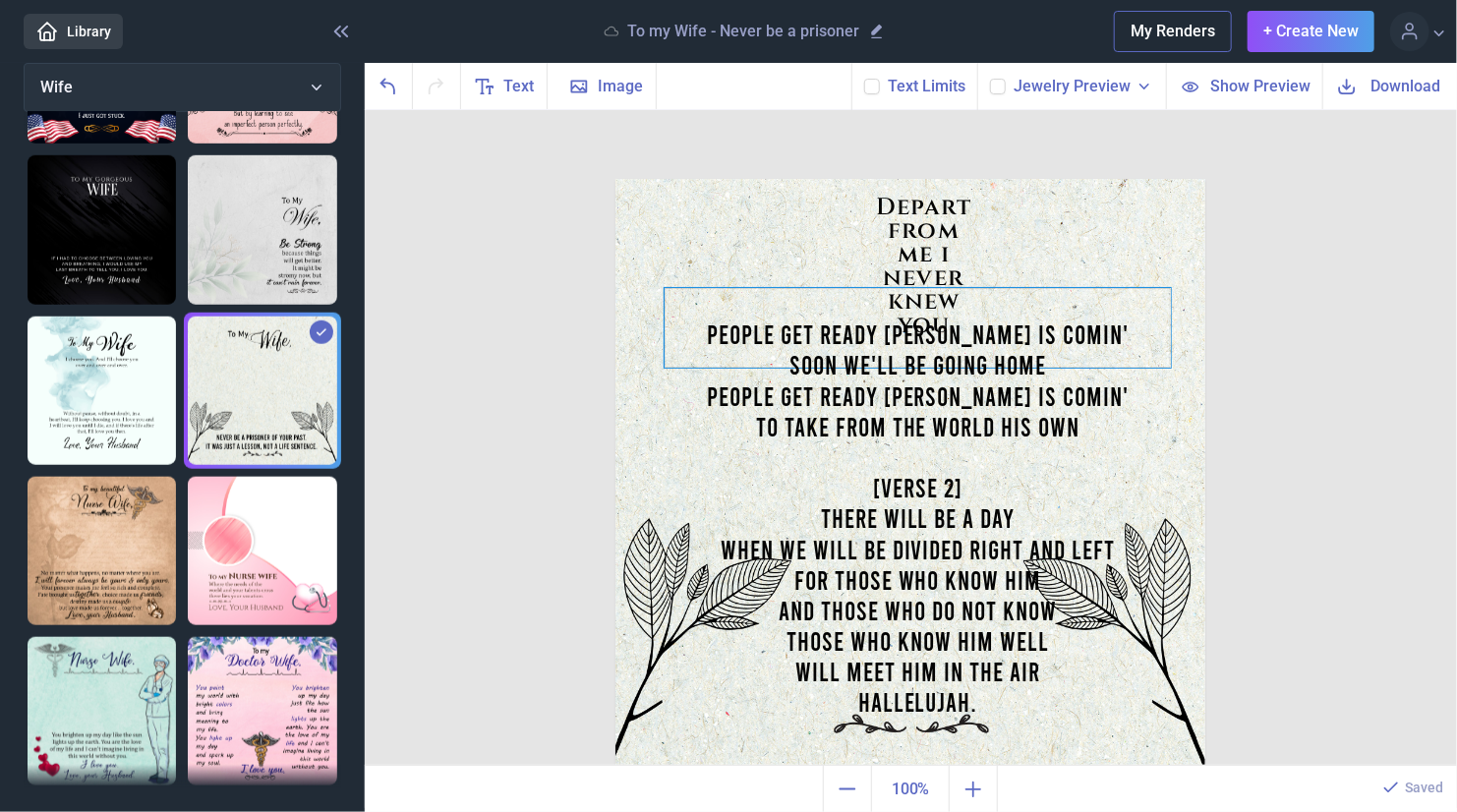 click at bounding box center (917, 456) 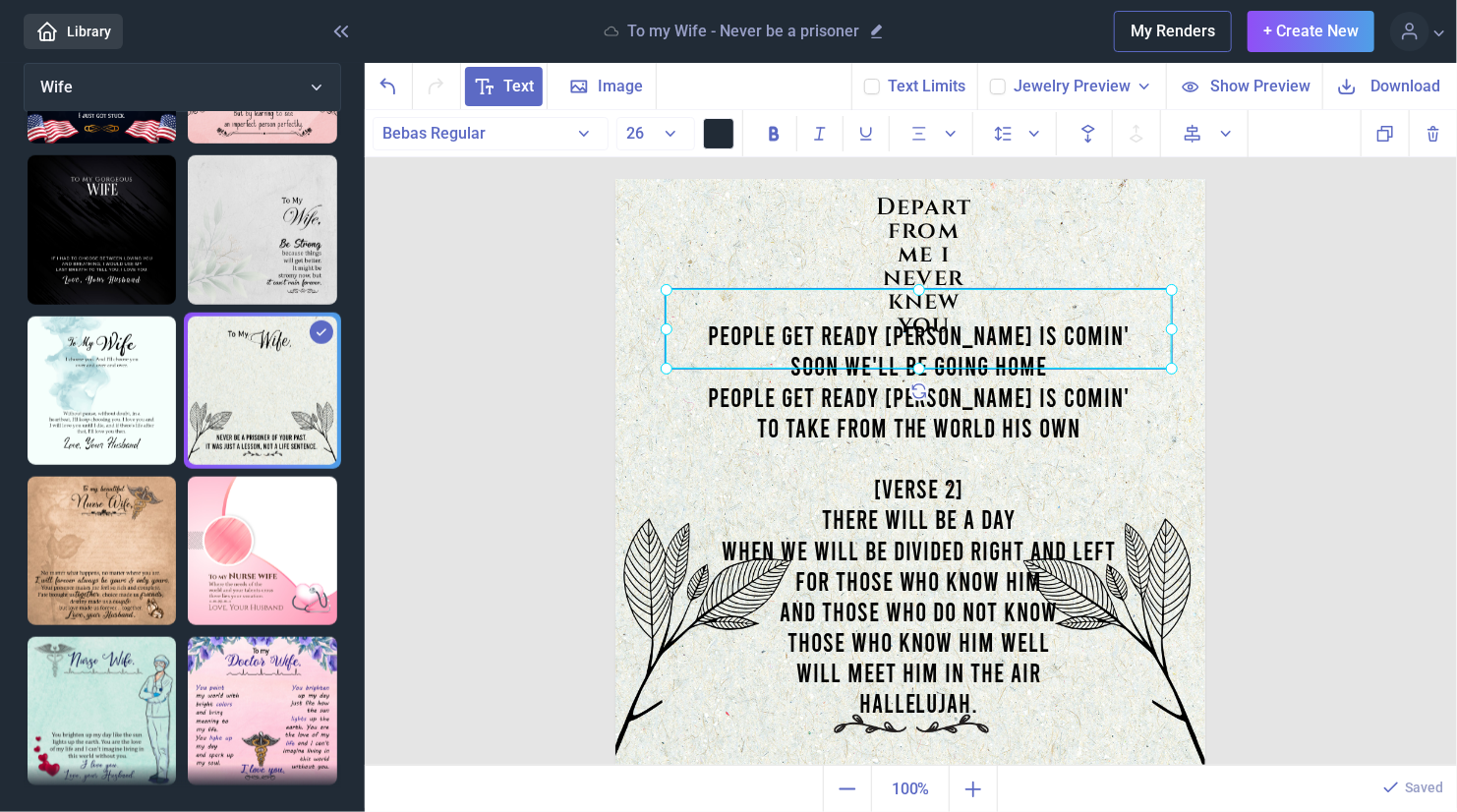 drag, startPoint x: 900, startPoint y: 463, endPoint x: 910, endPoint y: 464, distance: 10.049876 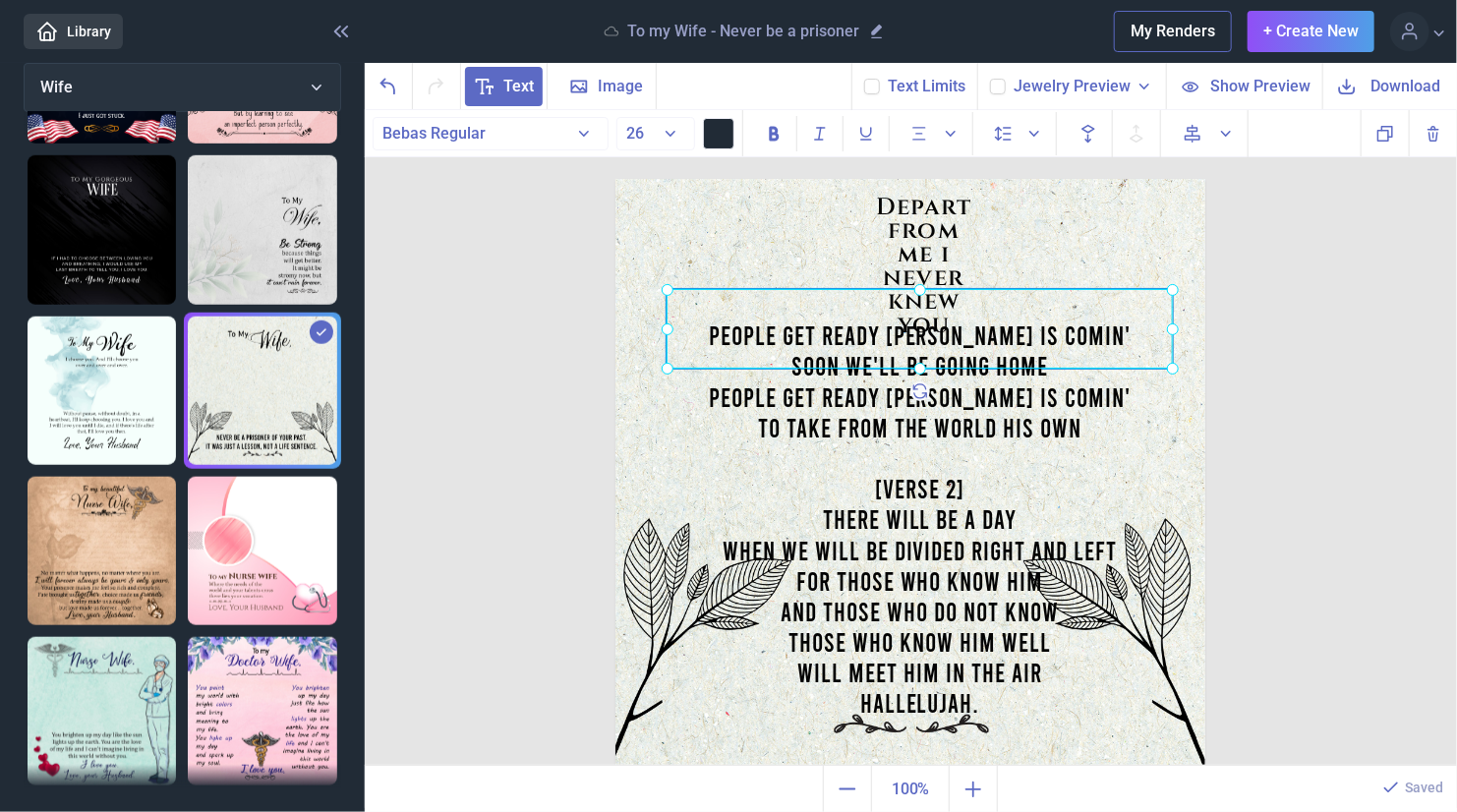click on "To take from the world His own" at bounding box center (919, 427) 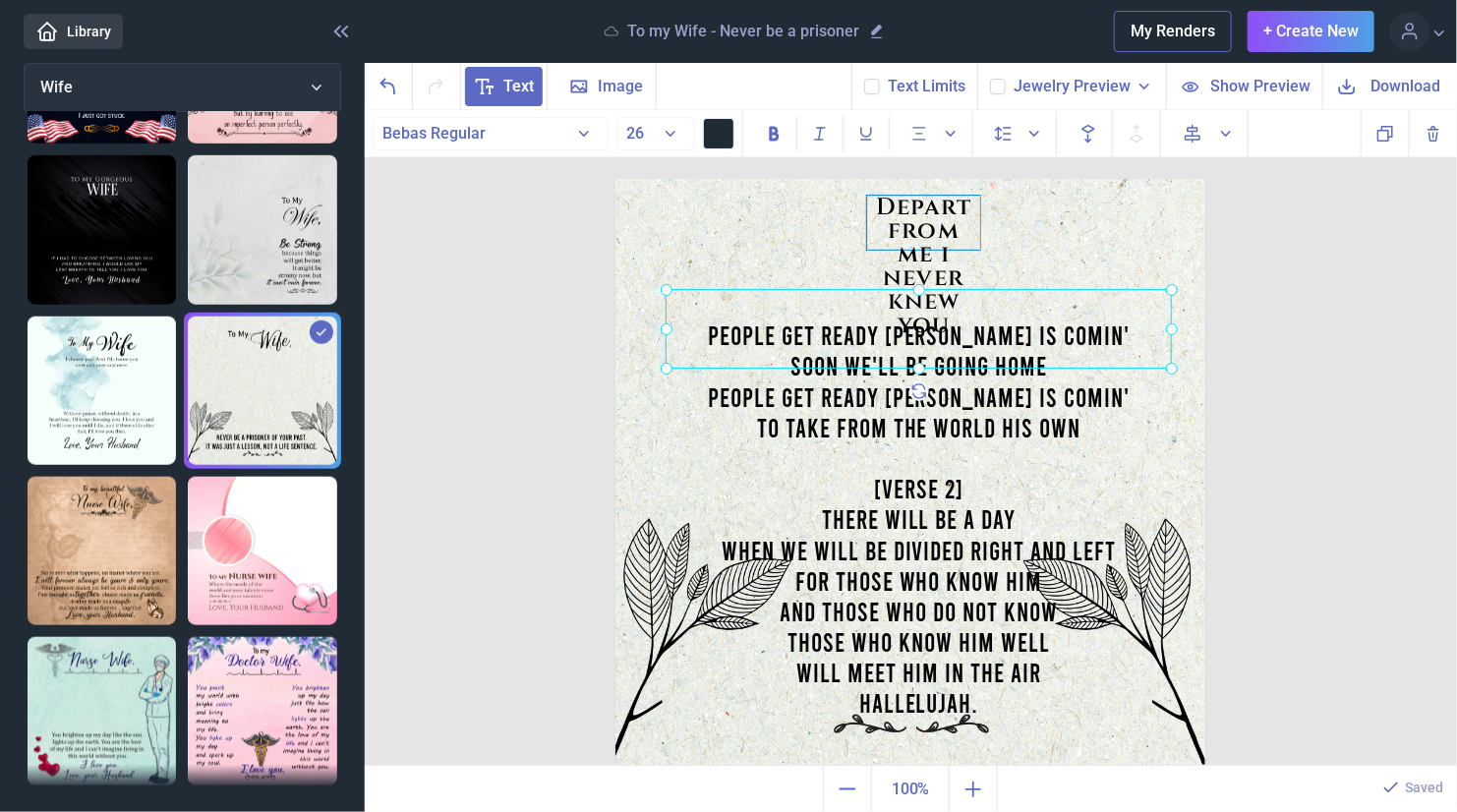 click on "Depart from me i never knew you" at bounding box center (910, 179) 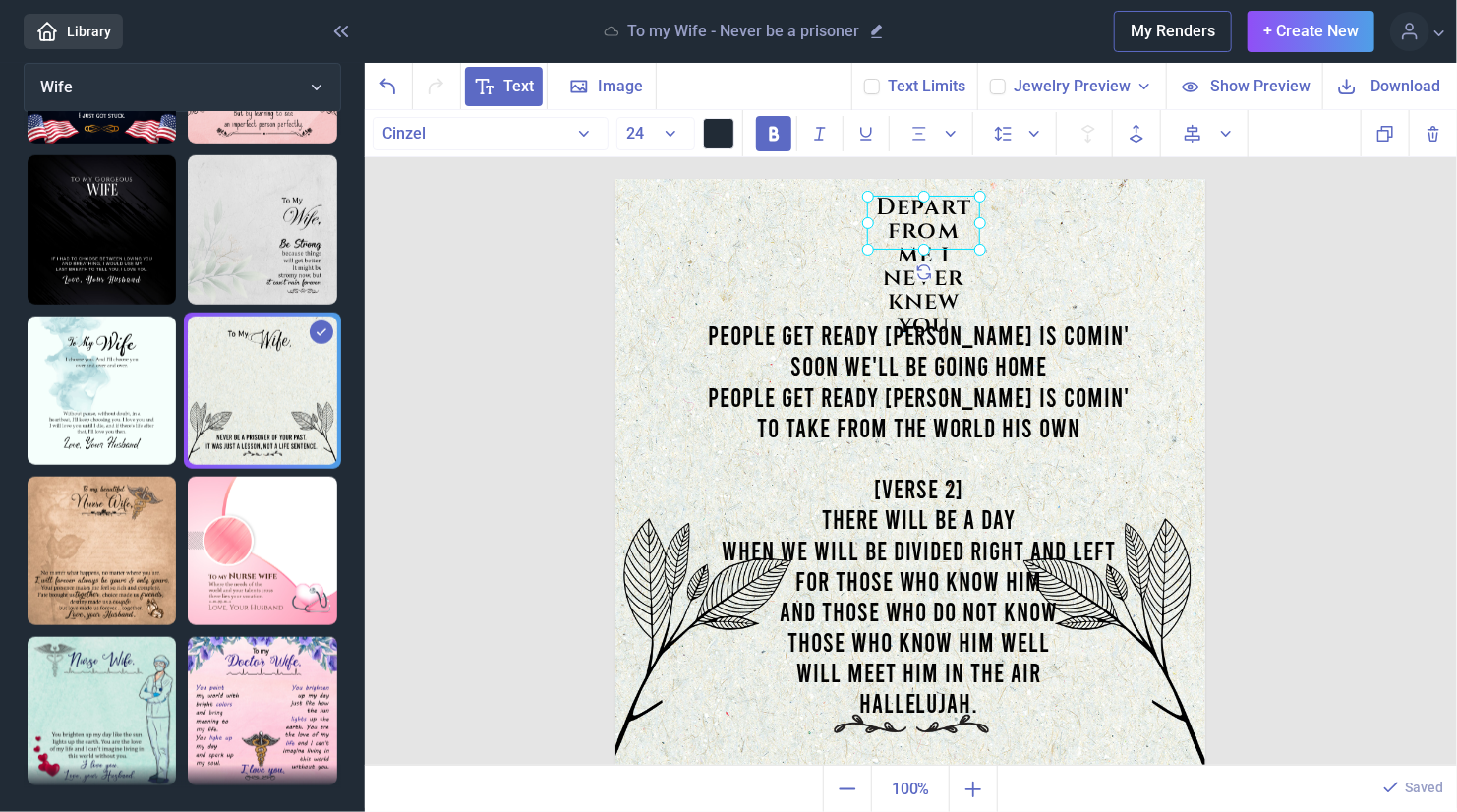 click at bounding box center [910, 474] 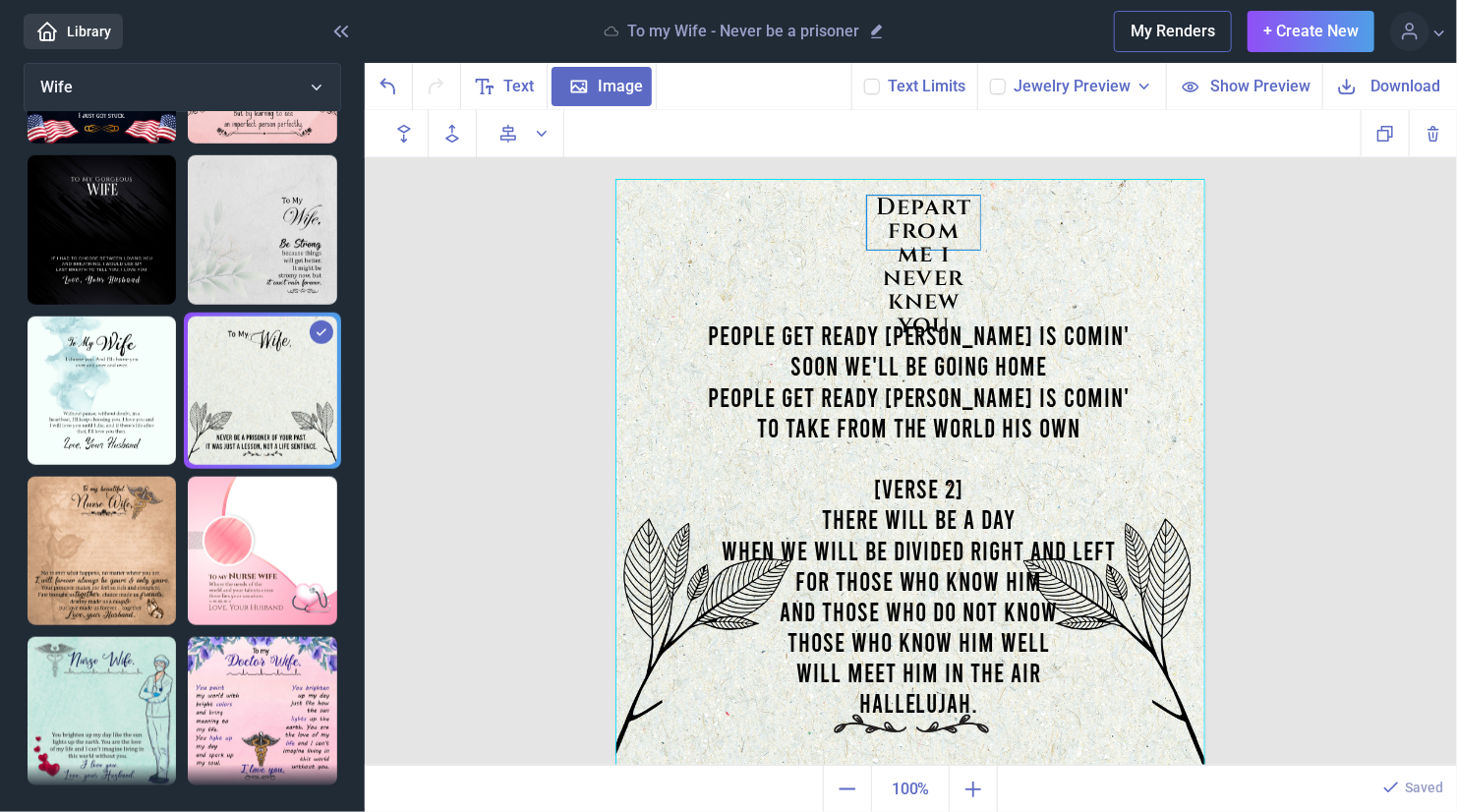 click on "Depart from me i never knew you" at bounding box center [910, 179] 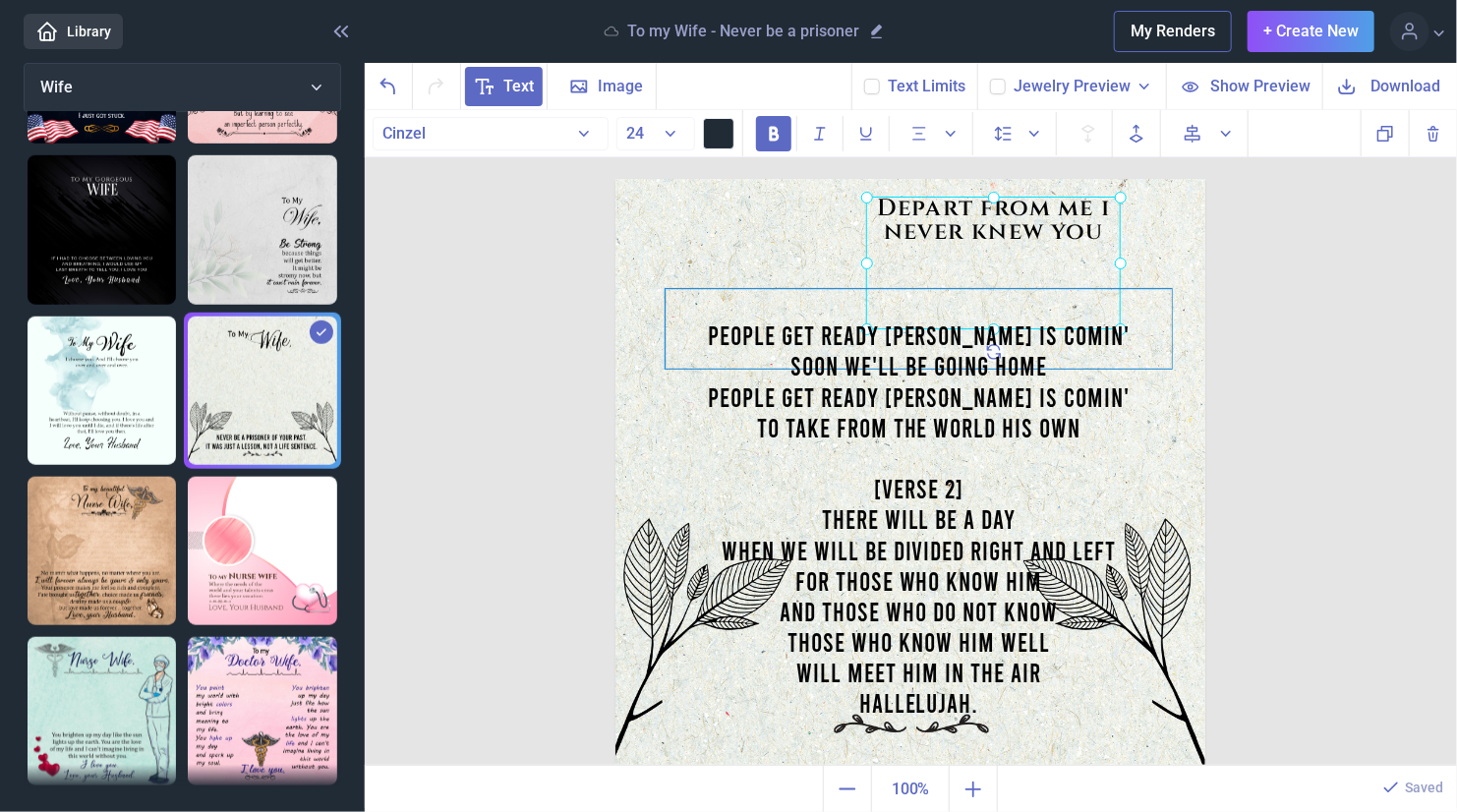 drag, startPoint x: 973, startPoint y: 251, endPoint x: 1115, endPoint y: 329, distance: 162.01235 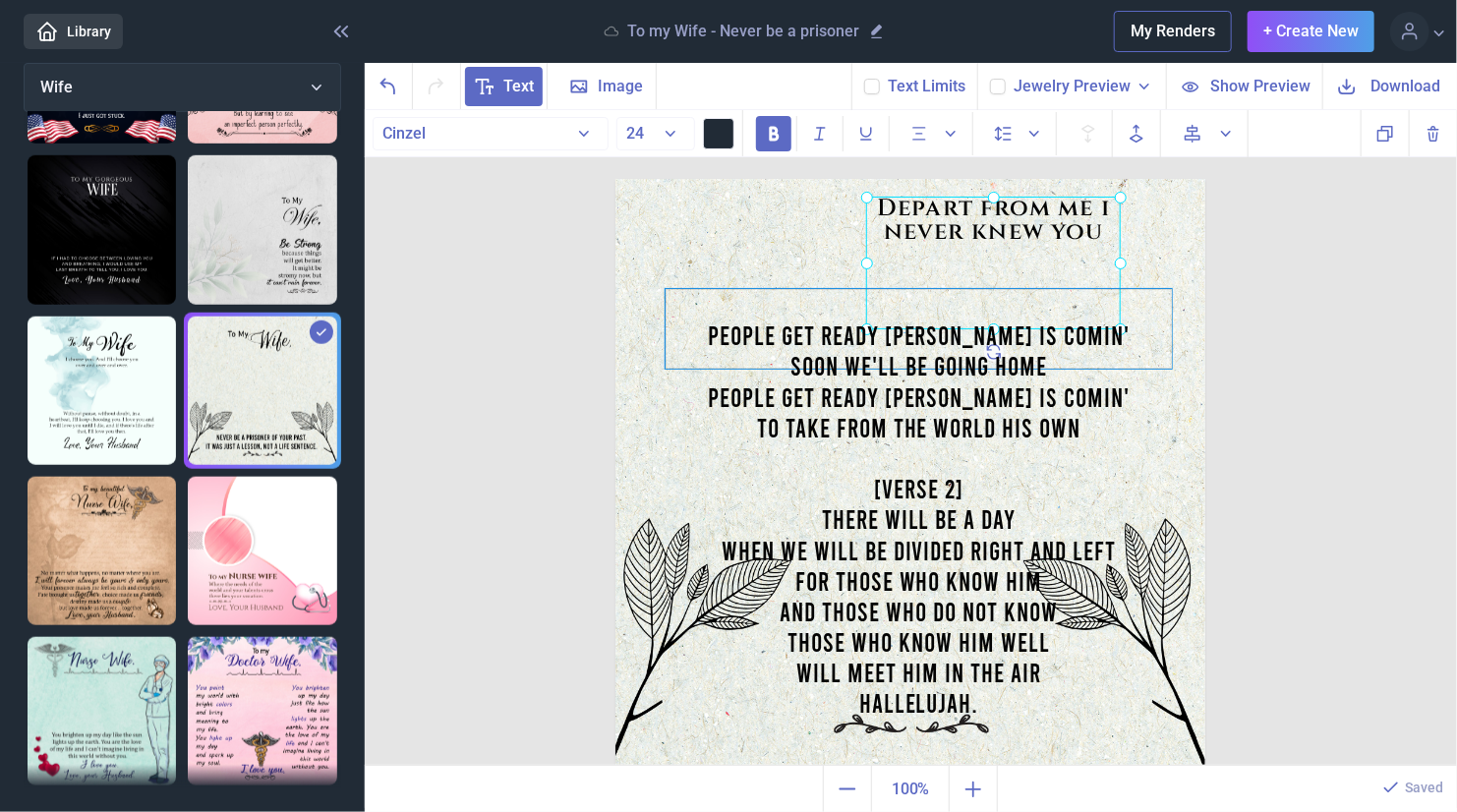 click on "Depart from me i never knew you                       Wife       People get ready [PERSON_NAME] is comin'
Soon we'll be going home
People get ready [PERSON_NAME] is comin'
To take from the world His own
[Verse 2]
There will be a day
When we will be divided right and left
For those who know Him
And those who do not know
Those who know Him well
Will meet Him in the air
Hallelujah ." at bounding box center (910, 474) 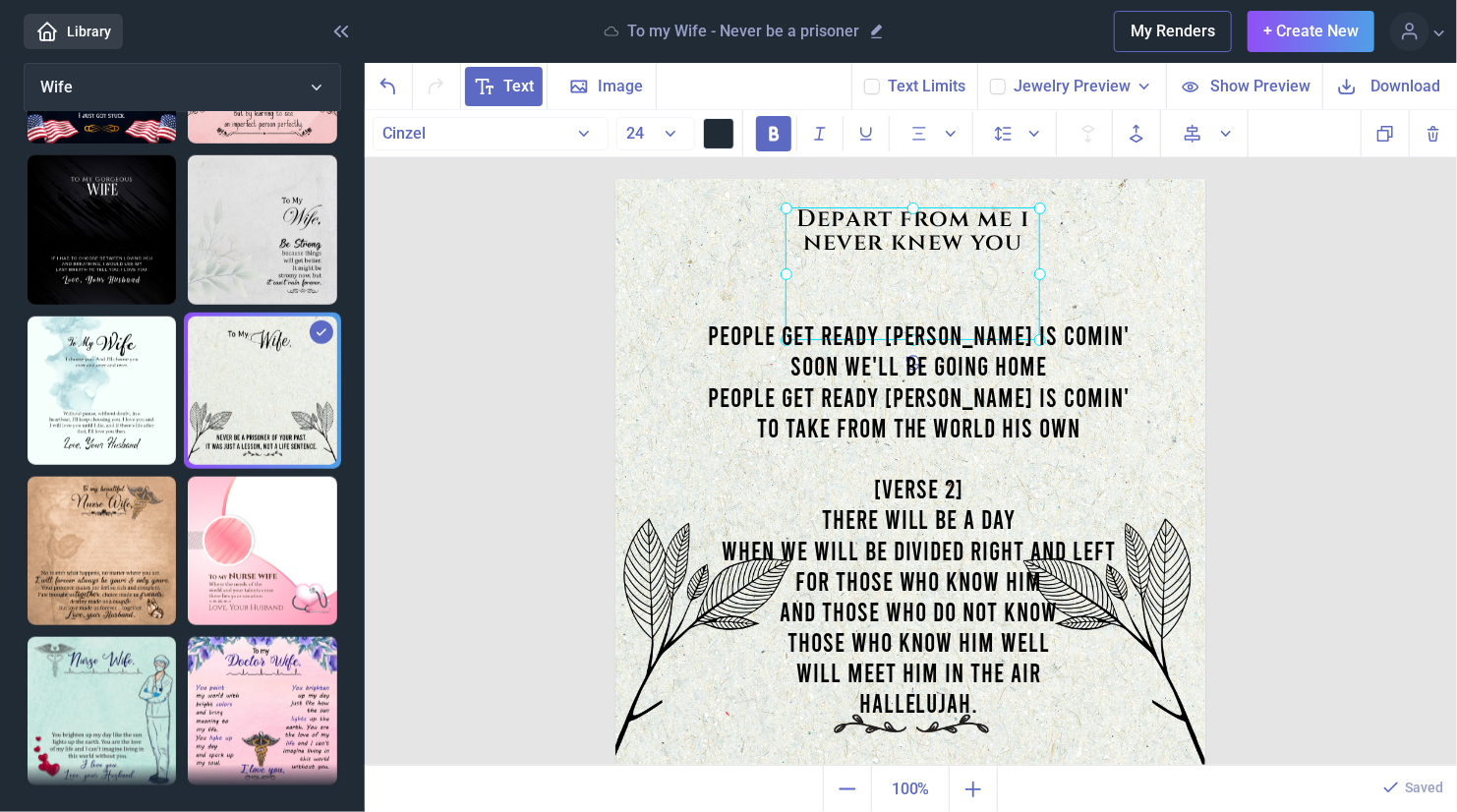 drag, startPoint x: 1018, startPoint y: 237, endPoint x: 937, endPoint y: 248, distance: 81.7435 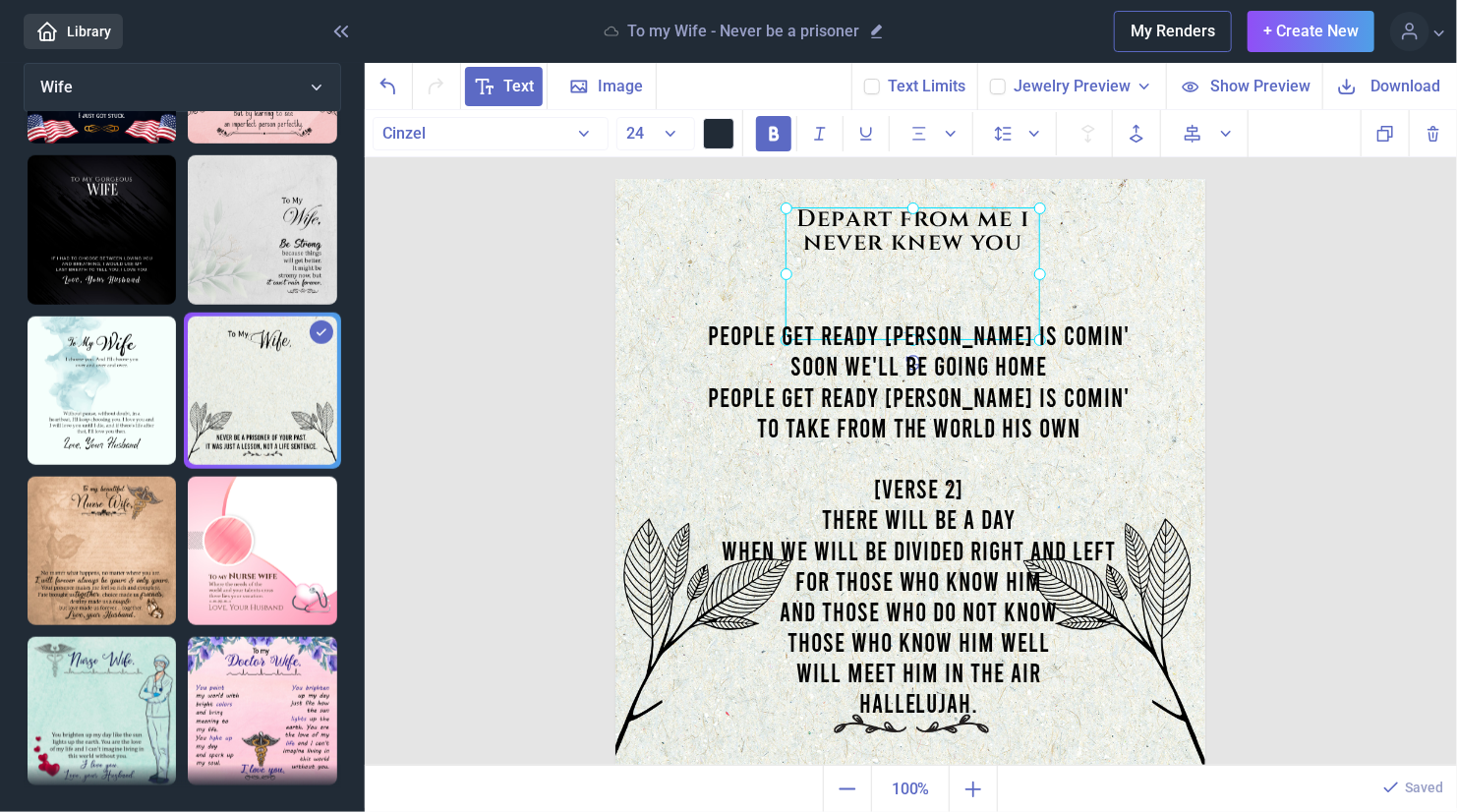 click on "Depart from me i never knew you" at bounding box center [615, 179] 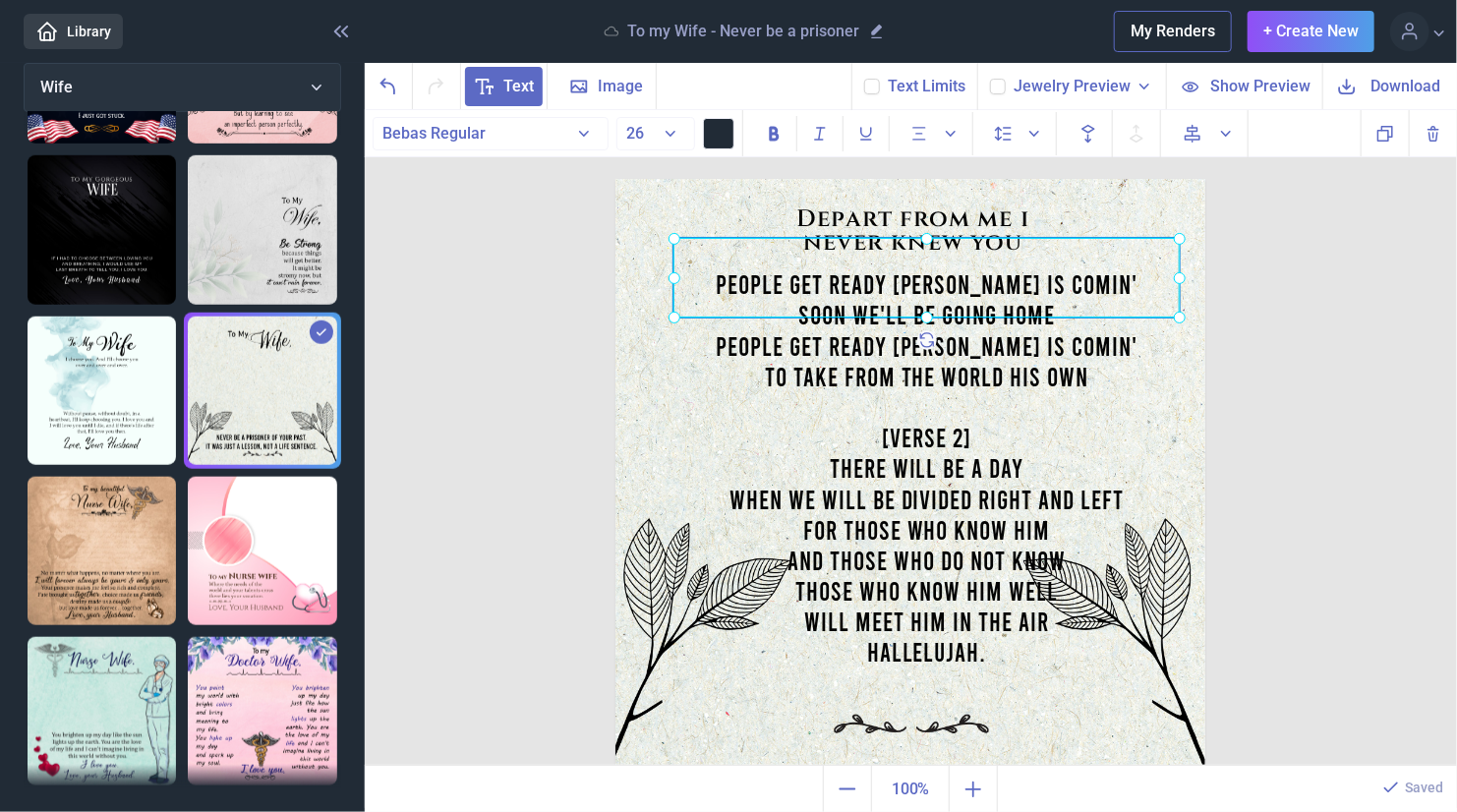 drag, startPoint x: 938, startPoint y: 390, endPoint x: 943, endPoint y: 339, distance: 51.24451 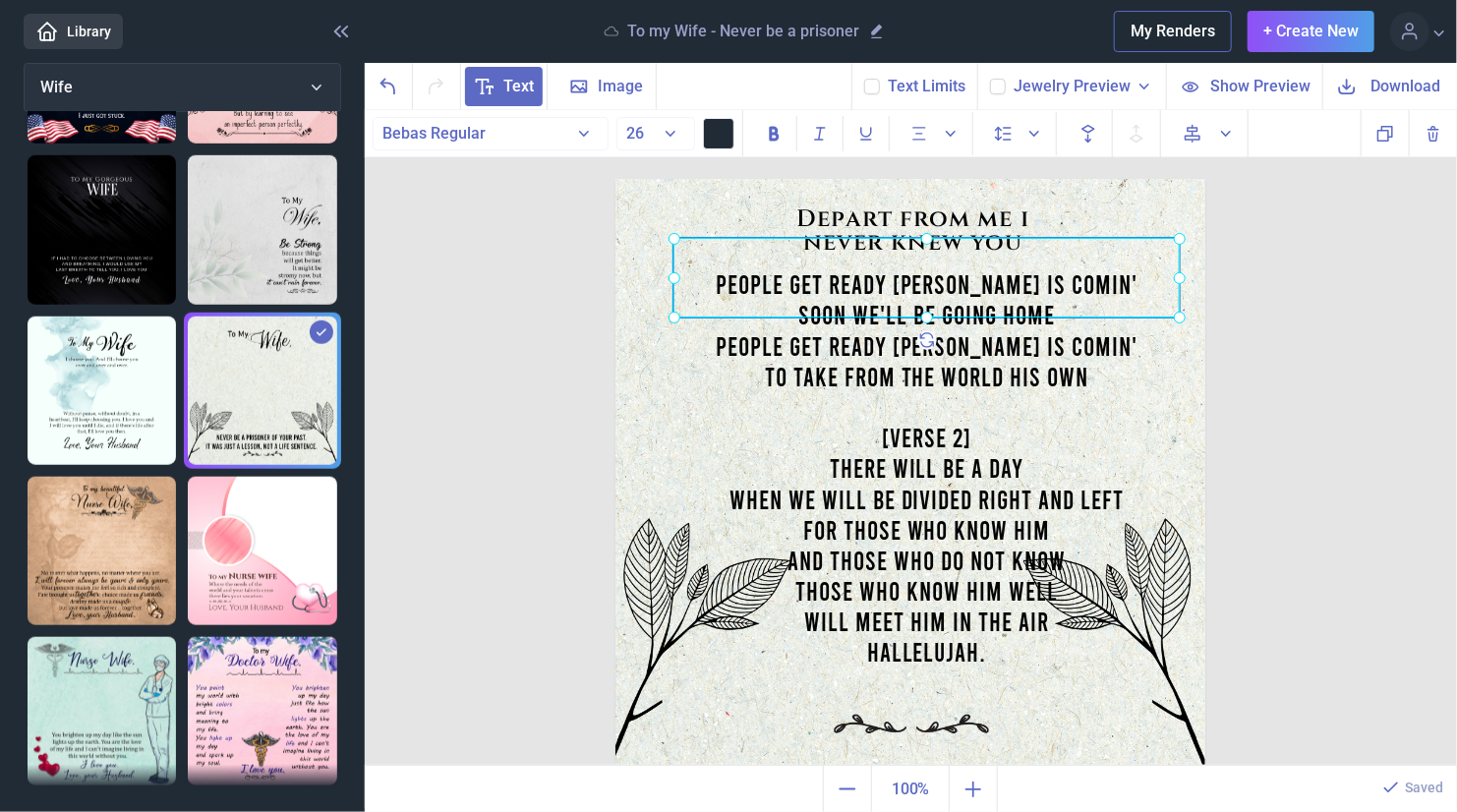 click on "People get ready [PERSON_NAME] is comin'" at bounding box center (926, 345) 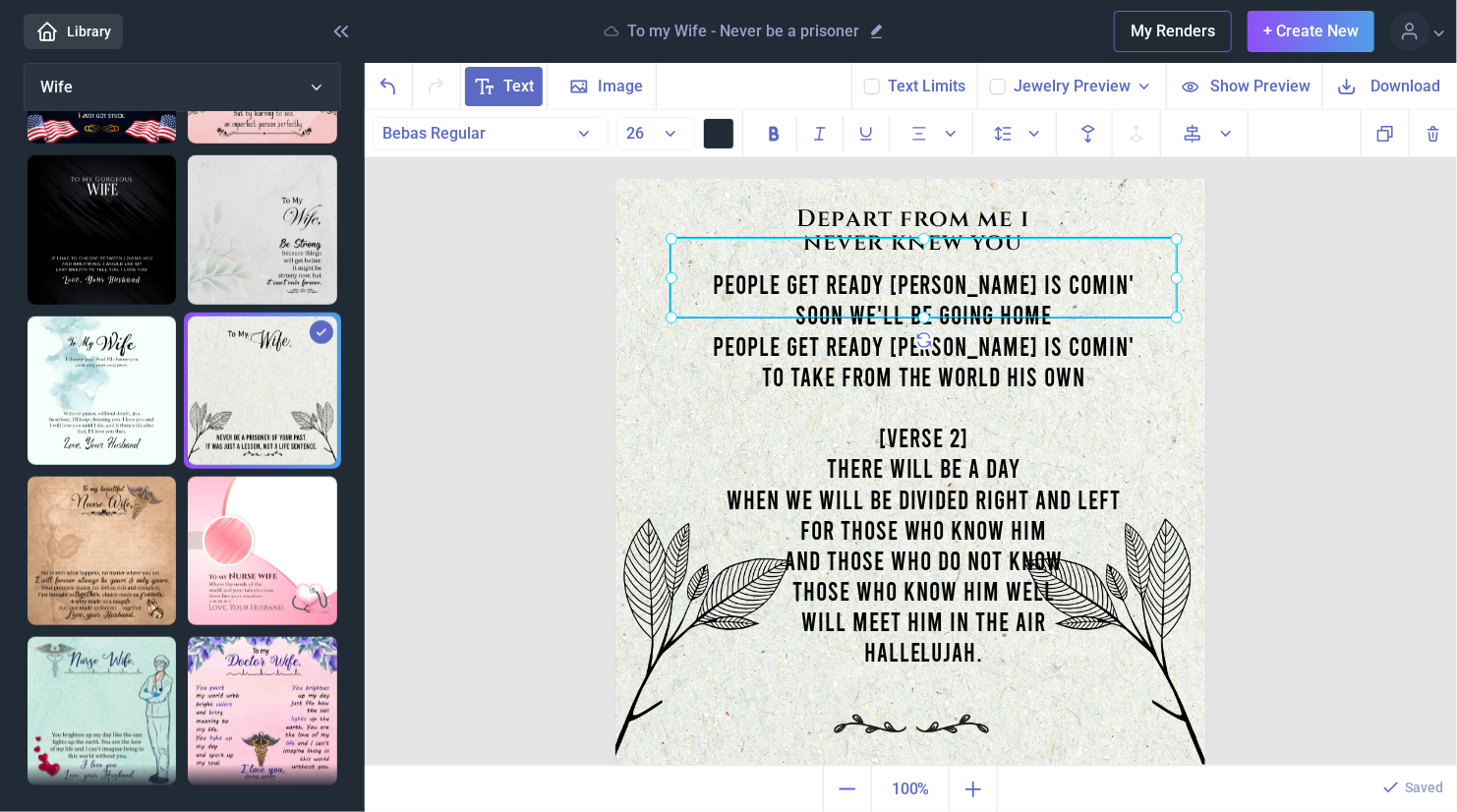 click on "People get ready [PERSON_NAME] is comin'" at bounding box center (923, 345) 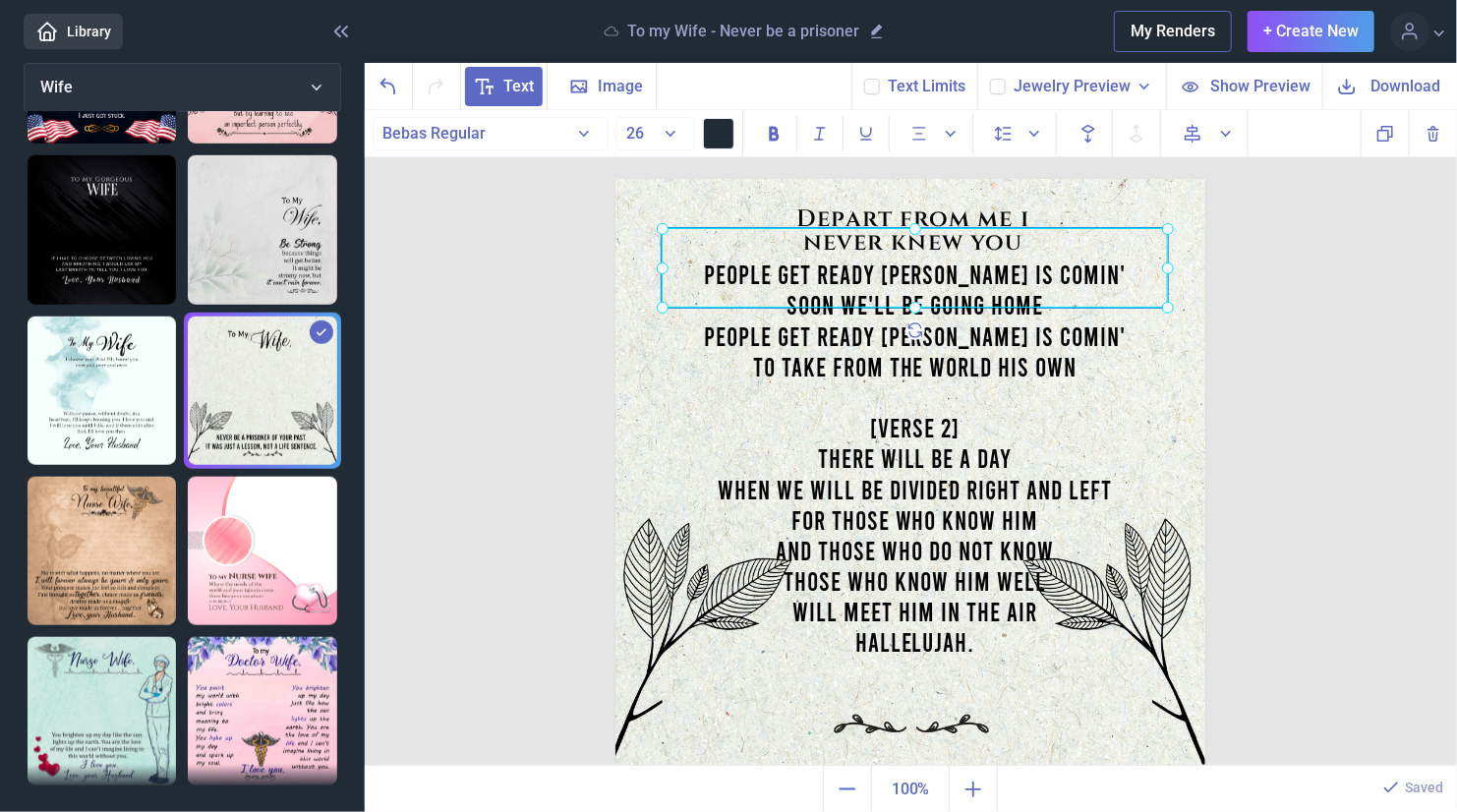 drag, startPoint x: 912, startPoint y: 553, endPoint x: 903, endPoint y: 545, distance: 12.041595 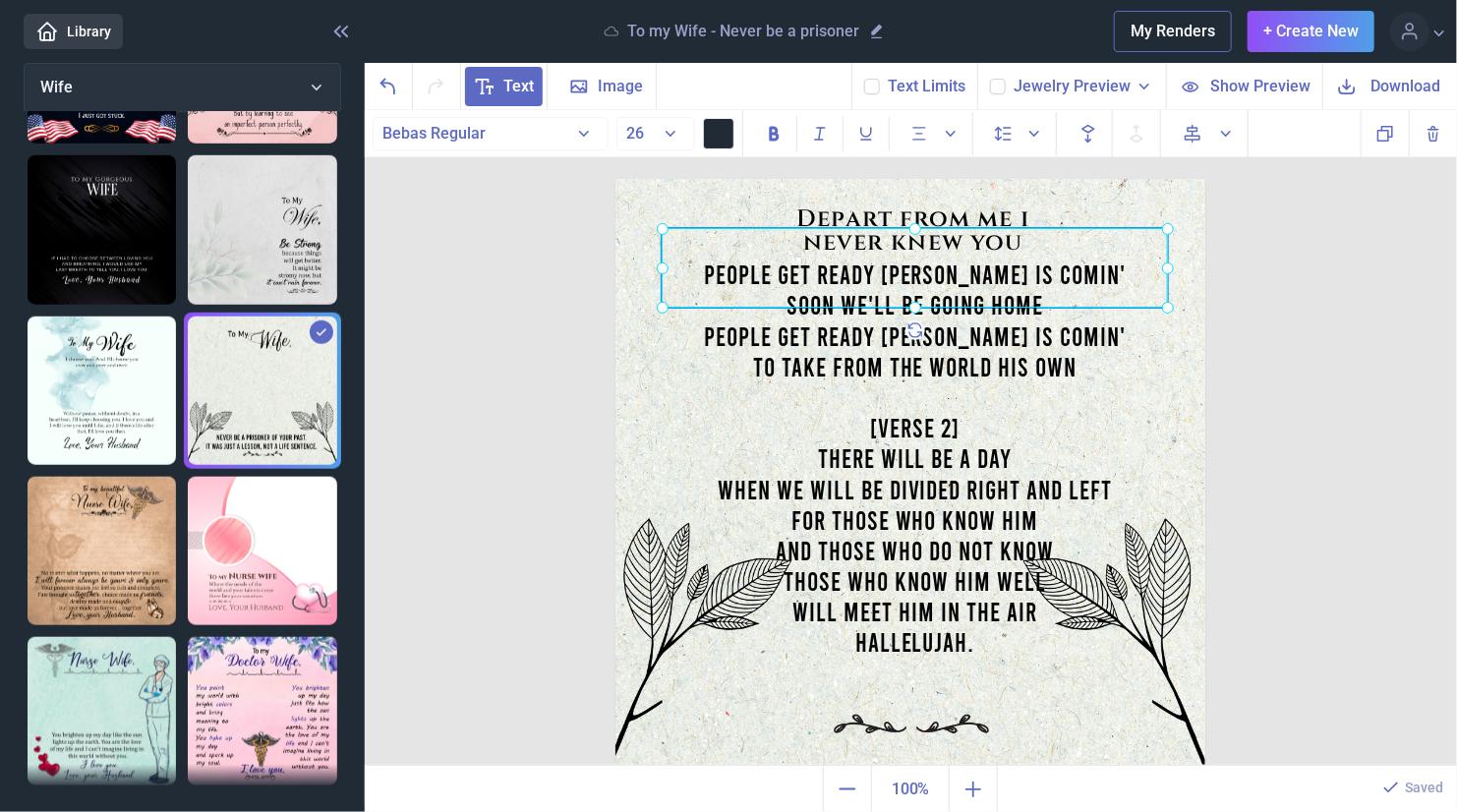 click on "And those who do not know" at bounding box center [914, 550] 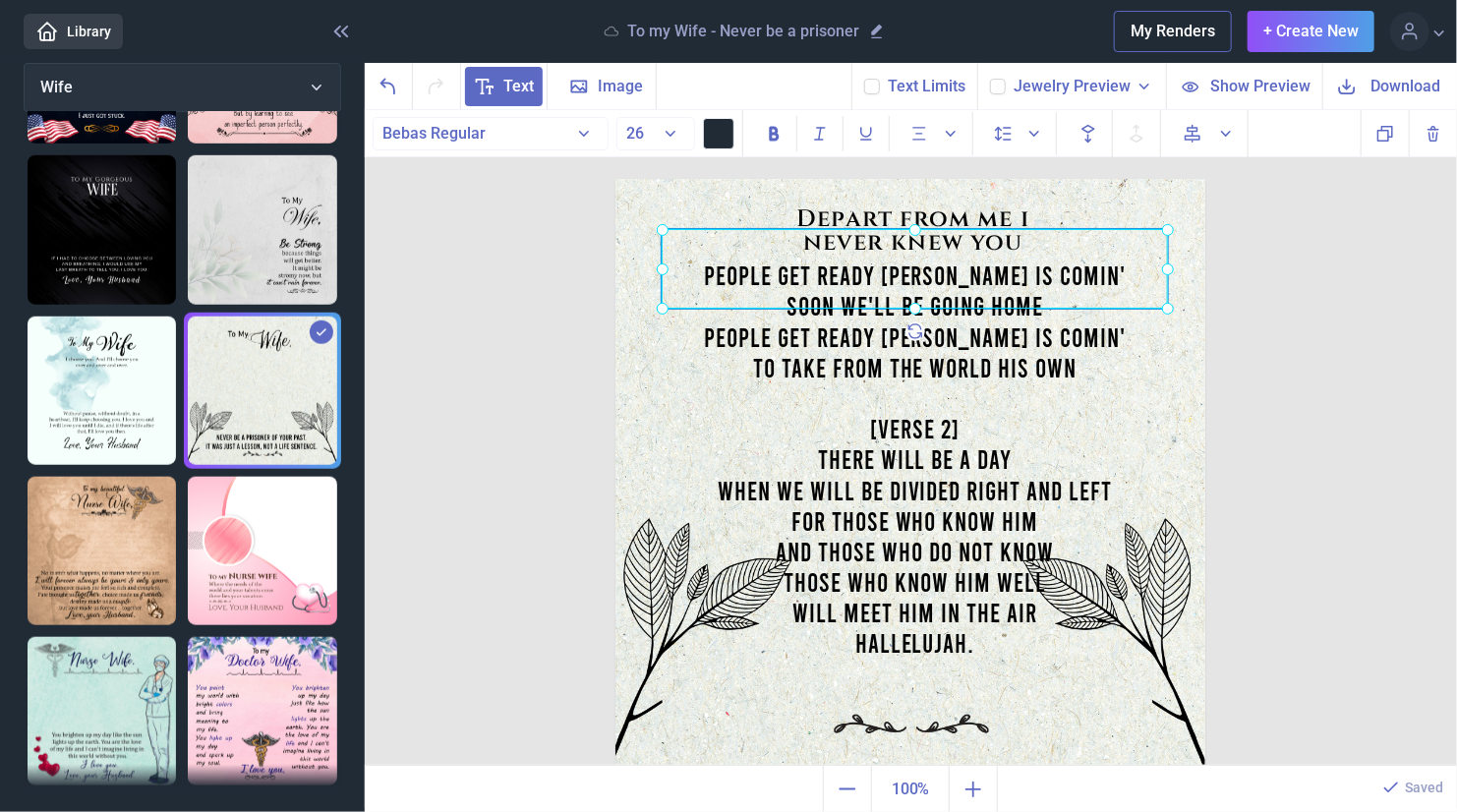 click on "There will be a day" at bounding box center [914, 458] 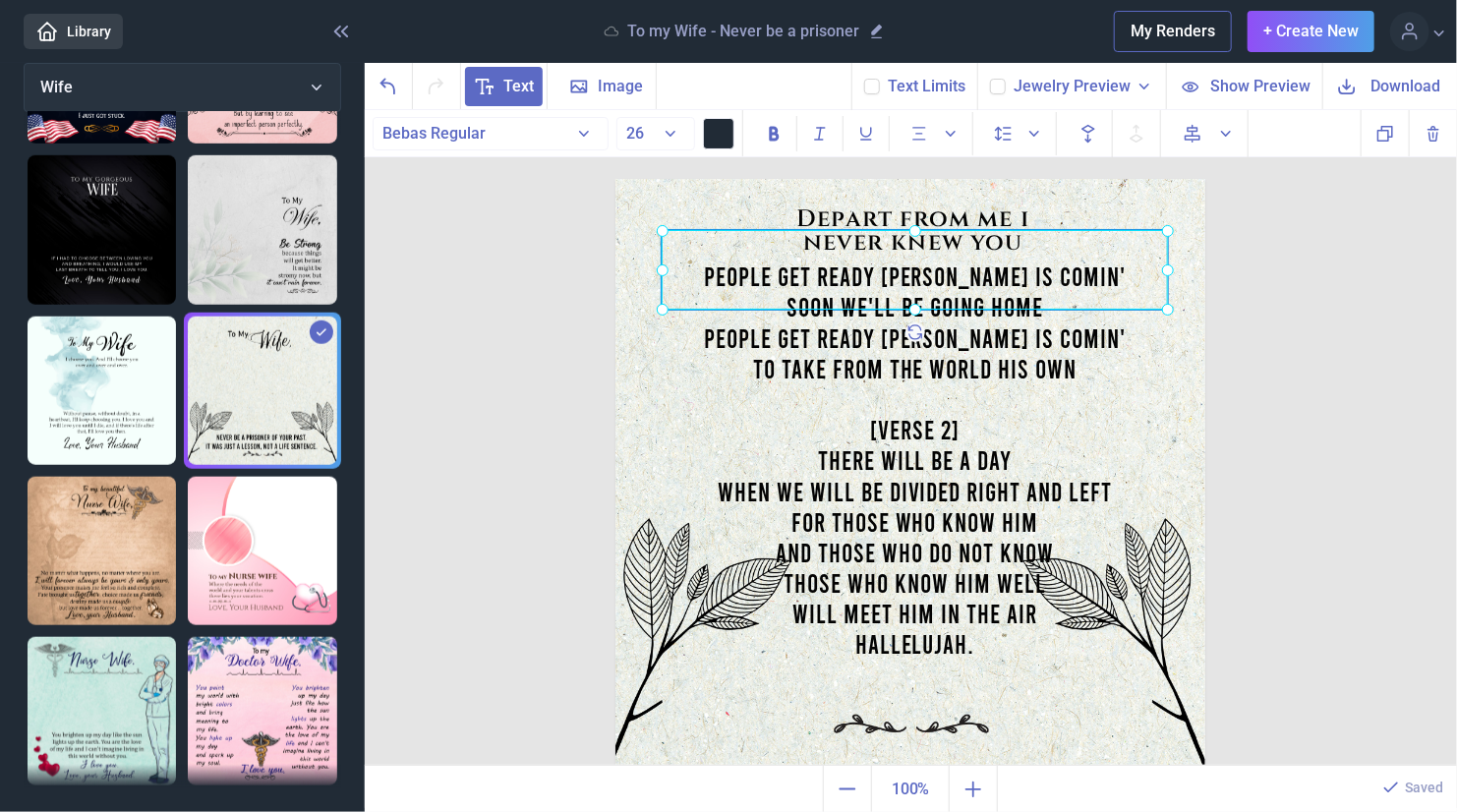 click at bounding box center [914, 398] 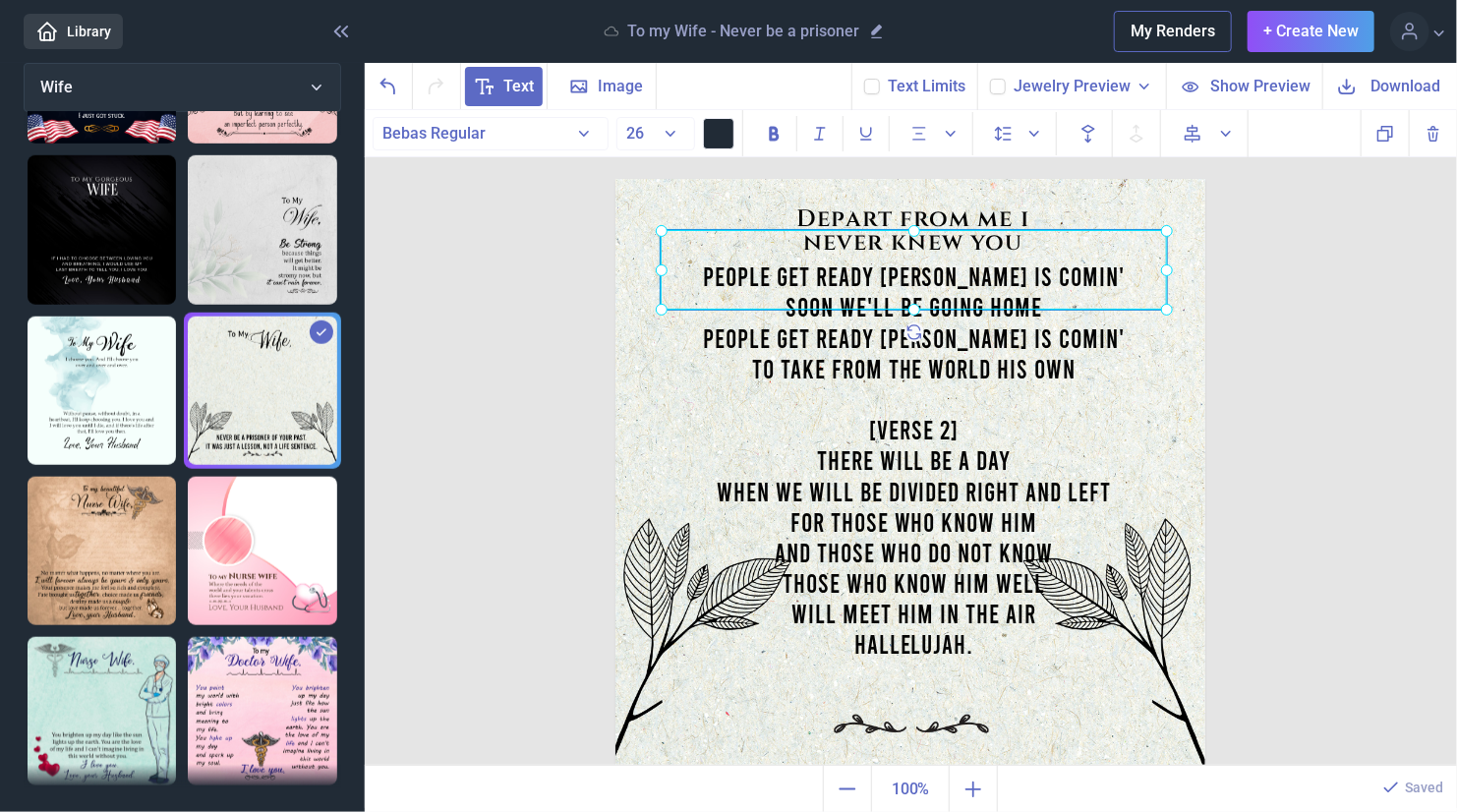 click on "To take from the world His own" at bounding box center [913, 368] 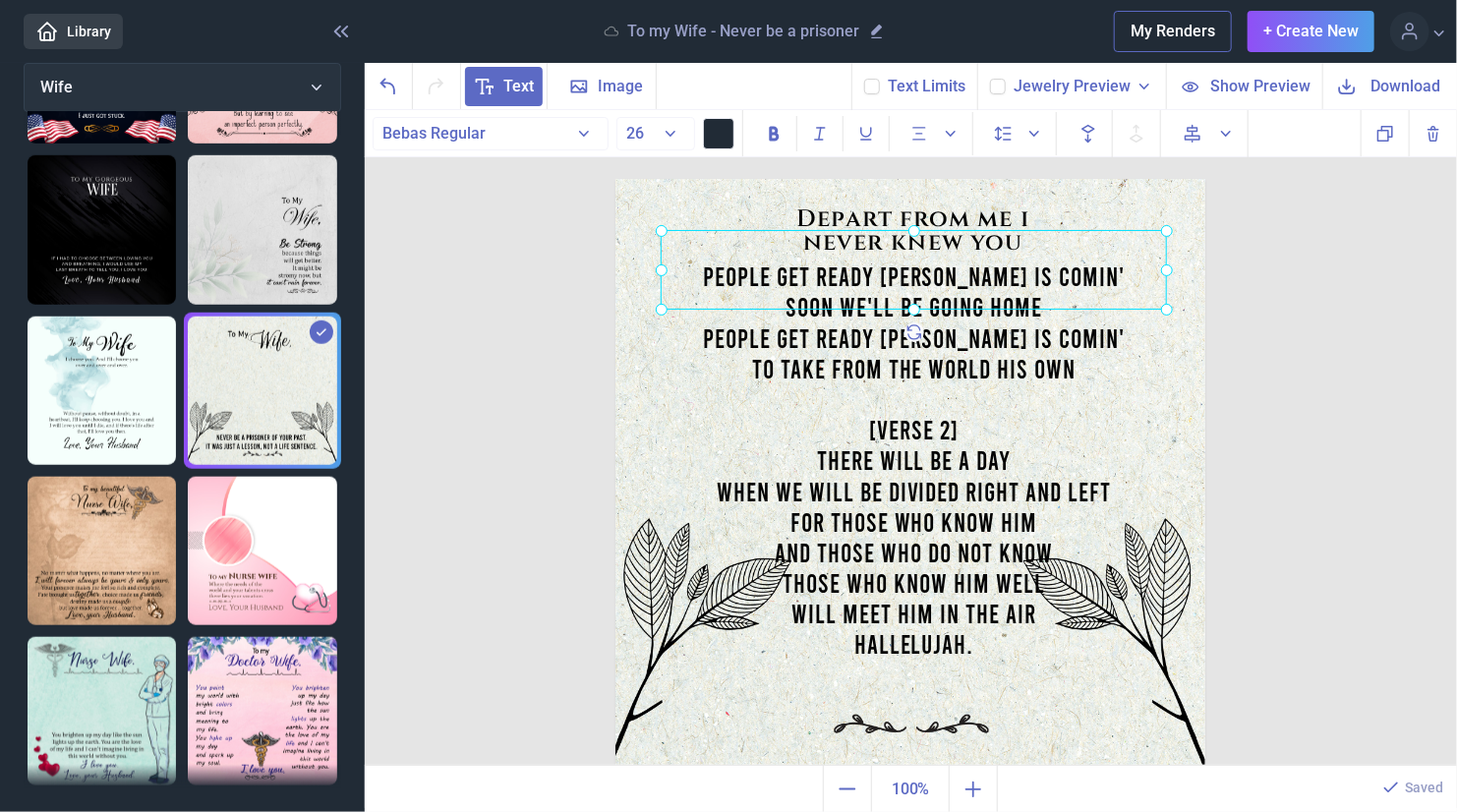 click at bounding box center [910, 474] 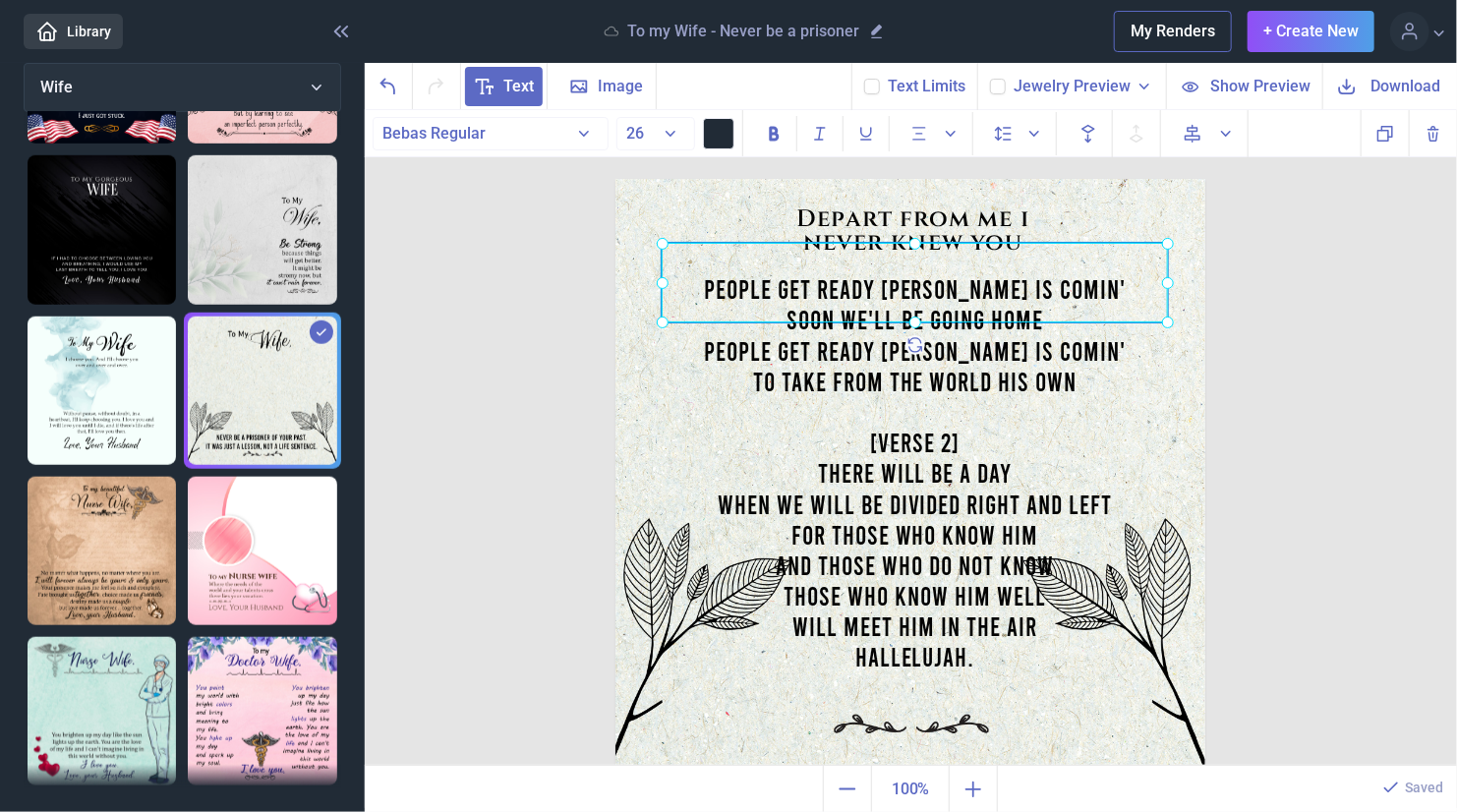 drag, startPoint x: 960, startPoint y: 342, endPoint x: 961, endPoint y: 355, distance: 13.038405 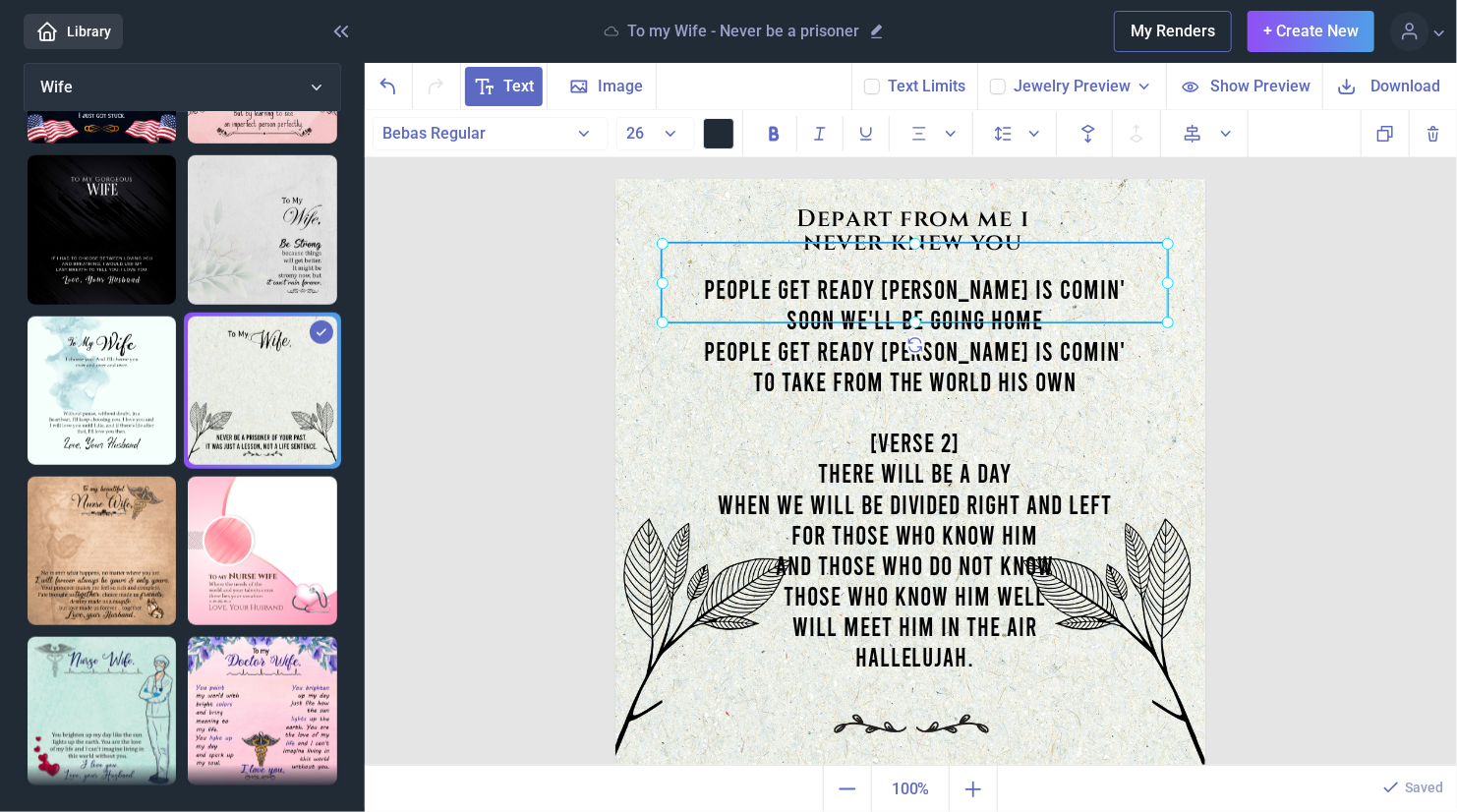 click on "People get ready [PERSON_NAME] is comin'" at bounding box center (914, 350) 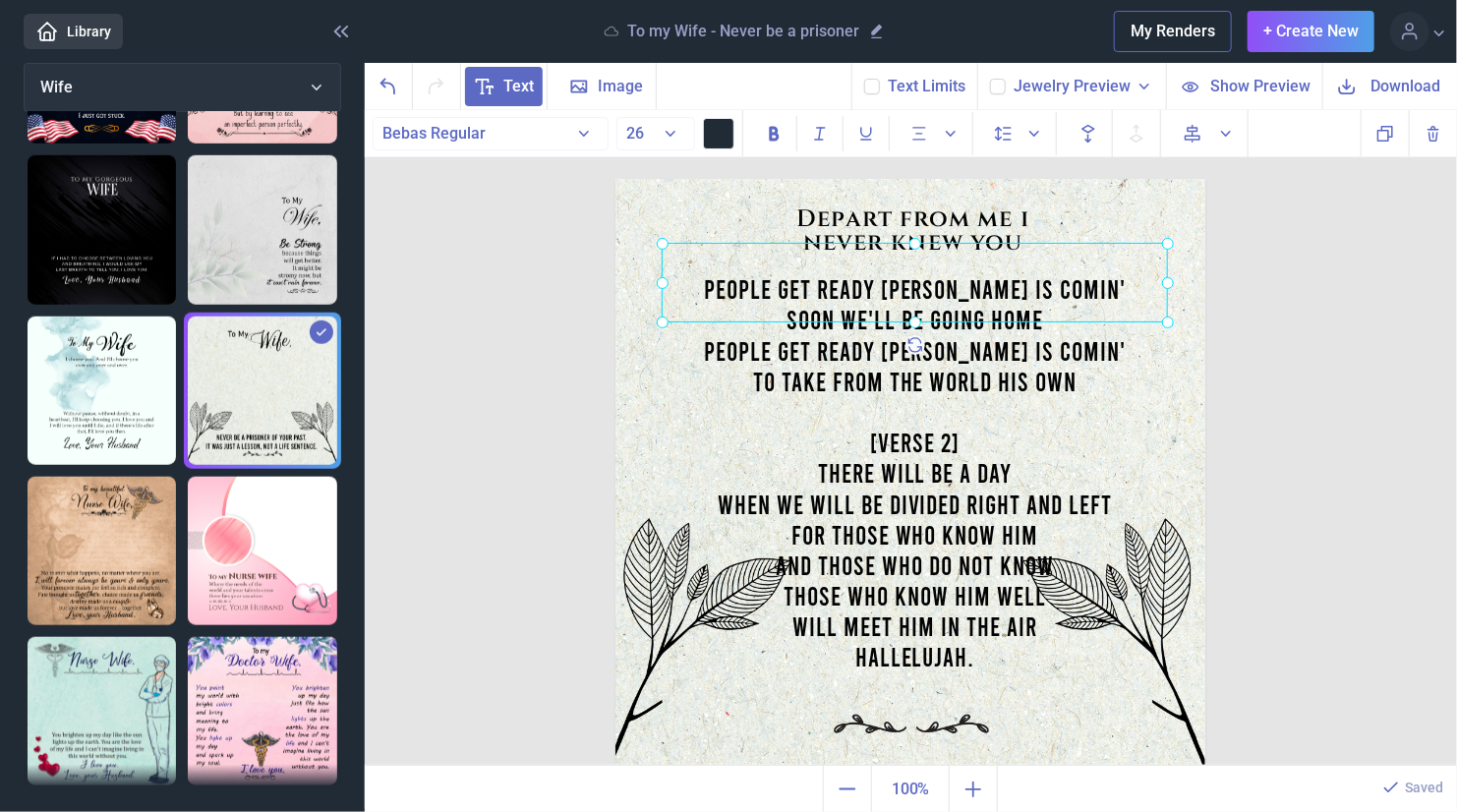 click on "Depart from me i never knew you       Wife       People get ready [PERSON_NAME] is comin'
Soon we'll be going home
People get ready [PERSON_NAME] is comin'
To take from the world His own
[Verse 2]
There will be a day
When we will be divided right and left
For those who know Him
And those who do not know
Those who know Him well
Will meet Him in the air
Hallelujah .                           Duplicate     Delete       Backwards   >   Forward" at bounding box center [911, 438] 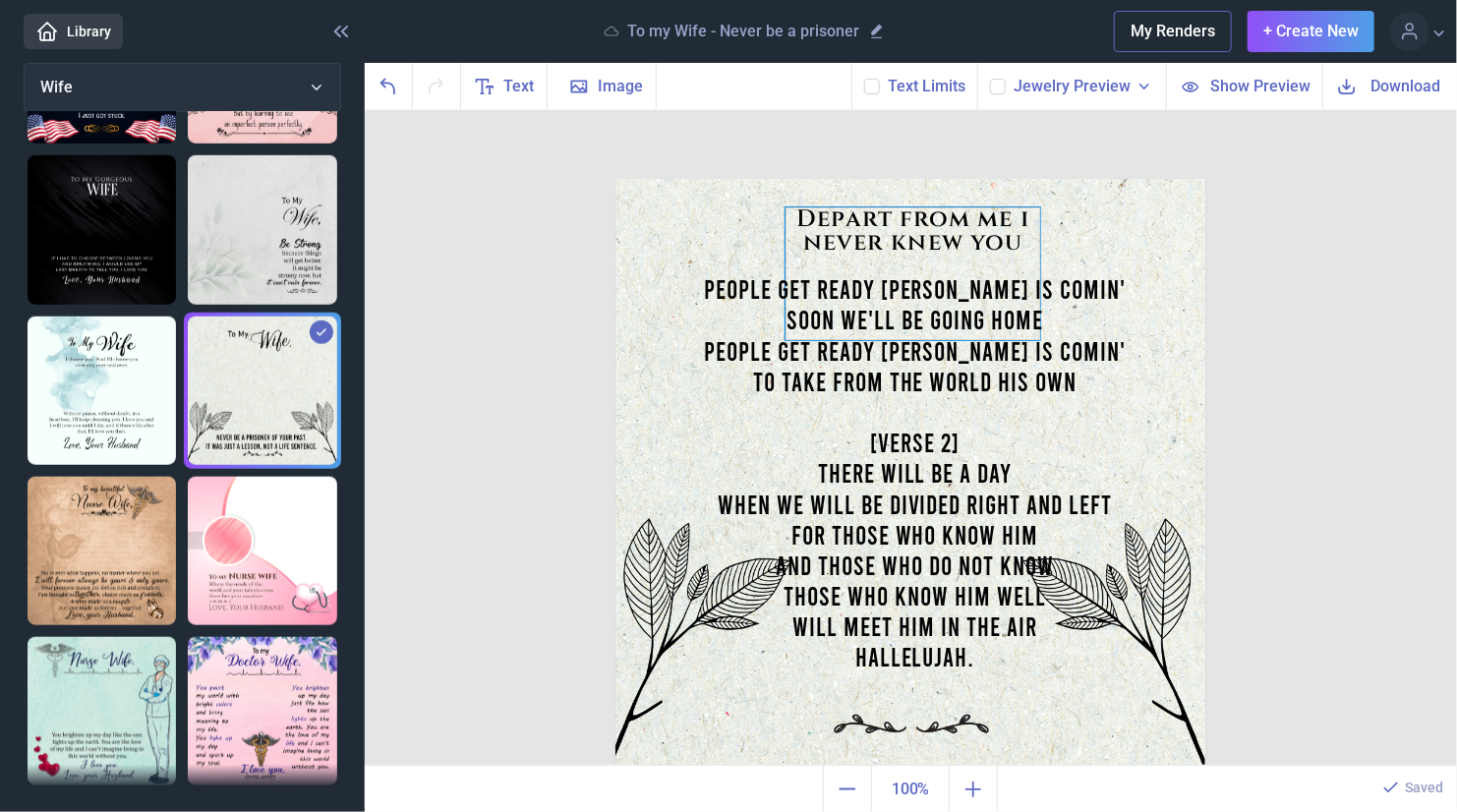 click on "Depart from me i never knew you" at bounding box center (910, 179) 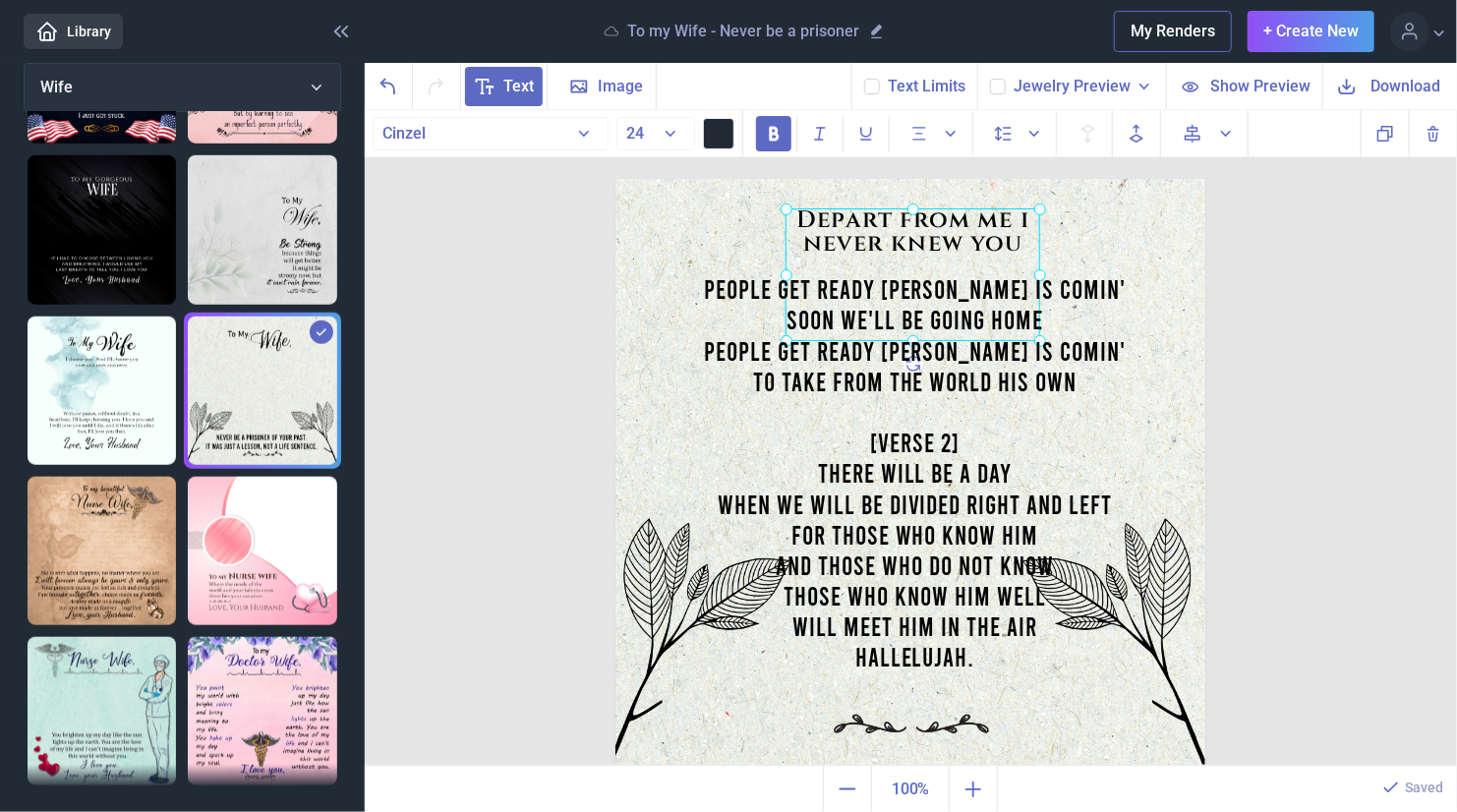 click 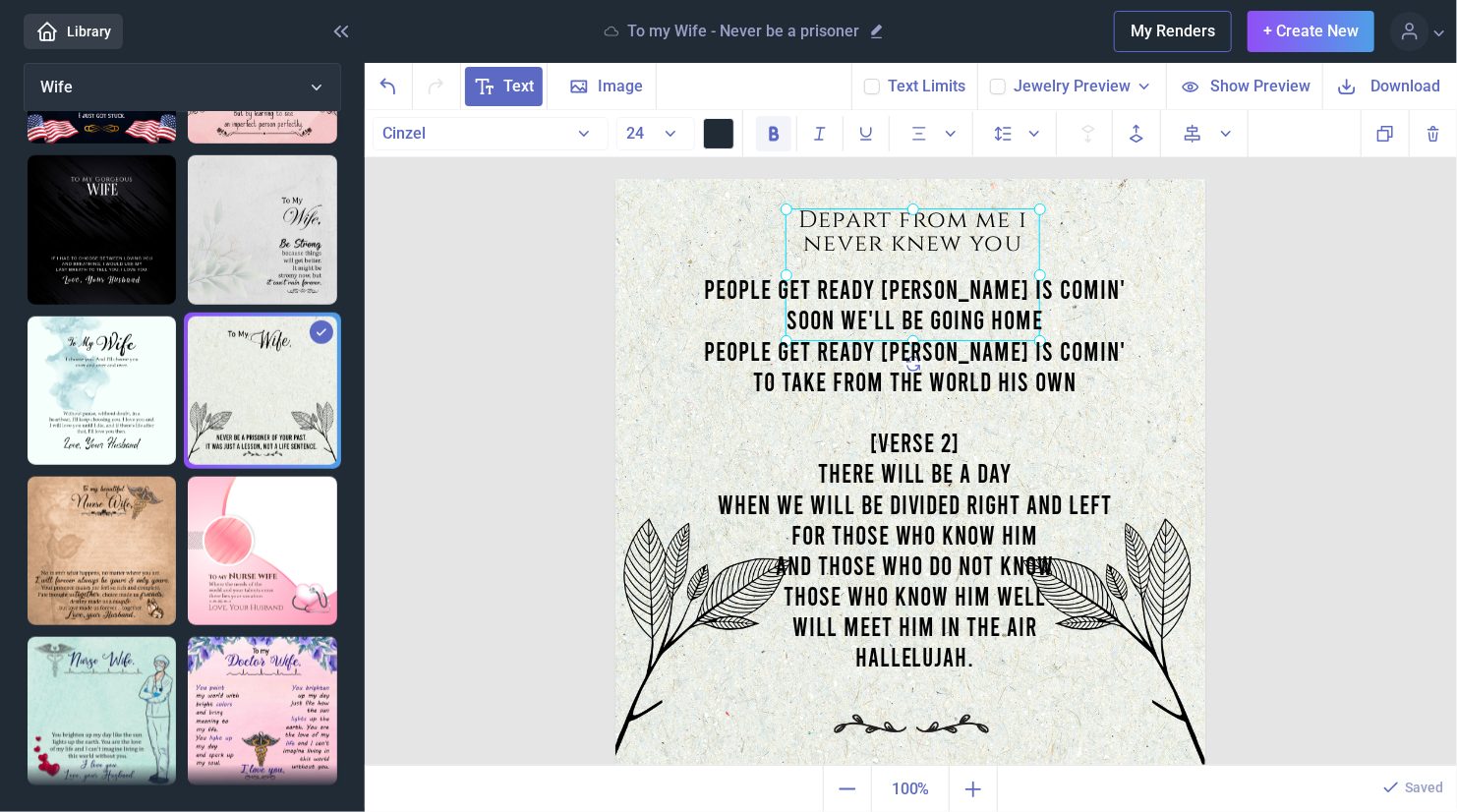 click 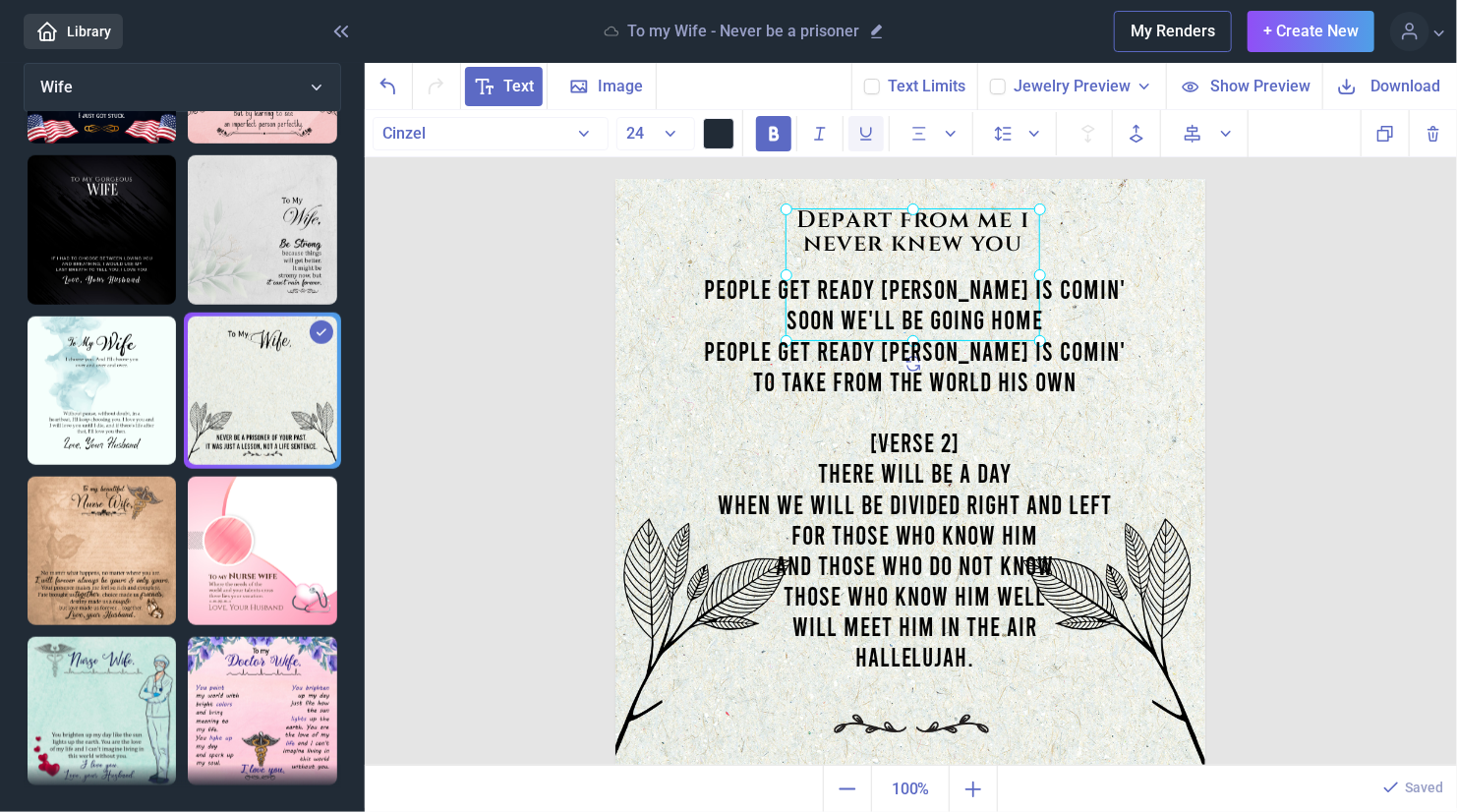 click 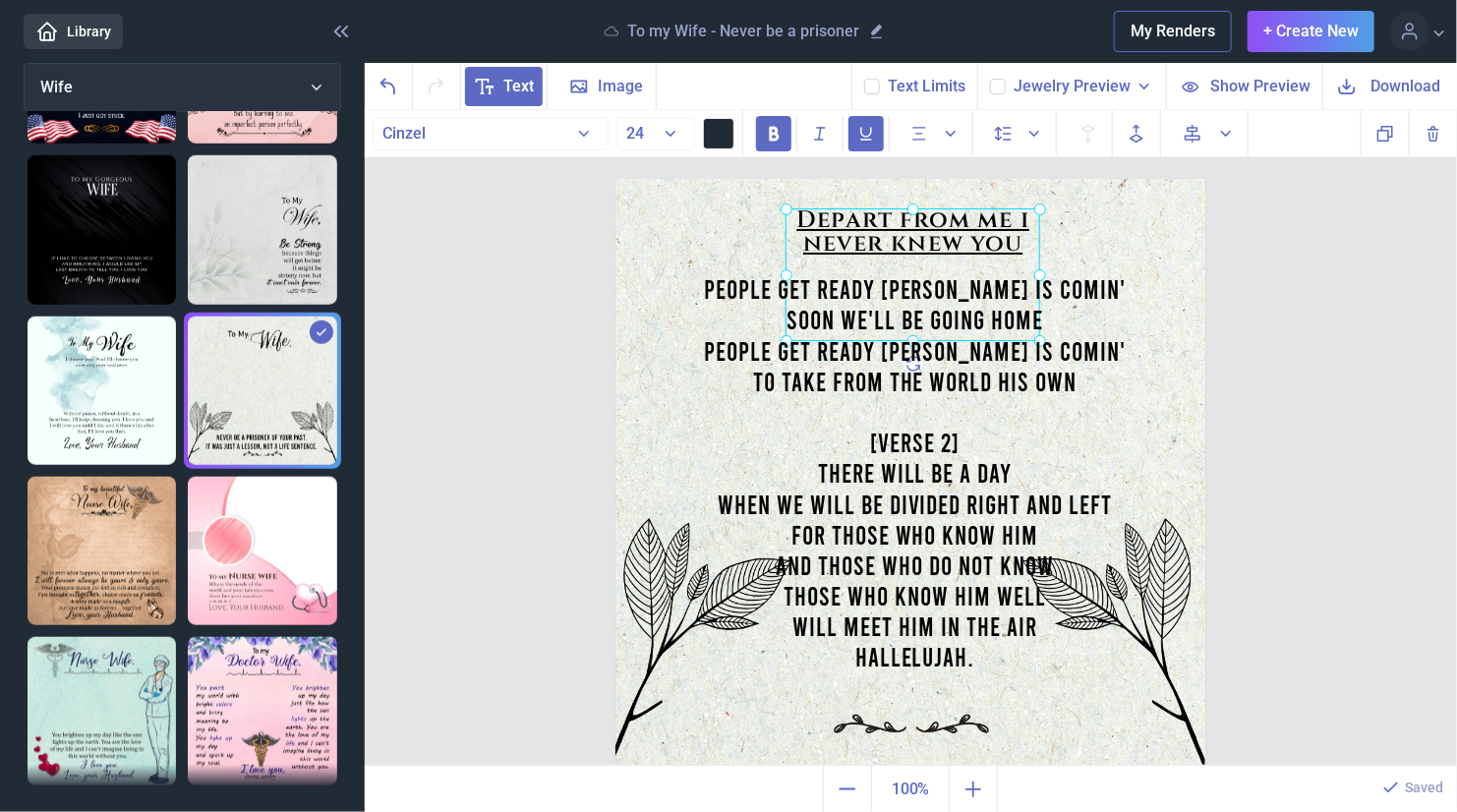 click on "Depart from me i never knew you                       Wife       People get ready [PERSON_NAME] is comin'
Soon we'll be going home
People get ready [PERSON_NAME] is comin'
To take from the world His own
[Verse 2]
There will be a day
When we will be divided right and left
For those who know Him
And those who do not know
Those who know Him well
Will meet Him in the air
Hallelujah .           Duplicate     Delete       Backwards   >   Forward" at bounding box center (911, 438) 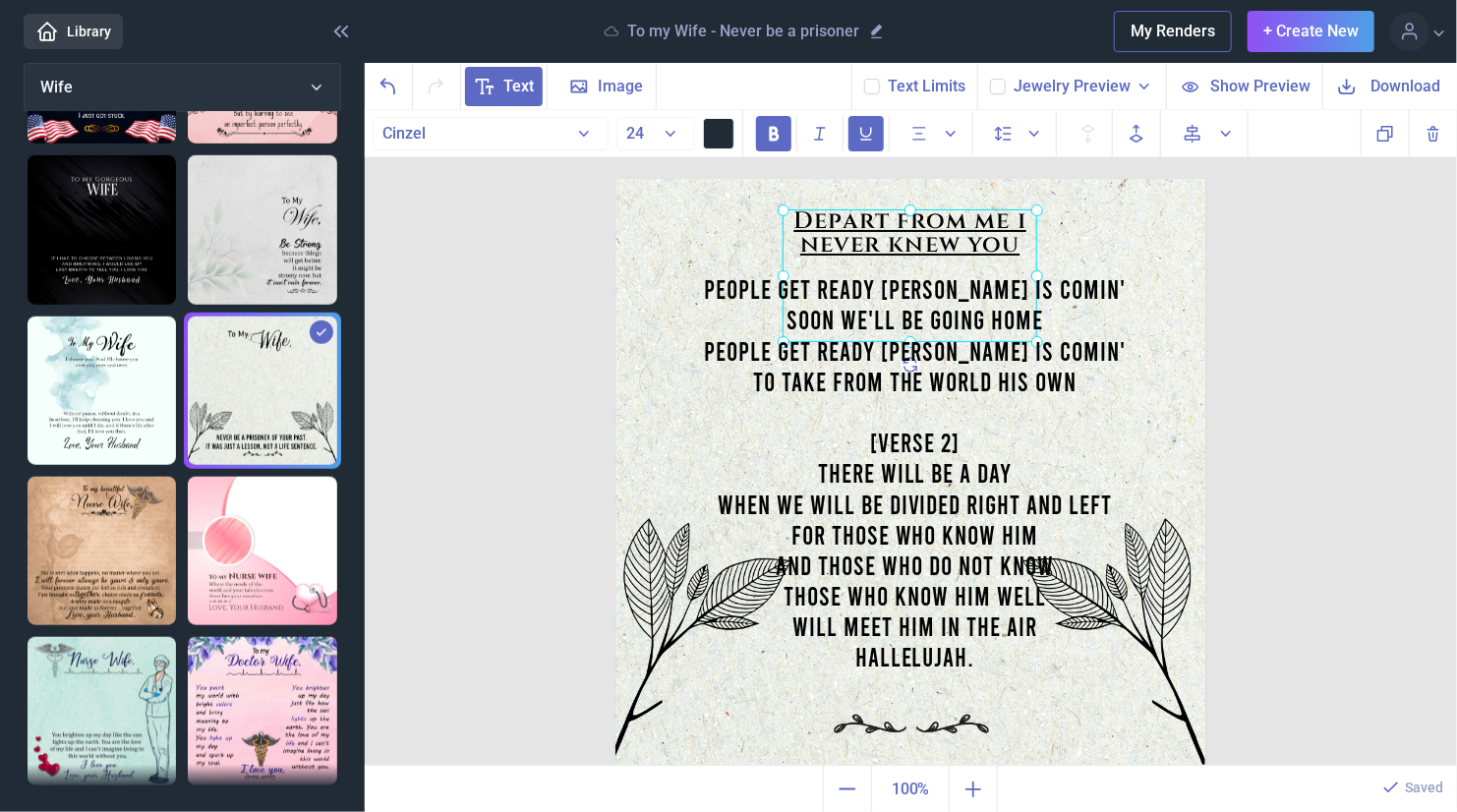 click on "Depart from me i never knew you" at bounding box center (615, 179) 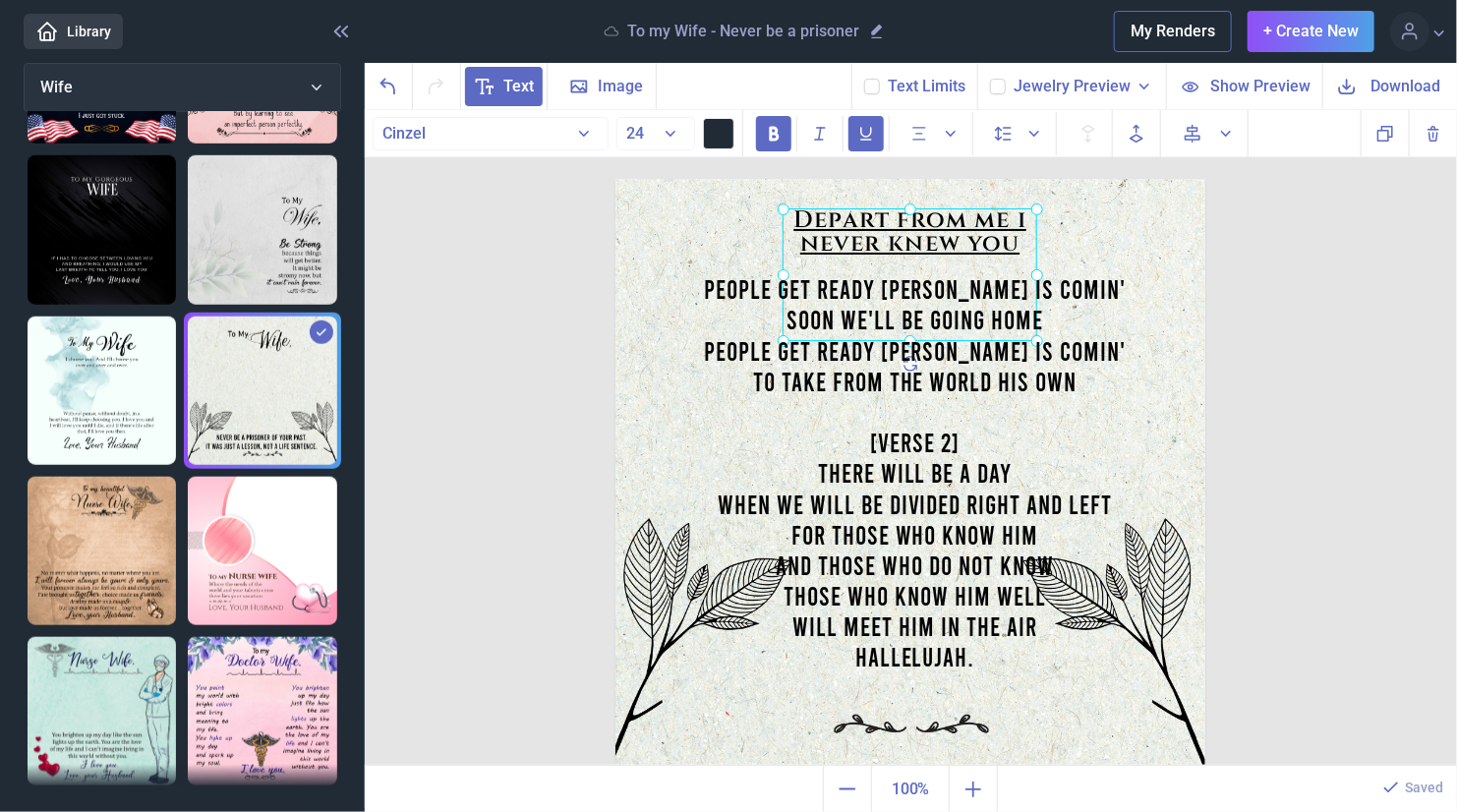 click on "Depart from me i never knew you                       Wife       People get ready [PERSON_NAME] is comin'
Soon we'll be going home
People get ready [PERSON_NAME] is comin'
To take from the world His own
[Verse 2]
There will be a day
When we will be divided right and left
For those who know Him
And those who do not know
Those who know Him well
Will meet Him in the air
Hallelujah .           Duplicate     Delete       Backwards   >   Forward" at bounding box center [911, 438] 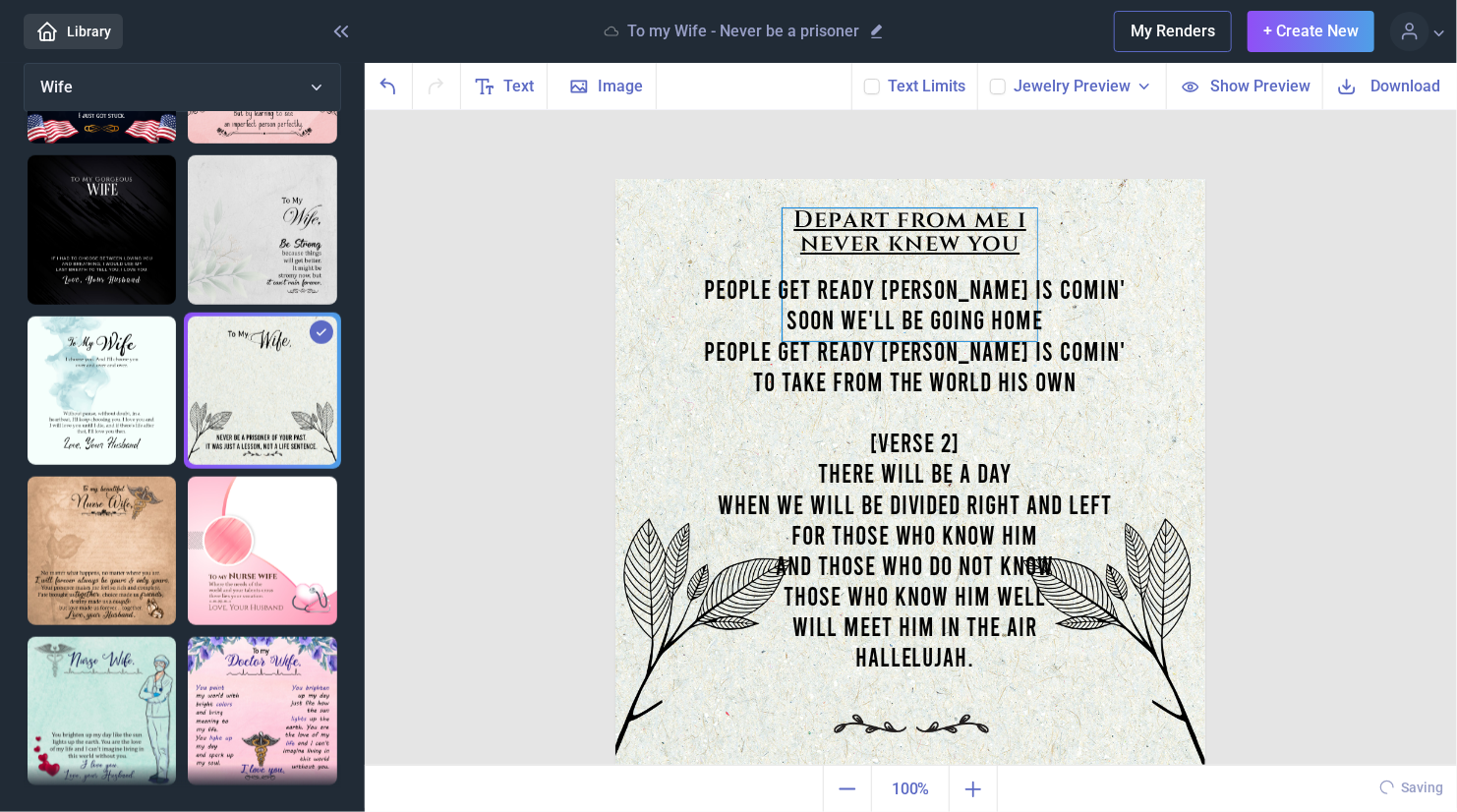 click on "Depart from me i never knew you" at bounding box center (910, 179) 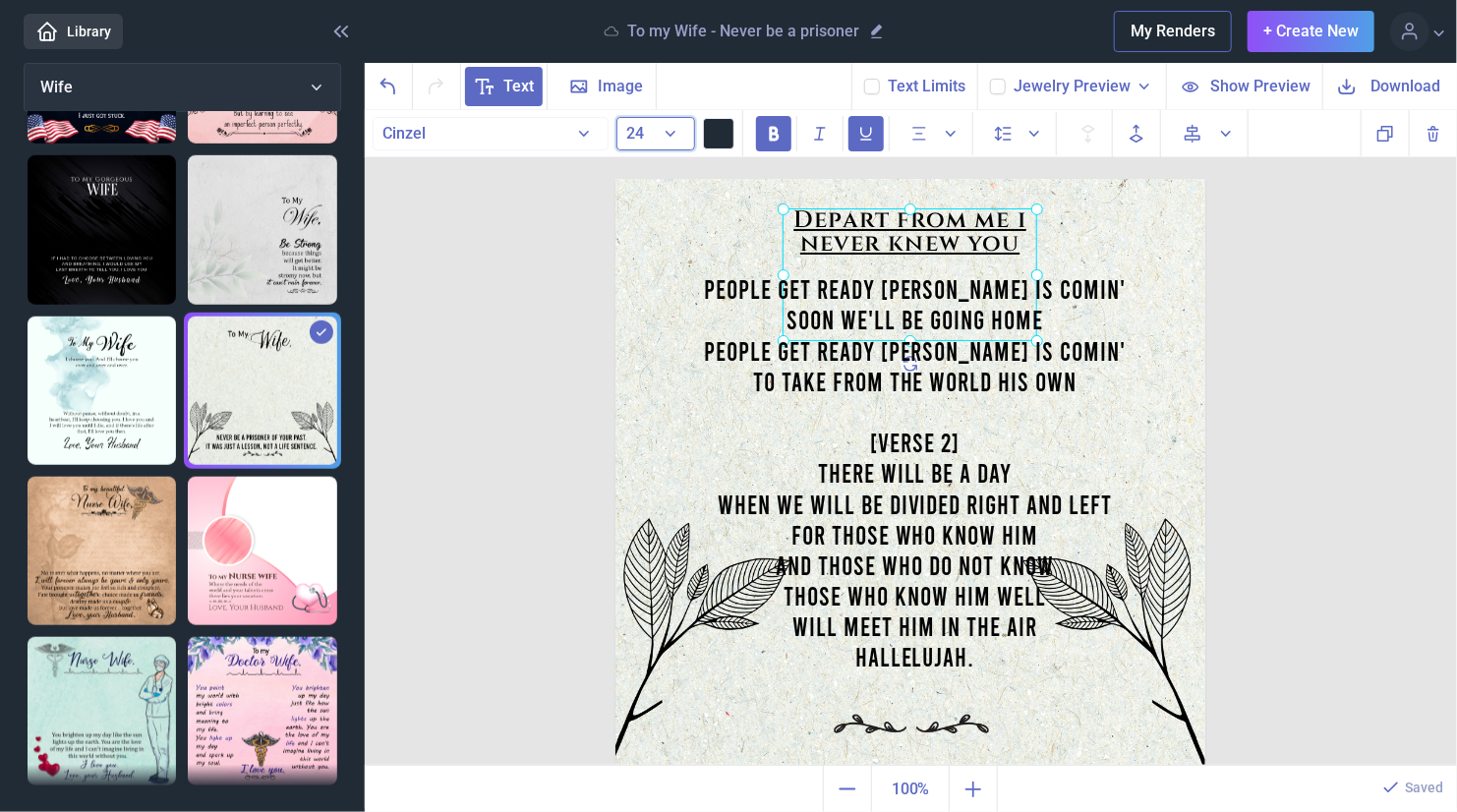 click on "24" at bounding box center (656, 134) 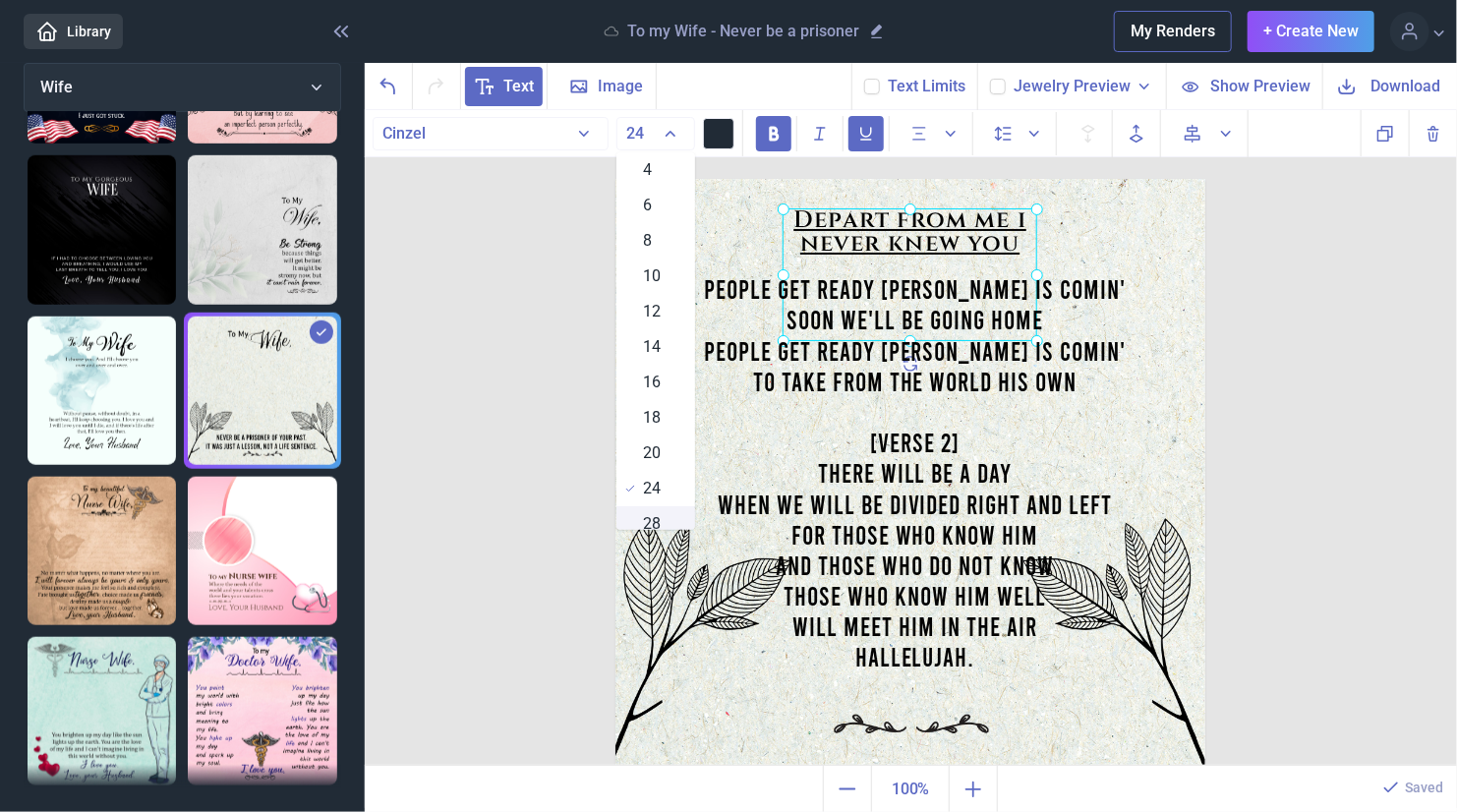 click on "28" at bounding box center (653, 524) 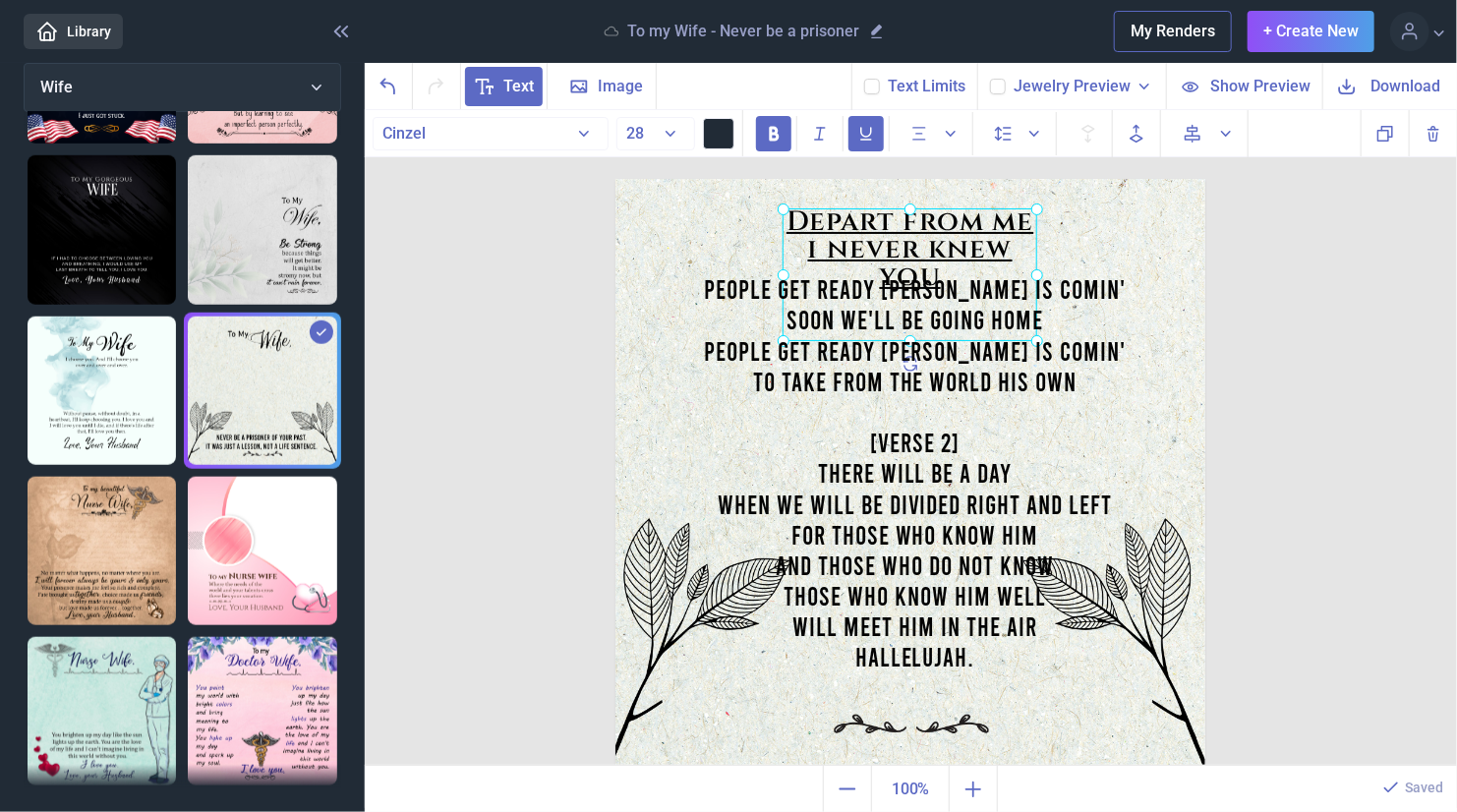 click on "Depart from me i never knew you                       Wife       People get ready [PERSON_NAME] is comin'
Soon we'll be going home
People get ready [PERSON_NAME] is comin'
To take from the world His own
[Verse 2]
There will be a day
When we will be divided right and left
For those who know Him
And those who do not know
Those who know Him well
Will meet Him in the air
Hallelujah .           Duplicate     Delete       Backwards   >   Forward" at bounding box center (911, 438) 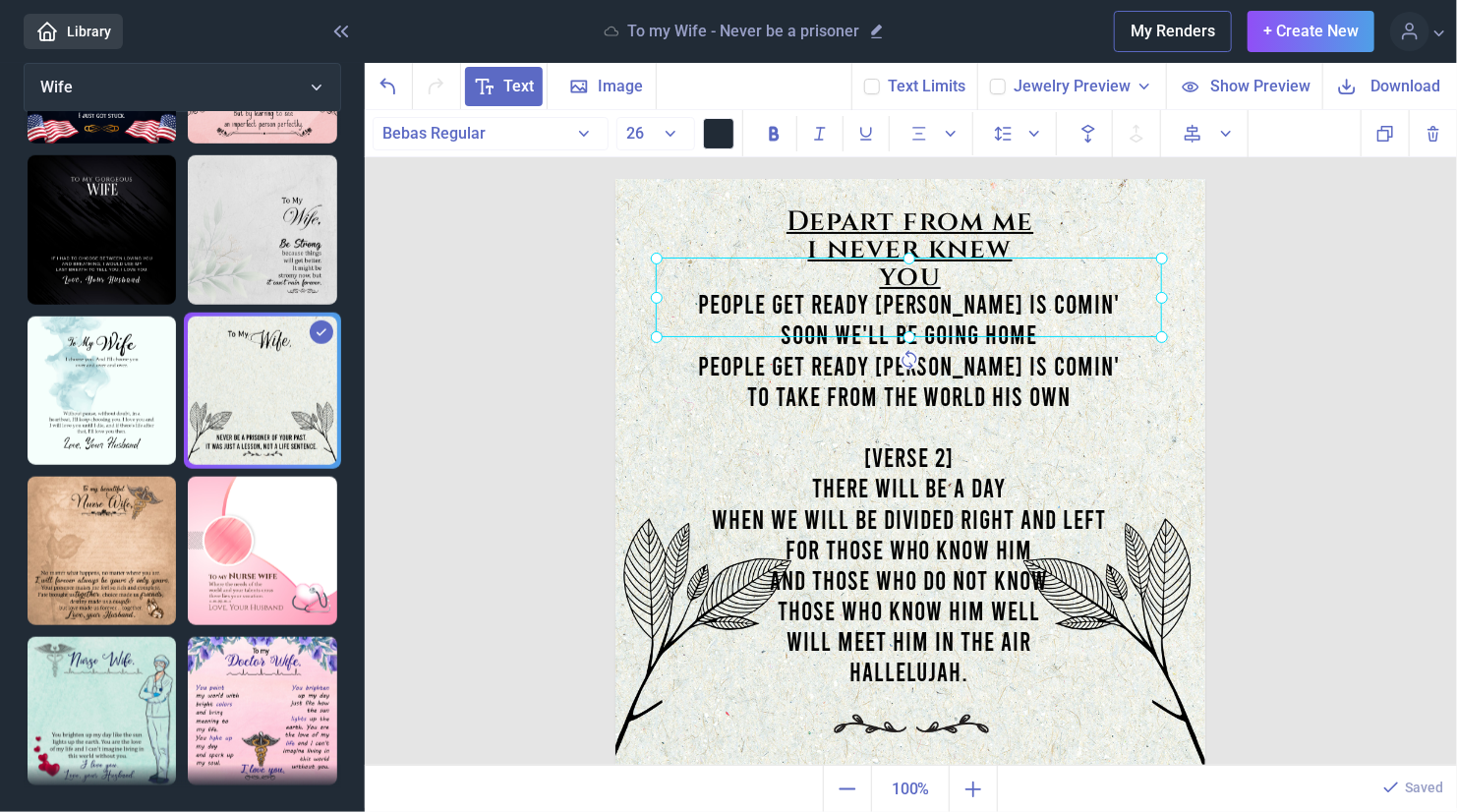 drag, startPoint x: 904, startPoint y: 341, endPoint x: 899, endPoint y: 356, distance: 15.811388 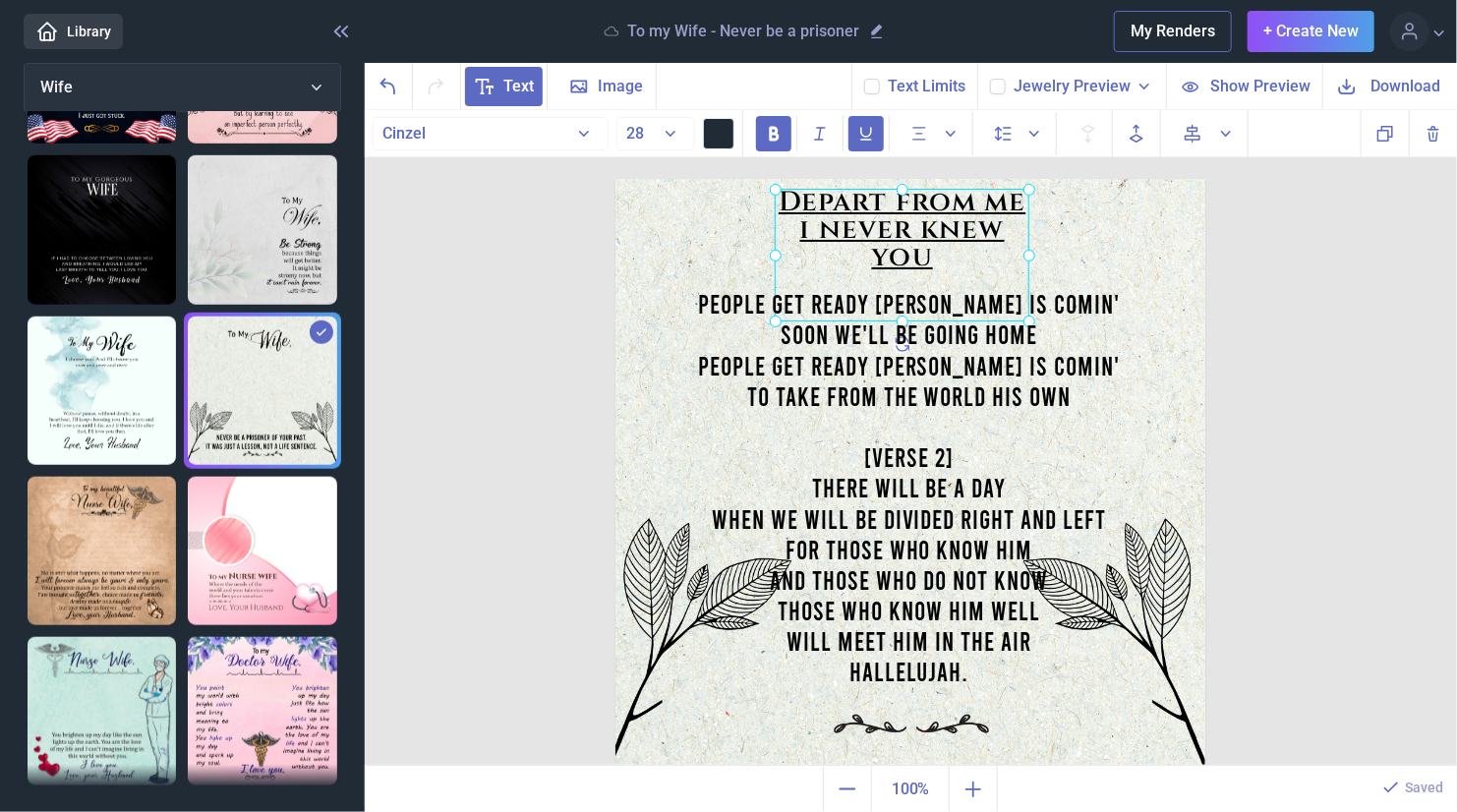 drag, startPoint x: 900, startPoint y: 235, endPoint x: 892, endPoint y: 215, distance: 21.540659 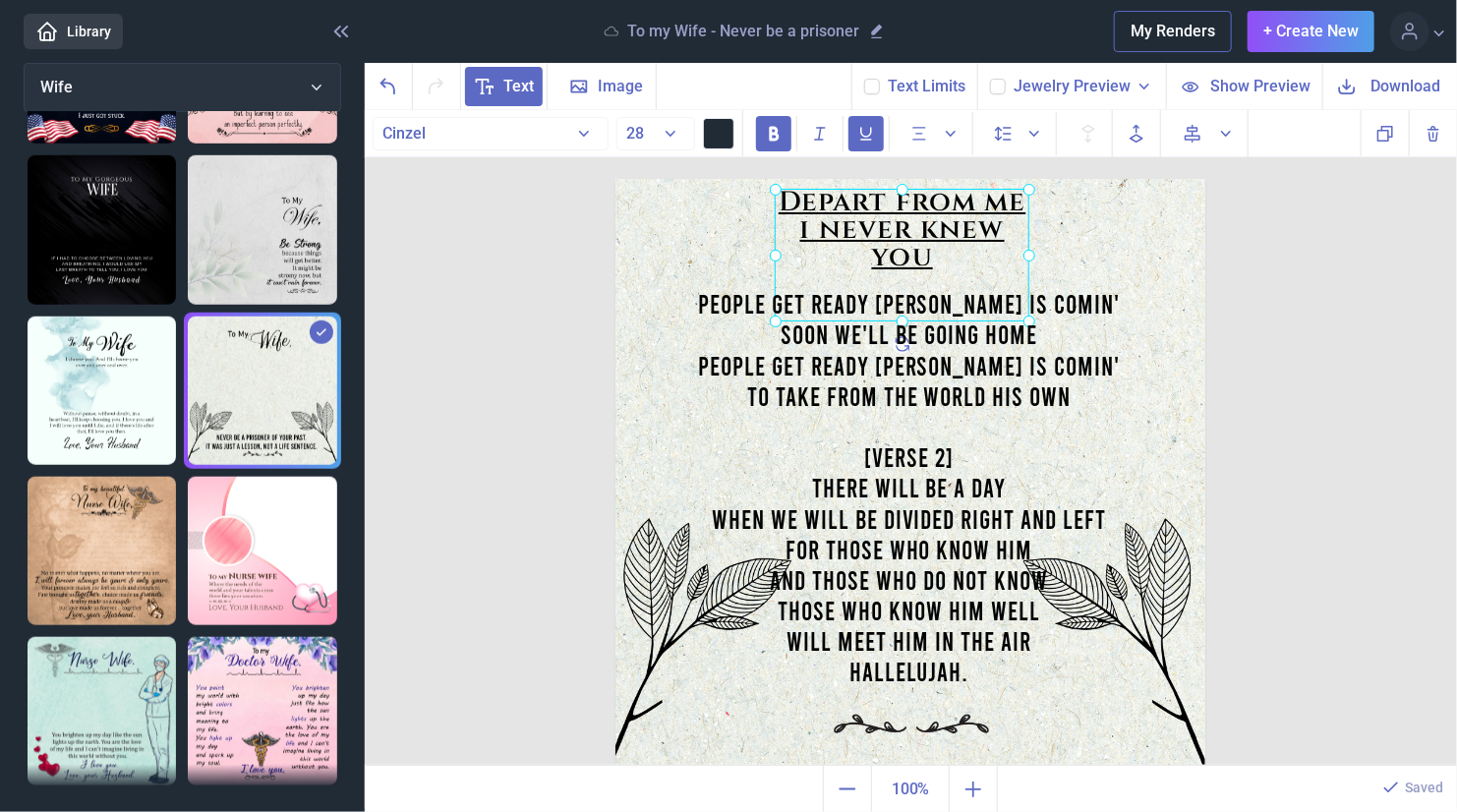 click on "Depart from me i never knew you" at bounding box center (615, 179) 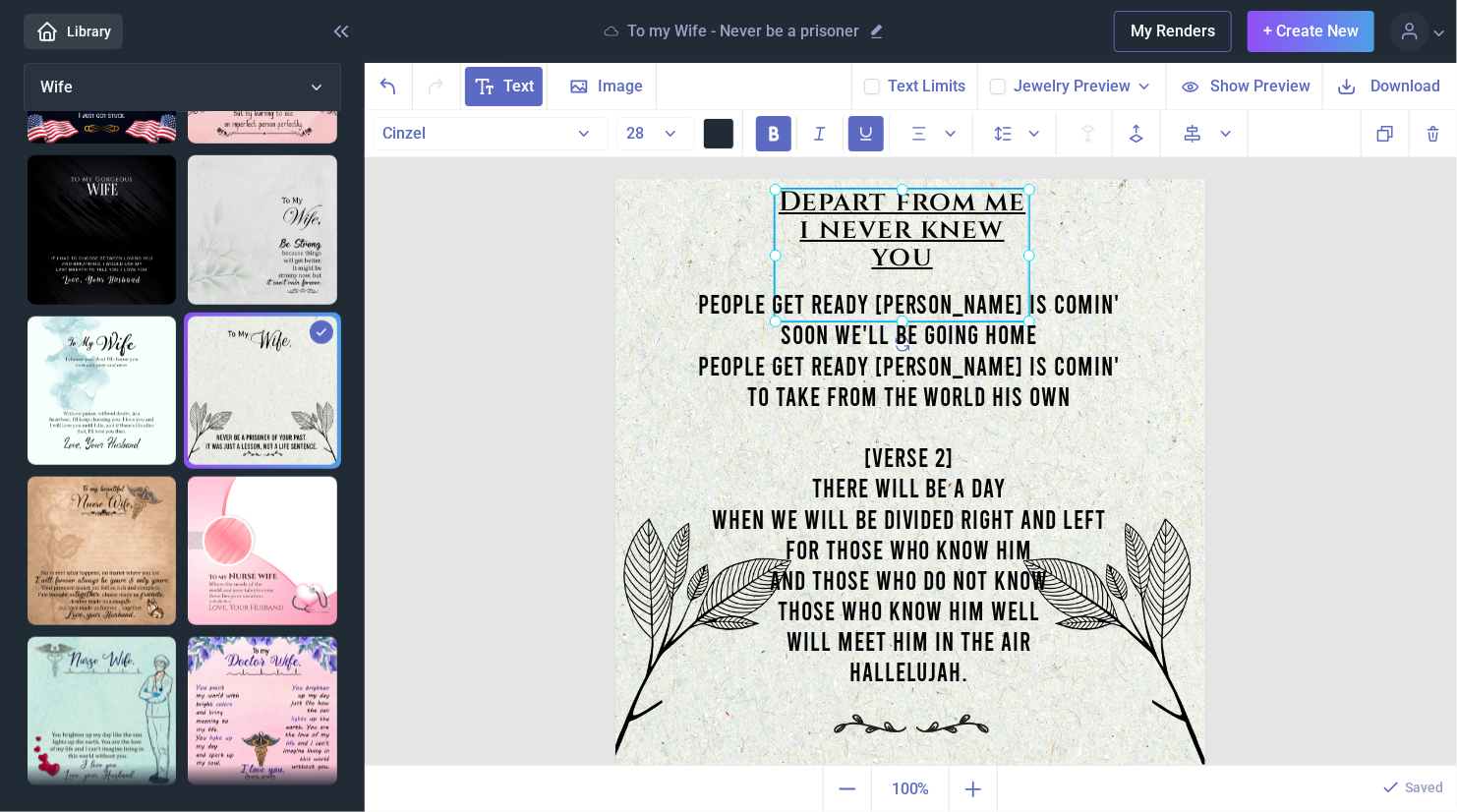 click on "Depart from me i never knew you" at bounding box center (615, 179) 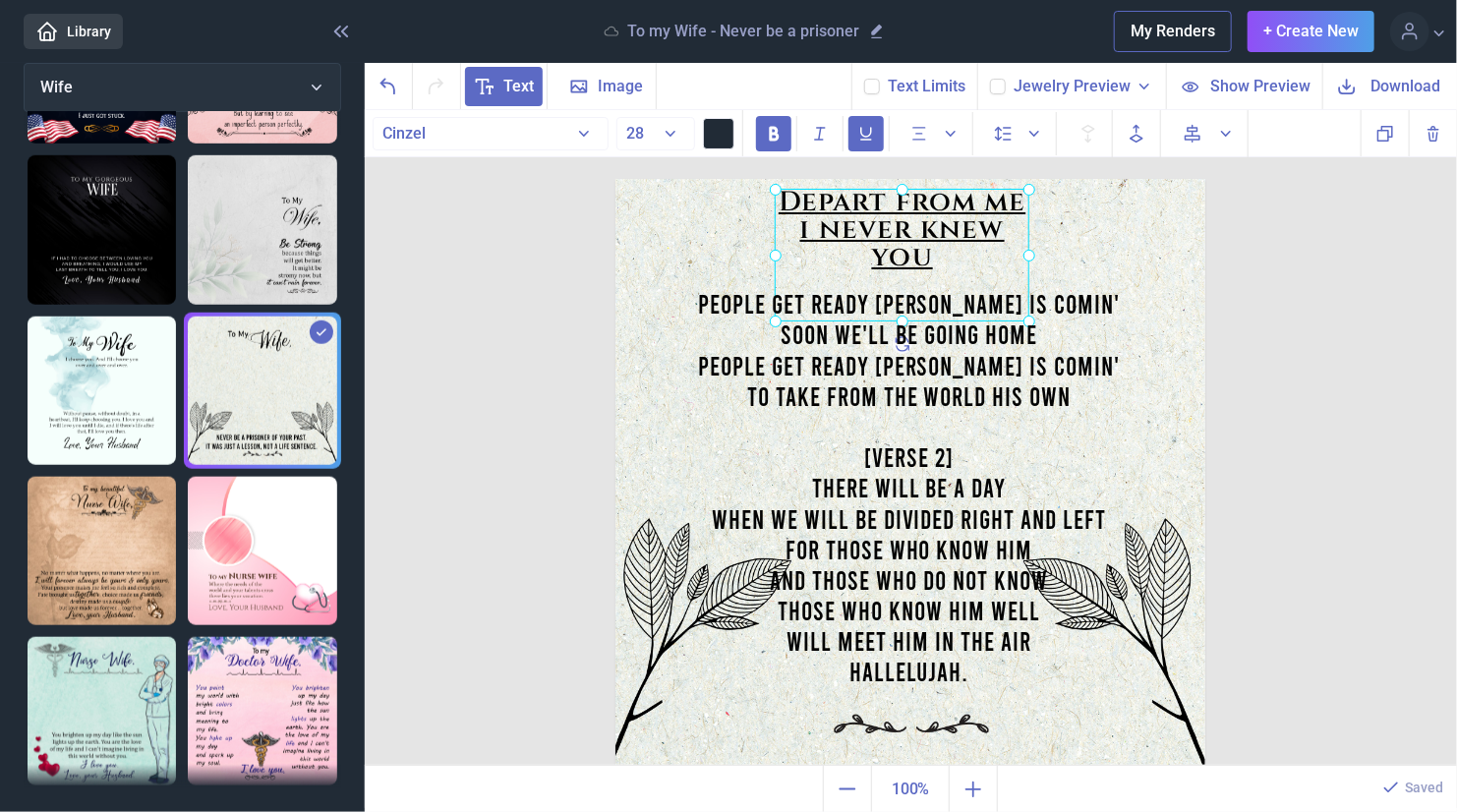 click 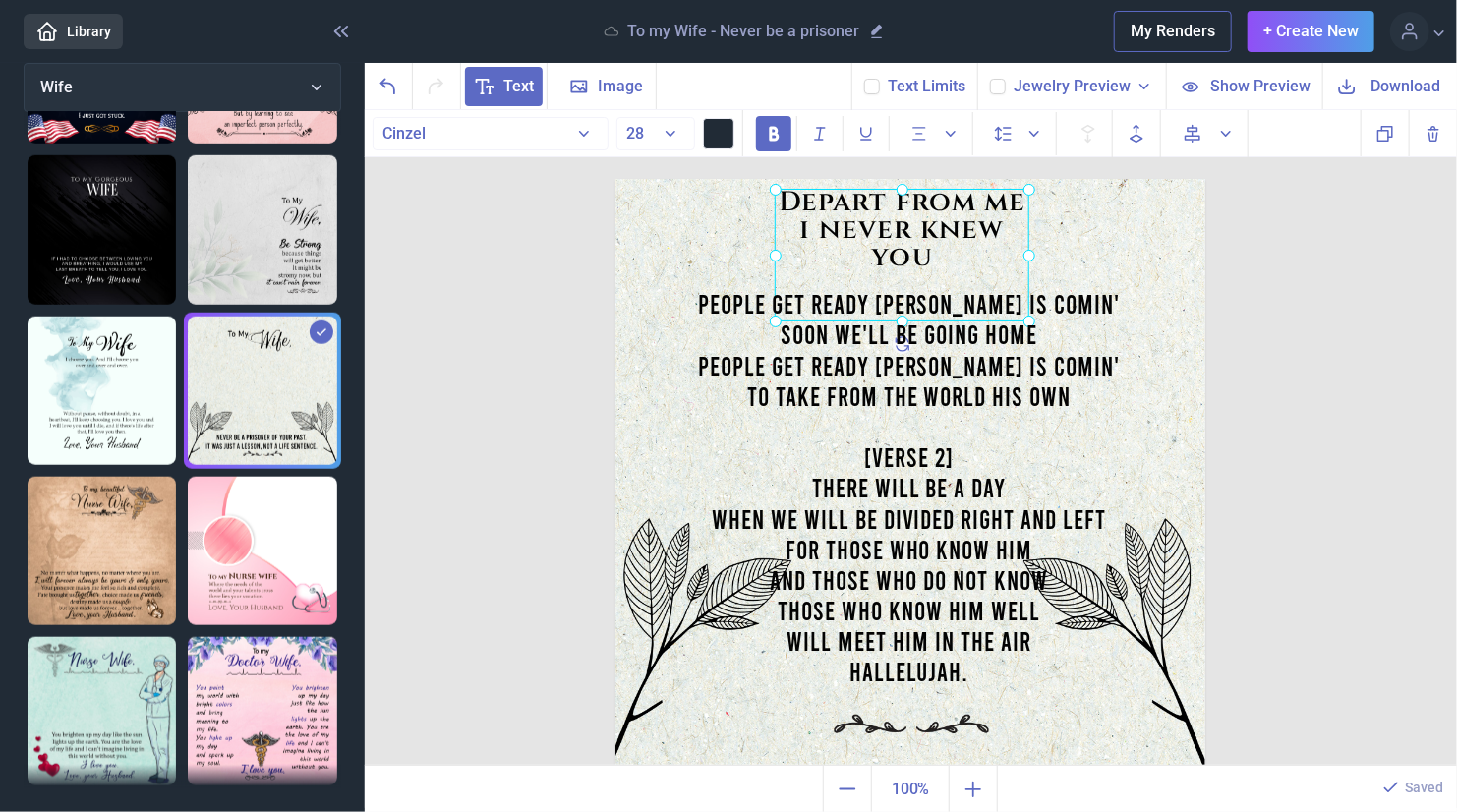 click on "Depart from me i never knew you                       Wife       People get ready [PERSON_NAME] is comin'
Soon we'll be going home
People get ready [PERSON_NAME] is comin'
To take from the world His own
[Verse 2]
There will be a day
When we will be divided right and left
For those who know Him
And those who do not know
Those who know Him well
Will meet Him in the air
Hallelujah .           Duplicate     Delete       Backwards   >   Forward" at bounding box center [911, 438] 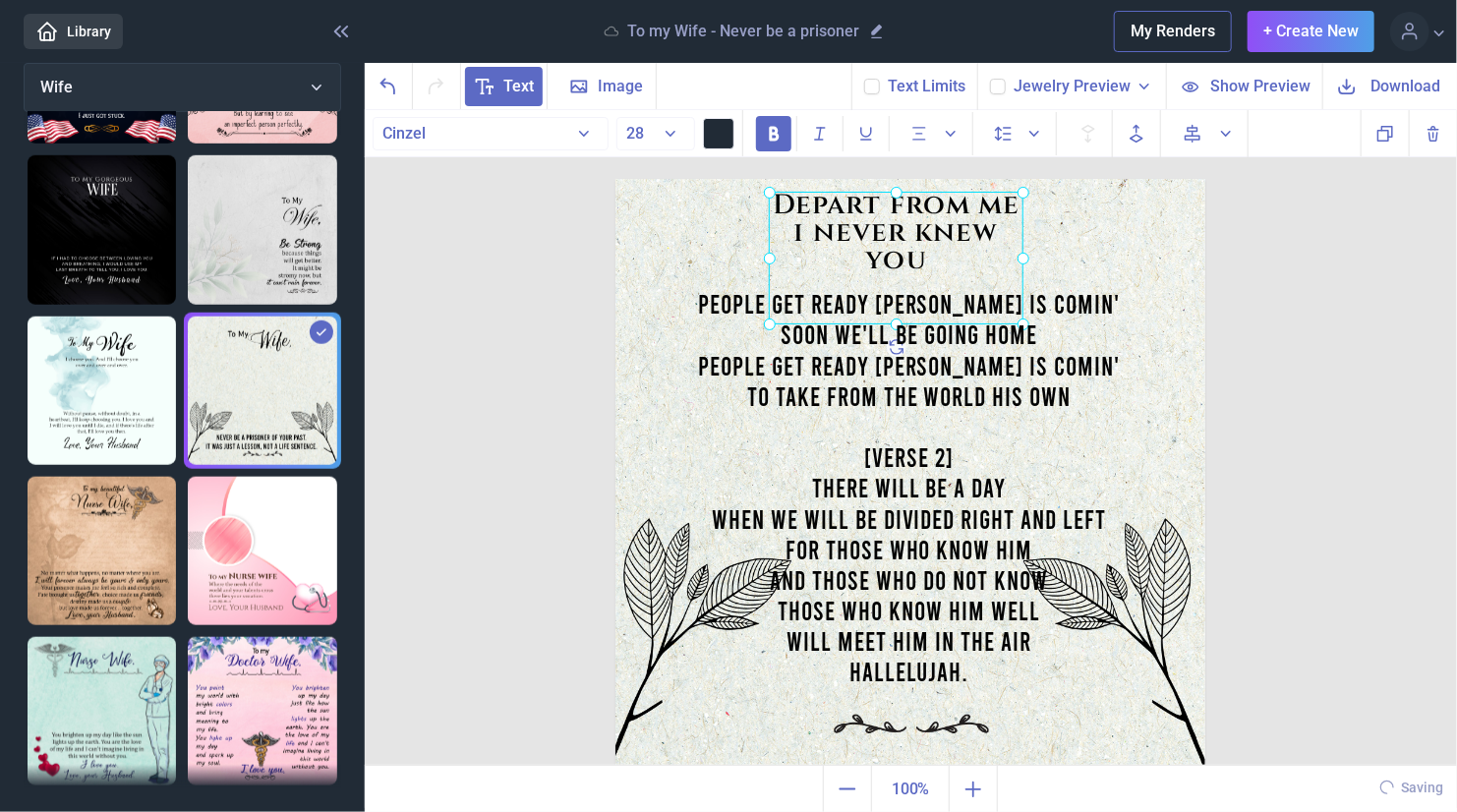 click on "Depart from me i never knew you" at bounding box center (615, 179) 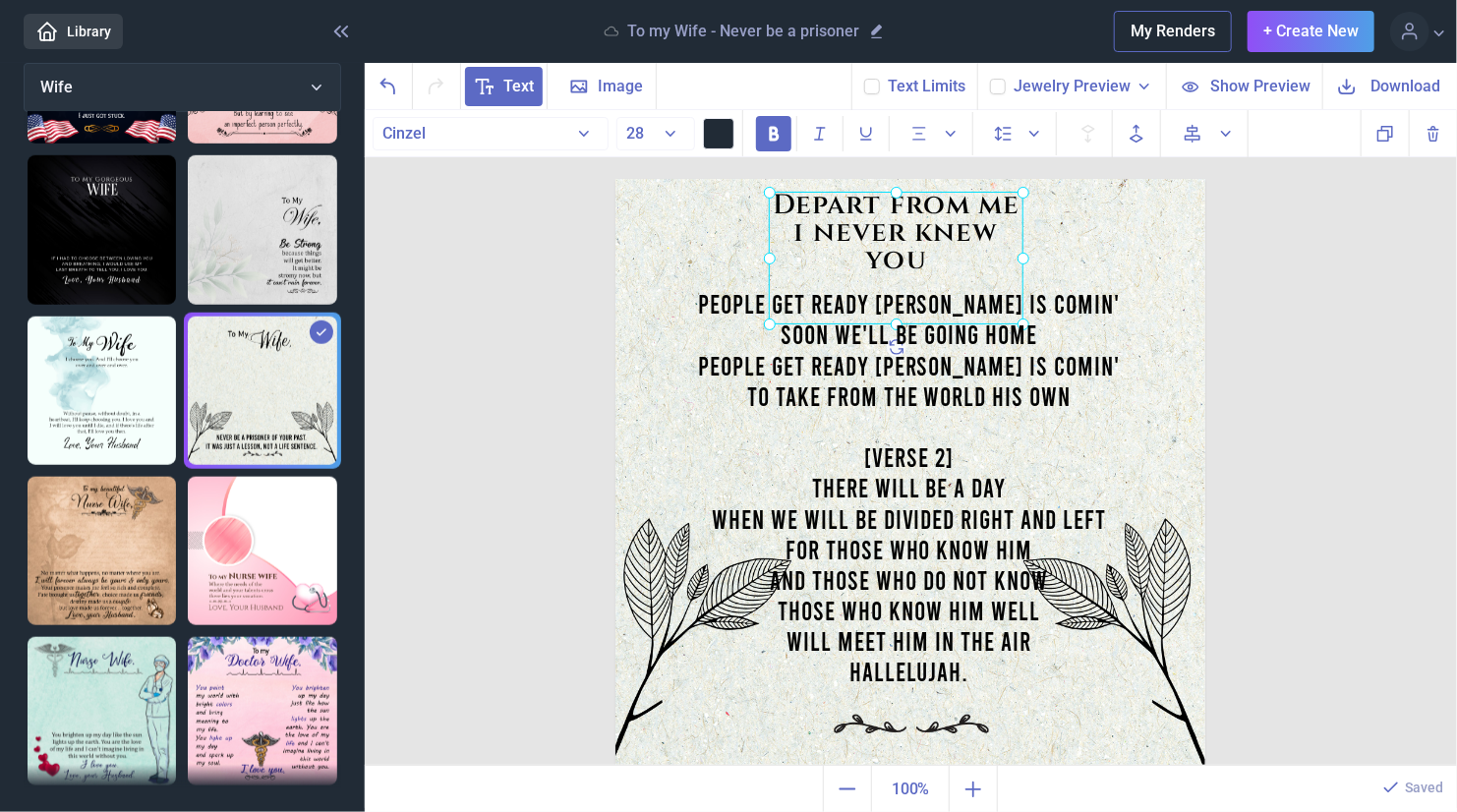 click on "Depart from me i never knew you                       Wife       People get ready [PERSON_NAME] is comin'
Soon we'll be going home
People get ready [PERSON_NAME] is comin'
To take from the world His own
[Verse 2]
There will be a day
When we will be divided right and left
For those who know Him
And those who do not know
Those who know Him well
Will meet Him in the air
Hallelujah .           Duplicate     Delete       Backwards   >   Forward" at bounding box center (911, 438) 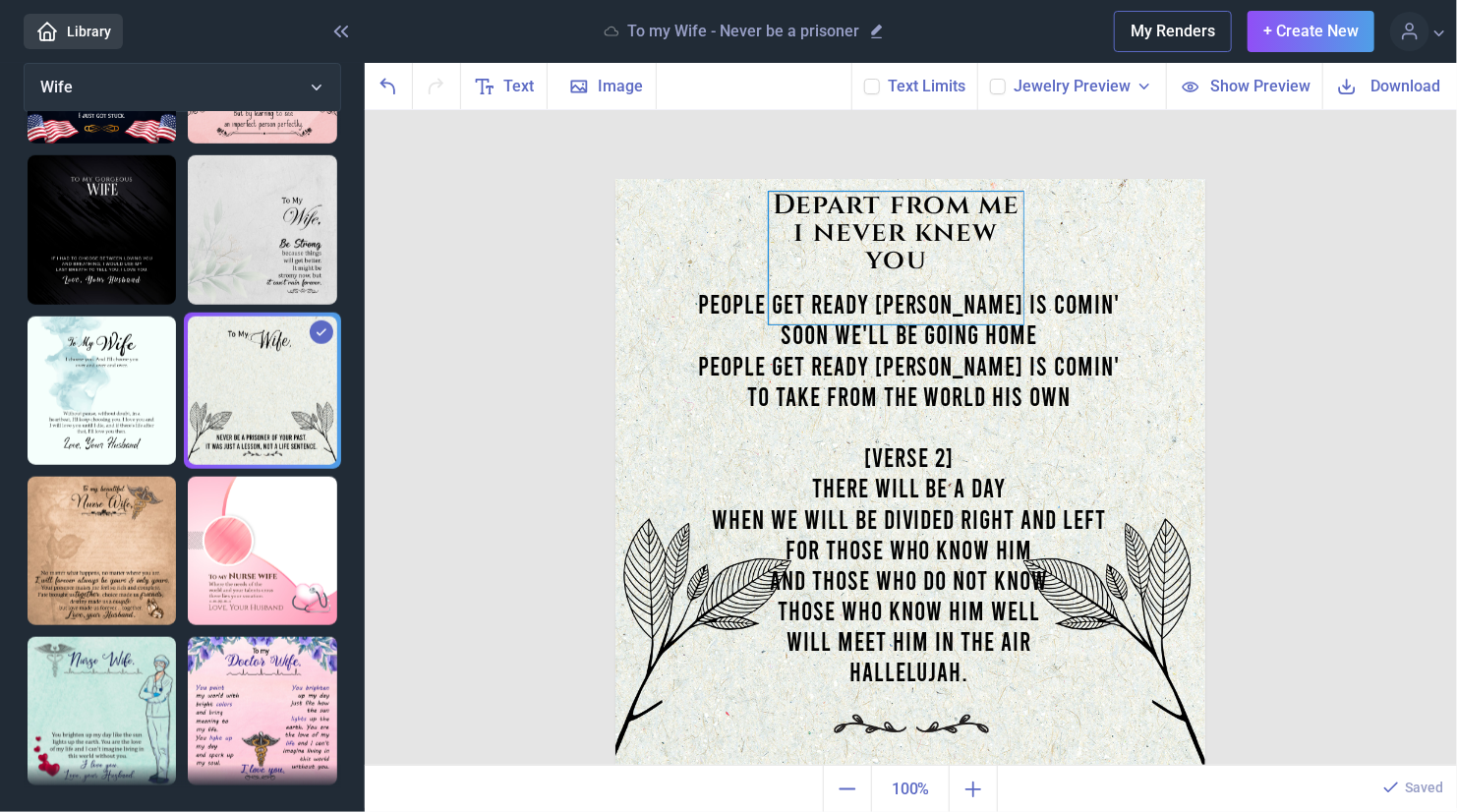 click on "Depart from me i never knew you" at bounding box center [910, 179] 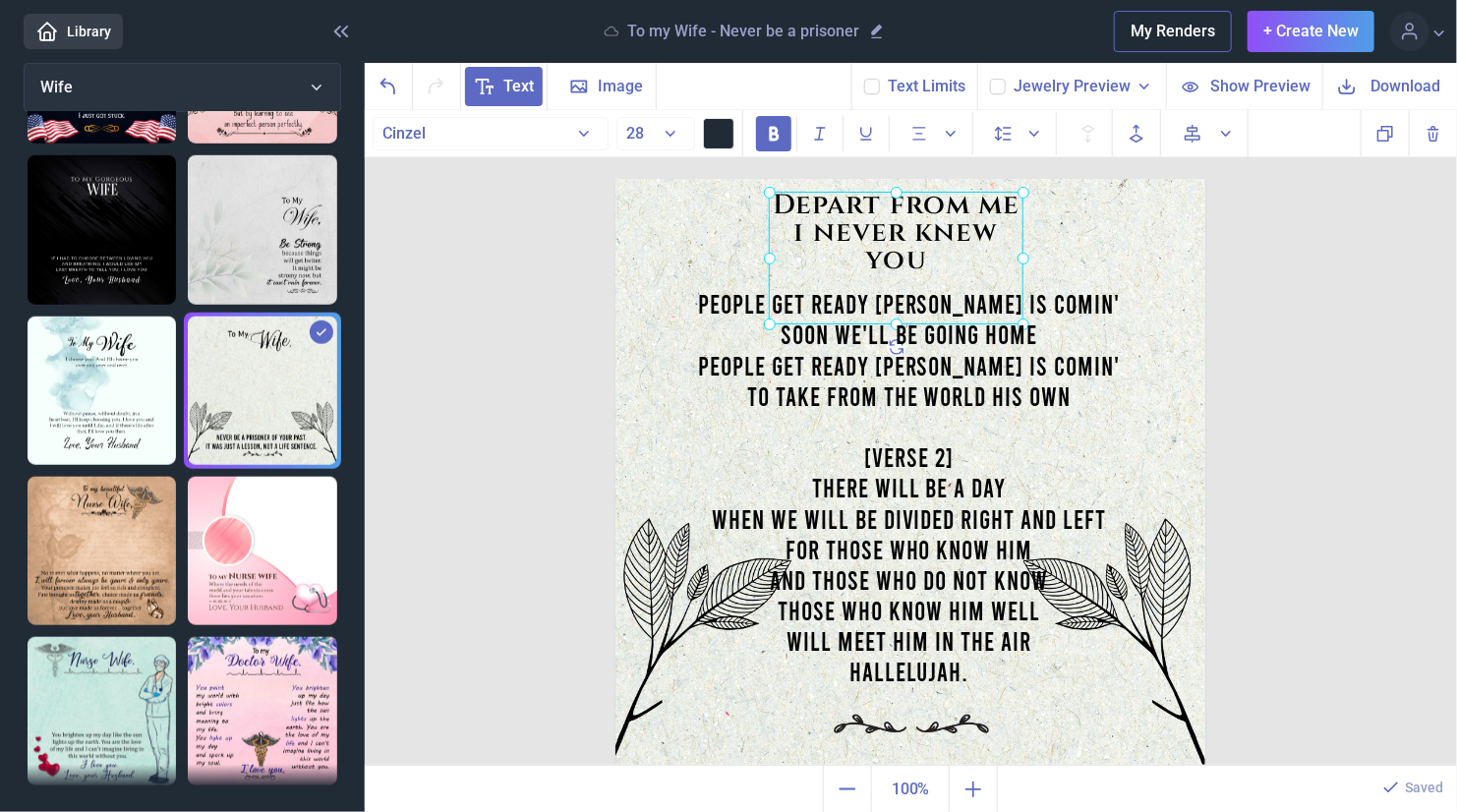click at bounding box center (896, 258) 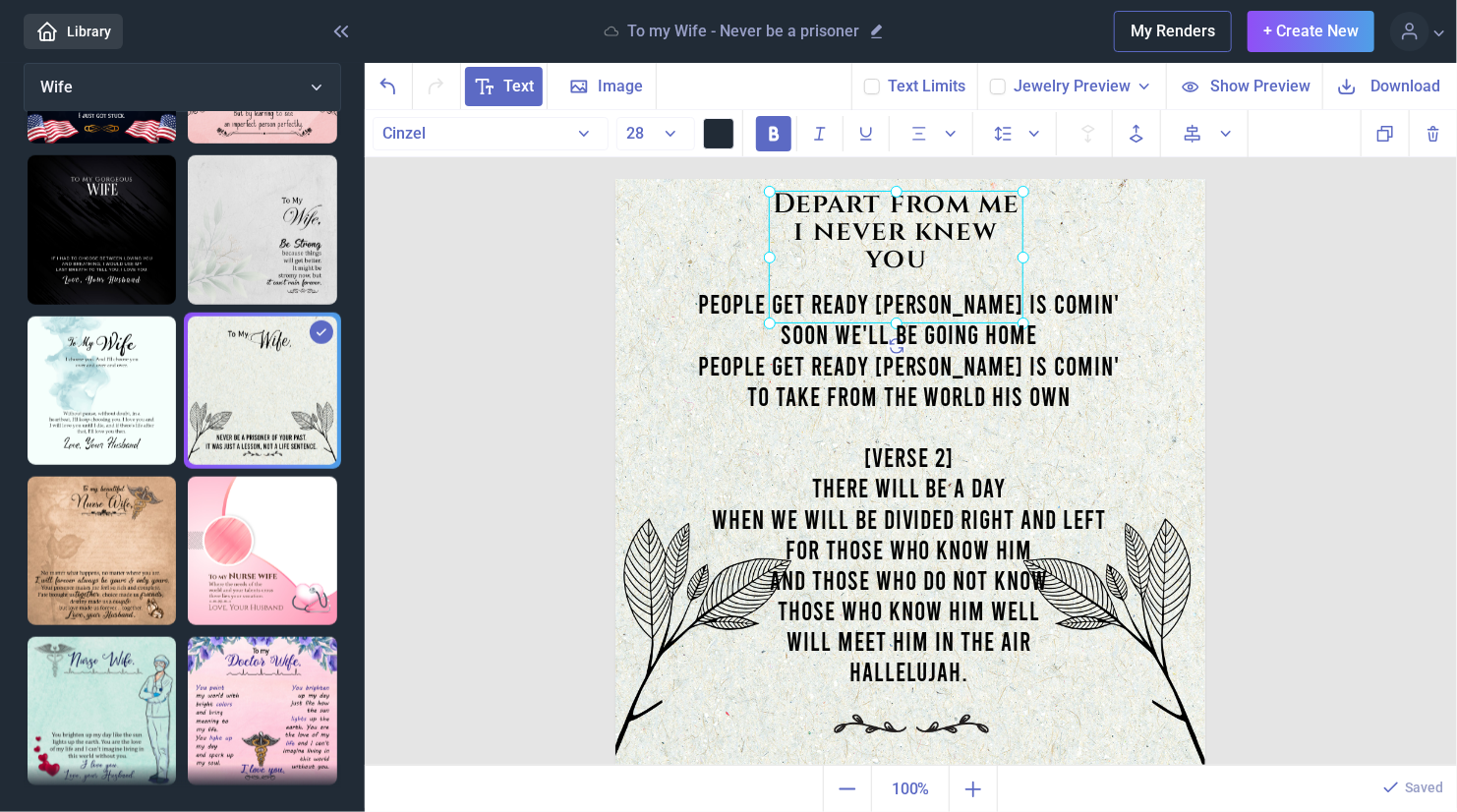 click at bounding box center [896, 257] 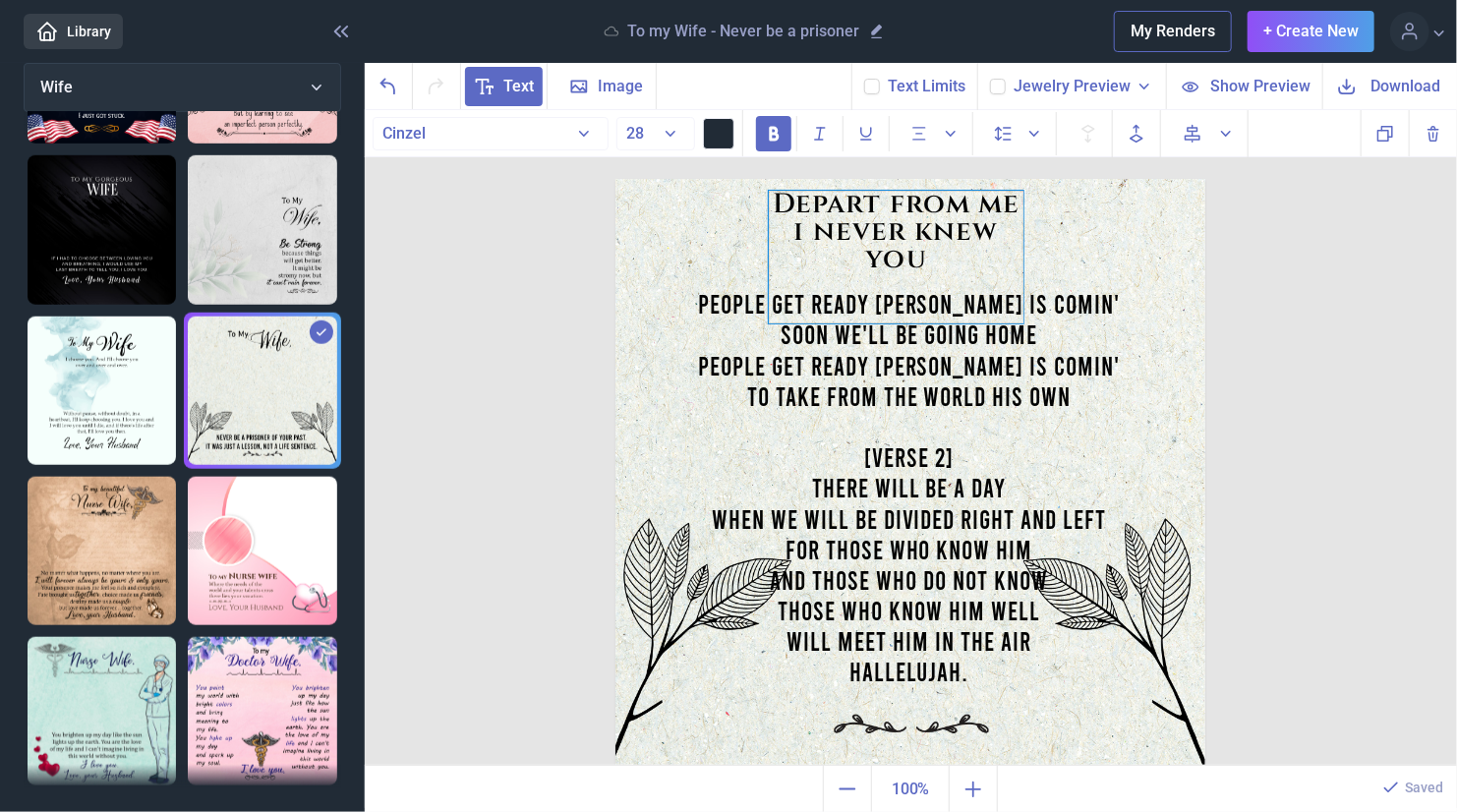 click on "Depart from me i never knew you" at bounding box center (896, 257) 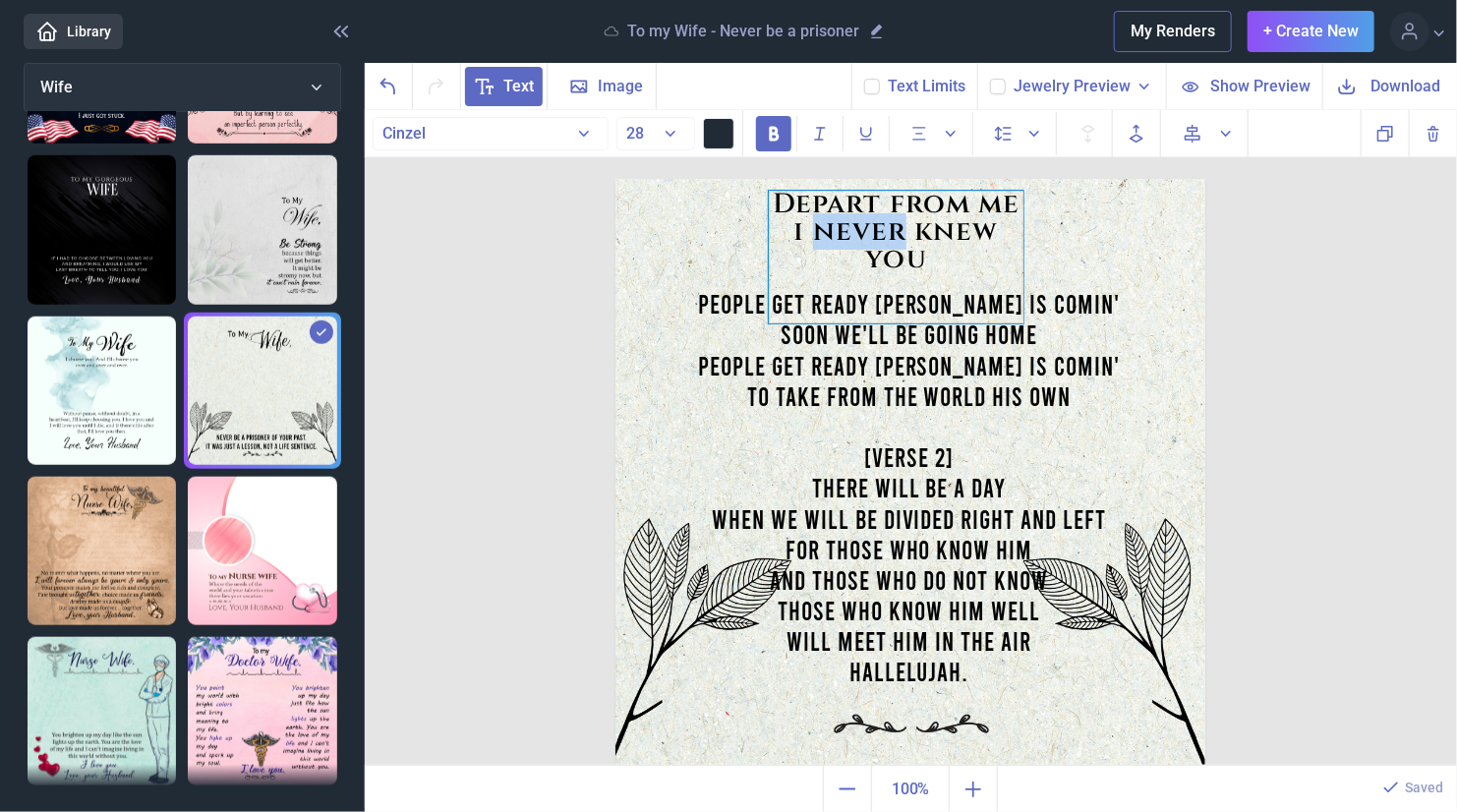 click on "Depart from me i never knew you" at bounding box center (896, 257) 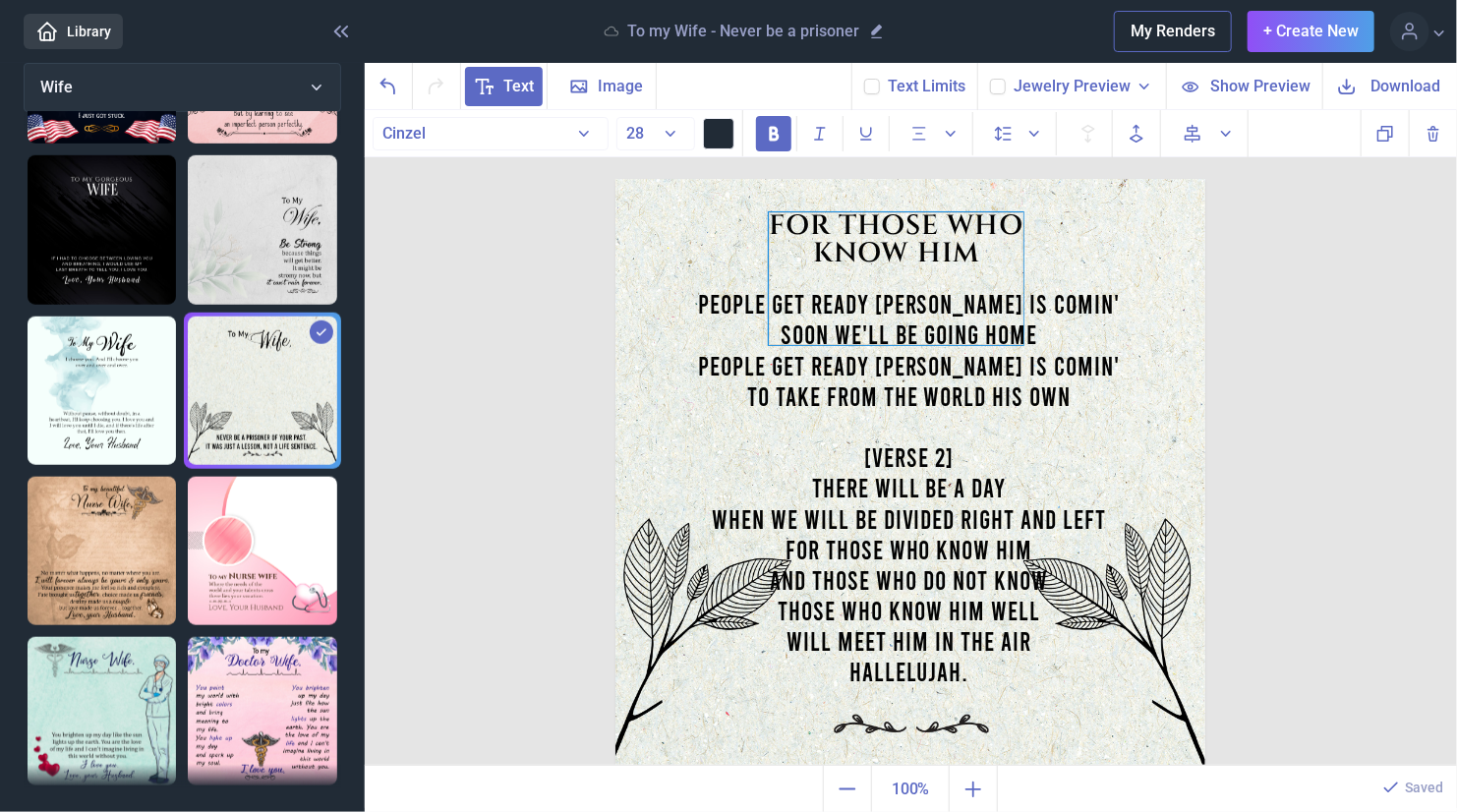 drag, startPoint x: 911, startPoint y: 210, endPoint x: 912, endPoint y: 231, distance: 21.023796 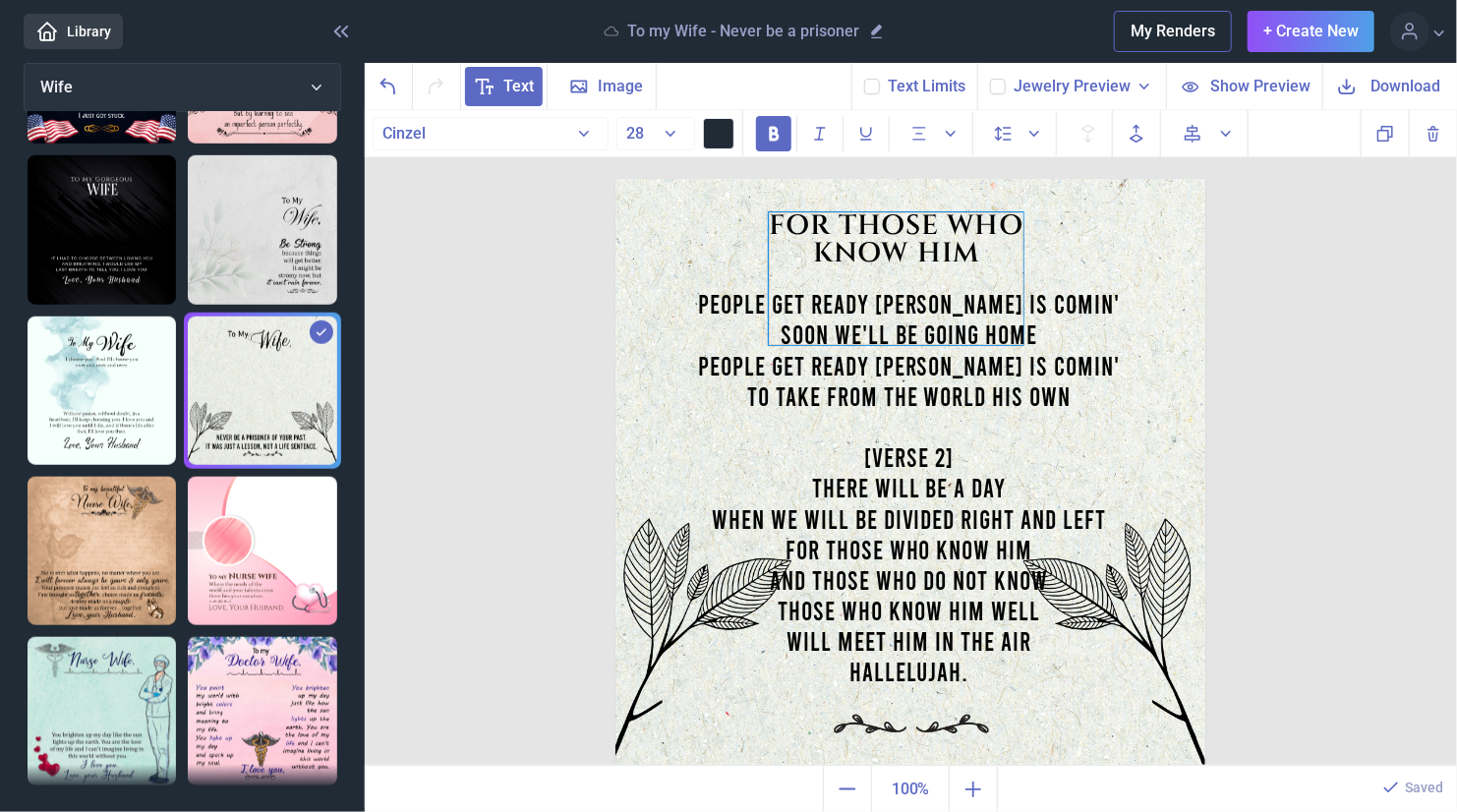click on "FOR THOSE WHO KNOW HIM" at bounding box center (896, 278) 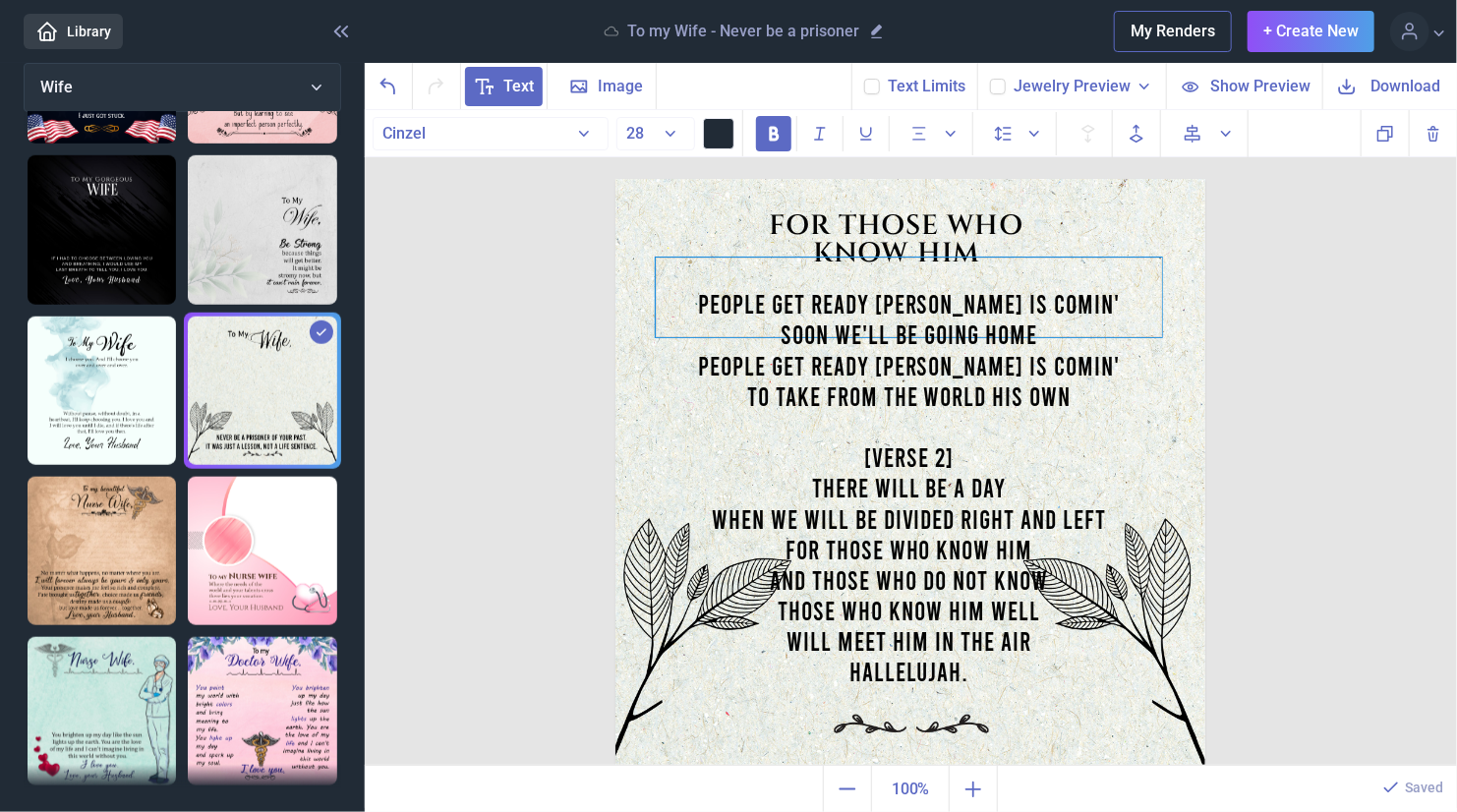 click on "People get ready [PERSON_NAME] is comin'
Soon we'll be going home
People get ready [PERSON_NAME] is comin'
To take from the world His own
[Verse 2]
There will be a day
When we will be divided right and left
For those who know Him
And those who do not know
Those who know Him well
Will meet Him in the air
Hallelujah ." at bounding box center [910, 179] 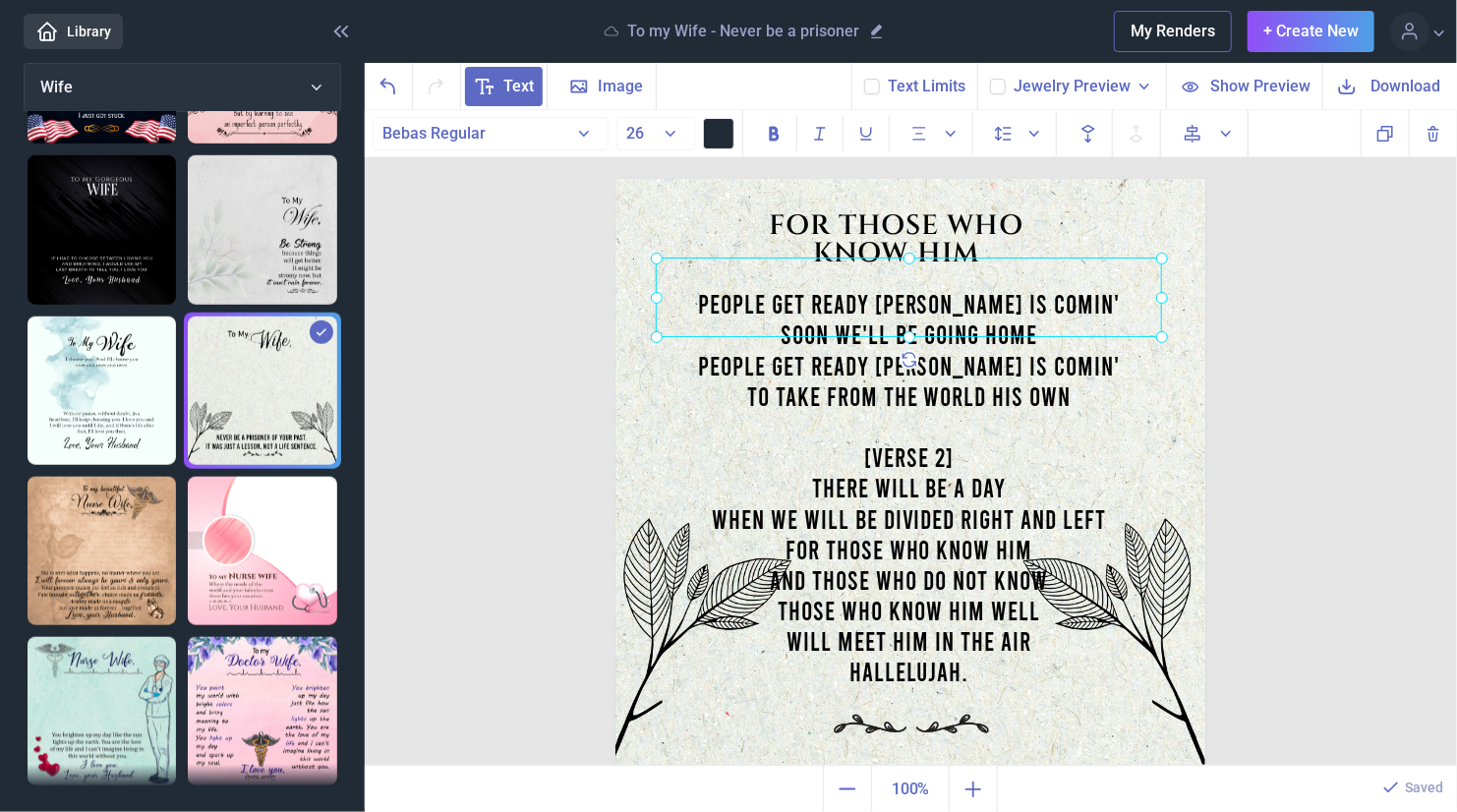 click at bounding box center (910, 474) 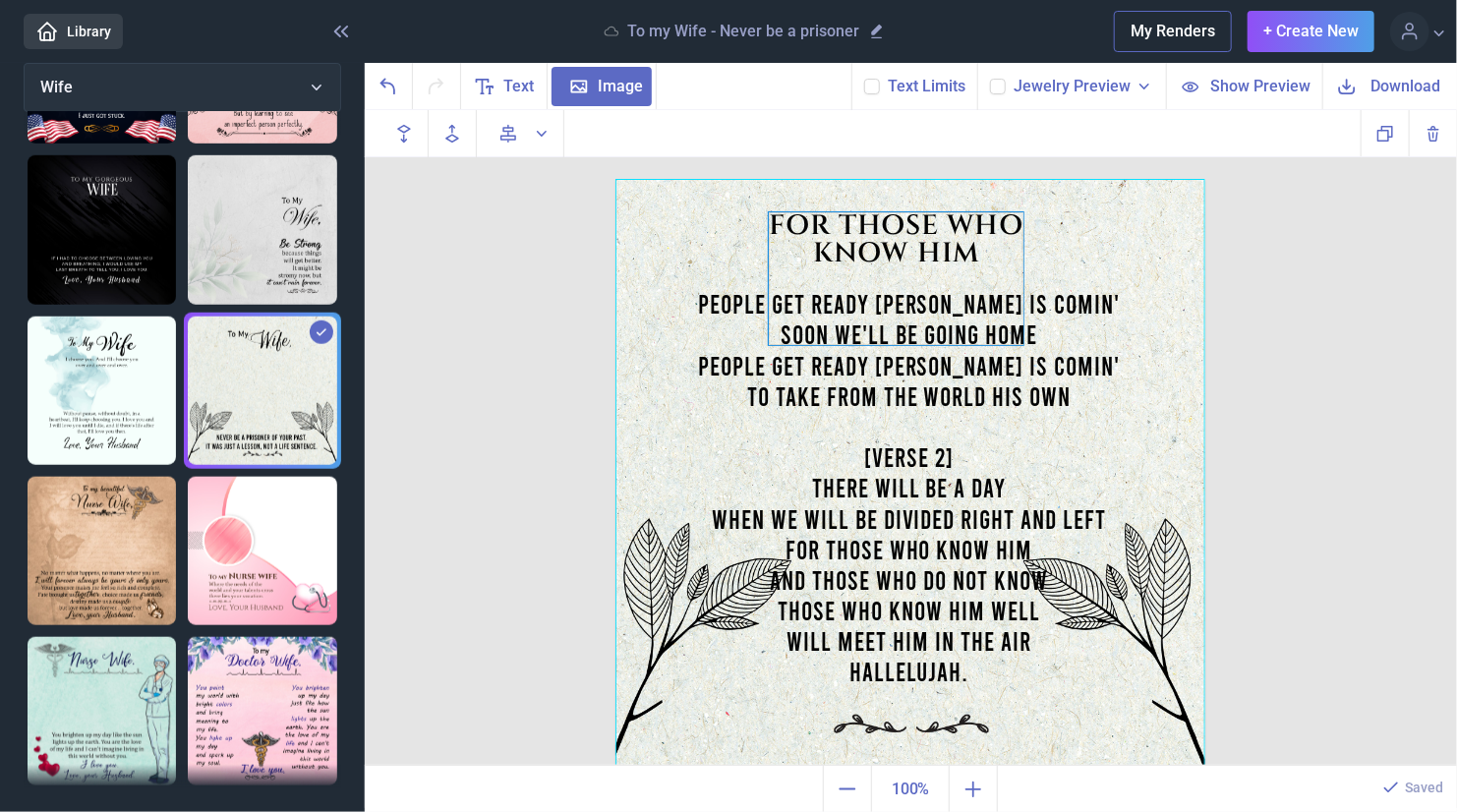 click on "FOR THOSE WHO KNOW HIM" at bounding box center [896, 278] 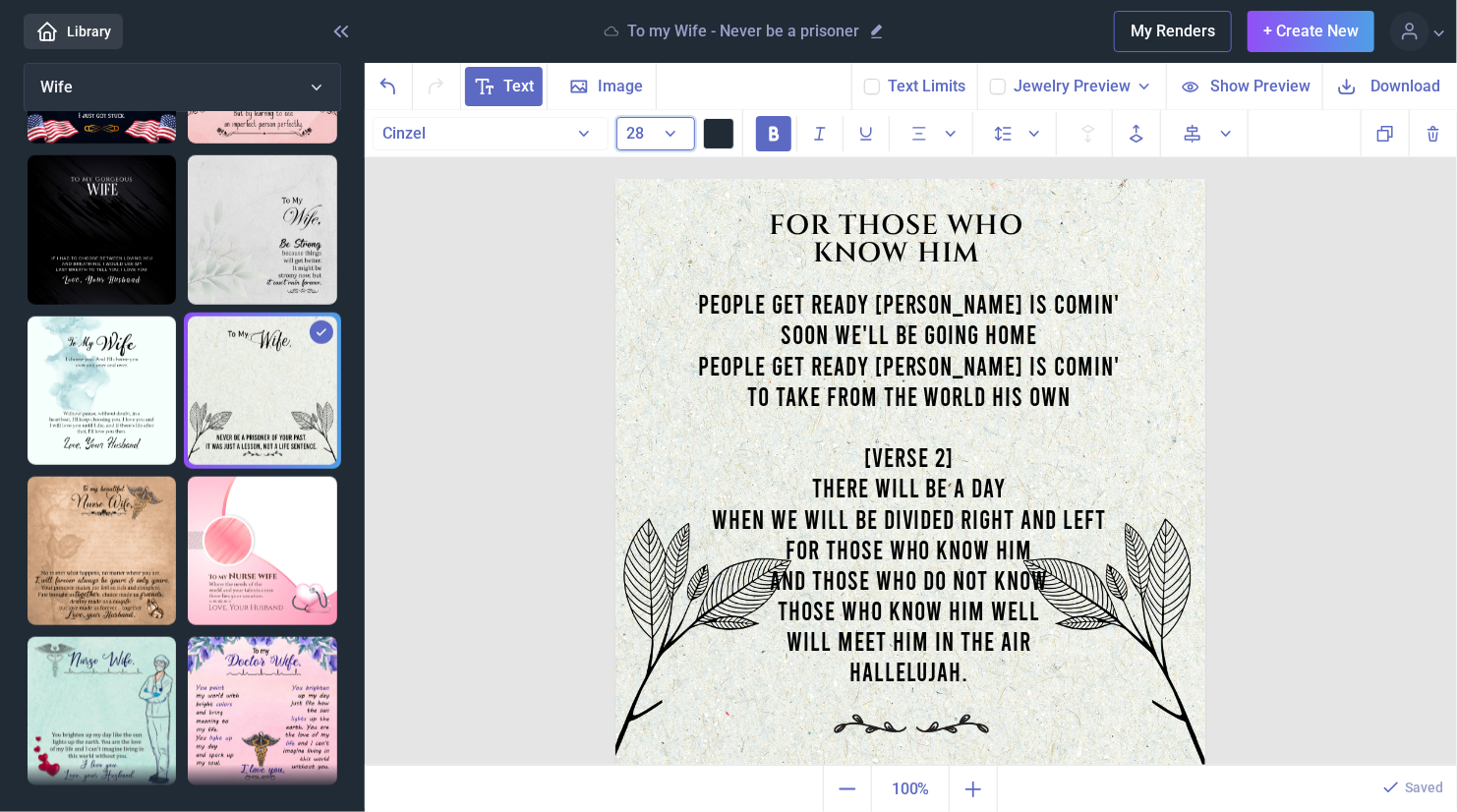 click on "28" at bounding box center (656, 134) 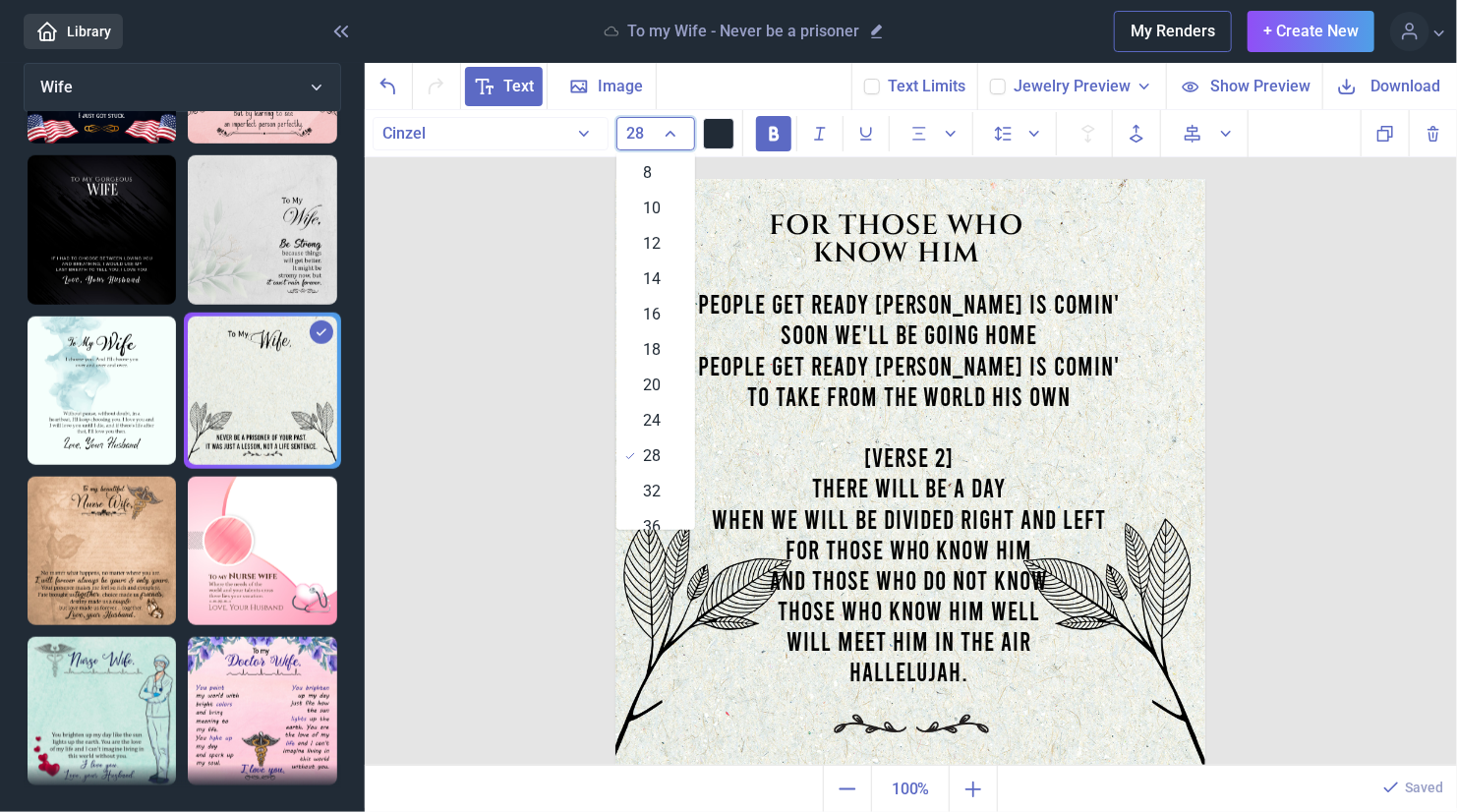 scroll, scrollTop: 98, scrollLeft: 0, axis: vertical 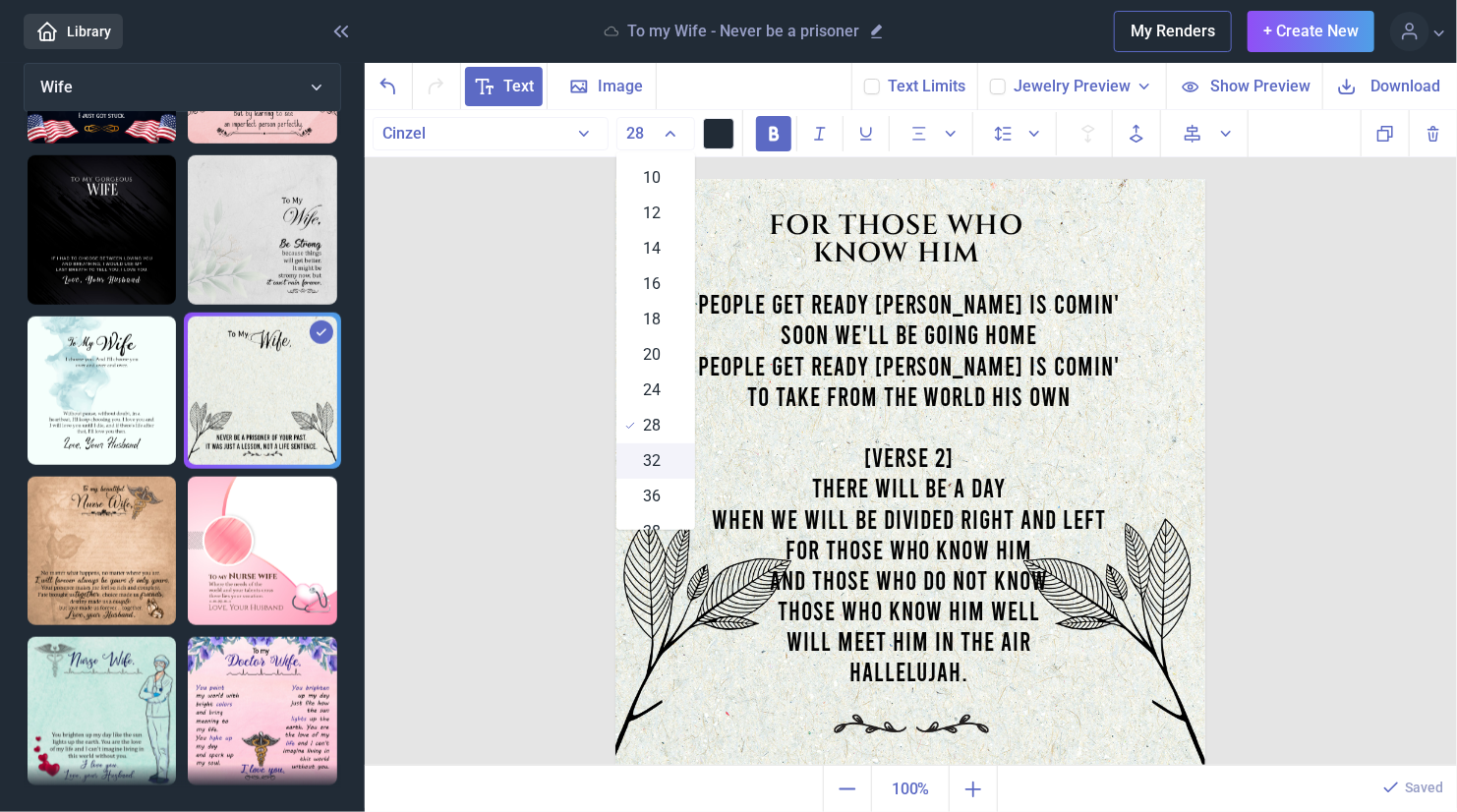 click on "32" at bounding box center [653, 461] 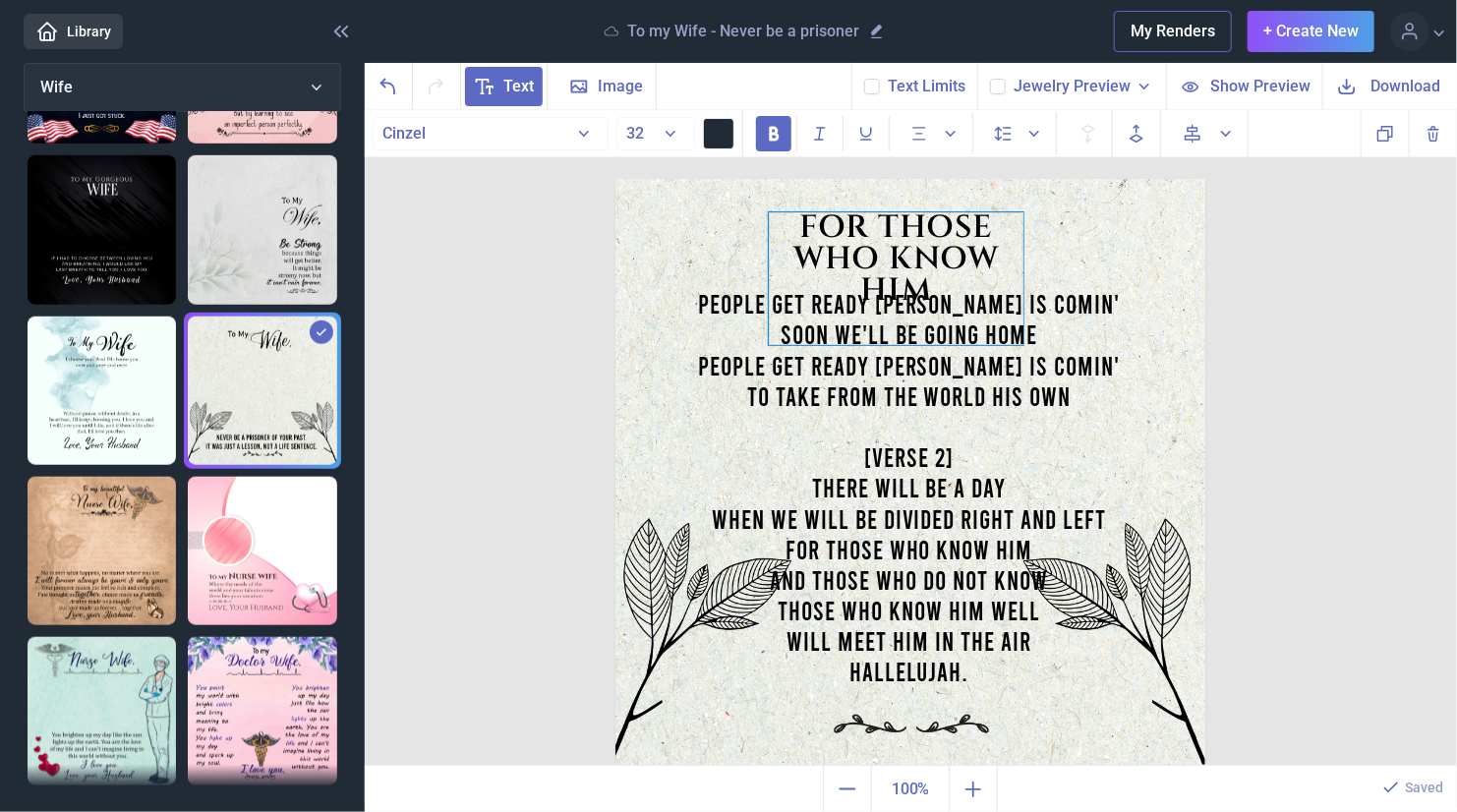 click on "FOR THOSE WHO KNOW HIM" at bounding box center [896, 278] 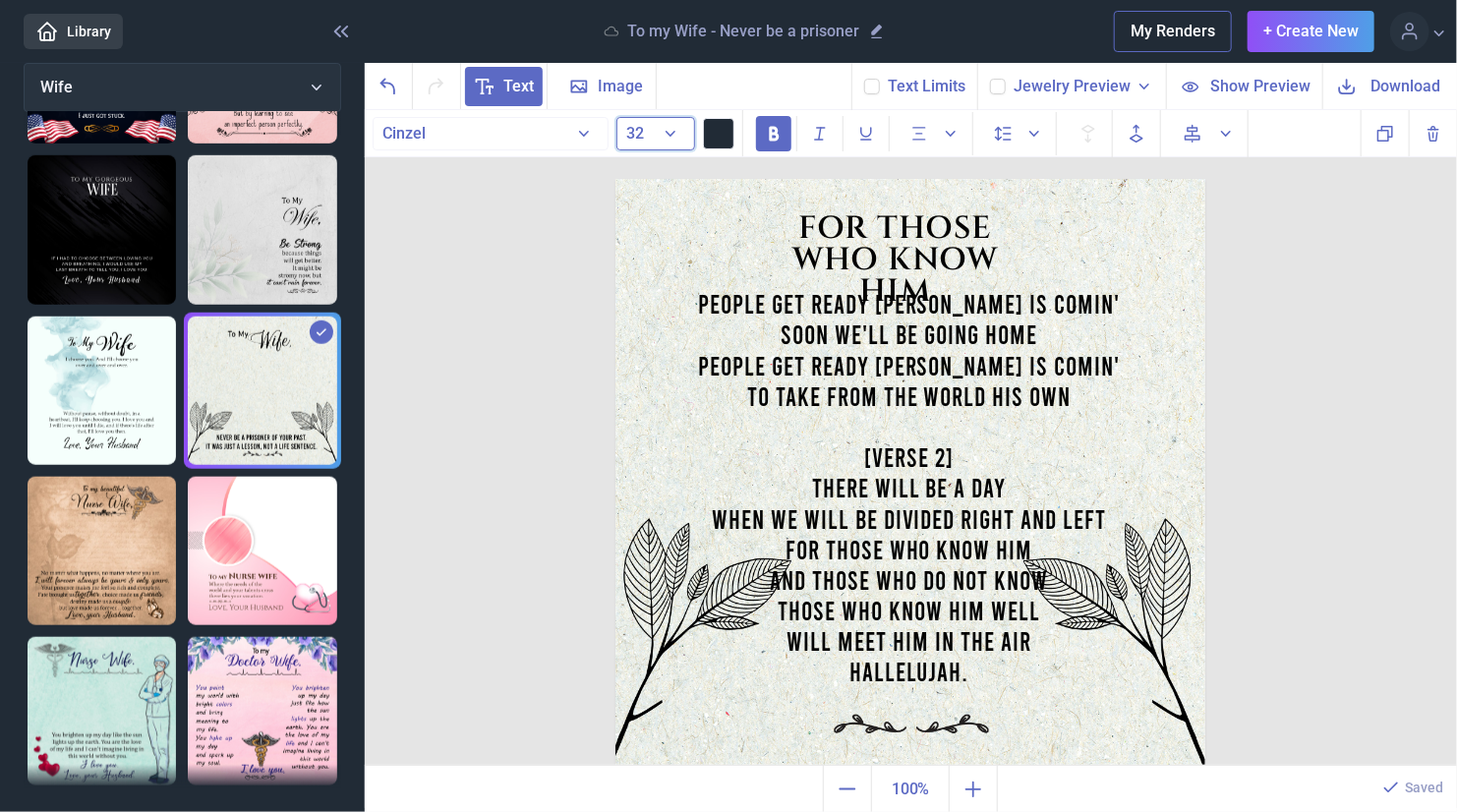 click on "32" at bounding box center (656, 134) 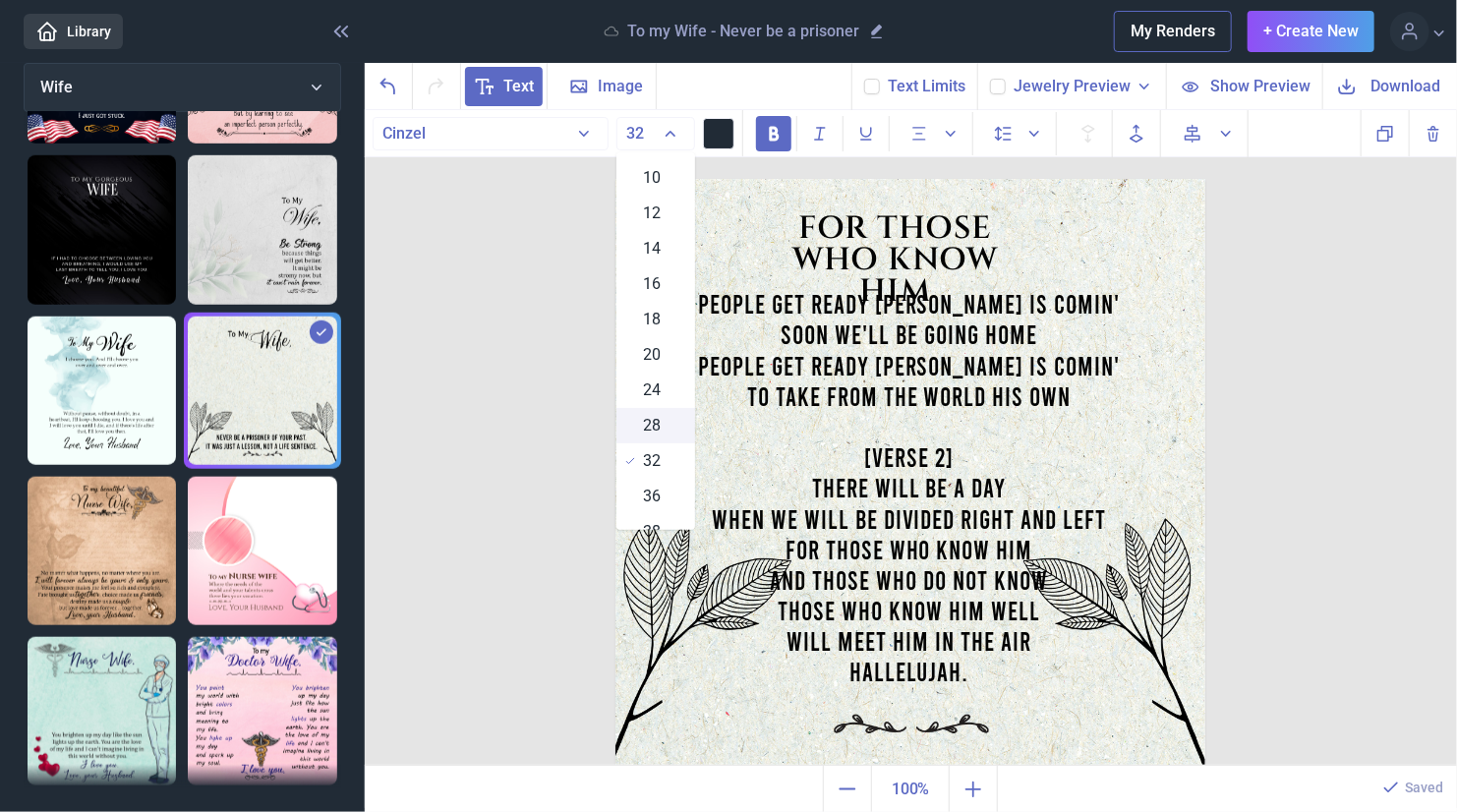 click on "28" at bounding box center (656, 426) 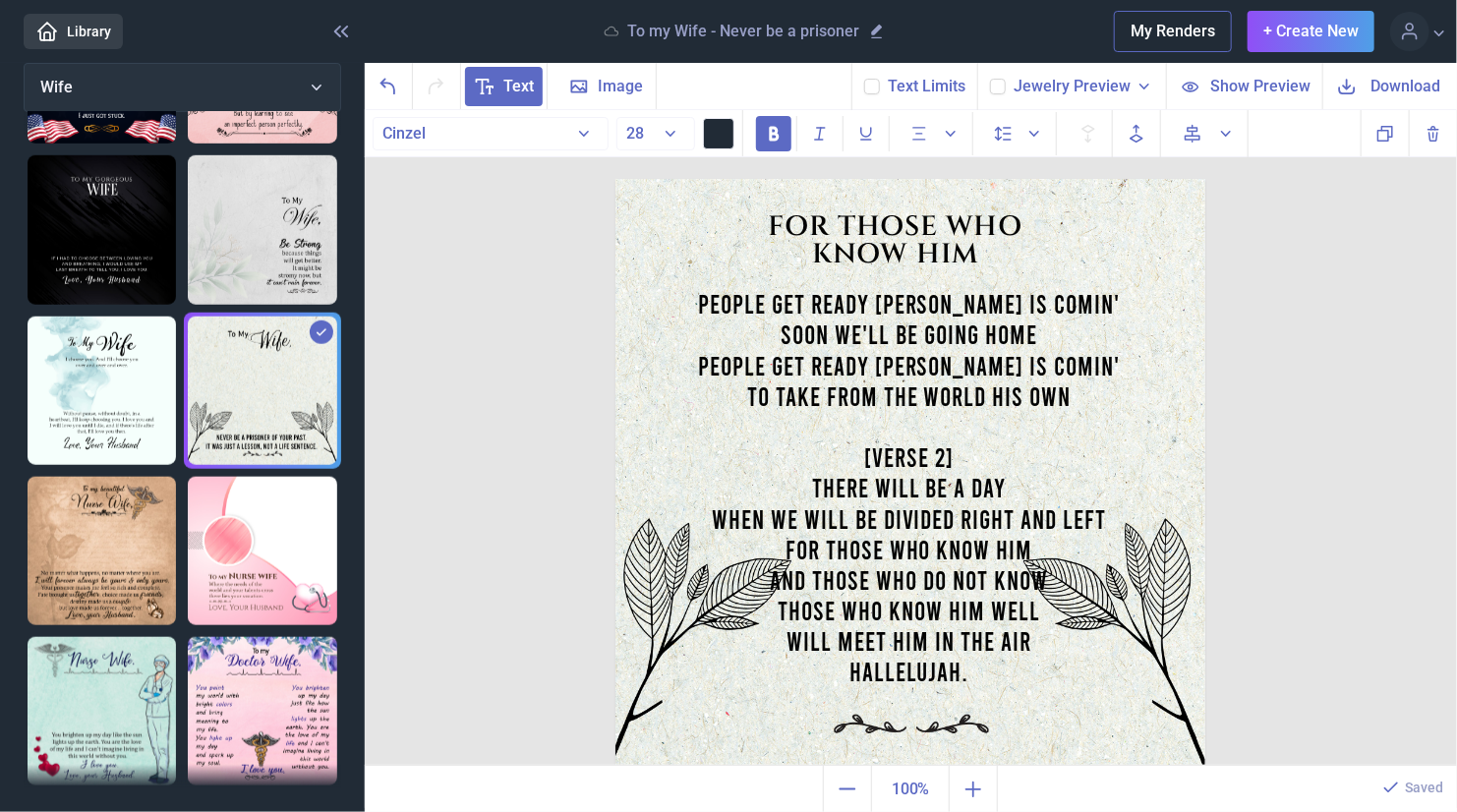 click on "FOR THOSE WHO KNOW HIM       Wife       People get ready [PERSON_NAME] is comin'
Soon we'll be going home
People get ready [PERSON_NAME] is comin'
To take from the world His own
[Verse 2]
There will be a day
When we will be divided right and left
For those who know Him
And those who do not know
Those who know Him well
Will meet Him in the air
Hallelujah .           Duplicate     Delete       Backwards   >   Forward" at bounding box center (911, 438) 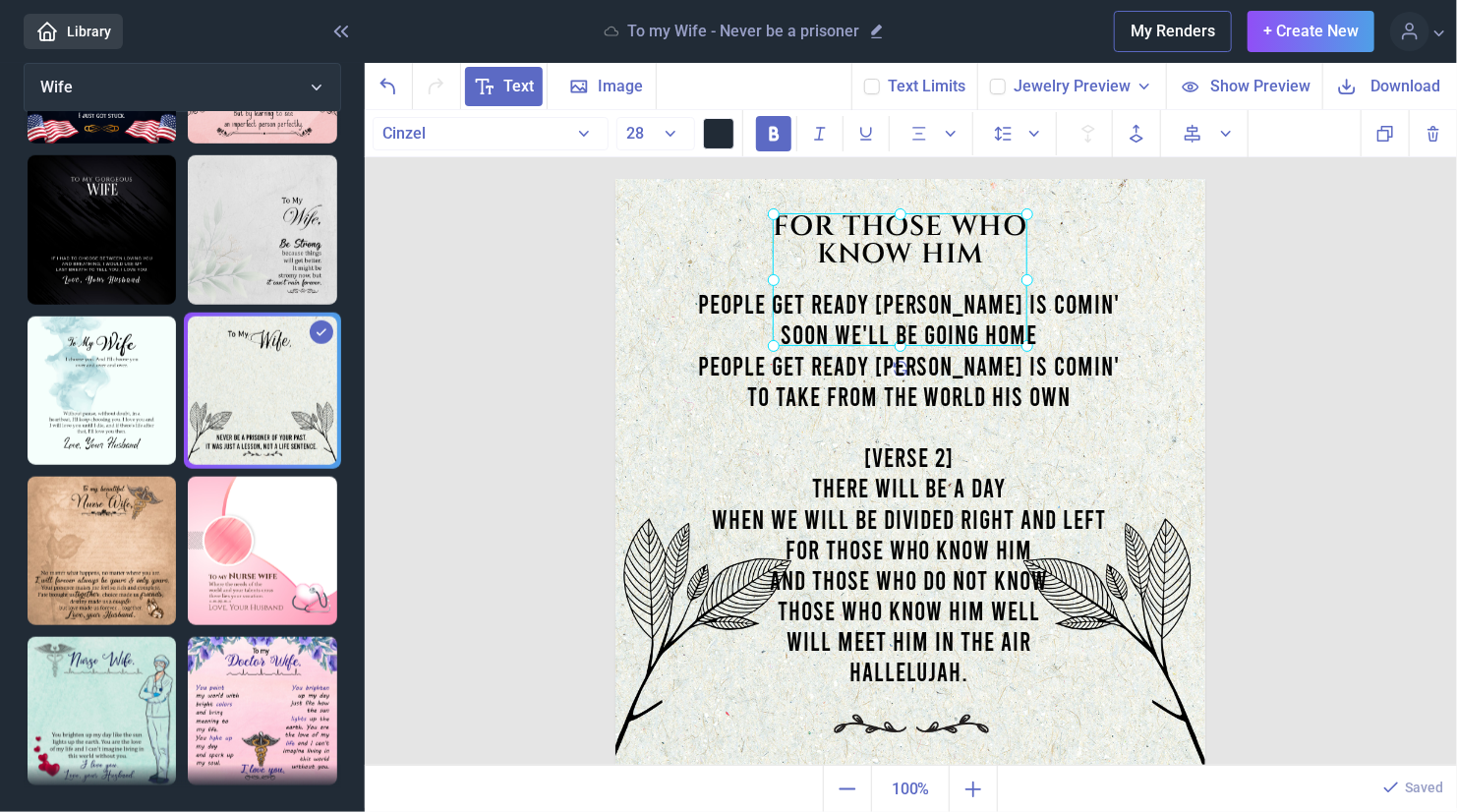 click on "FOR THOSE WHO KNOW HIM" at bounding box center [615, 179] 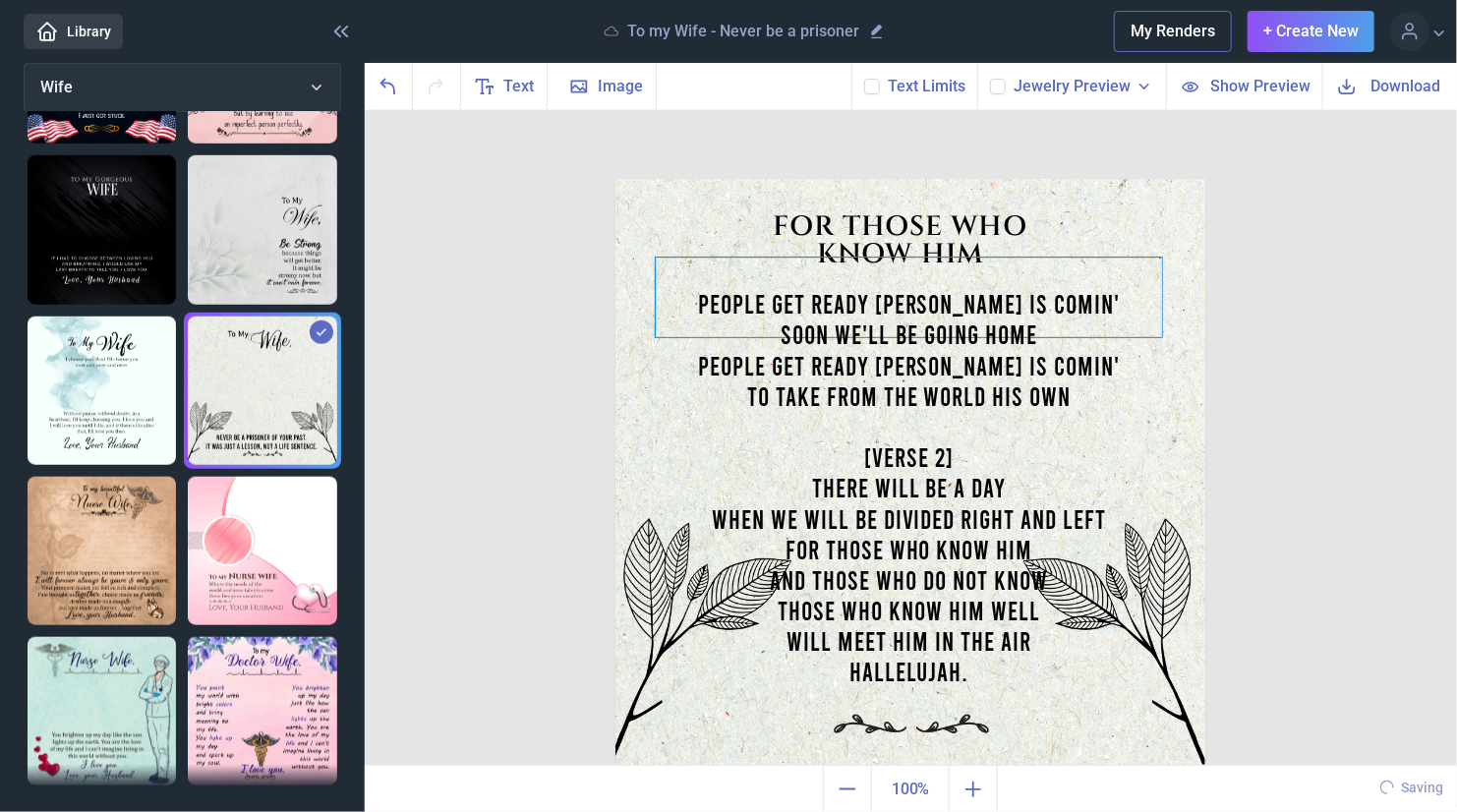 click on "People get ready [PERSON_NAME] is comin'
Soon we'll be going home
People get ready [PERSON_NAME] is comin'
To take from the world His own
[Verse 2]
There will be a day
When we will be divided right and left
For those who know Him
And those who do not know
Those who know Him well
Will meet Him in the air
Hallelujah ." at bounding box center (910, 179) 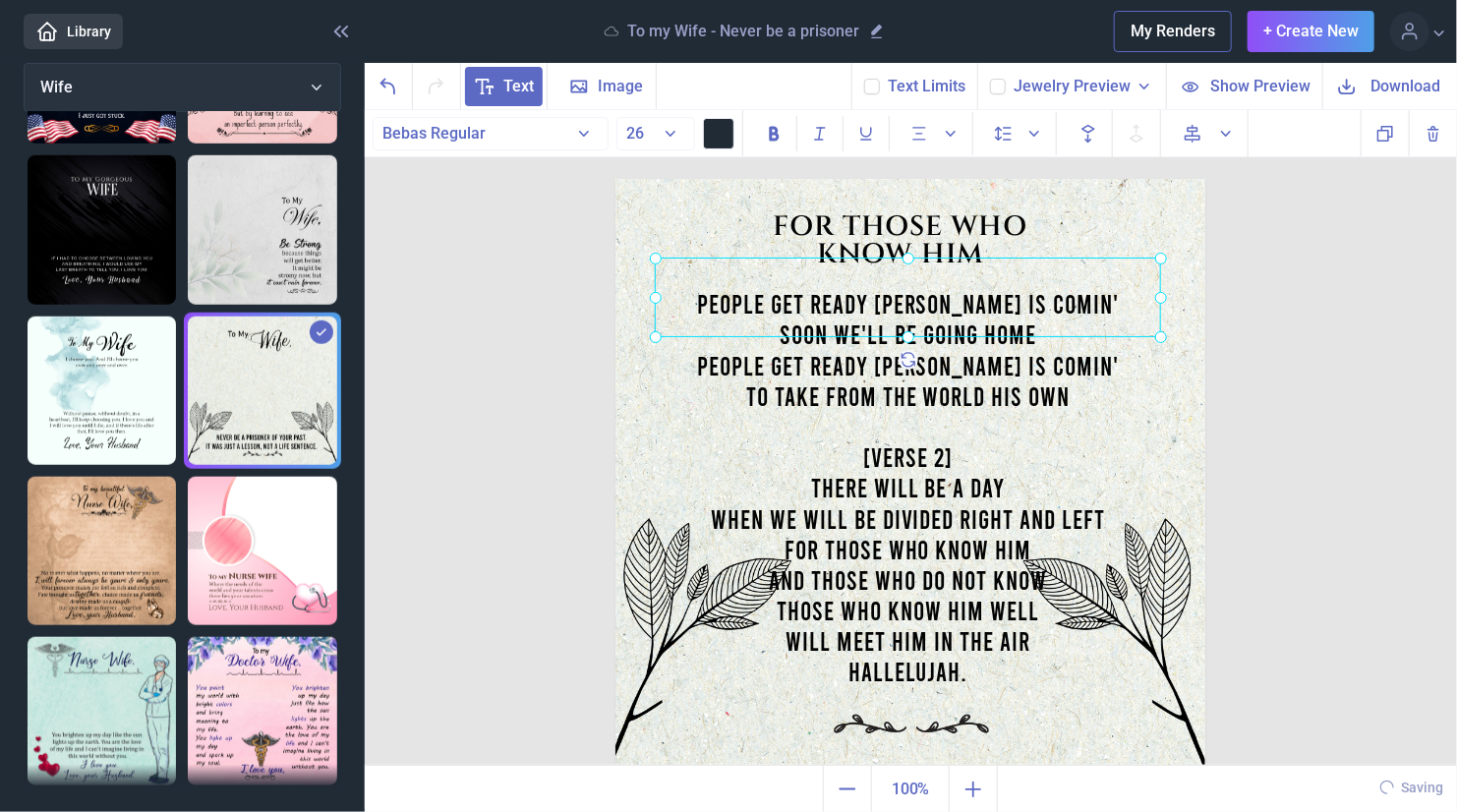 click at bounding box center (907, 297) 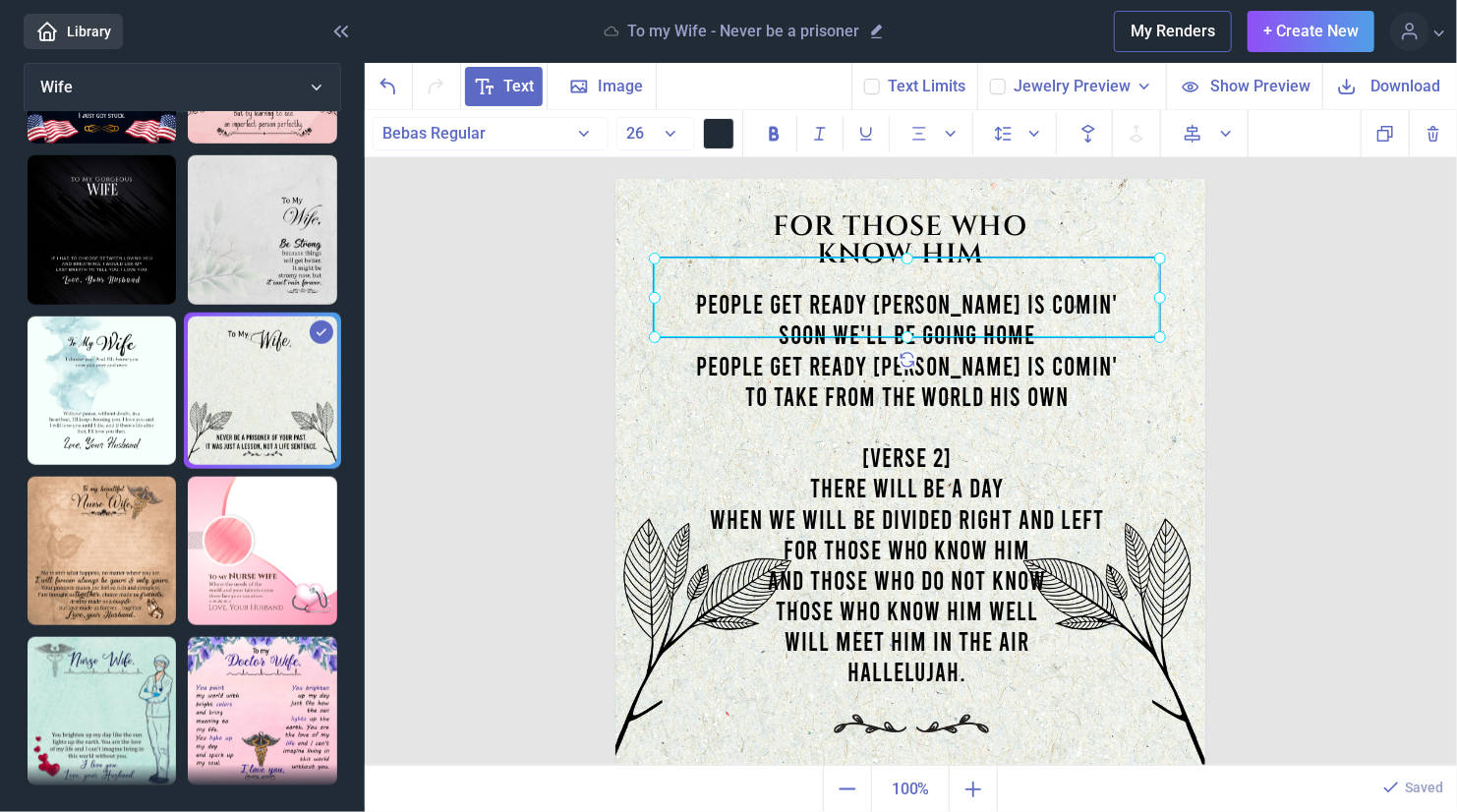 click at bounding box center (906, 297) 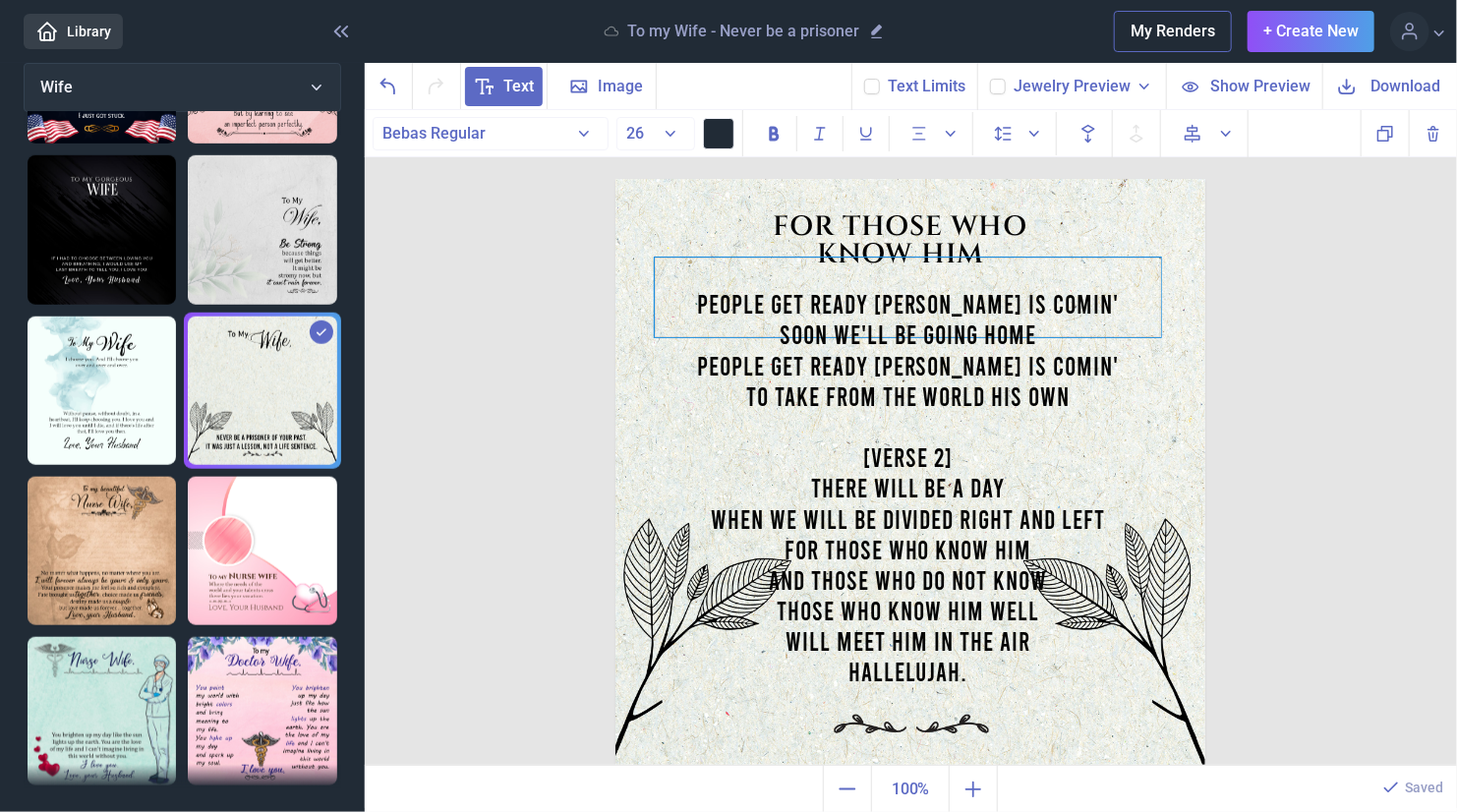 click on "People get ready [PERSON_NAME] is comin'" at bounding box center [907, 303] 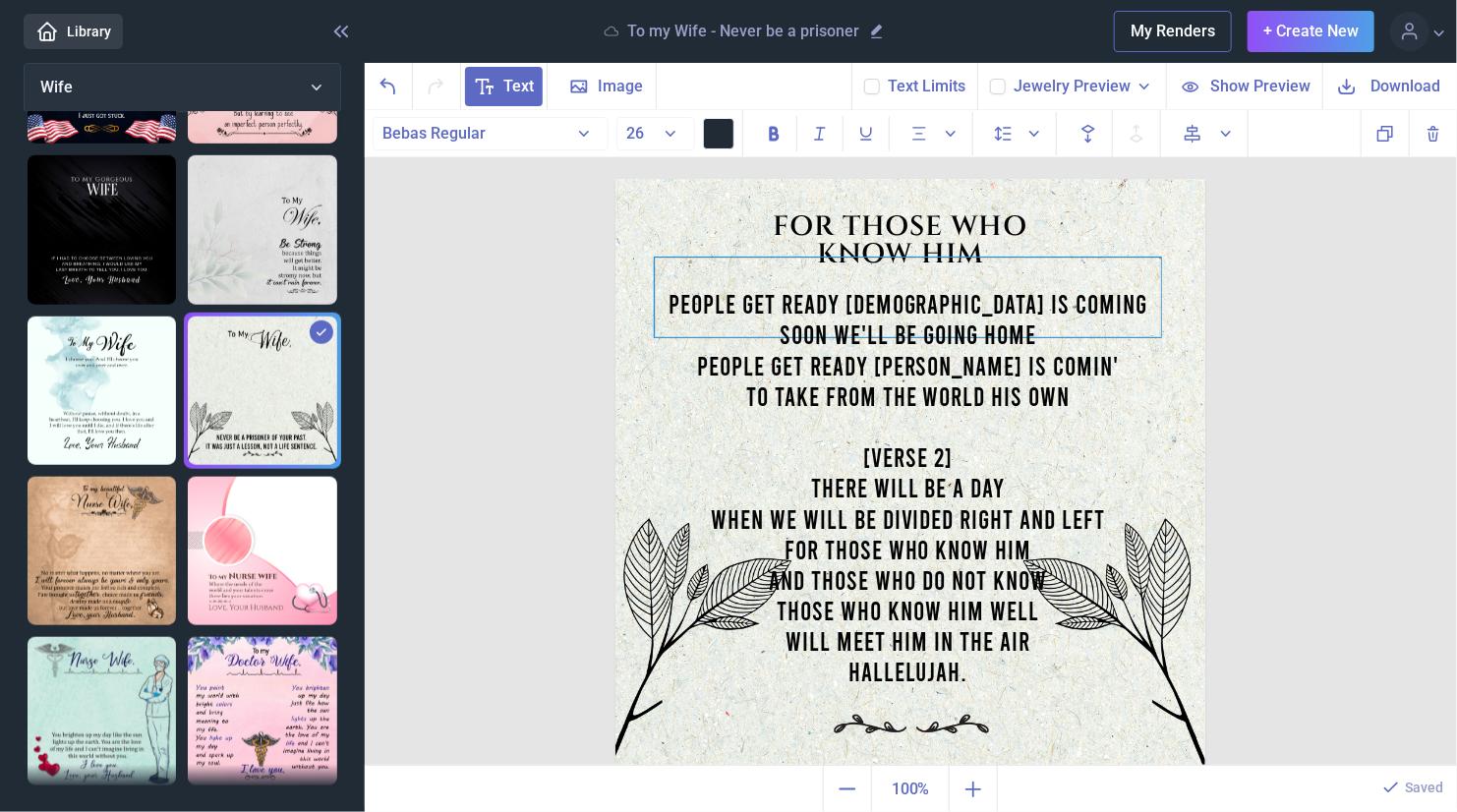 click on "People get ready [PERSON_NAME] is comin'" at bounding box center (907, 365) 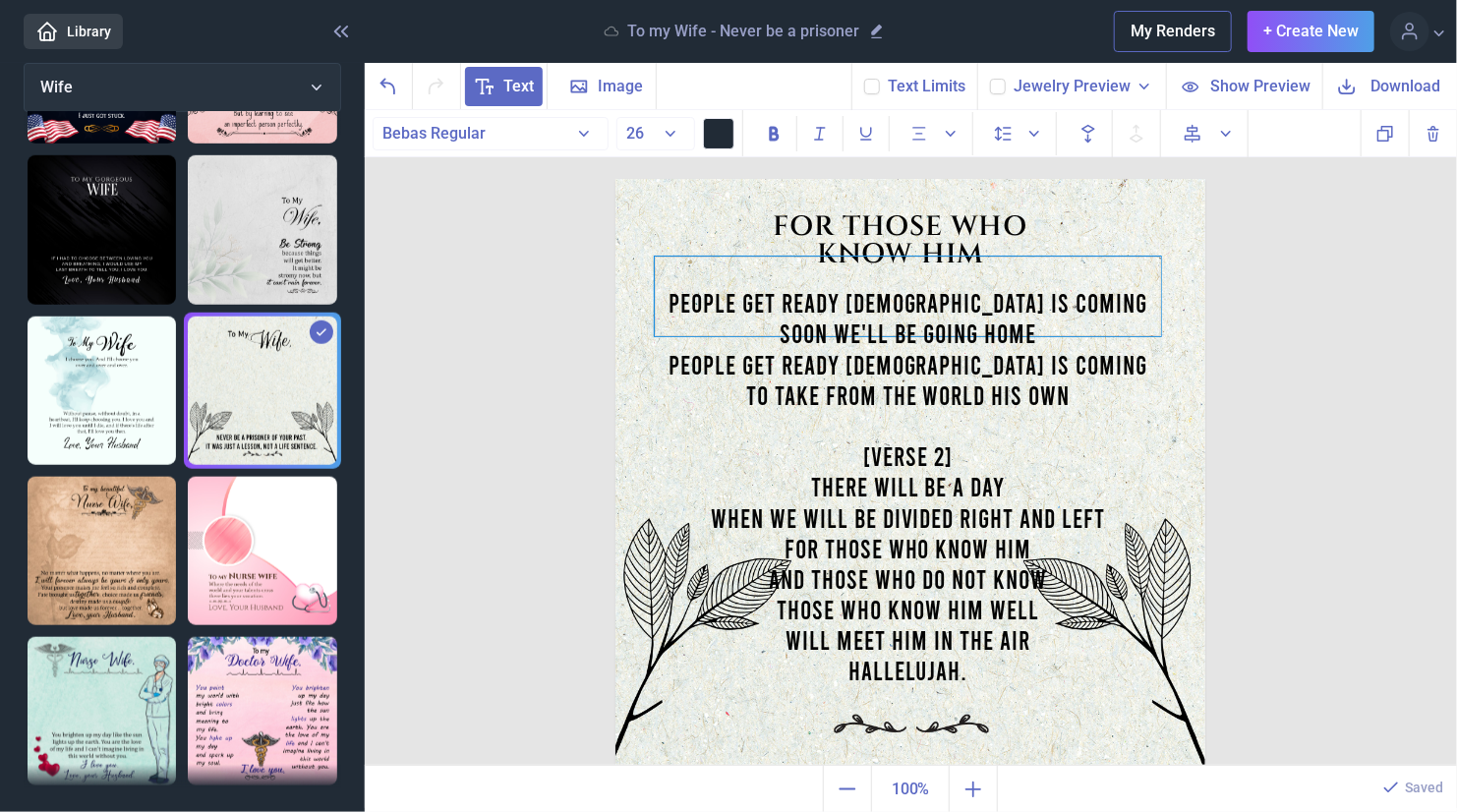 click on "FOR THOSE WHO KNOW HIM       Wife       People get ready [PERSON_NAME] is cominG Soon we'll be going home
People get ready [PERSON_NAME] is cominG To take from the world His own
[Verse 2]
There will be a day
When we will be divided right and left
For those who know Him
And those who do not know
Those who know Him well
Will meet Him in the air
Hallelujah .           Duplicate     Delete       Backwards   >   Forward" at bounding box center (911, 438) 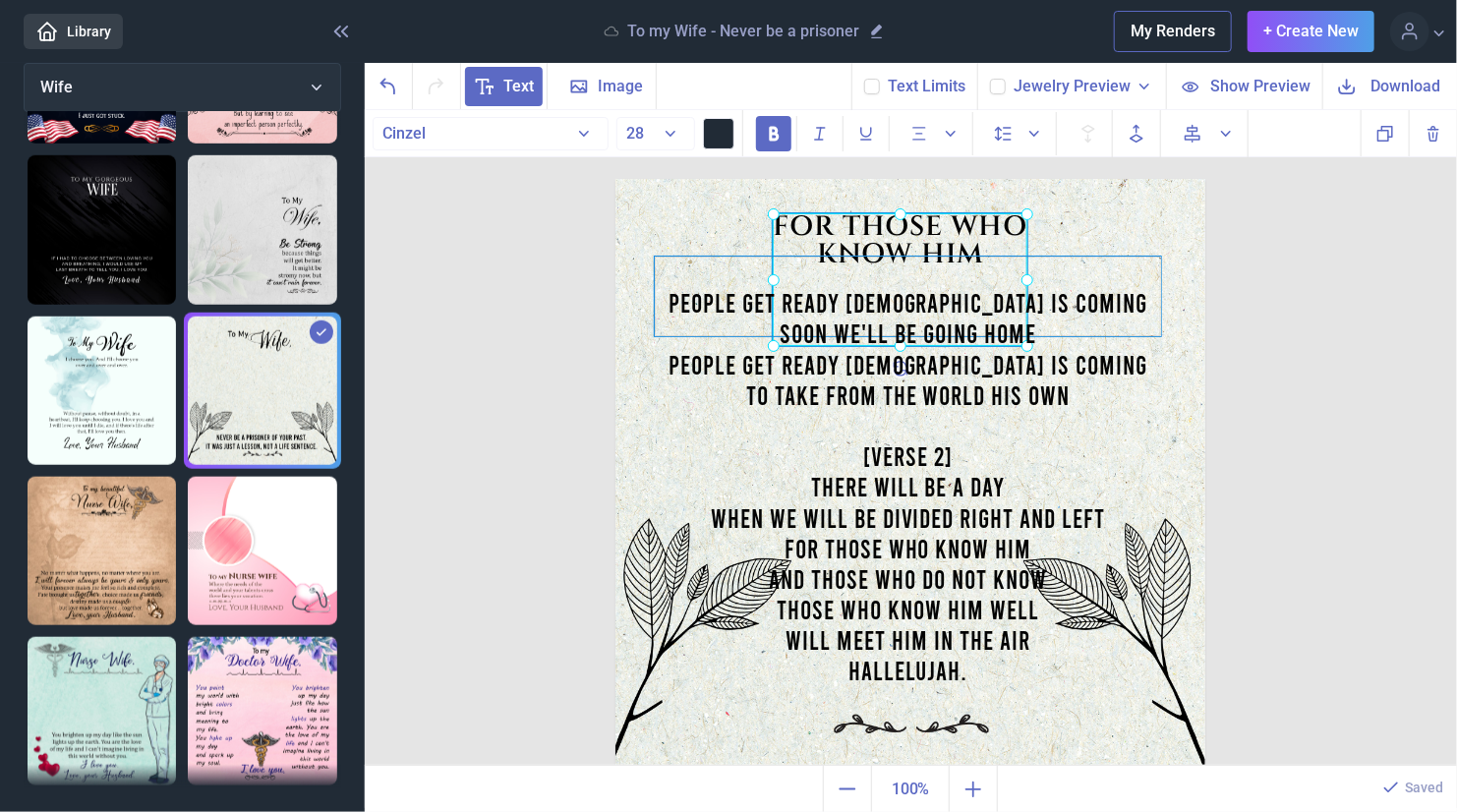 click on "FOR THOSE WHO KNOW HIM" at bounding box center (615, 179) 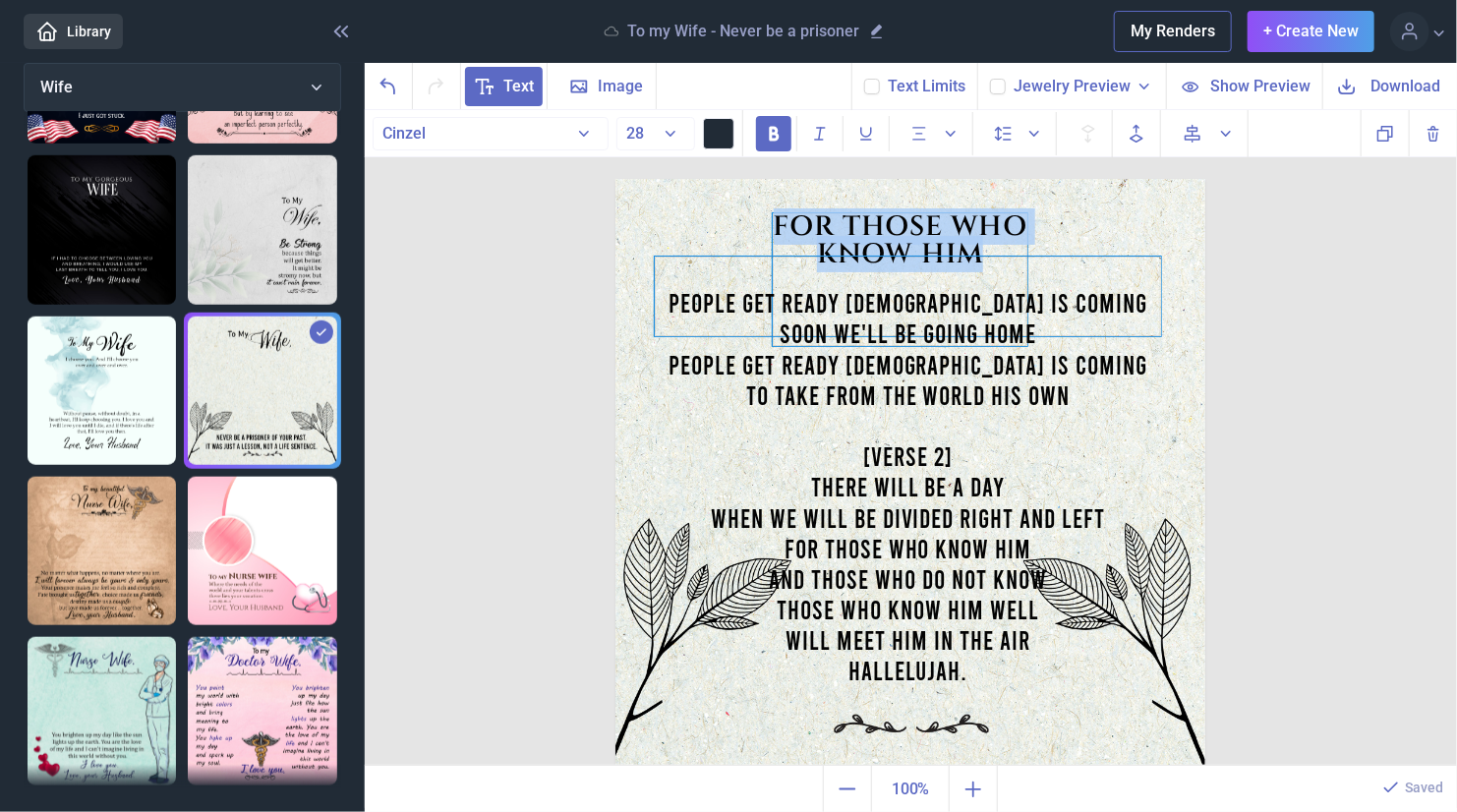 click on "FOR THOSE WHO KNOW HIM" at bounding box center (900, 279) 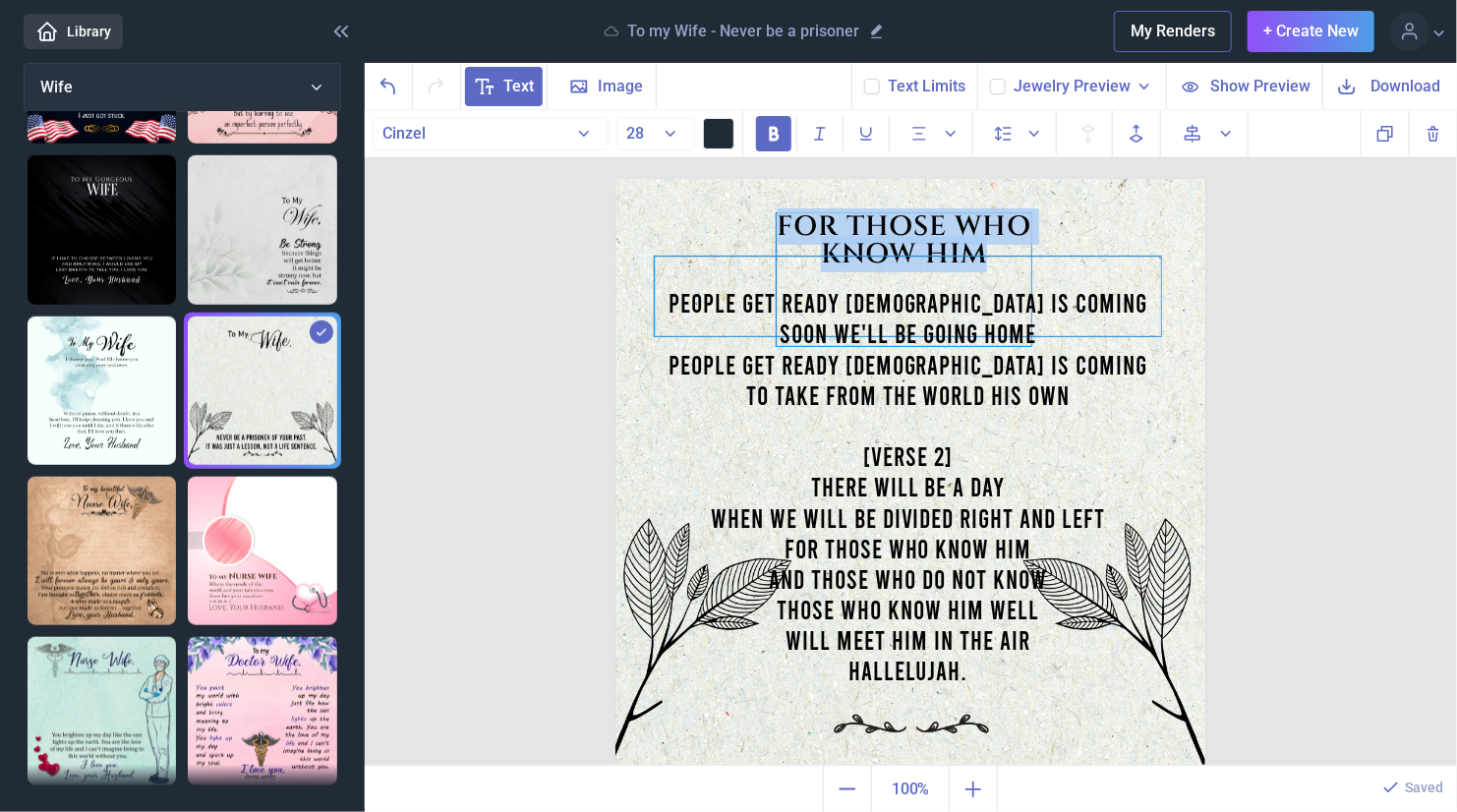 click on "FOR THOSE WHO KNOW HIM" at bounding box center [903, 279] 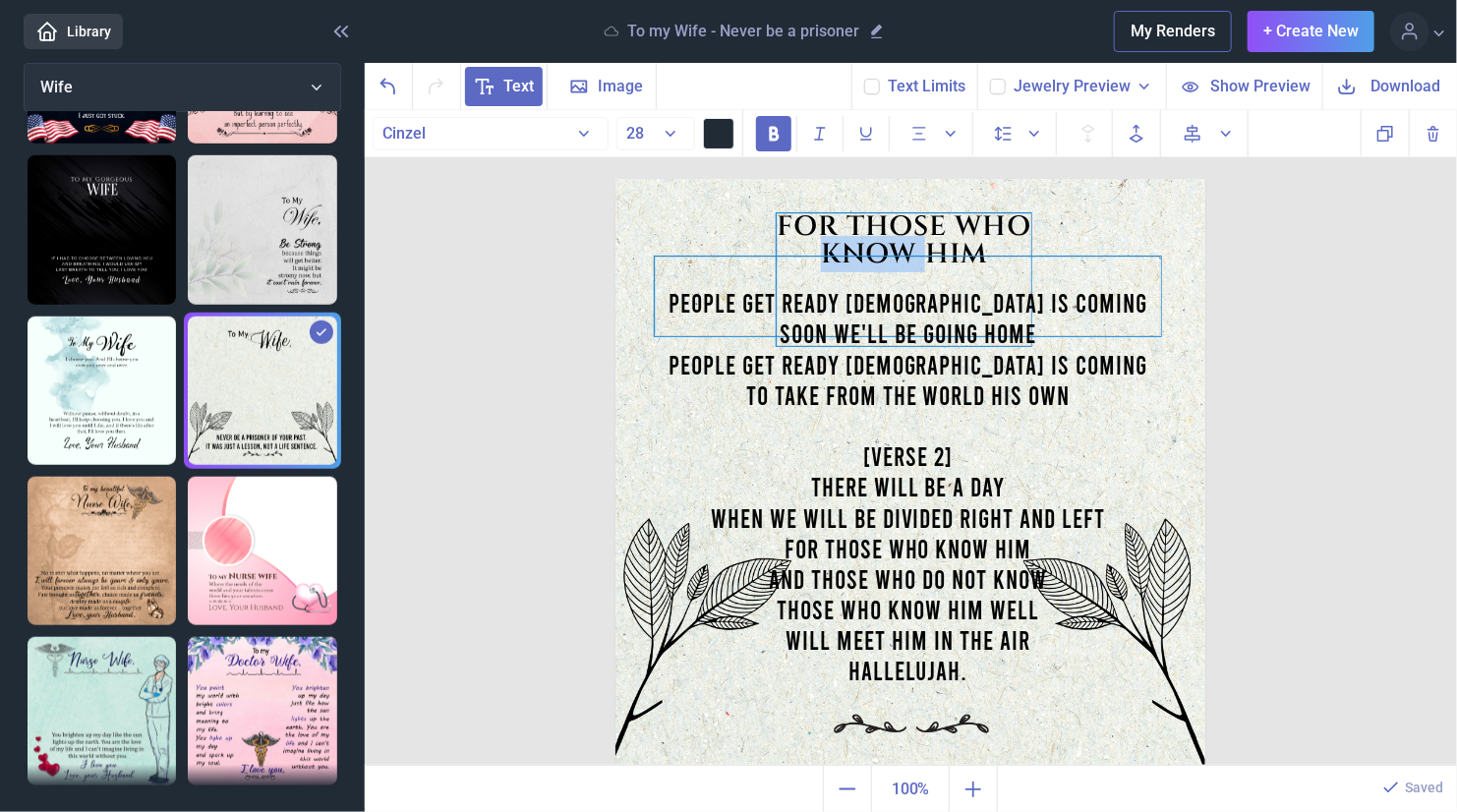 click on "FOR THOSE WHO KNOW HIM" at bounding box center [903, 279] 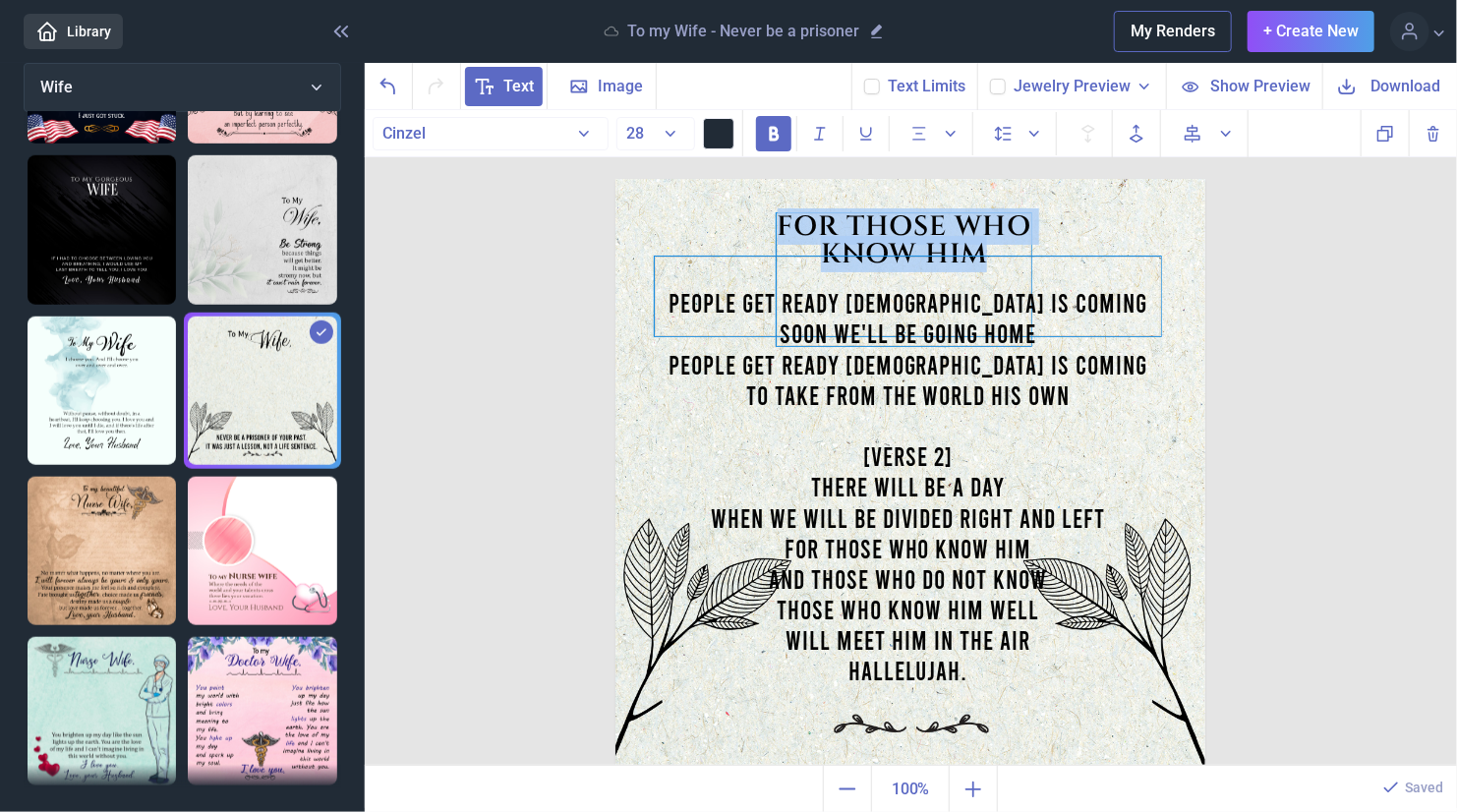click on "FOR THOSE WHO KNOW HIM" at bounding box center (903, 279) 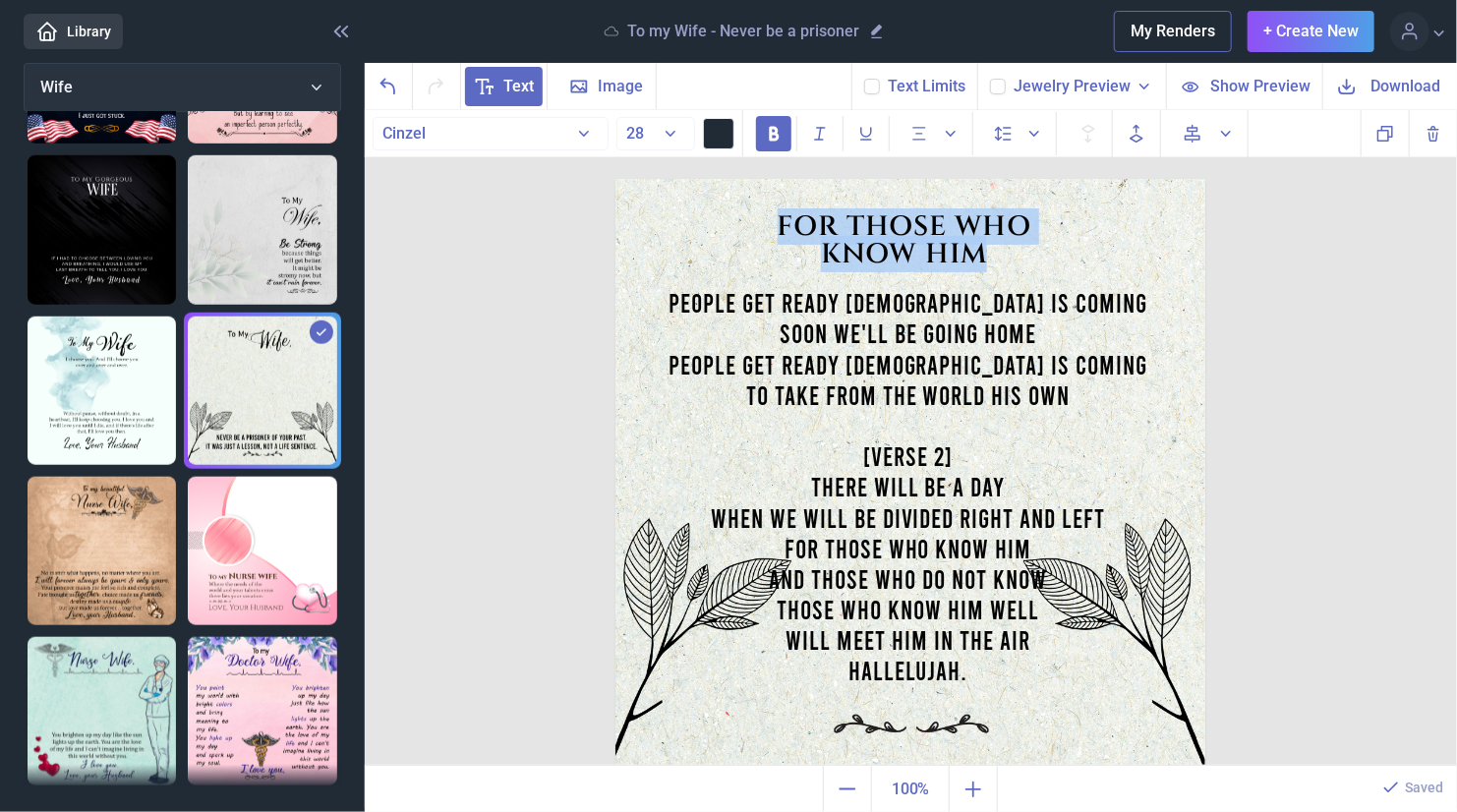 click 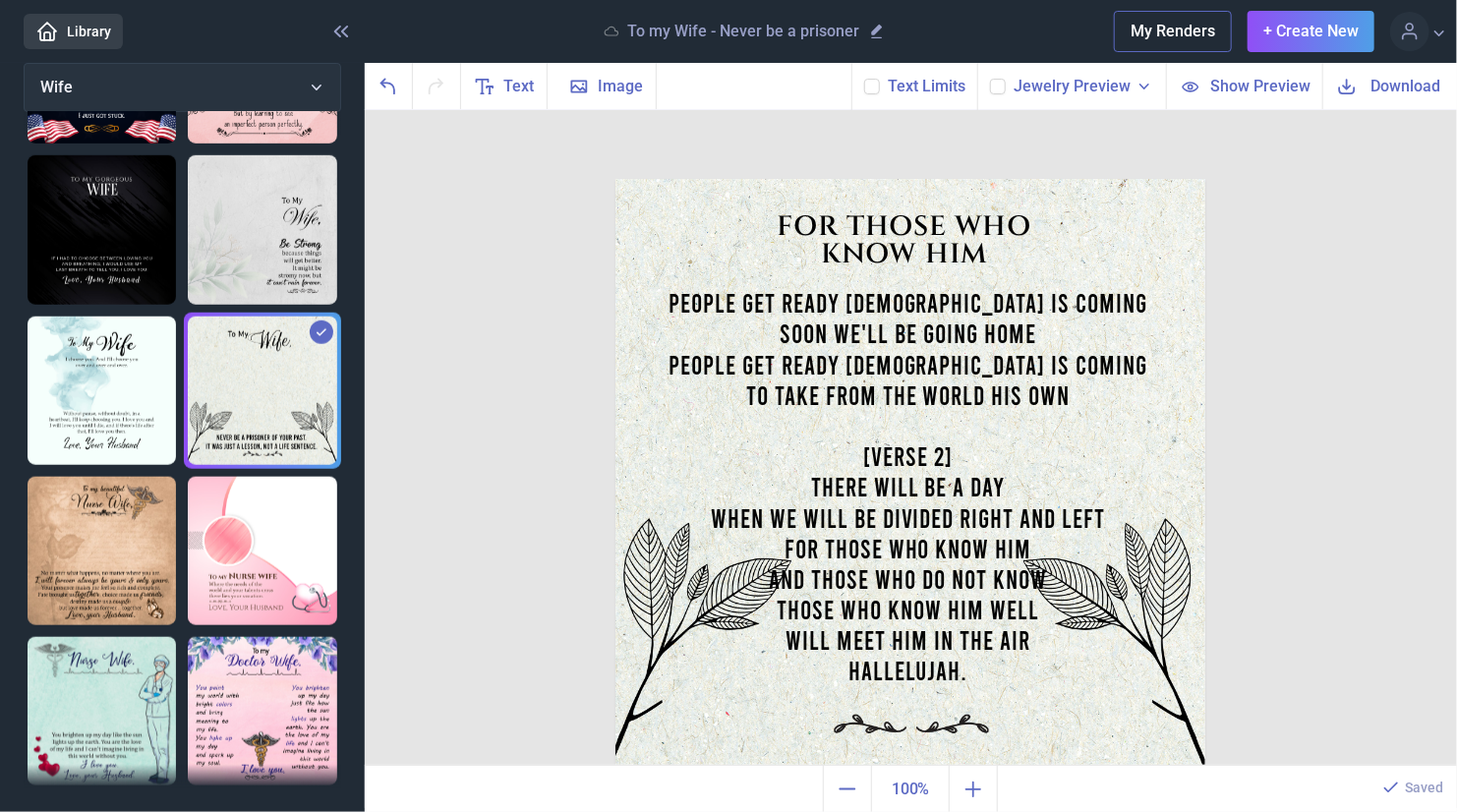 click on "Text       Image       Background       Text Limits       Jewelry Preview         Necklet - Dragonfly     Necklet - Double Hearts     Necklet - Forever Love     Cross - Artisan Crafted     Necklace - Crown Pendant     Necklace - Love Dancing Crystal     Necklace - Heart Knot Silver     Earrings - Opal Turtle     Necklace - Rising Phoenix     Bracelet - Sunflower     Earrings - Sunflower     Necklace - Sunflower     Necklace - Turtle     Necklace - Wishbone Dancing     Necklace - Heart Knot Gold     Show Preview       Download" at bounding box center (911, 87) 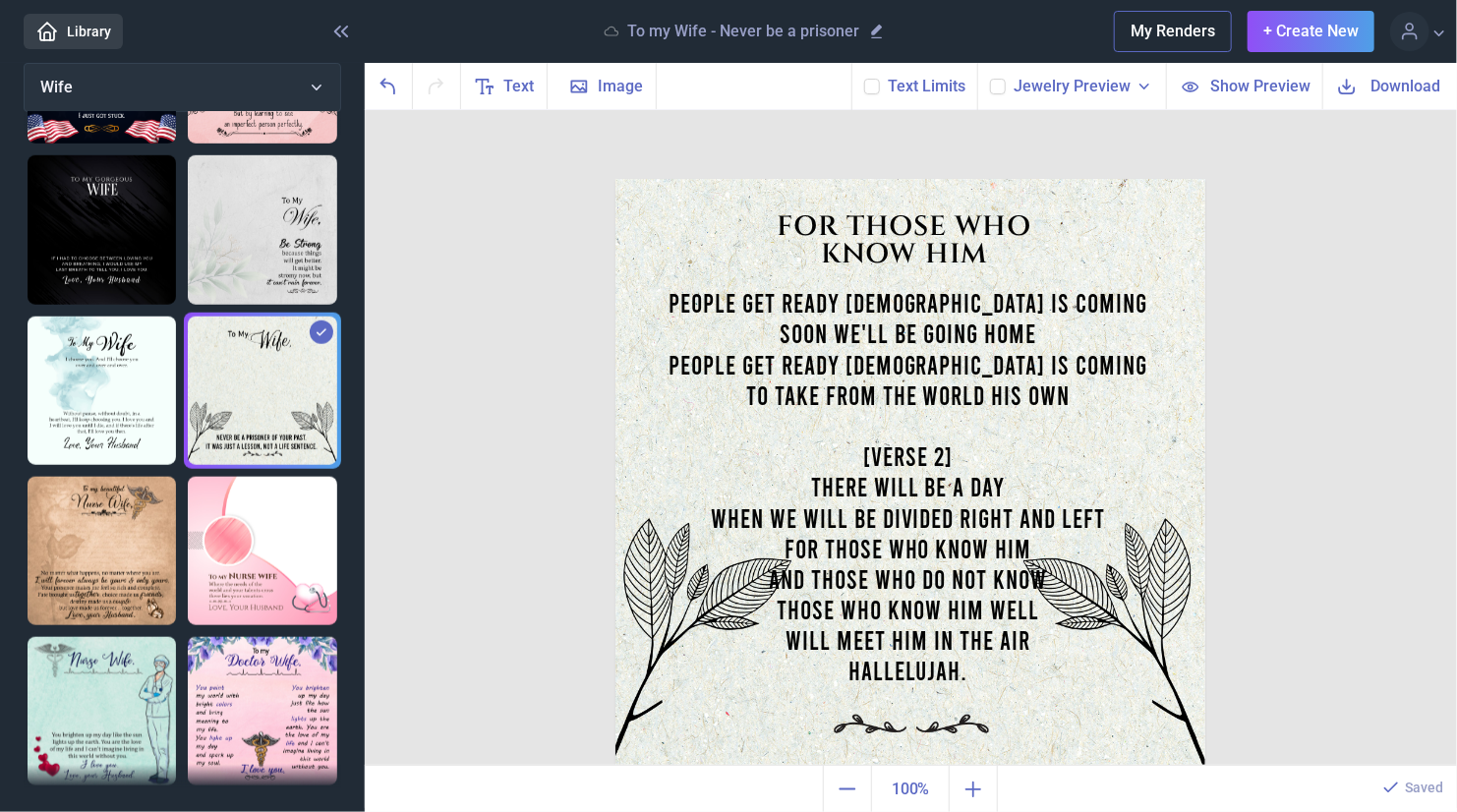 click on "My Renders" at bounding box center [1173, 31] 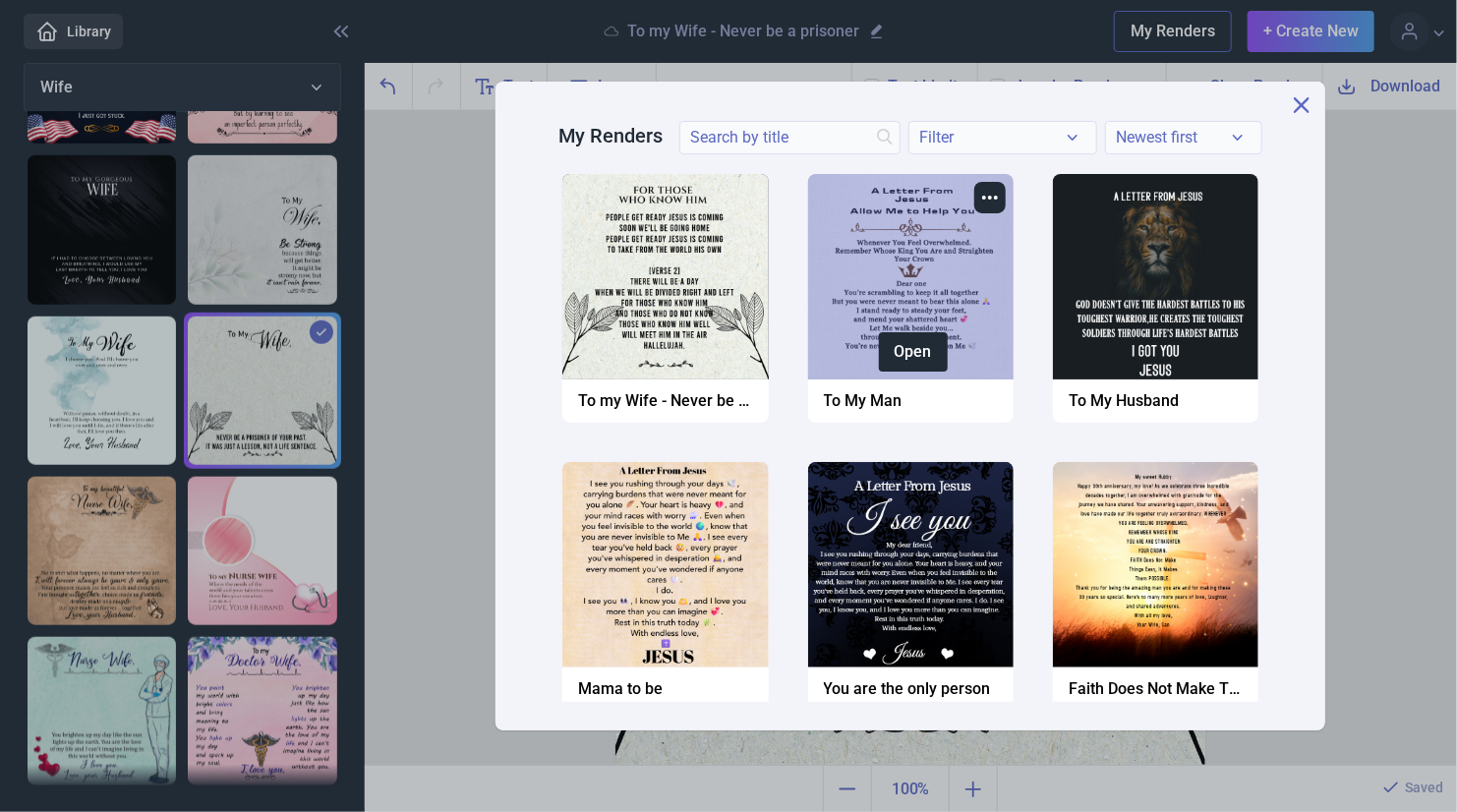click at bounding box center (910, 276) 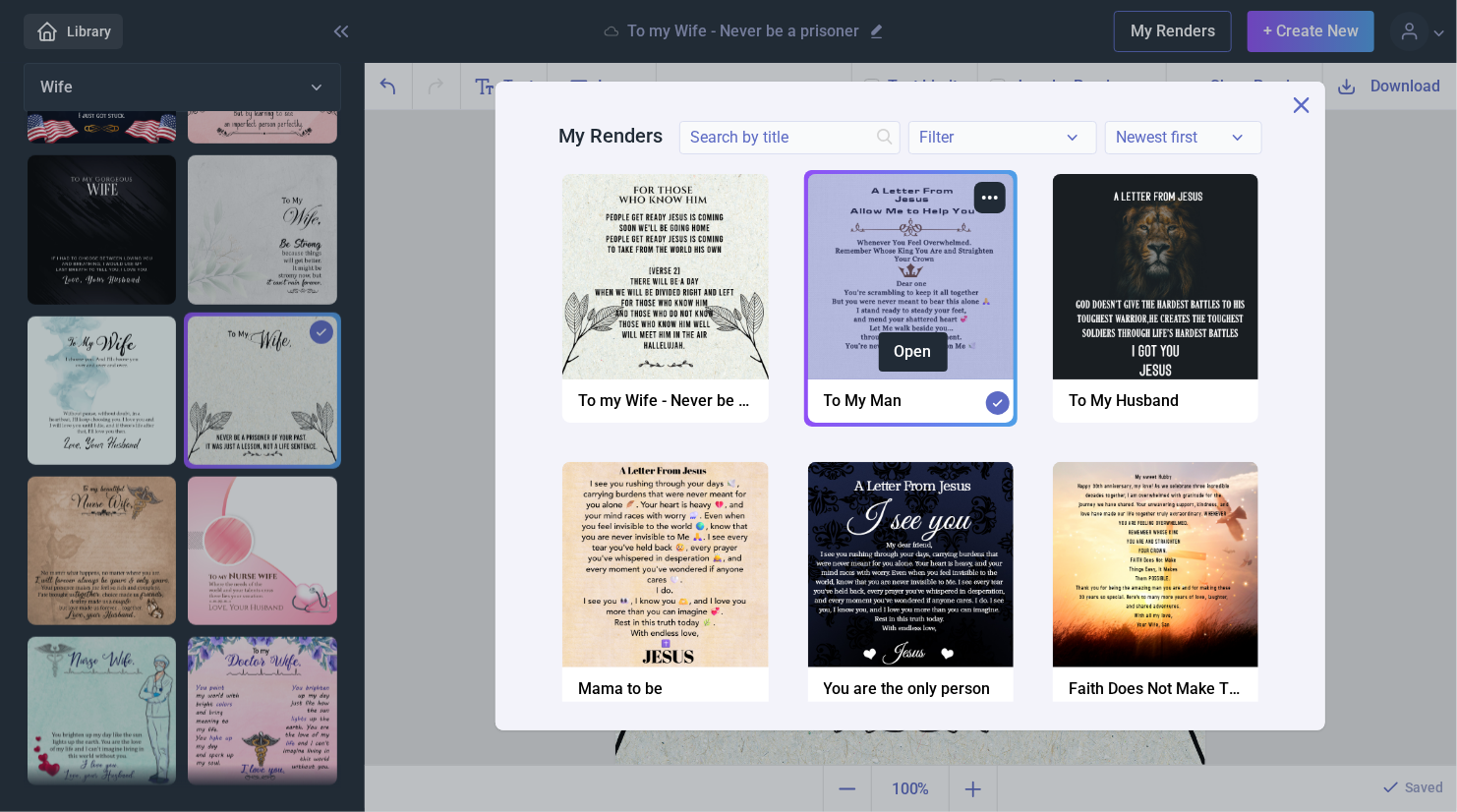 click at bounding box center [910, 276] 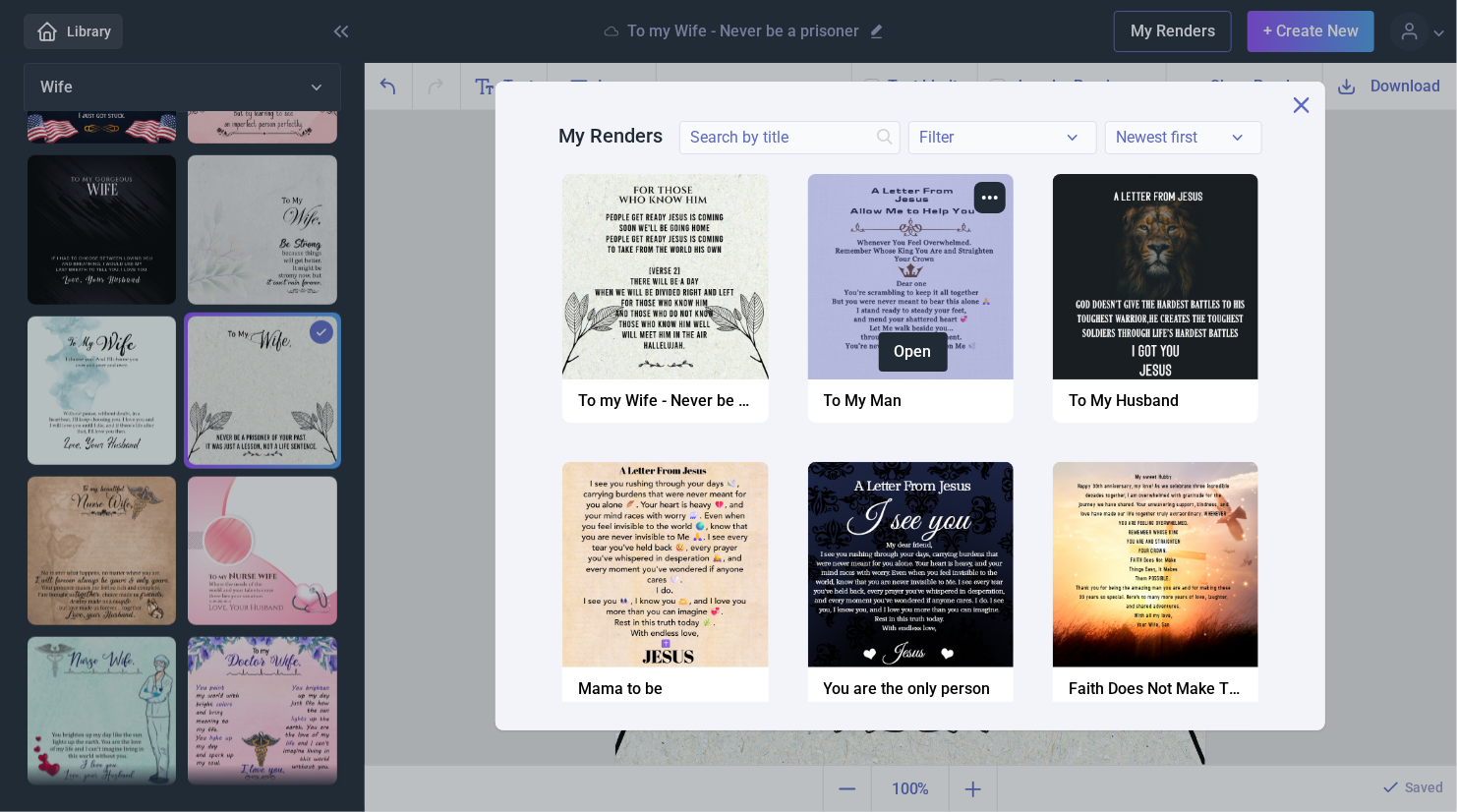 click at bounding box center [910, 276] 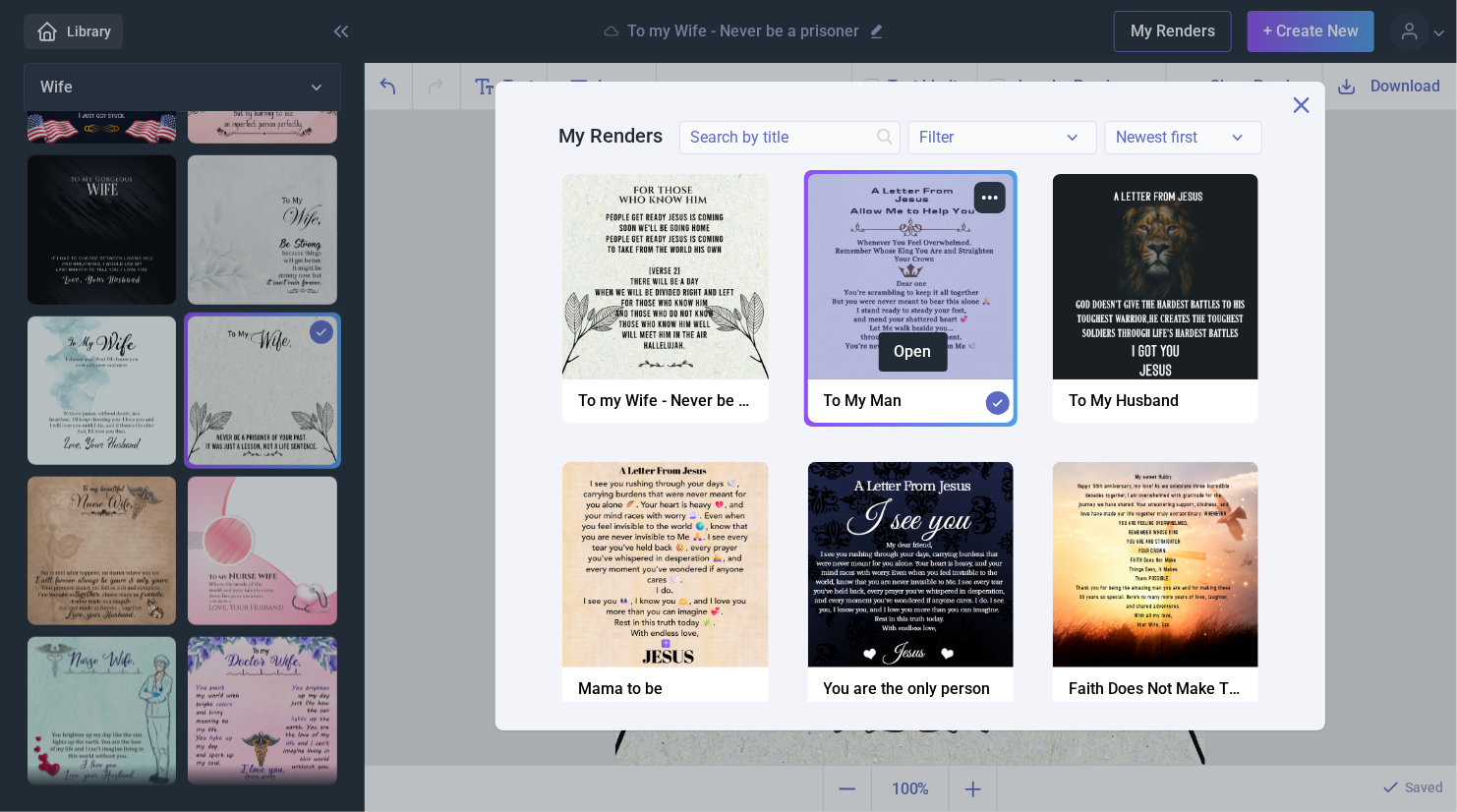 click at bounding box center (990, 198) 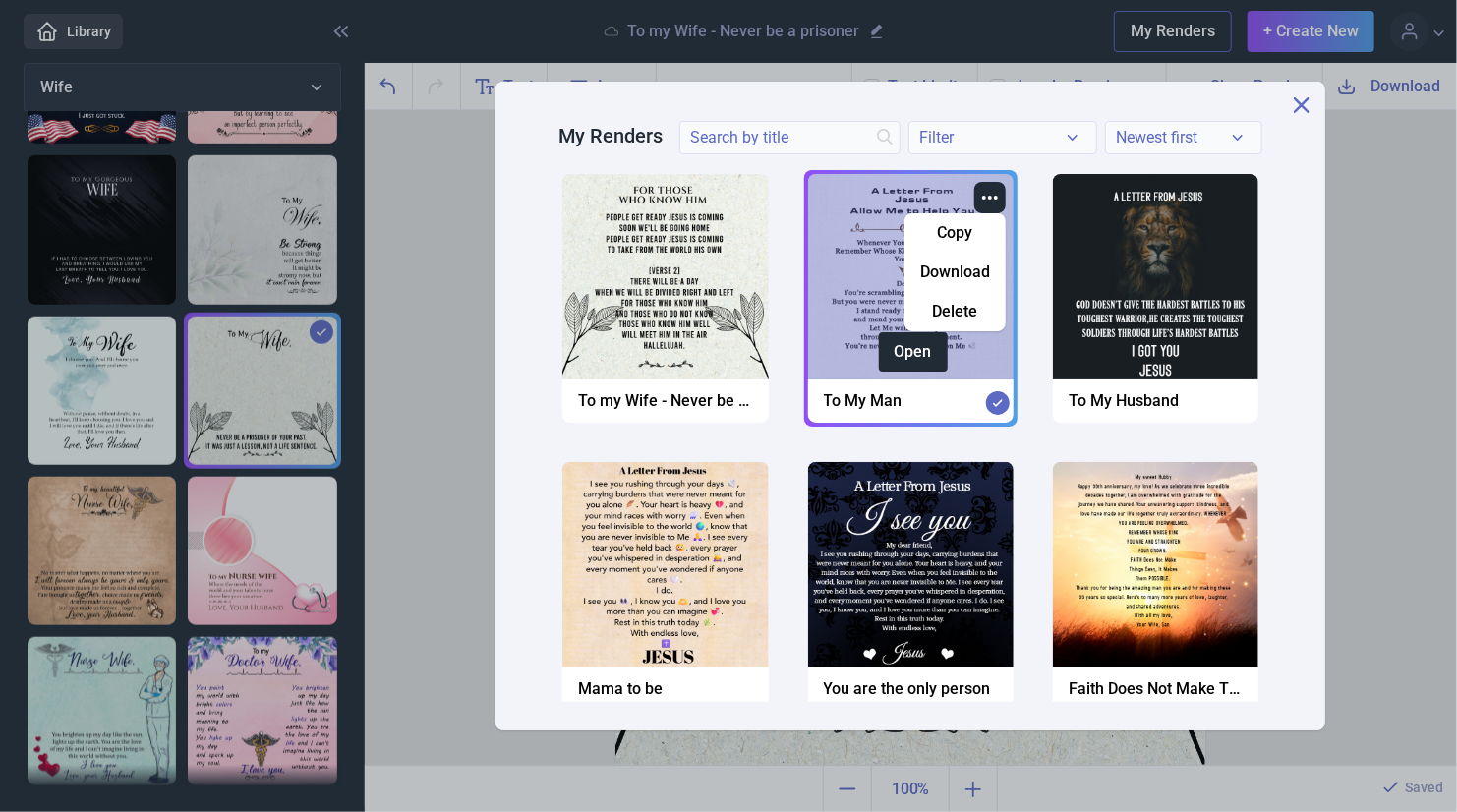 click at bounding box center [910, 276] 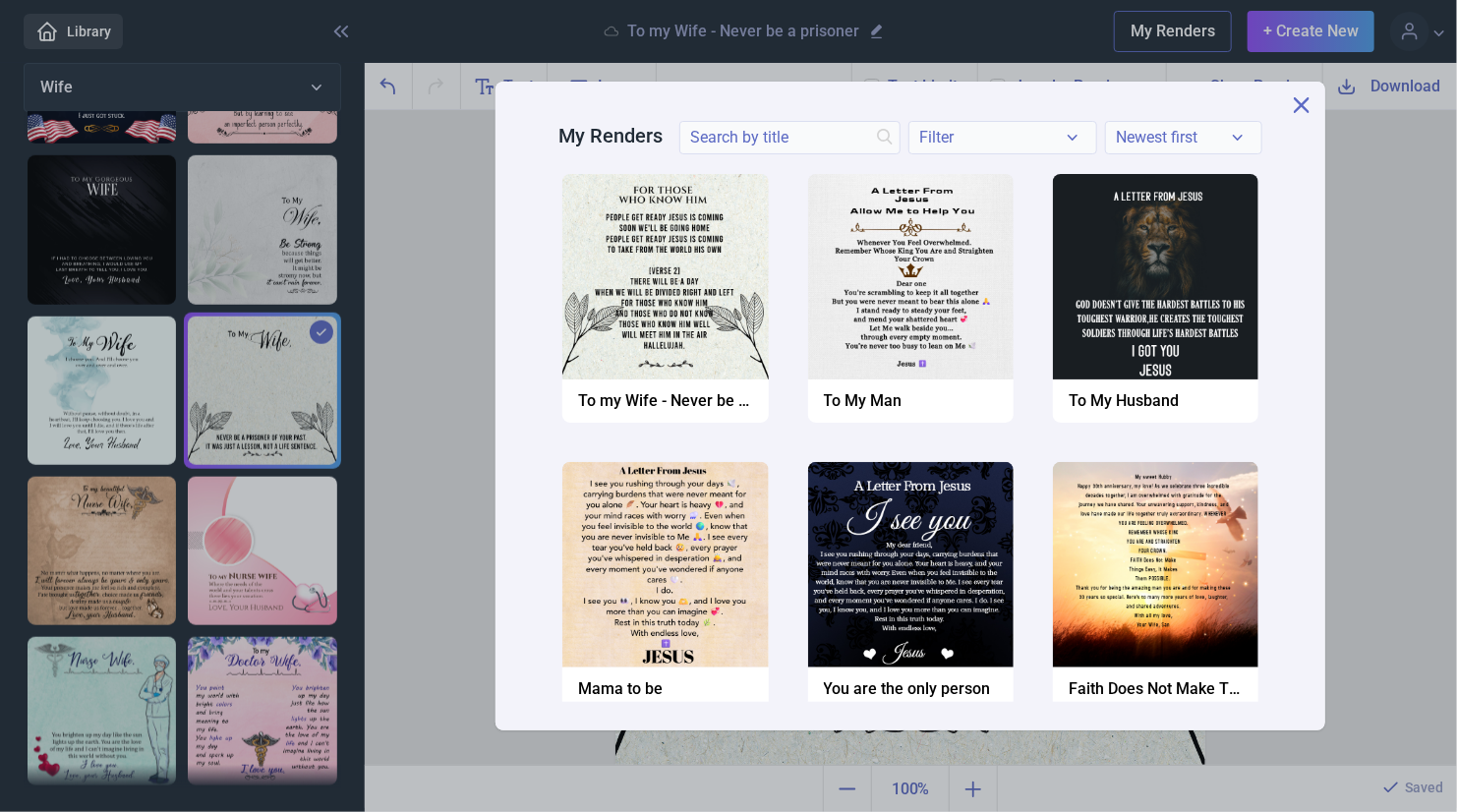 click on "Open" at bounding box center (913, 352) 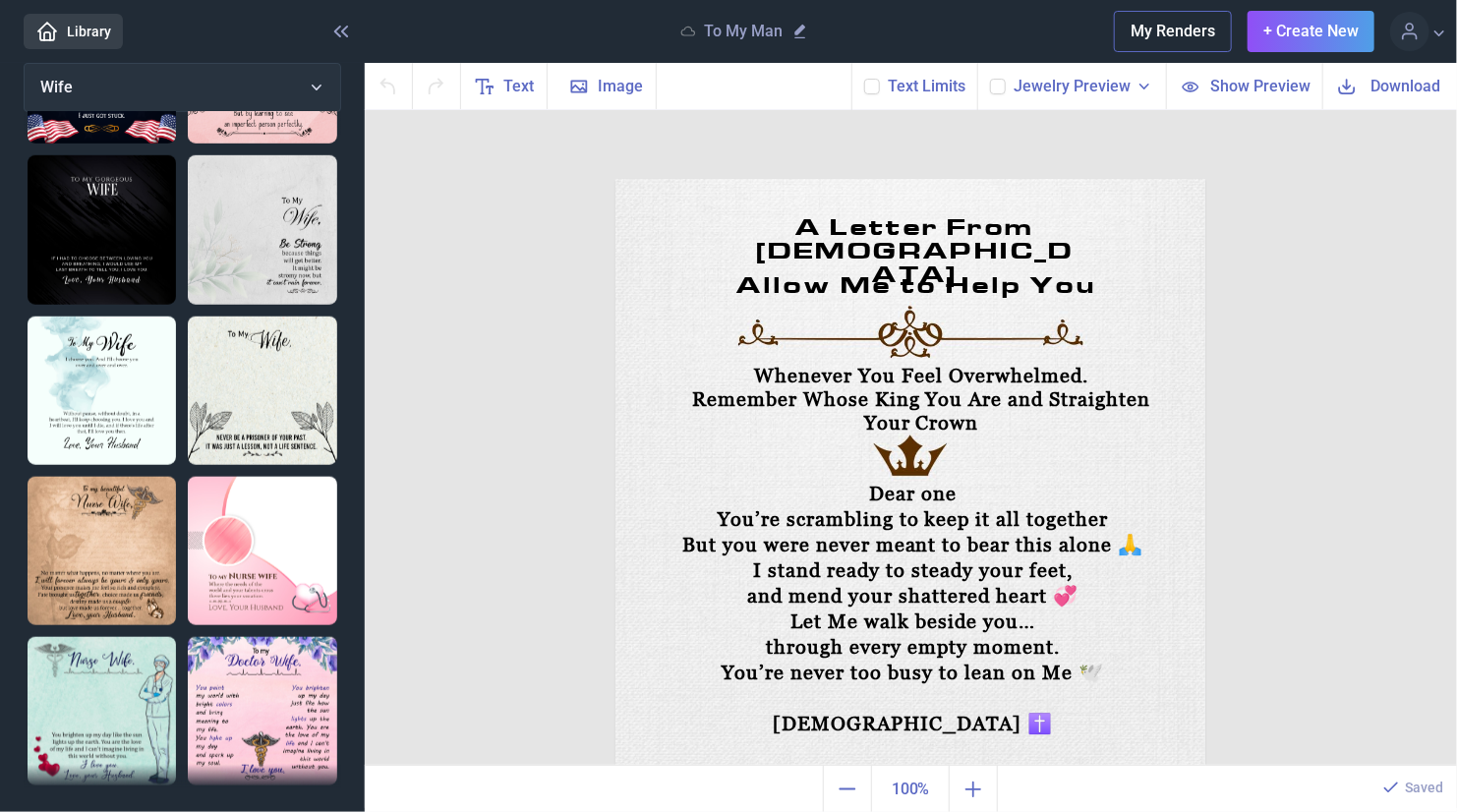 click at bounding box center [262, 390] 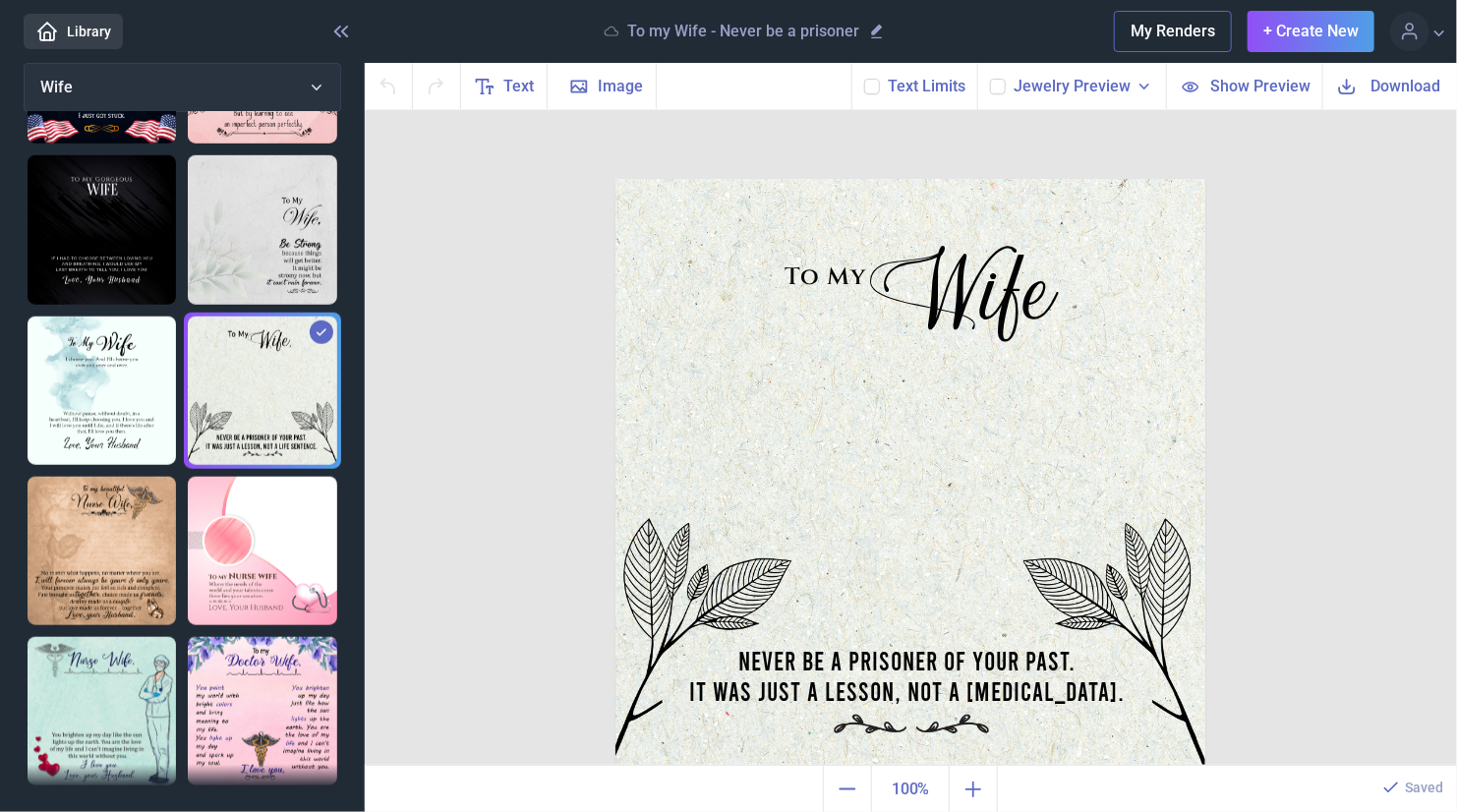 click at bounding box center (262, 229) 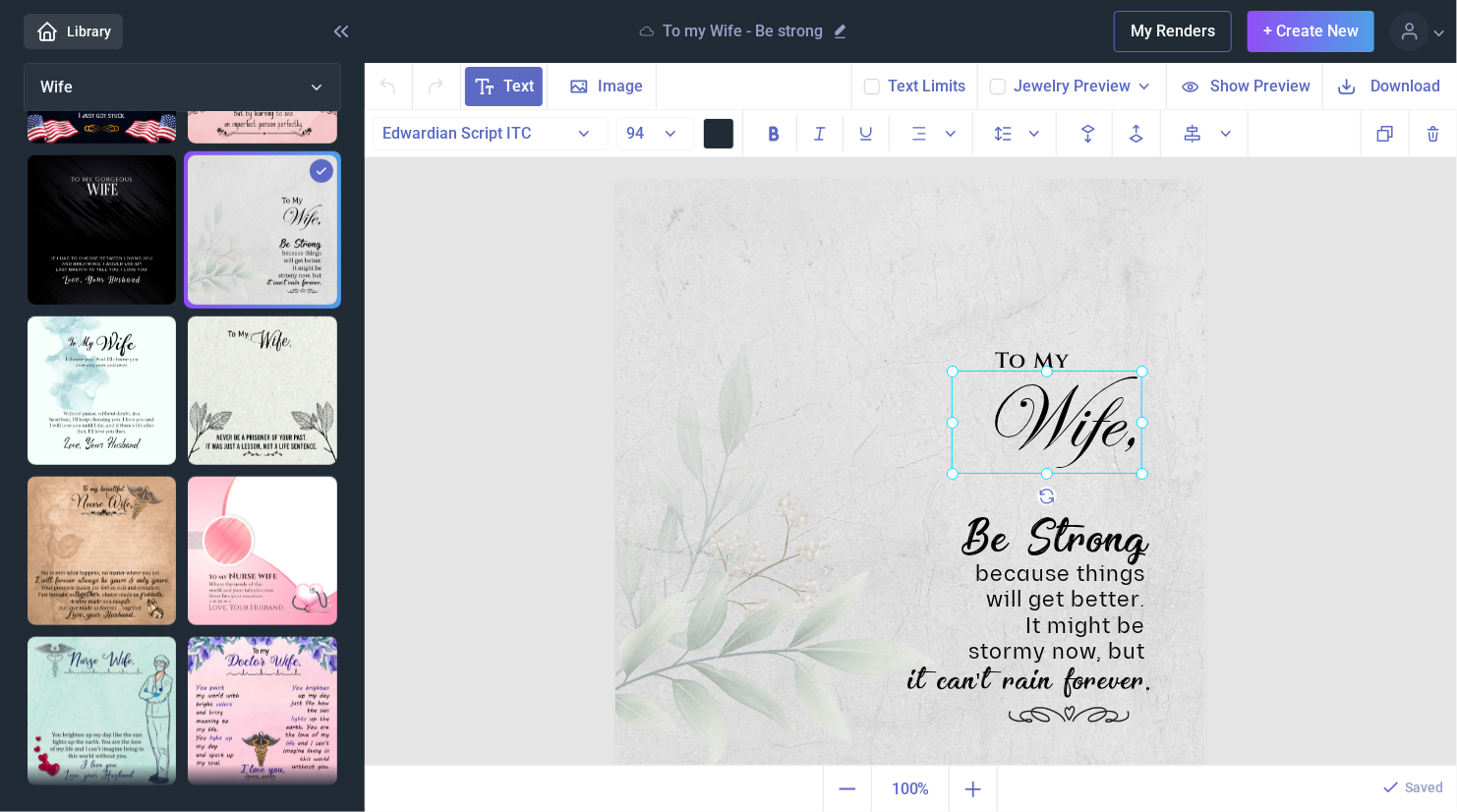 click on "Wife," at bounding box center [615, 179] 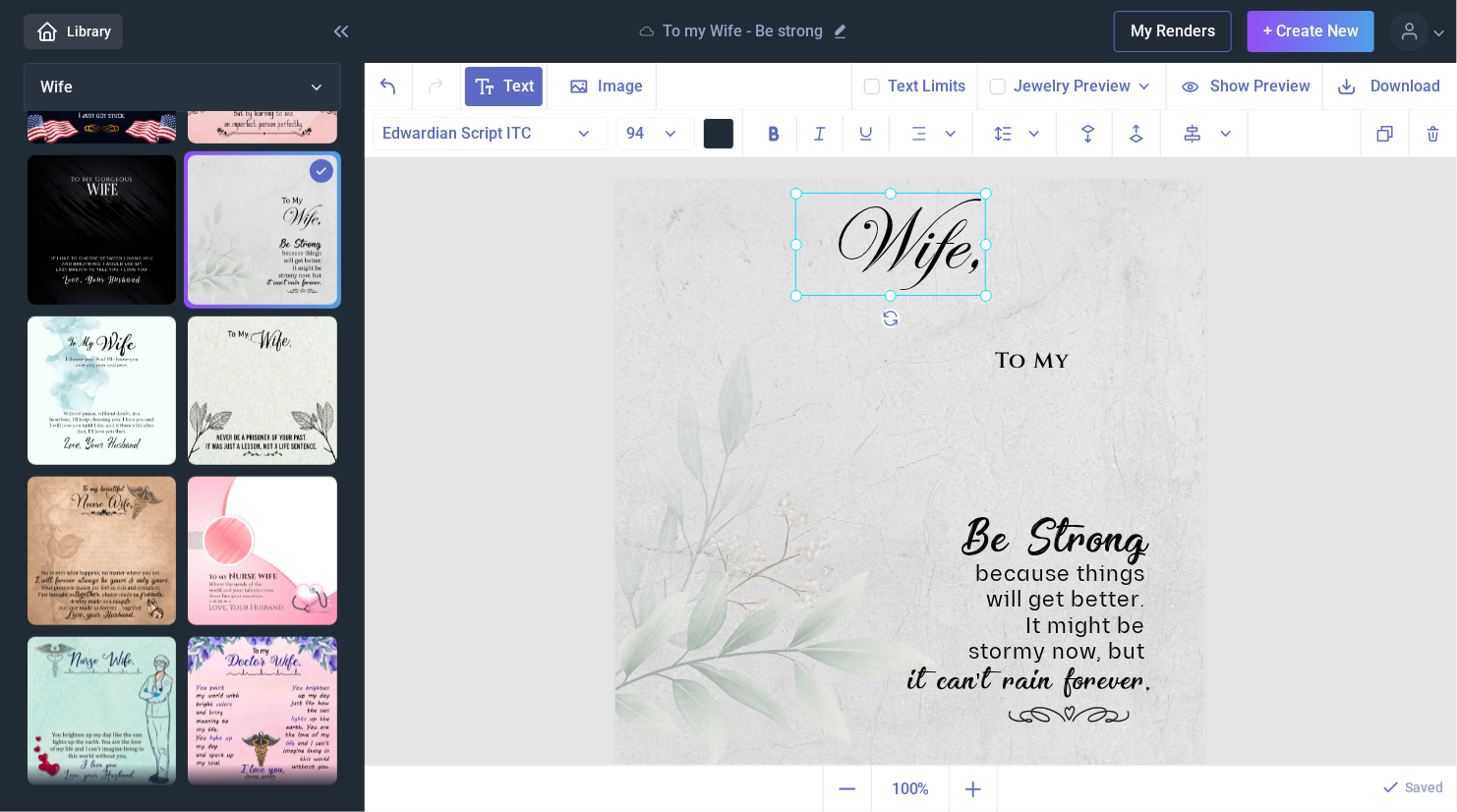 drag, startPoint x: 1033, startPoint y: 416, endPoint x: 876, endPoint y: 238, distance: 237.34574 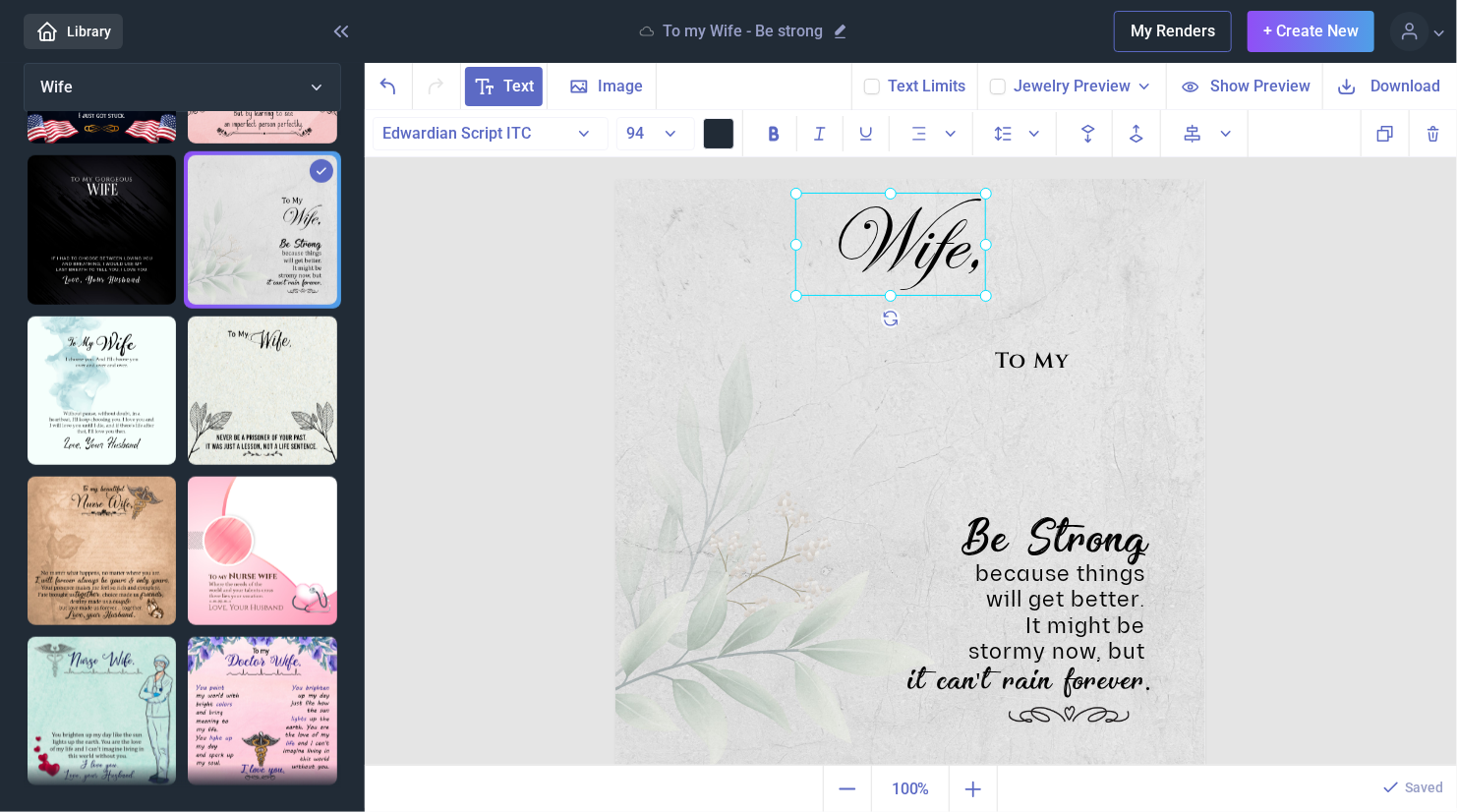 click at bounding box center (891, 244) 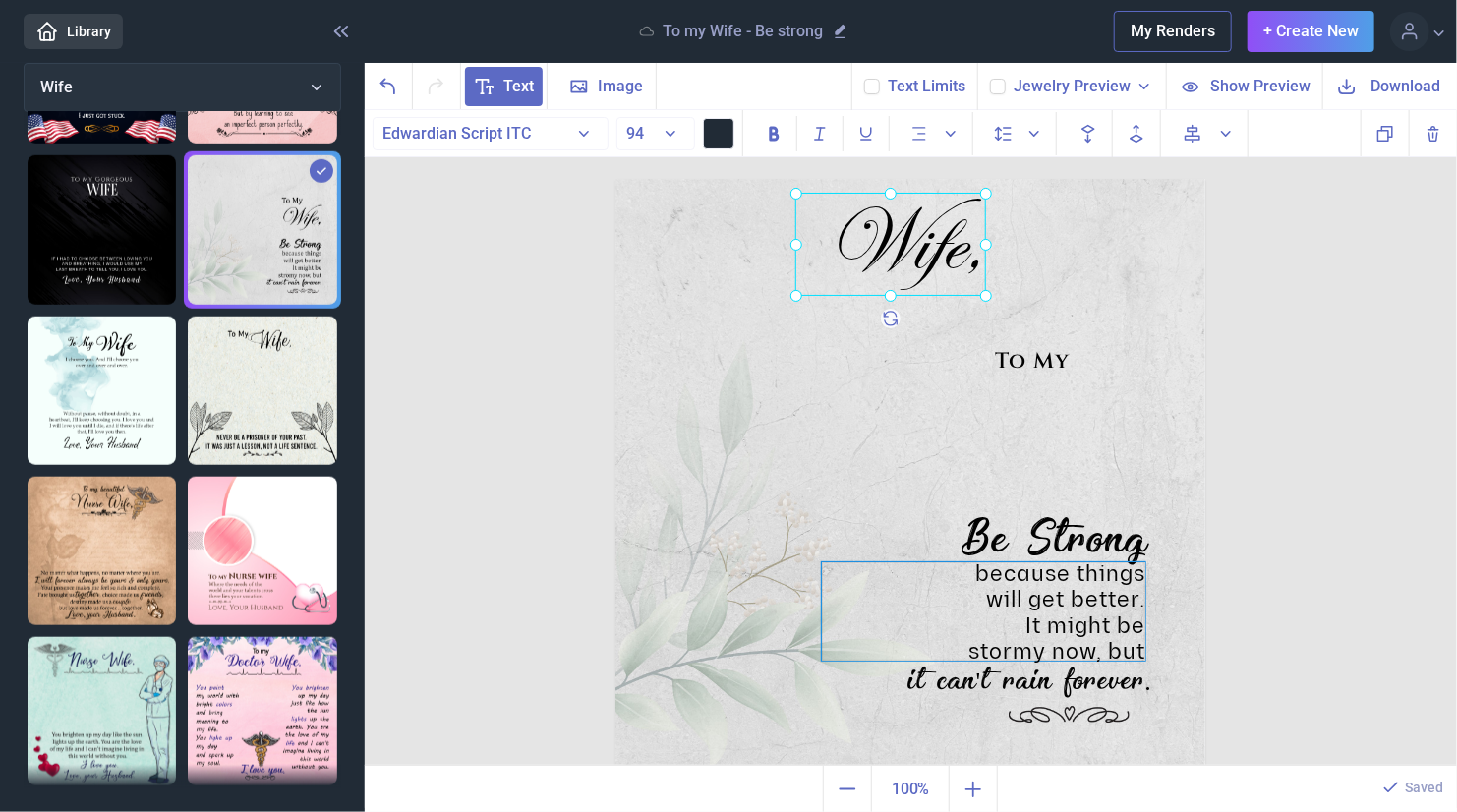 click on "because things will get better. It might be  stormy now, but" at bounding box center (910, 179) 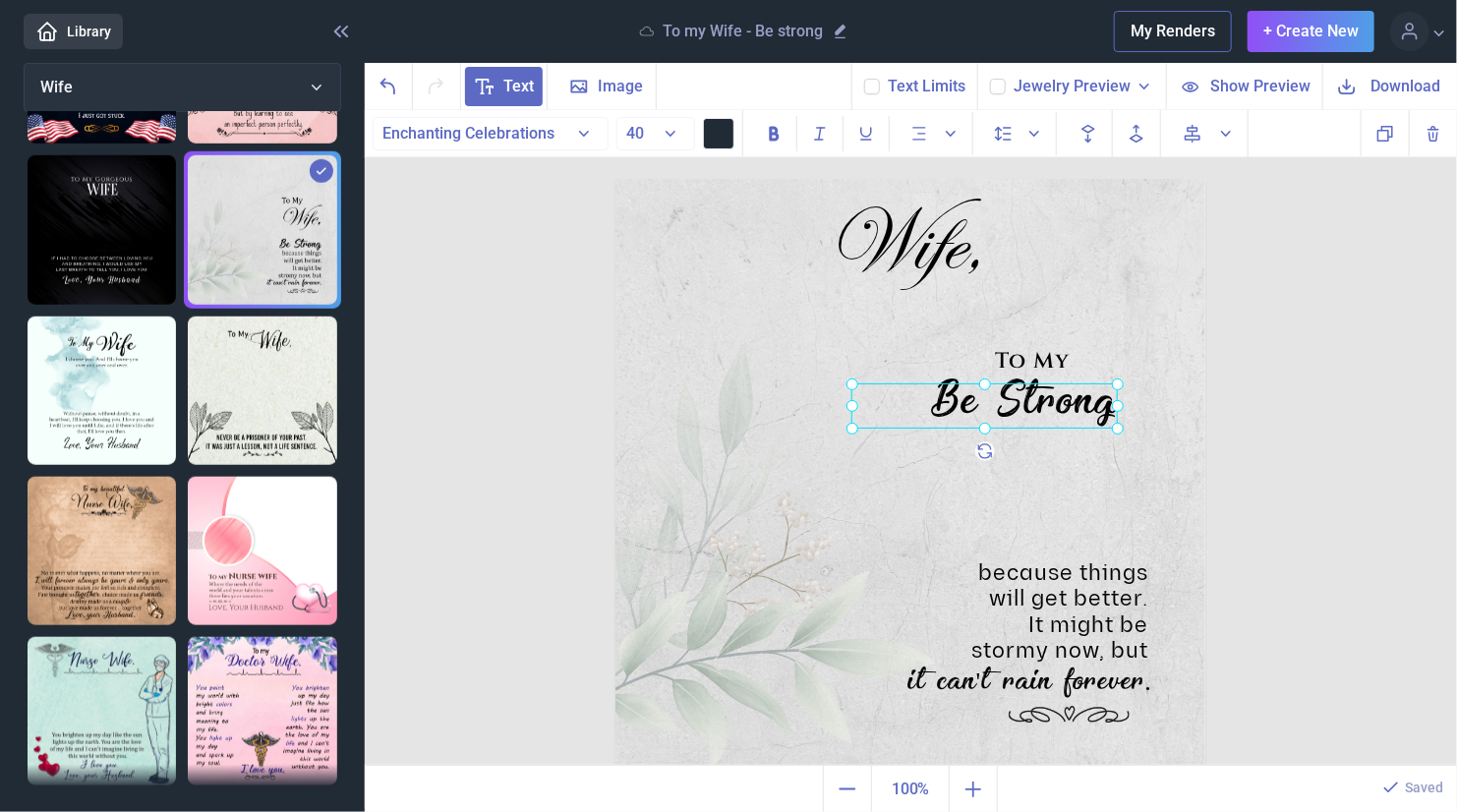 drag, startPoint x: 1064, startPoint y: 543, endPoint x: 1033, endPoint y: 404, distance: 142.41489 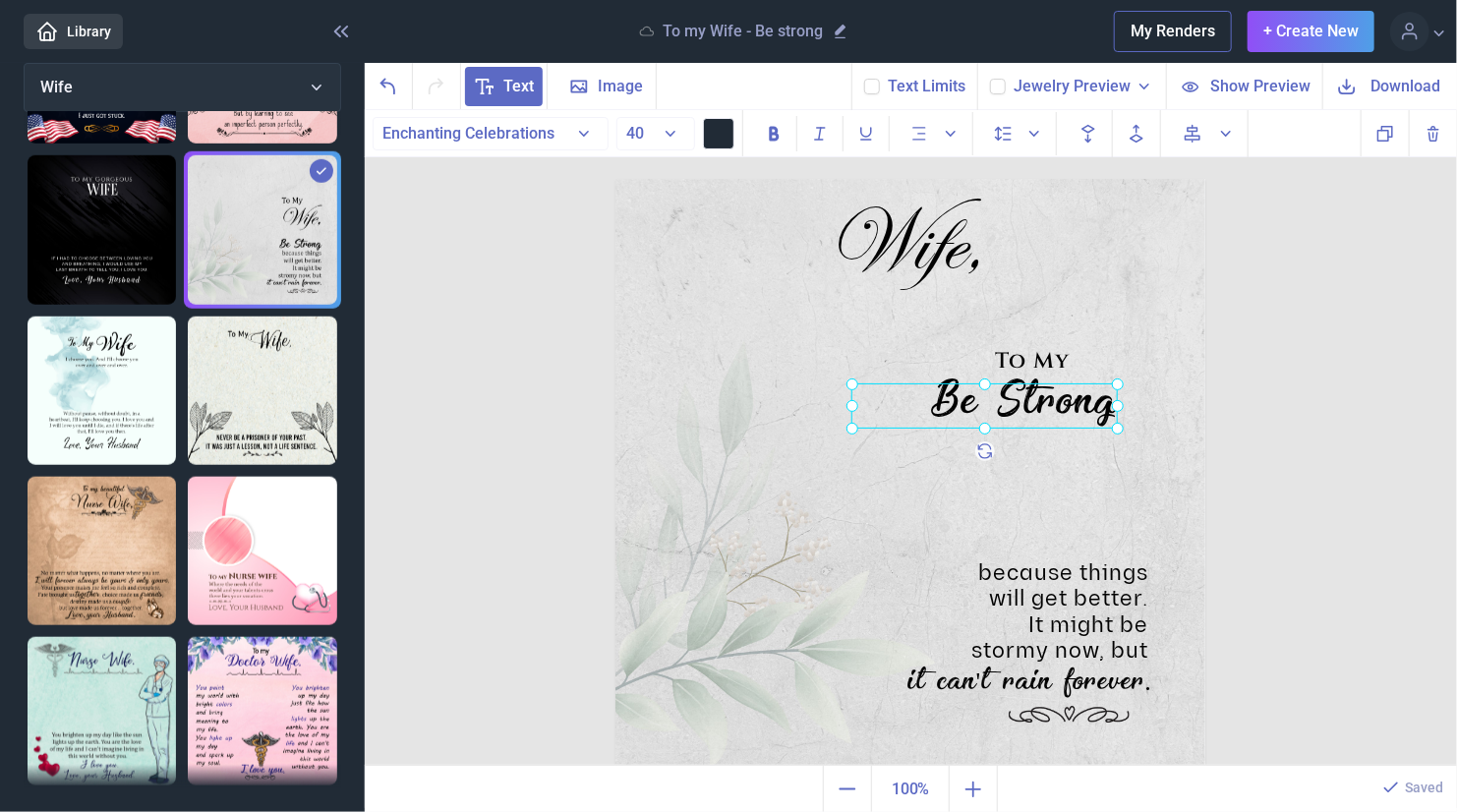 click on "Be Strong" at bounding box center [615, 179] 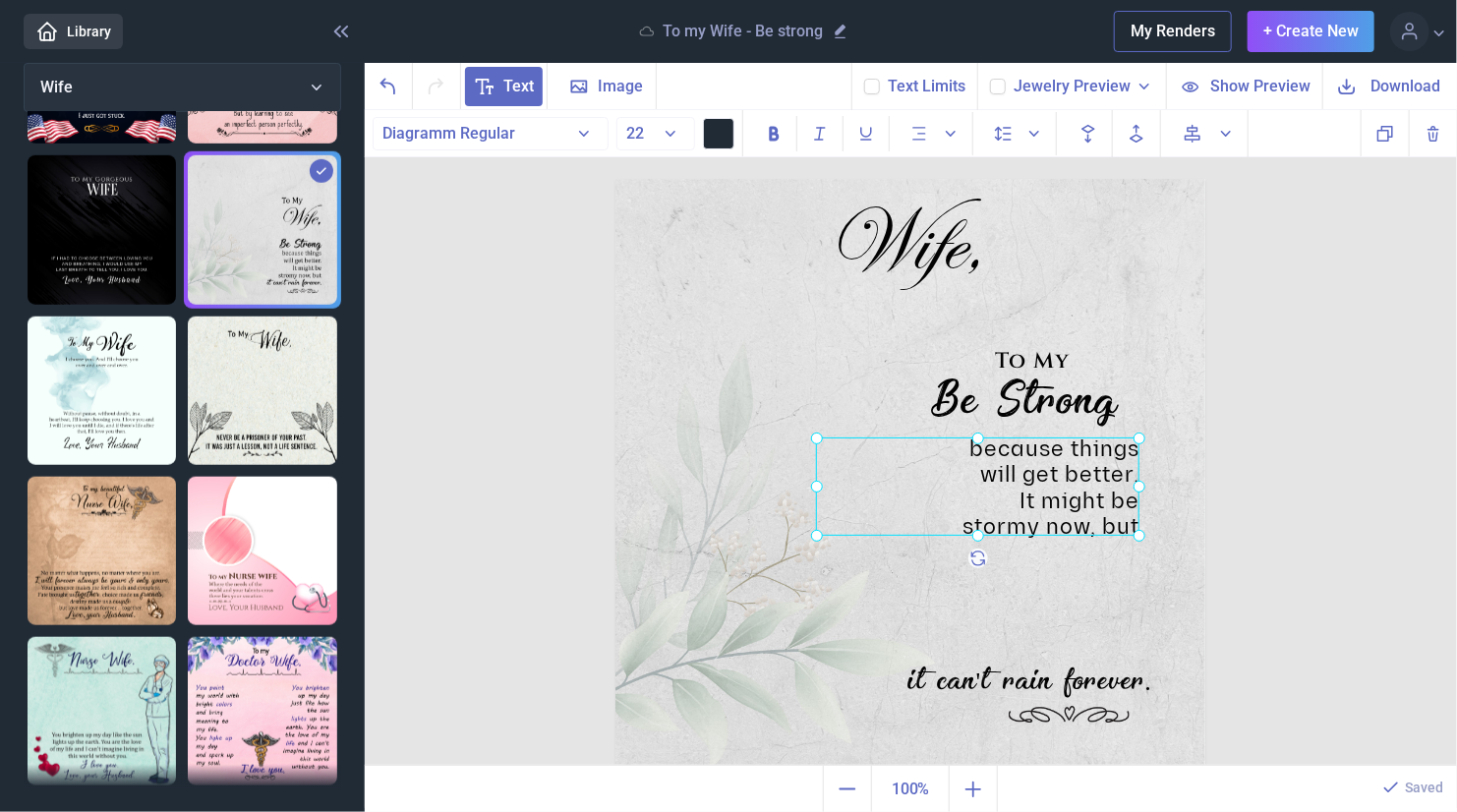 drag, startPoint x: 1082, startPoint y: 624, endPoint x: 1073, endPoint y: 500, distance: 124.3262 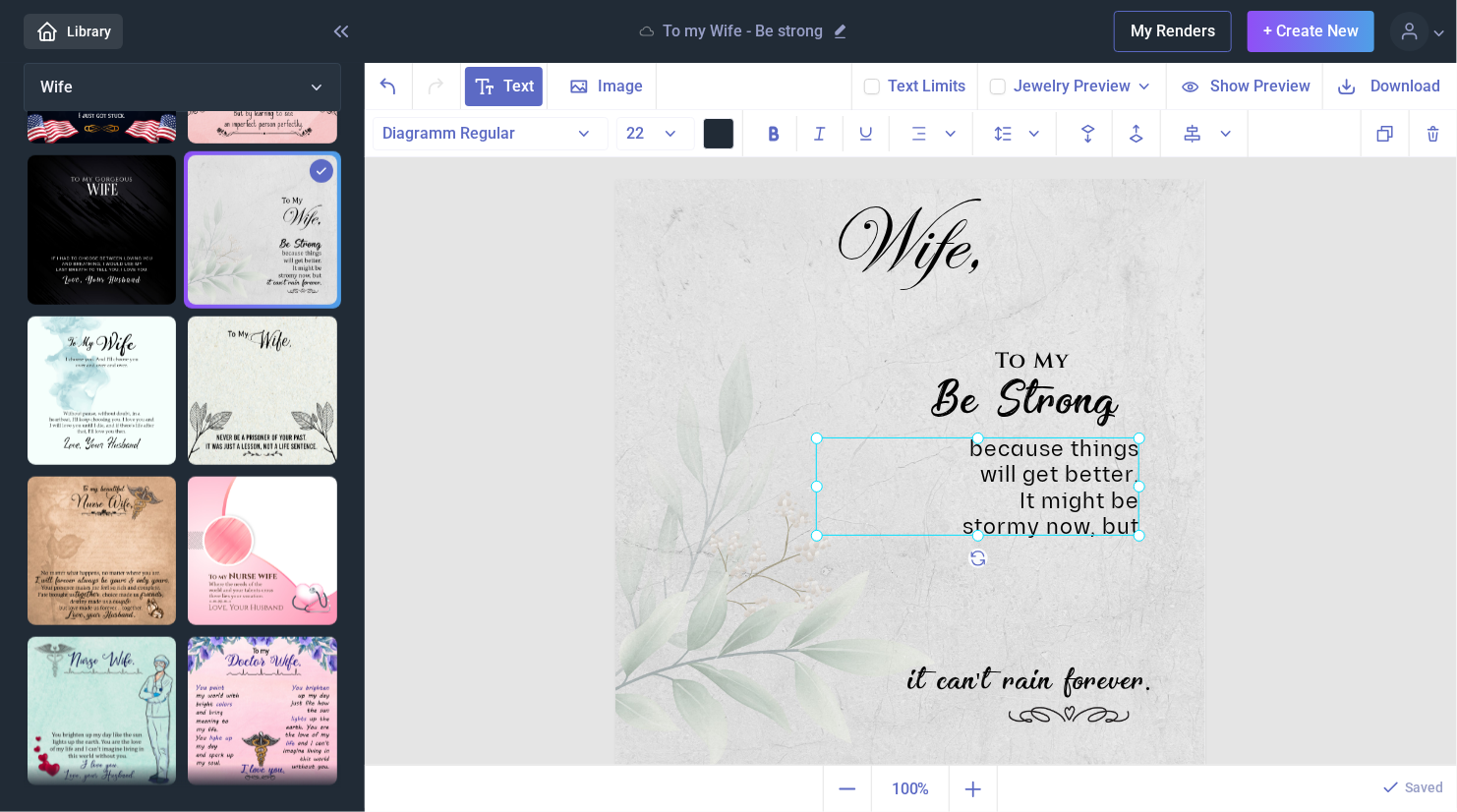 click on "because things will get better. It might be  stormy now, but" at bounding box center [615, 179] 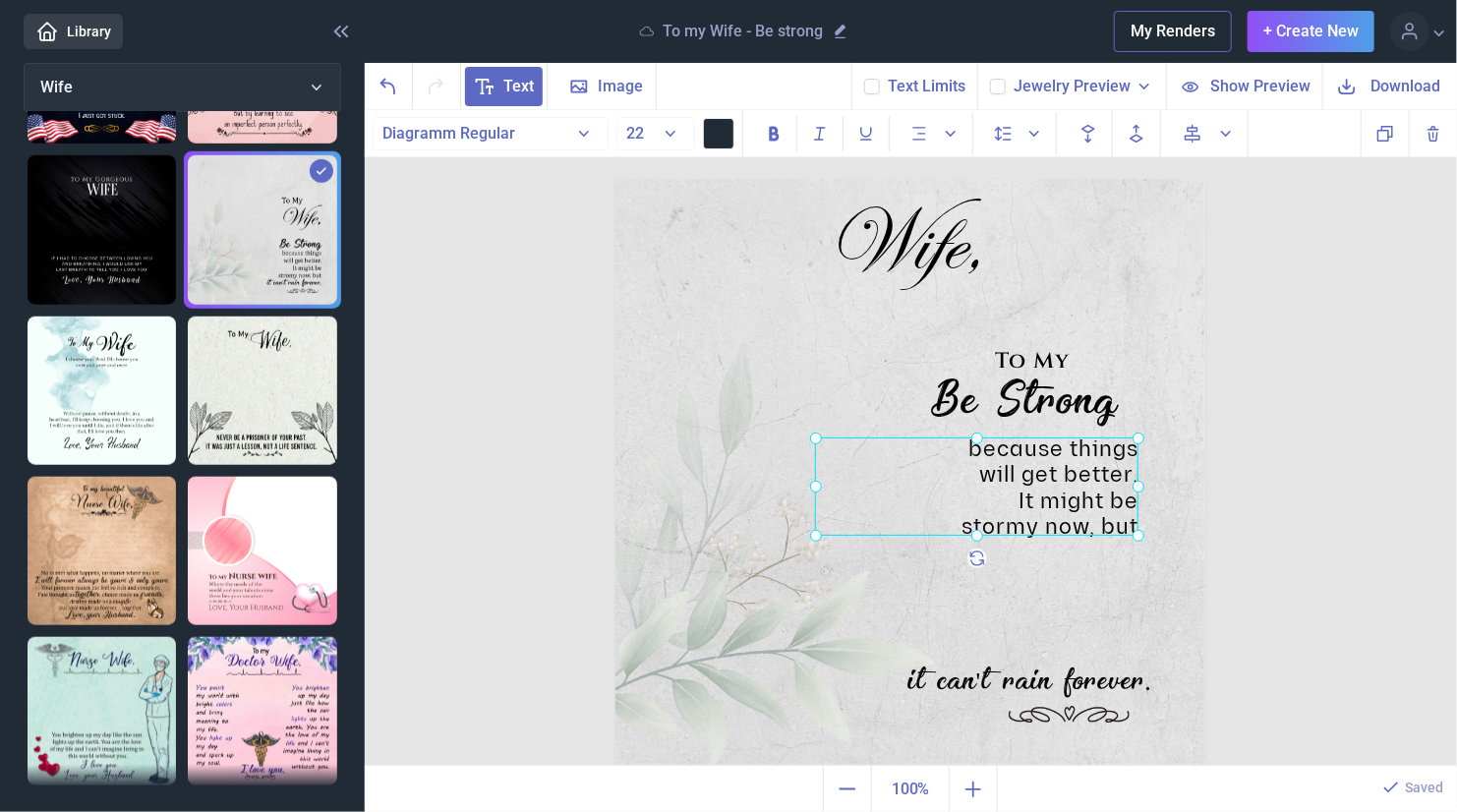 click at bounding box center (976, 487) 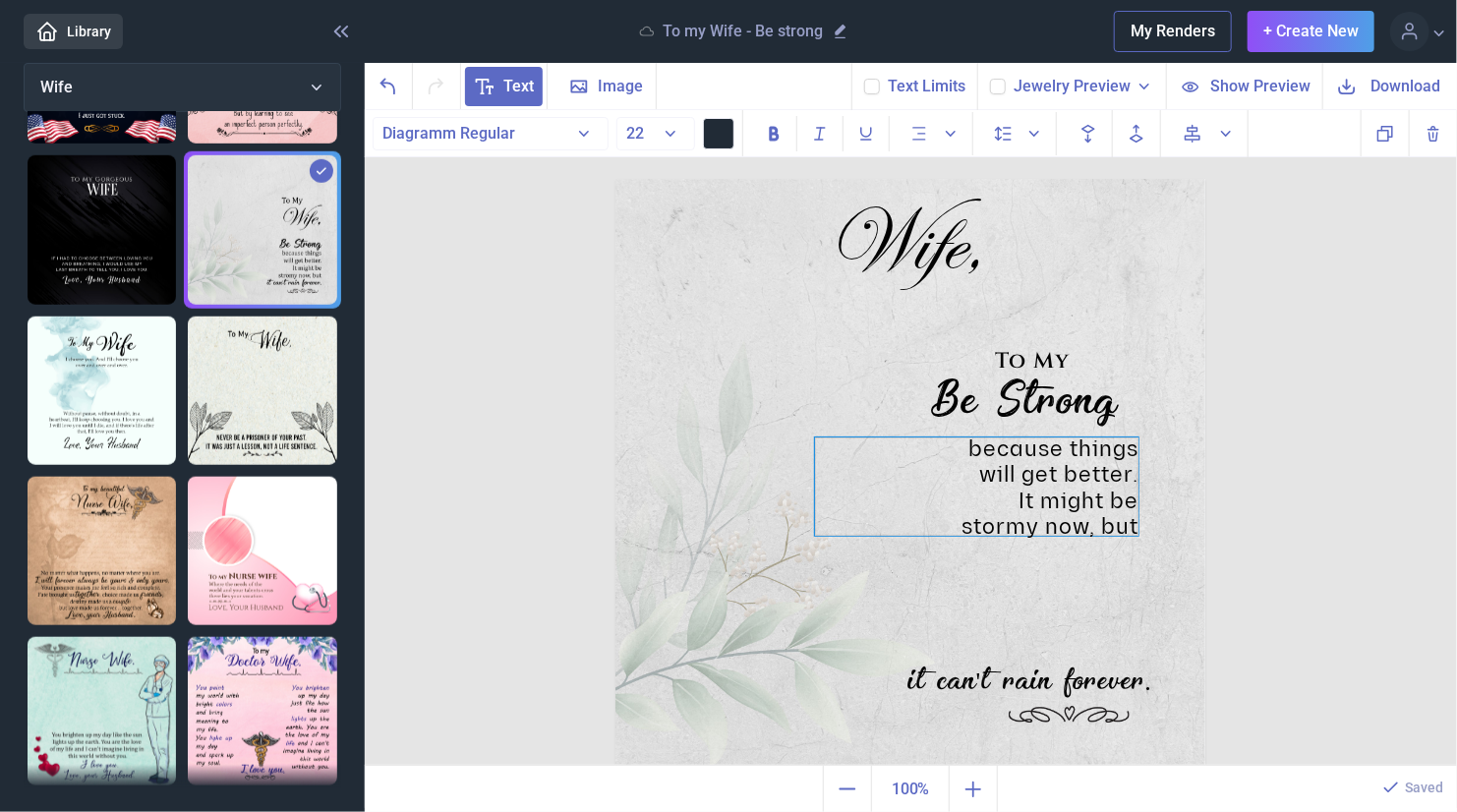 click on "because things will get better. It might be  stormy now, but" at bounding box center (976, 487) 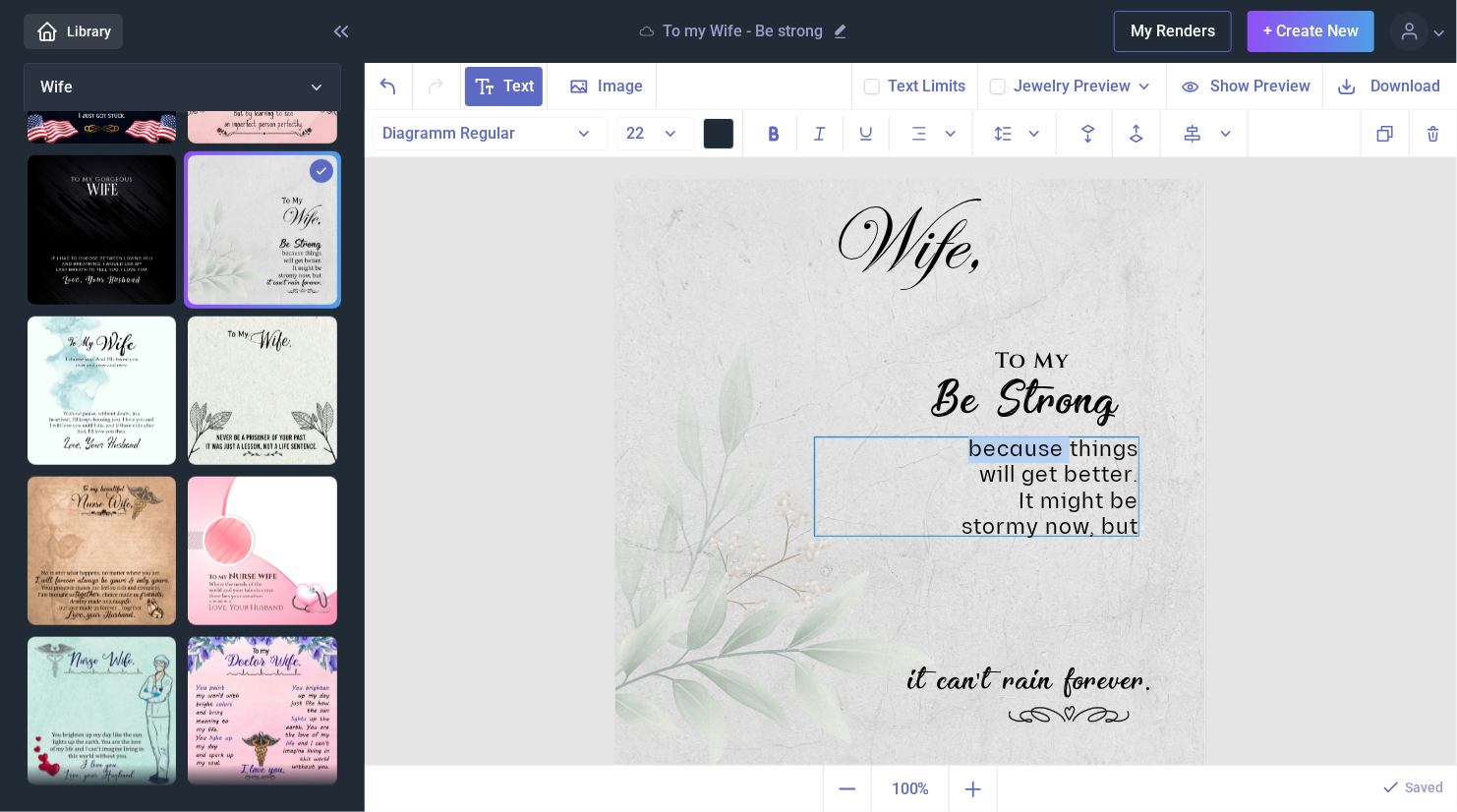 click on "because things will get better. It might be  stormy now, but" at bounding box center [976, 487] 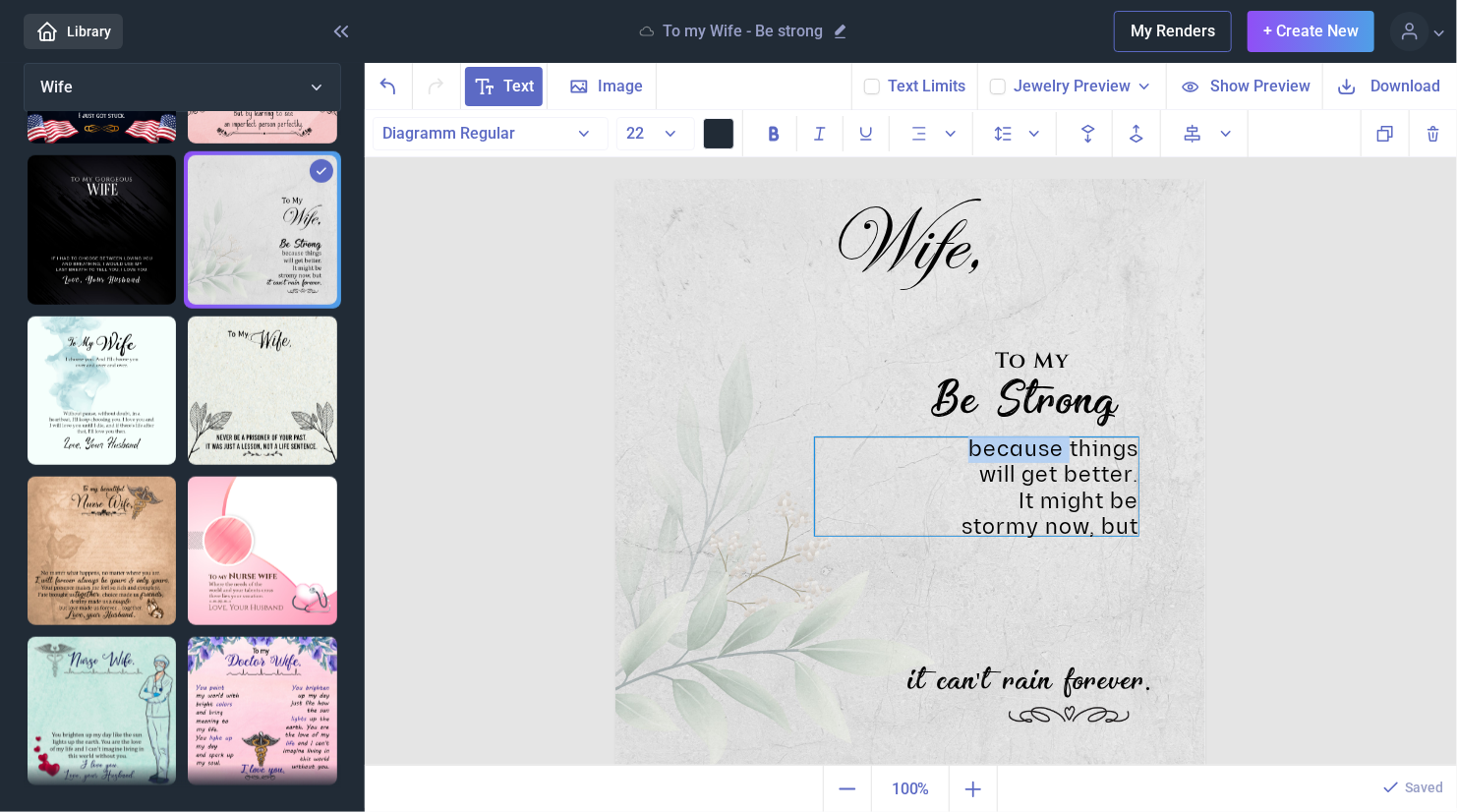 paste 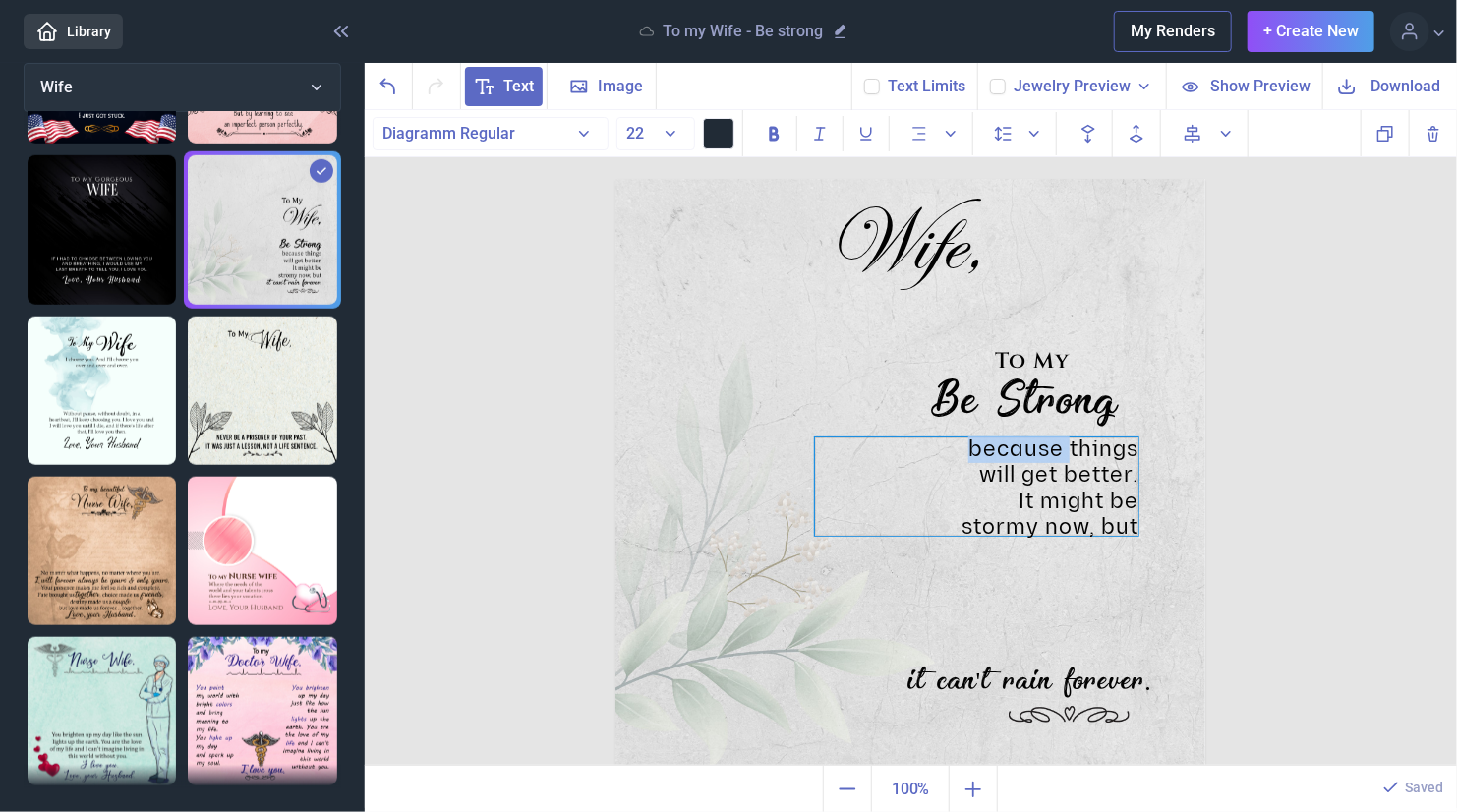 type 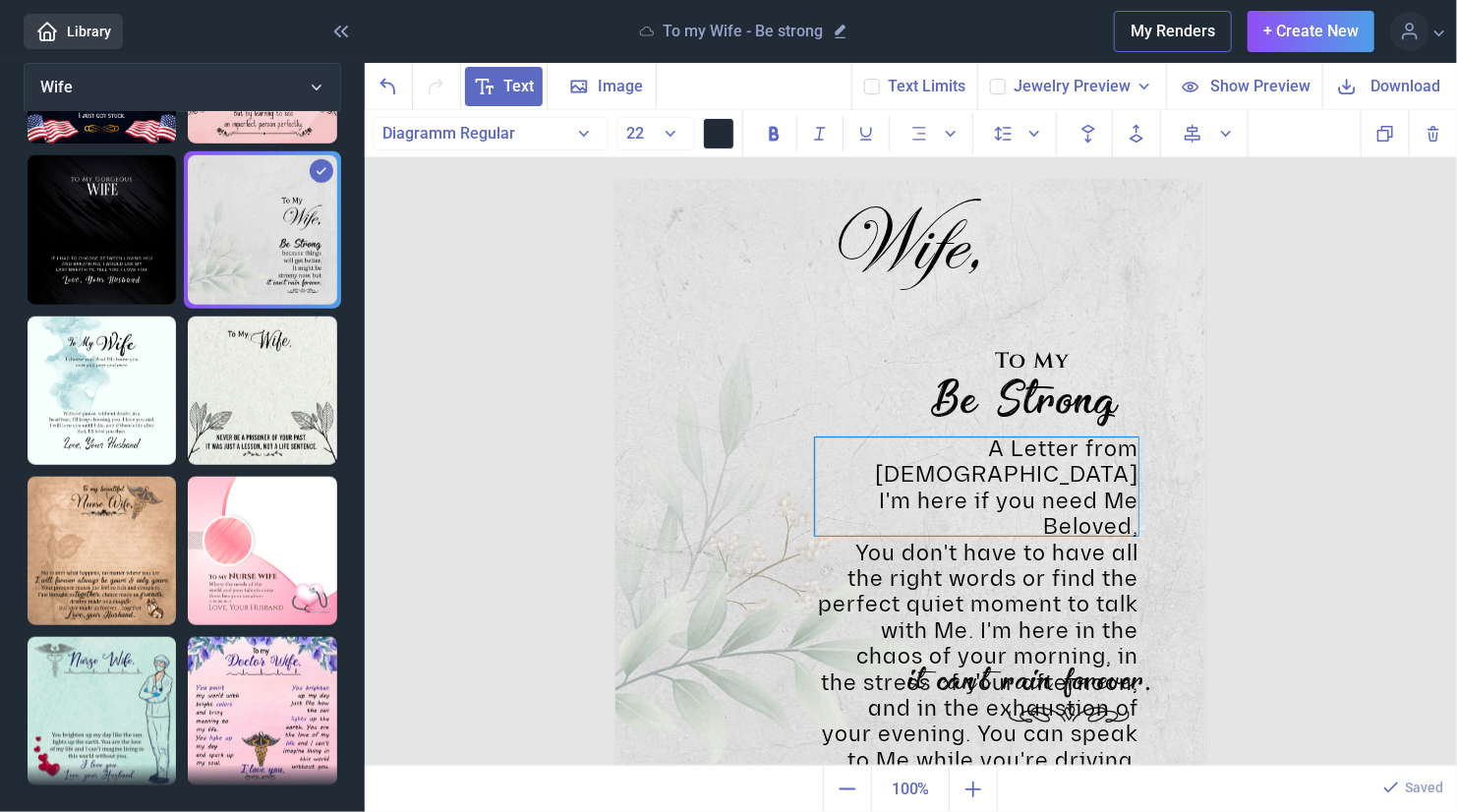 click on "A Letter from [PERSON_NAME] I'm here if you need Me Beloved, You don't have to have all the right words or find the perfect quiet moment to talk with Me. I'm here in the chaos of your morning, in the stress of your afternoon, and in the exhaustion of your evening. You can speak to Me while you're driving, while you're working, even while you're crying. I don't need formality. I need your heart. Come as you are, with all your mess and confusion. I'm here, waiting with open arms. Always available, [DEMOGRAPHIC_DATA] ✝️" at bounding box center [976, 487] 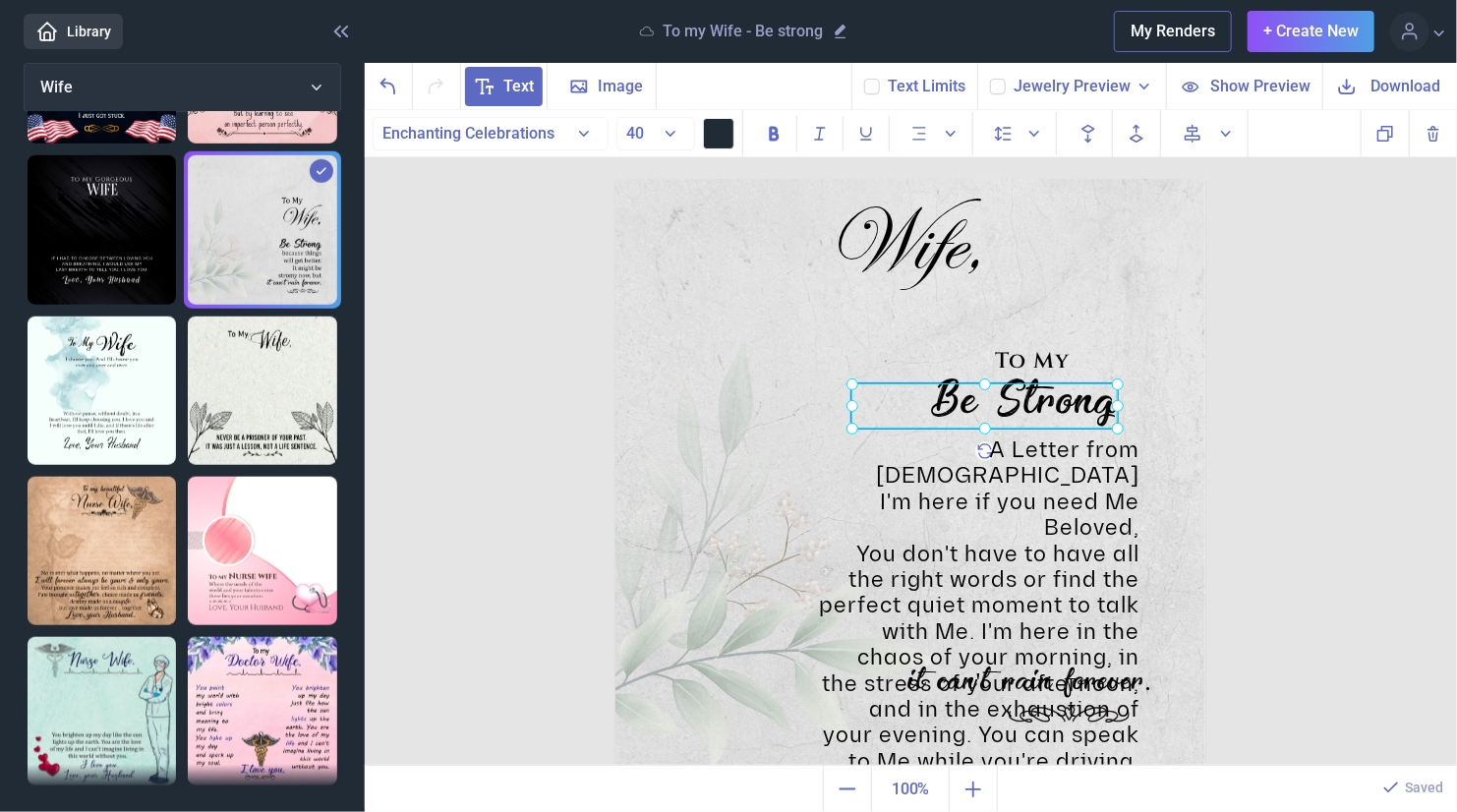 click on "Be Strong" at bounding box center [615, 179] 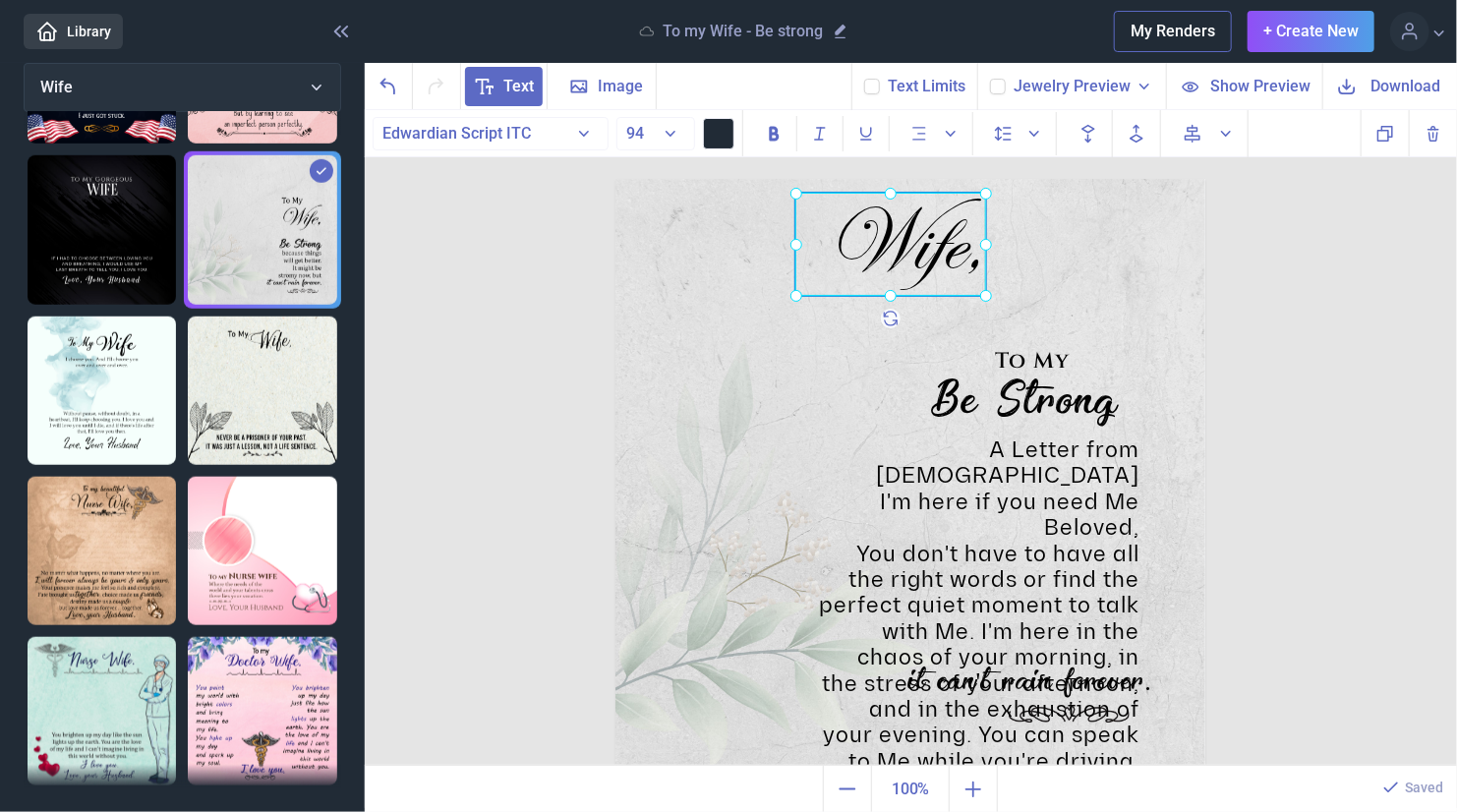 click on "Wife," at bounding box center (615, 179) 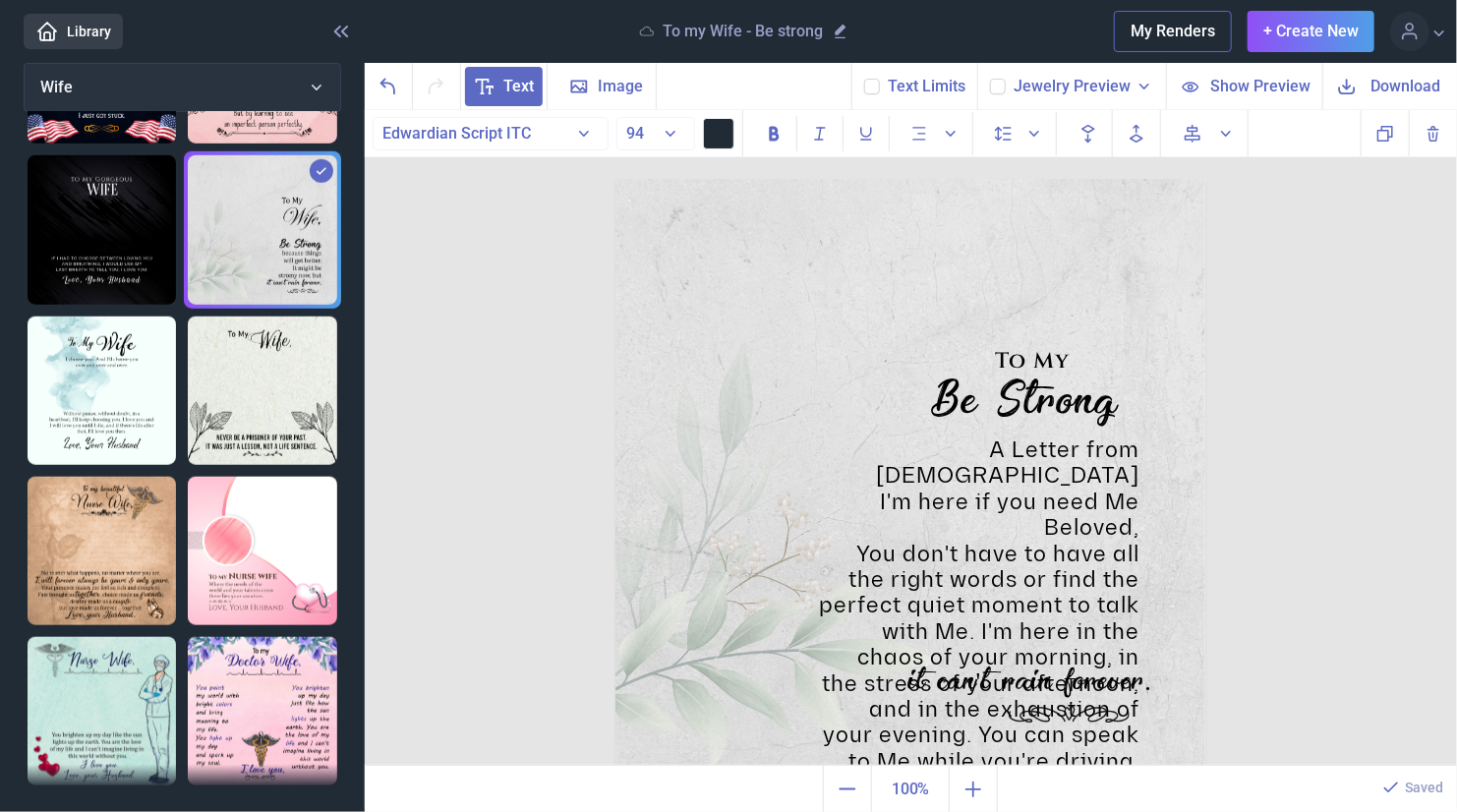 drag, startPoint x: 915, startPoint y: 275, endPoint x: 365, endPoint y: 315, distance: 551.45263 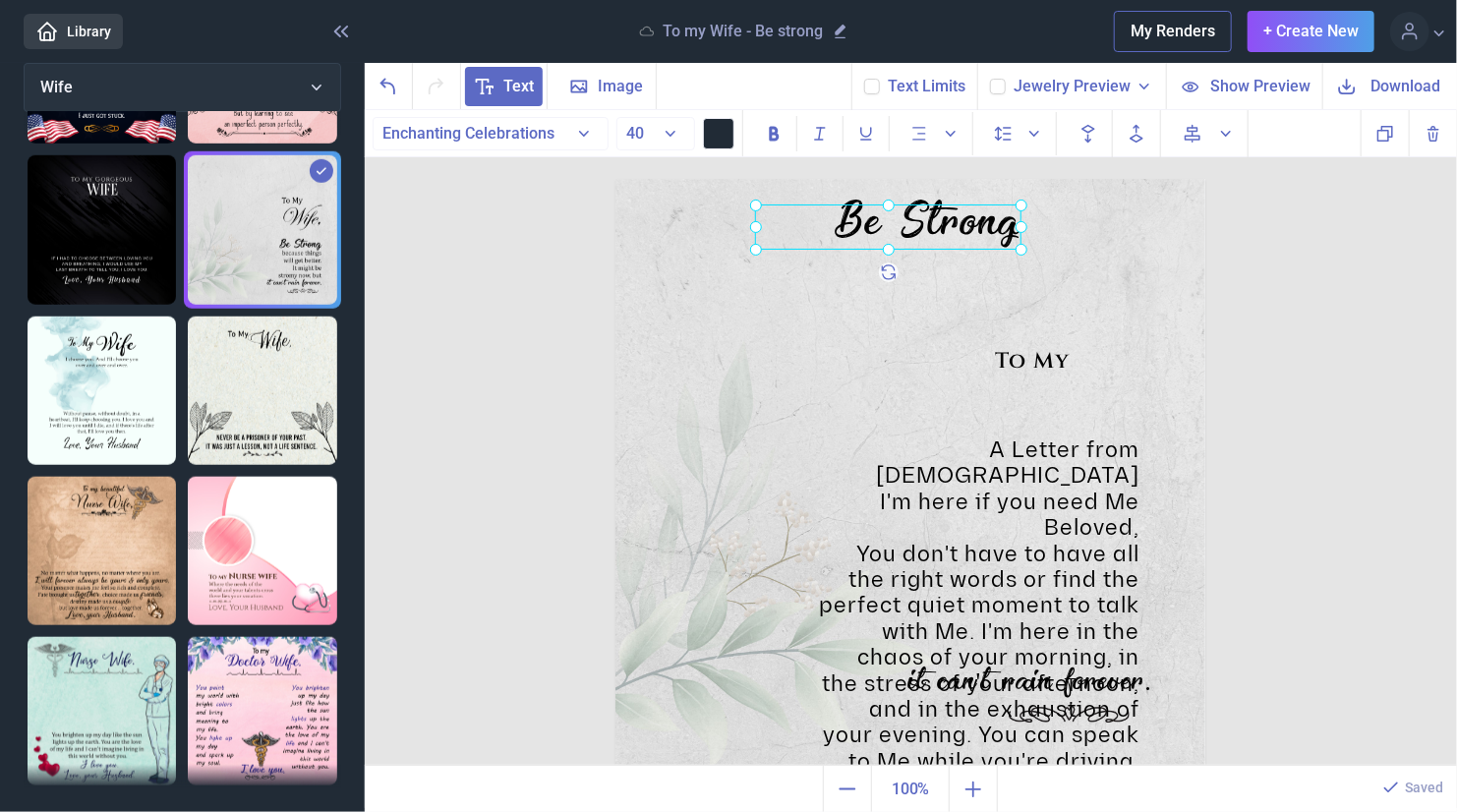 drag, startPoint x: 1006, startPoint y: 418, endPoint x: 909, endPoint y: 237, distance: 205.35335 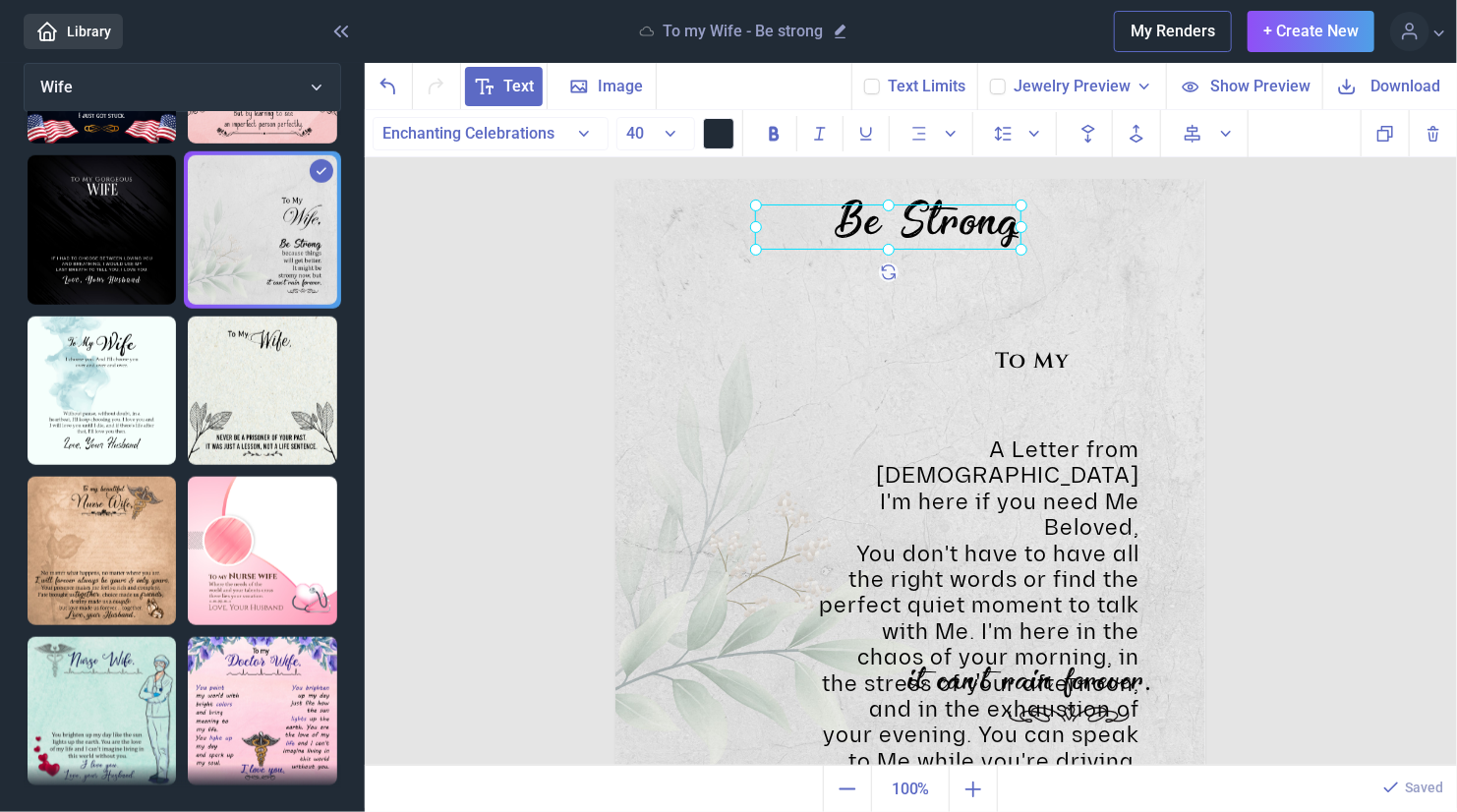 click on "Be Strong" at bounding box center [615, 179] 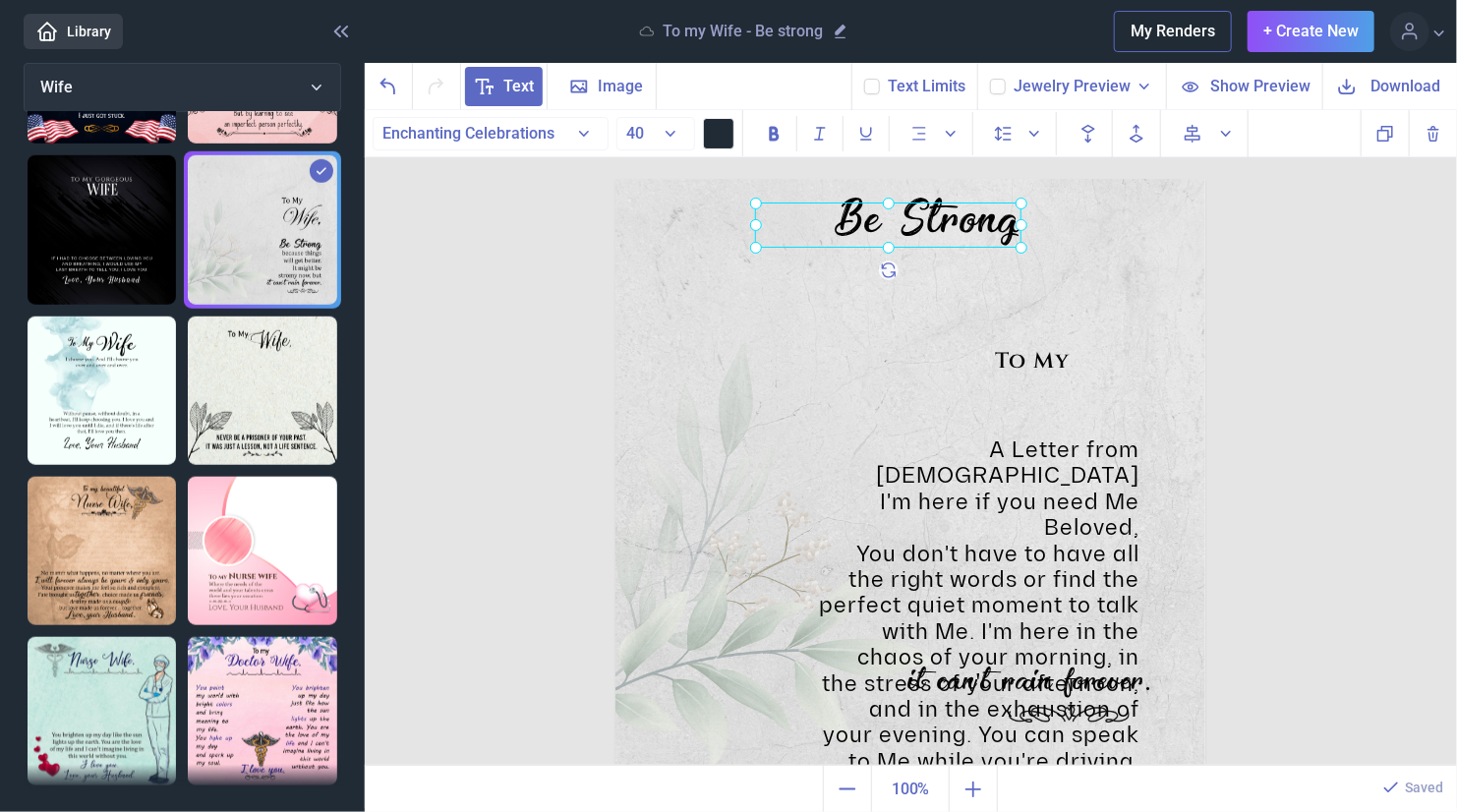 click at bounding box center (888, 225) 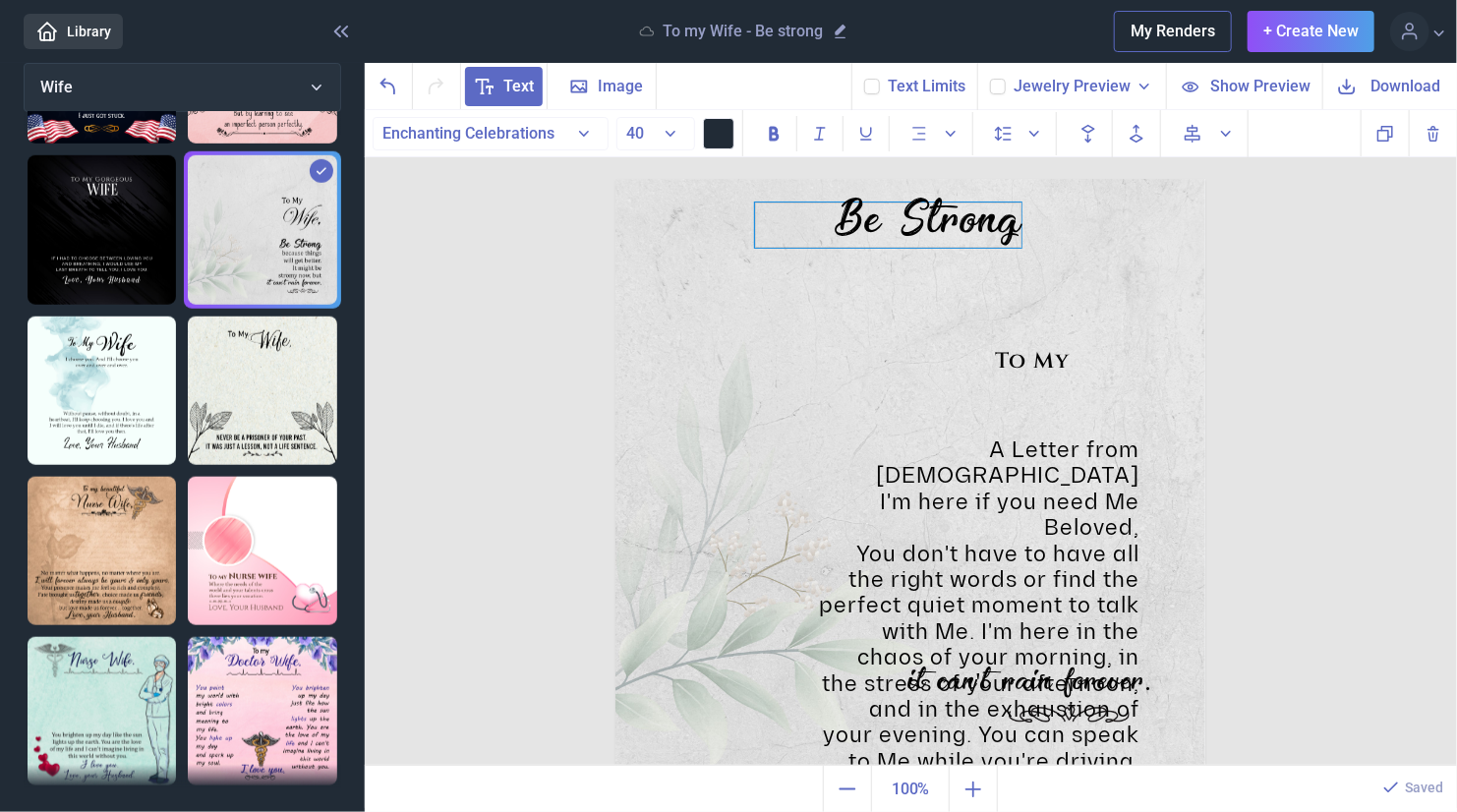 click on "Be Strong" at bounding box center (888, 225) 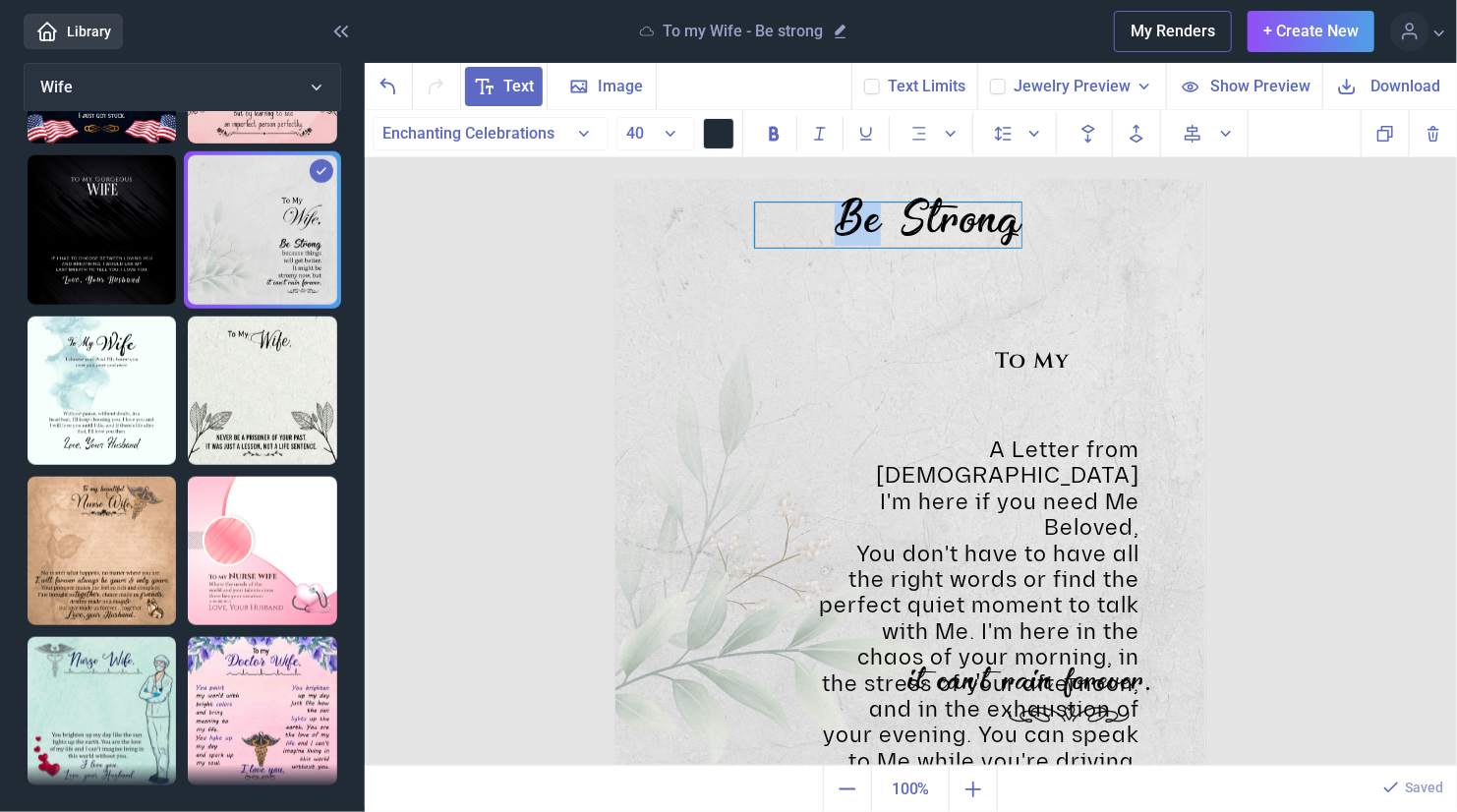 click on "Be Strong" at bounding box center (888, 225) 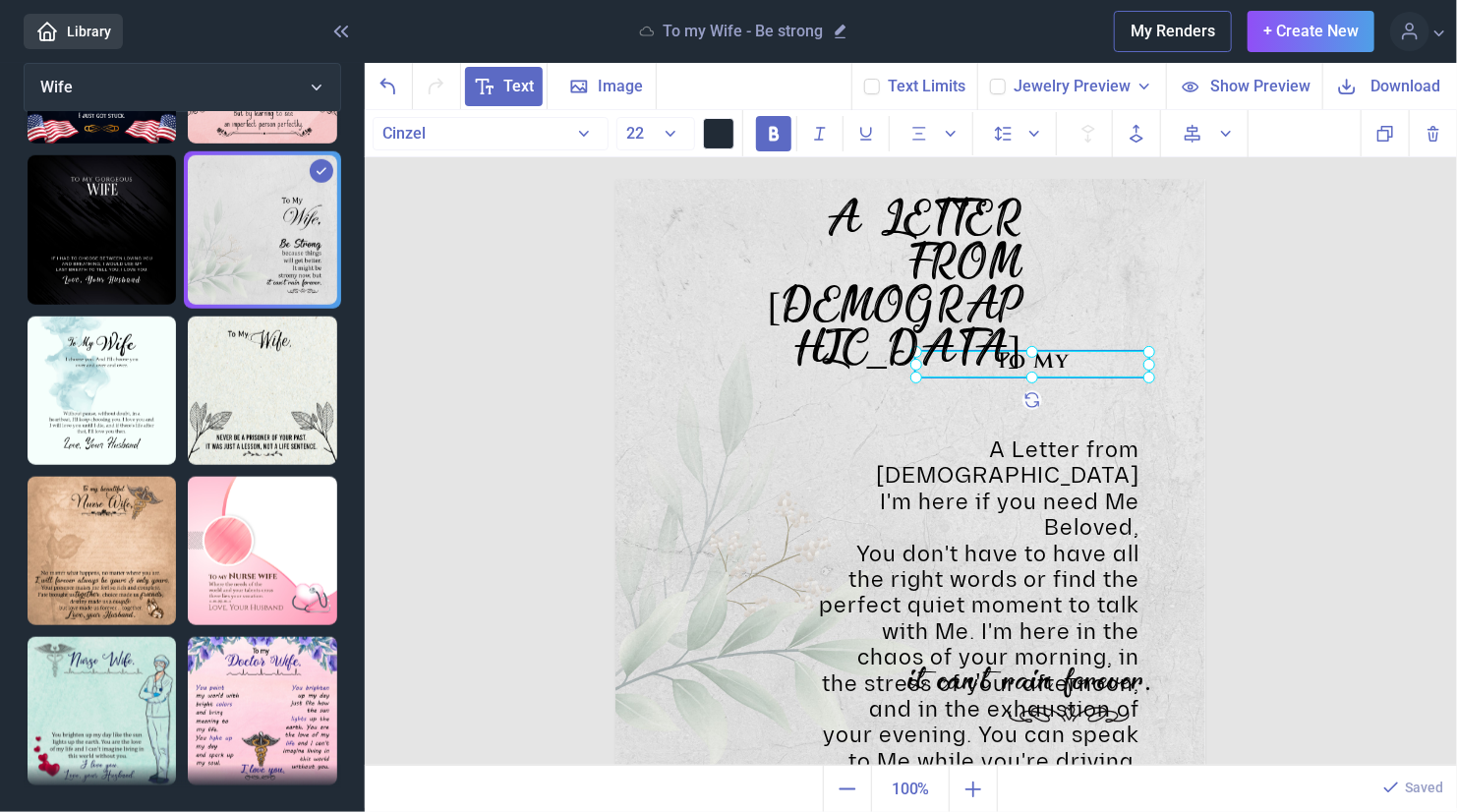 click on "To My" at bounding box center (615, 179) 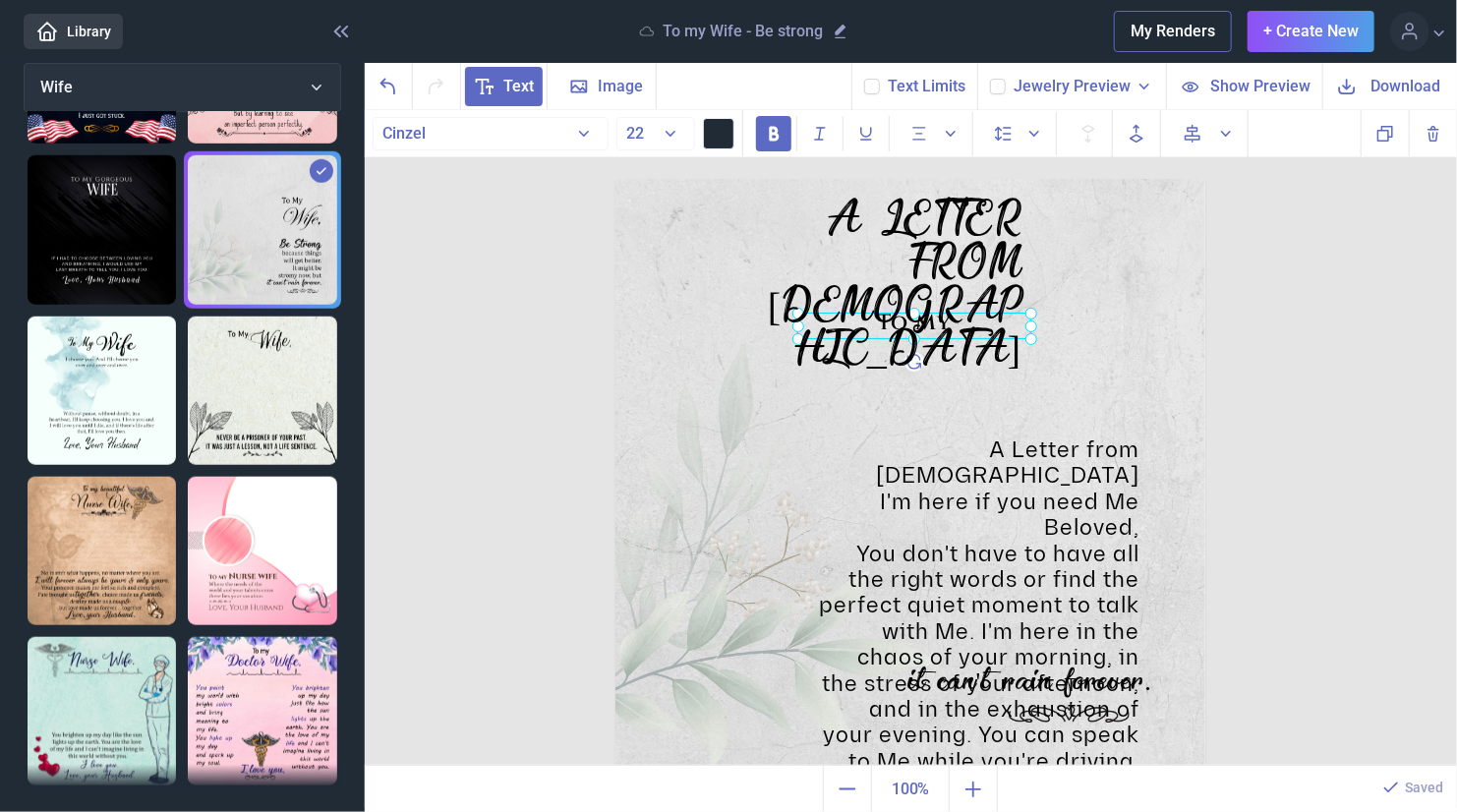 drag, startPoint x: 1039, startPoint y: 372, endPoint x: 921, endPoint y: 333, distance: 124.277914 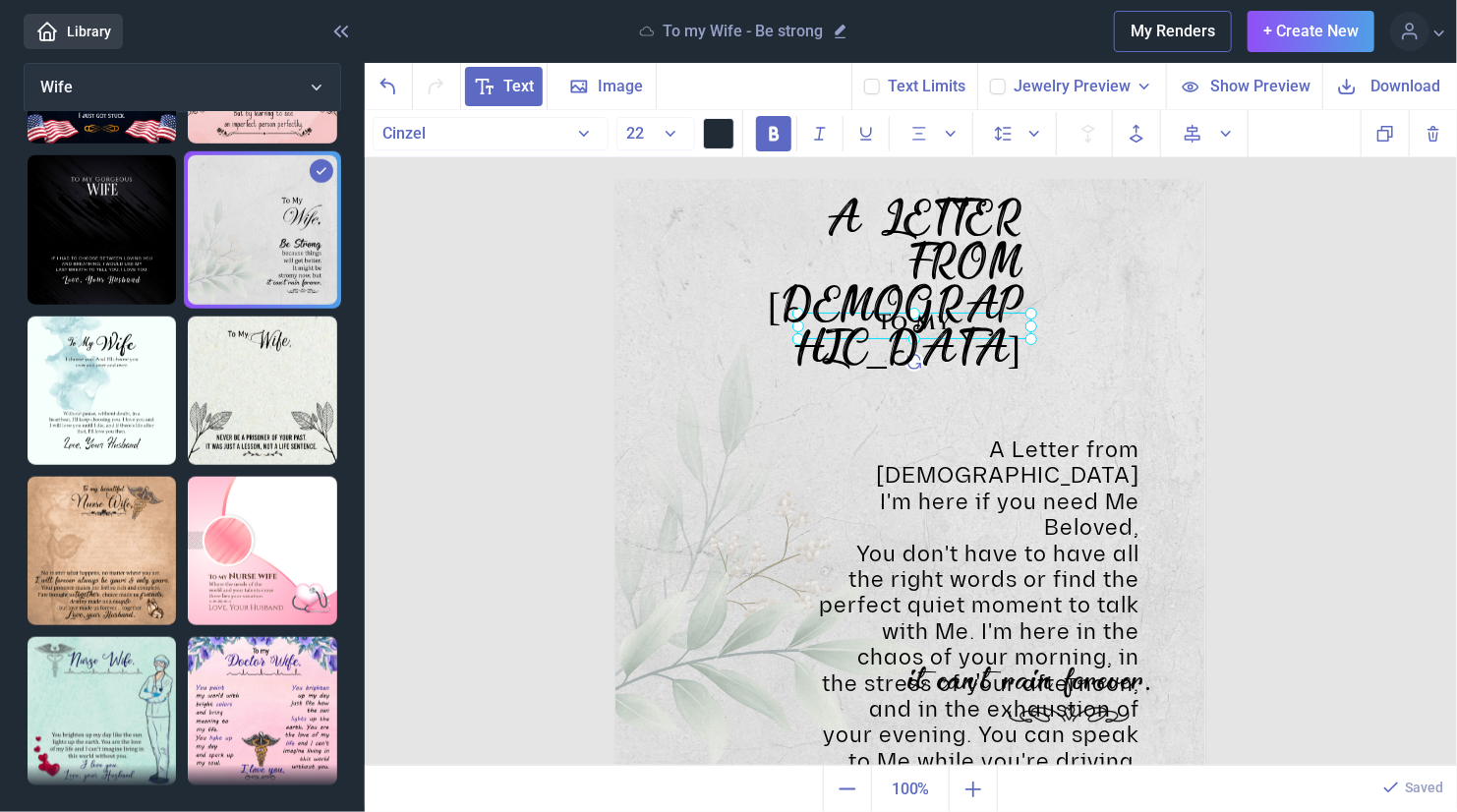 click at bounding box center (914, 325) 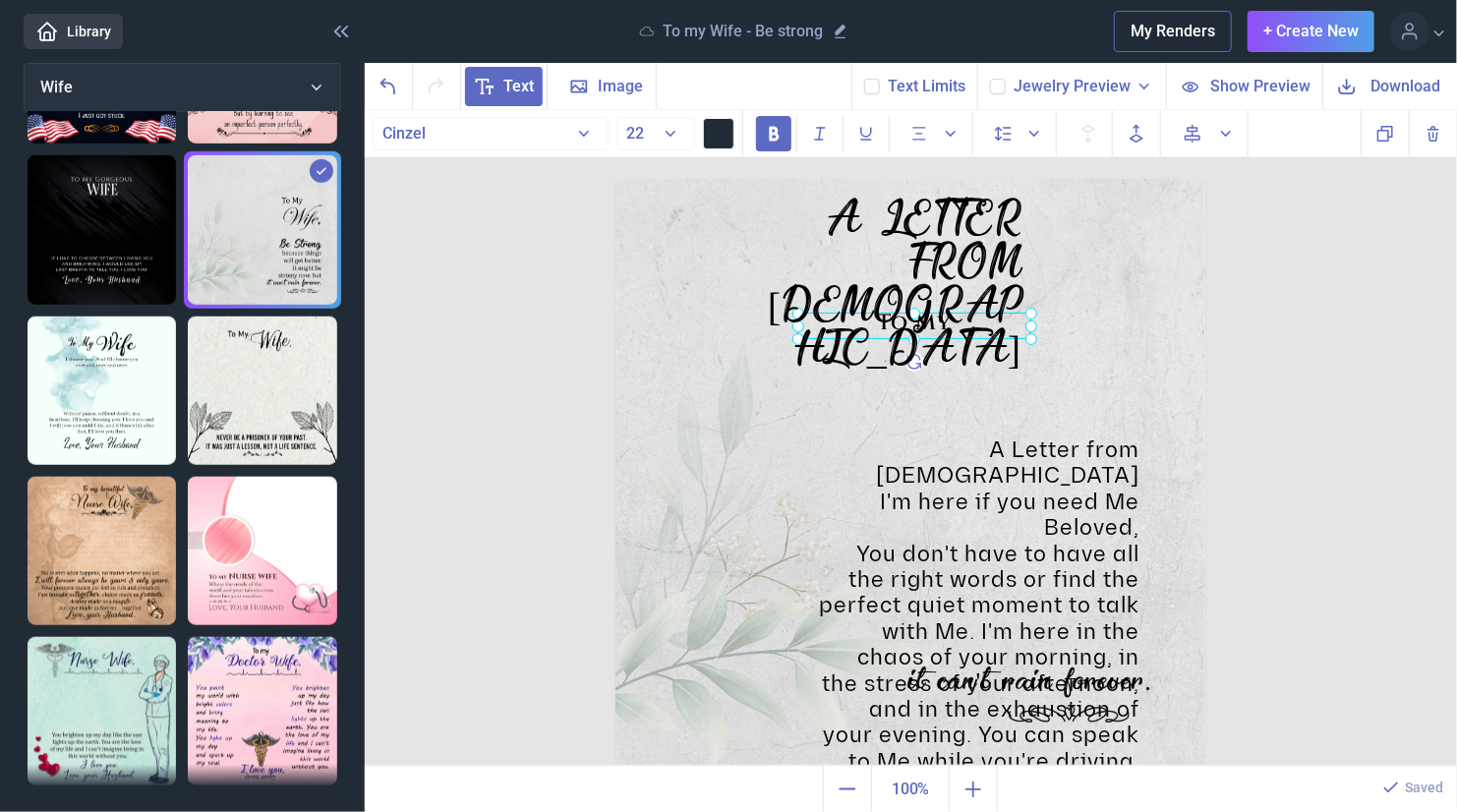 click at bounding box center (914, 325) 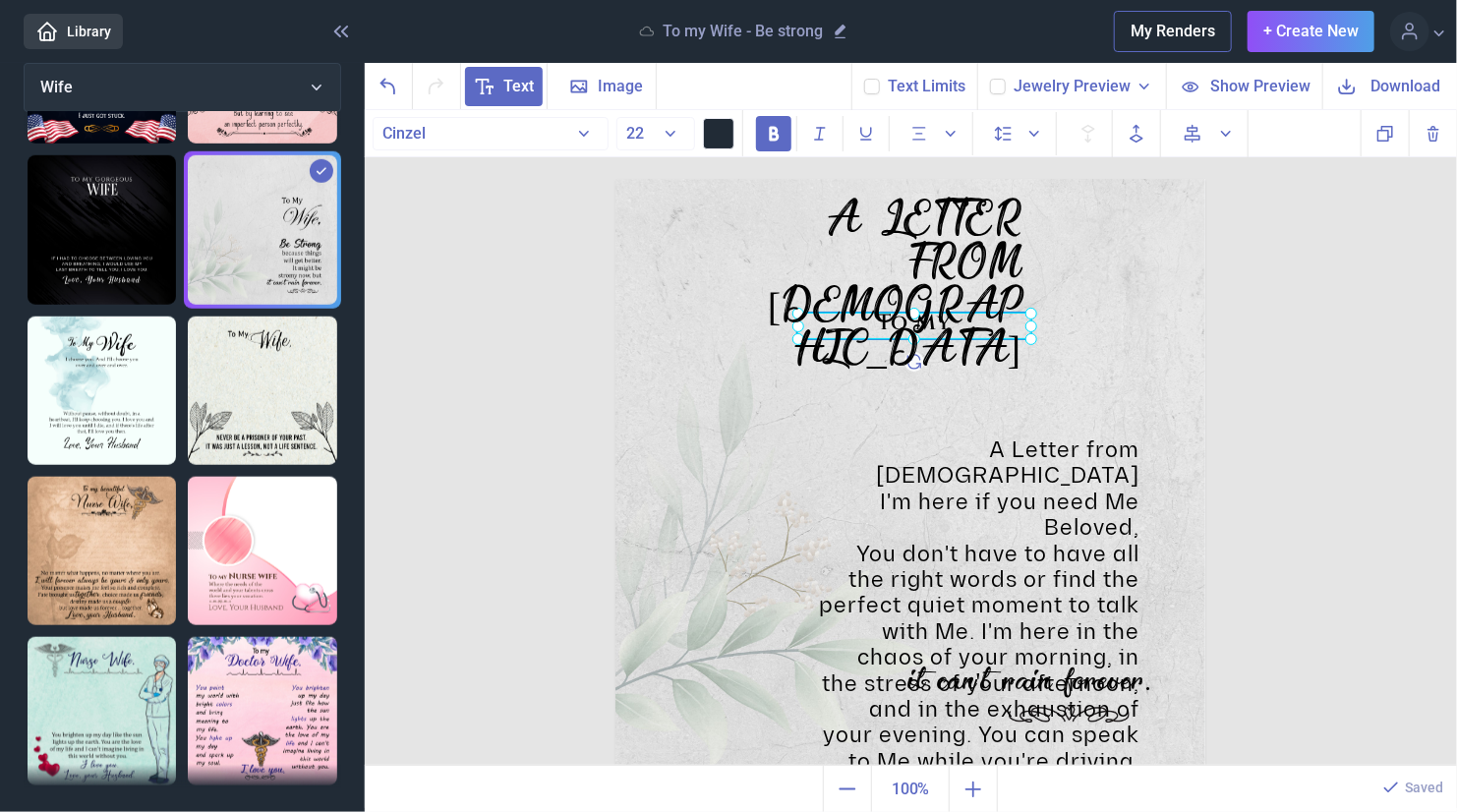 click at bounding box center (914, 325) 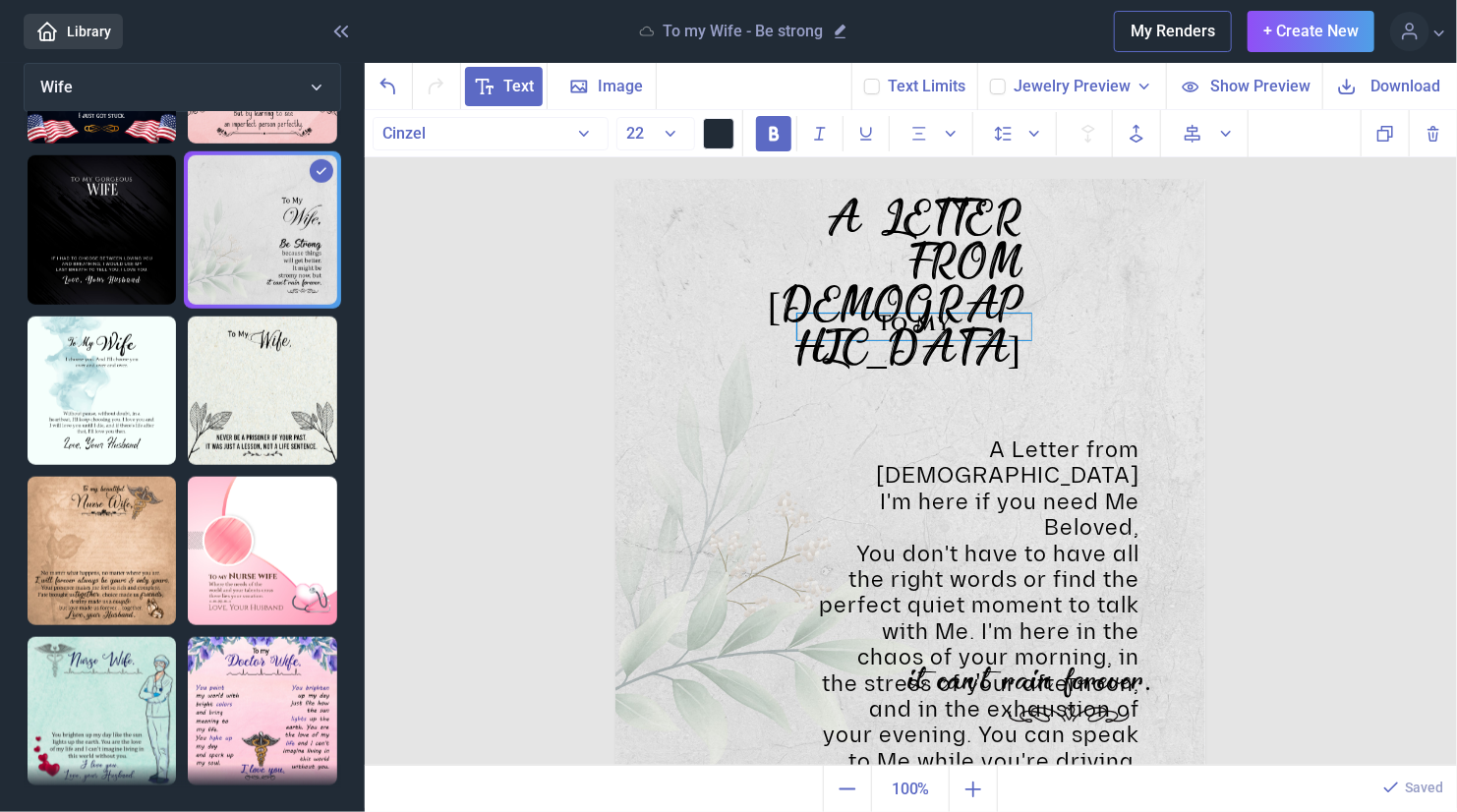 click on "To My" at bounding box center [914, 326] 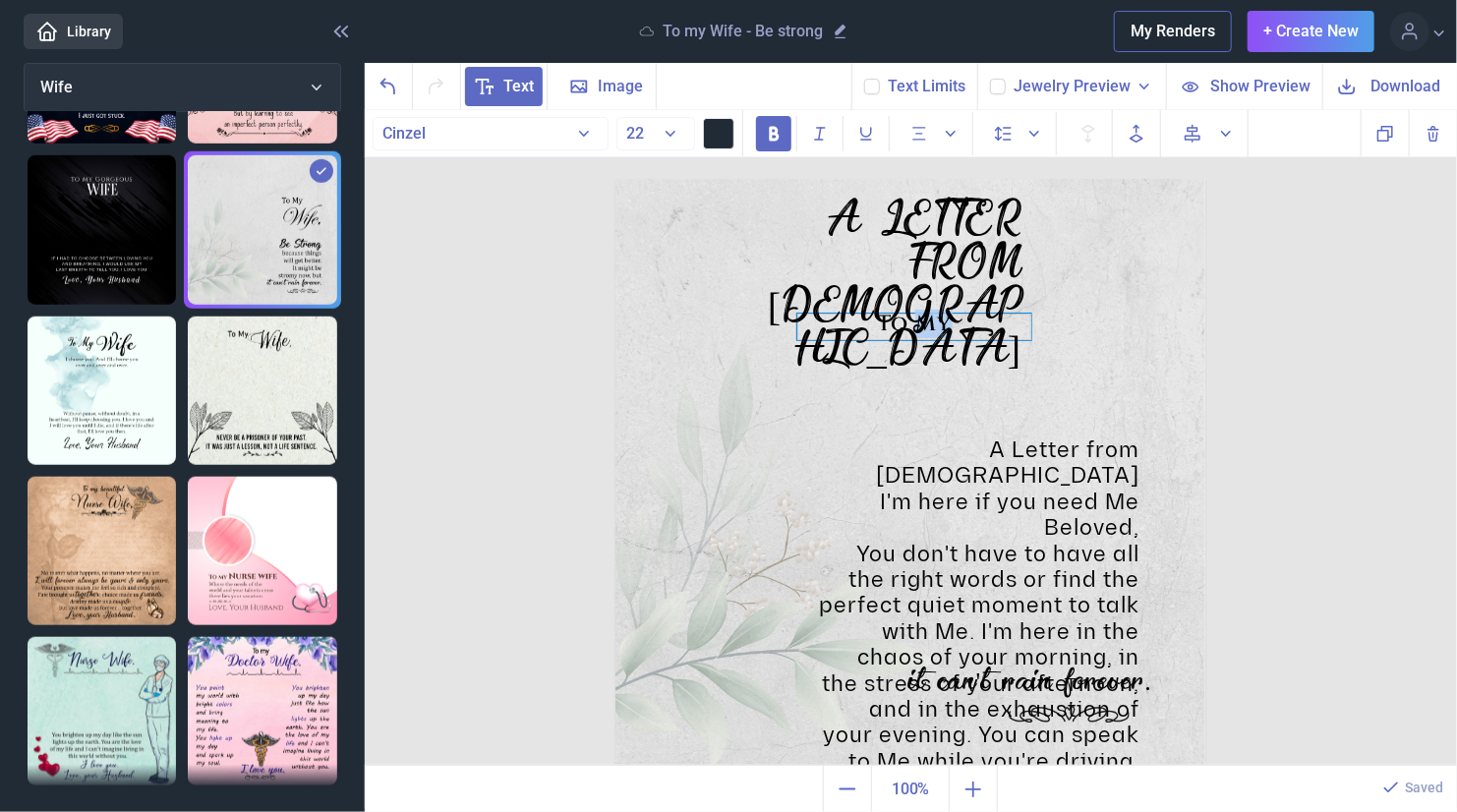 click on "To My" at bounding box center (914, 326) 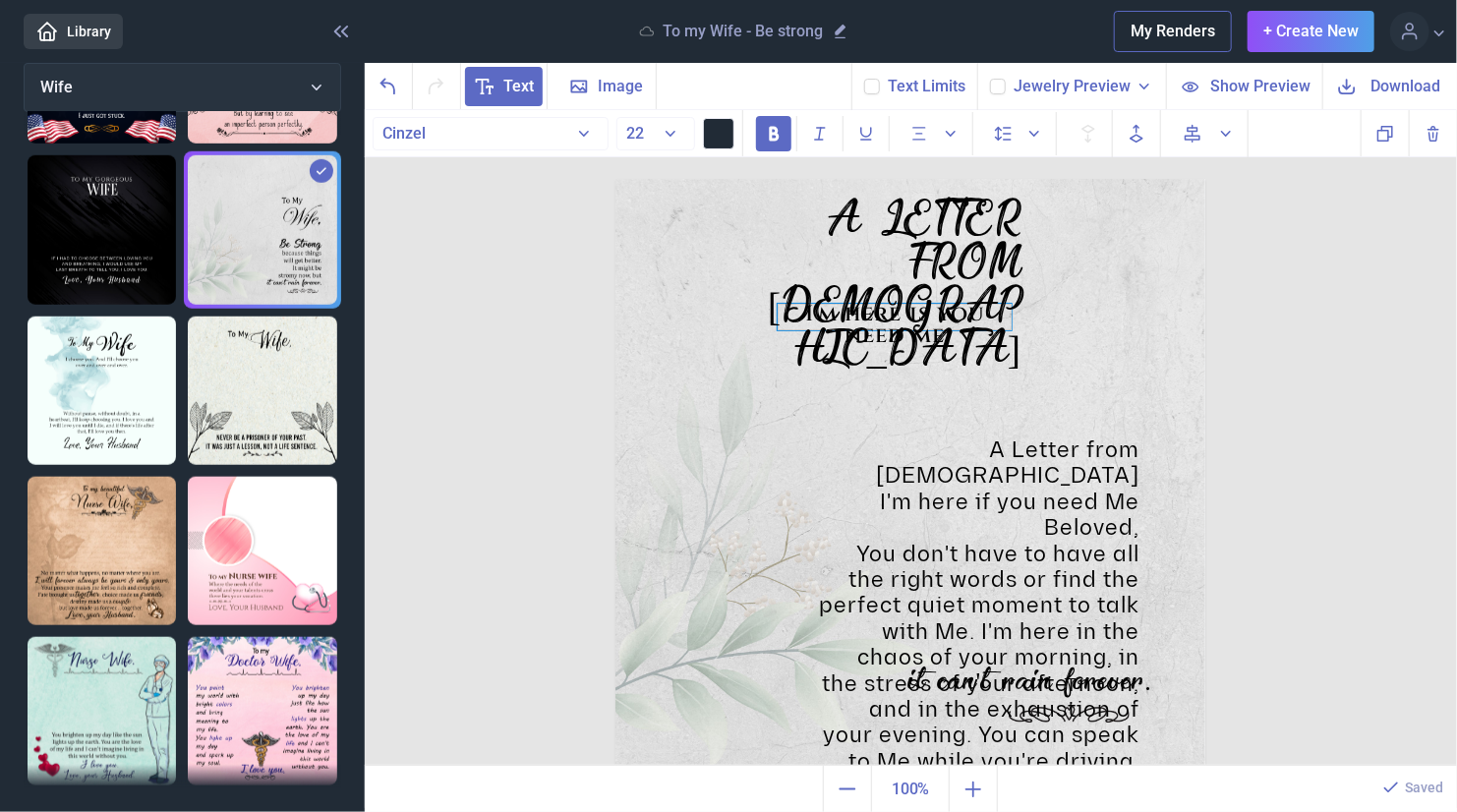 drag, startPoint x: 880, startPoint y: 329, endPoint x: 860, endPoint y: 319, distance: 22.36068 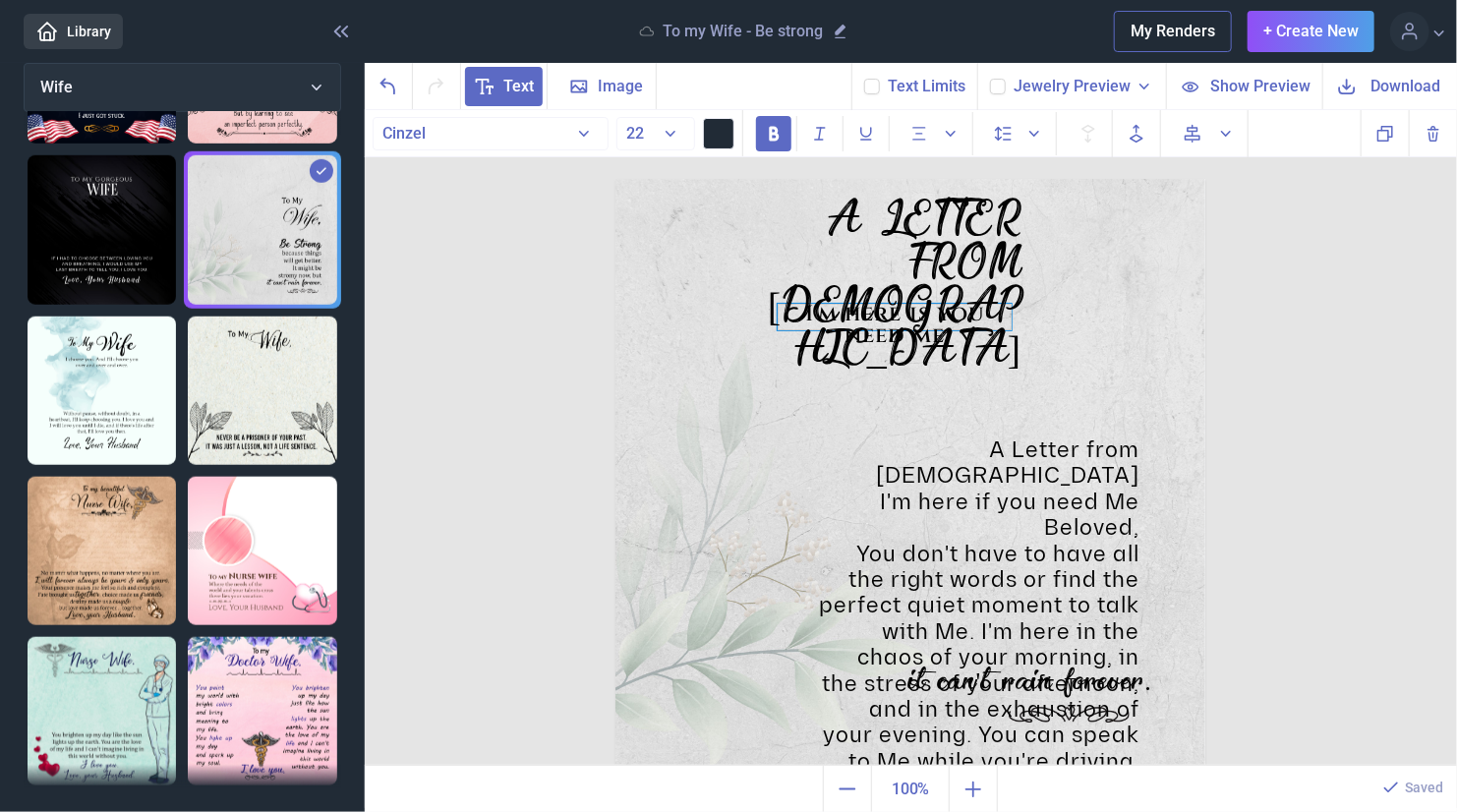 click on "I'm here is you need me" at bounding box center [895, 317] 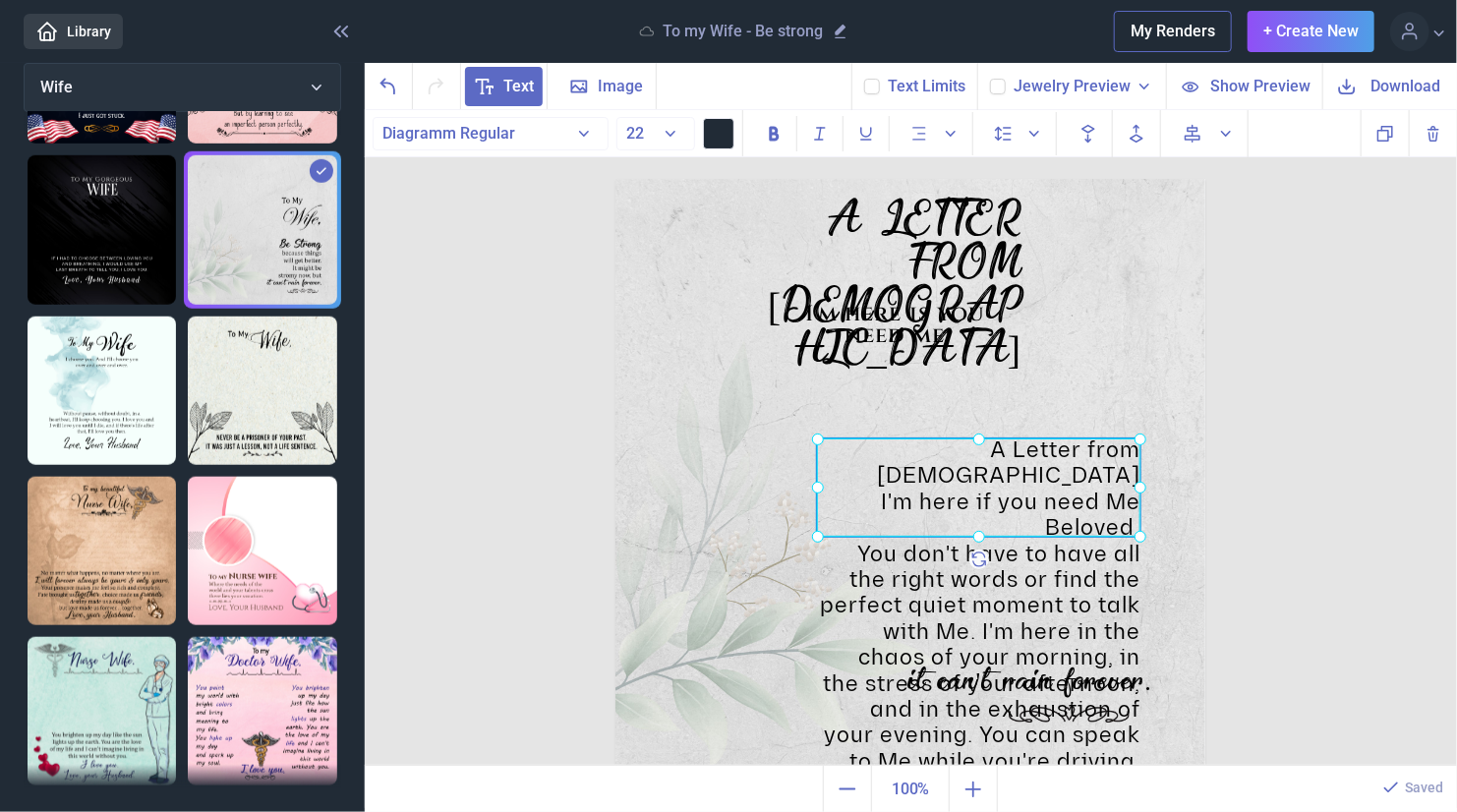 click on "A Letter from [PERSON_NAME]
I'm here if you need Me
Beloved,
You don't have to have all the right words or find the perfect quiet moment to talk with Me. I'm here in the chaos of your morning, in the stress of your afternoon, and in the exhaustion of your evening. You can speak to Me while you're driving, while you're working, even while you're crying. I don't need formality. I need your heart. Come as you are, with all your mess and confusion. I'm here, waiting with open arms.
Always available,
[DEMOGRAPHIC_DATA] ✝️" at bounding box center [615, 179] 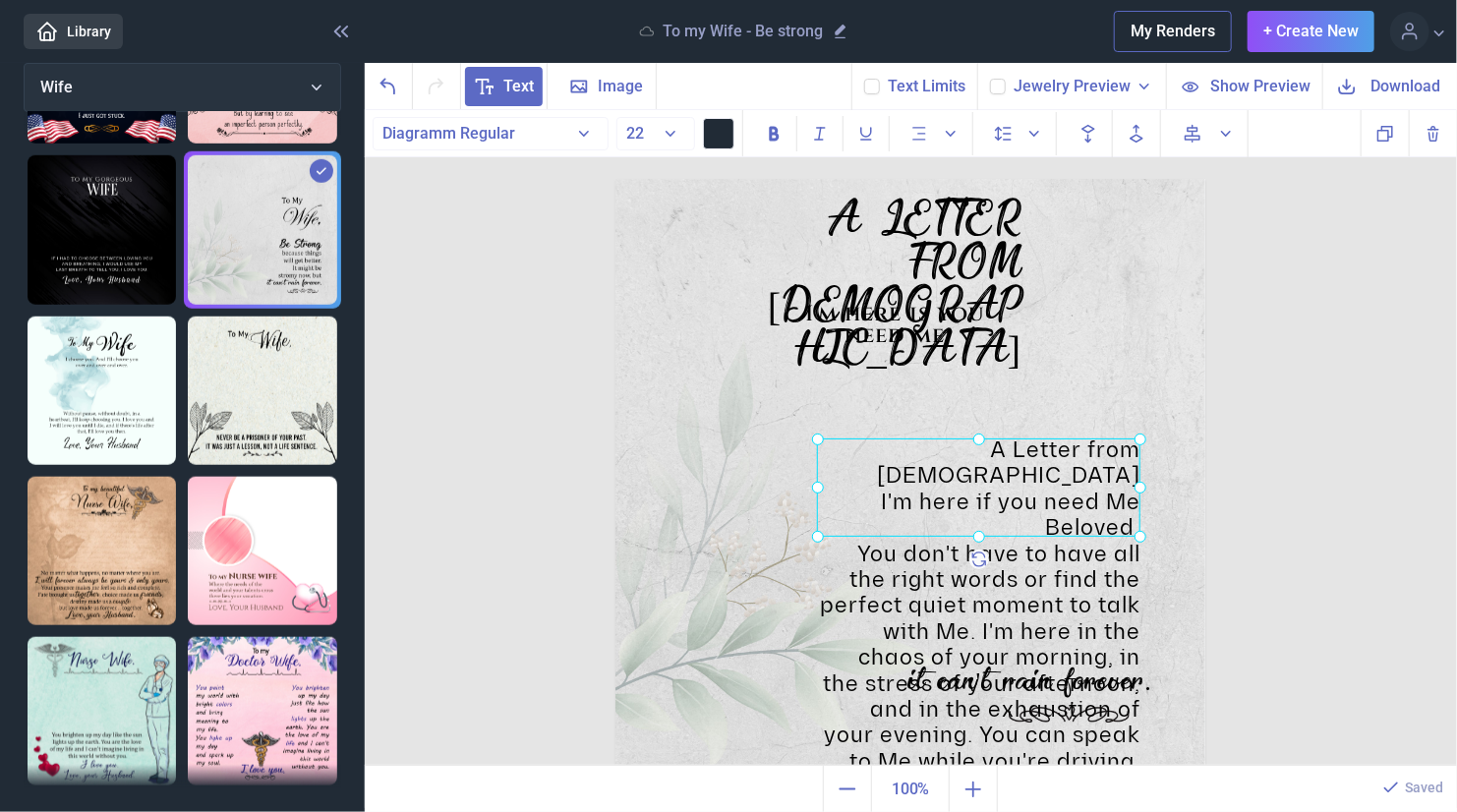 click at bounding box center [978, 488] 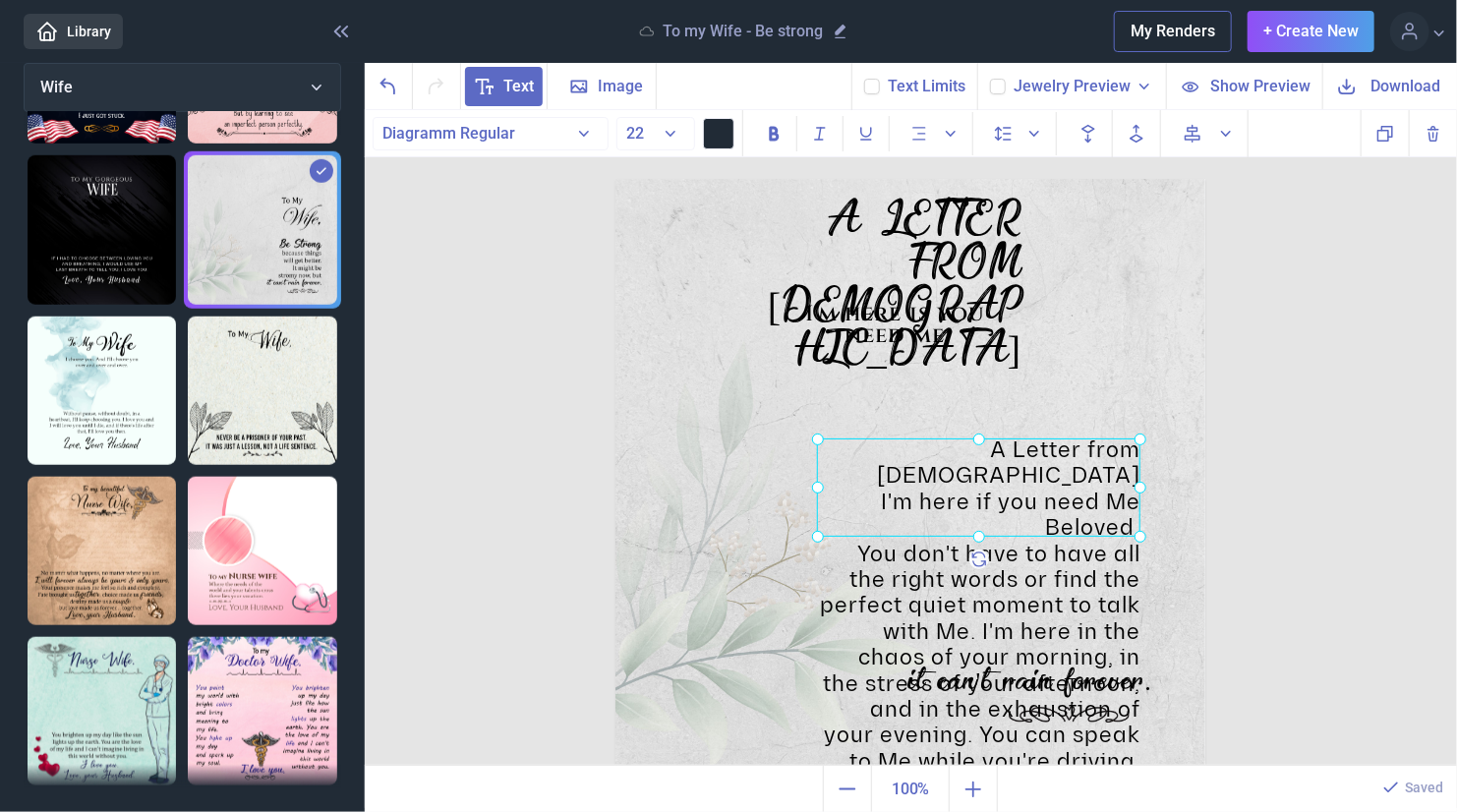 click at bounding box center [978, 488] 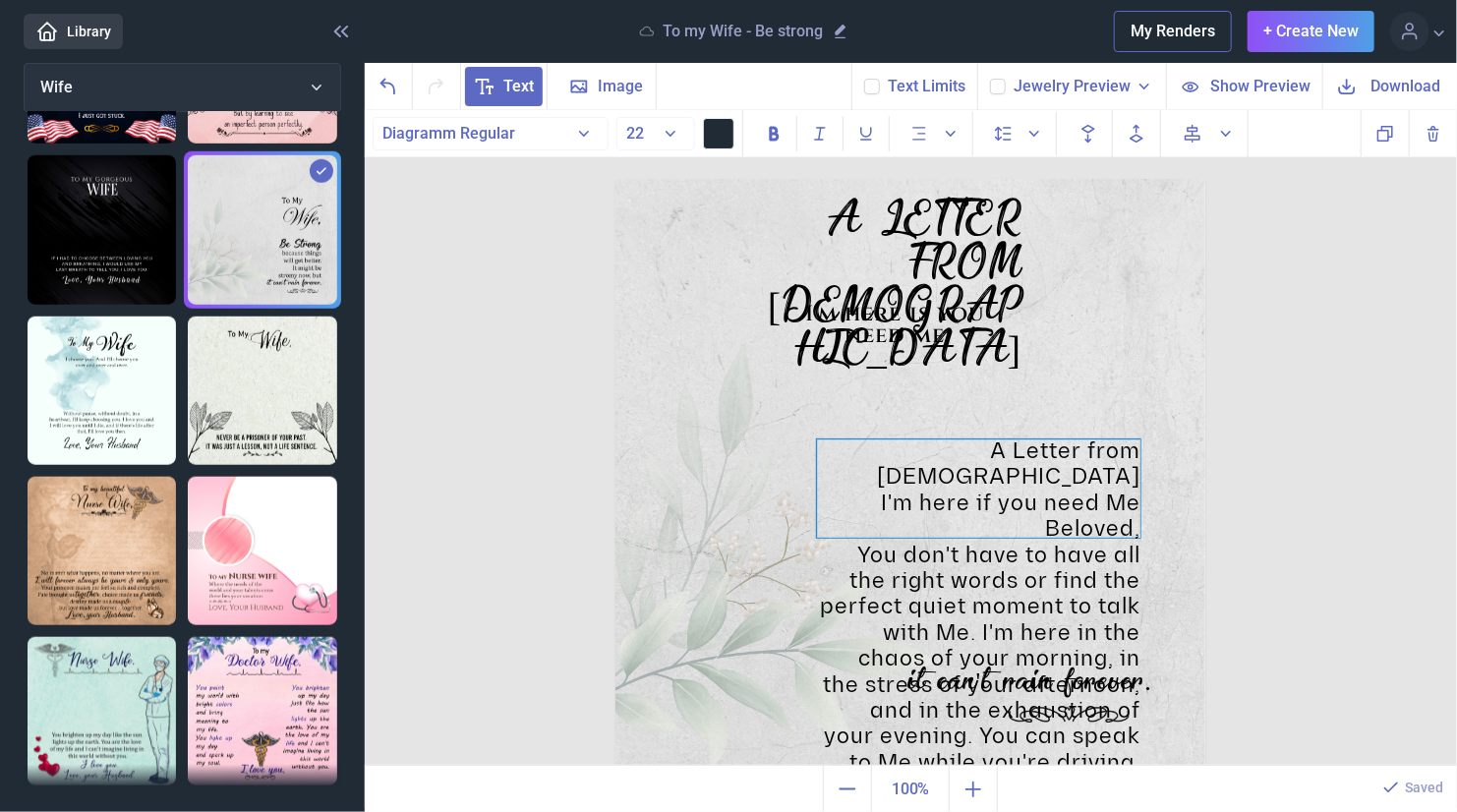 click on "I'm here if you need Me" at bounding box center (978, 504) 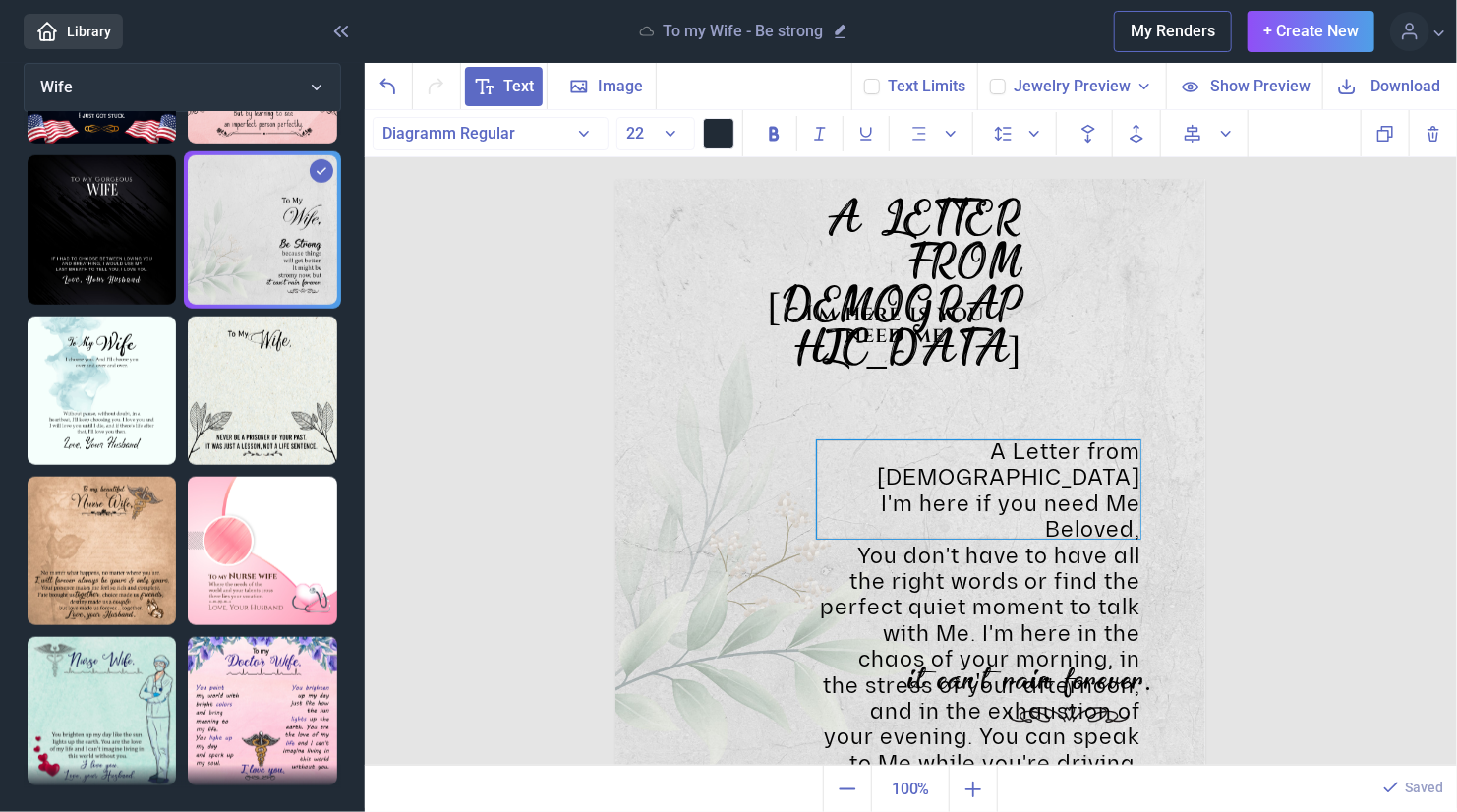 click on "I'm here if you need Me" at bounding box center (978, 505) 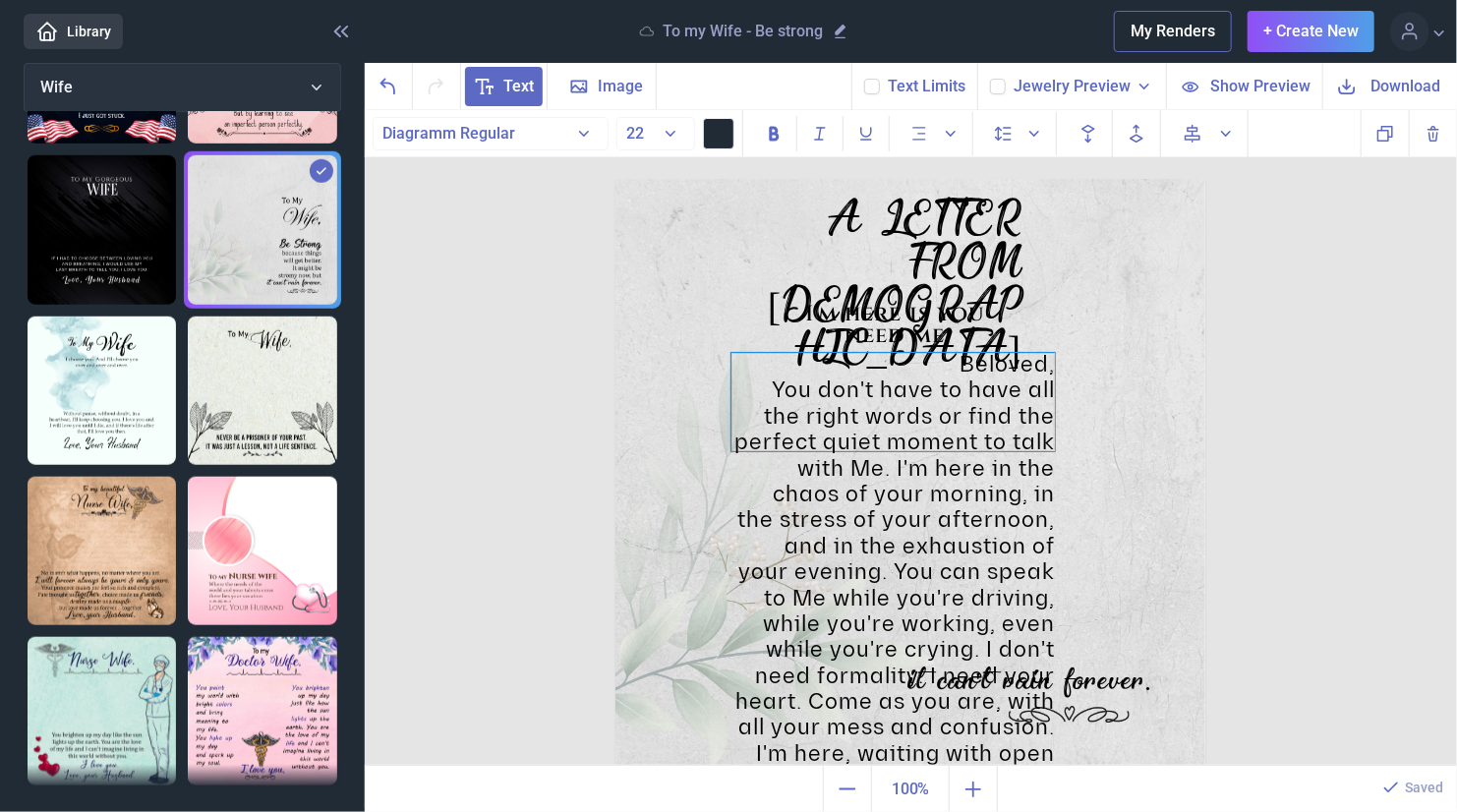 drag, startPoint x: 987, startPoint y: 624, endPoint x: 902, endPoint y: 537, distance: 121.63059 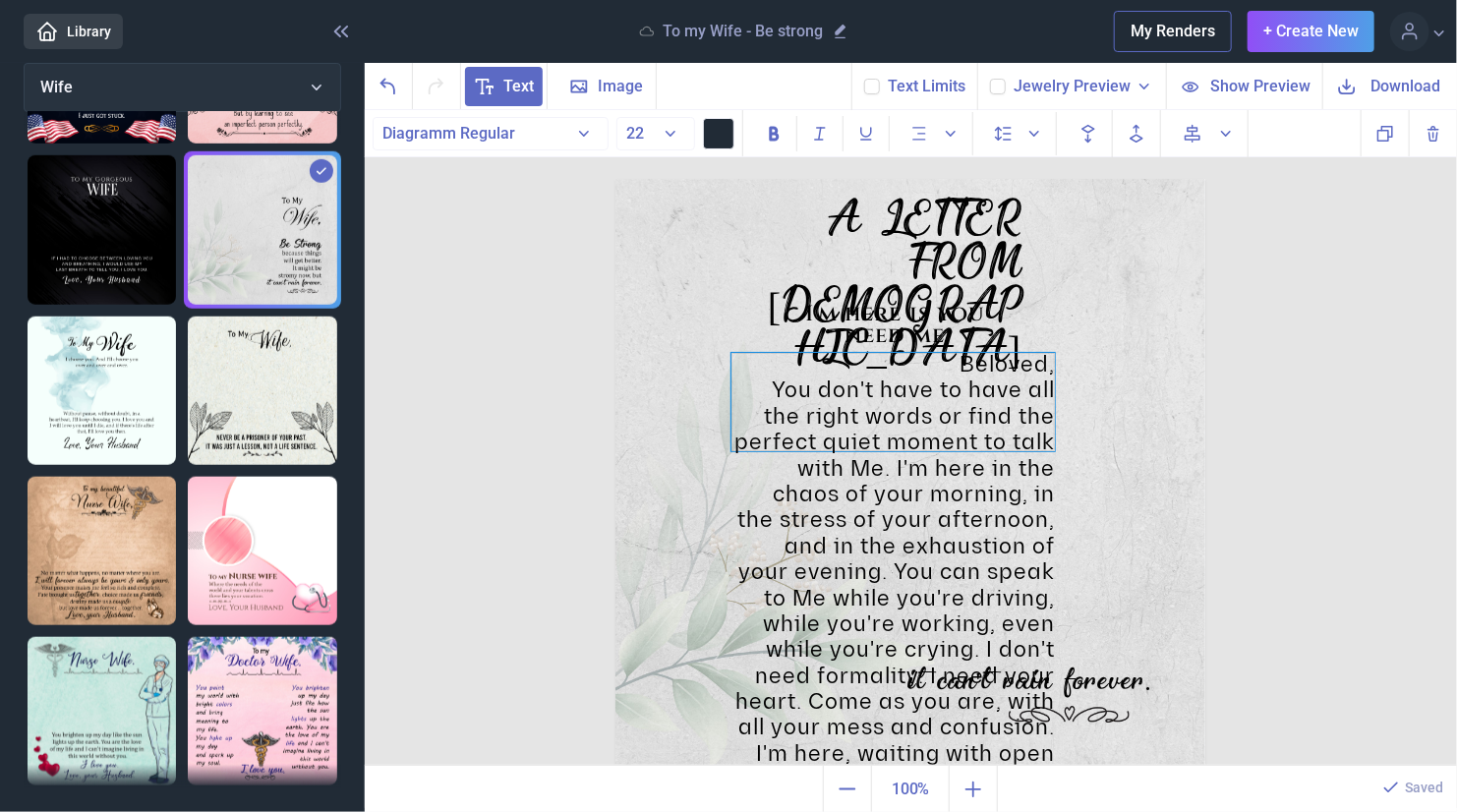 click on "You don't have to have all the right words or find the perfect quiet moment to talk with Me. I'm here in the chaos of your morning, in the stress of your afternoon, and in the exhaustion of your evening. You can speak to Me while you're driving, while you're working, even while you're crying. I don't need formality. I need your heart. Come as you are, with all your mess and confusion. I'm here, waiting with open arms." at bounding box center (893, 586) 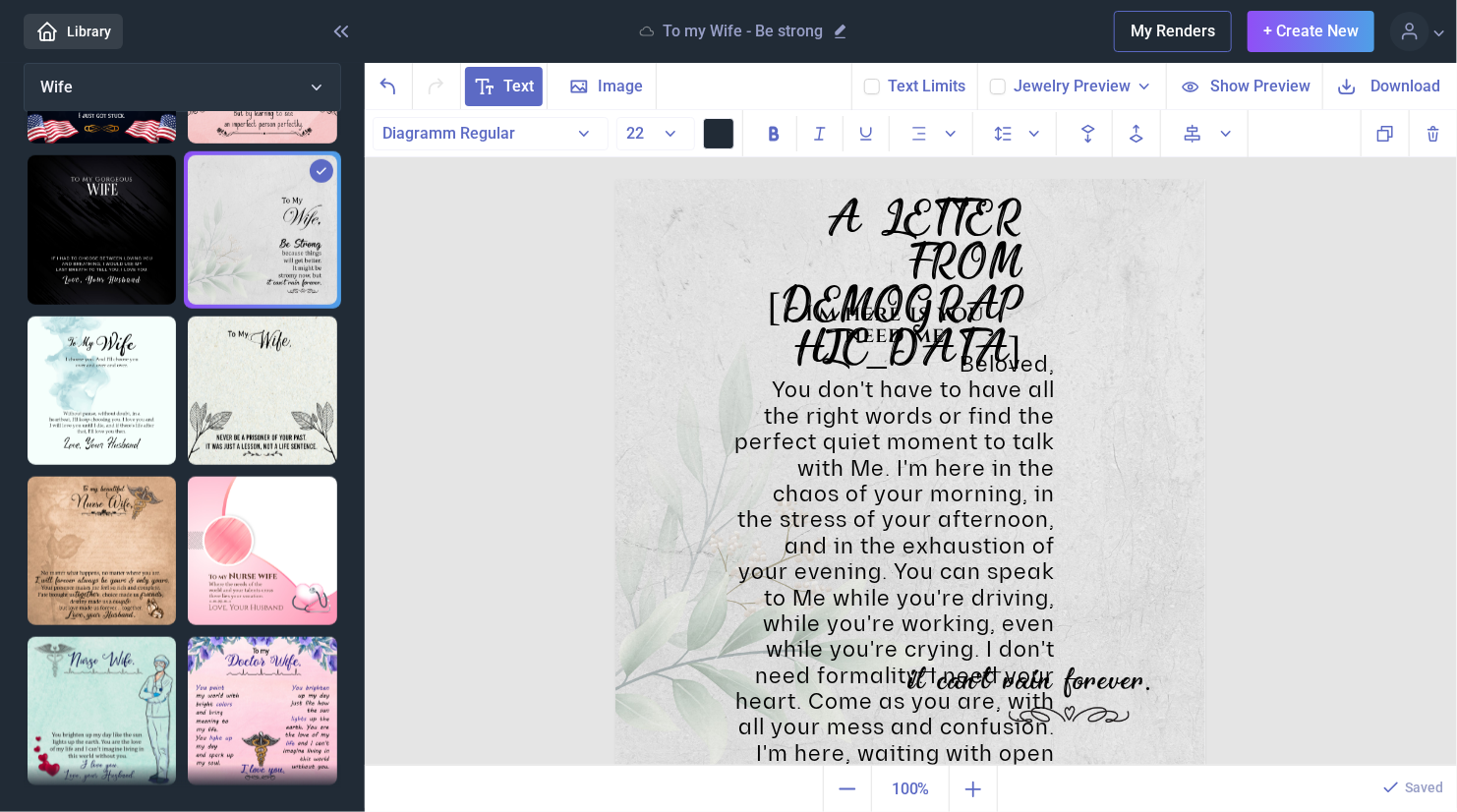 click at bounding box center (910, 474) 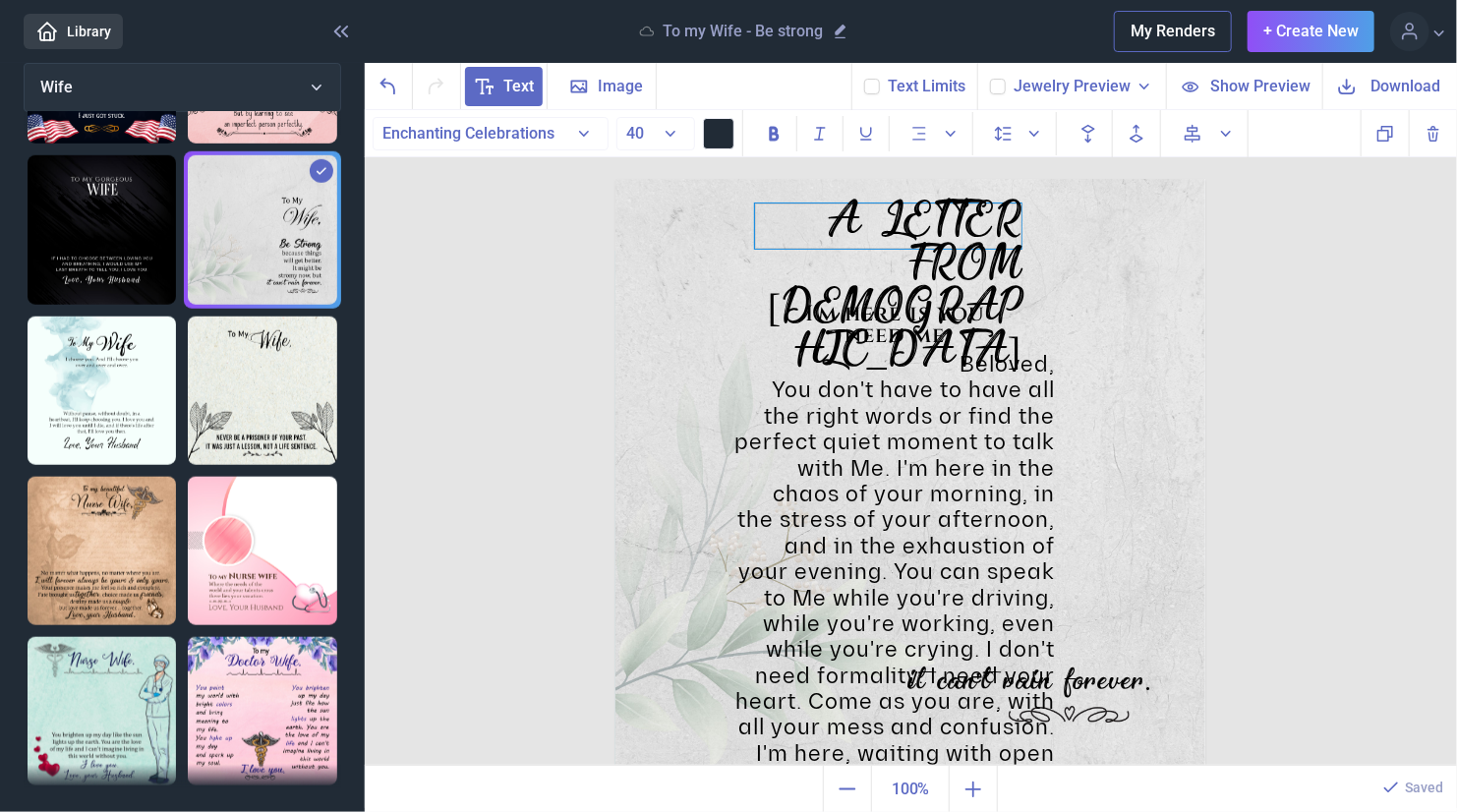 click on "A LETTER FROM [DEMOGRAPHIC_DATA]" at bounding box center [888, 226] 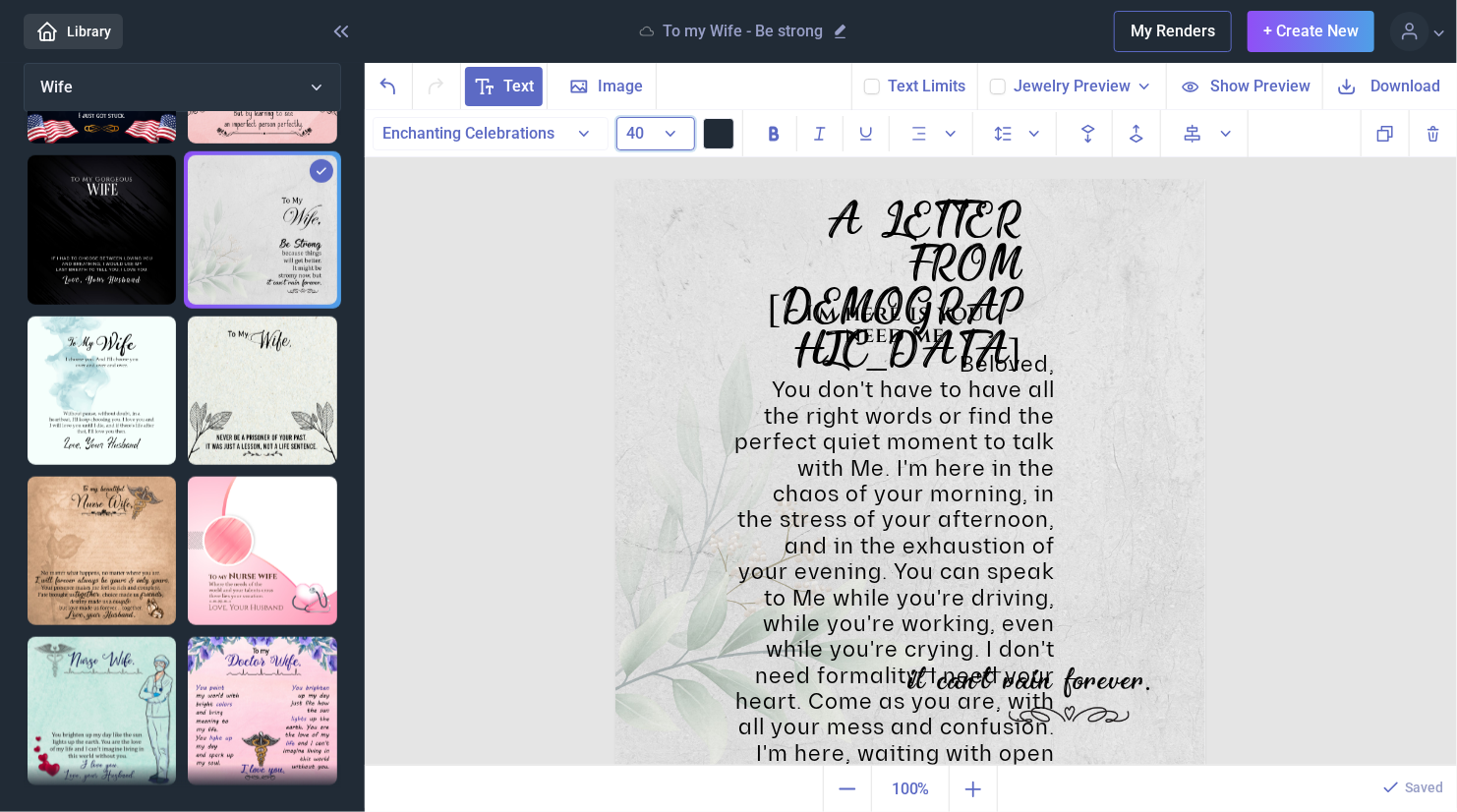 click on "40" at bounding box center [656, 134] 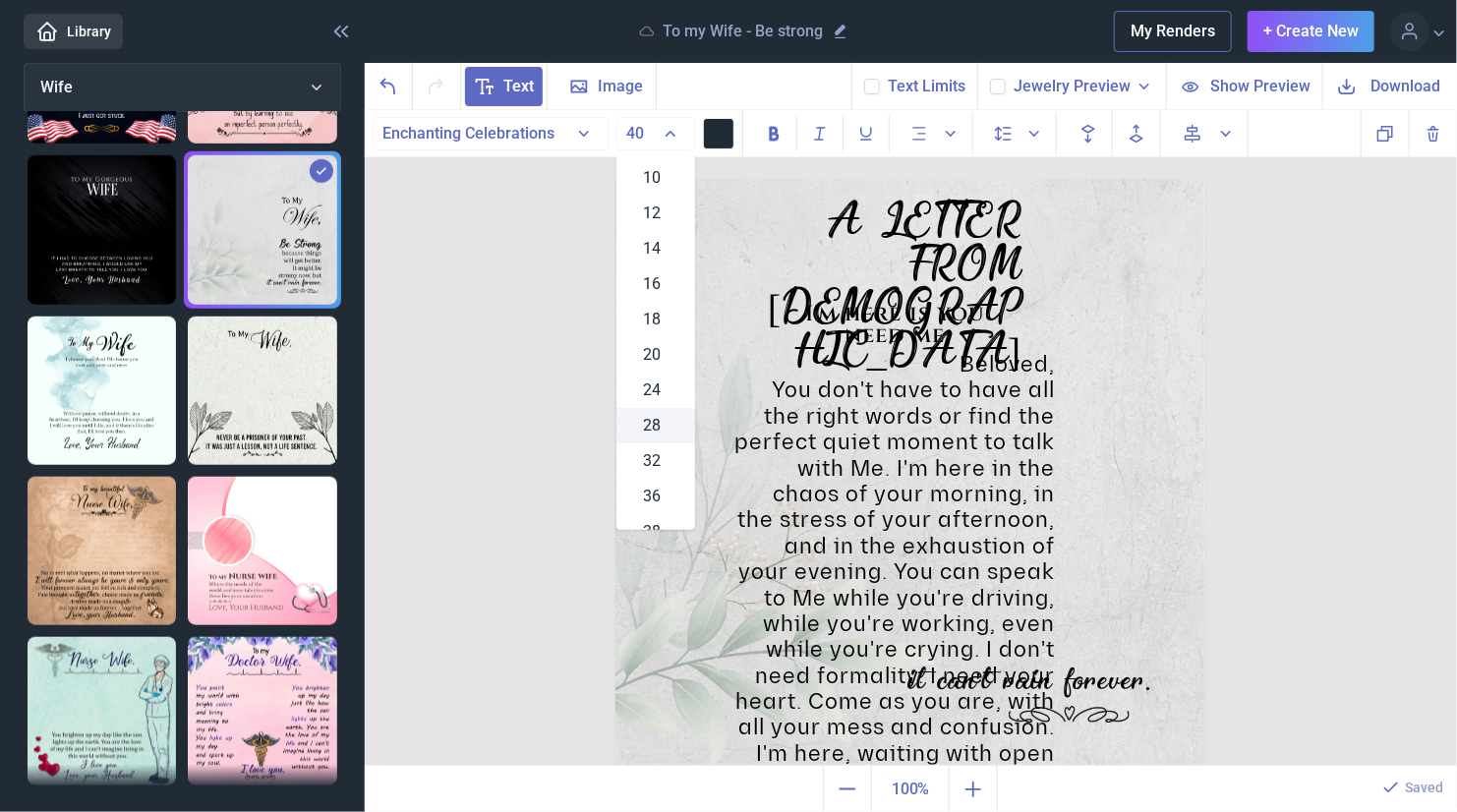 click on "28" at bounding box center (653, 426) 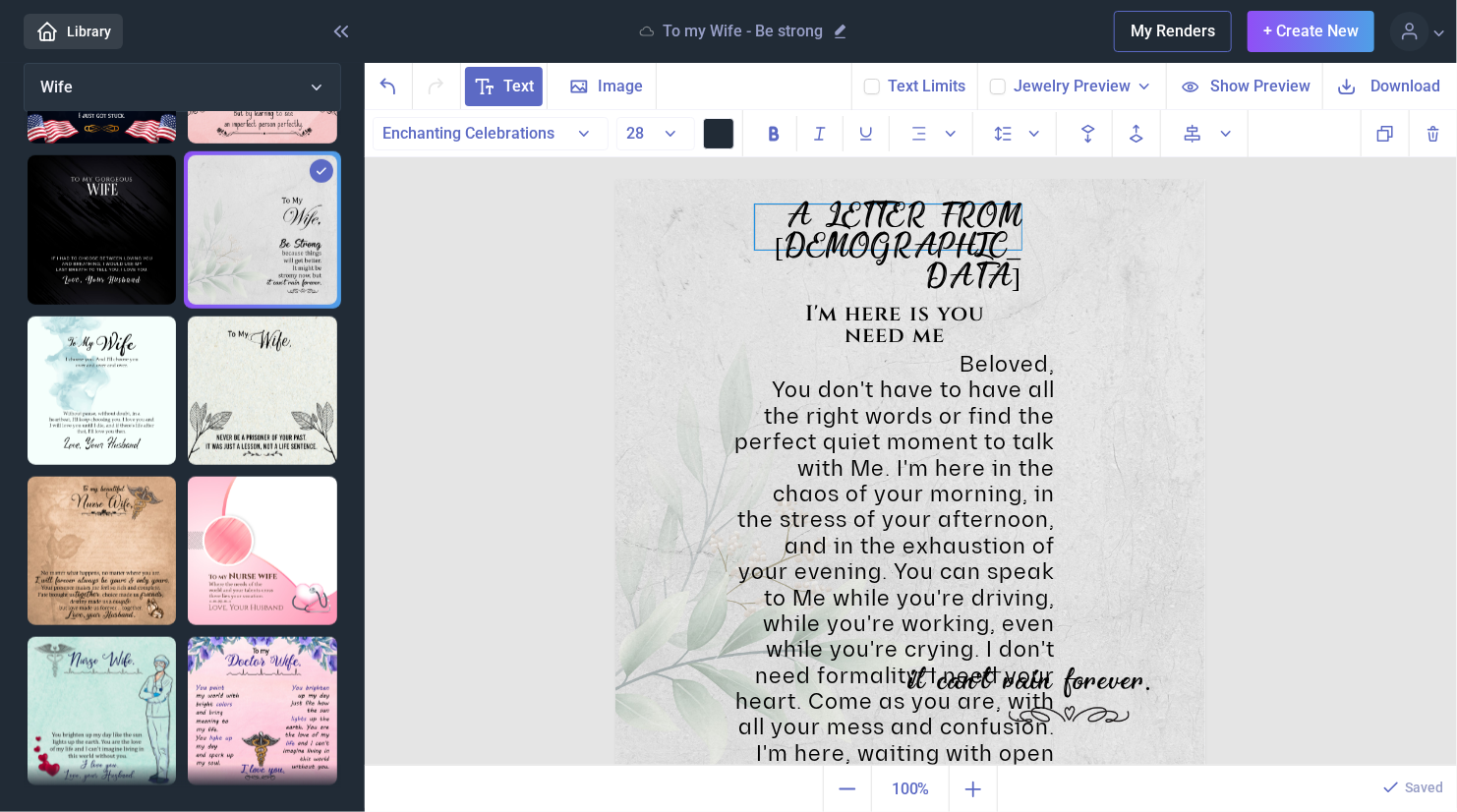 click on "A LETTER FROM [DEMOGRAPHIC_DATA]" at bounding box center [888, 227] 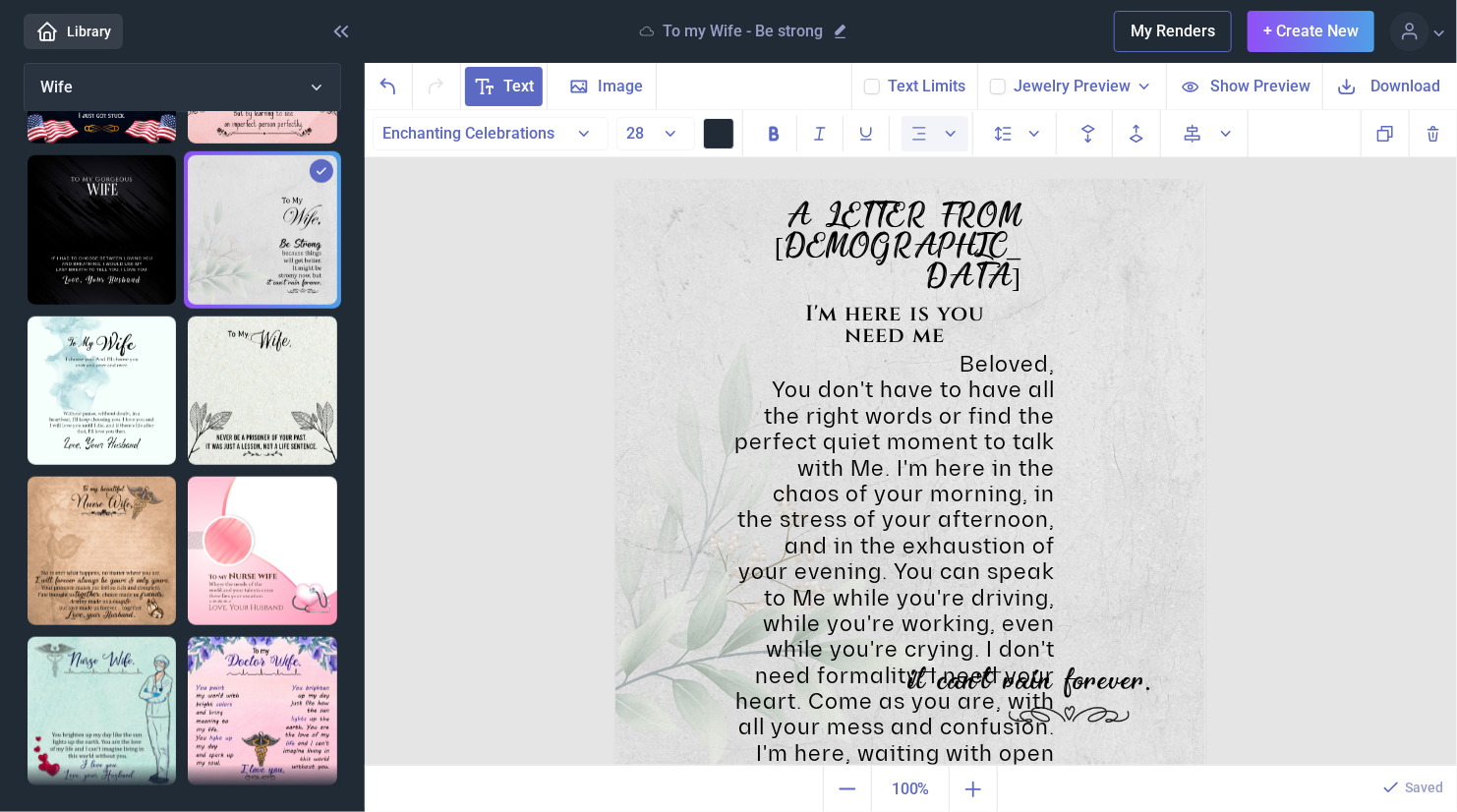 click at bounding box center [935, 134] 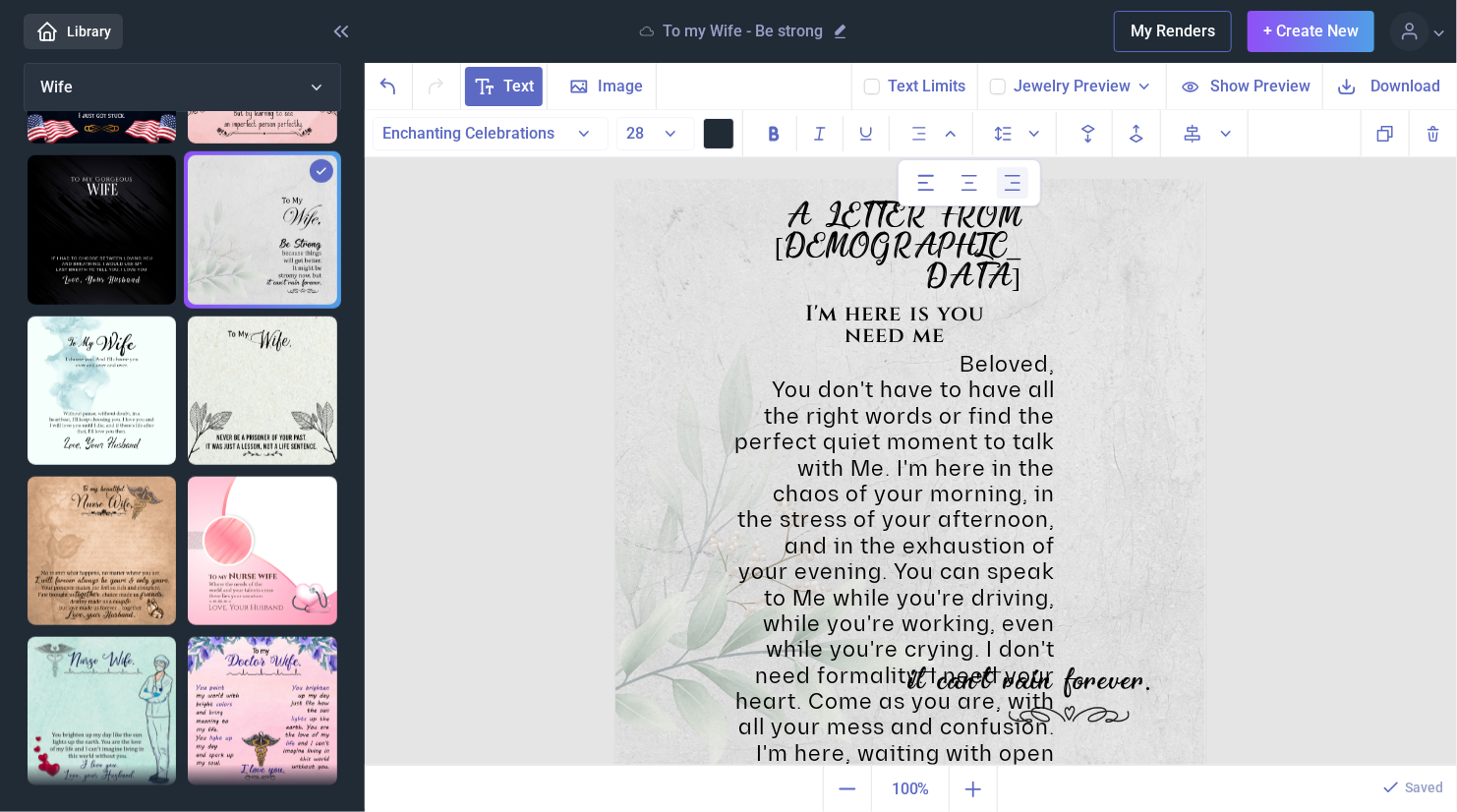click 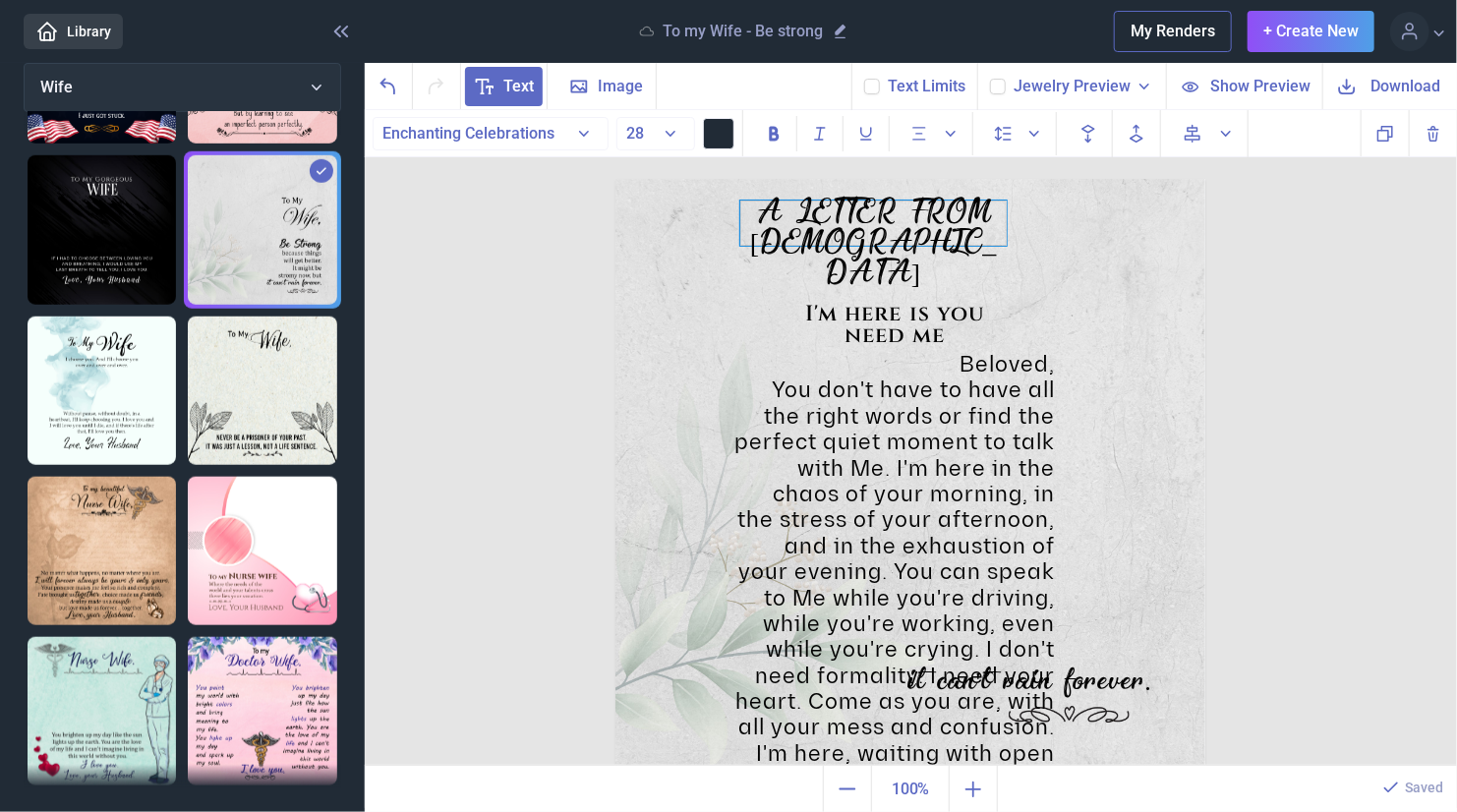 drag, startPoint x: 883, startPoint y: 236, endPoint x: 871, endPoint y: 231, distance: 13 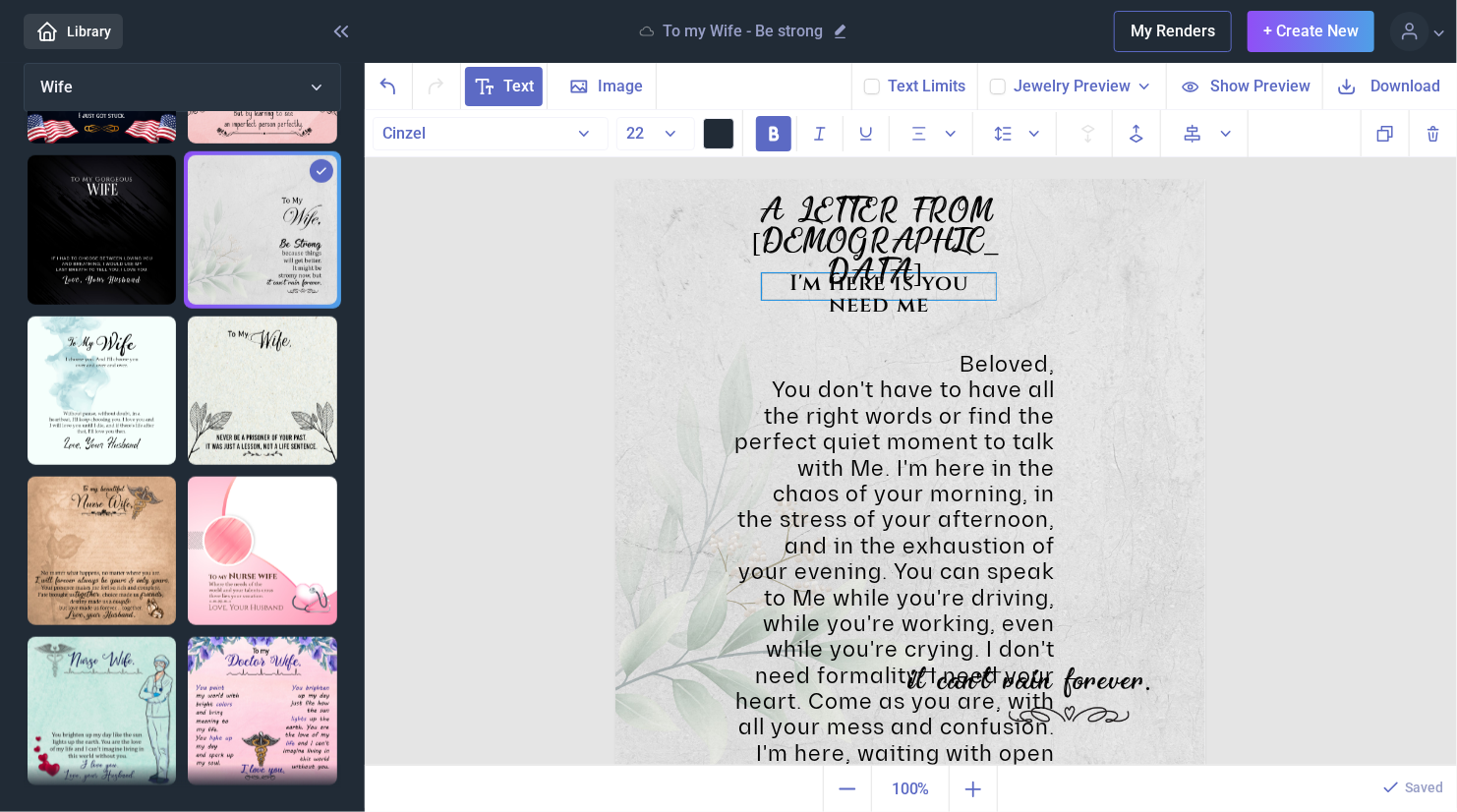 drag, startPoint x: 868, startPoint y: 317, endPoint x: 852, endPoint y: 286, distance: 34.88553 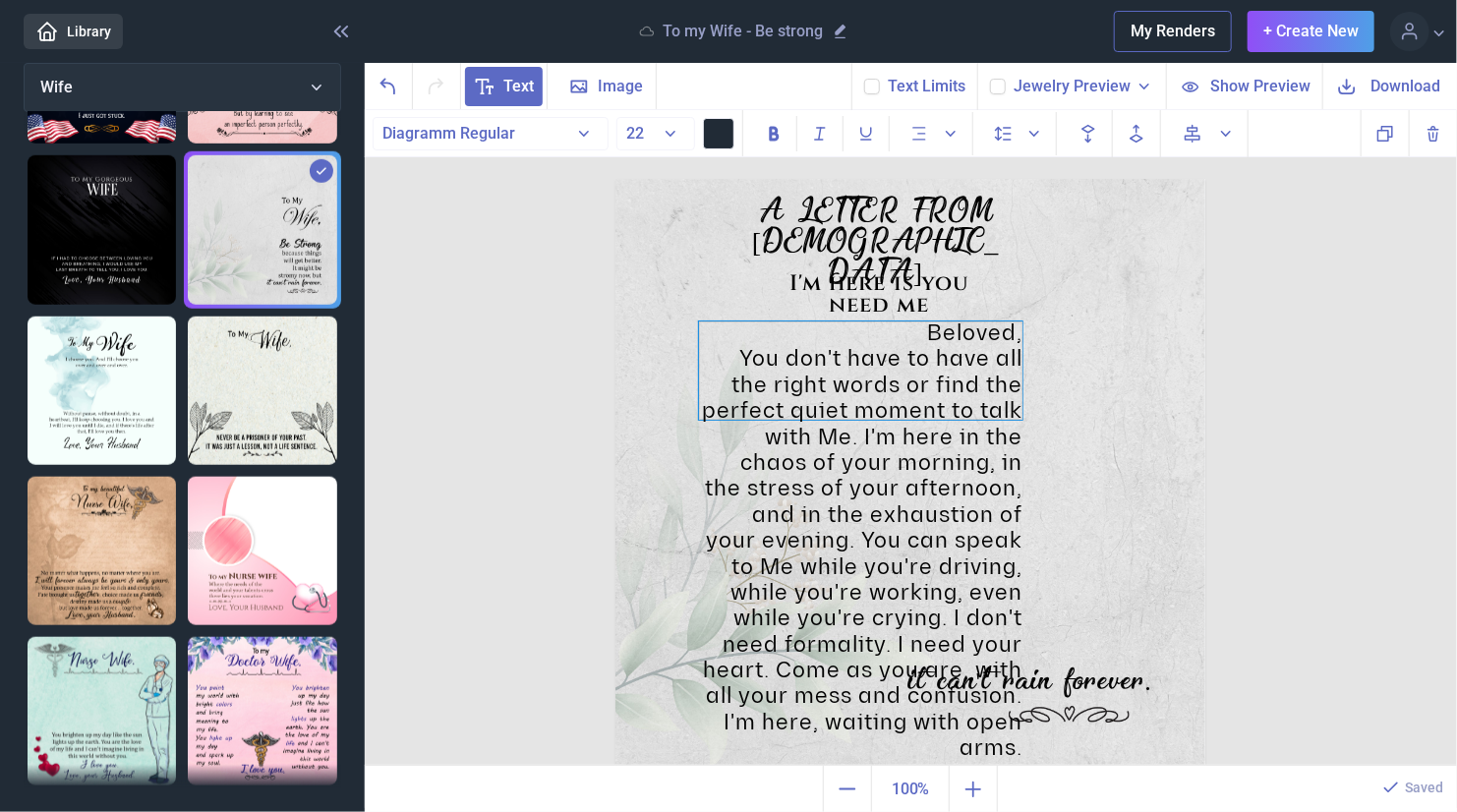 drag, startPoint x: 966, startPoint y: 620, endPoint x: 934, endPoint y: 589, distance: 44.55334 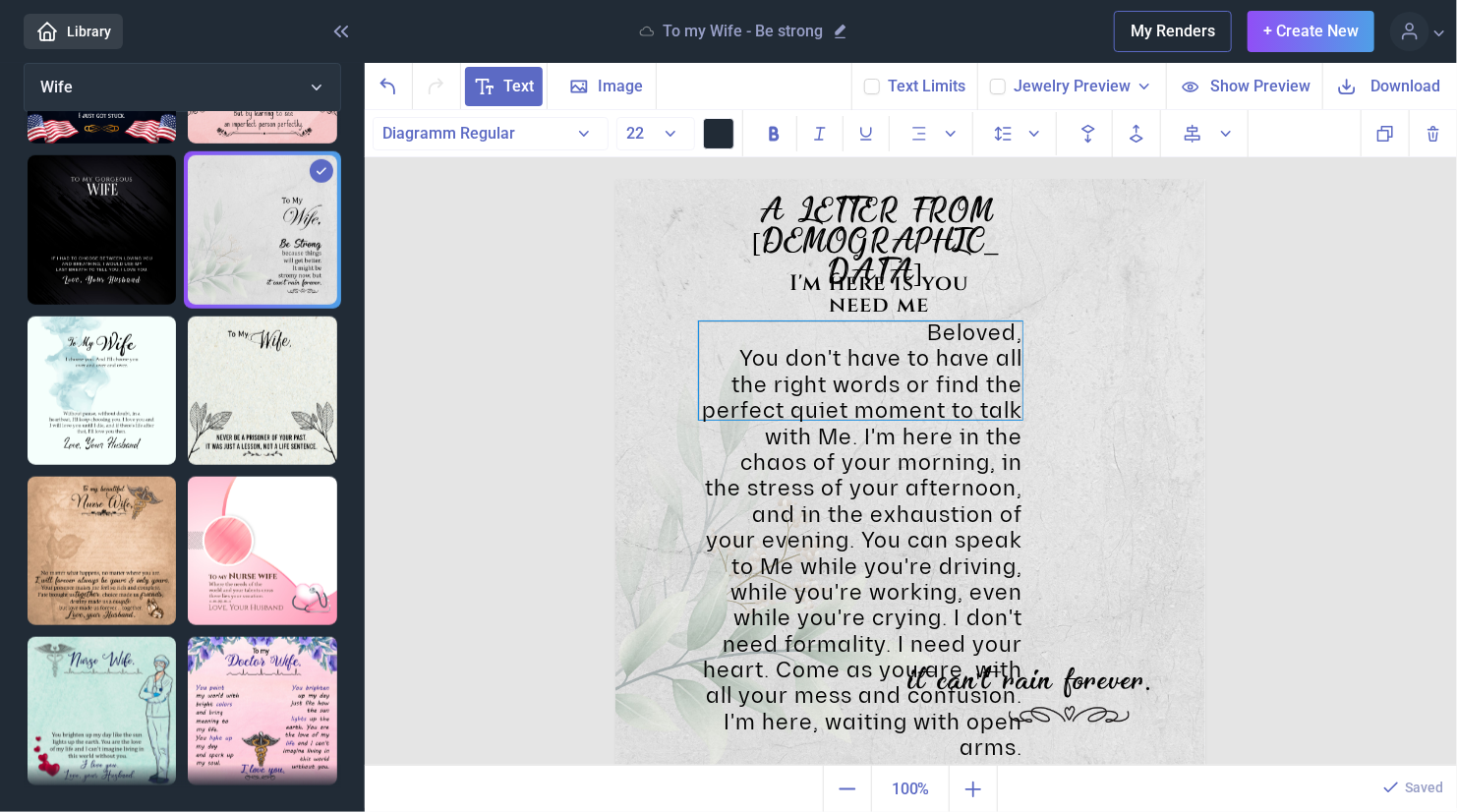 click on "You don't have to have all the right words or find the perfect quiet moment to talk with Me. I'm here in the chaos of your morning, in the stress of your afternoon, and in the exhaustion of your evening. You can speak to Me while you're driving, while you're working, even while you're crying. I don't need formality. I need your heart. Come as you are, with all your mess and confusion. I'm here, waiting with open arms." at bounding box center (860, 554) 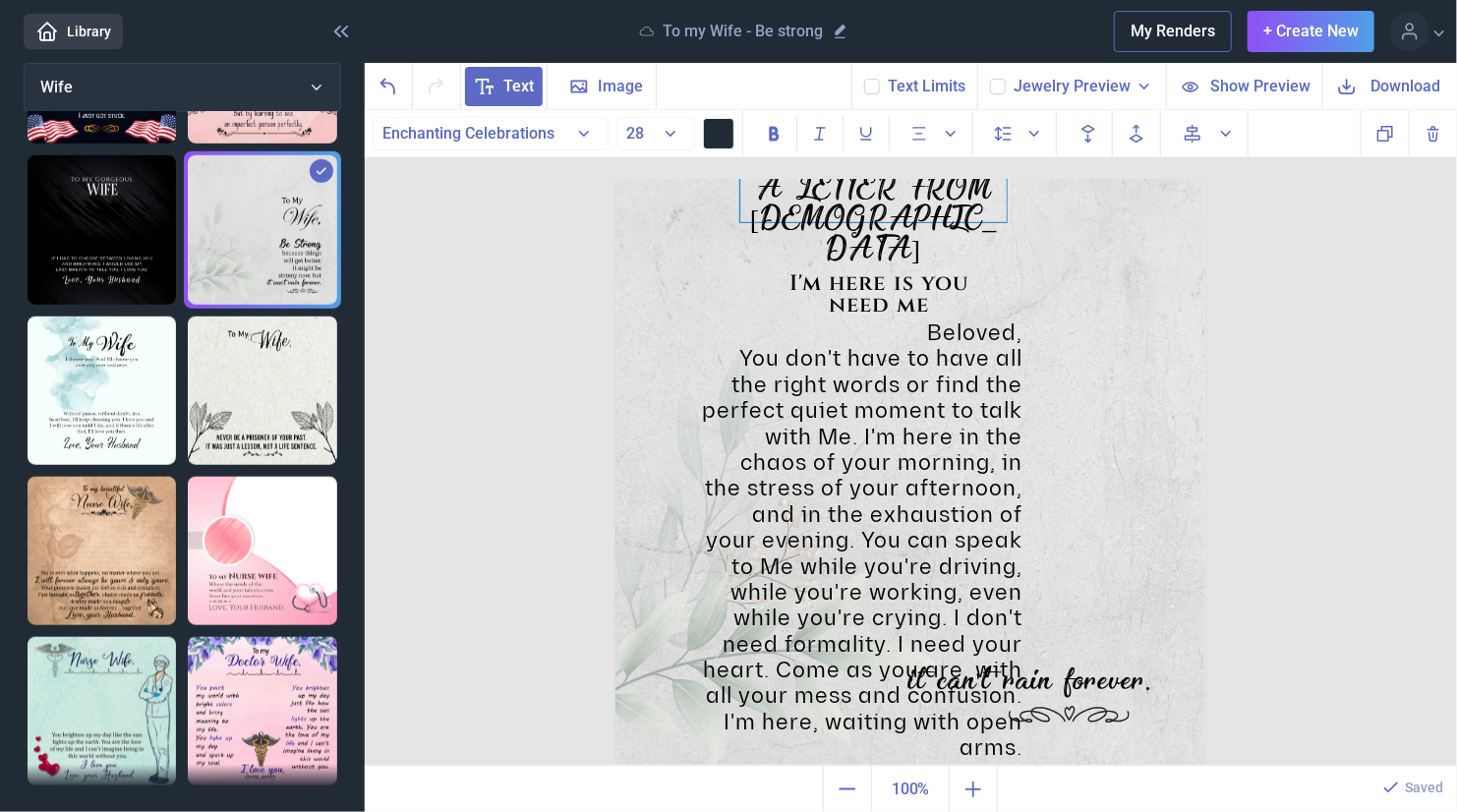 drag, startPoint x: 873, startPoint y: 236, endPoint x: 871, endPoint y: 213, distance: 23.086793 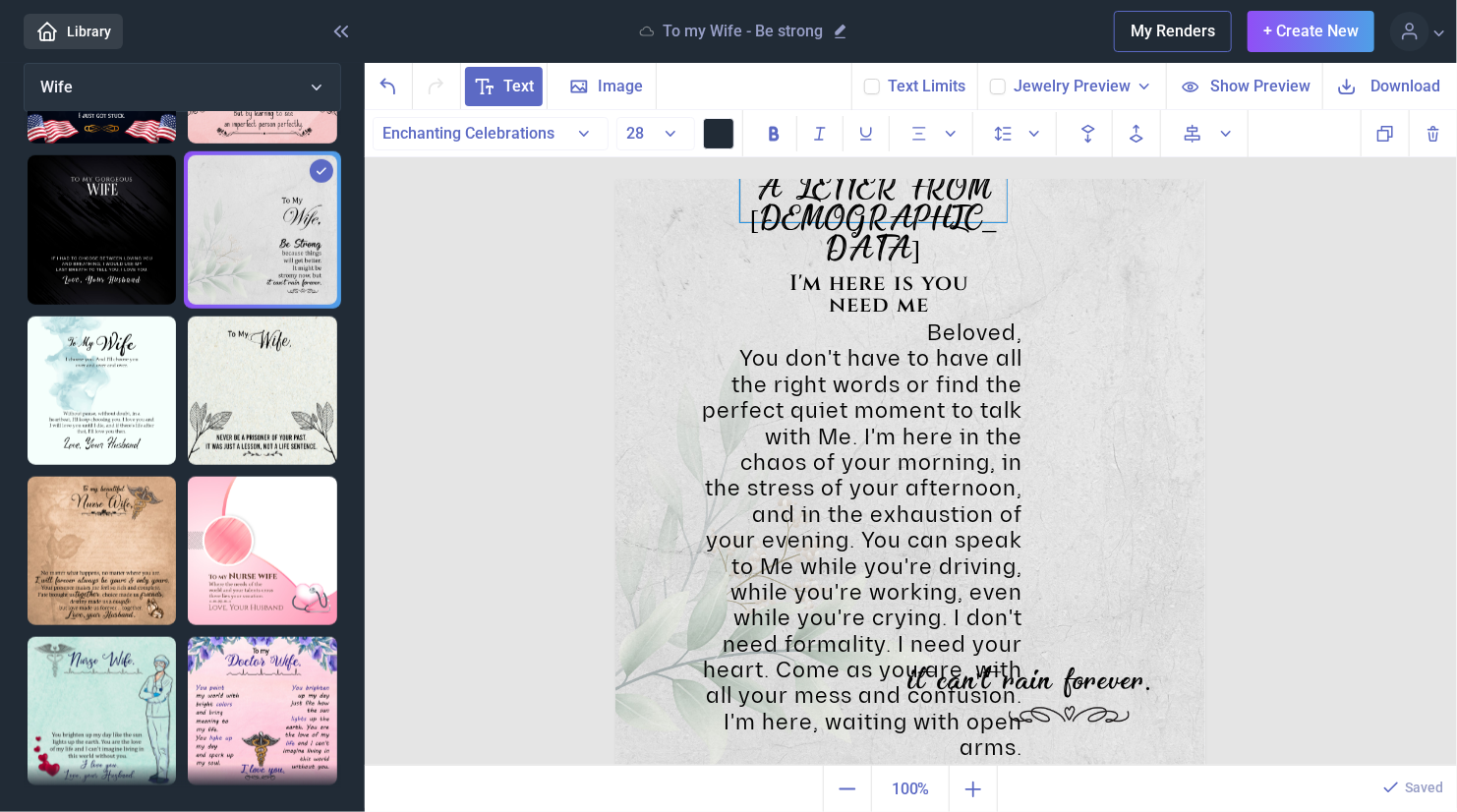 click on "A LETTER FROM [DEMOGRAPHIC_DATA]" at bounding box center (873, 200) 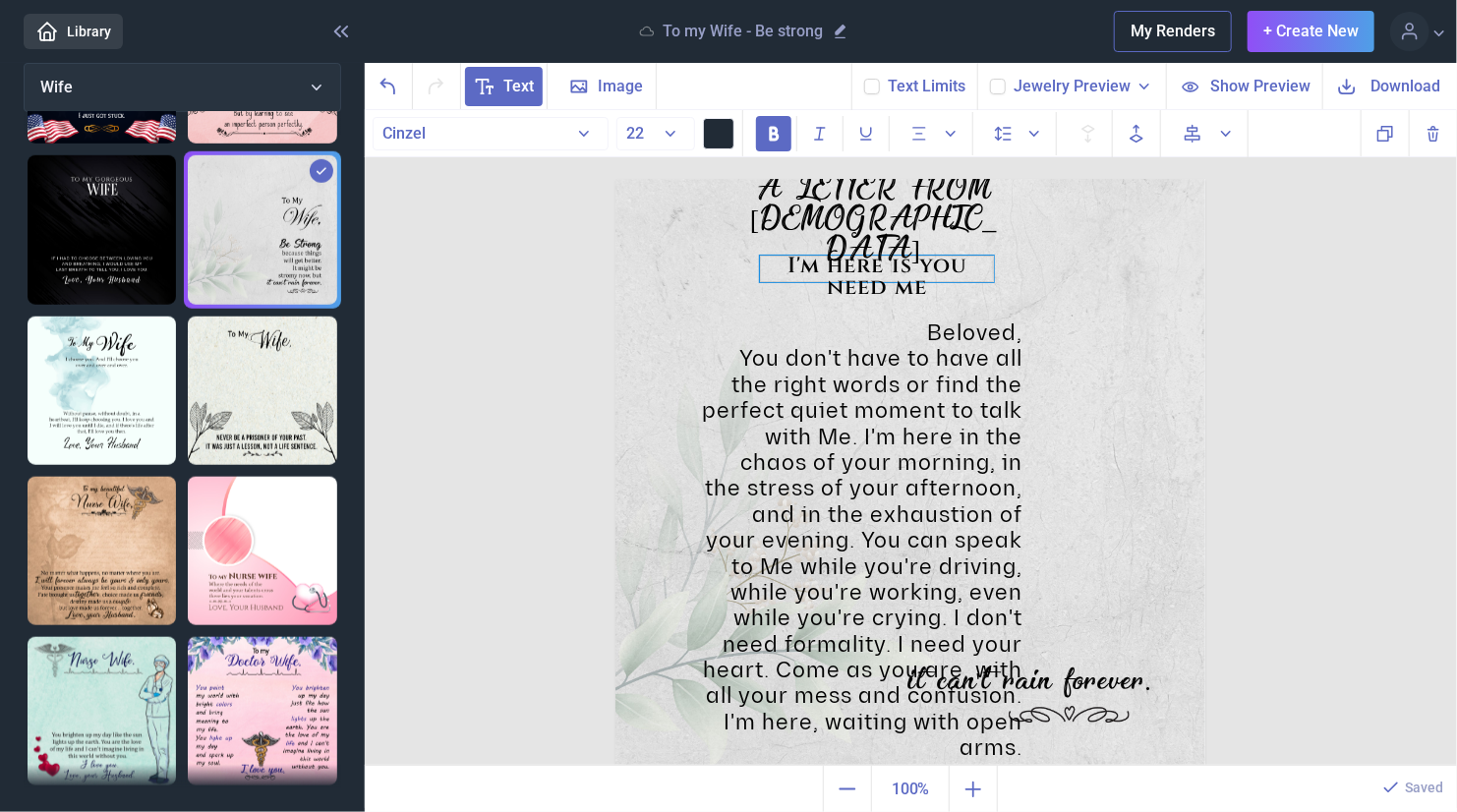 drag, startPoint x: 885, startPoint y: 300, endPoint x: 882, endPoint y: 282, distance: 18.248288 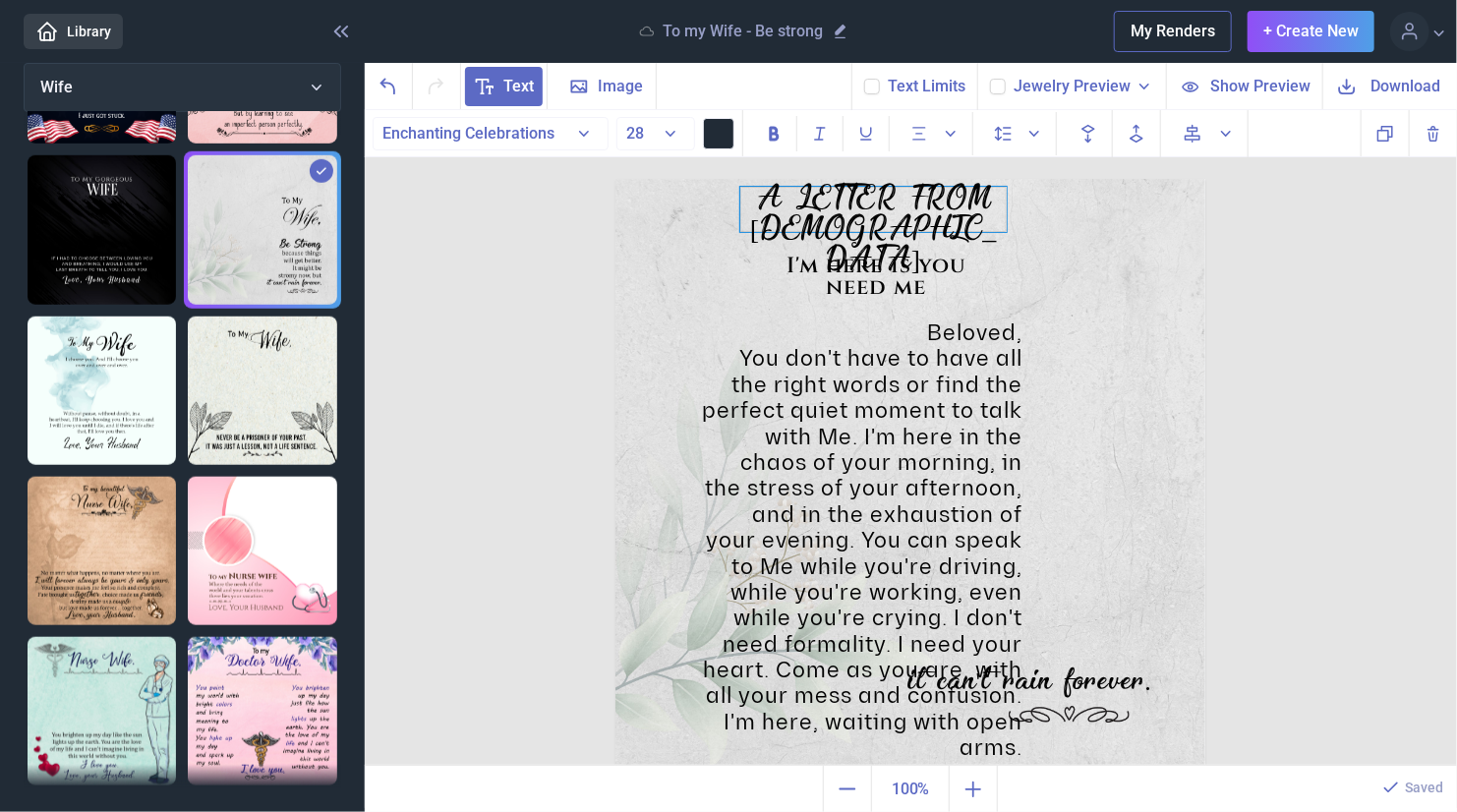 click on "A LETTER FROM [DEMOGRAPHIC_DATA]" at bounding box center (873, 209) 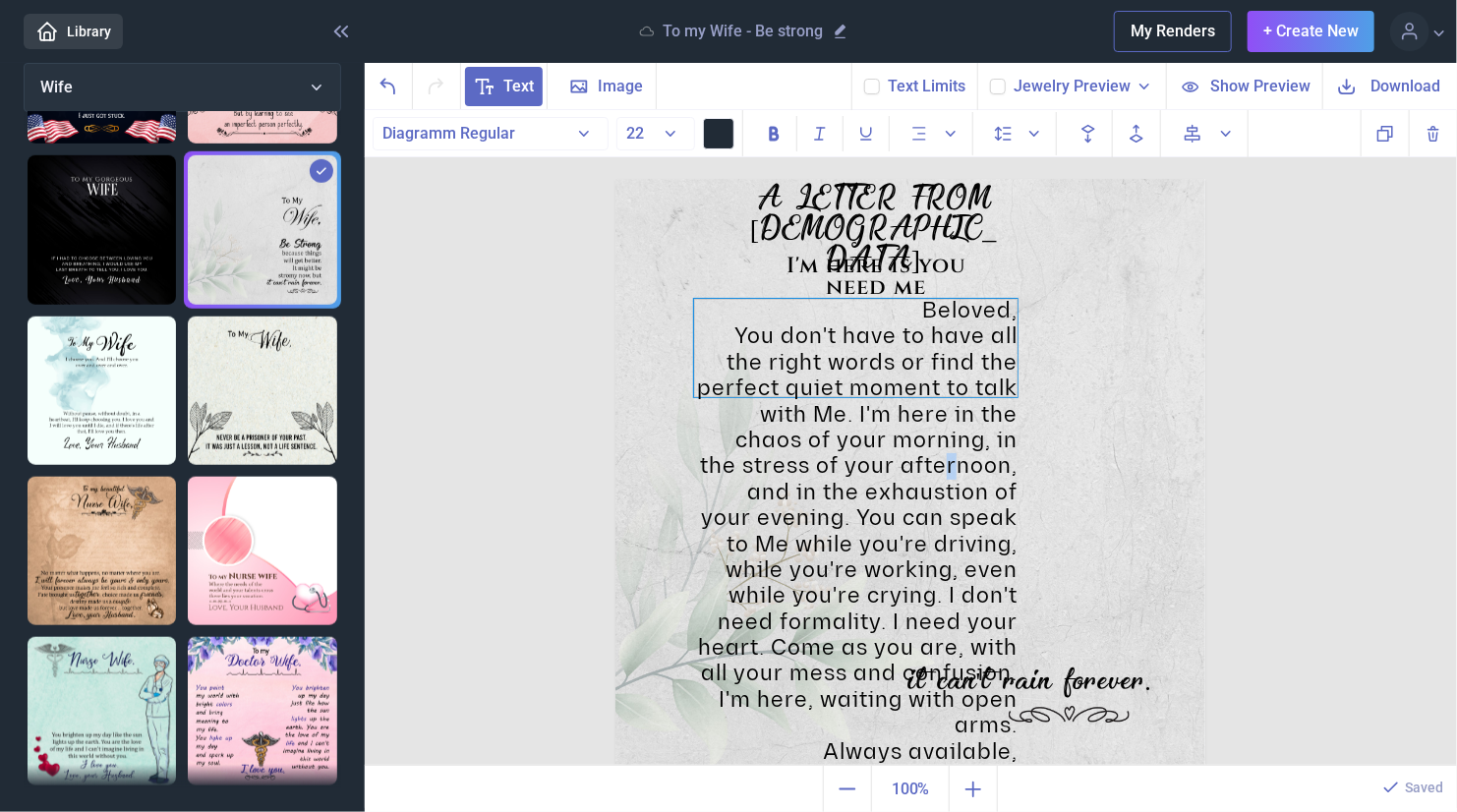 drag, startPoint x: 903, startPoint y: 497, endPoint x: 899, endPoint y: 475, distance: 22.36068 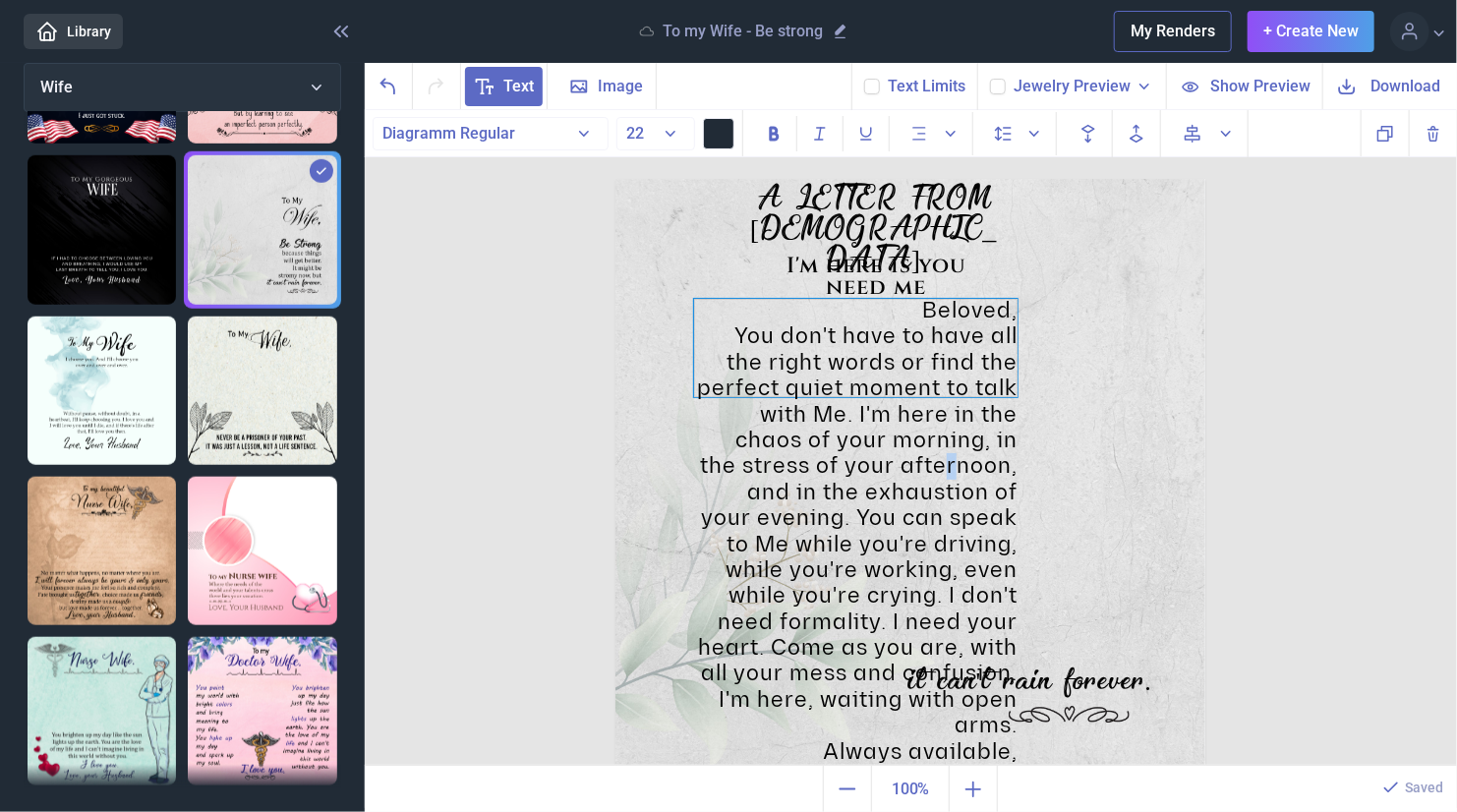 click on "You don't have to have all the right words or find the perfect quiet moment to talk with Me. I'm here in the chaos of your morning, in the stress of your afternoon, and in the exhaustion of your evening. You can speak to Me while you're driving, while you're working, even while you're crying. I don't need formality. I need your heart. Come as you are, with all your mess and confusion. I'm here, waiting with open arms." at bounding box center [855, 532] 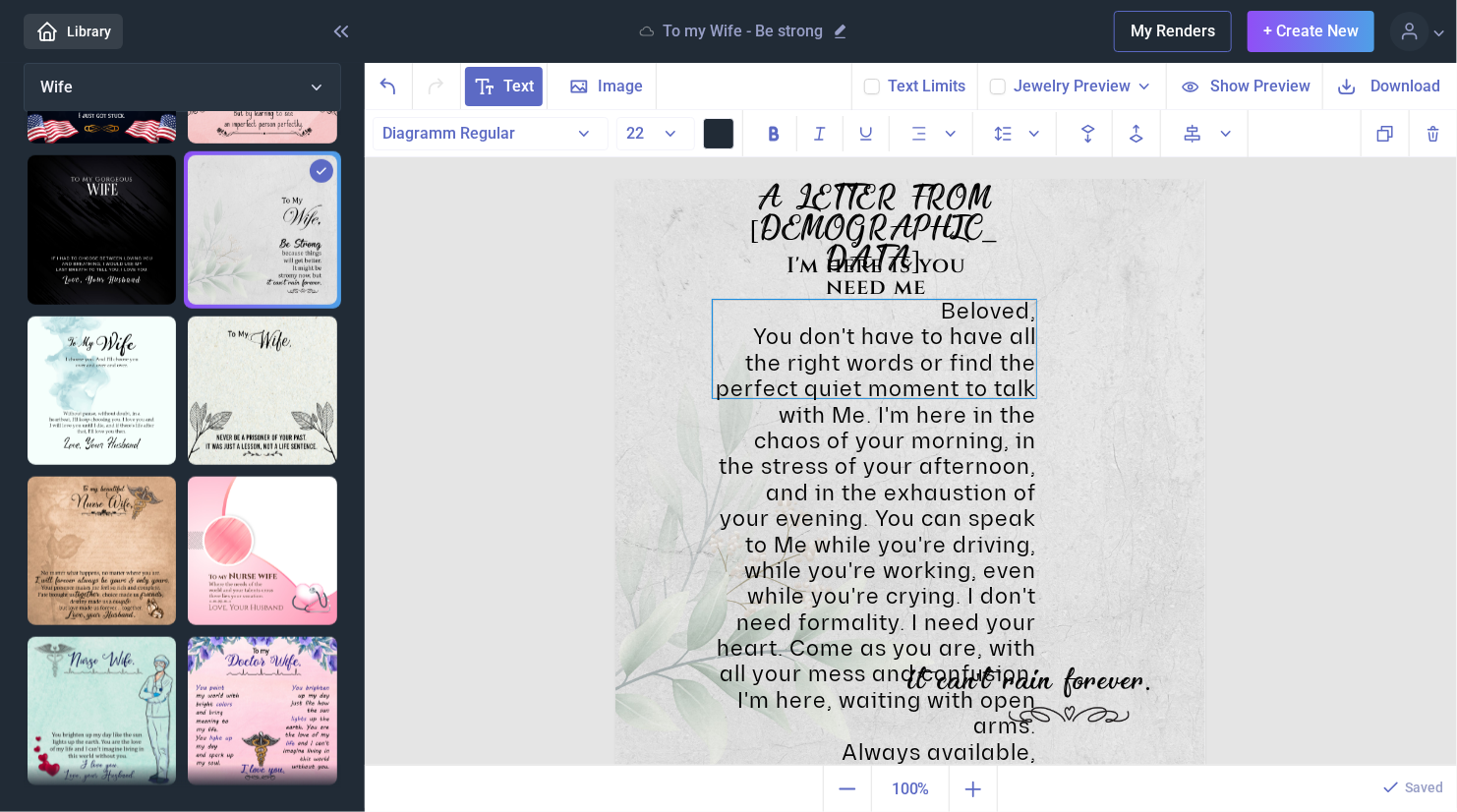 drag, startPoint x: 960, startPoint y: 659, endPoint x: 978, endPoint y: 660, distance: 18.027756 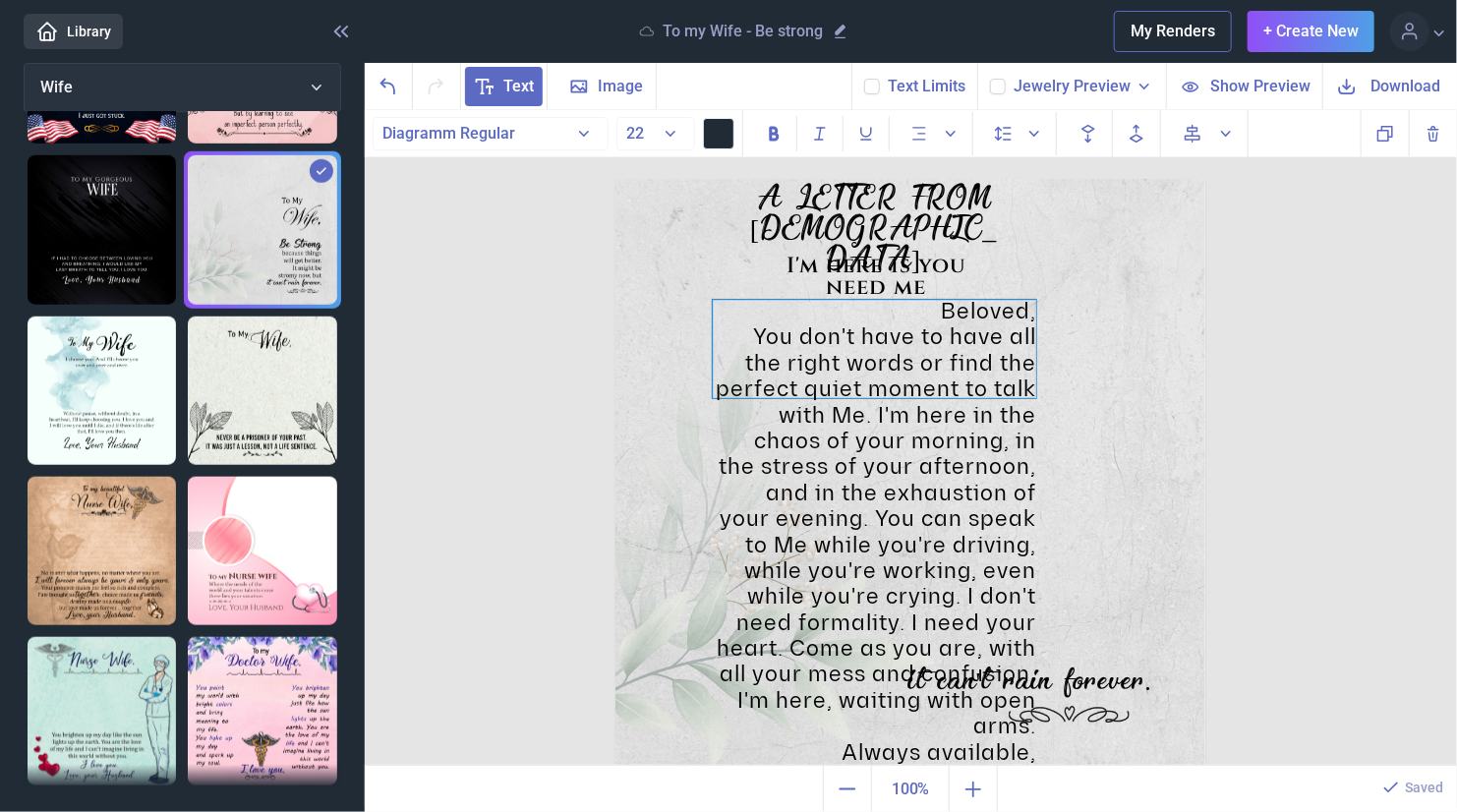 click on "You don't have to have all the right words or find the perfect quiet moment to talk with Me. I'm here in the chaos of your morning, in the stress of your afternoon, and in the exhaustion of your evening. You can speak to Me while you're driving, while you're working, even while you're crying. I don't need formality. I need your heart. Come as you are, with all your mess and confusion. I'm here, waiting with open arms." at bounding box center (874, 533) 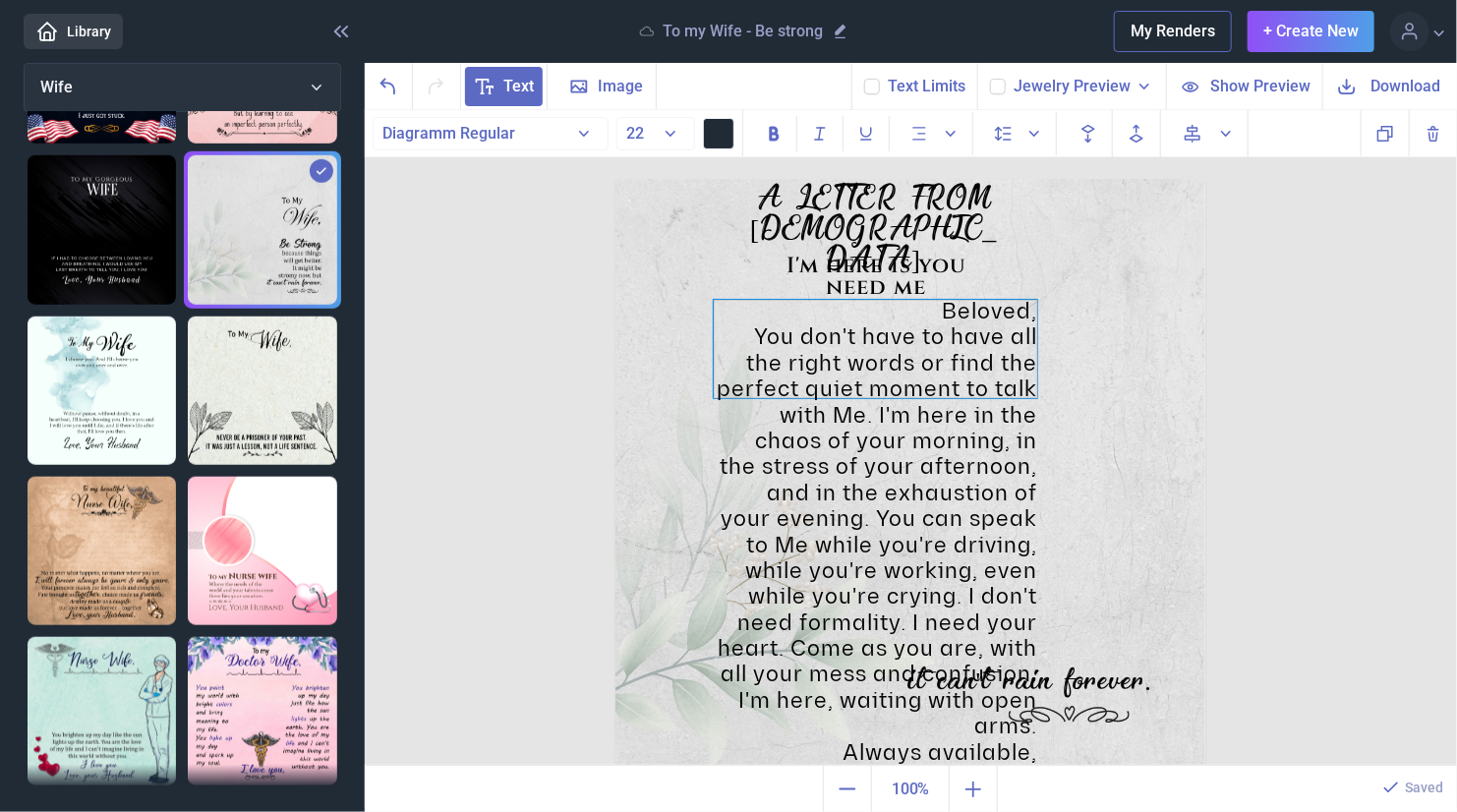 click on "You don't have to have all the right words or find the perfect quiet moment to talk with Me. I'm here in the chaos of your morning, in the stress of your afternoon, and in the exhaustion of your evening. You can speak to Me while you're driving, while you're working, even while you're crying. I don't need formality. I need your heart. Come as you are, with all your mess and confusion. I'm here, waiting with open arms." at bounding box center (875, 533) 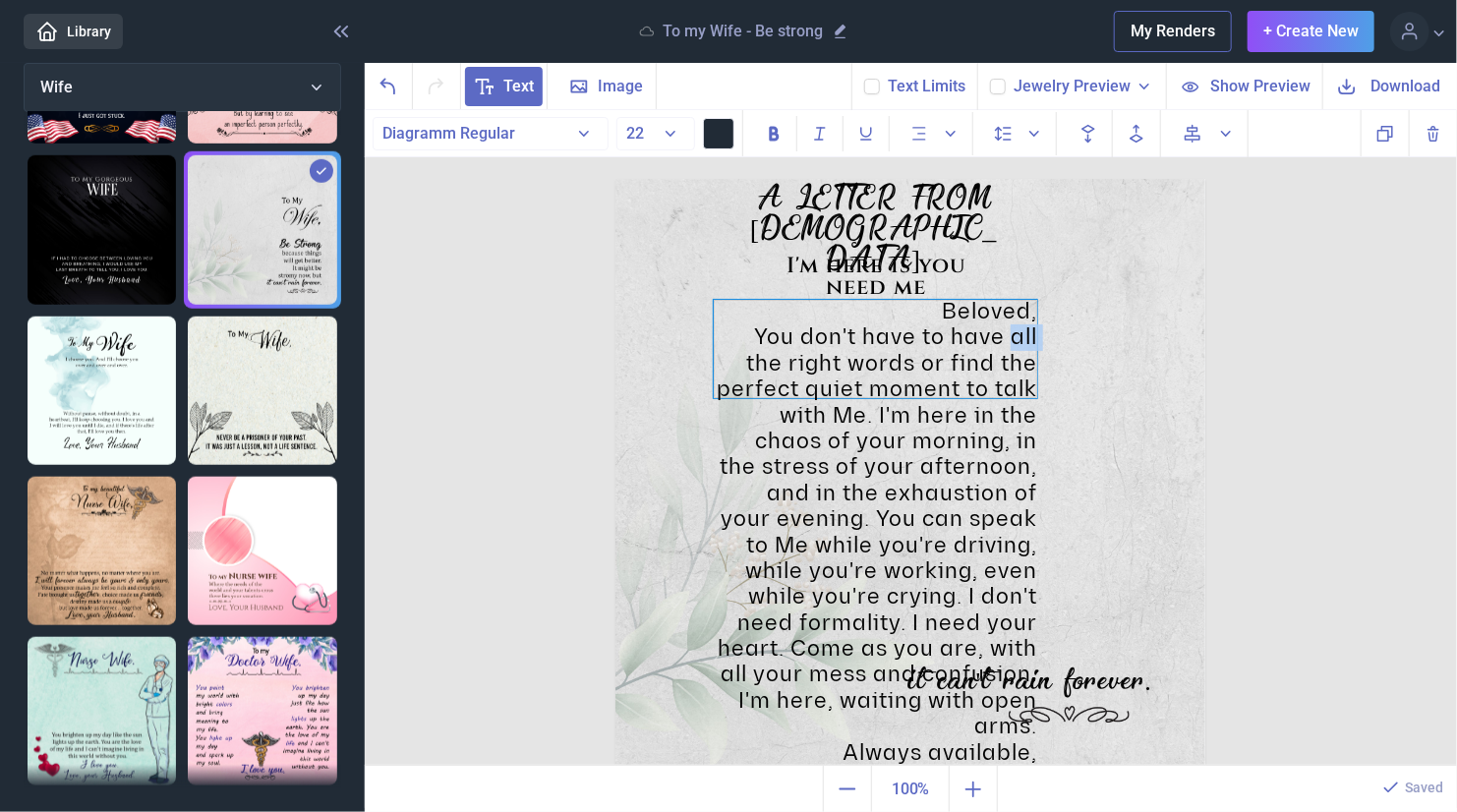 click on "You don't have to have all the right words or find the perfect quiet moment to talk with Me. I'm here in the chaos of your morning, in the stress of your afternoon, and in the exhaustion of your evening. You can speak to Me while you're driving, while you're working, even while you're crying. I don't need formality. I need your heart. Come as you are, with all your mess and confusion. I'm here, waiting with open arms." at bounding box center (875, 533) 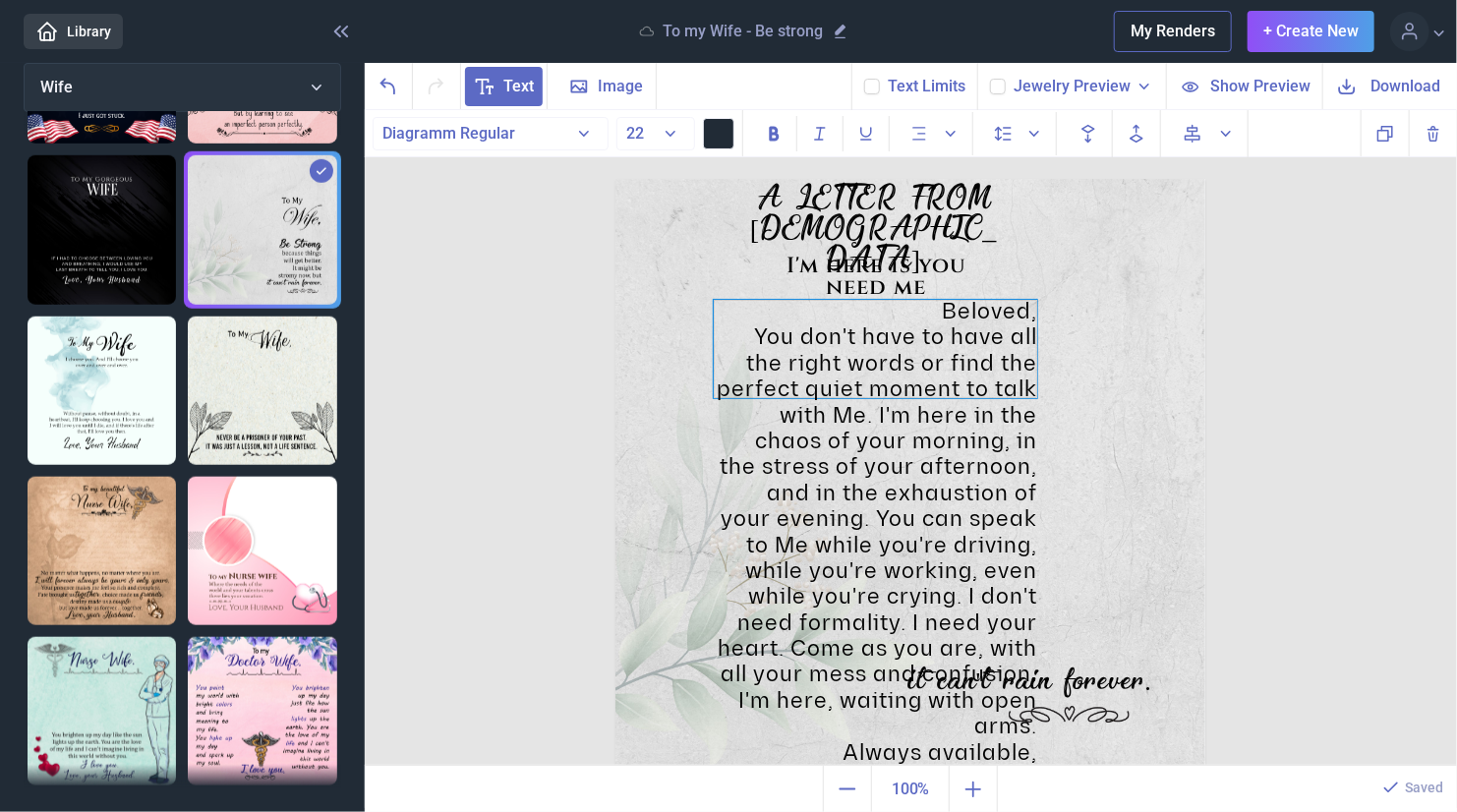 click on "You don't have to have all the right words or find the perfect quiet moment to talk with Me. I'm here in the chaos of your morning, in the stress of your afternoon, and in the exhaustion of your evening. You can speak to Me while you're driving, while you're working, even while you're crying. I don't need formality. I need your heart. Come as you are, with all your mess and confusion. I'm here, waiting with open arms." at bounding box center [875, 533] 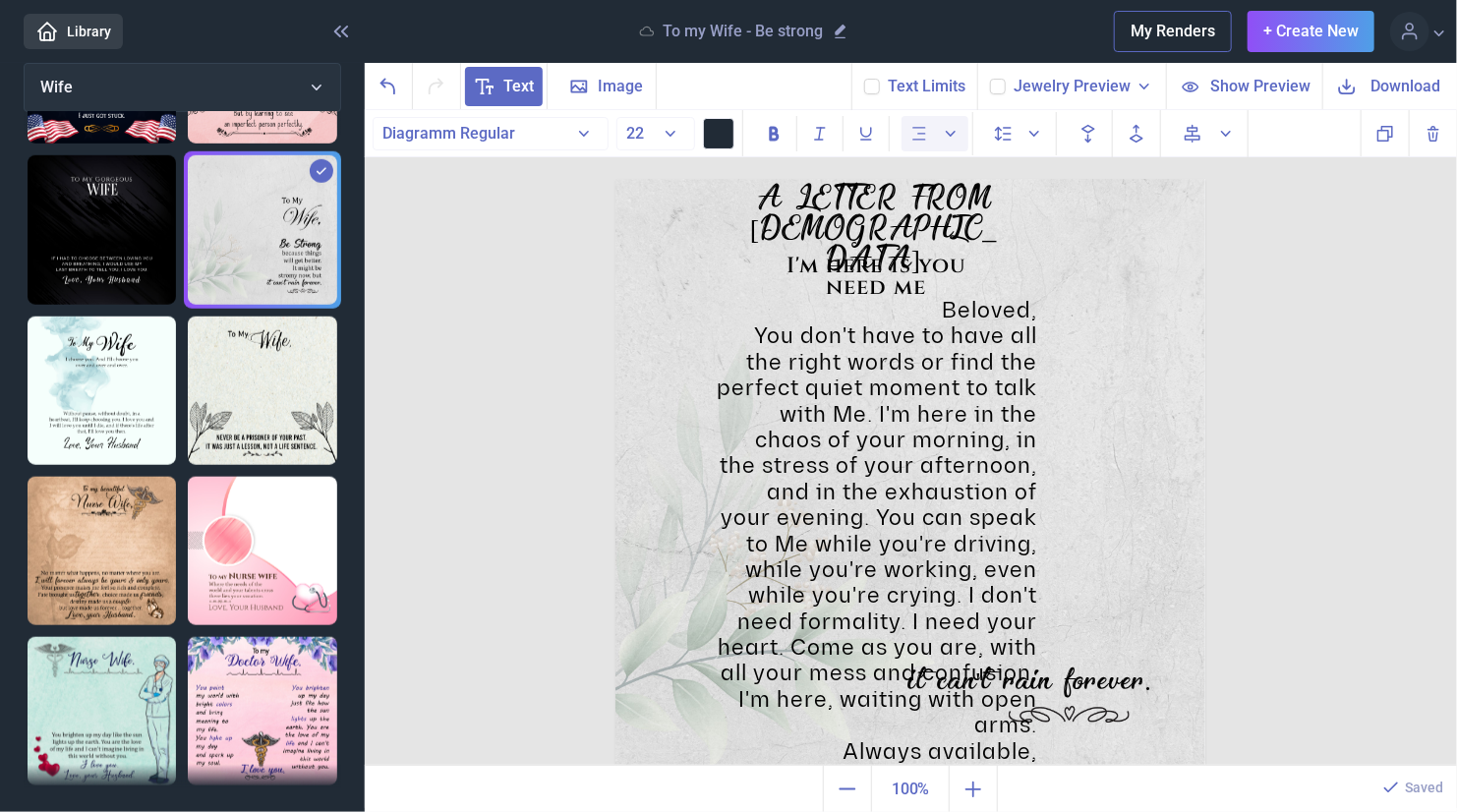 click 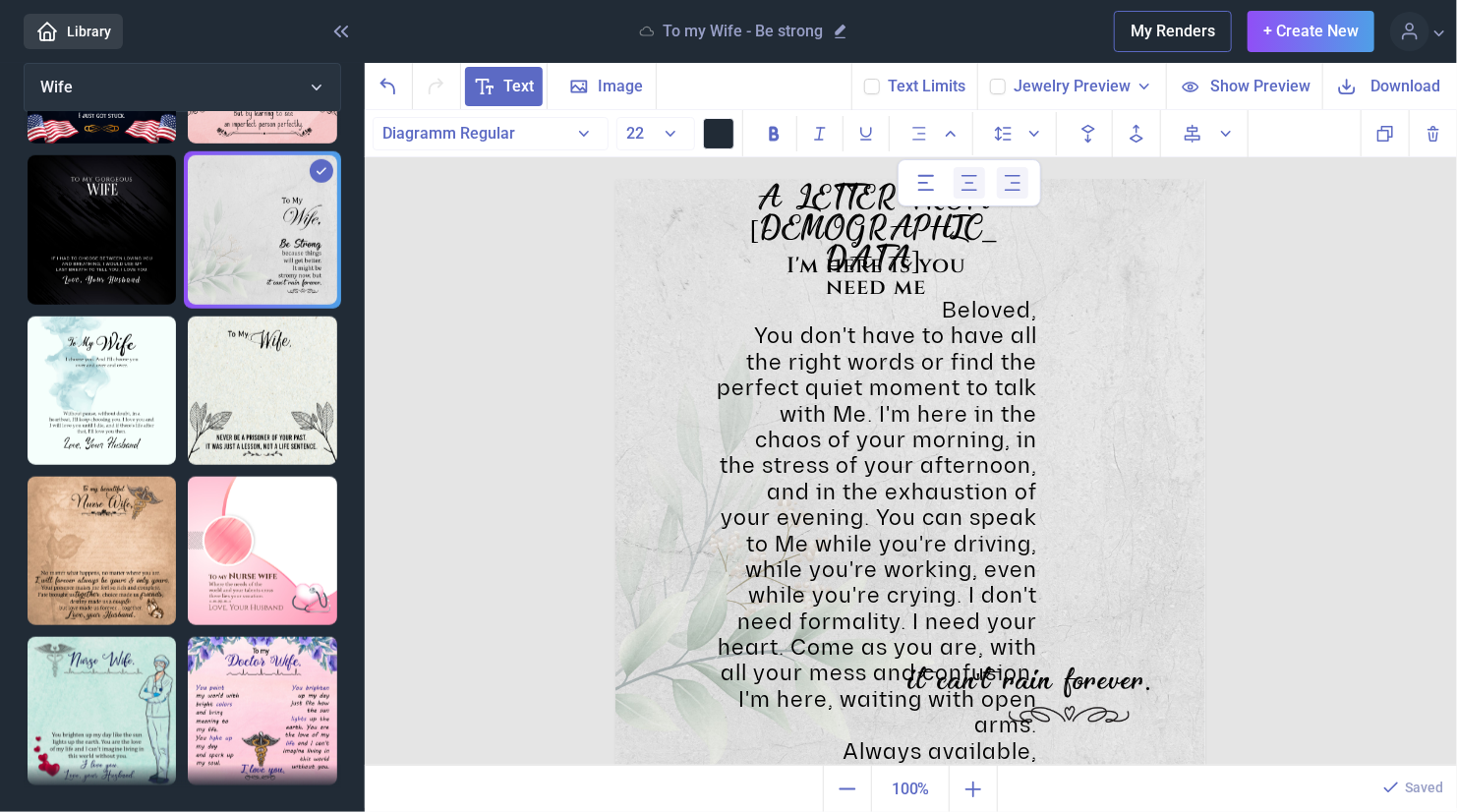 click 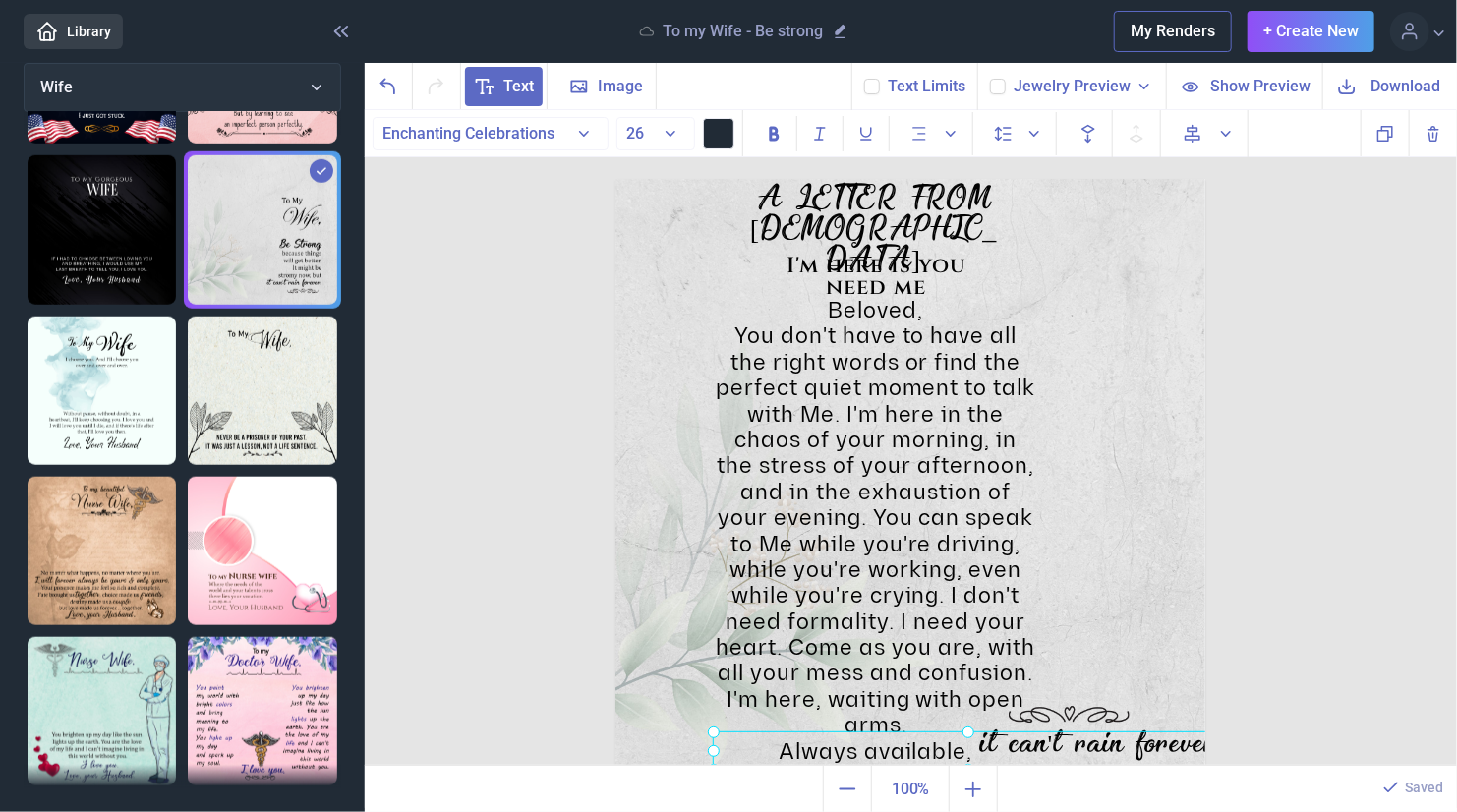 drag, startPoint x: 1044, startPoint y: 689, endPoint x: 1116, endPoint y: 751, distance: 95.01579 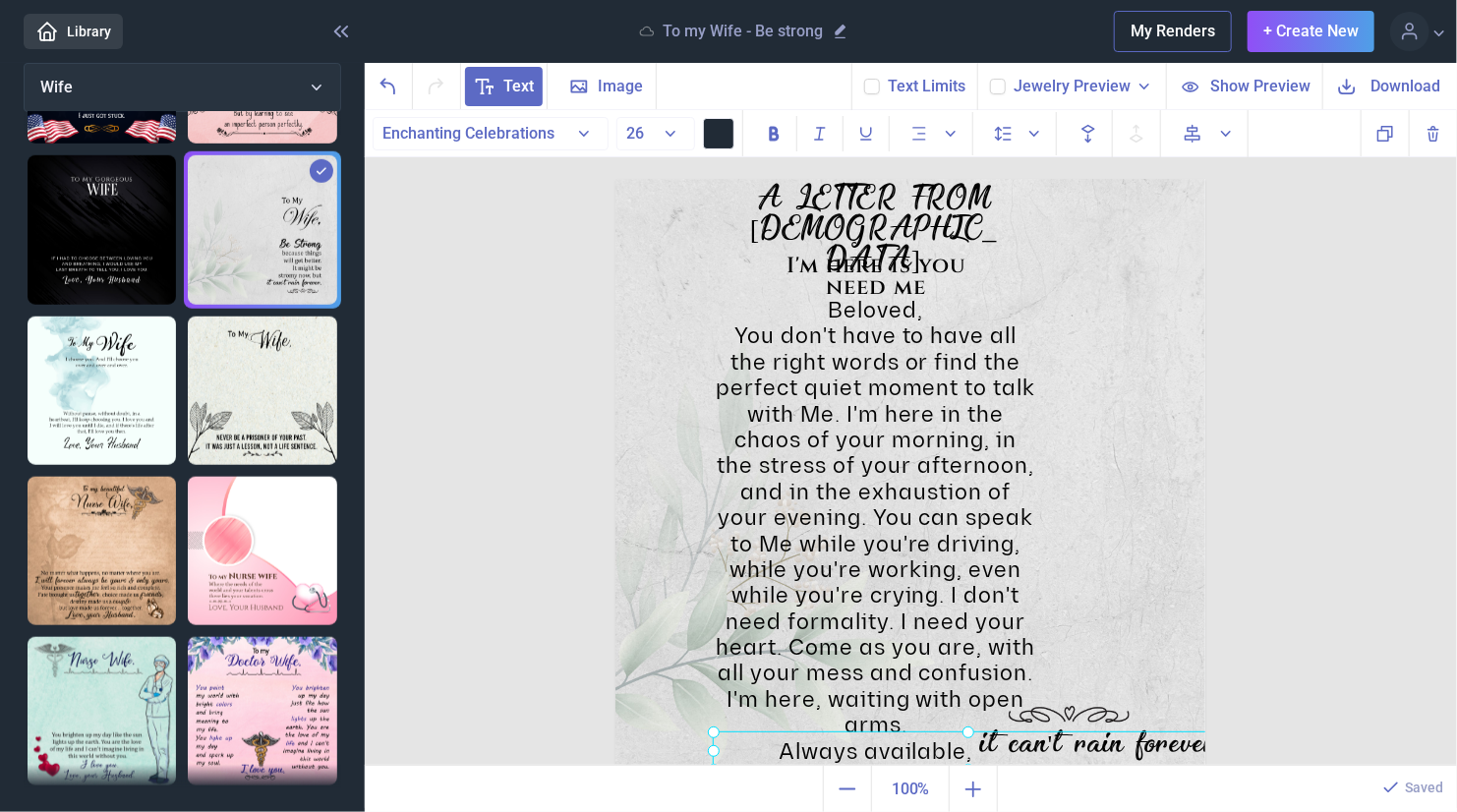 click on "it can't rain forever." at bounding box center [615, 179] 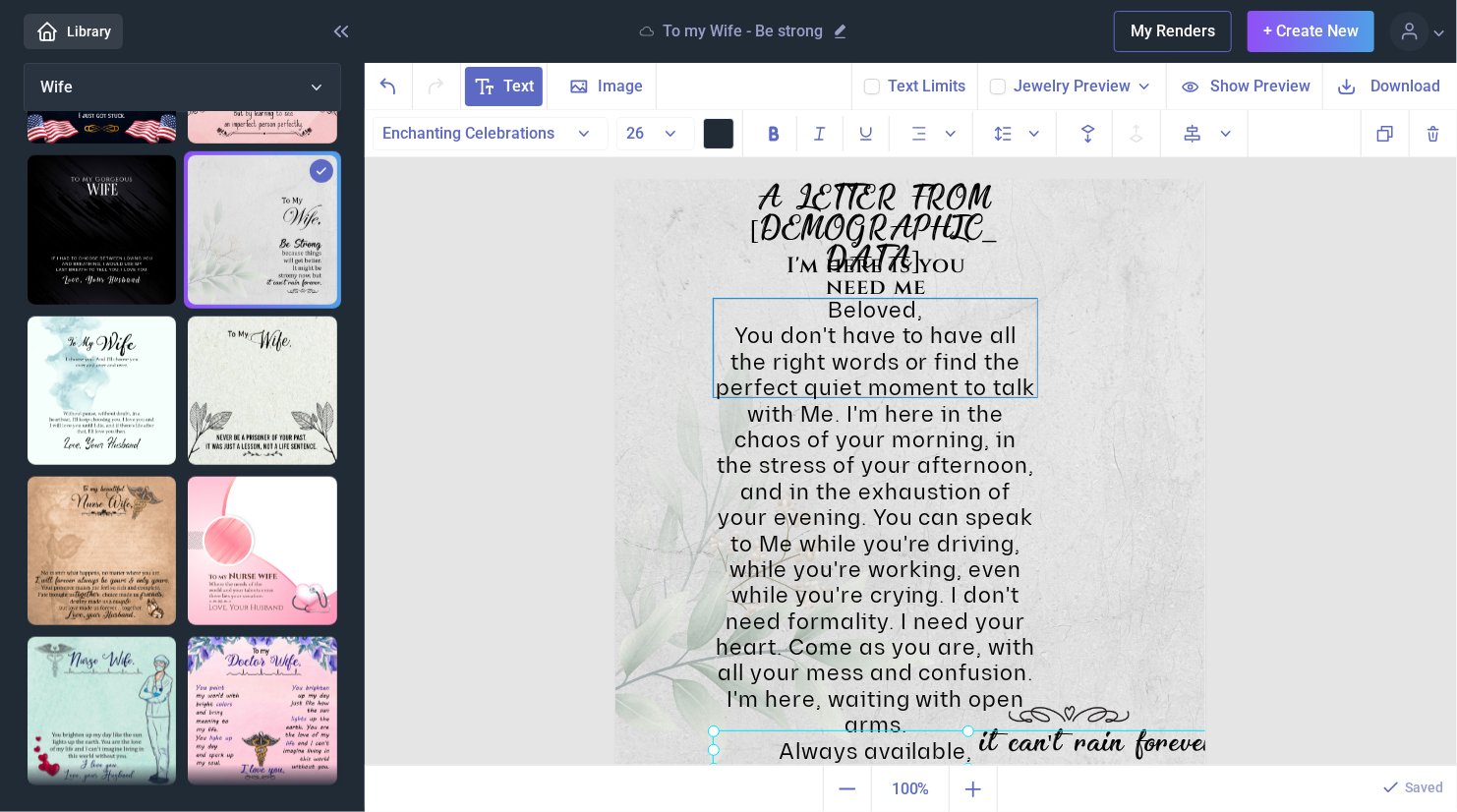 click on "You don't have to have all the right words or find the perfect quiet moment to talk with Me. I'm here in the chaos of your morning, in the stress of your afternoon, and in the exhaustion of your evening. You can speak to Me while you're driving, while you're working, even while you're crying. I don't need formality. I need your heart. Come as you are, with all your mess and confusion. I'm here, waiting with open arms." at bounding box center [875, 532] 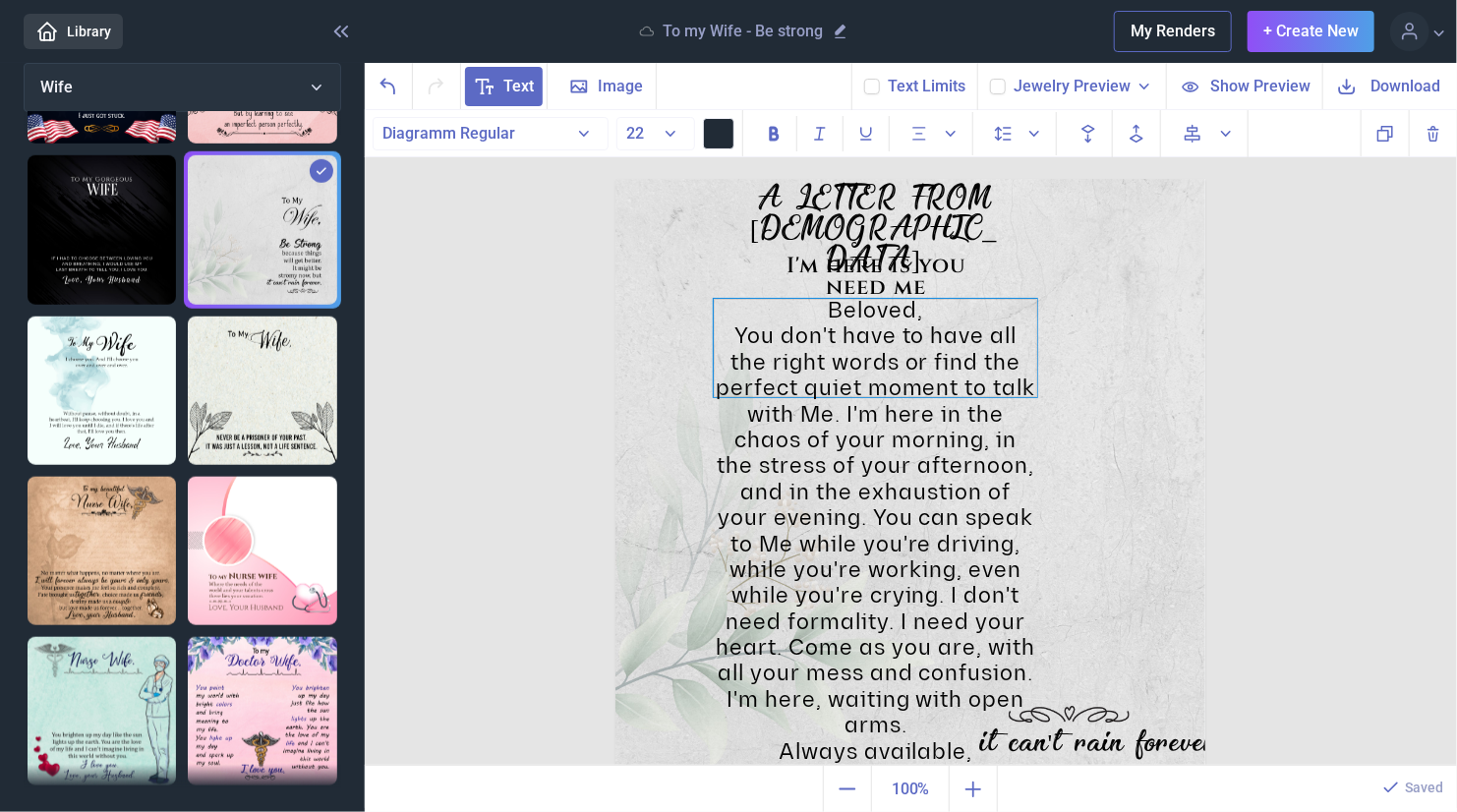 click on "You don't have to have all the right words or find the perfect quiet moment to talk with Me. I'm here in the chaos of your morning, in the stress of your afternoon, and in the exhaustion of your evening. You can speak to Me while you're driving, while you're working, even while you're crying. I don't need formality. I need your heart. Come as you are, with all your mess and confusion. I'm here, waiting with open arms." at bounding box center [875, 532] 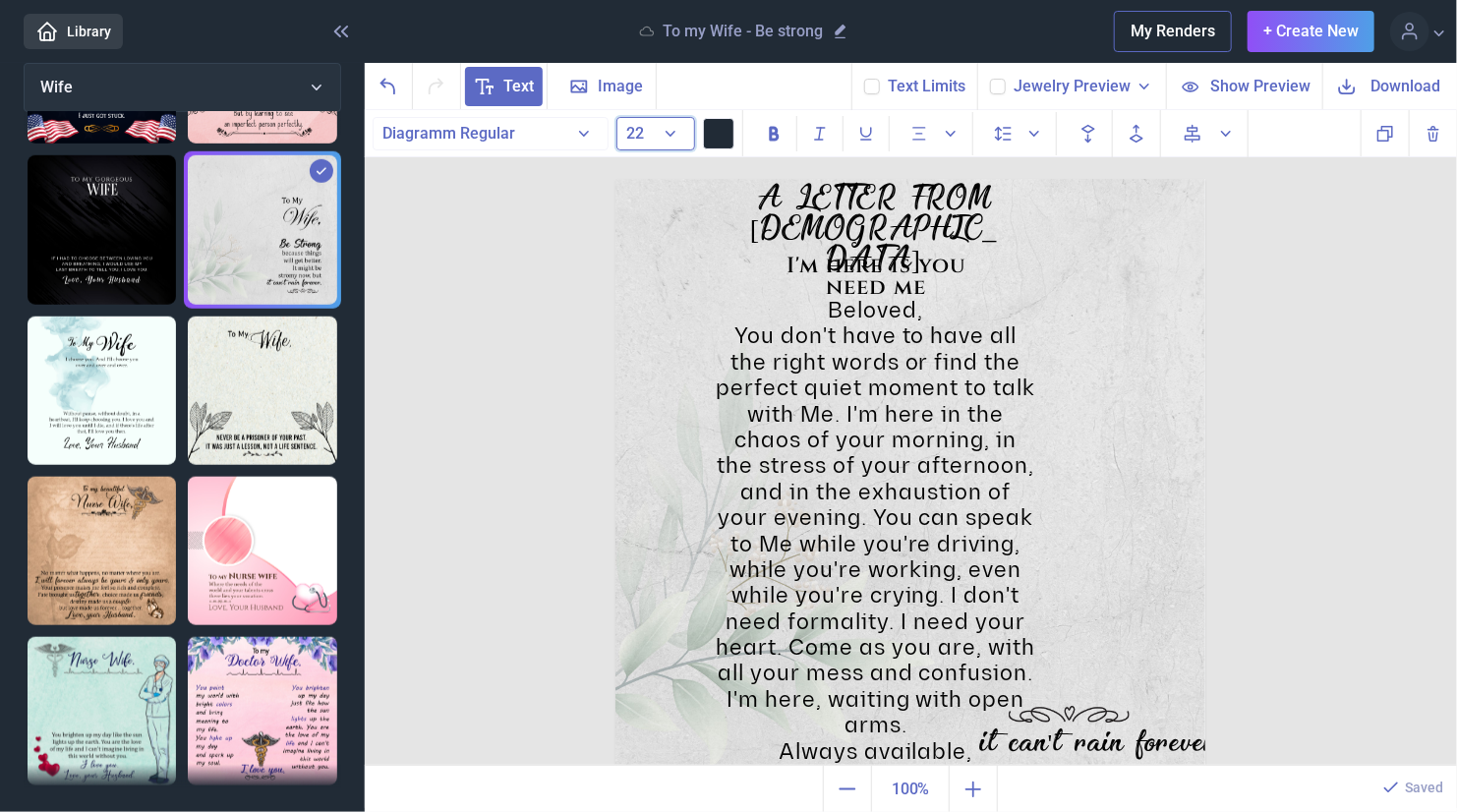 click on "22" at bounding box center (656, 134) 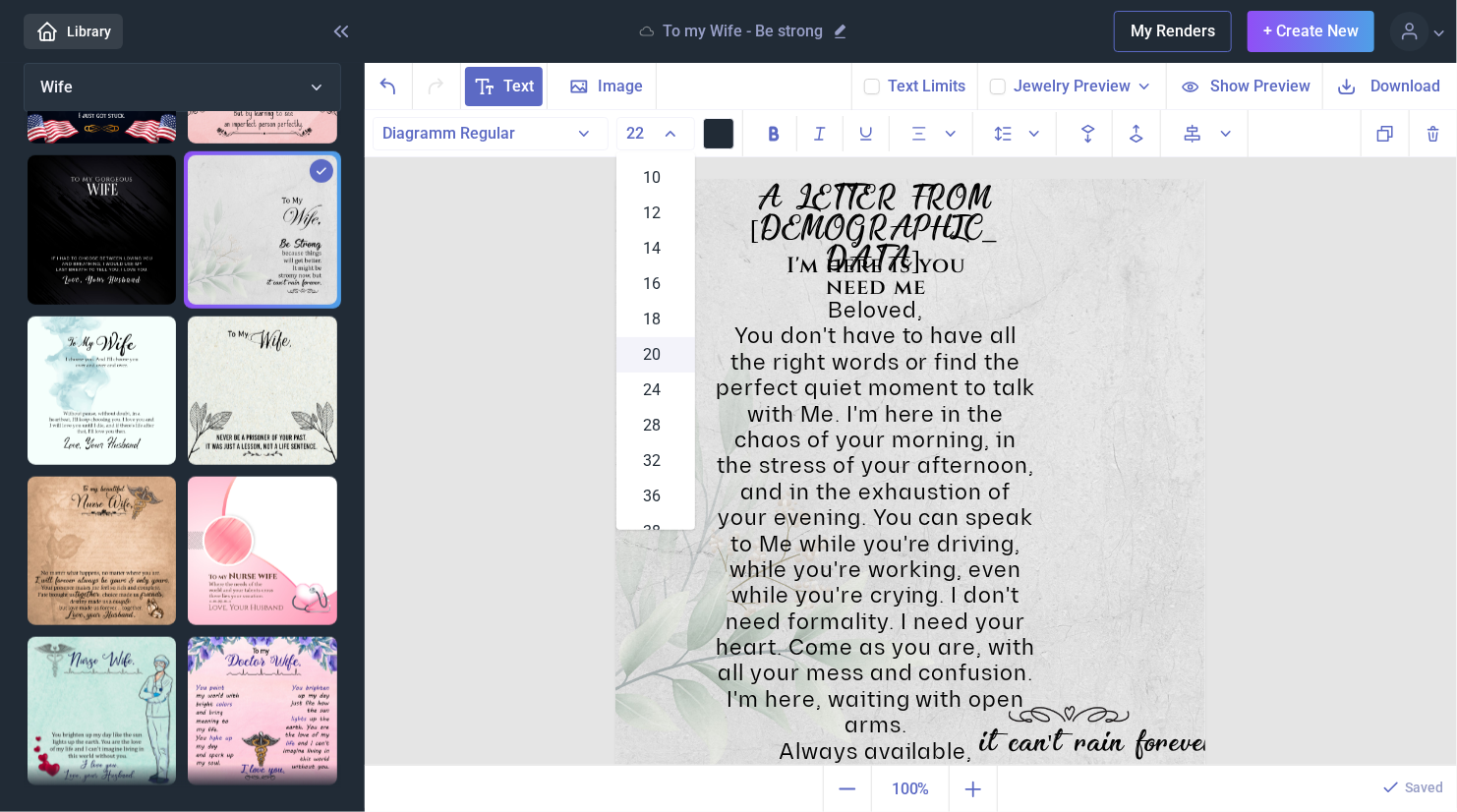 click on "20" at bounding box center (653, 355) 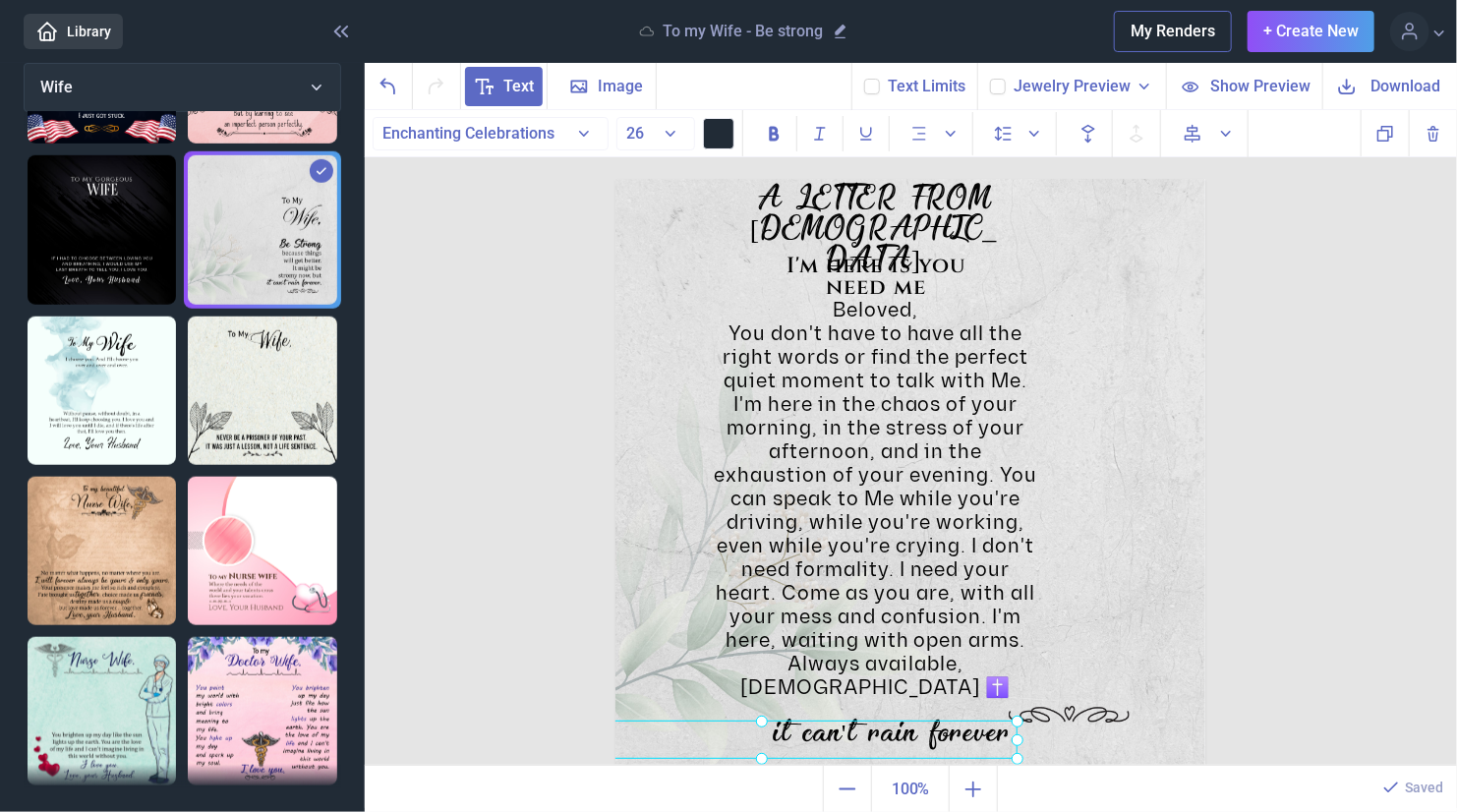 drag, startPoint x: 1059, startPoint y: 749, endPoint x: 852, endPoint y: 739, distance: 207.24141 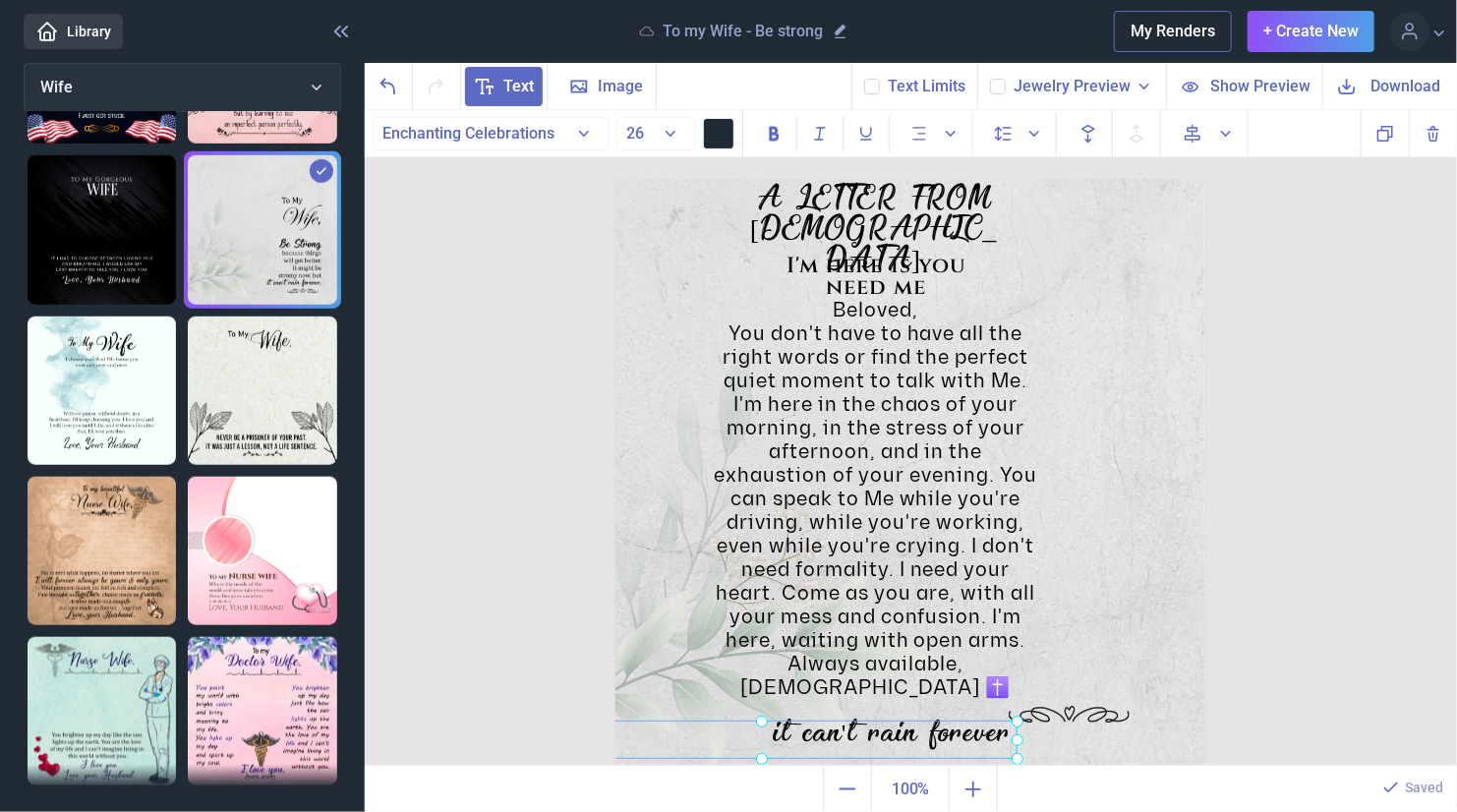 click on "it can't rain forever." at bounding box center (615, 179) 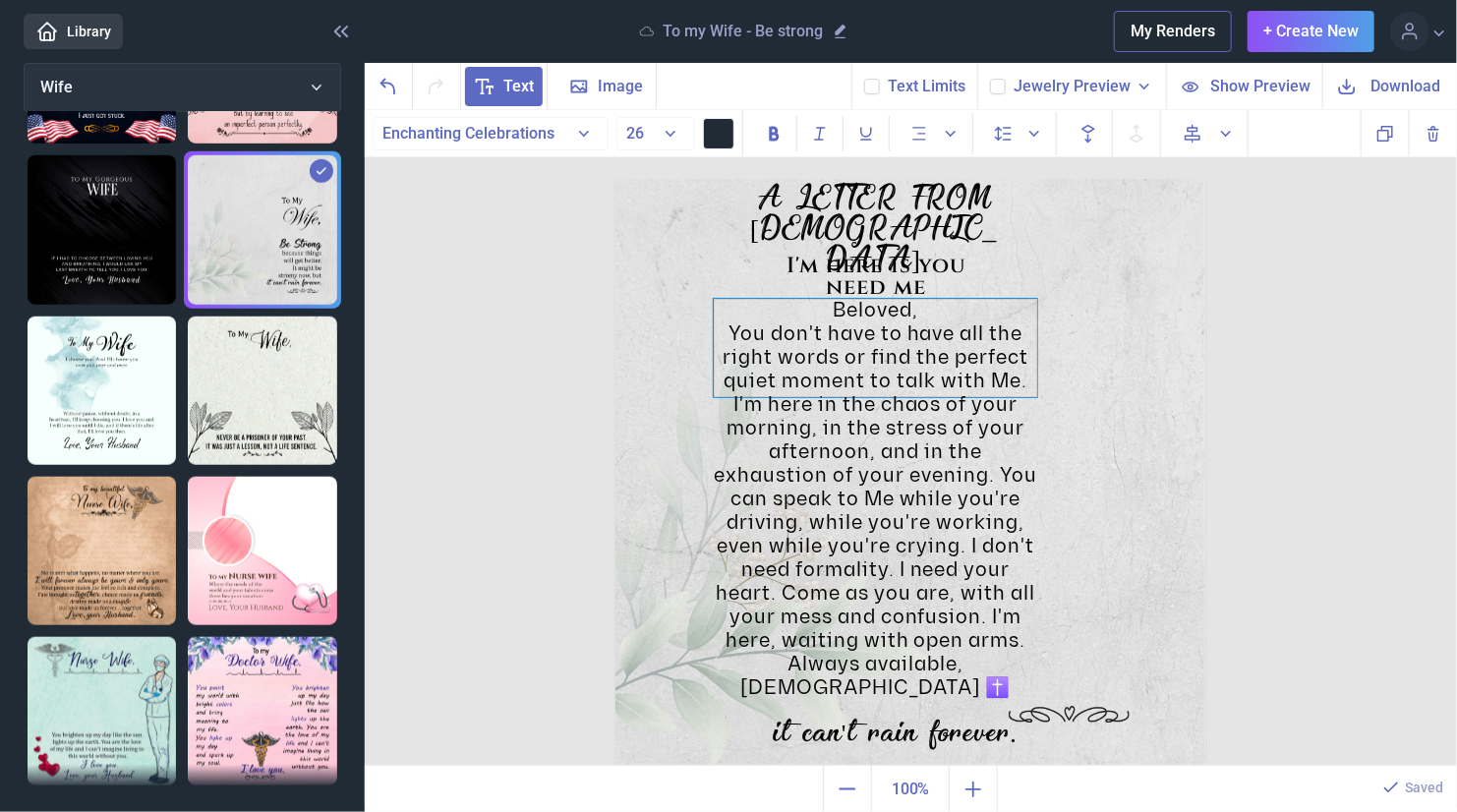 drag, startPoint x: 1054, startPoint y: 718, endPoint x: 927, endPoint y: 708, distance: 127.39309 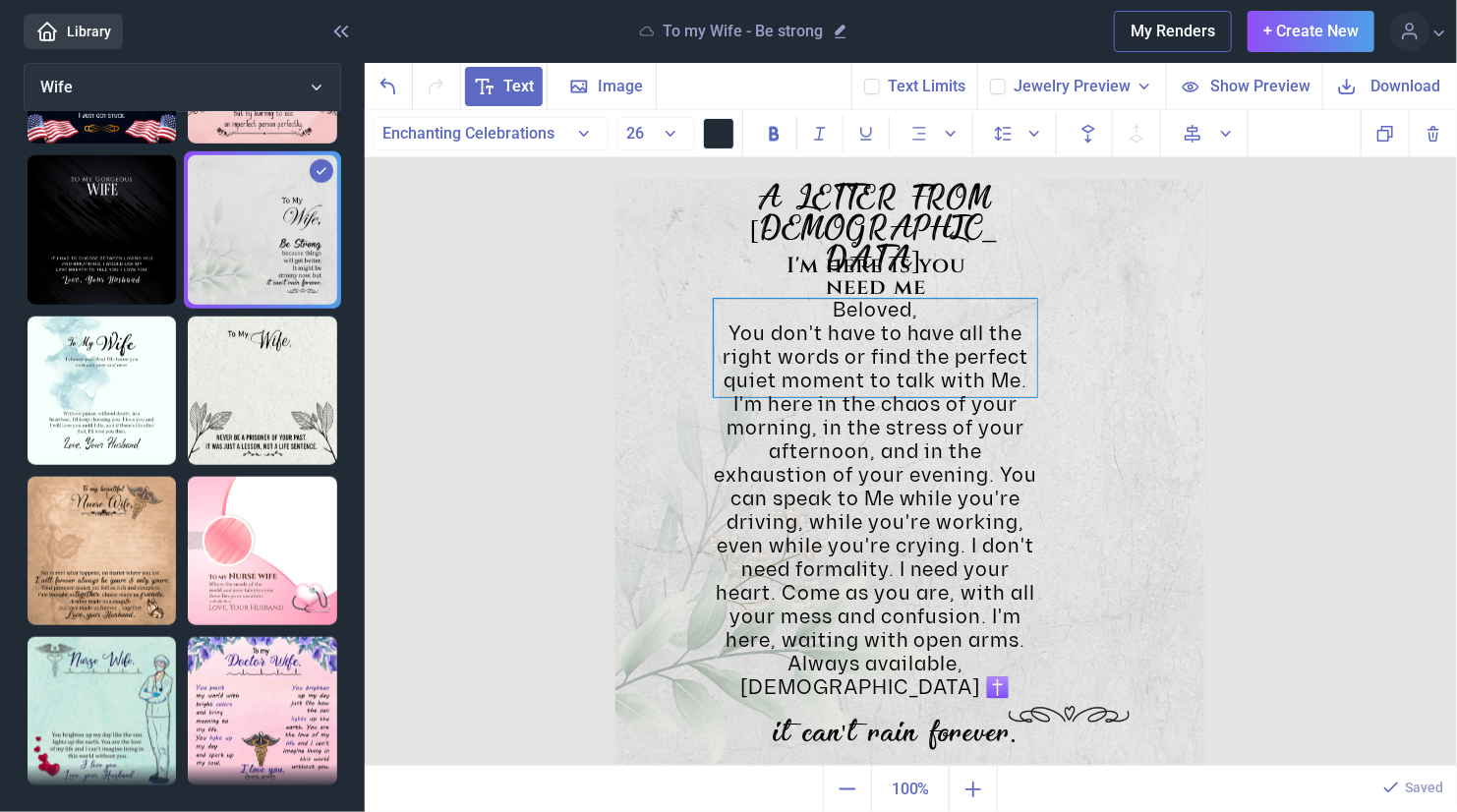 click on "I'm here is you need me       Wife,       A LETTER FROM [DEMOGRAPHIC_DATA][PERSON_NAME], You don't have to have all the right words or find the perfect quiet moment to talk with Me. I'm here in the chaos of your morning, in the stress of your afternoon, and in the exhaustion of your evening. You can speak to Me while you're driving, while you're working, even while you're crying. I don't need formality. I need your heart. Come as you are, with all your mess and confusion. I'm here, waiting with open arms.
Always available,
[DEMOGRAPHIC_DATA] ✝️
it can't rain forever." at bounding box center [910, 474] 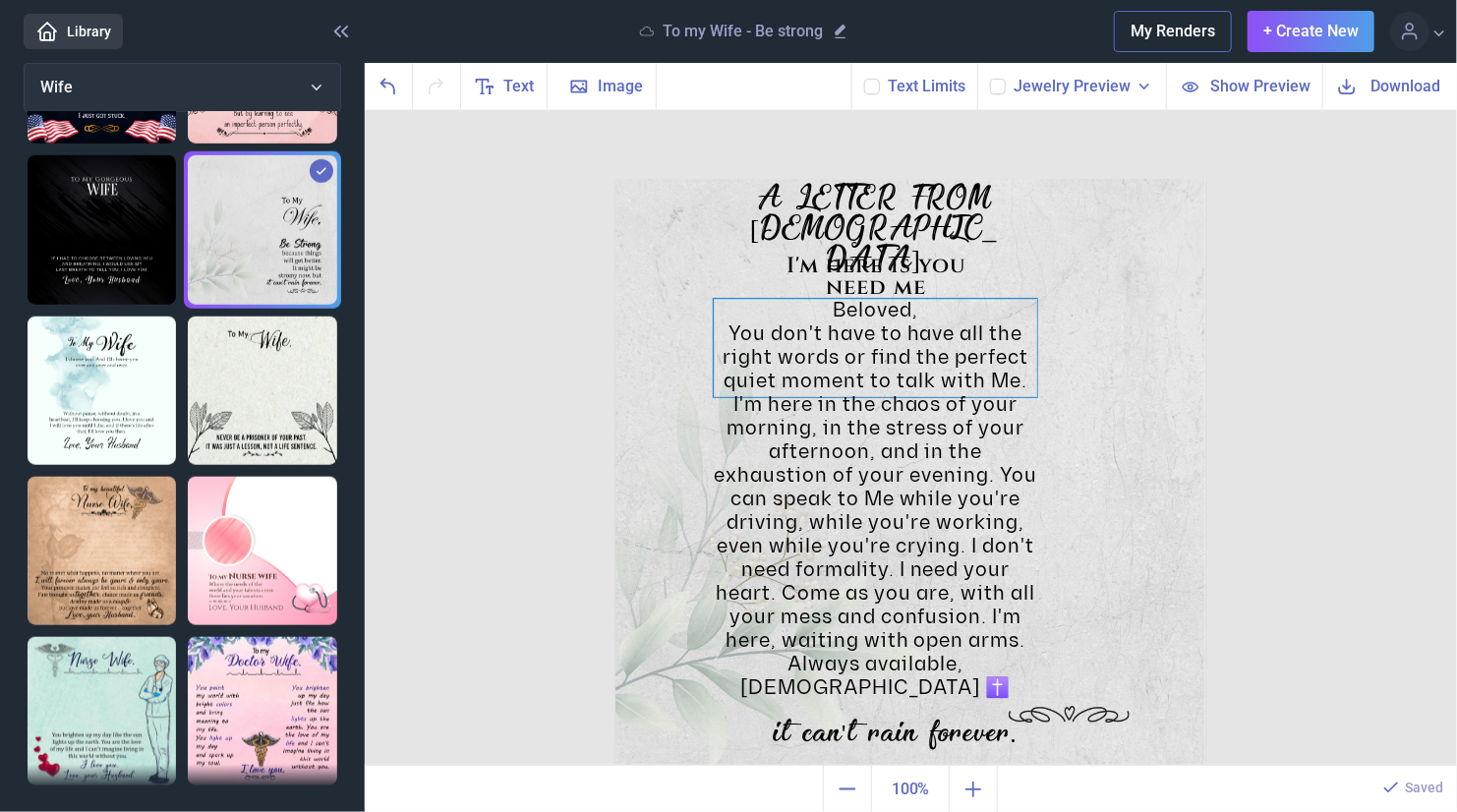 drag, startPoint x: 1037, startPoint y: 718, endPoint x: 1017, endPoint y: 716, distance: 20.099751 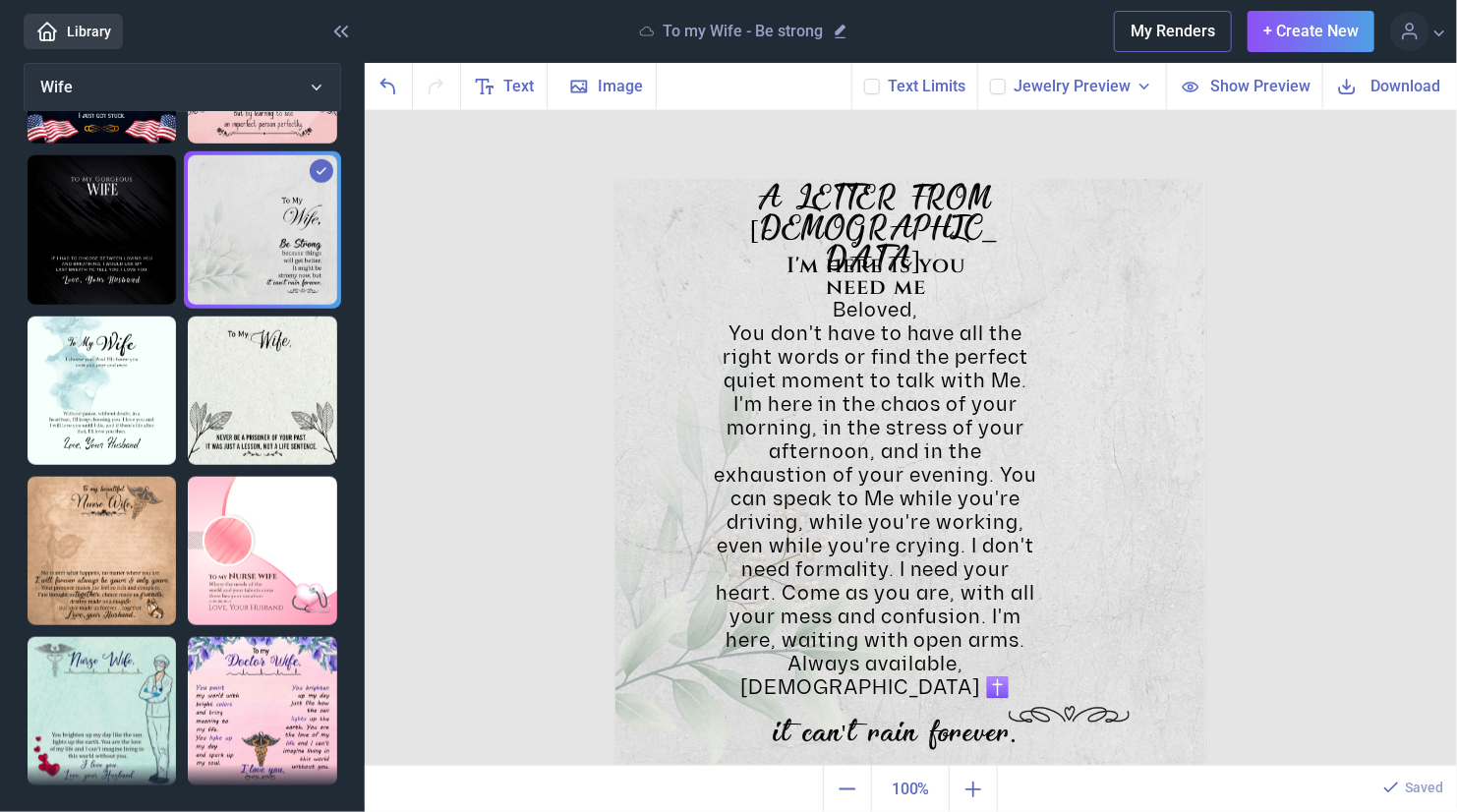 click at bounding box center (910, 474) 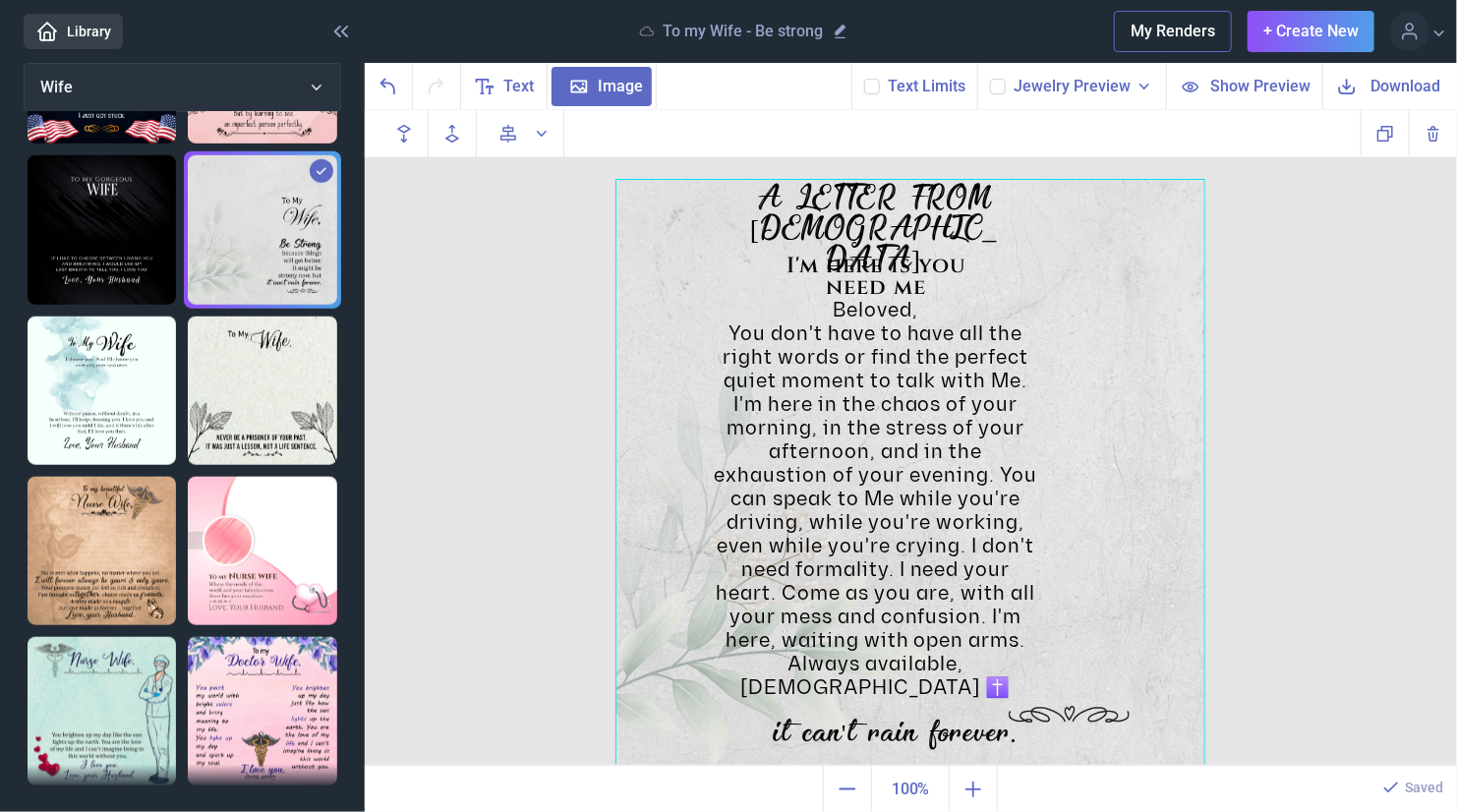 click at bounding box center [910, 474] 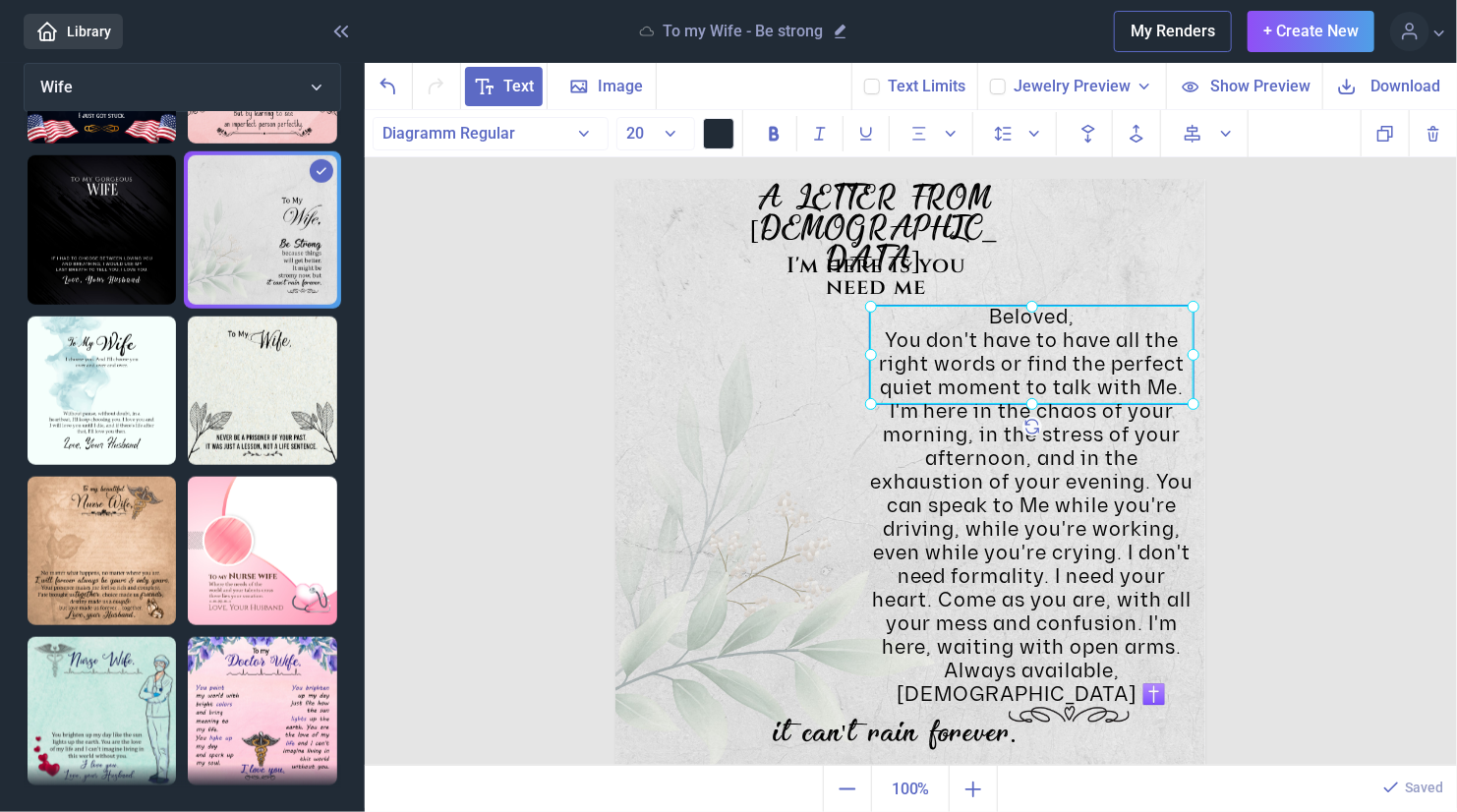 drag, startPoint x: 888, startPoint y: 554, endPoint x: 1044, endPoint y: 561, distance: 156.157 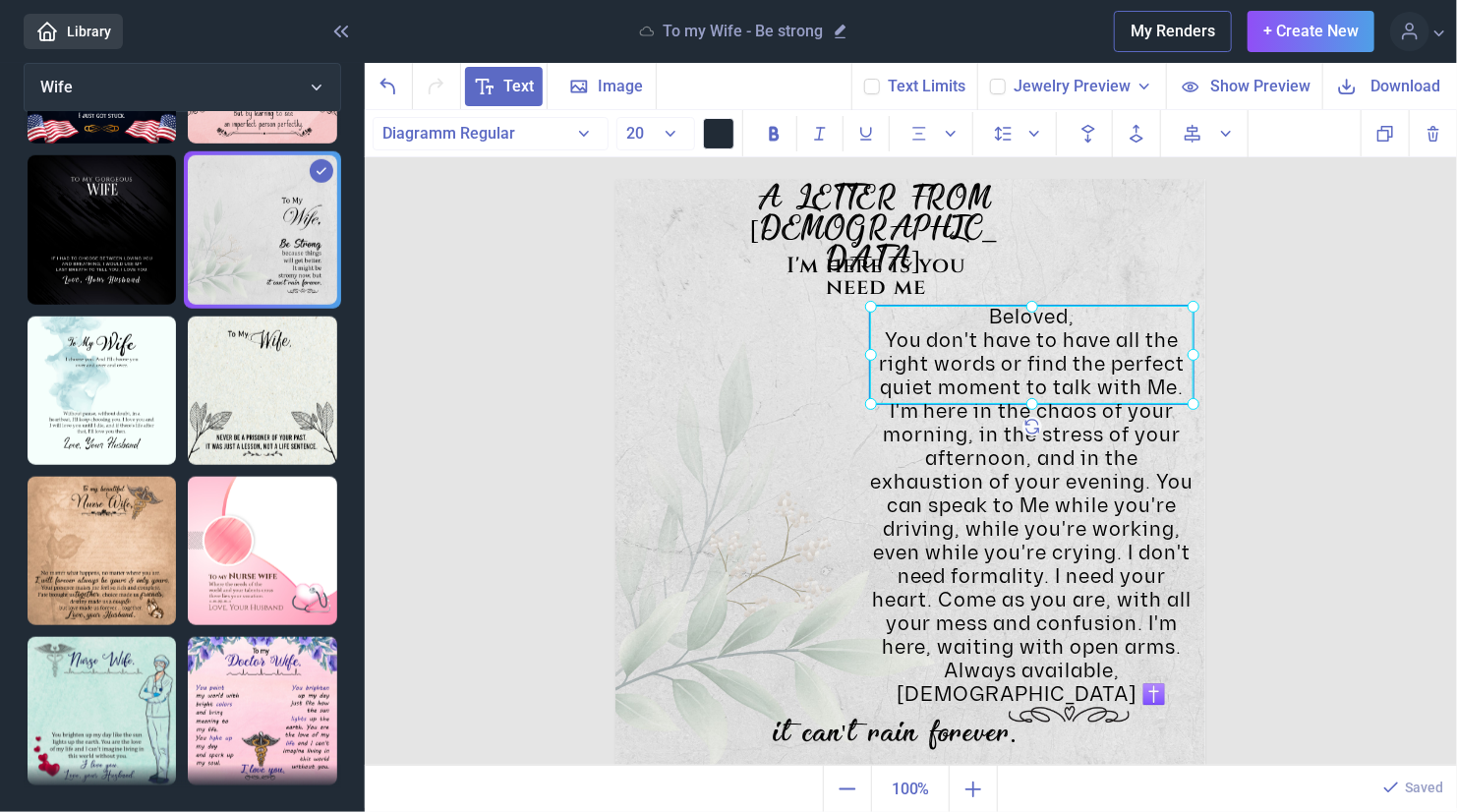 click on "You don't have to have all the right words or find the perfect quiet moment to talk with Me. I'm here in the chaos of your morning, in the stress of your afternoon, and in the exhaustion of your evening. You can speak to Me while you're driving, while you're working, even while you're crying. I don't need formality. I need your heart. Come as you are, with all your mess and confusion. I'm here, waiting with open arms." at bounding box center (1031, 494) 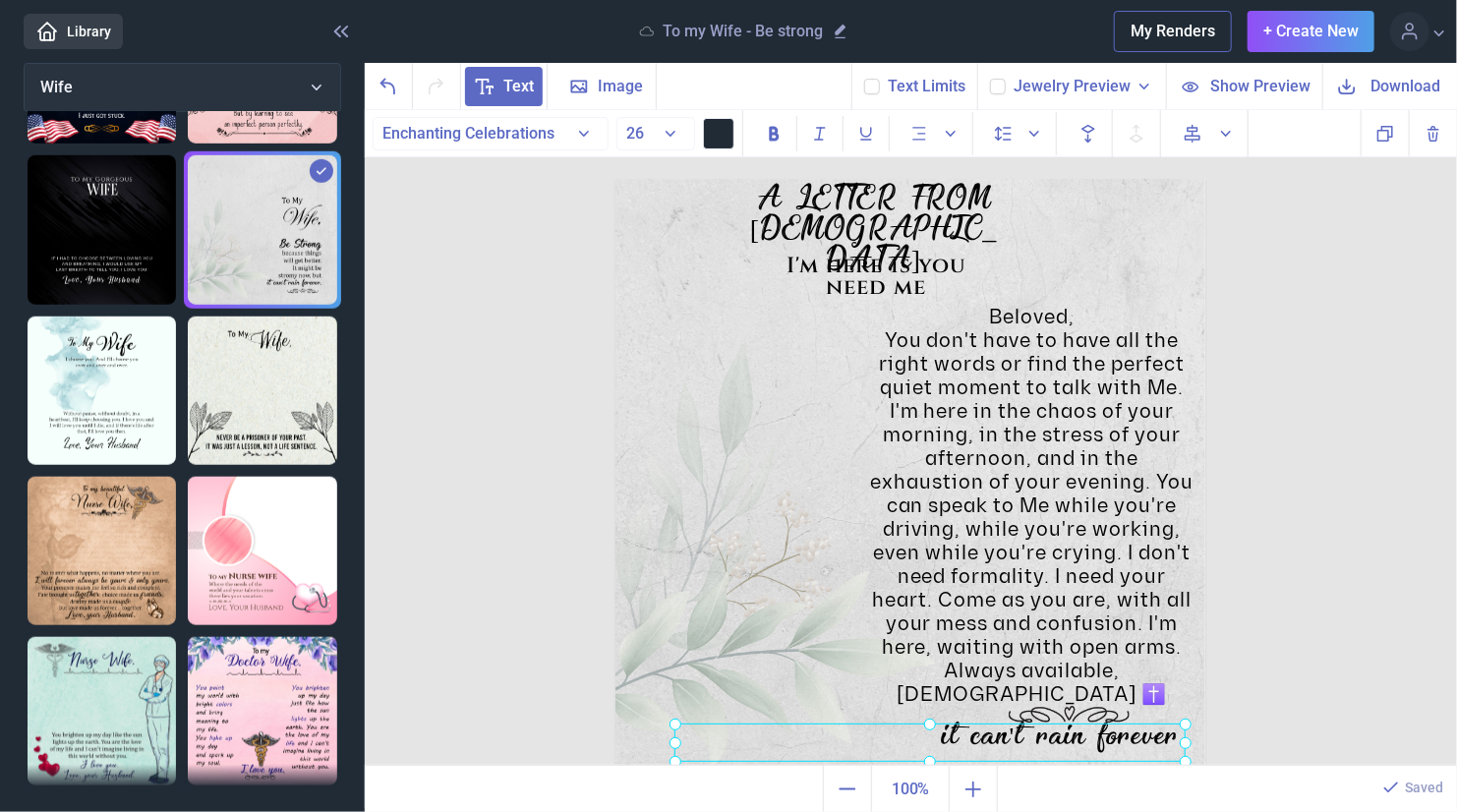 drag, startPoint x: 881, startPoint y: 741, endPoint x: 1049, endPoint y: 744, distance: 168.0268 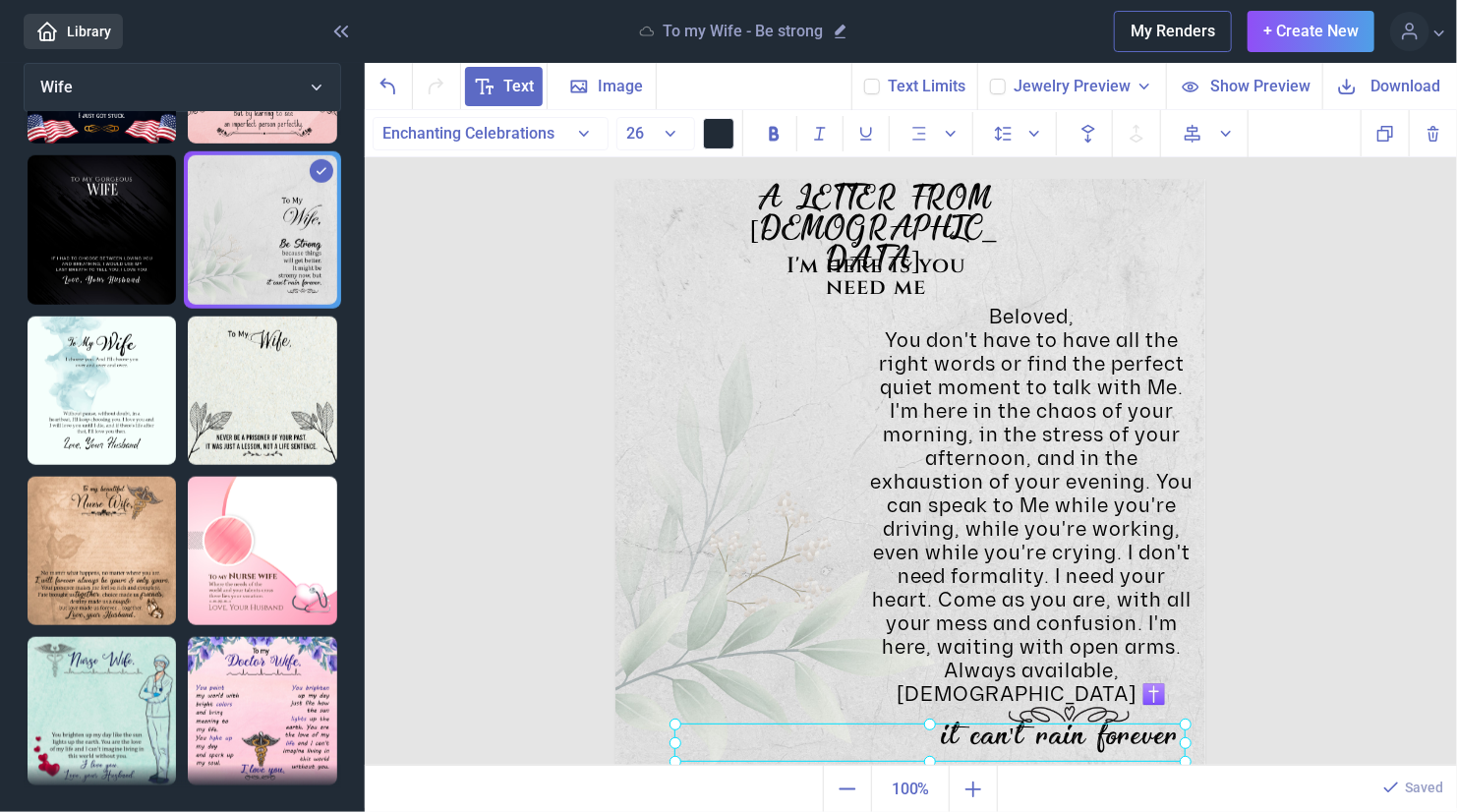click on "it can't rain forever." at bounding box center (615, 179) 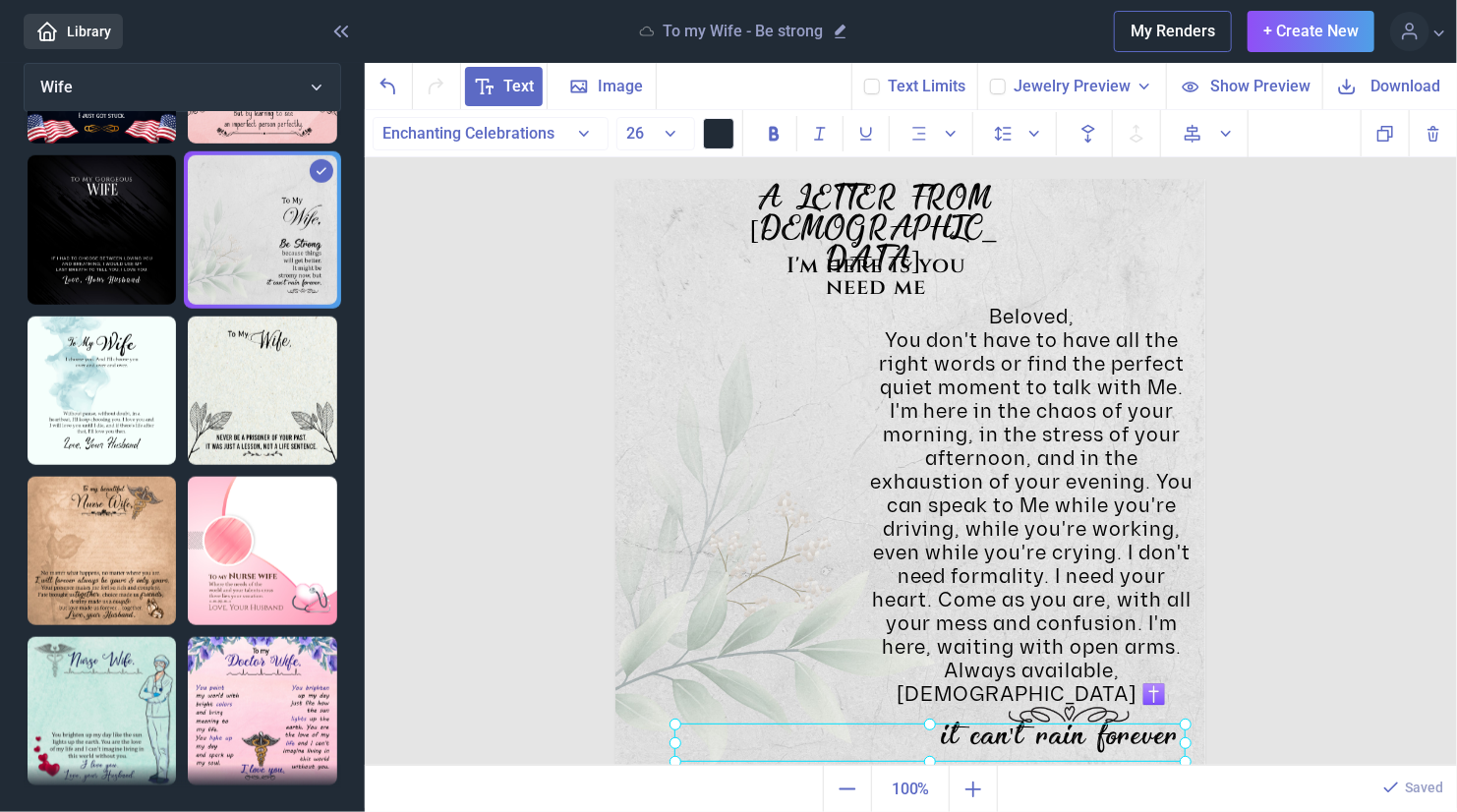 click at bounding box center [930, 742] 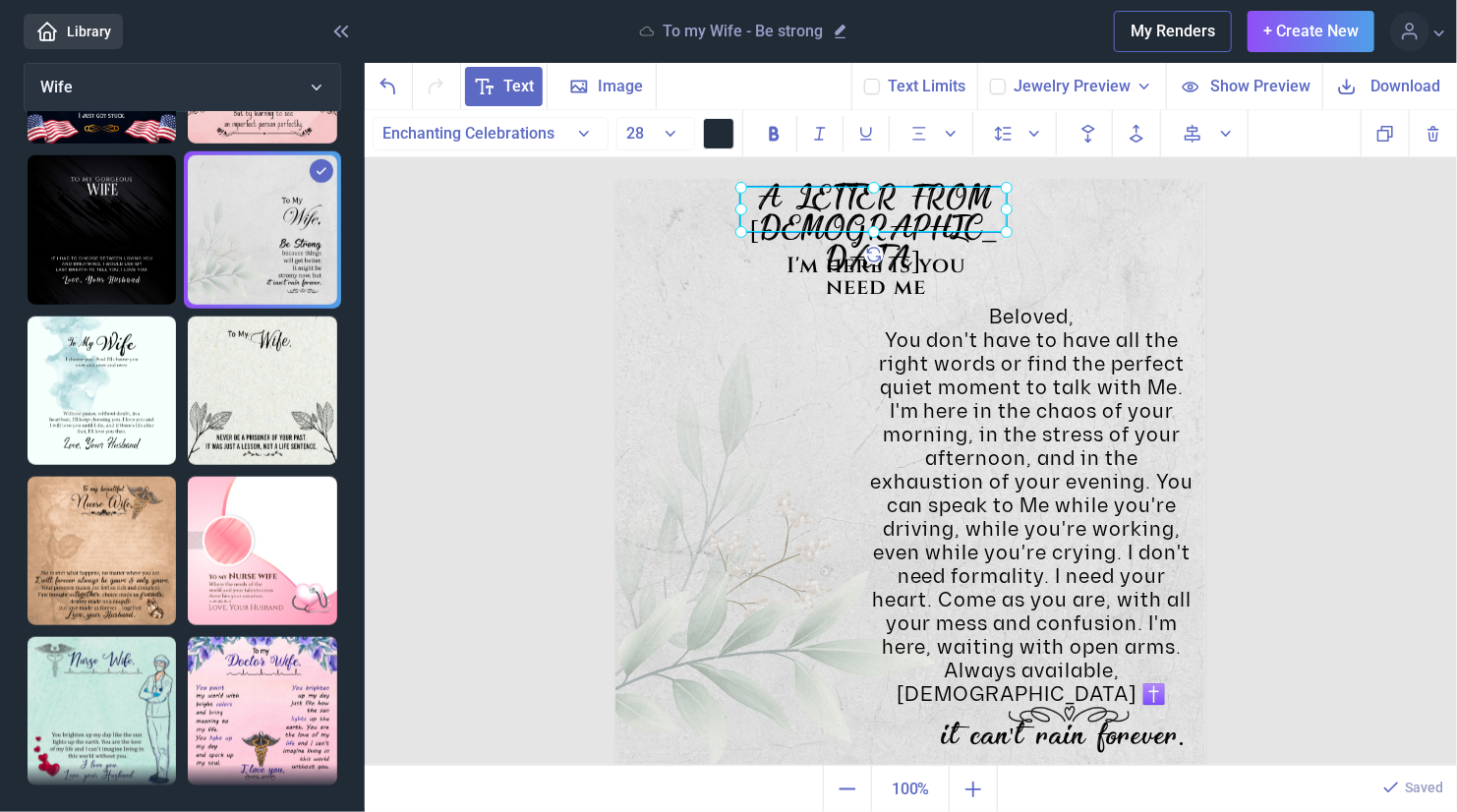 click on "A LETTER FROM [DEMOGRAPHIC_DATA]" at bounding box center (615, 179) 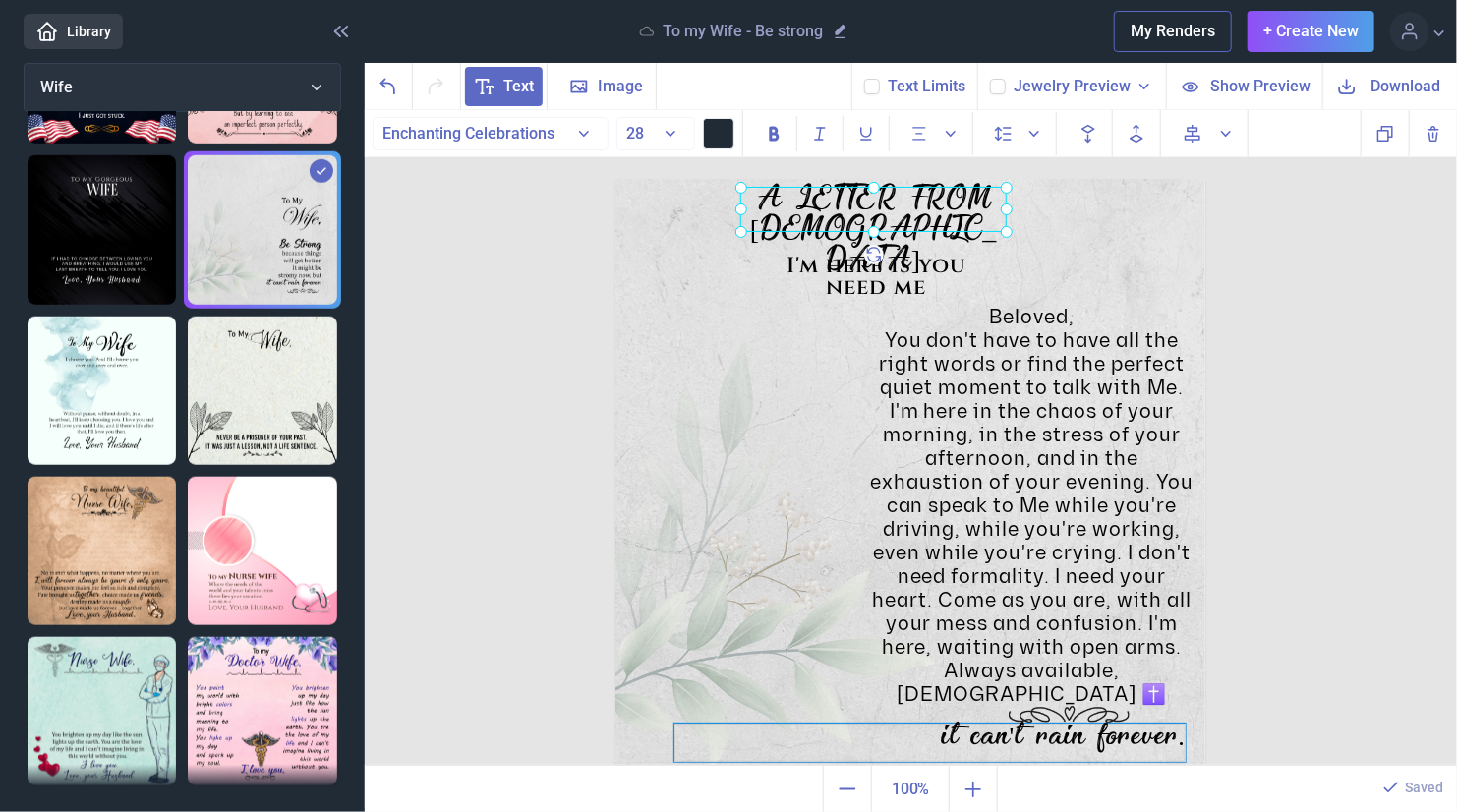 click on "it can't rain forever." at bounding box center [910, 179] 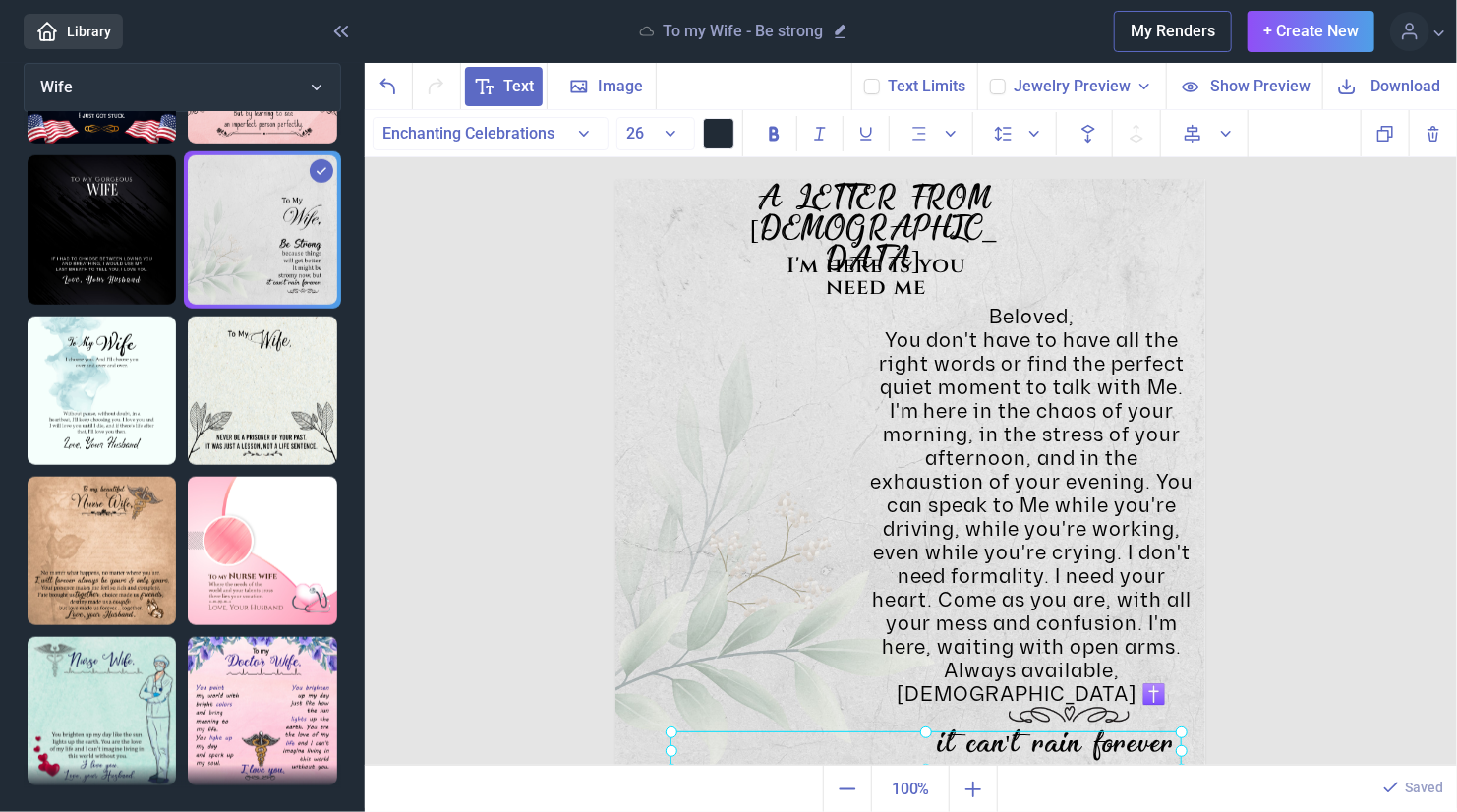 click at bounding box center [926, 750] 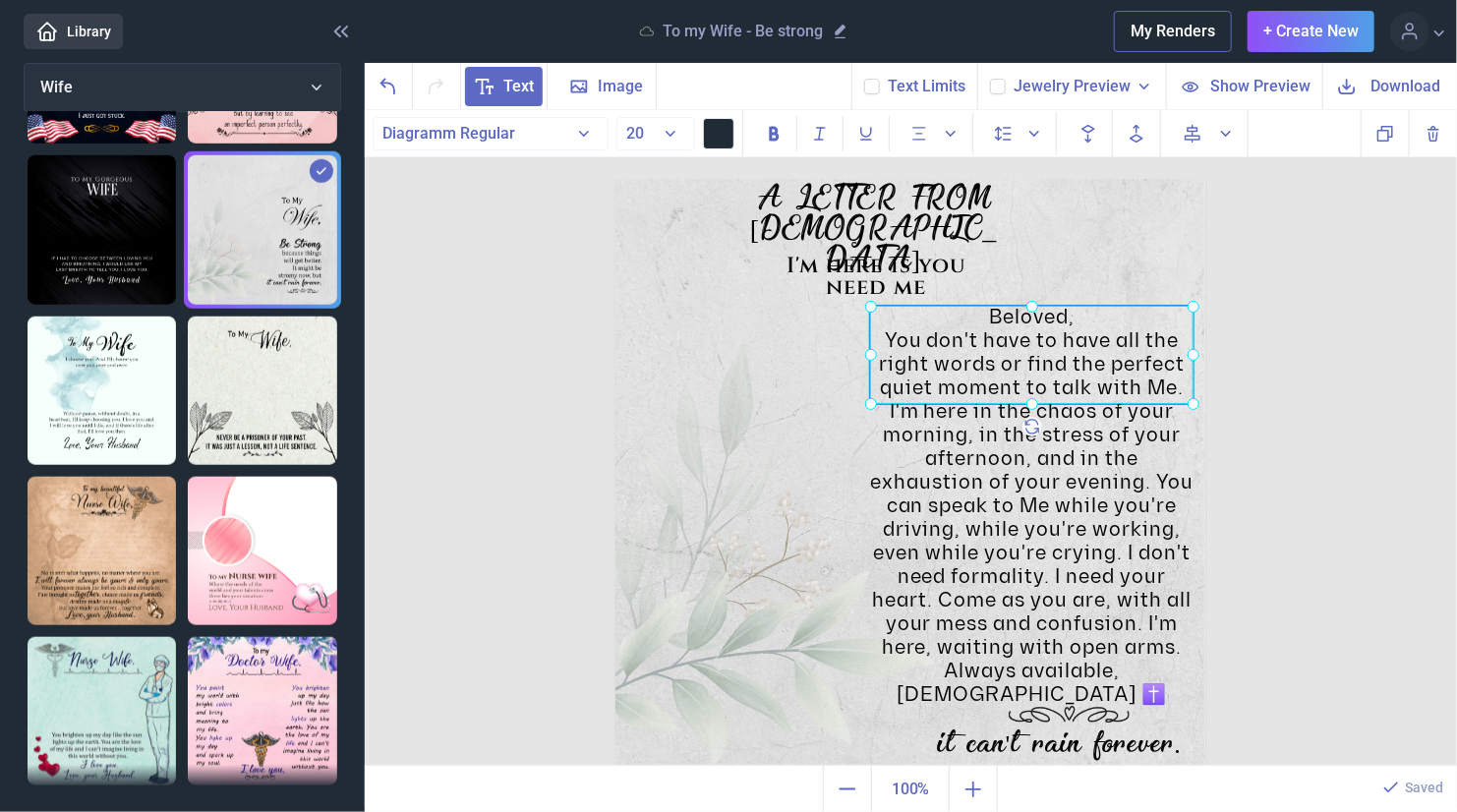 click at bounding box center [1031, 719] 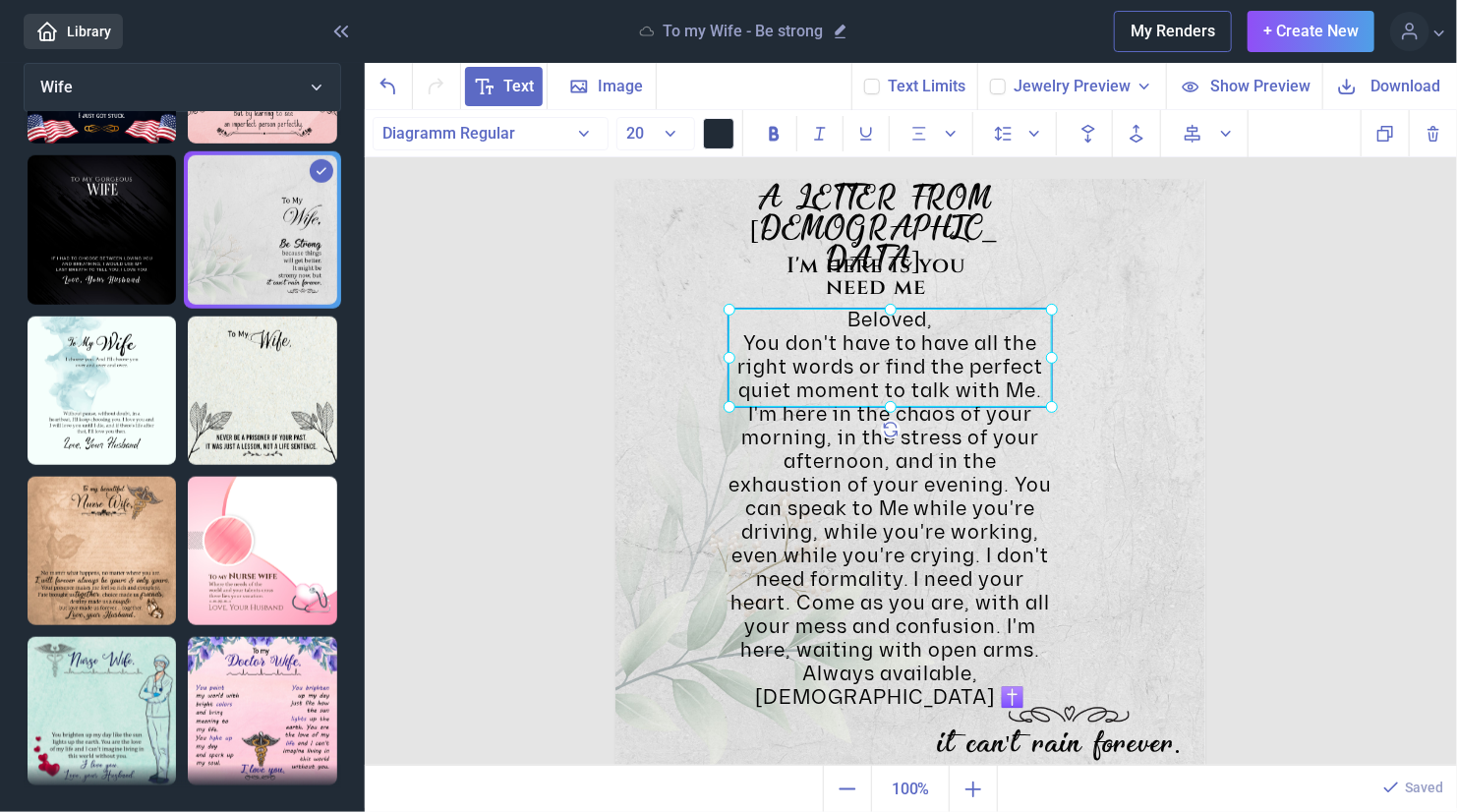 drag, startPoint x: 1020, startPoint y: 573, endPoint x: 879, endPoint y: 576, distance: 141.03191 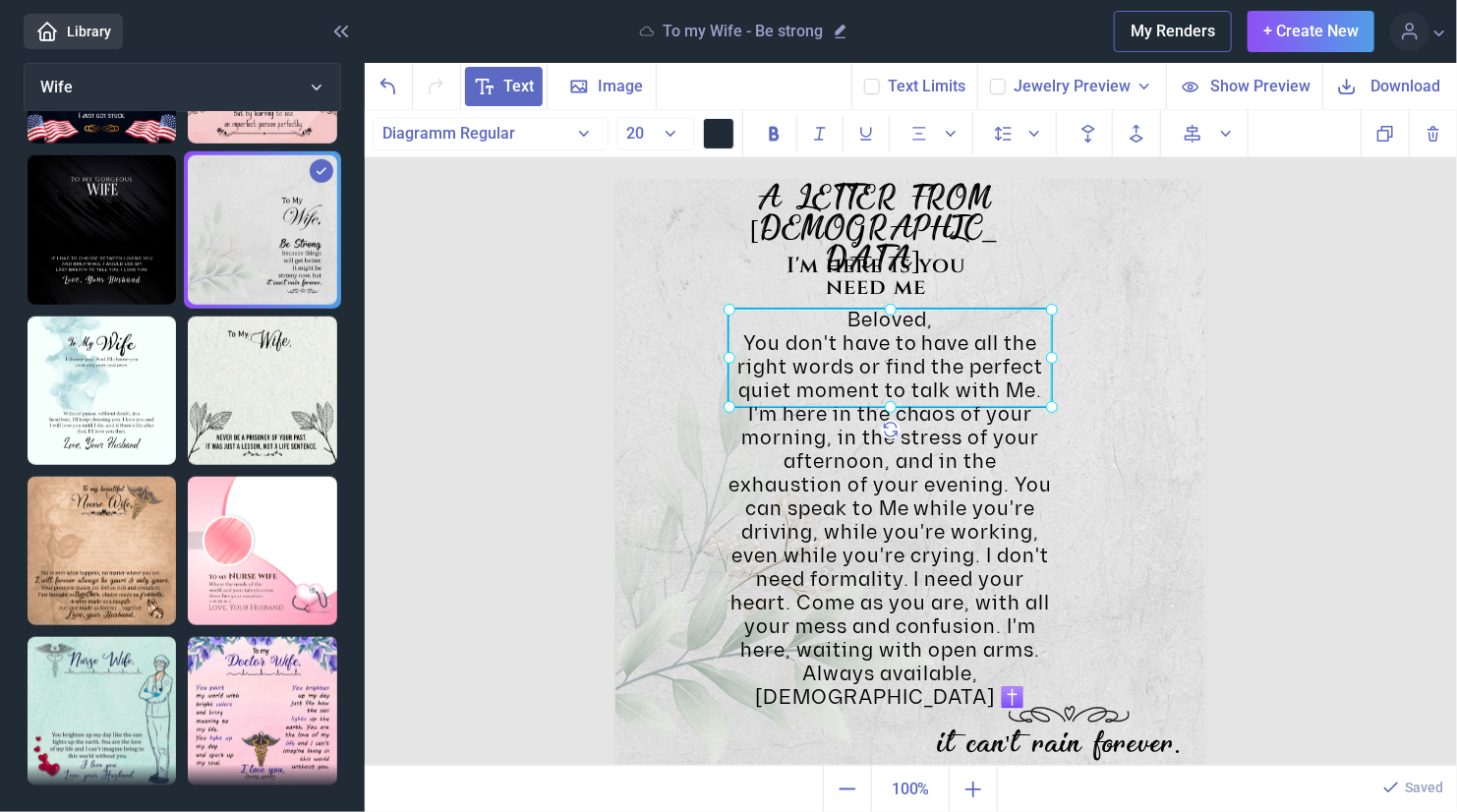click on "You don't have to have all the right words or find the perfect quiet moment to talk with Me. I'm here in the chaos of your morning, in the stress of your afternoon, and in the exhaustion of your evening. You can speak to Me while you're driving, while you're working, even while you're crying. I don't need formality. I need your heart. Come as you are, with all your mess and confusion. I'm here, waiting with open arms." at bounding box center (890, 497) 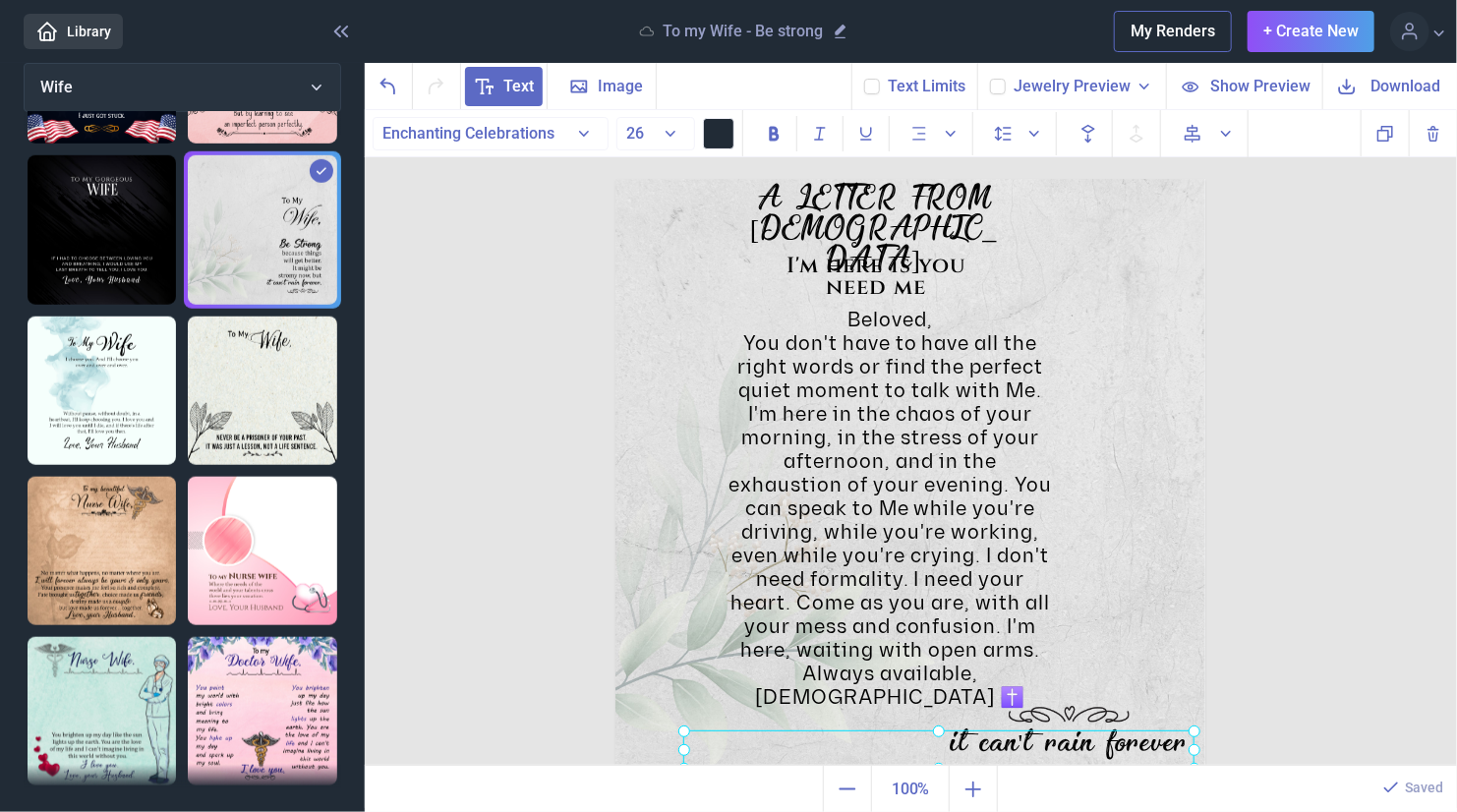 drag, startPoint x: 1043, startPoint y: 752, endPoint x: 1057, endPoint y: 751, distance: 14.035669 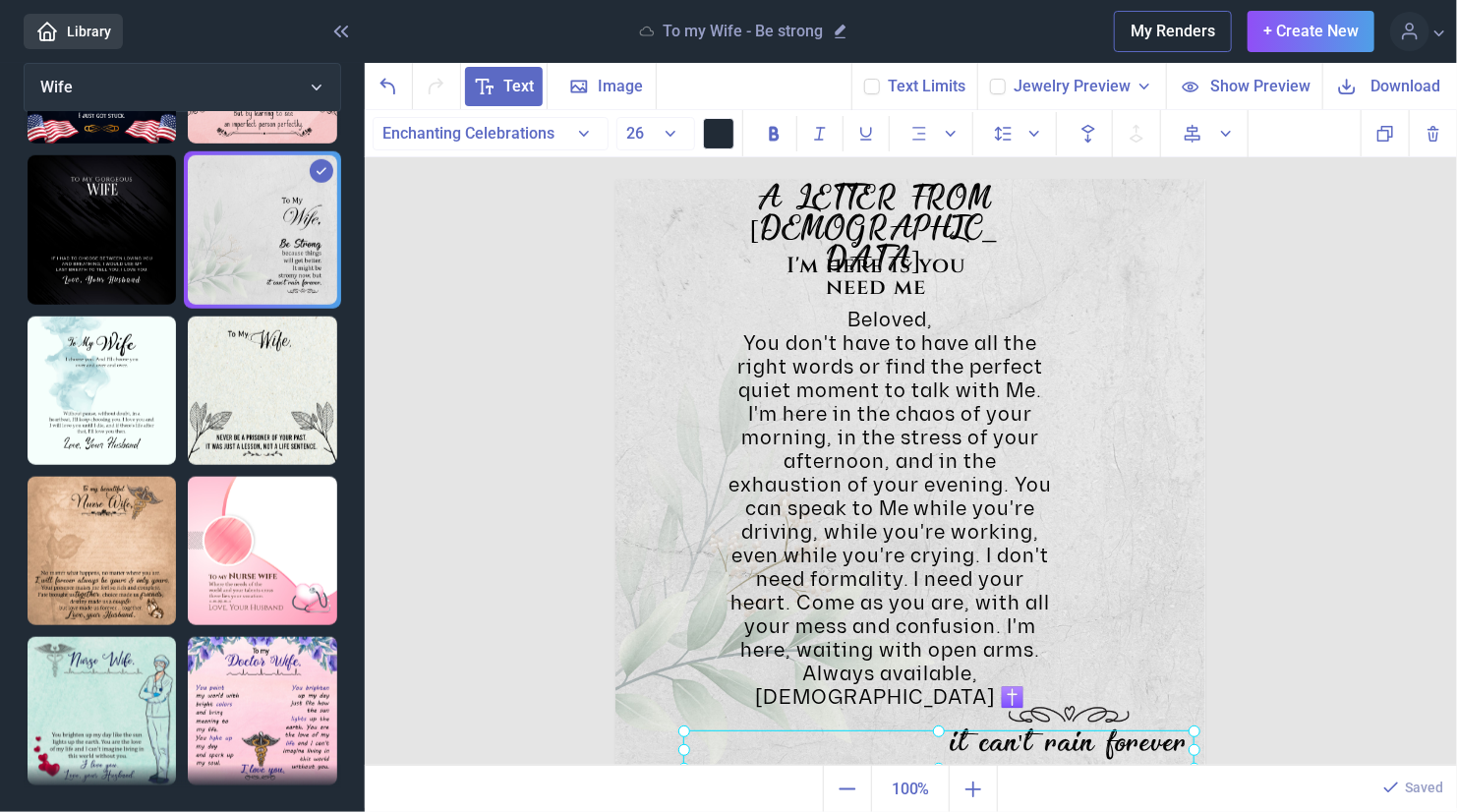 click on "it can't rain forever." at bounding box center [615, 179] 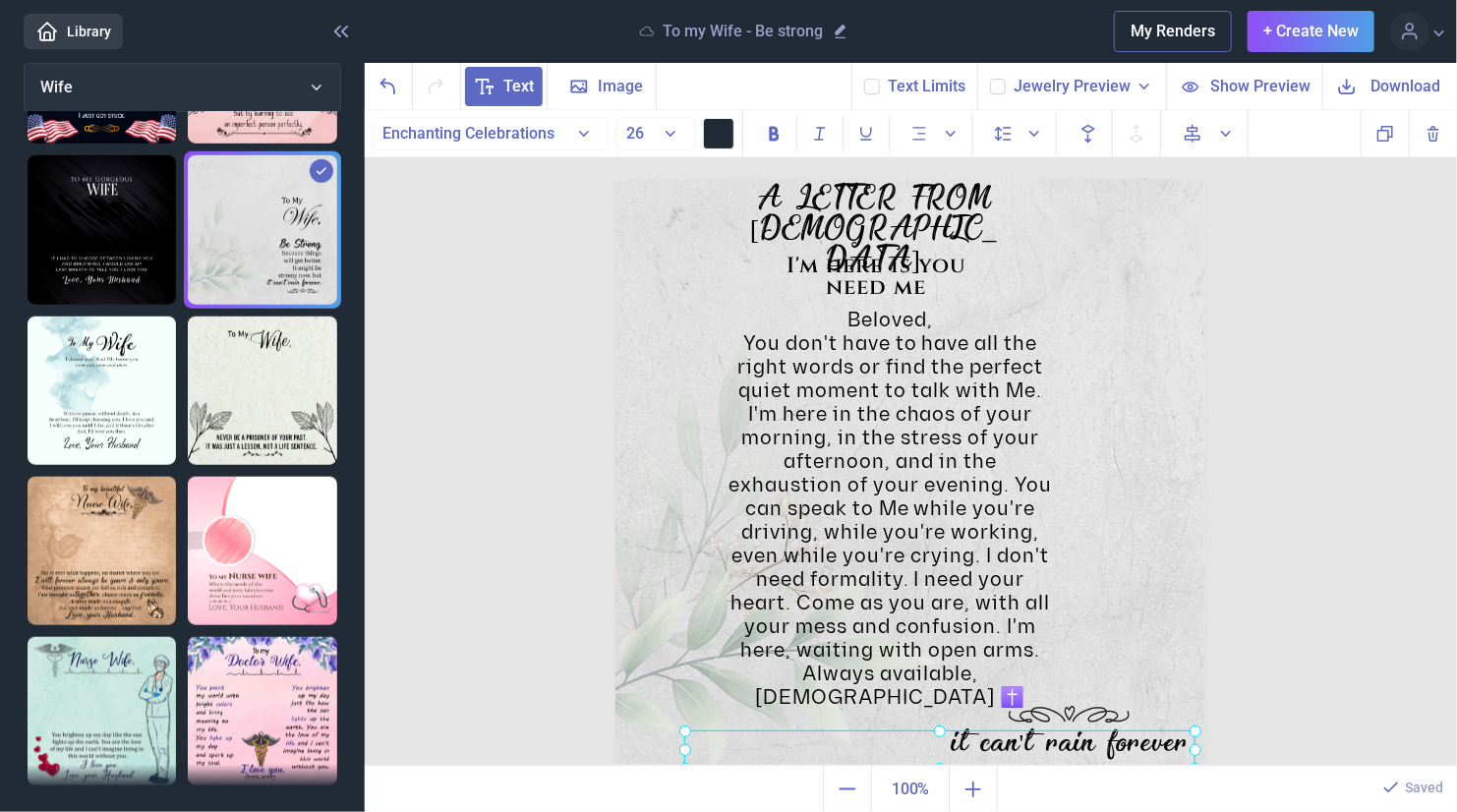 click at bounding box center [940, 749] 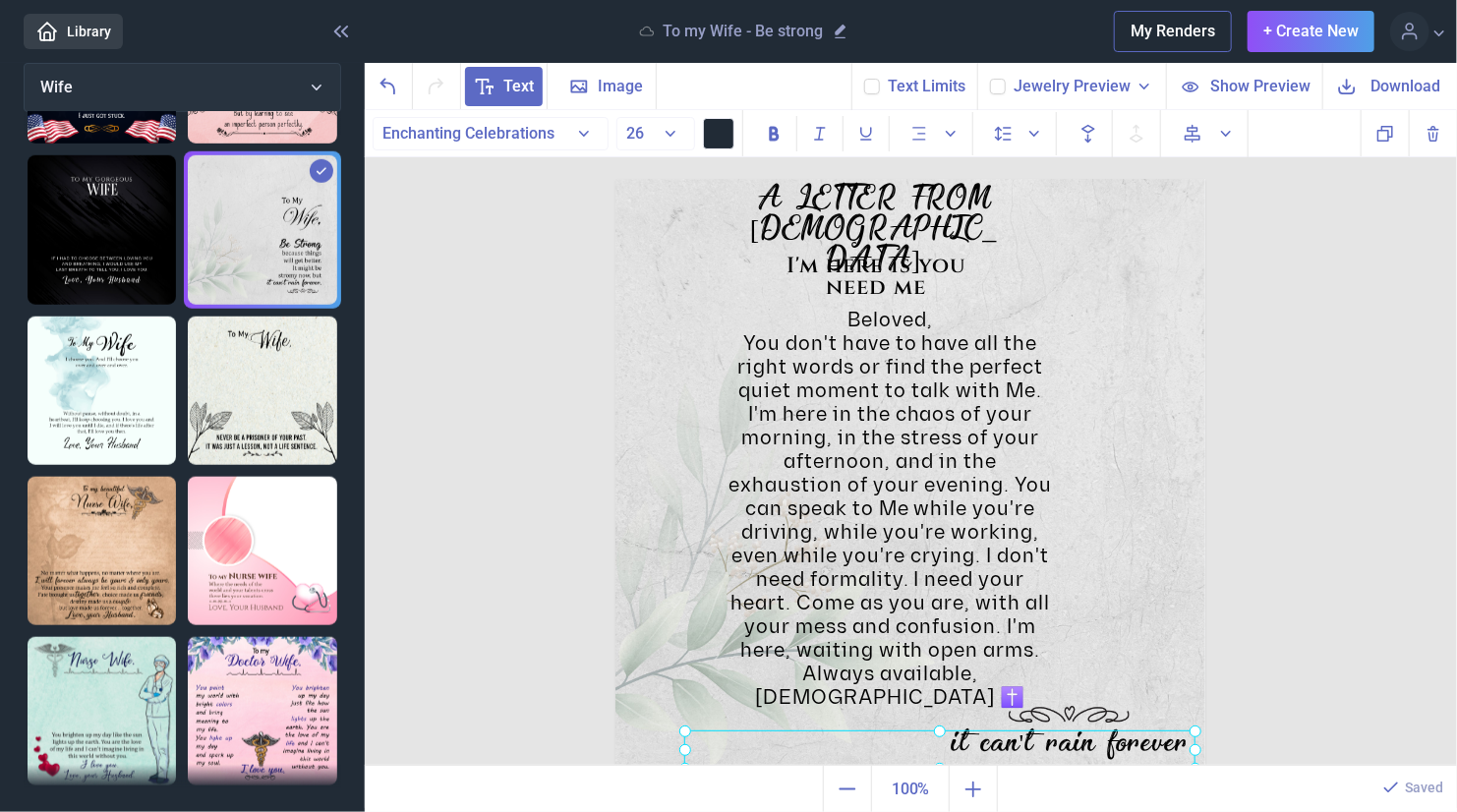 click at bounding box center [940, 749] 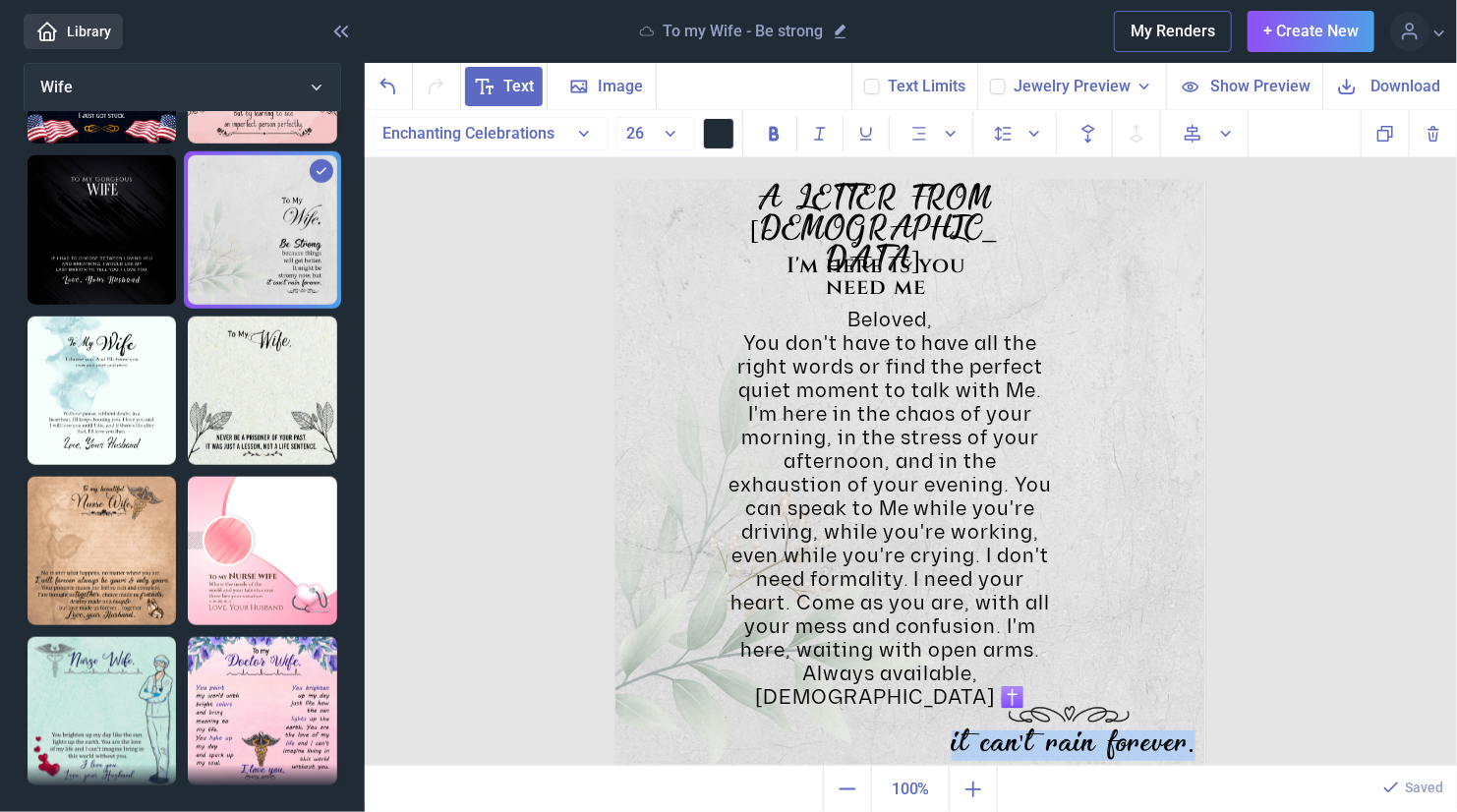 click on "it can't rain forever." at bounding box center [940, 749] 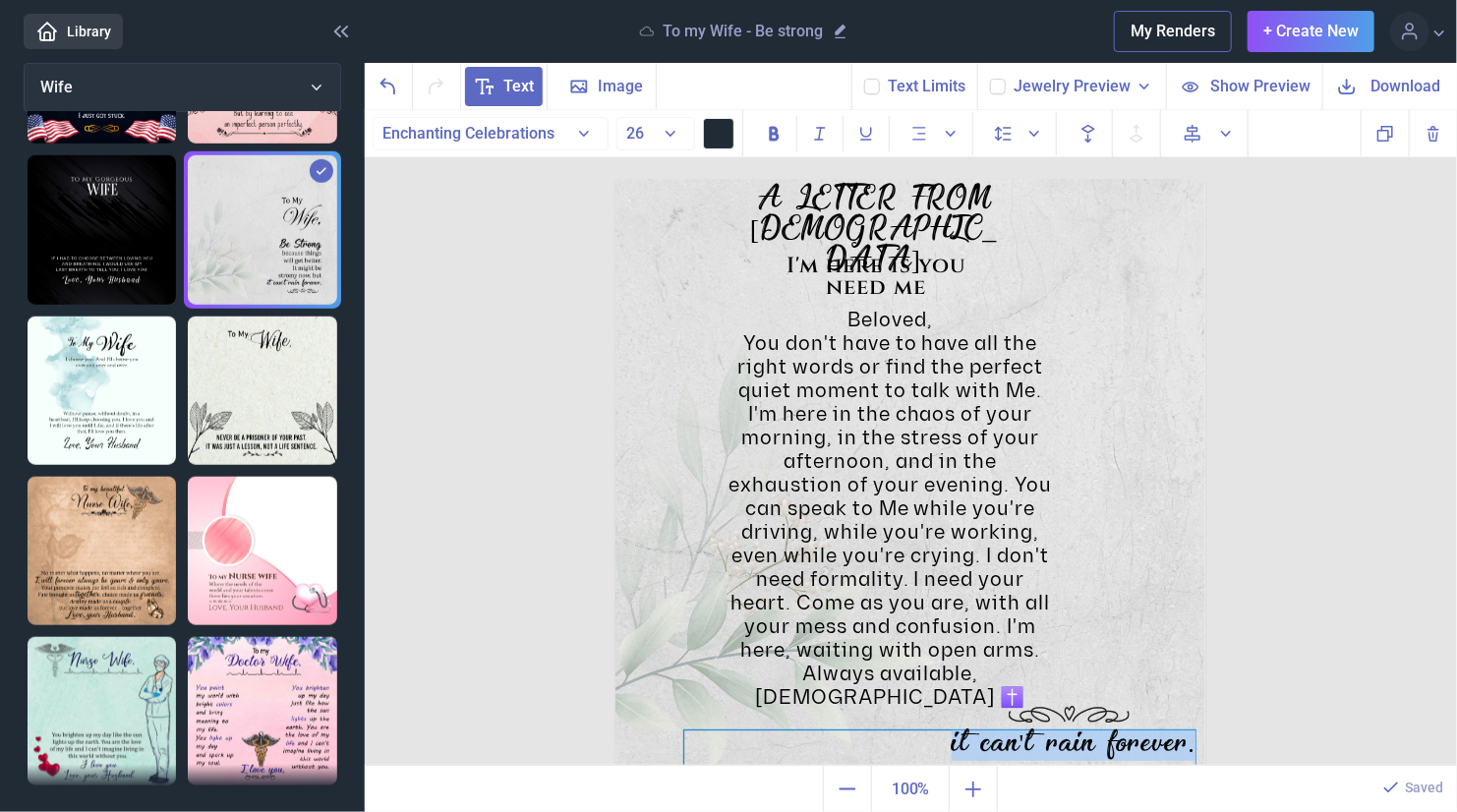 click on "it can't rain forever." at bounding box center [940, 749] 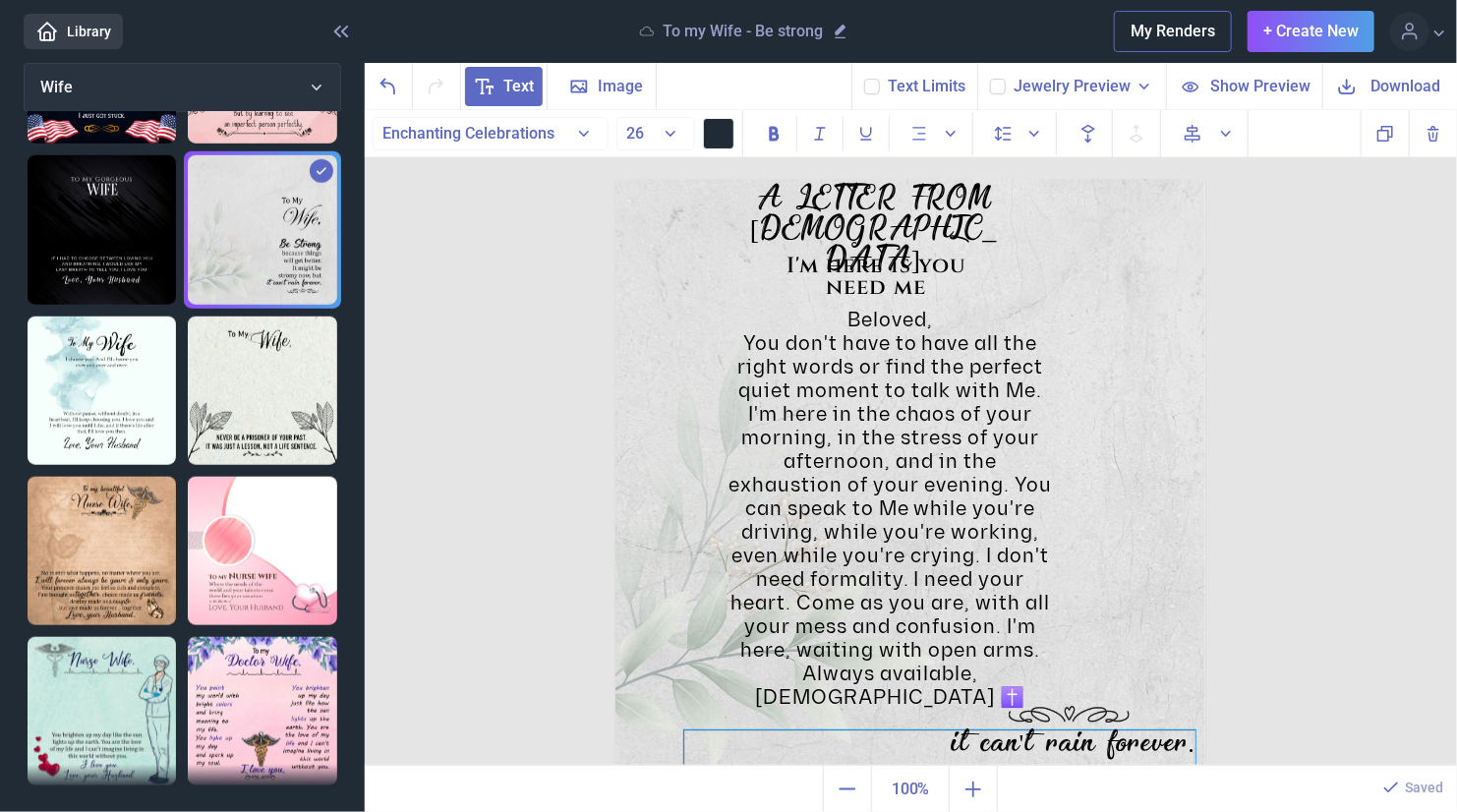 type 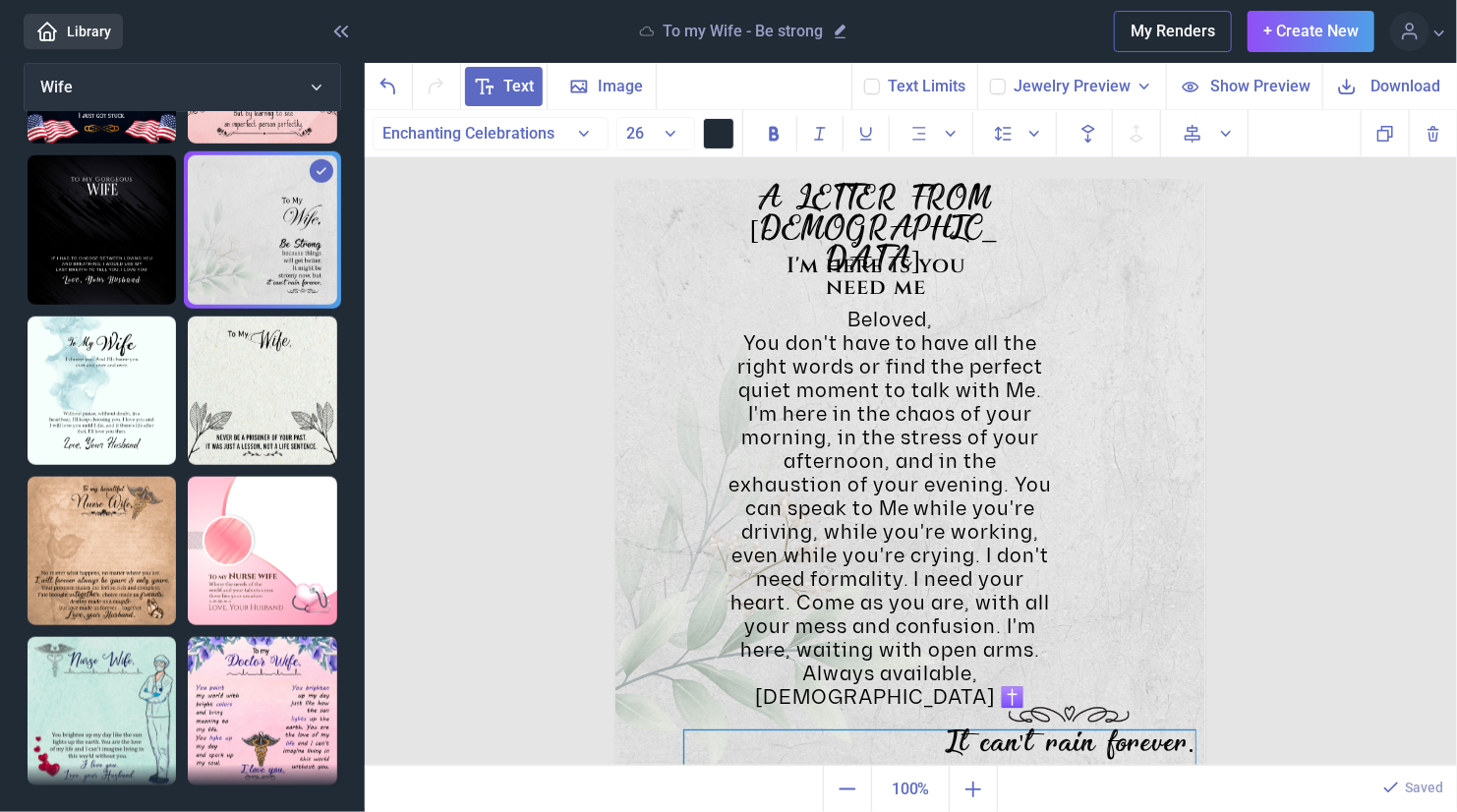 click on "It can't rain forever." at bounding box center (940, 749) 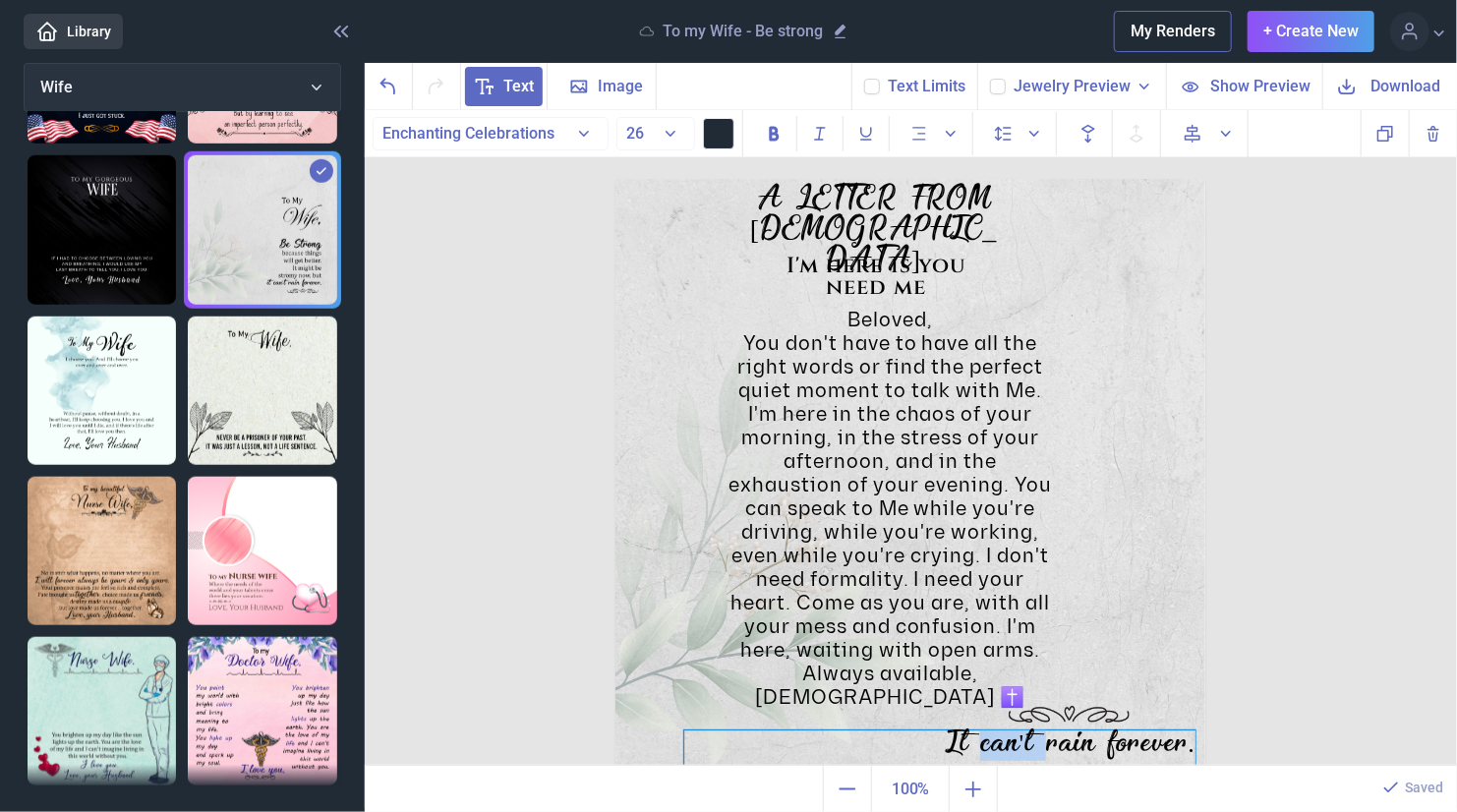 click on "It can't rain forever." at bounding box center (940, 749) 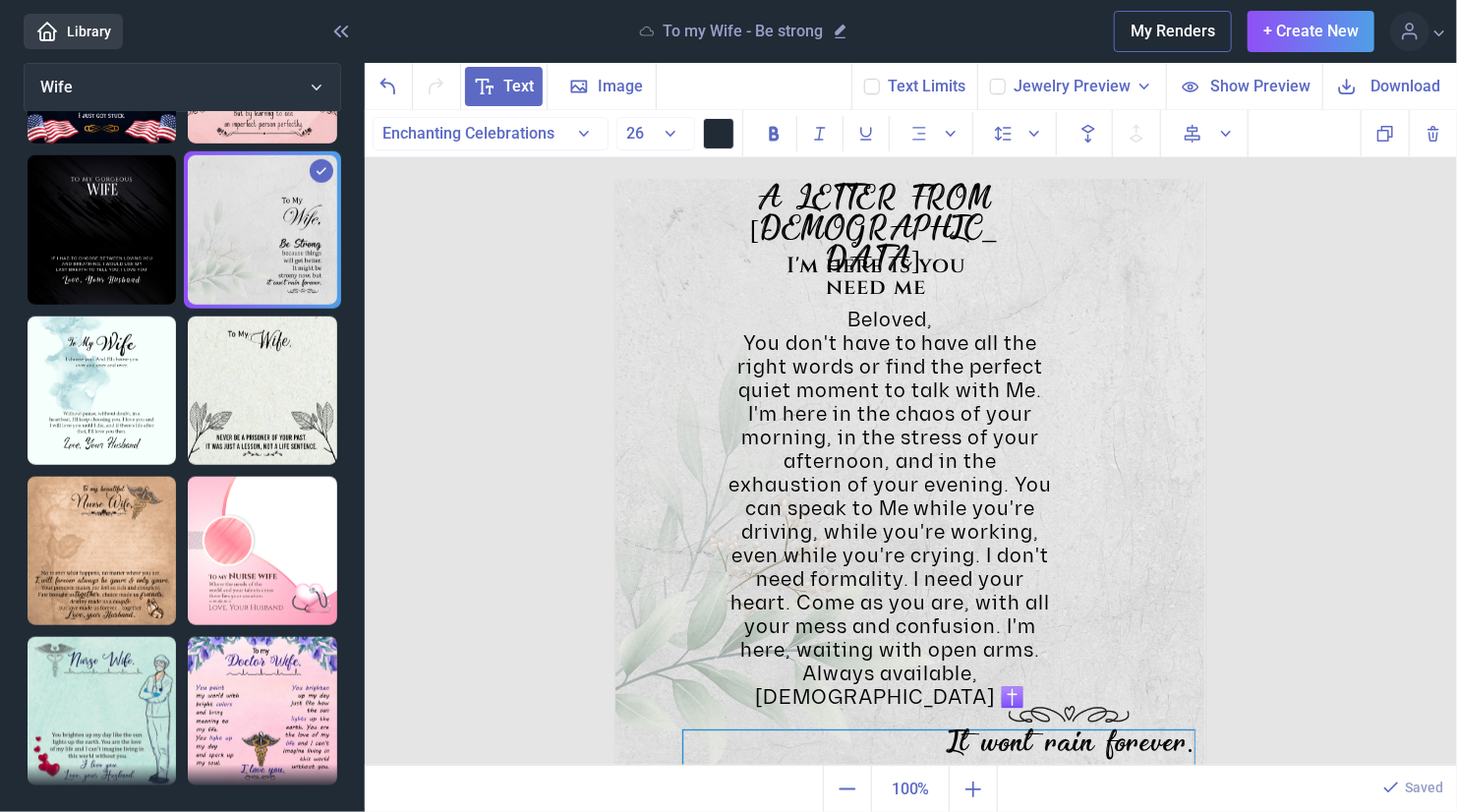 click on "It wont rain forever." at bounding box center [939, 749] 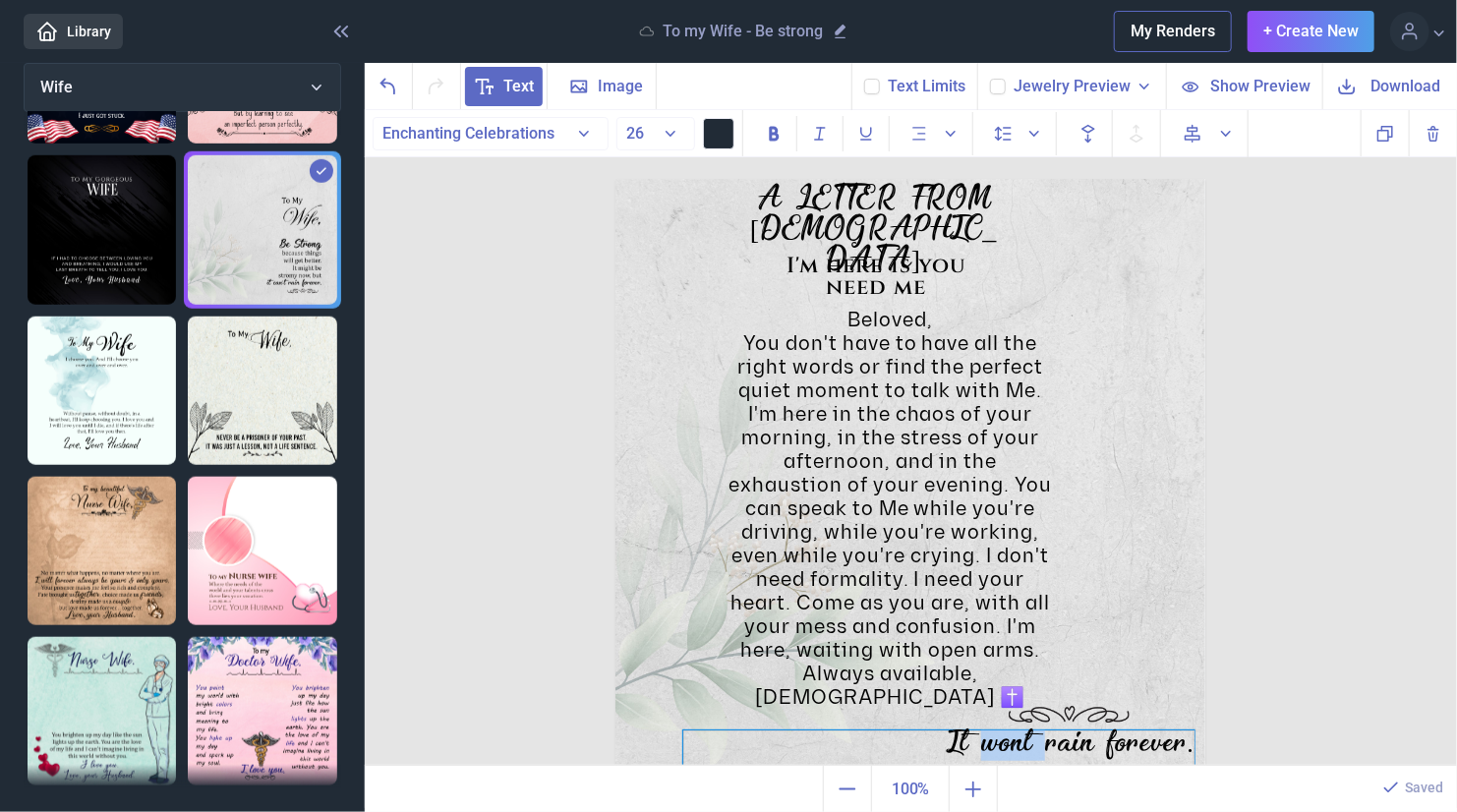 click on "It wont rain forever." at bounding box center (939, 749) 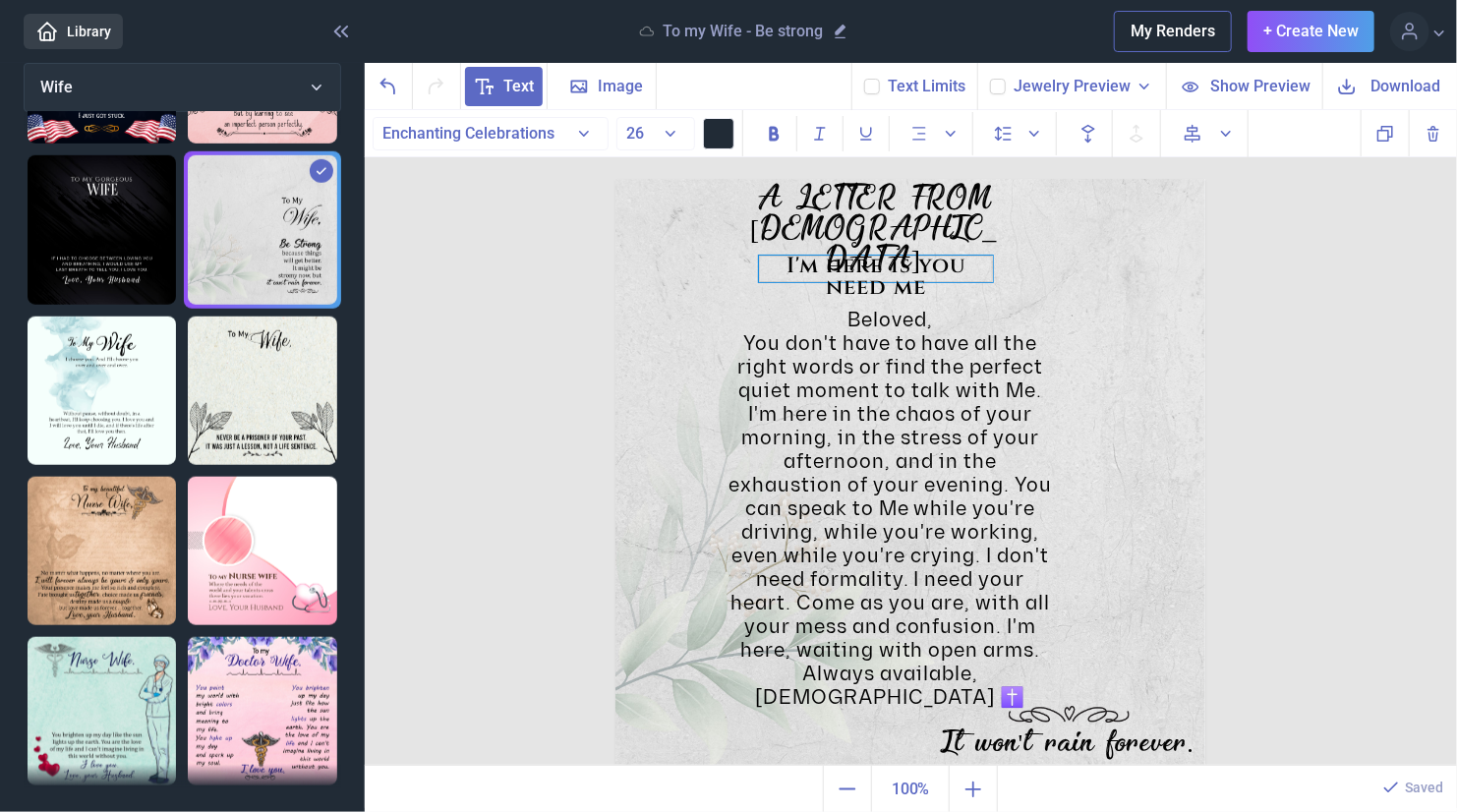 click on "I'm here is you need me" at bounding box center (910, 179) 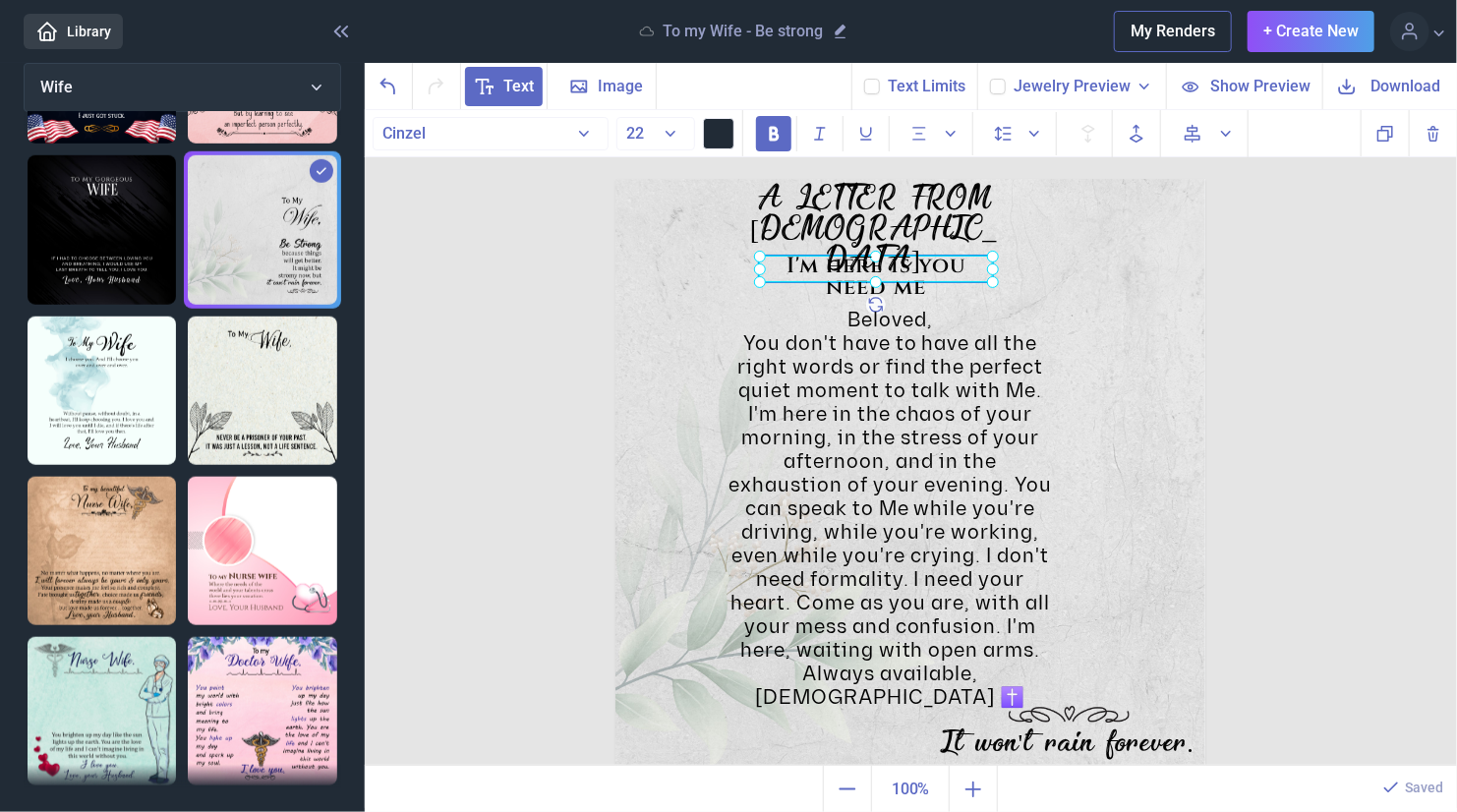 click at bounding box center (876, 268) 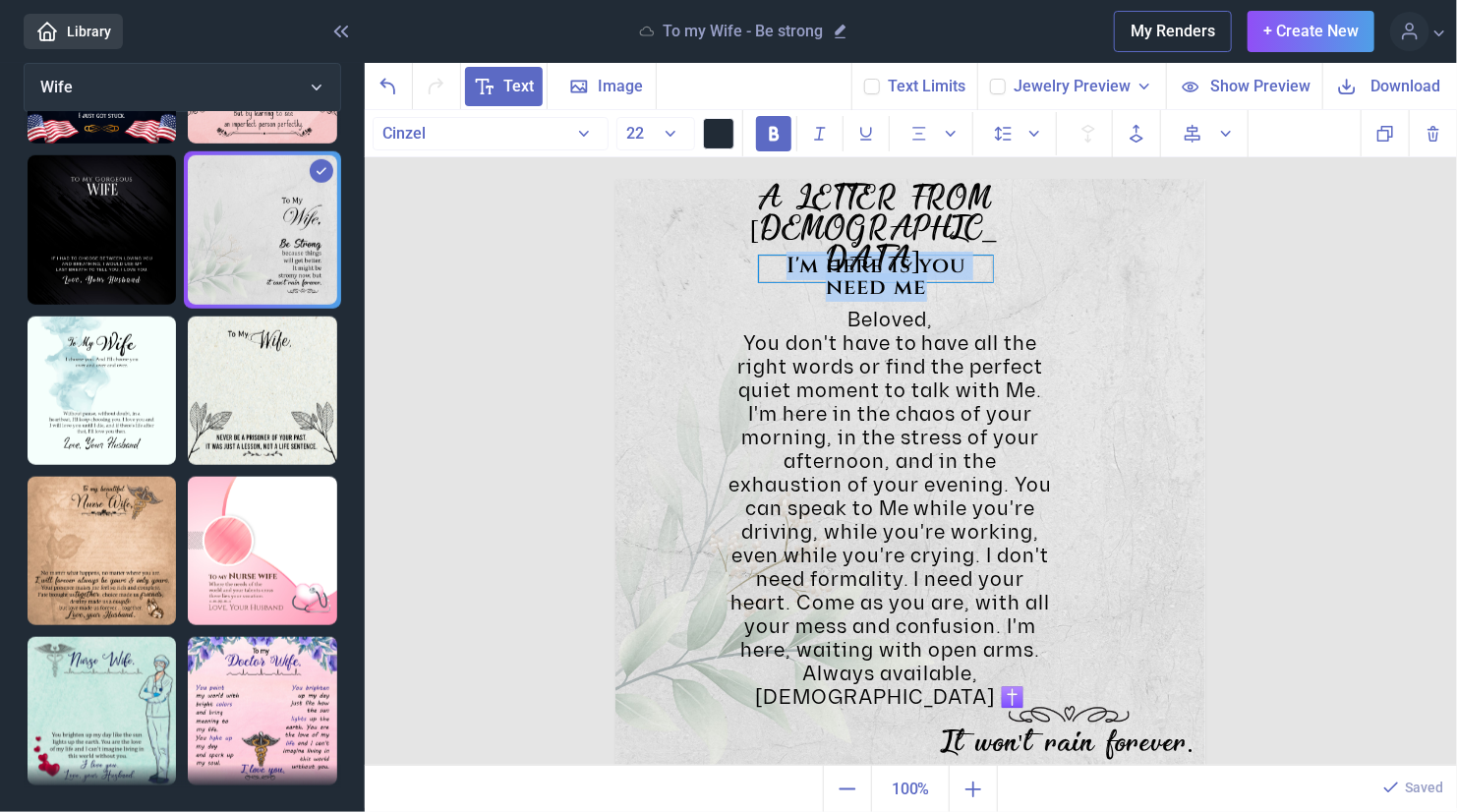 click on "I'm here is you need me" at bounding box center [876, 268] 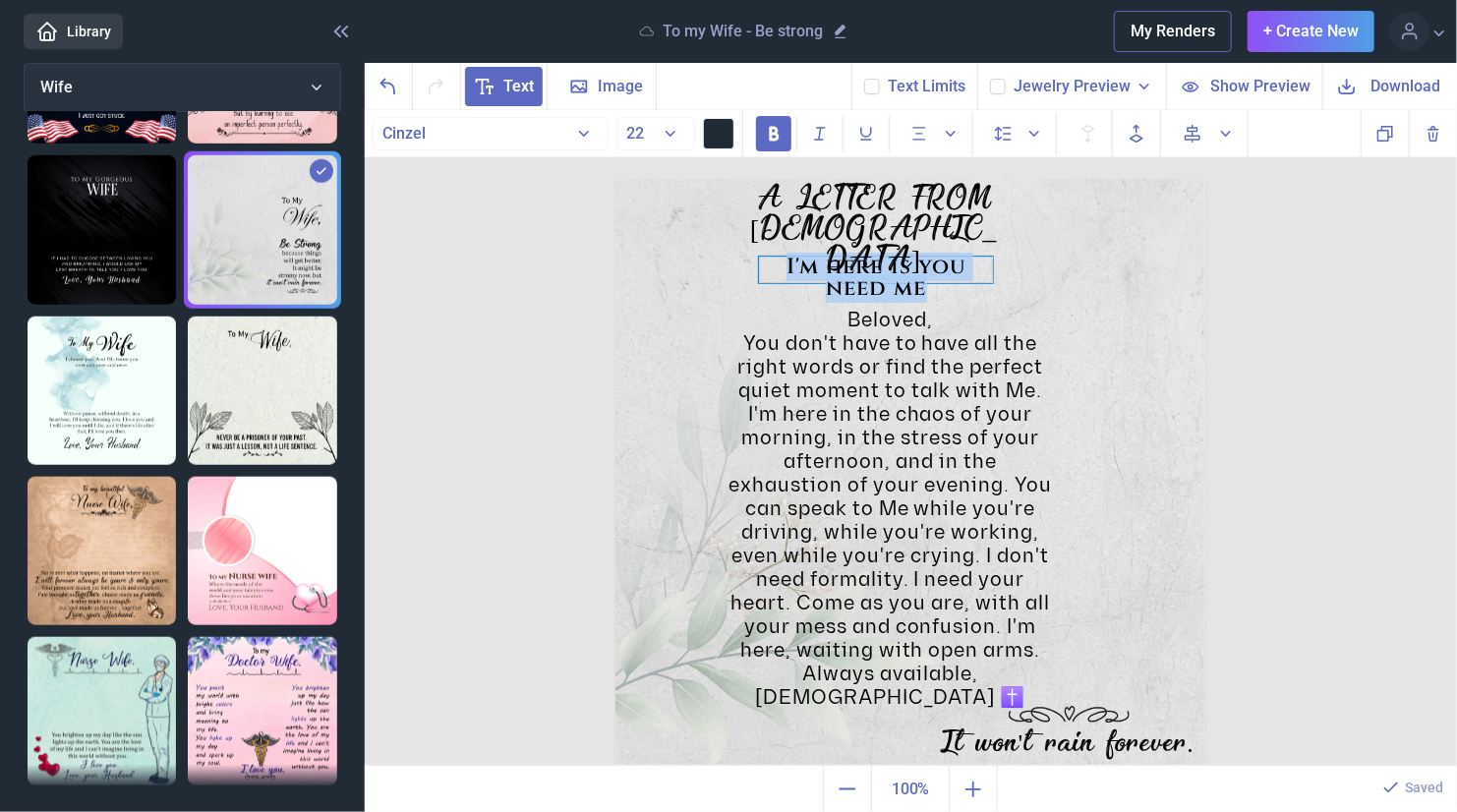 click on "I'm here is you need me" at bounding box center (876, 269) 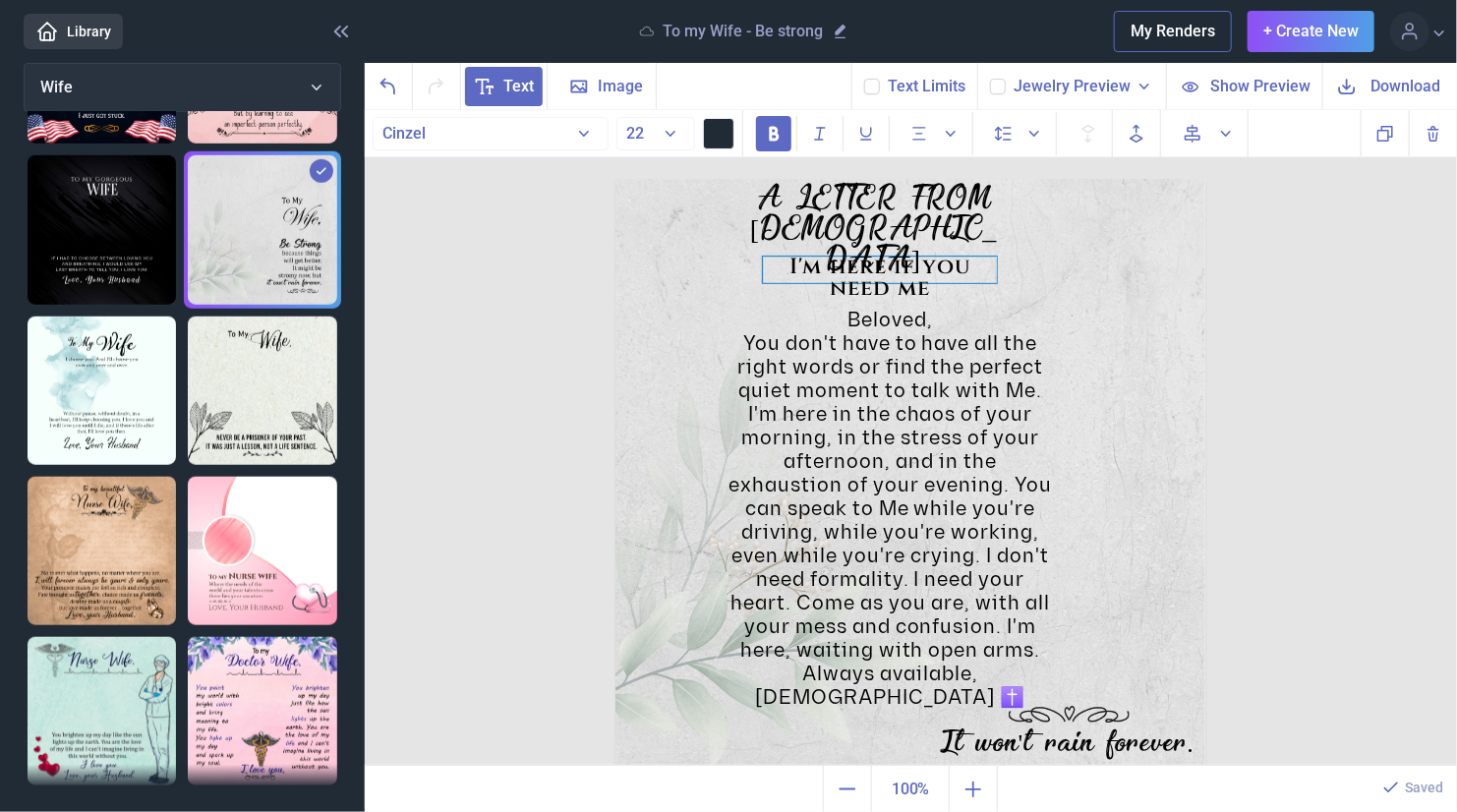 click on "I'm here if you need me" at bounding box center (880, 269) 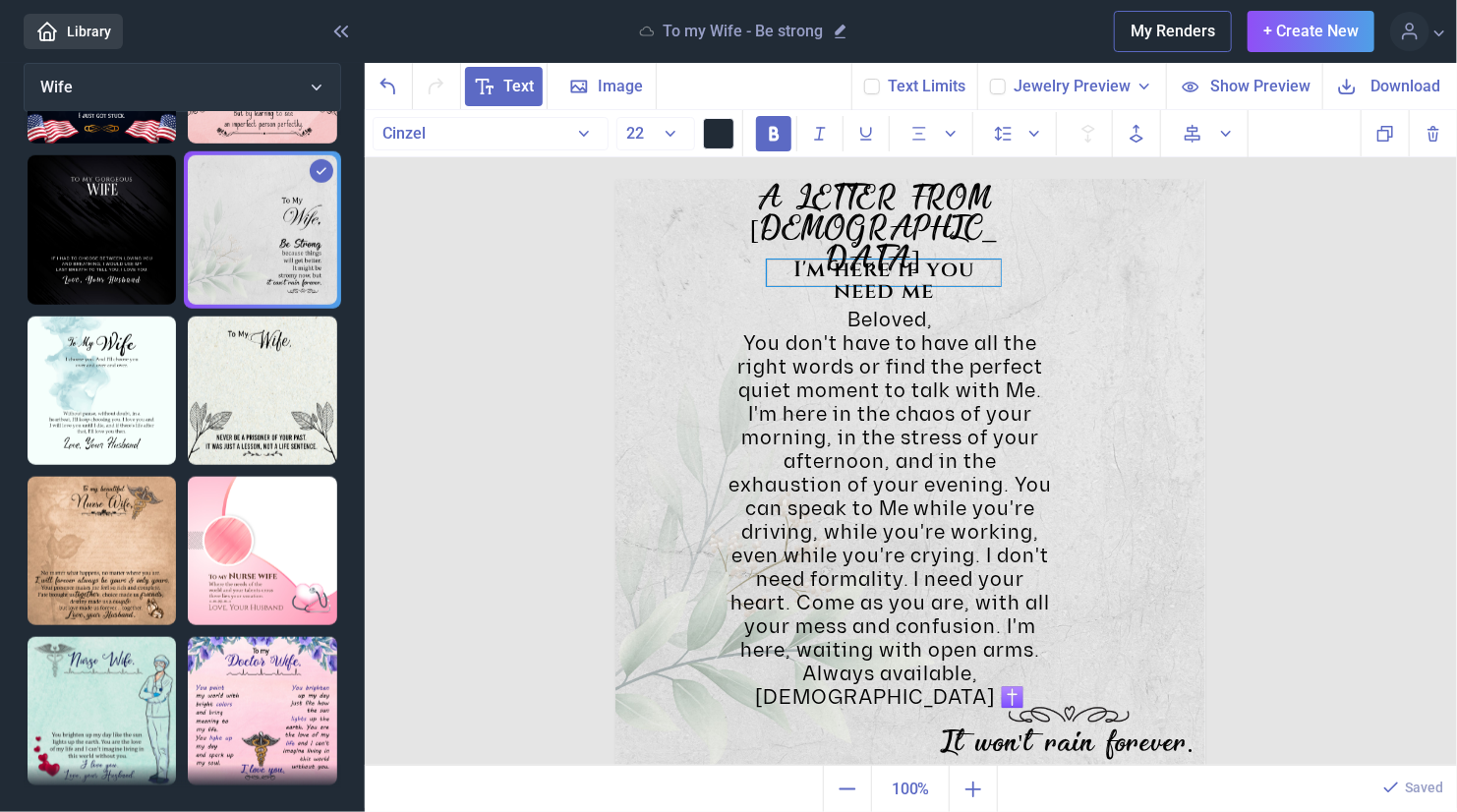 click on "I'm here if you need me" at bounding box center (884, 272) 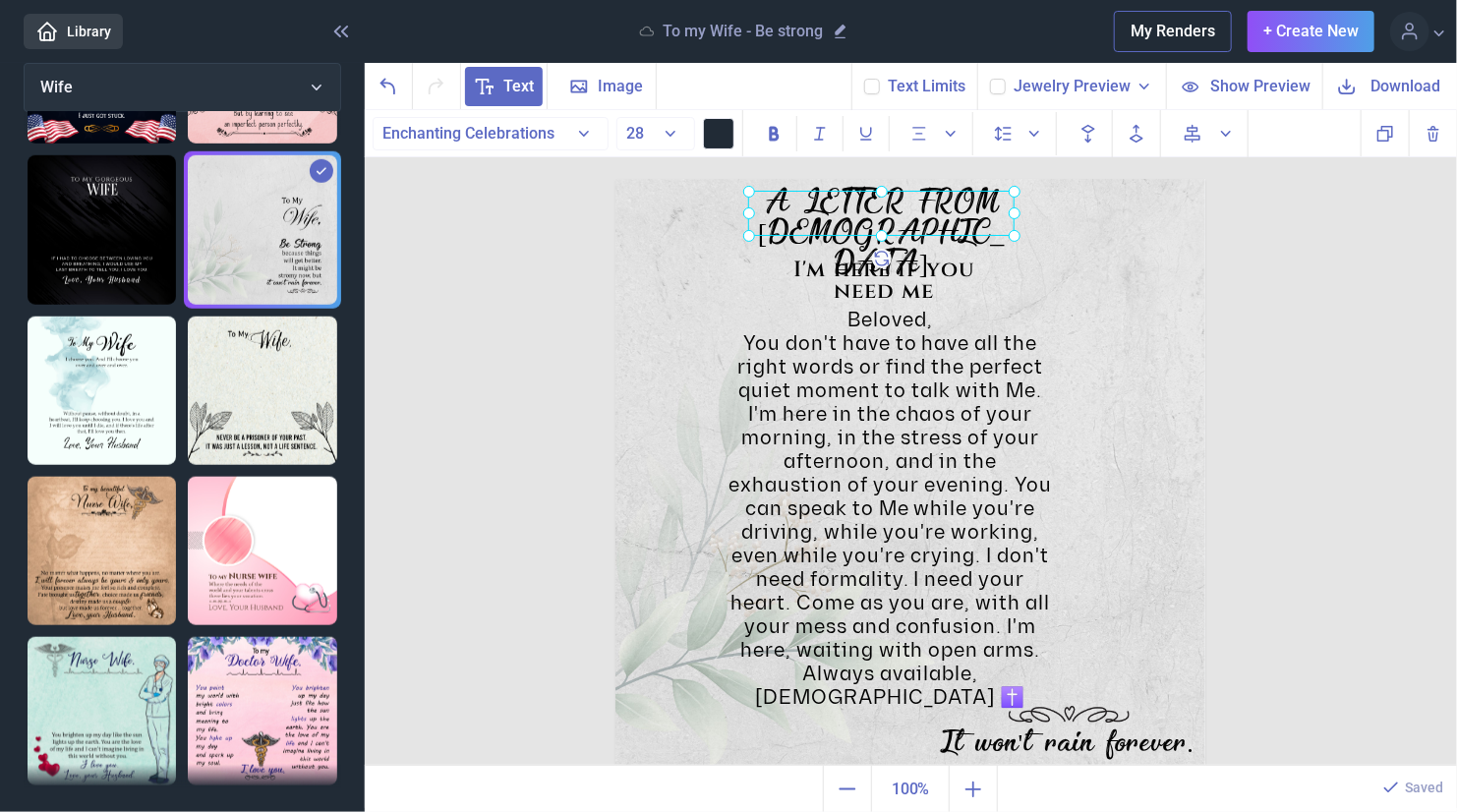 click on "A LETTER FROM [DEMOGRAPHIC_DATA]" at bounding box center [615, 179] 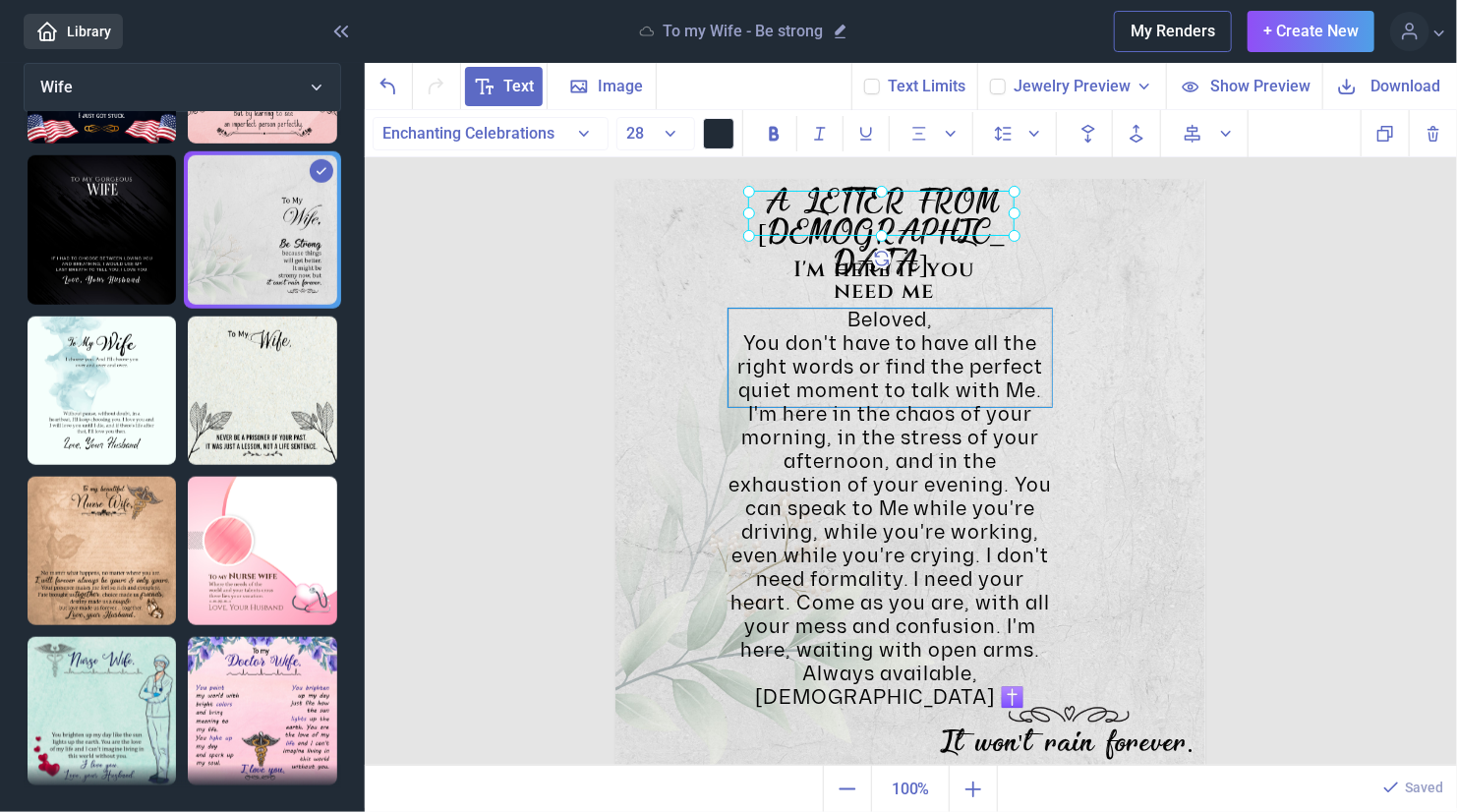 click on "You don't have to have all the right words or find the perfect quiet moment to talk with Me. I'm here in the chaos of your morning, in the stress of your afternoon, and in the exhaustion of your evening. You can speak to Me while you're driving, while you're working, even while you're crying. I don't need formality. I need your heart. Come as you are, with all your mess and confusion. I'm here, waiting with open arms." at bounding box center (890, 497) 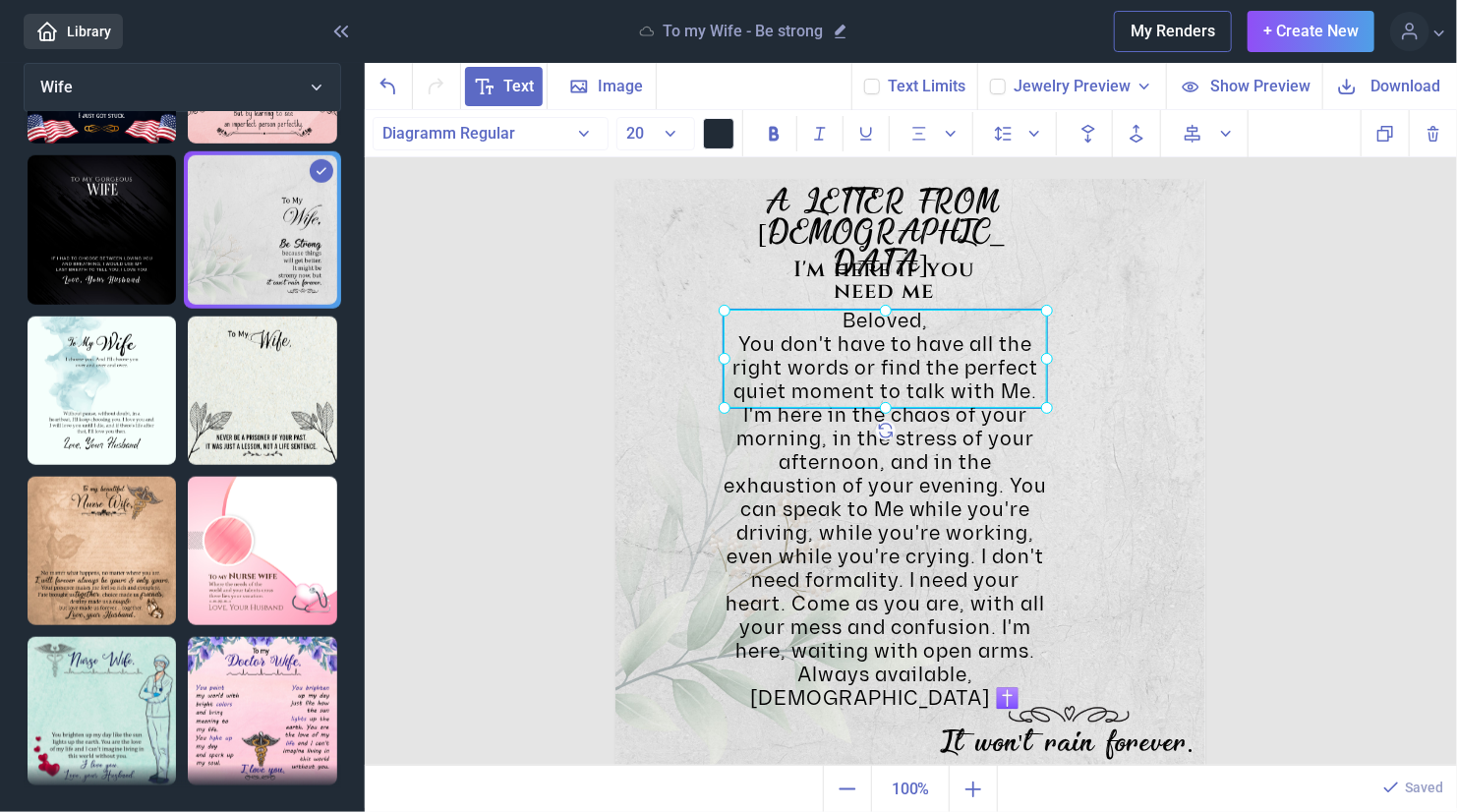 click on "You don't have to have all the right words or find the perfect quiet moment to talk with Me. I'm here in the chaos of your morning, in the stress of your afternoon, and in the exhaustion of your evening. You can speak to Me while you're driving, while you're working, even while you're crying. I don't need formality. I need your heart. Come as you are, with all your mess and confusion. I'm here, waiting with open arms." at bounding box center (885, 498) 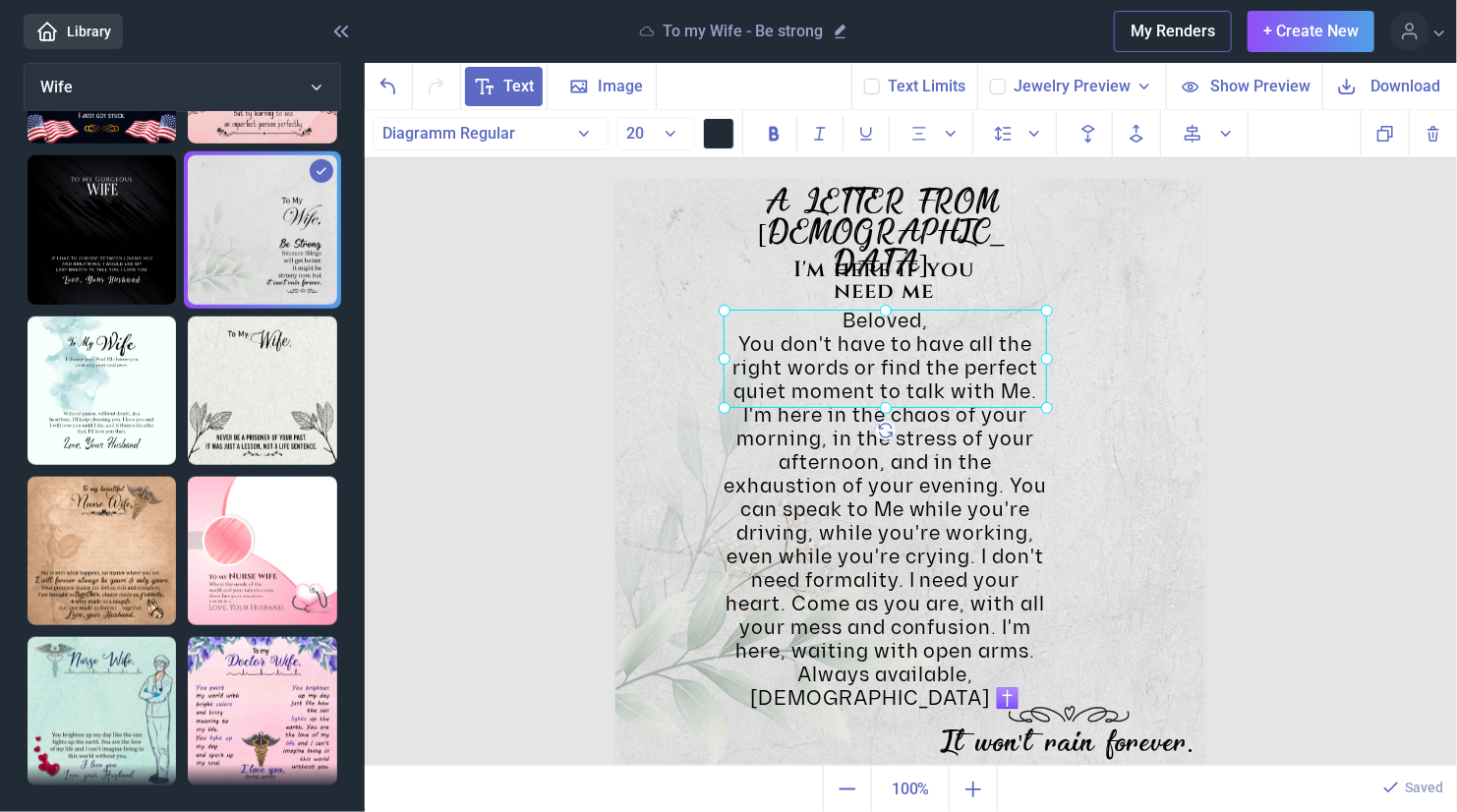 click at bounding box center [910, 474] 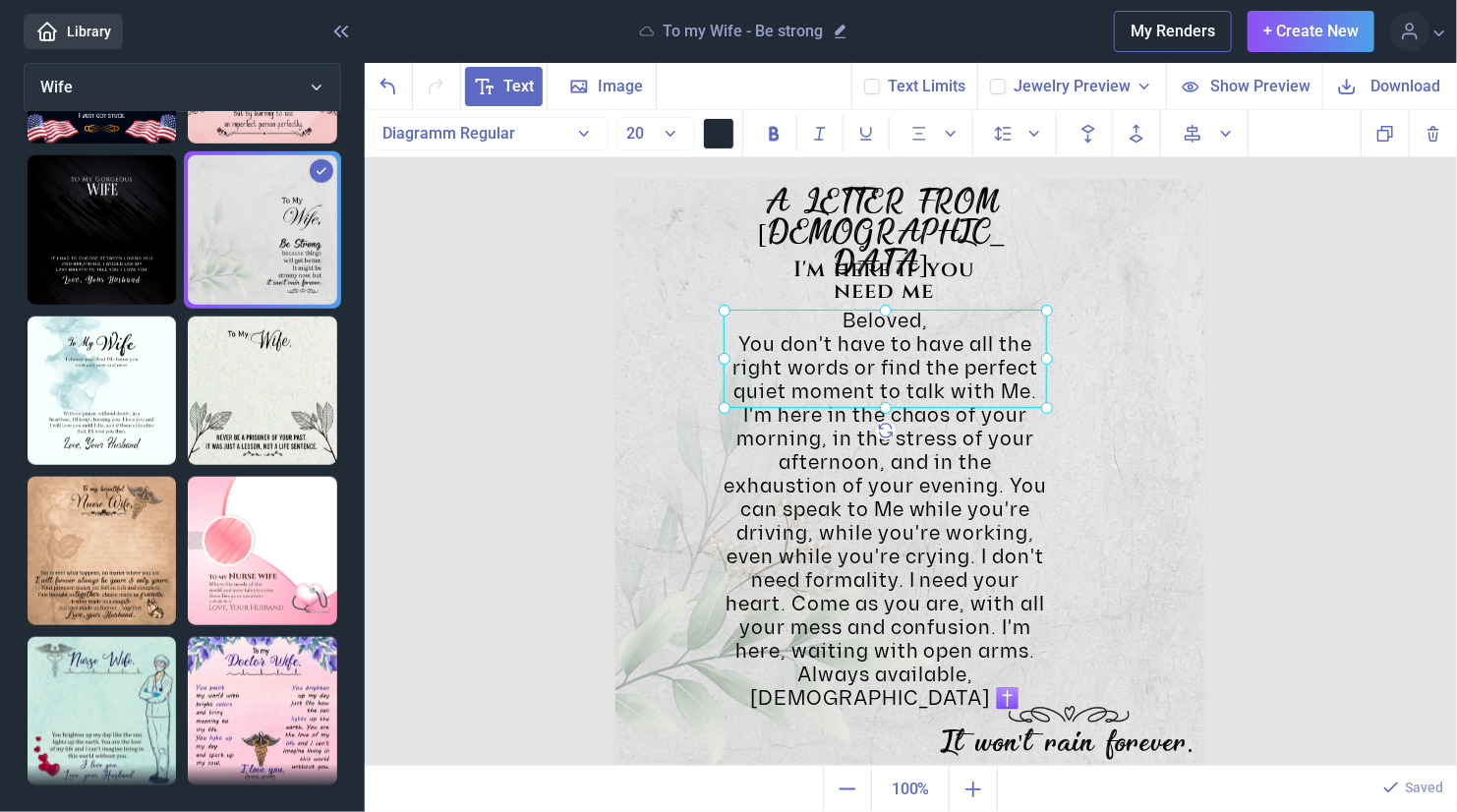 click on "Beloved, You don't have to have all the right words or find the perfect quiet moment to talk with Me. I'm here in the chaos of your morning, in the stress of your afternoon, and in the exhaustion of your evening. You can speak to Me while you're driving, while you're working, even while you're crying. I don't need formality. I need your heart. Come as you are, with all your mess and confusion. I'm here, waiting with open arms.
Always available,
[DEMOGRAPHIC_DATA] ✝️" at bounding box center [615, 179] 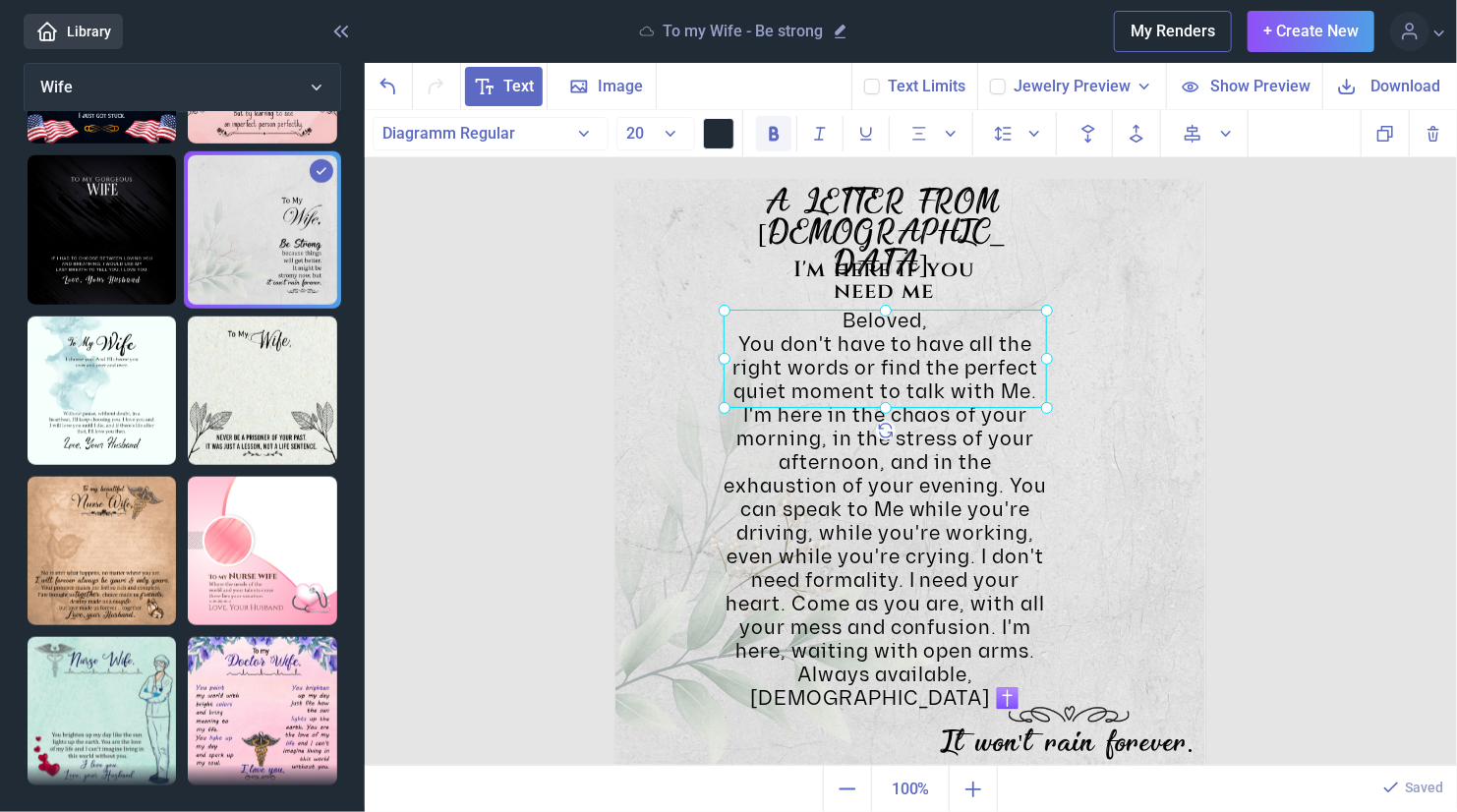 click 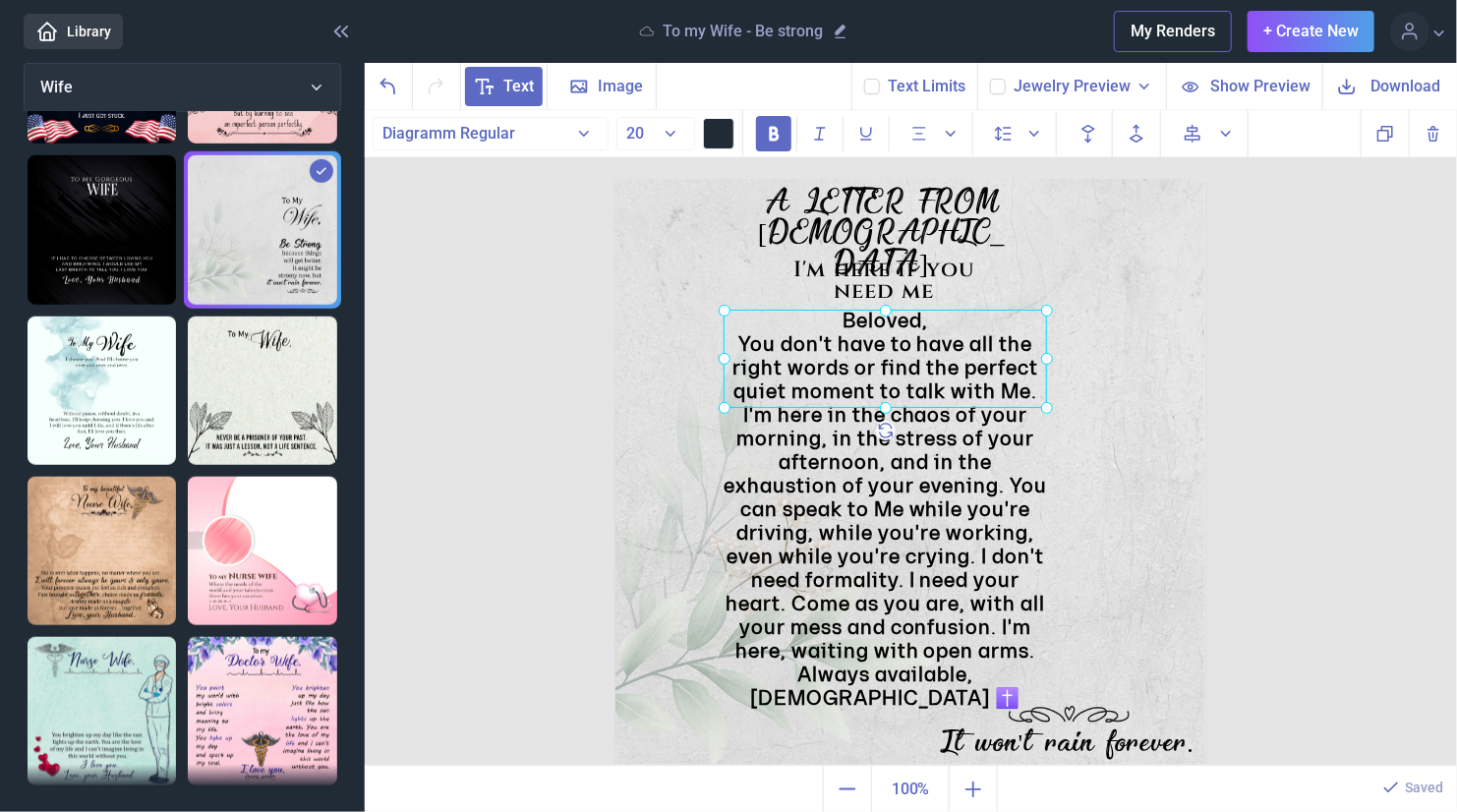 click on "I'm here if you need me       Wife,       A LETTER FROM [DEMOGRAPHIC_DATA][PERSON_NAME], You don't have to have all the right words or find the perfect quiet moment to talk with Me. I'm here in the chaos of your morning, in the stress of your afternoon, and in the exhaustion of your evening. You can speak to Me while you're driving, while you're working, even while you're crying. I don't need formality. I need your heart. Come as you are, with all your mess and confusion. I'm here, waiting with open arms.
Always available,
[DEMOGRAPHIC_DATA] ✝️
It won't rain forever.           Duplicate     Delete       Backwards   >   Forward" at bounding box center (911, 438) 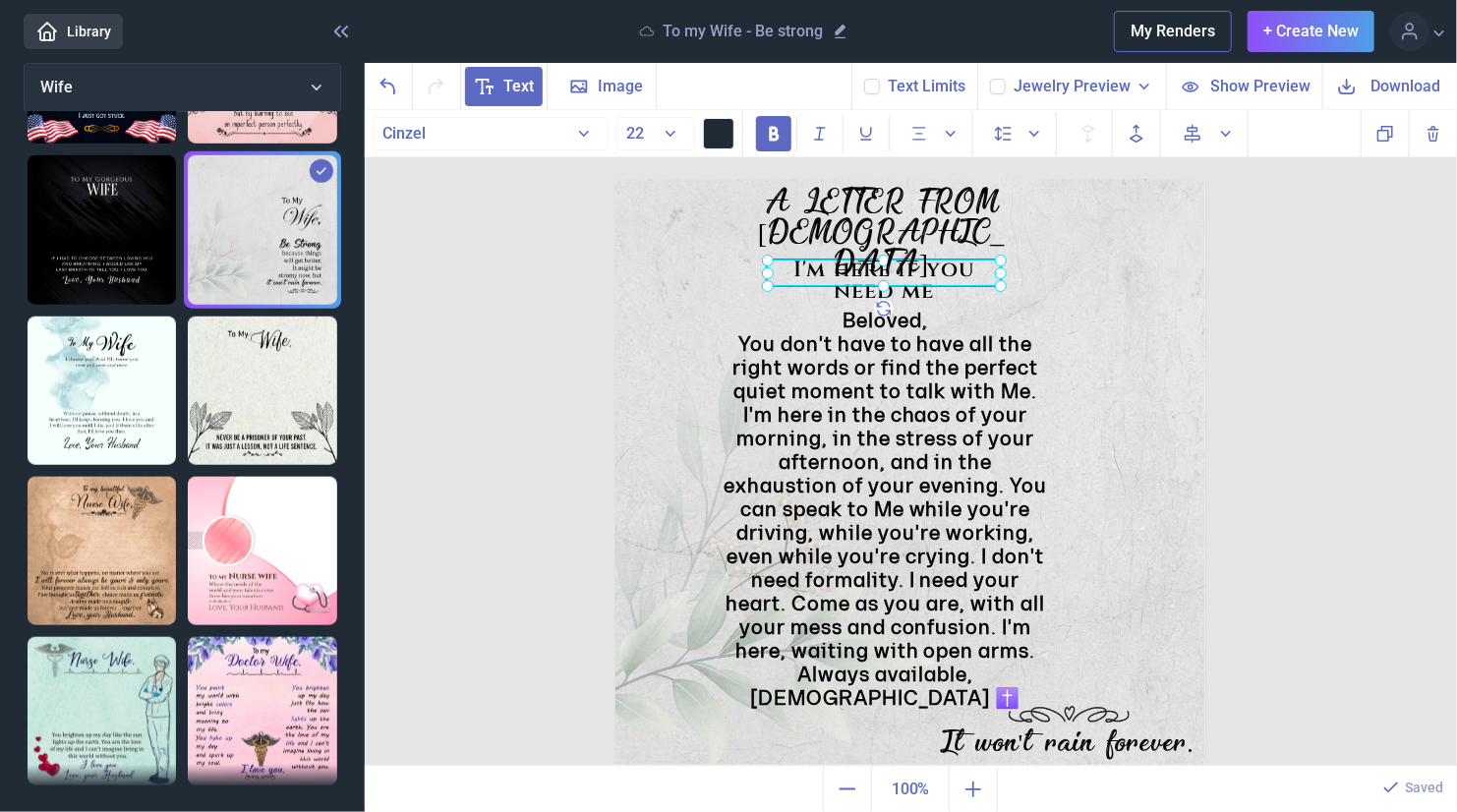 click on "I'm here if you need me" at bounding box center (615, 179) 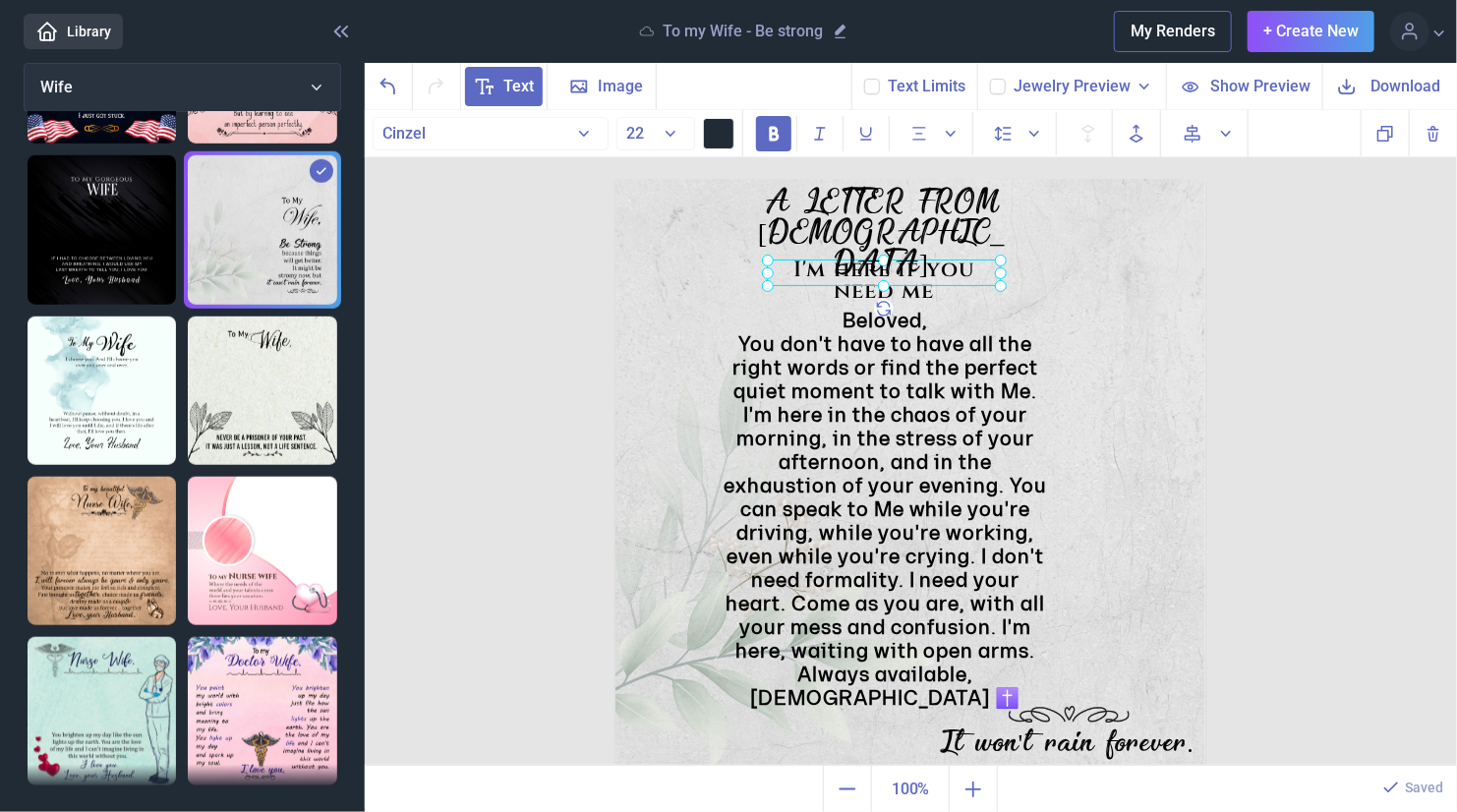 click 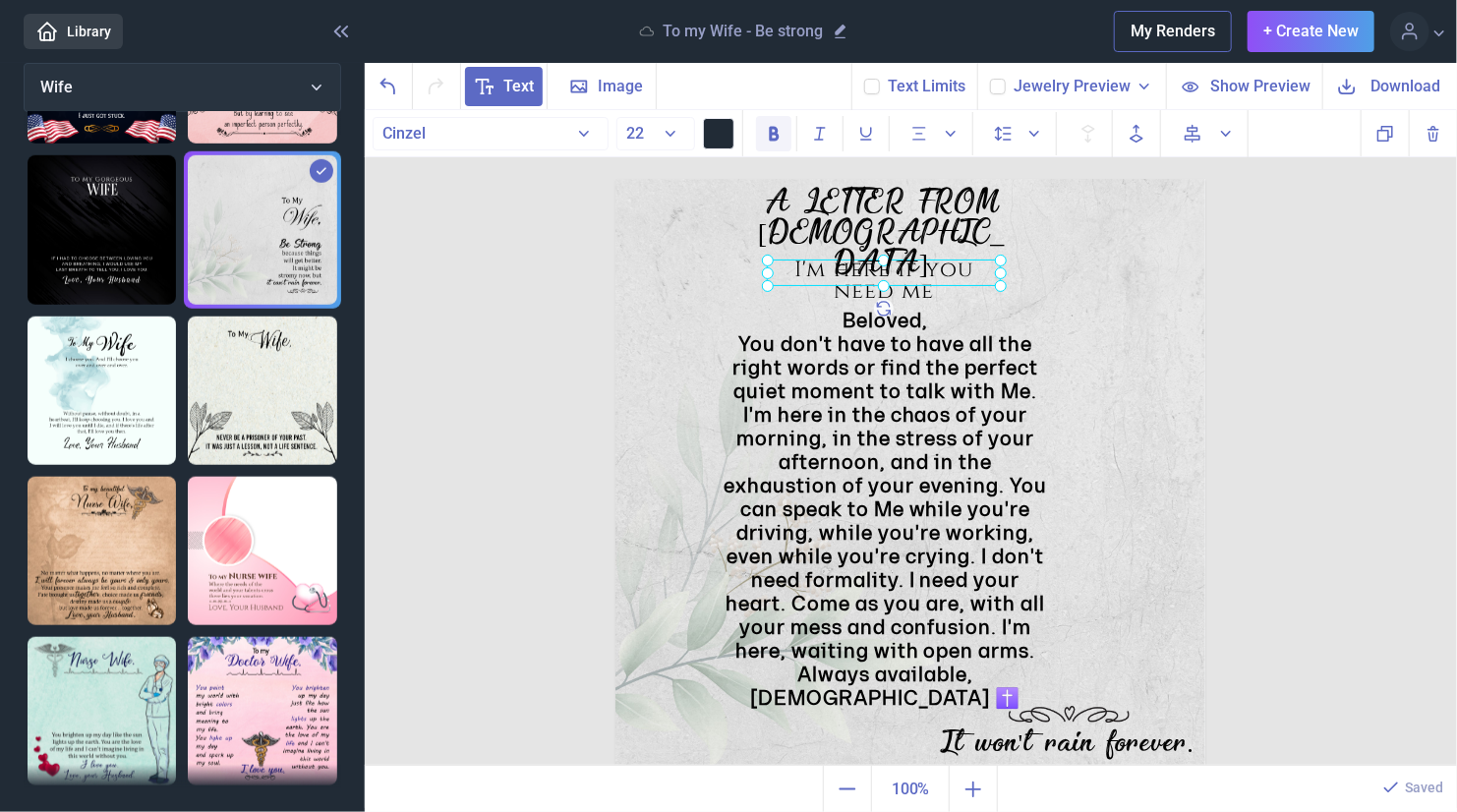 click 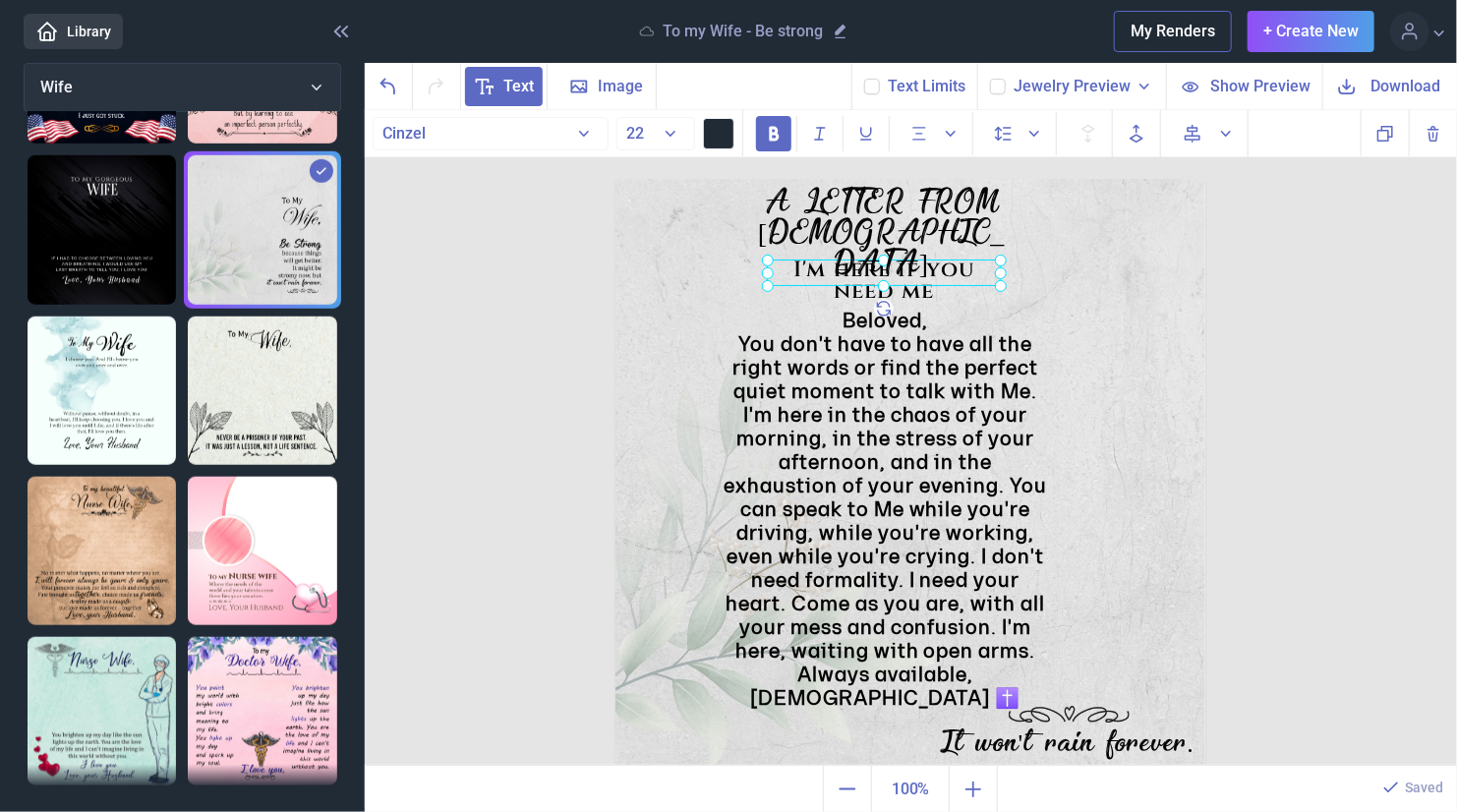 click on "I'm here if you need me                       Wife,       A LETTER FROM [DEMOGRAPHIC_DATA][PERSON_NAME], You don't have to have all the right words or find the perfect quiet moment to talk with Me. I'm here in the chaos of your morning, in the stress of your afternoon, and in the exhaustion of your evening. You can speak to Me while you're driving, while you're working, even while you're crying. I don't need formality. I need your heart. Come as you are, with all your mess and confusion. I'm here, waiting with open arms.
Always available,
[DEMOGRAPHIC_DATA] ✝️
It won't rain forever.           Duplicate     Delete       Backwards   >   Forward" at bounding box center (911, 438) 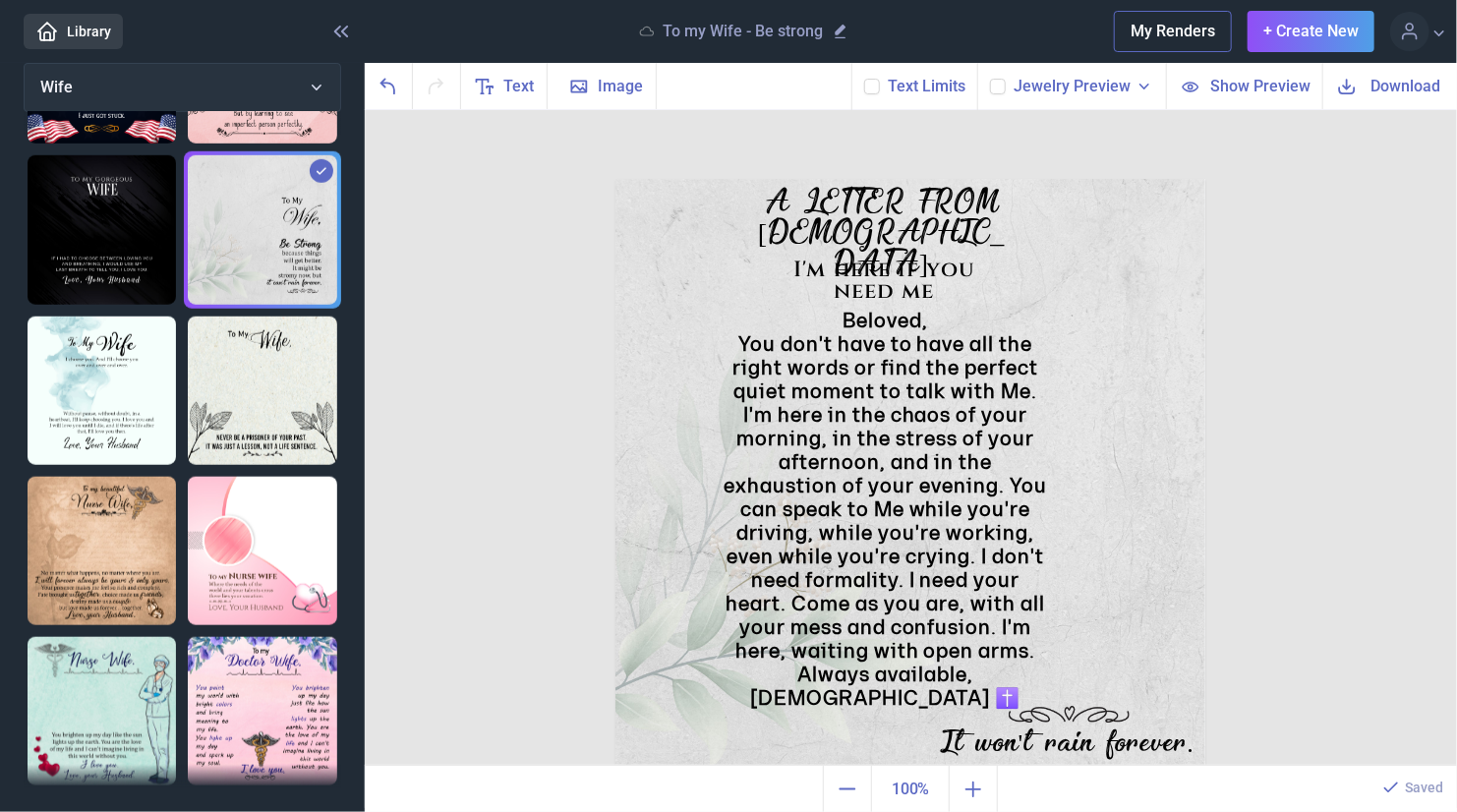click on "Download" at bounding box center (1406, 86) 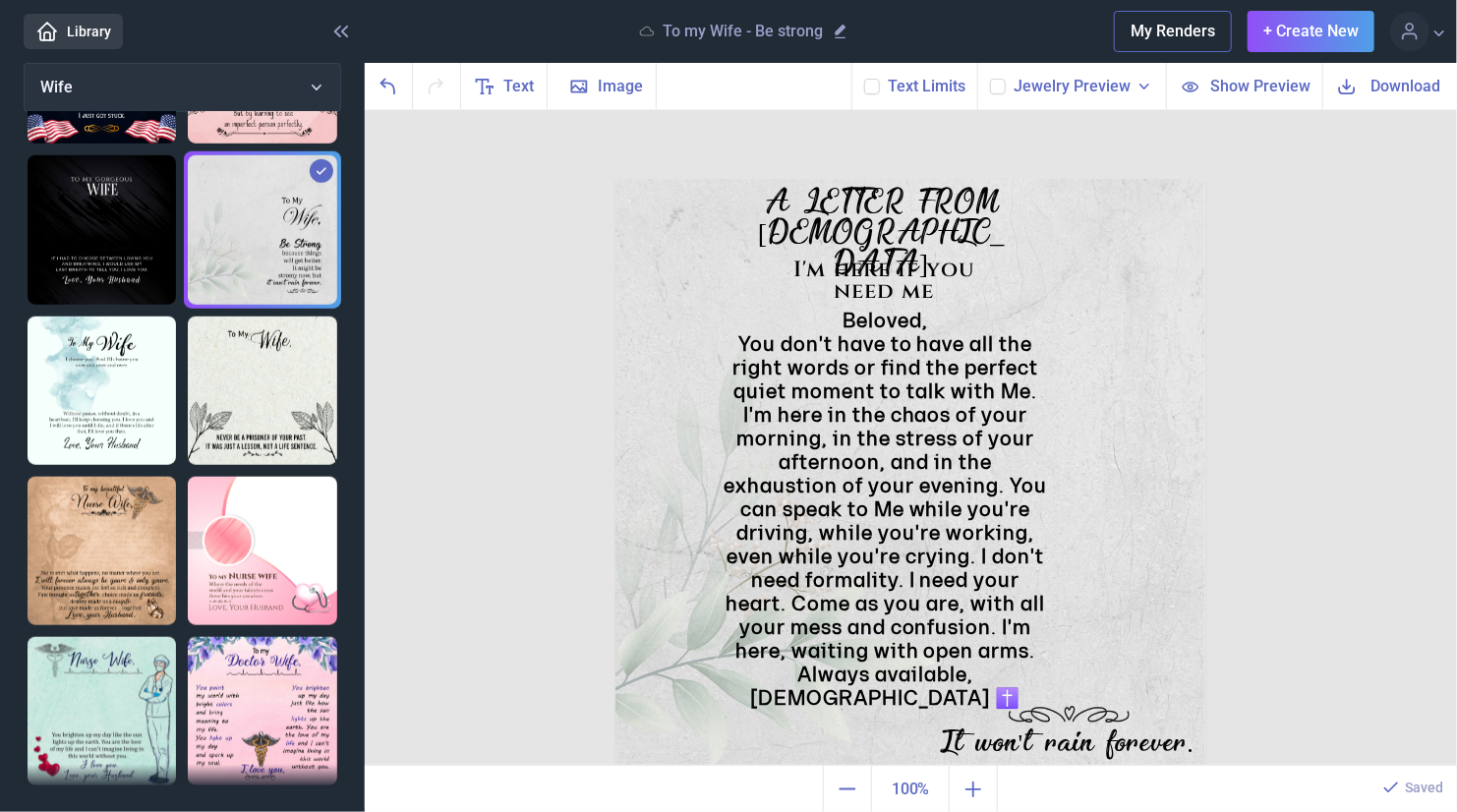 click at bounding box center (101, 390) 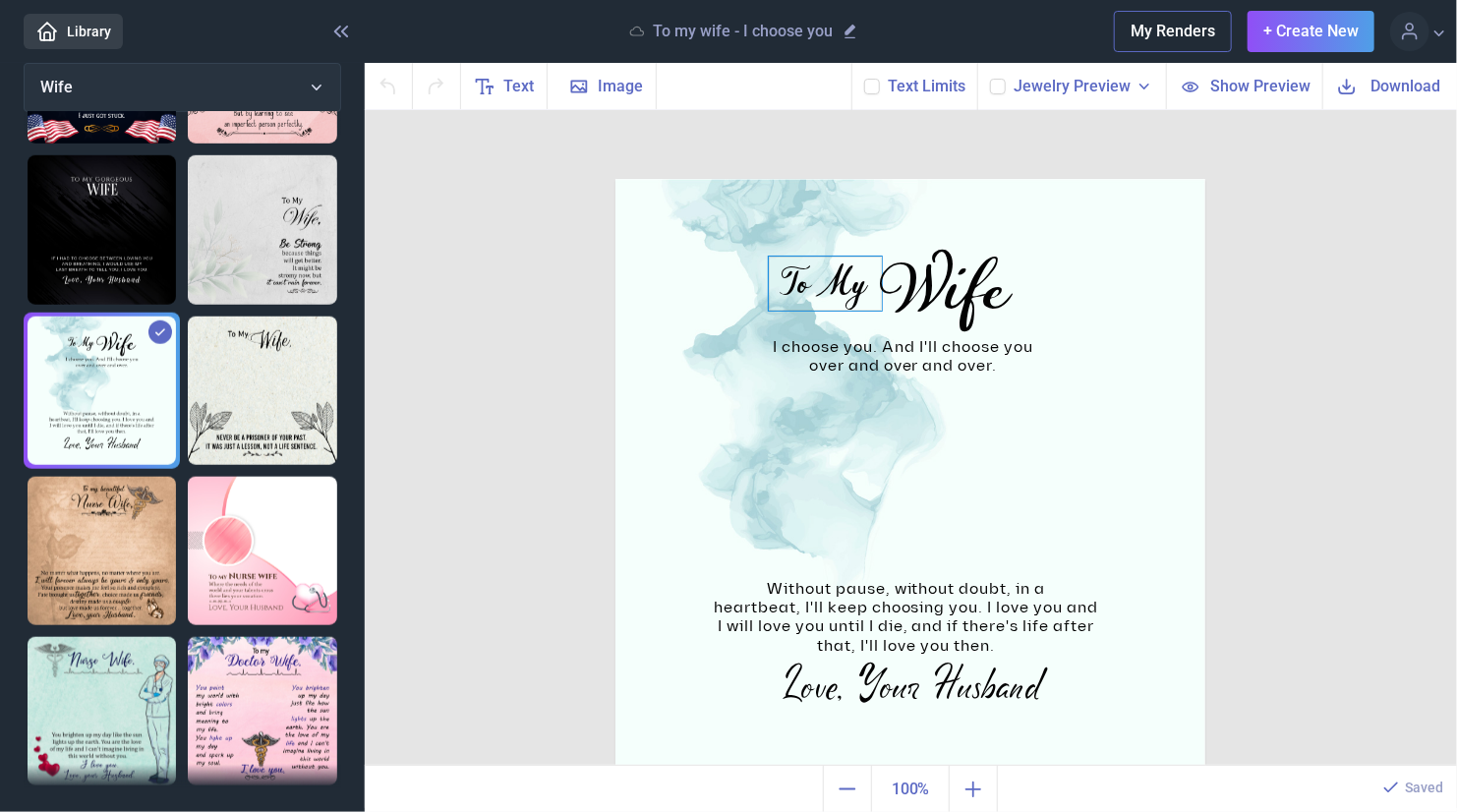 click on "To My" at bounding box center (910, 179) 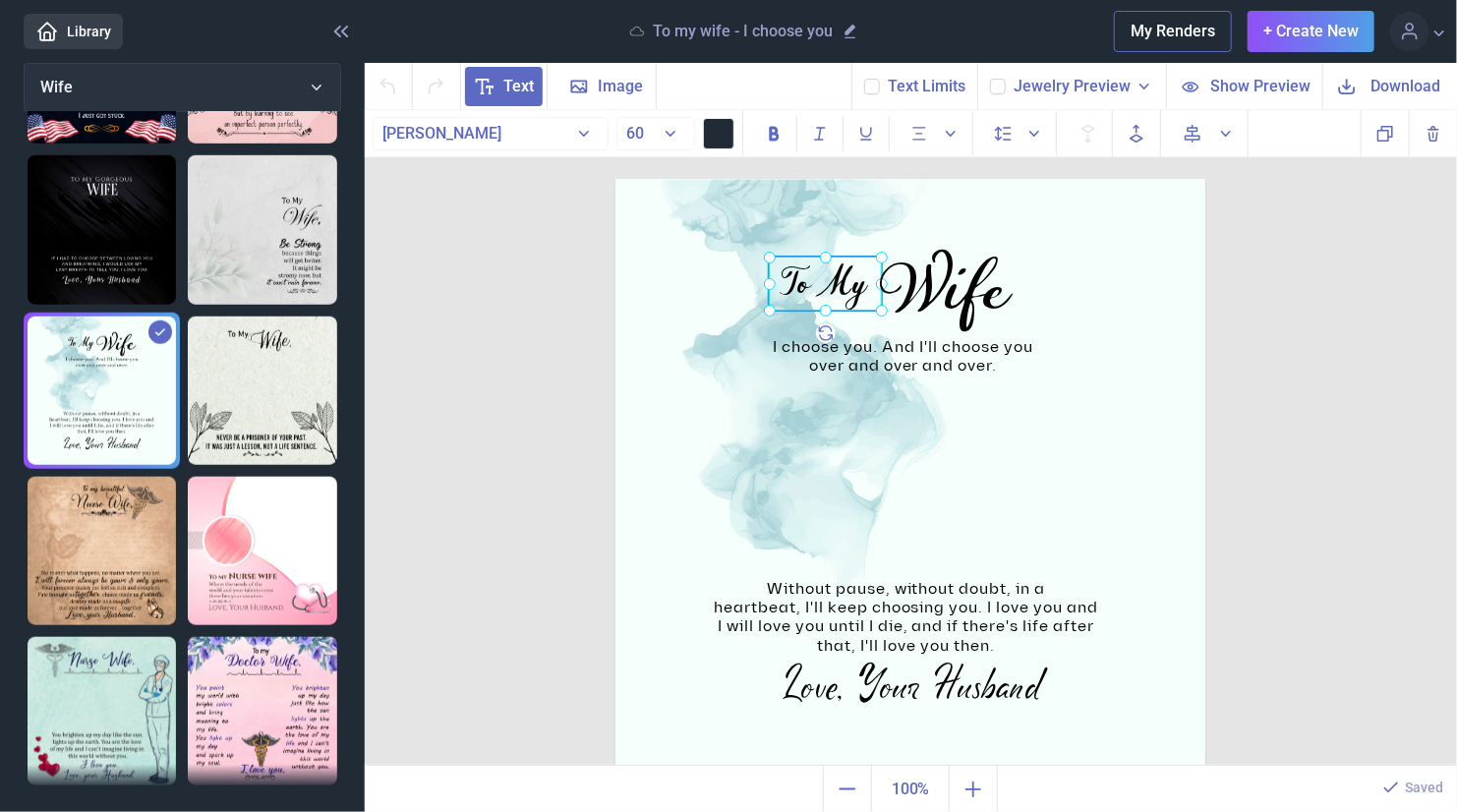 click at bounding box center [825, 283] 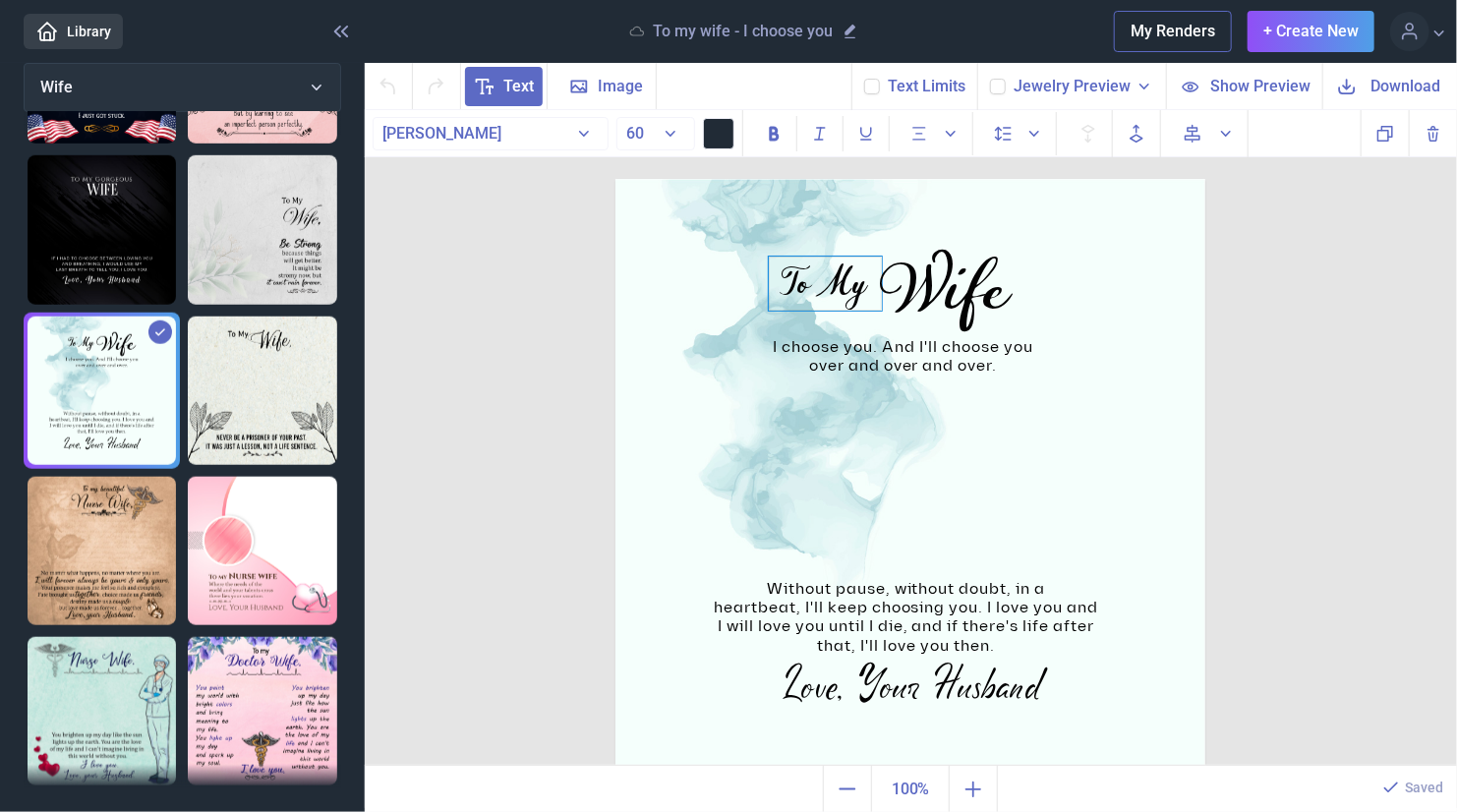 click on "To My" at bounding box center (825, 283) 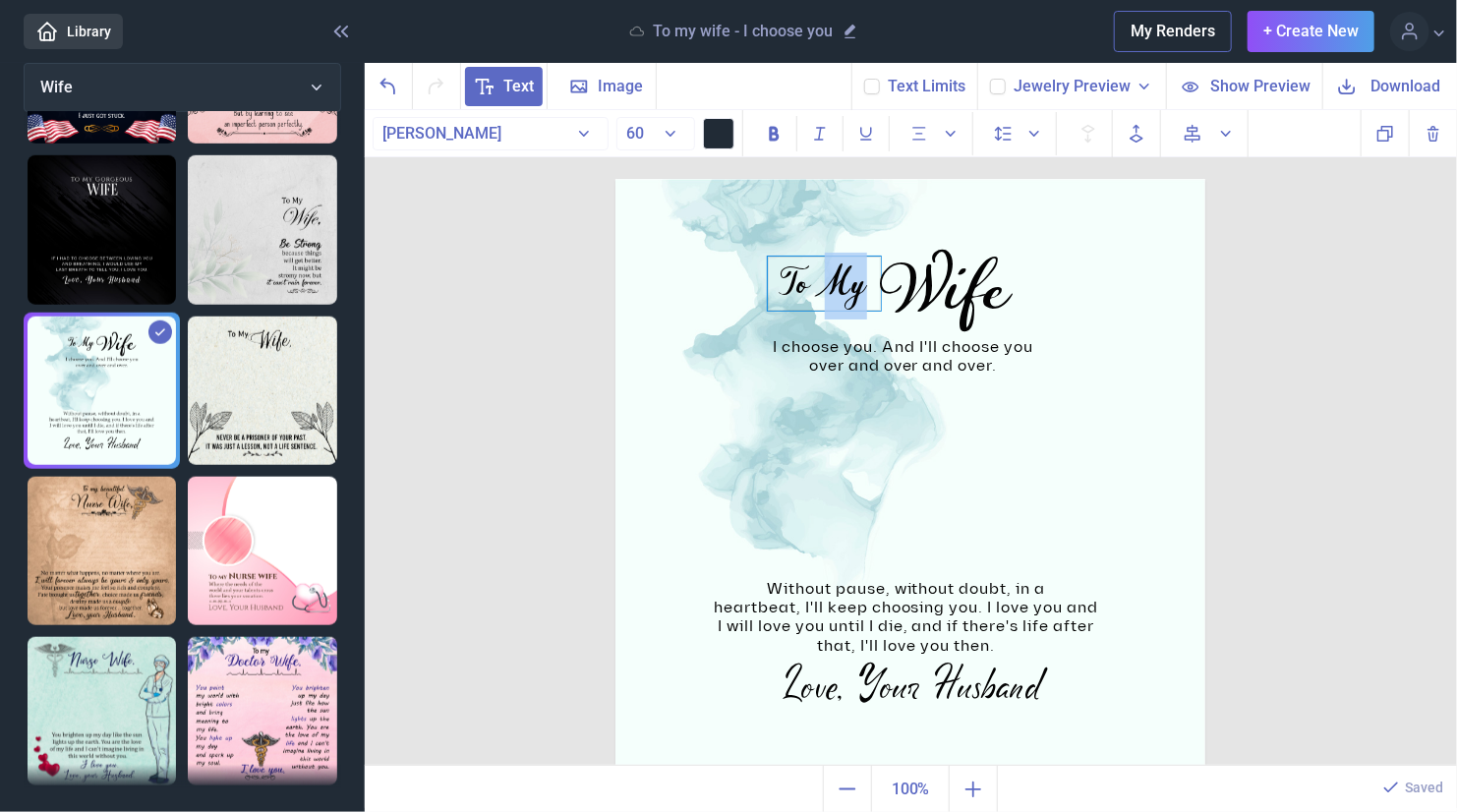 click on "To My" at bounding box center (824, 283) 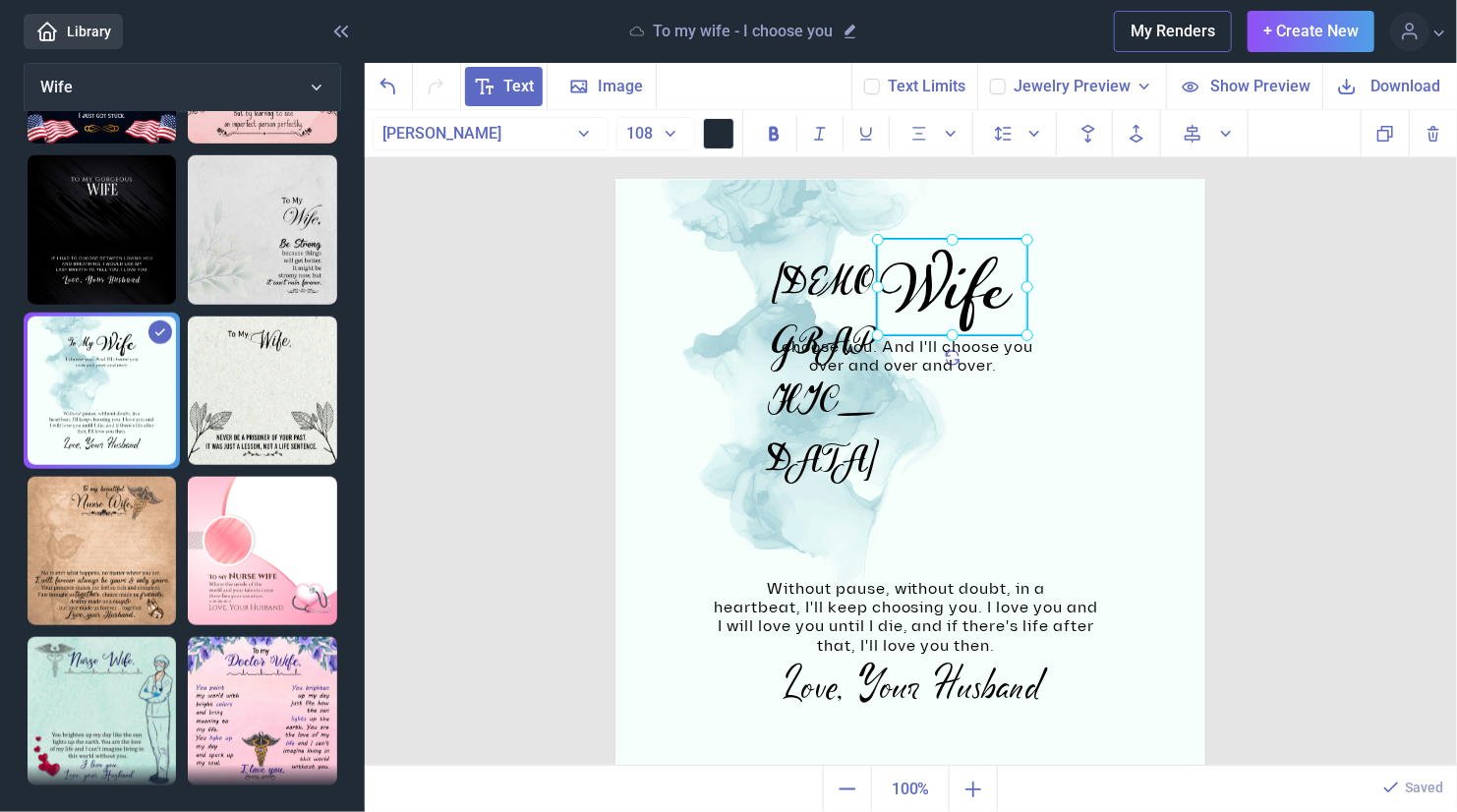click on "Wife" at bounding box center (615, 179) 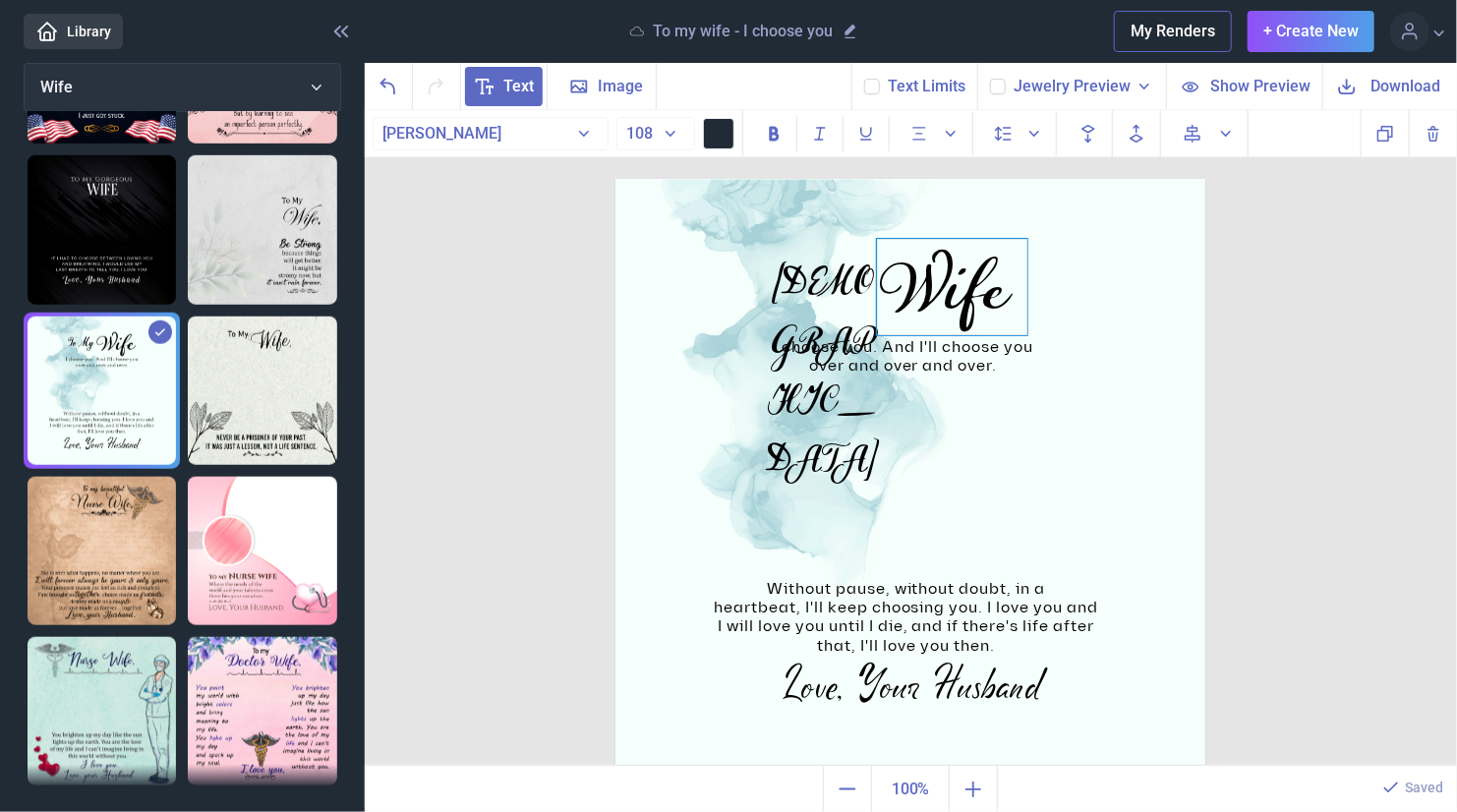 click on "Wife" at bounding box center (952, 287) 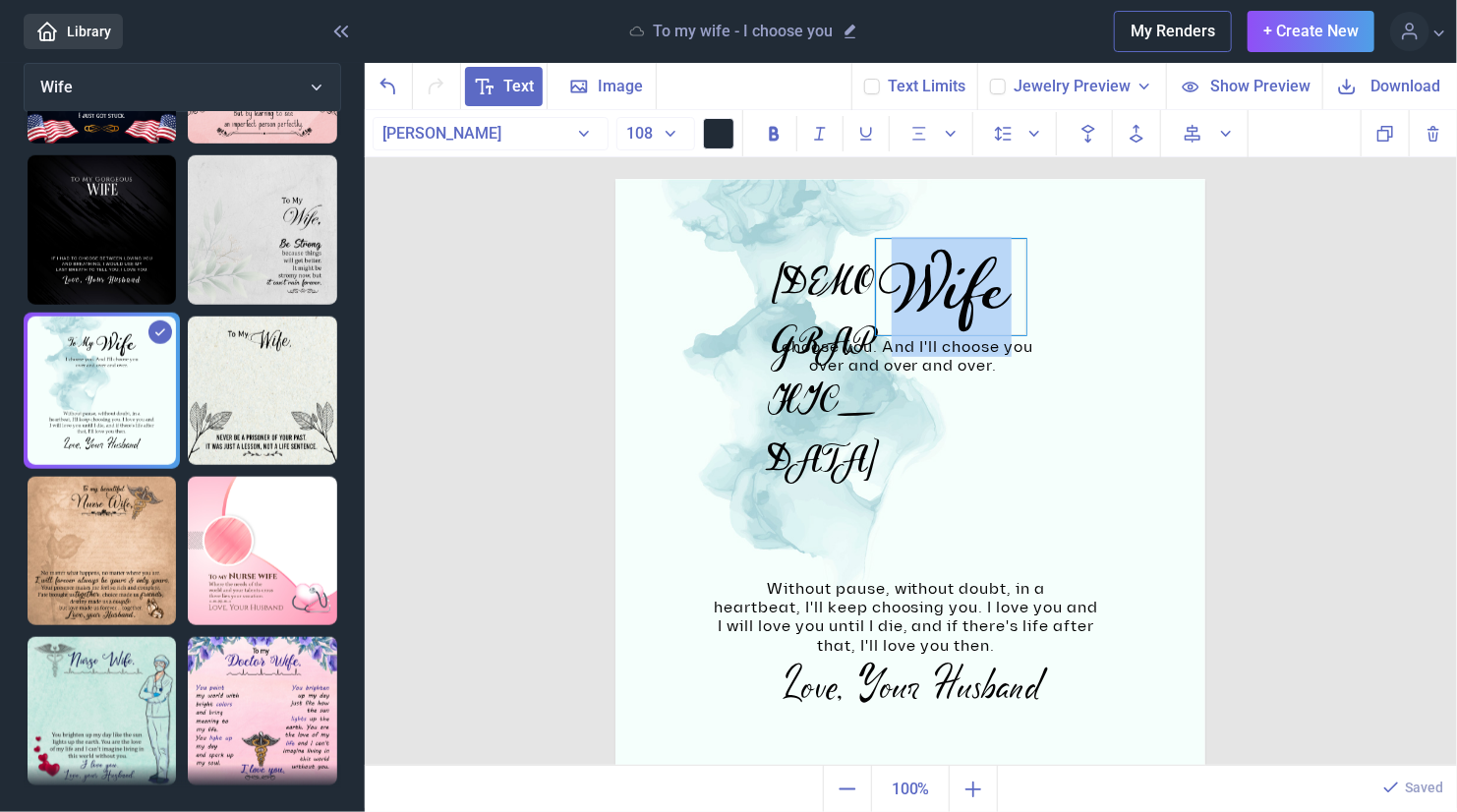 click on "Wife" at bounding box center [951, 287] 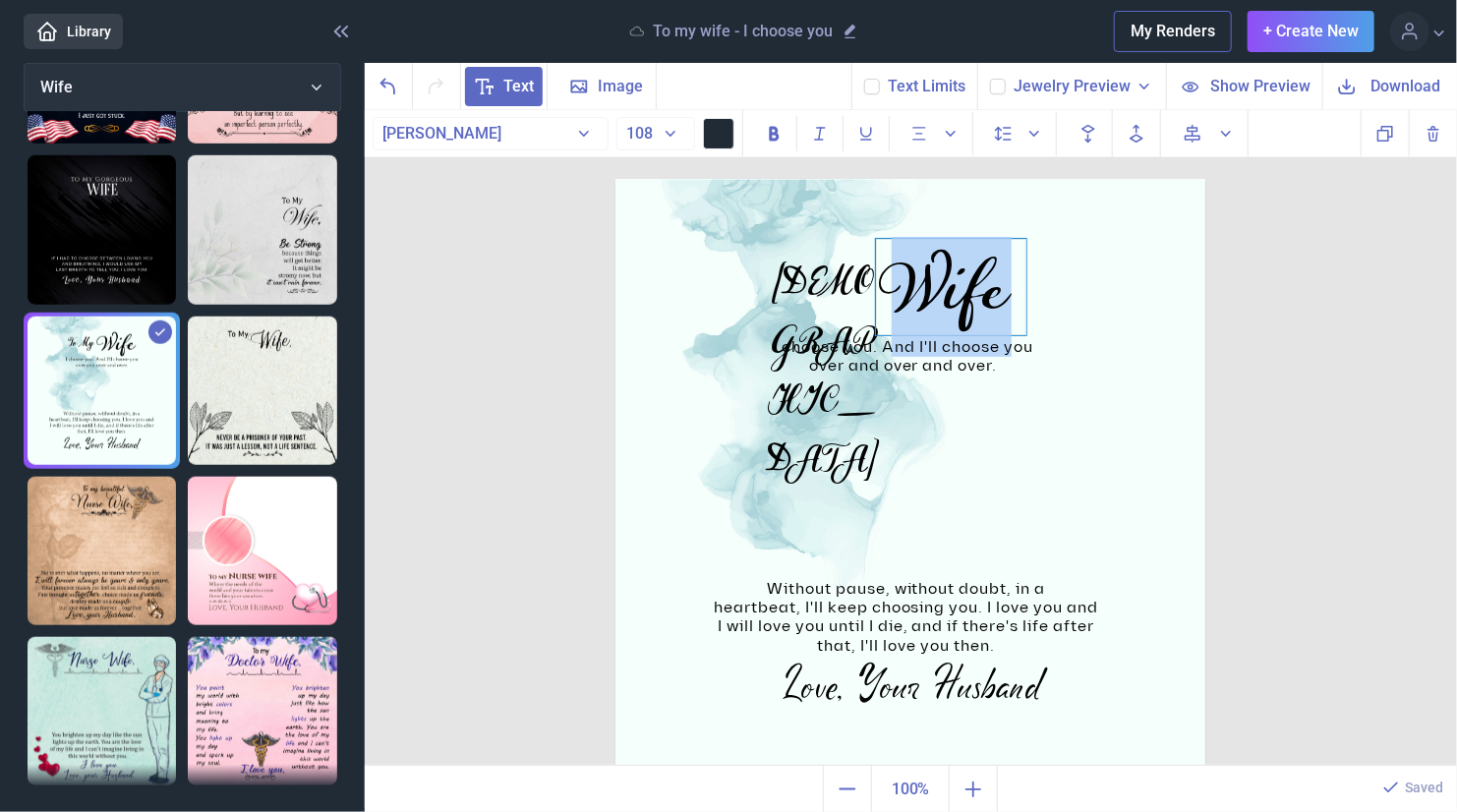 type 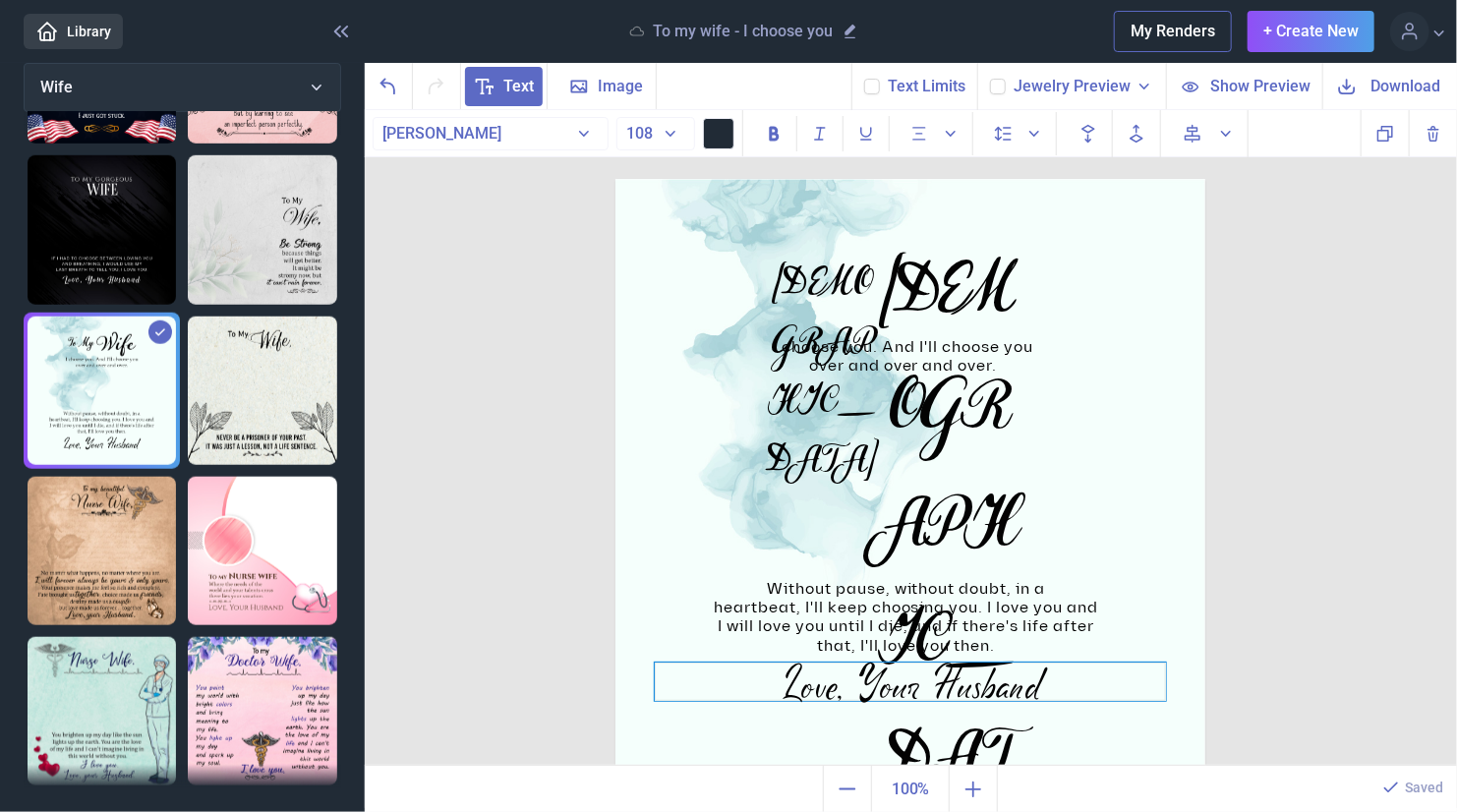 click on "Love, Your Husband" at bounding box center [910, 179] 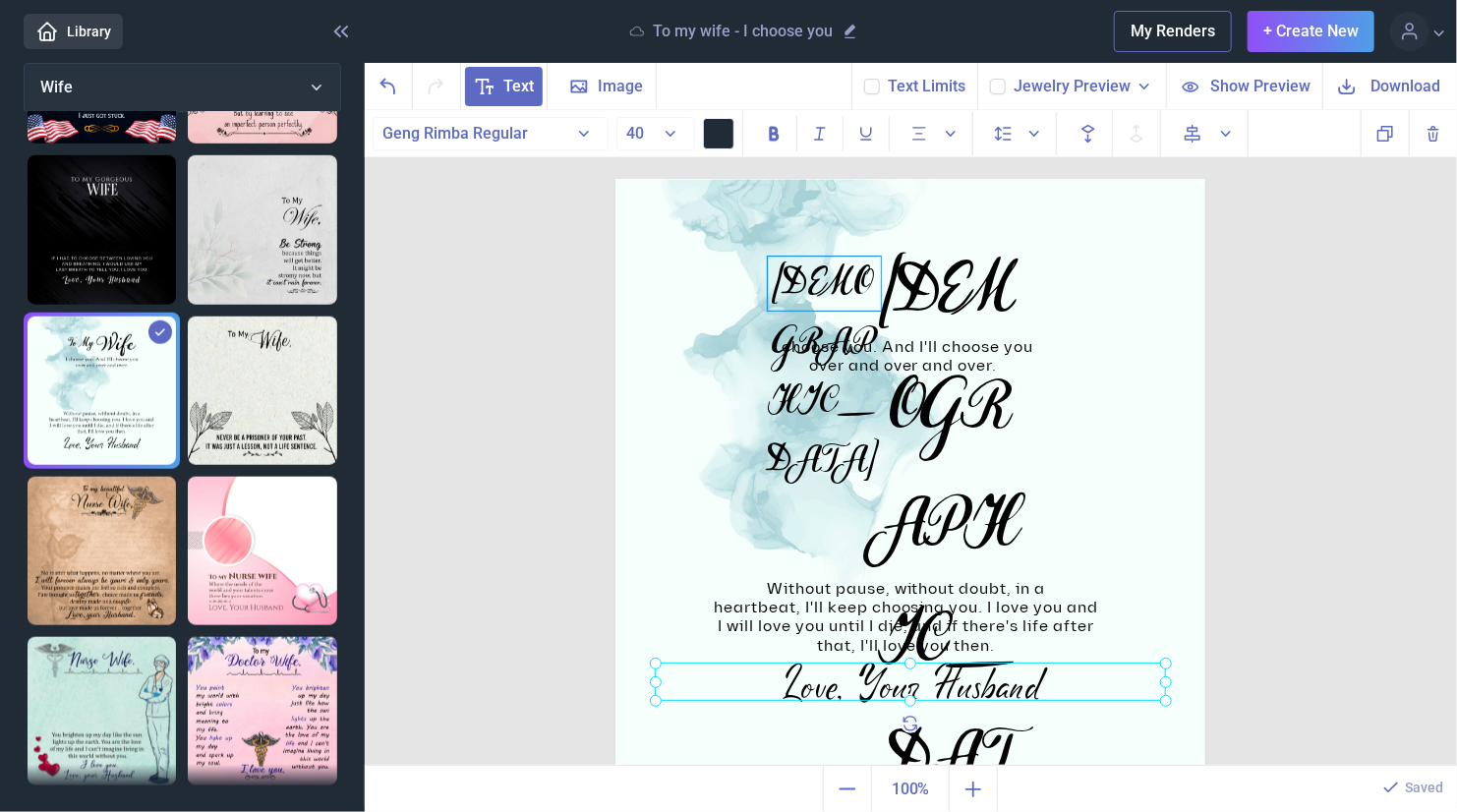 click on "[DEMOGRAPHIC_DATA]" at bounding box center [824, 283] 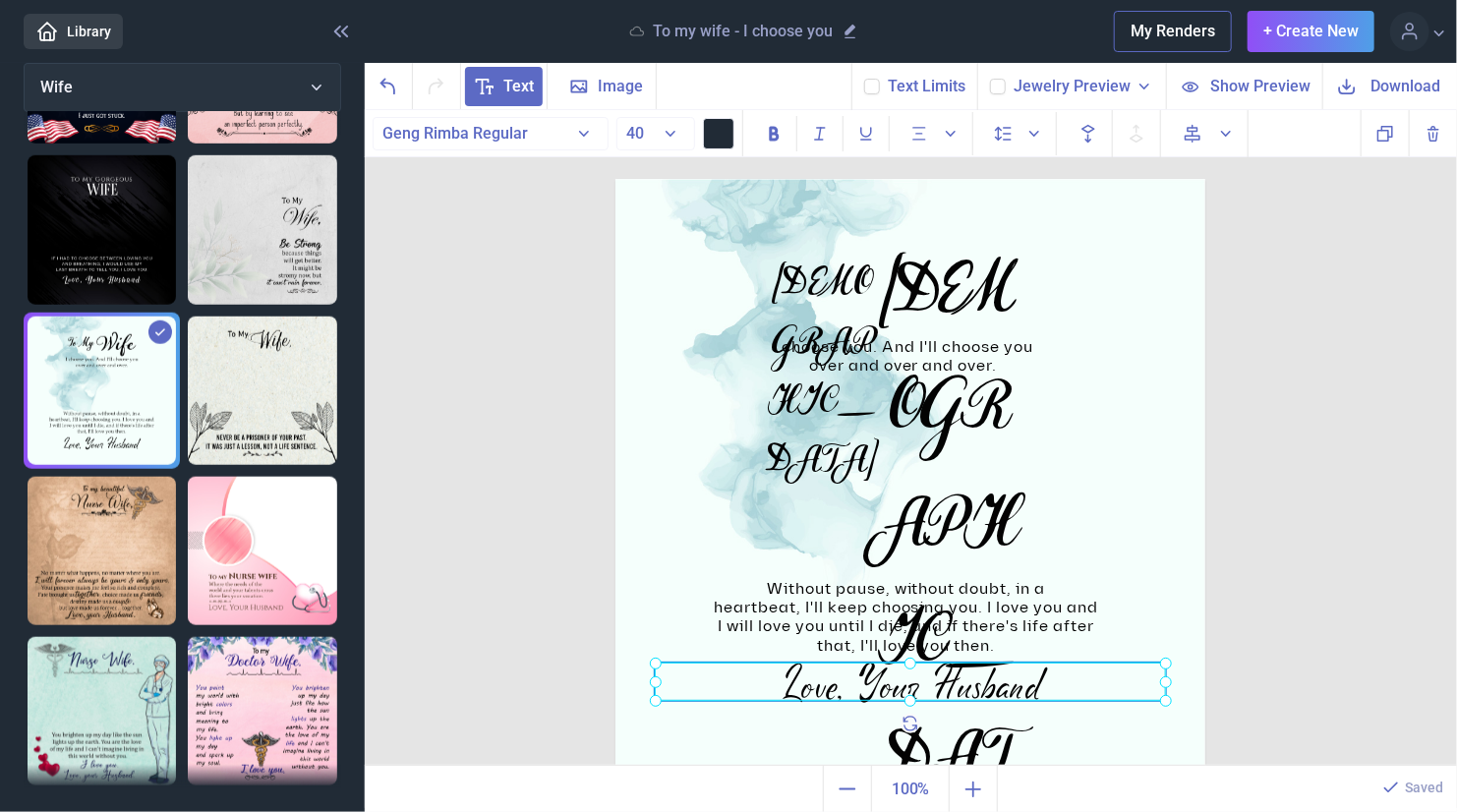click on "Love, Your Husband" at bounding box center [615, 179] 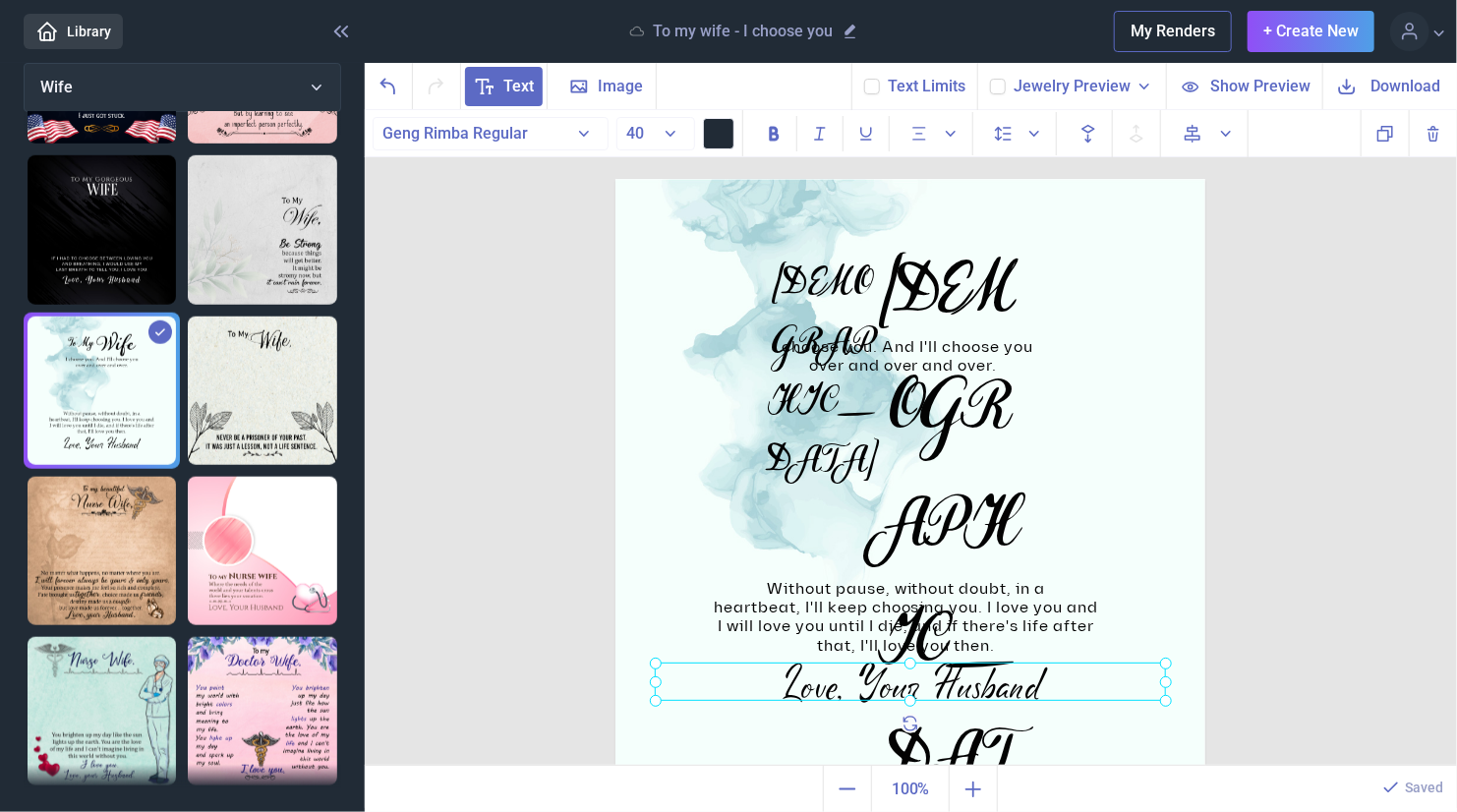 click at bounding box center (910, 681) 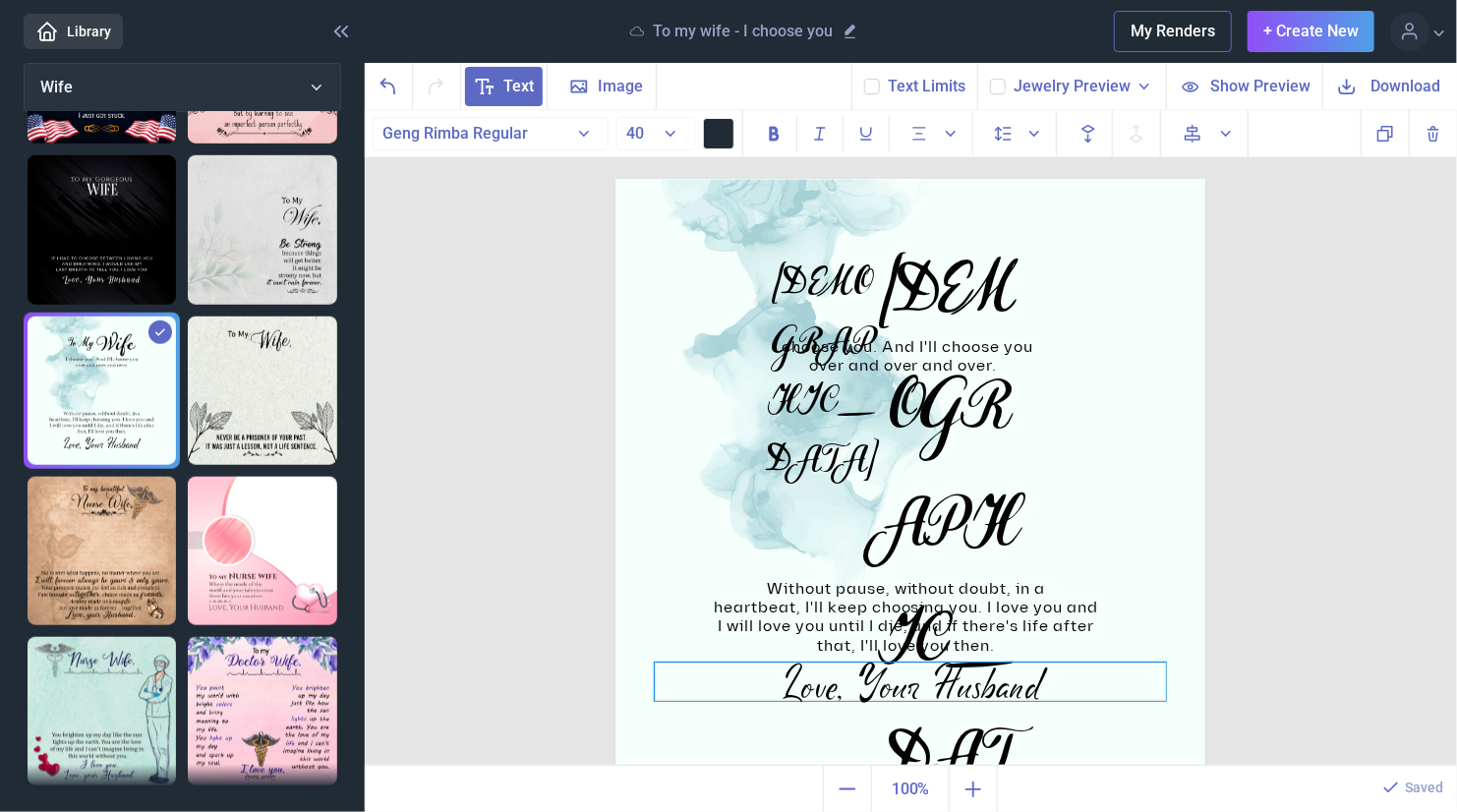 click on "Love, Your Husband" at bounding box center (910, 681) 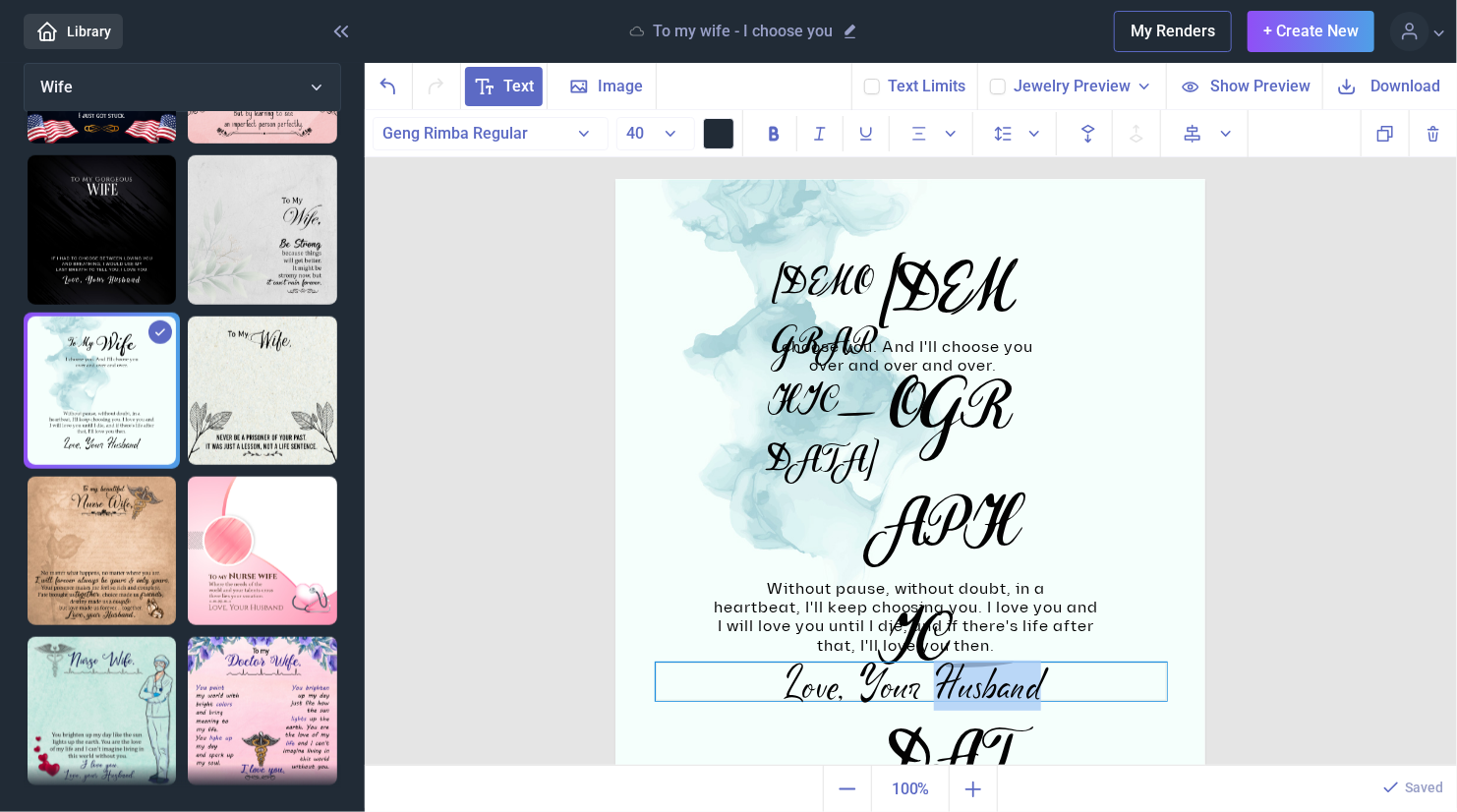 click on "Love, Your Husband" at bounding box center [911, 681] 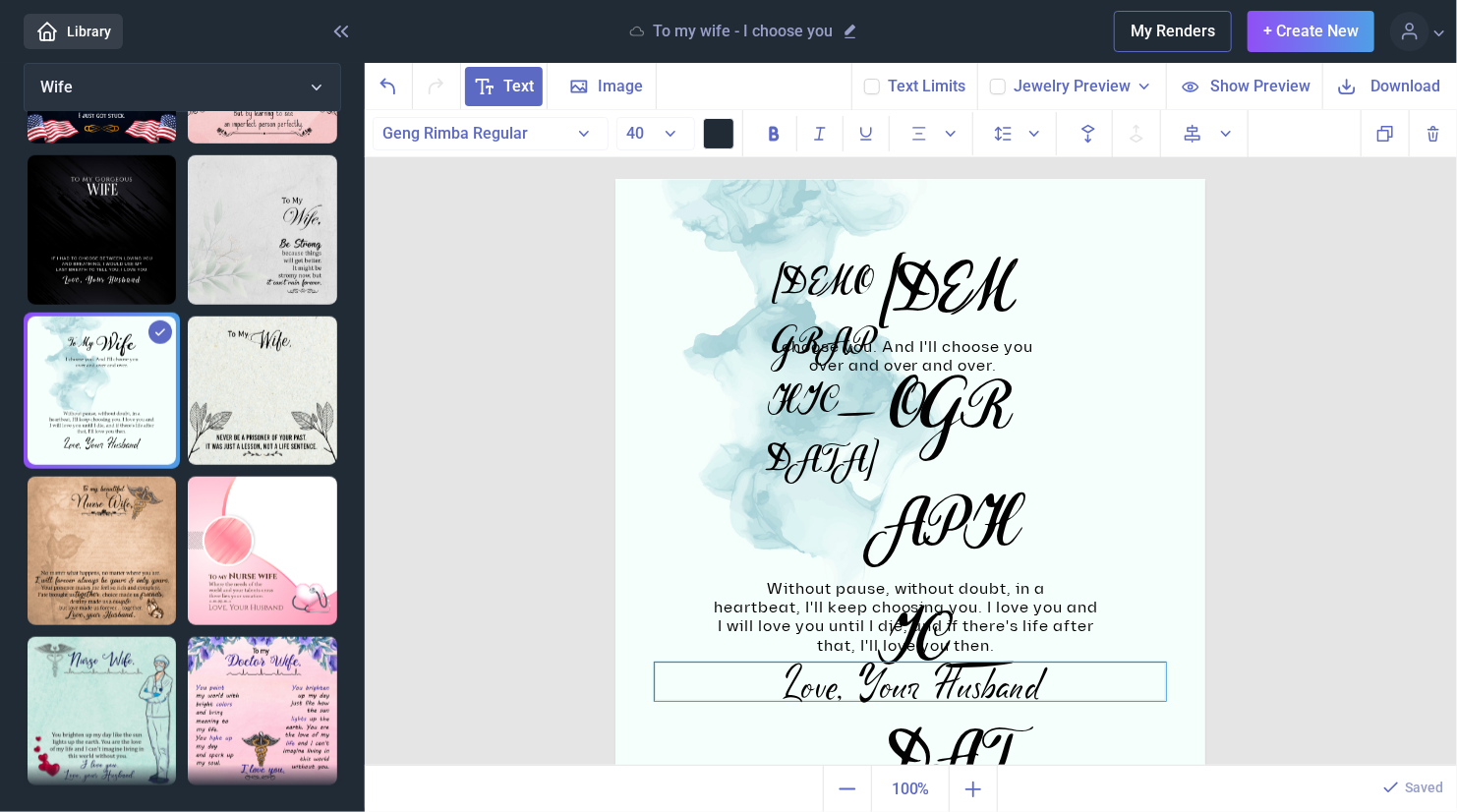 click on "Love, Your Husband" at bounding box center [910, 681] 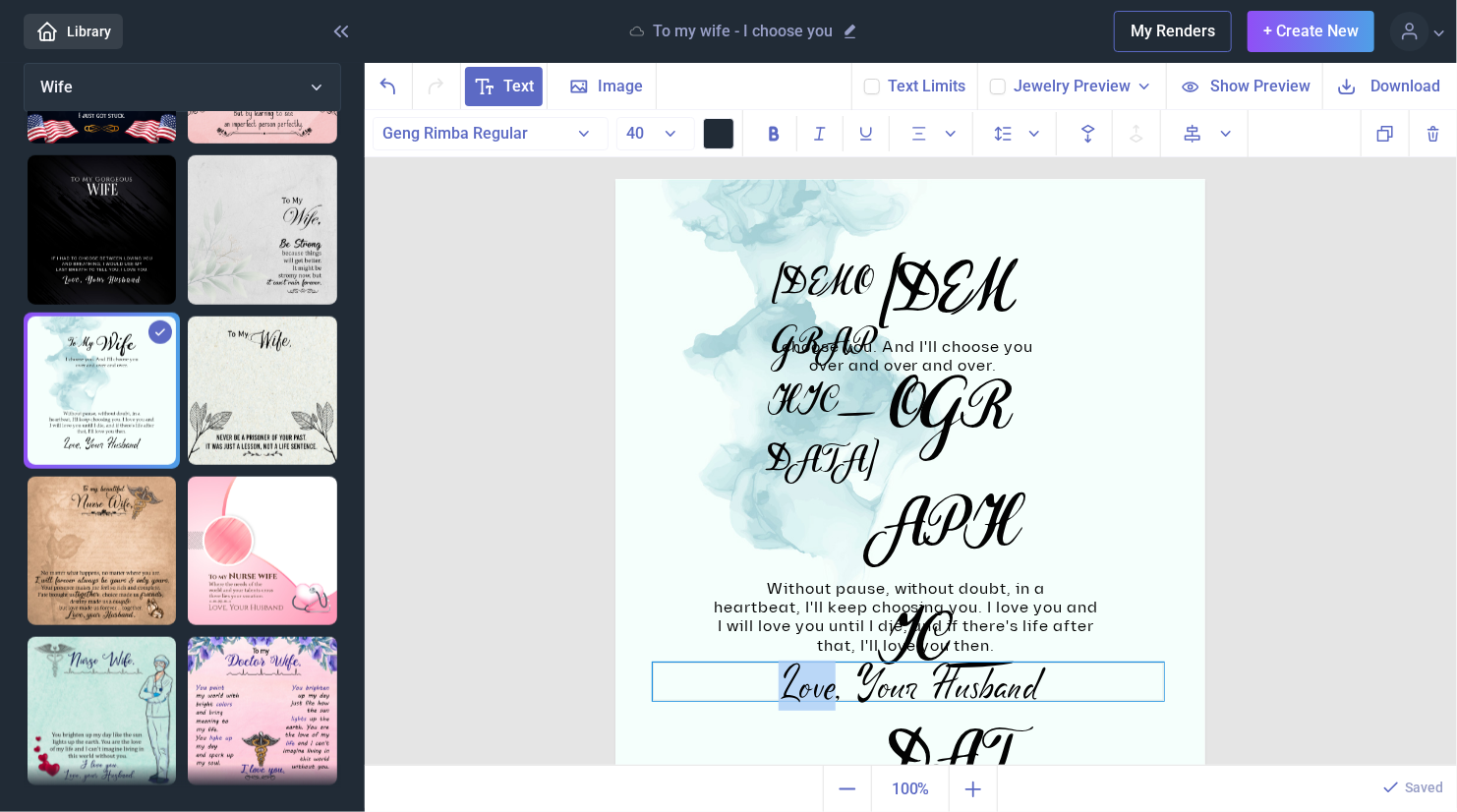 click on "Love, Your Husband" at bounding box center [908, 681] 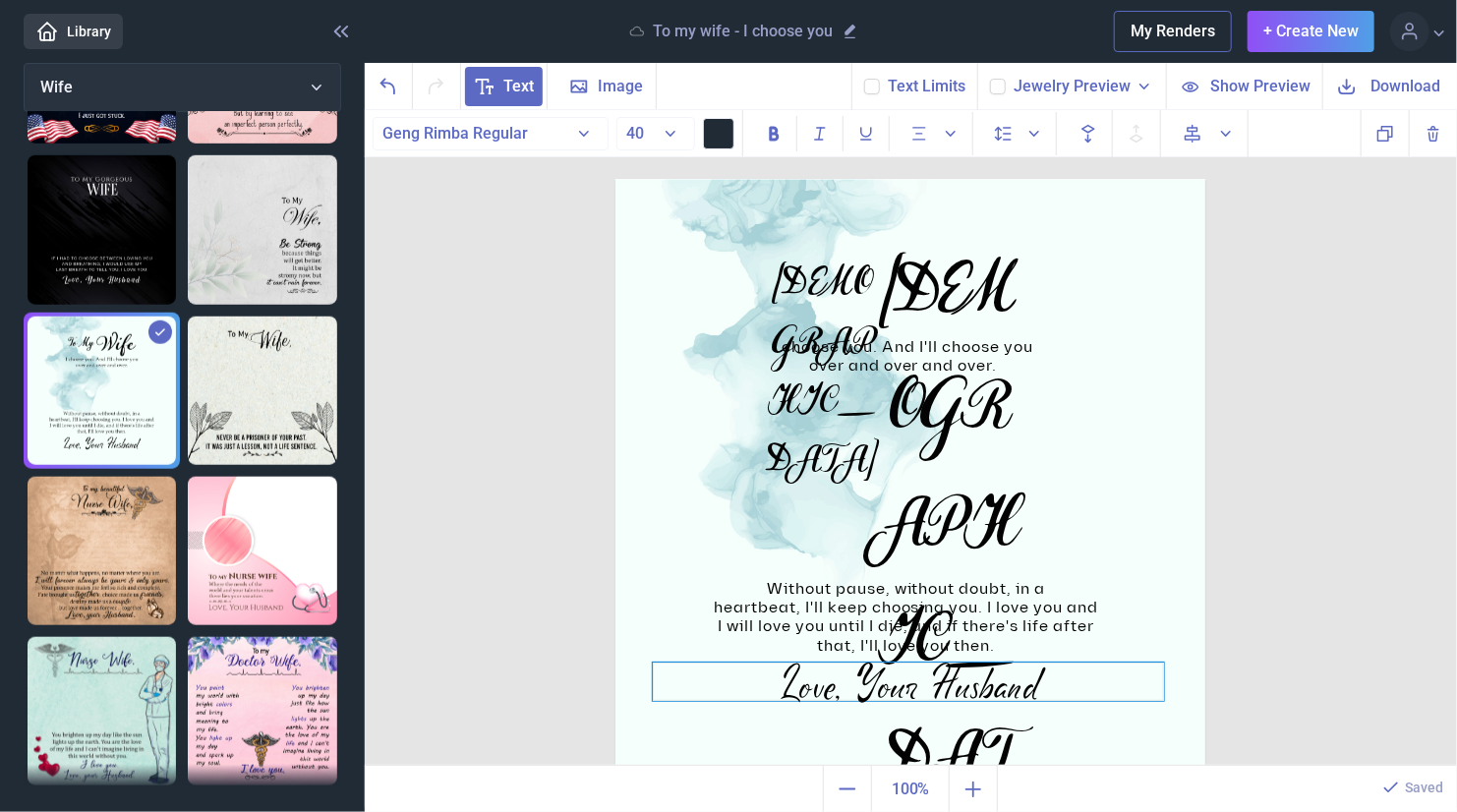 click on "Love, Your Husband" at bounding box center [908, 681] 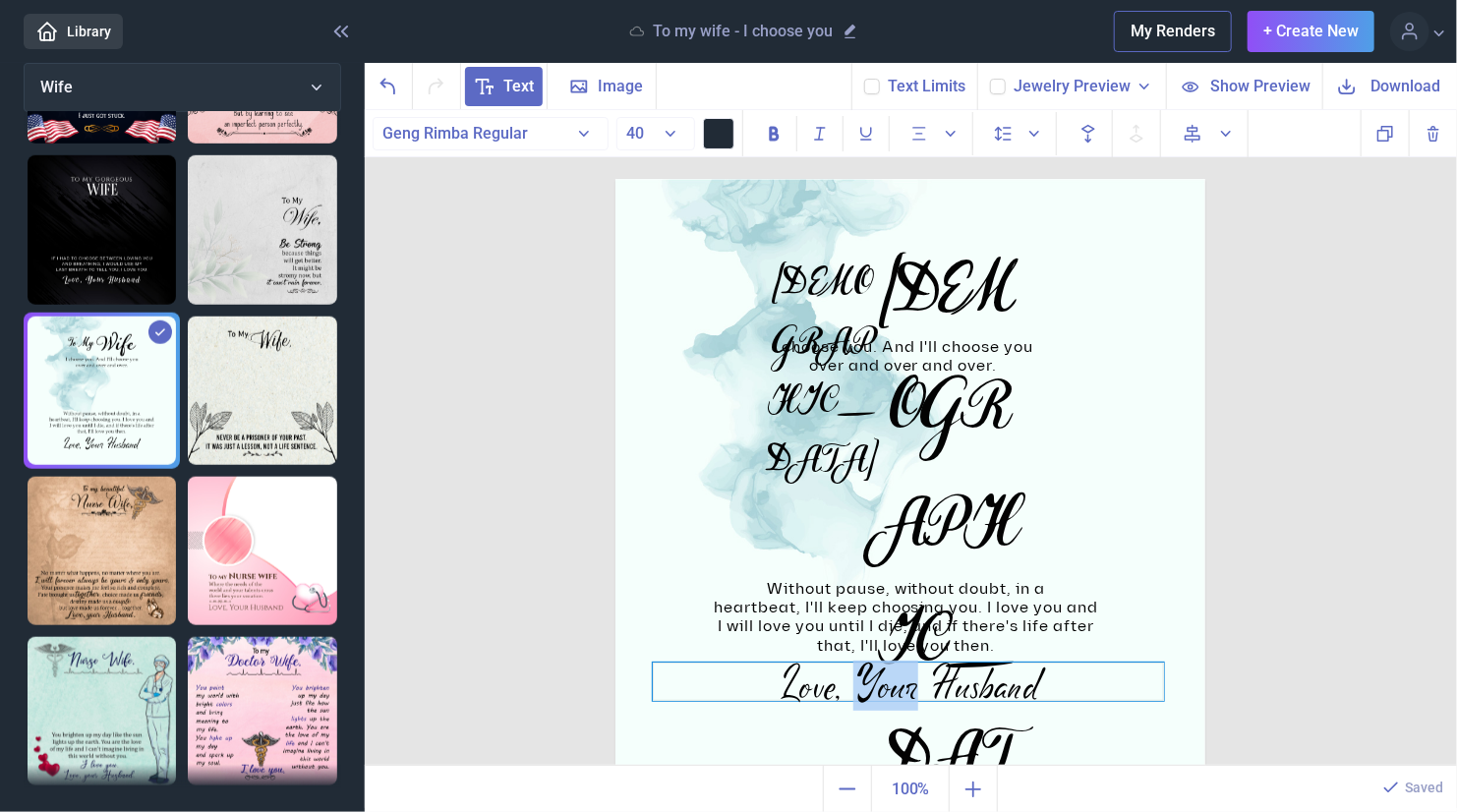 click on "Love, Your Husband" at bounding box center [908, 681] 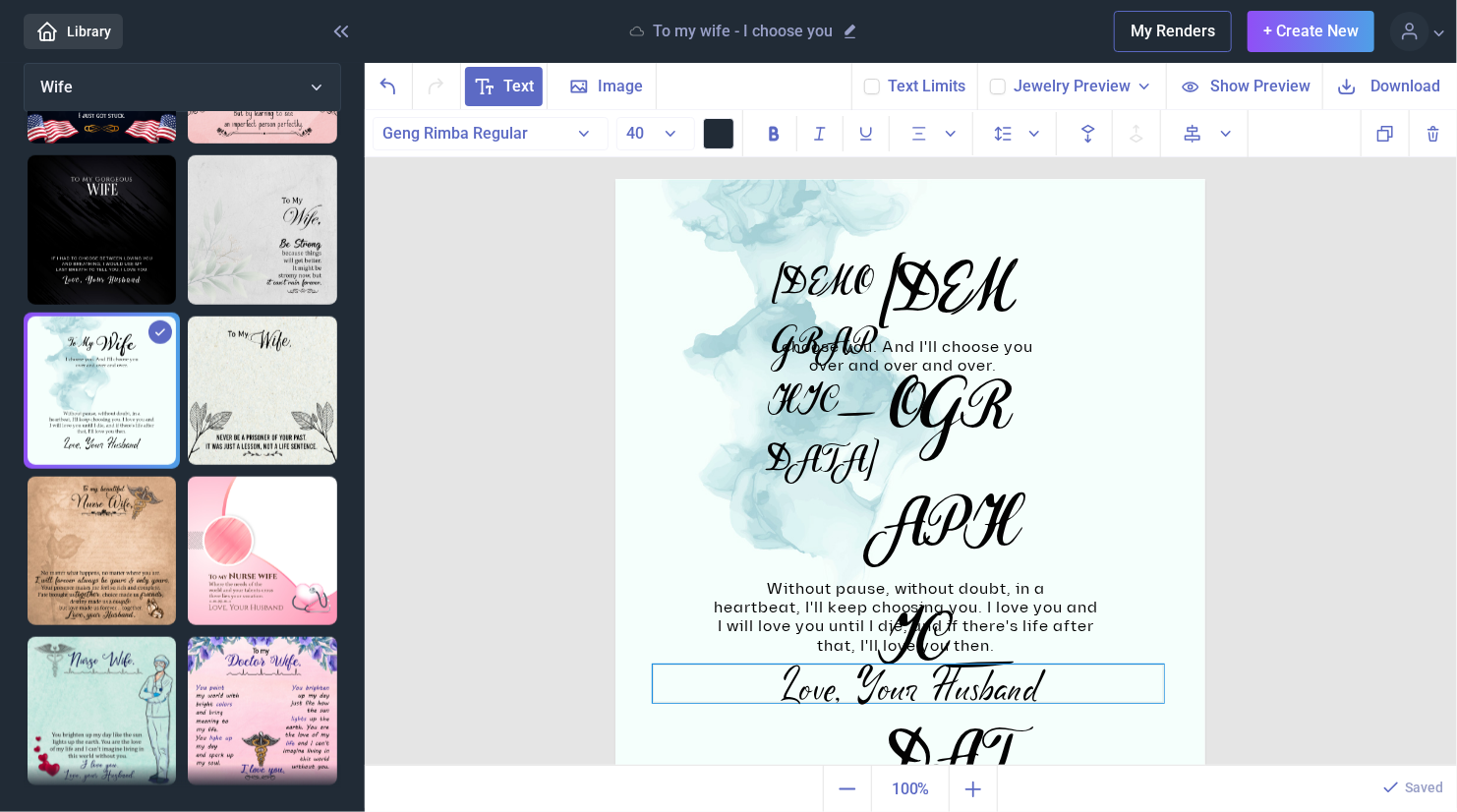 click on "Love, Your Husband" at bounding box center (908, 683) 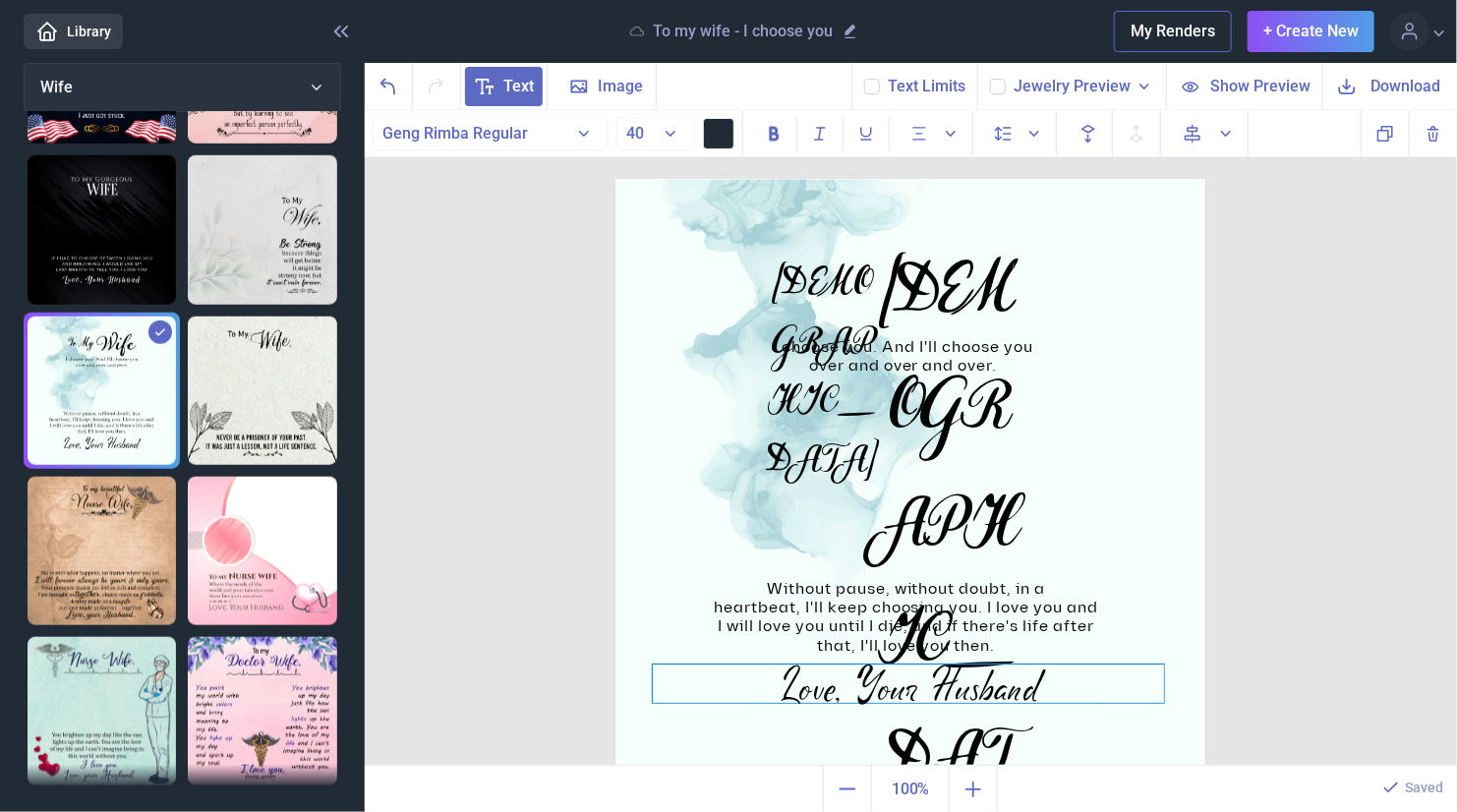 click on "Love, Your Husband" at bounding box center (908, 683) 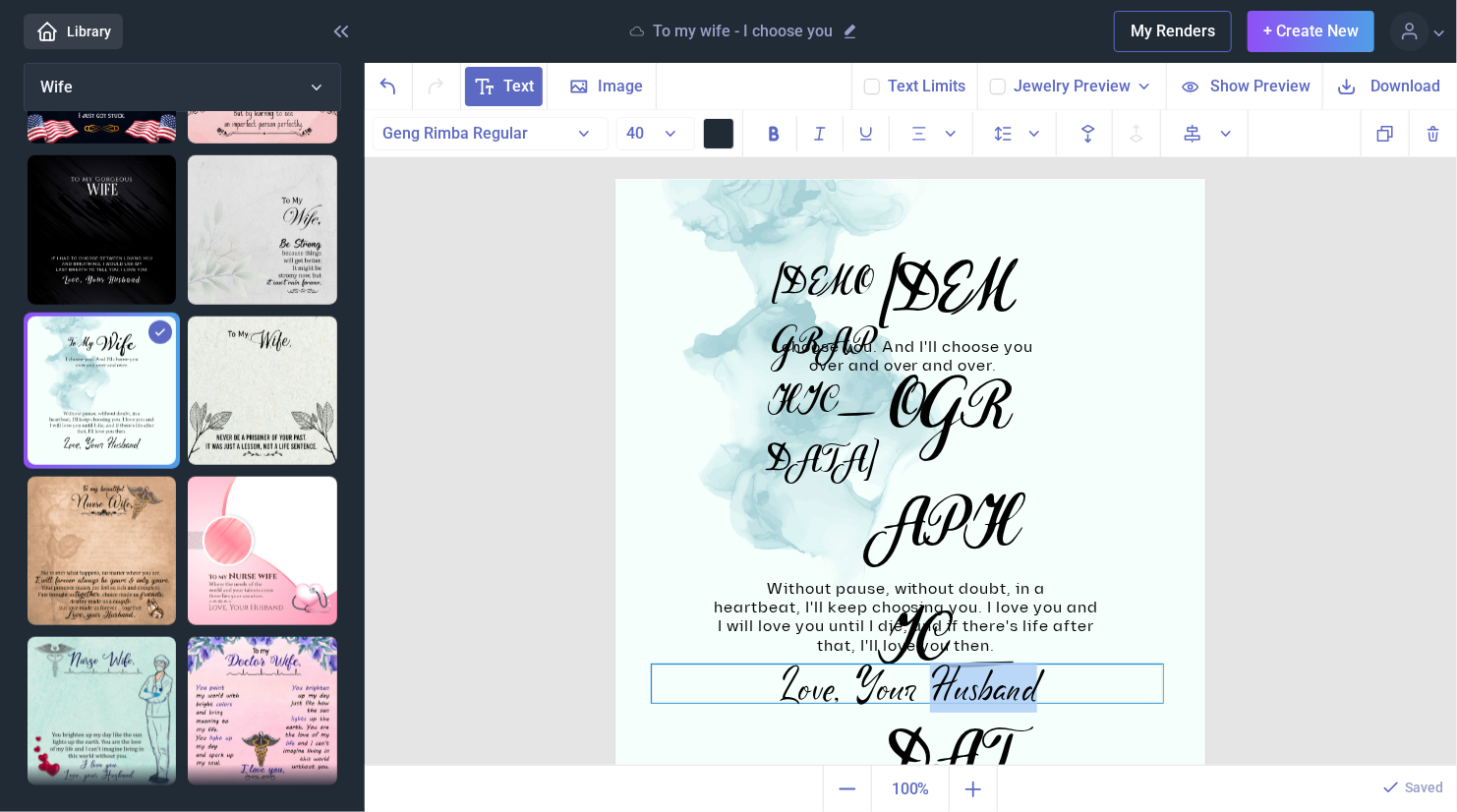 click on "Love, Your Husband" at bounding box center [907, 683] 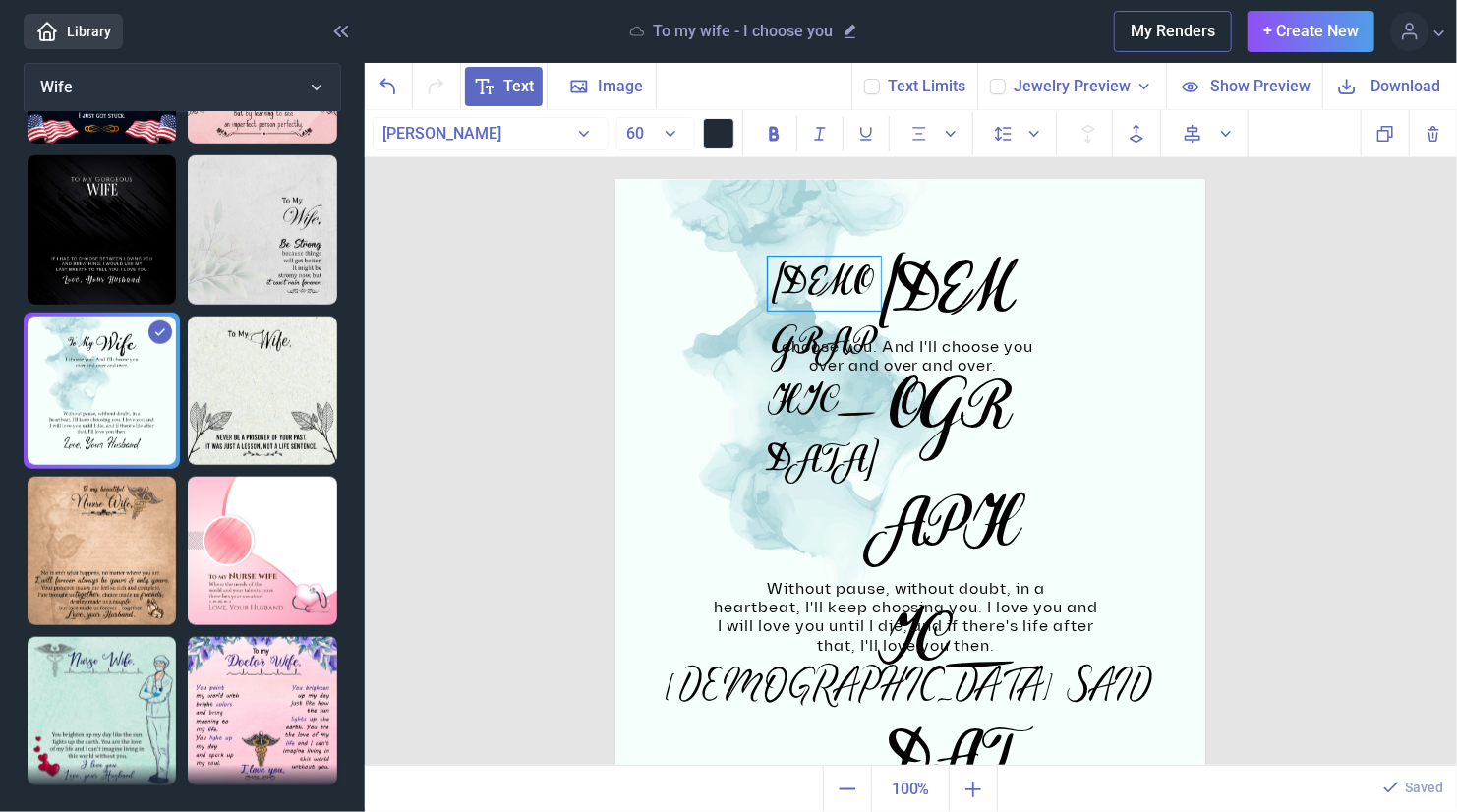 click on "[DEMOGRAPHIC_DATA]" at bounding box center (824, 283) 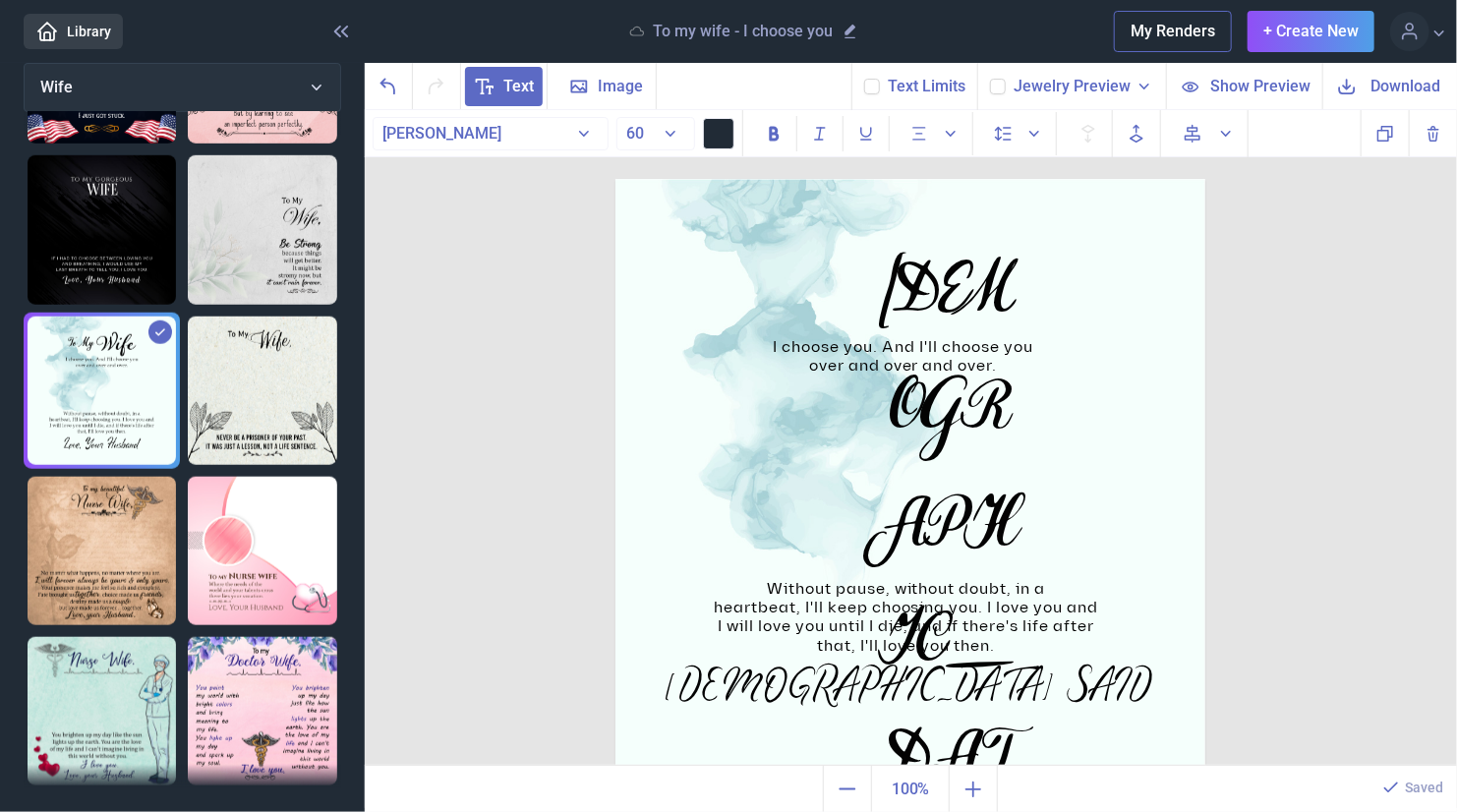 drag, startPoint x: 791, startPoint y: 286, endPoint x: 456, endPoint y: 294, distance: 335.09551 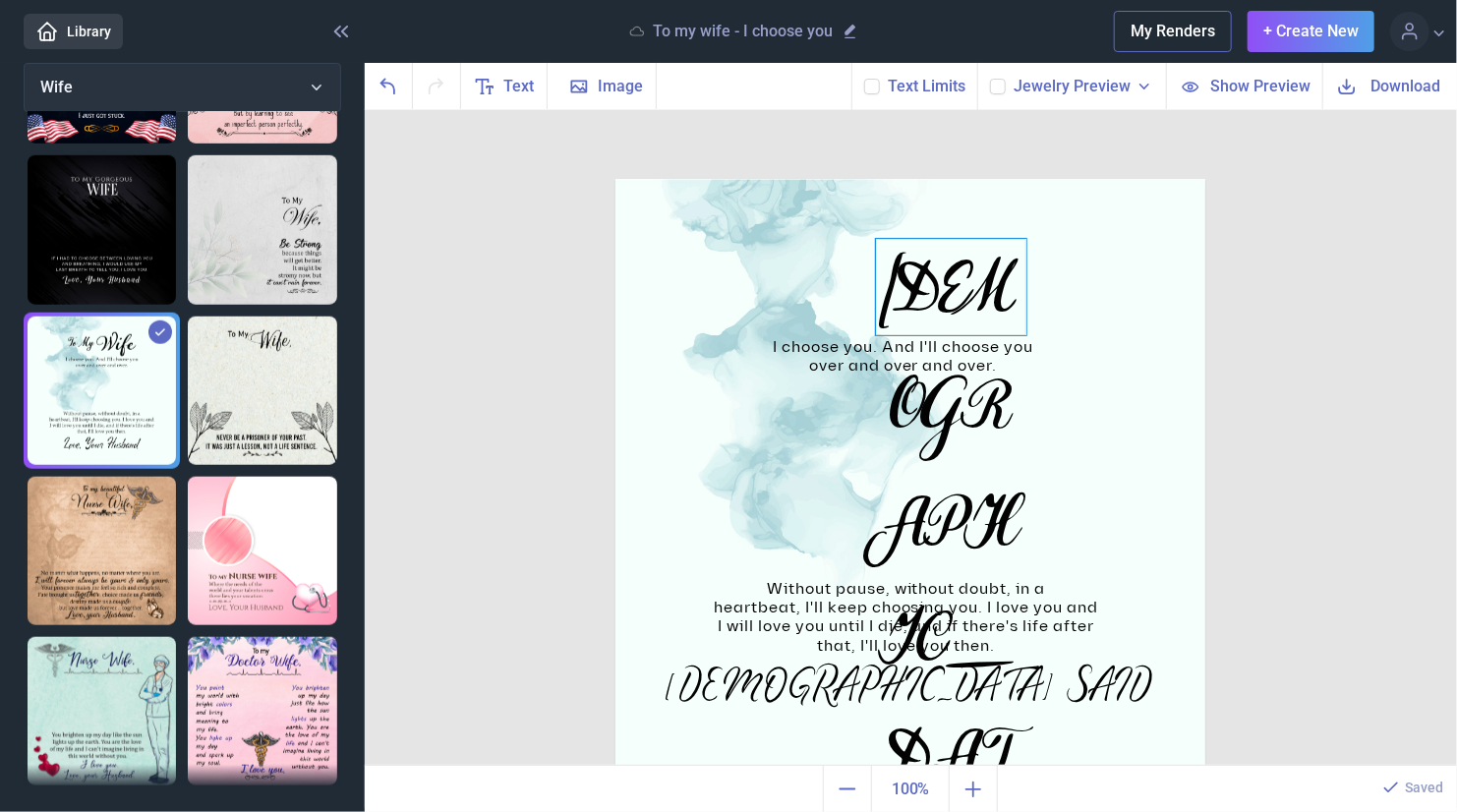 click on "[DEMOGRAPHIC_DATA]" at bounding box center (910, 179) 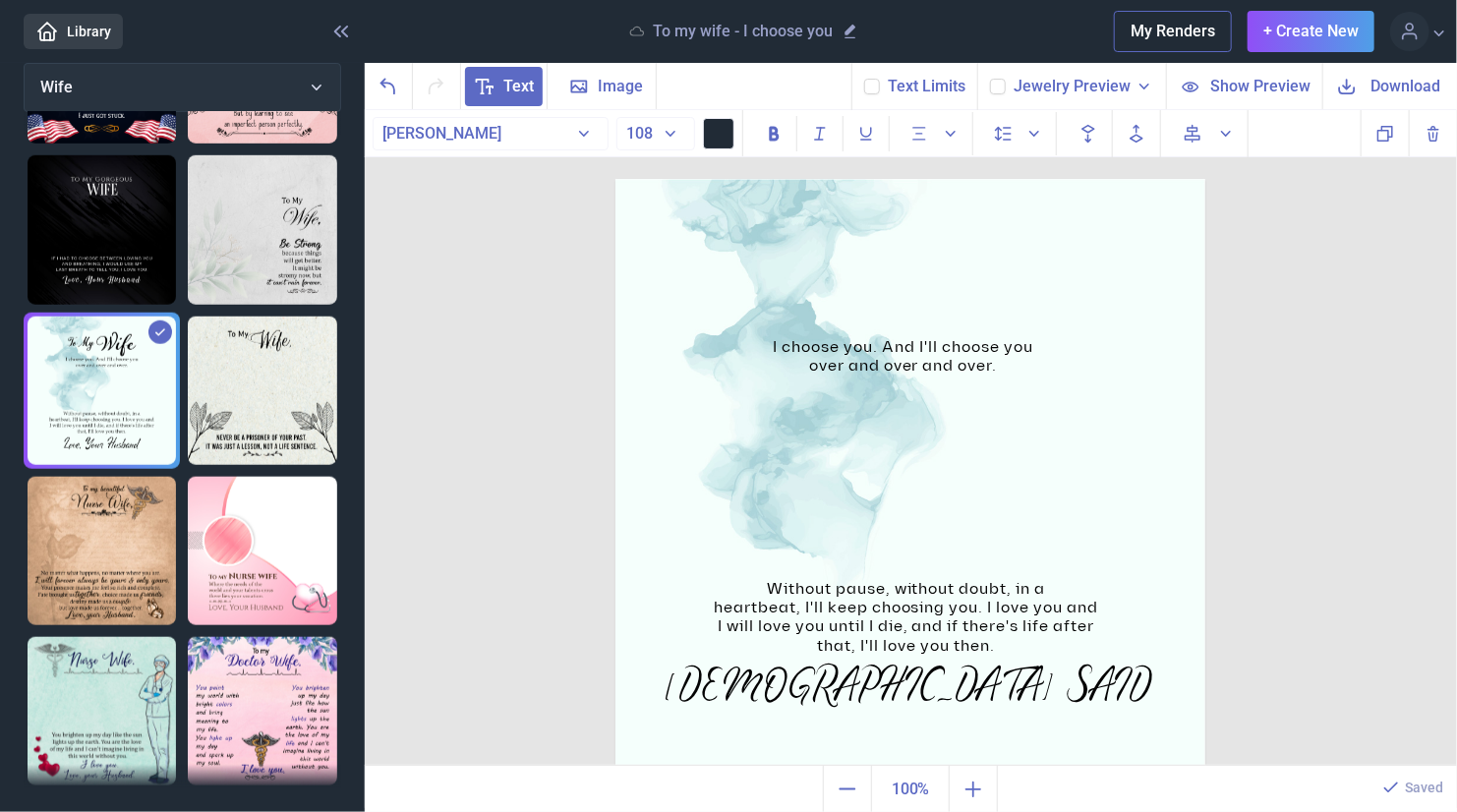 drag, startPoint x: 928, startPoint y: 291, endPoint x: 443, endPoint y: 299, distance: 485.066 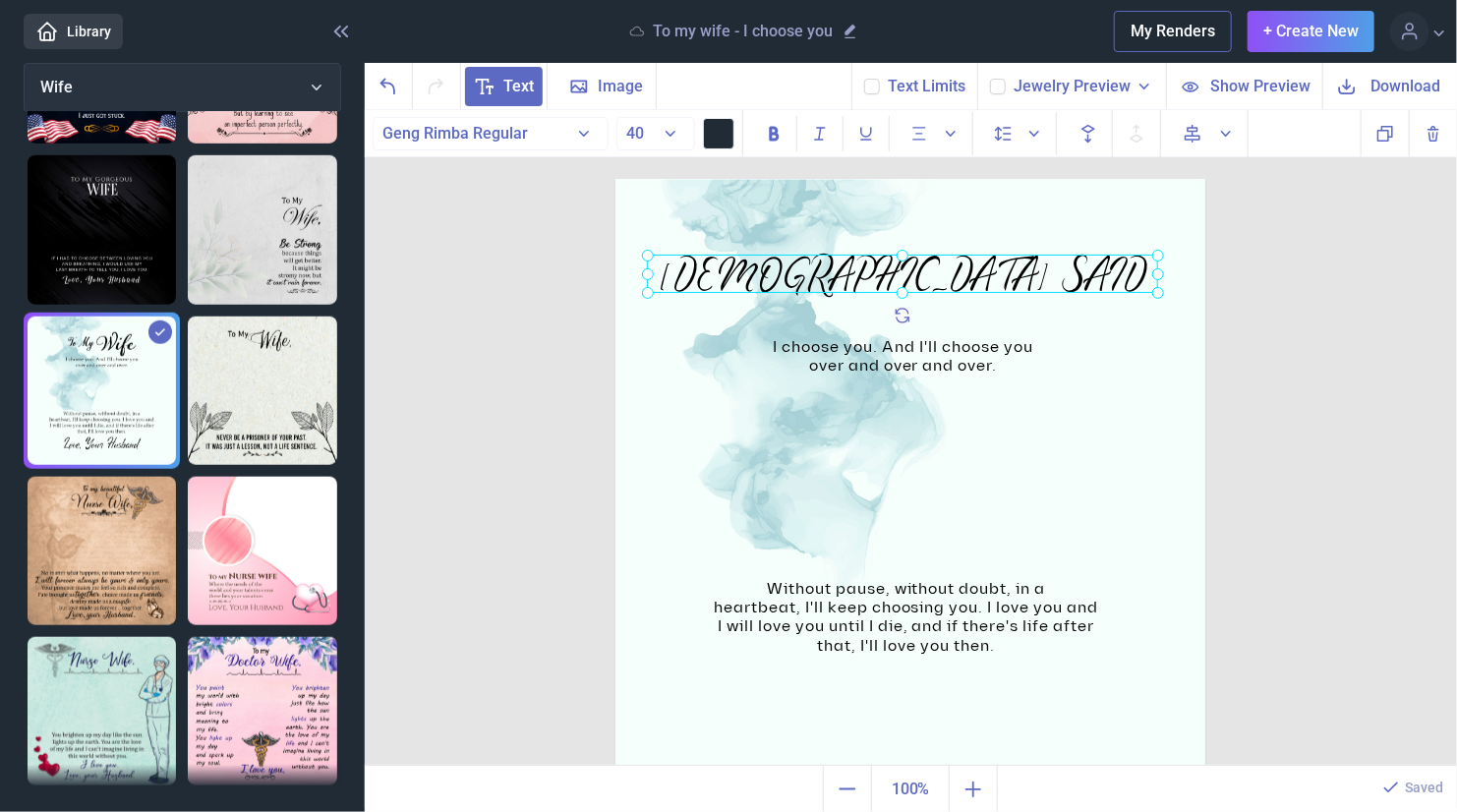 drag, startPoint x: 933, startPoint y: 697, endPoint x: 928, endPoint y: 287, distance: 410.03049 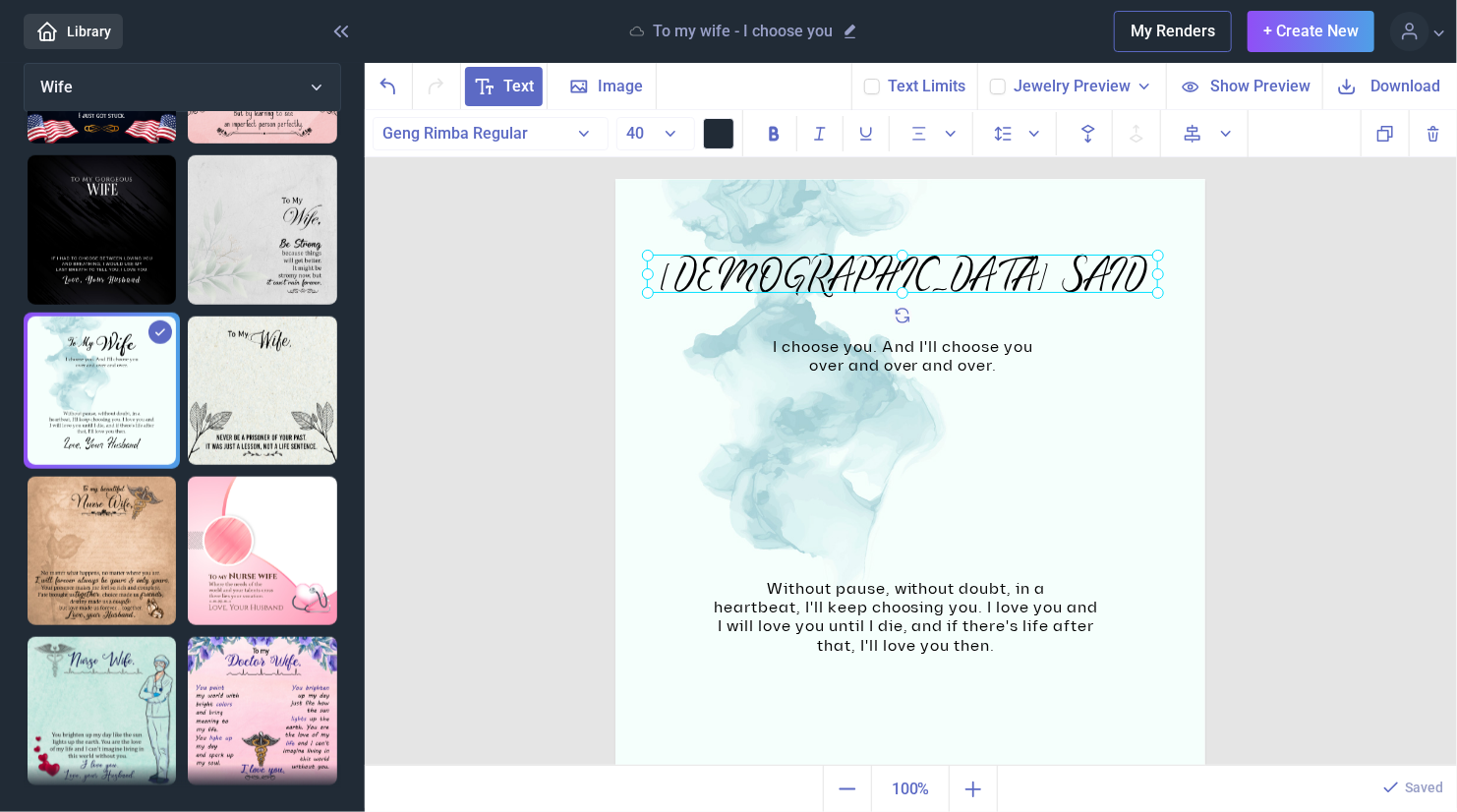 click on "[DEMOGRAPHIC_DATA] SAID" at bounding box center [615, 179] 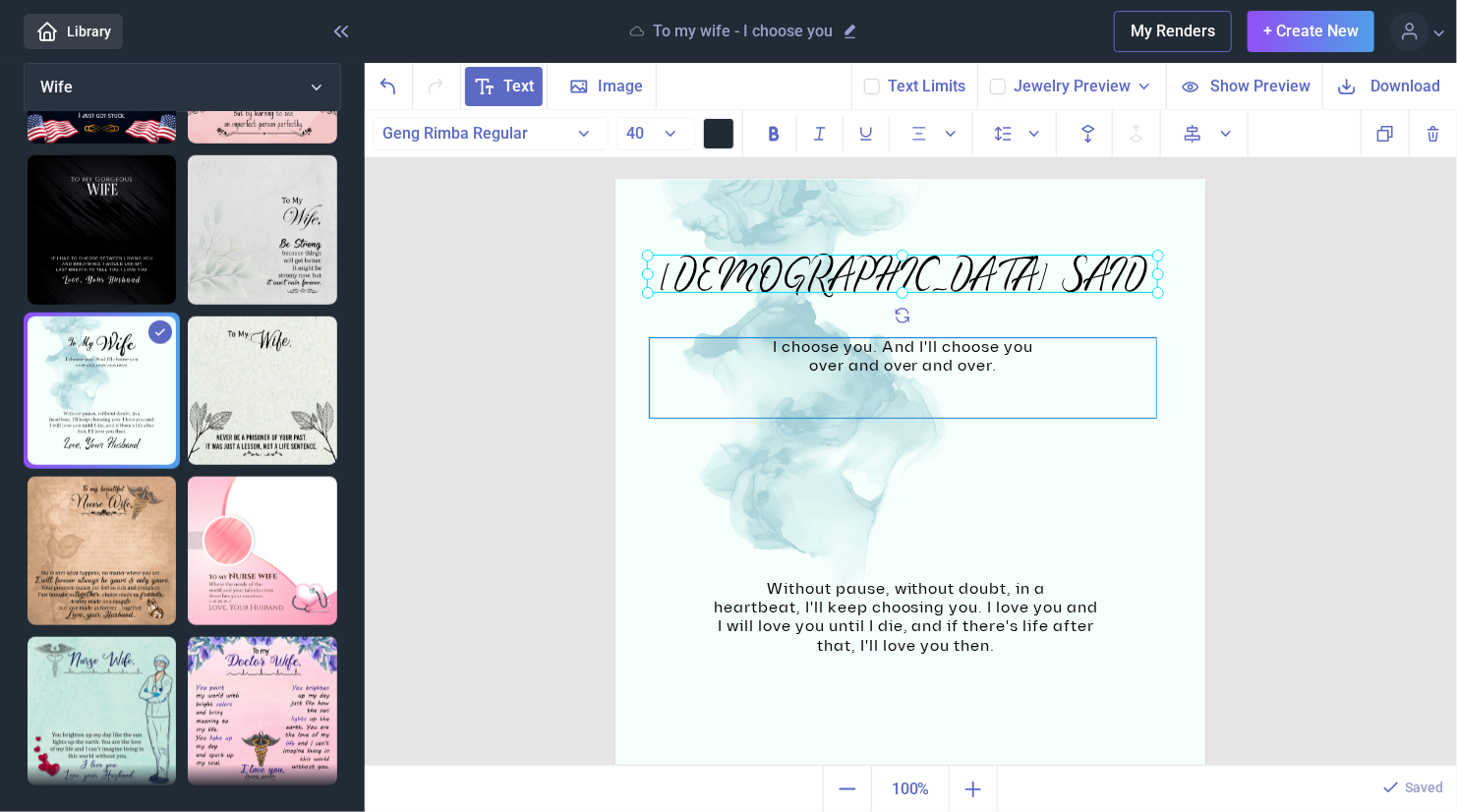 click on "I choose you. And I'll choose you over and over and over." at bounding box center (910, 179) 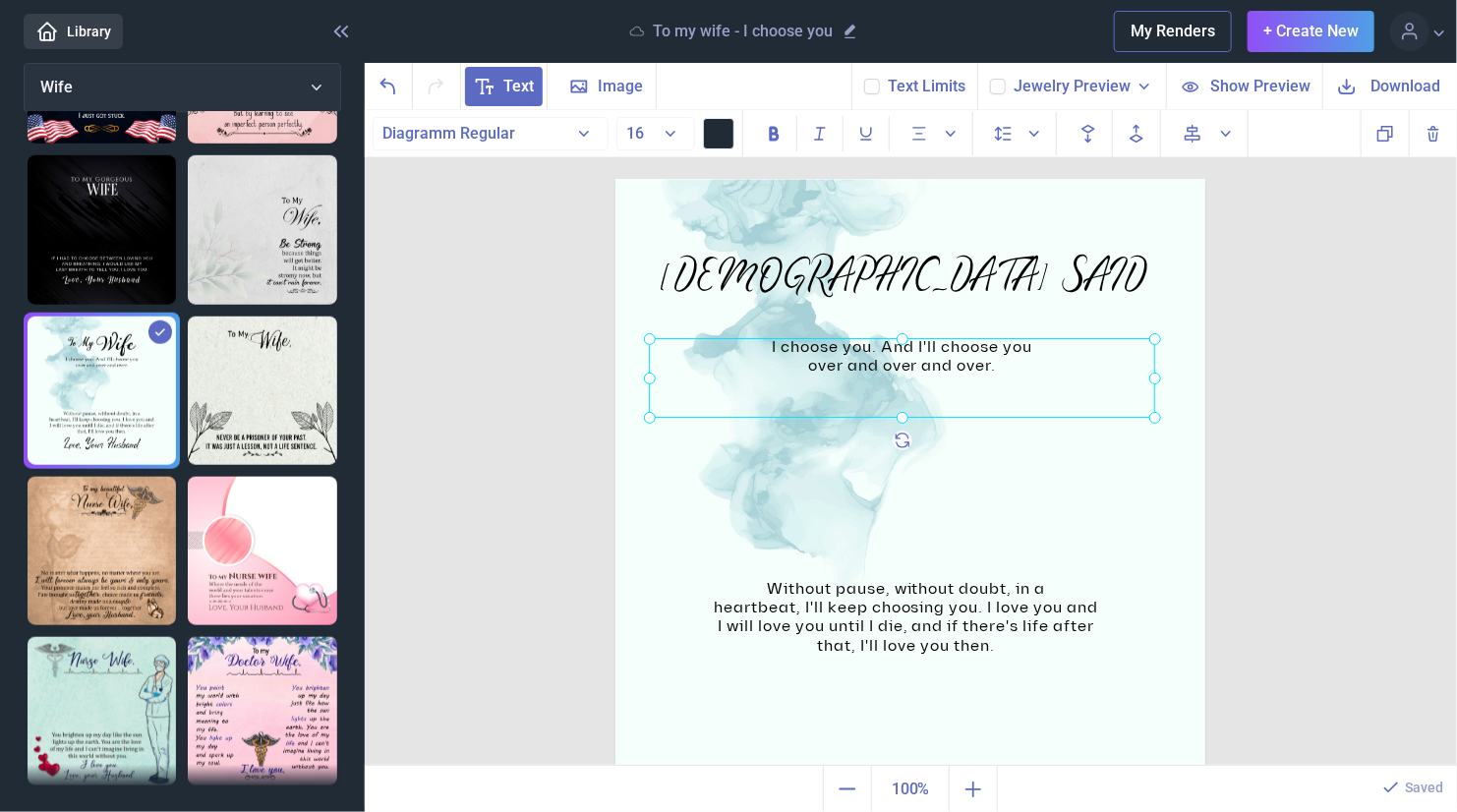 click at bounding box center (902, 377) 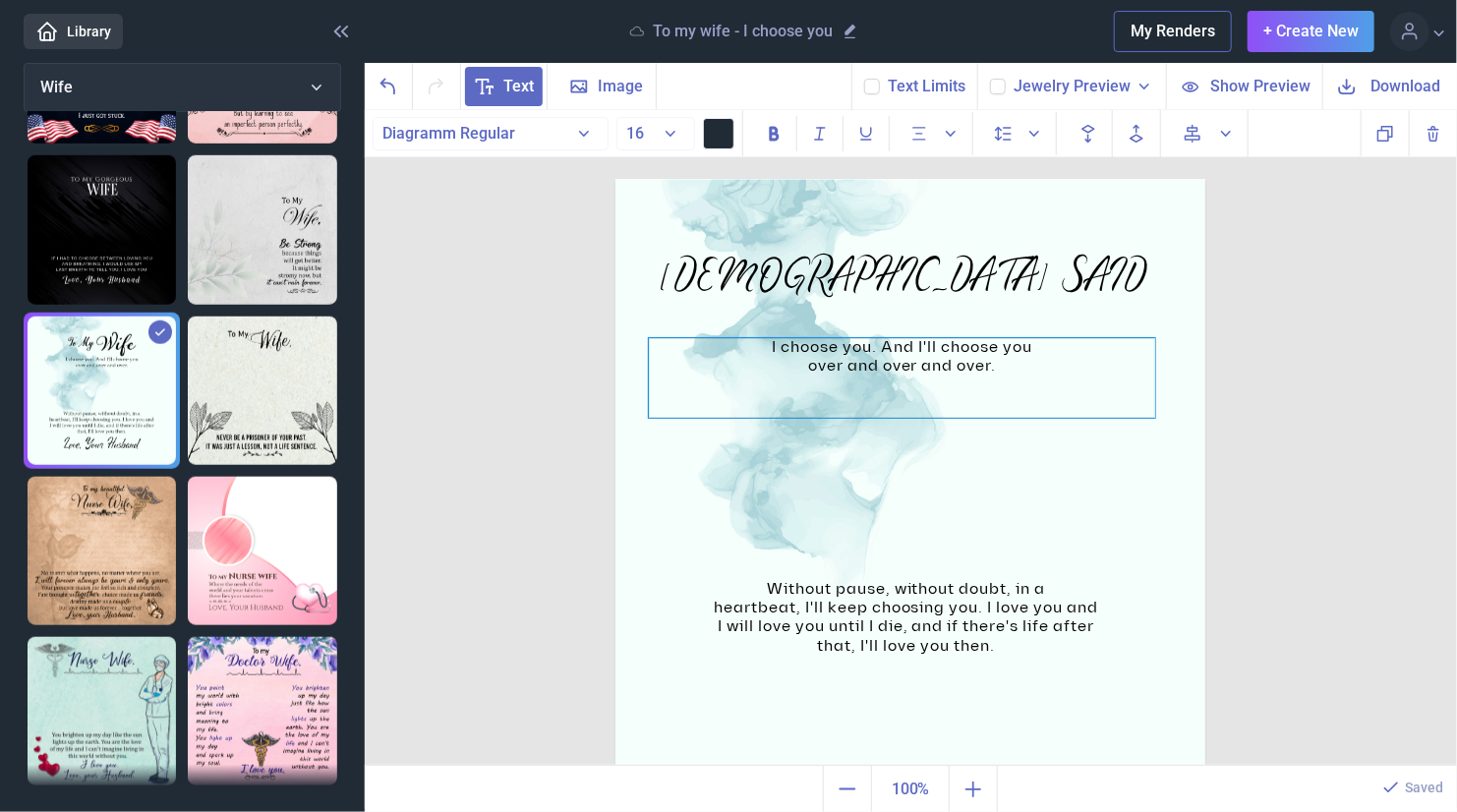 click on "I choose you. And I'll choose you over and over and over." at bounding box center [902, 377] 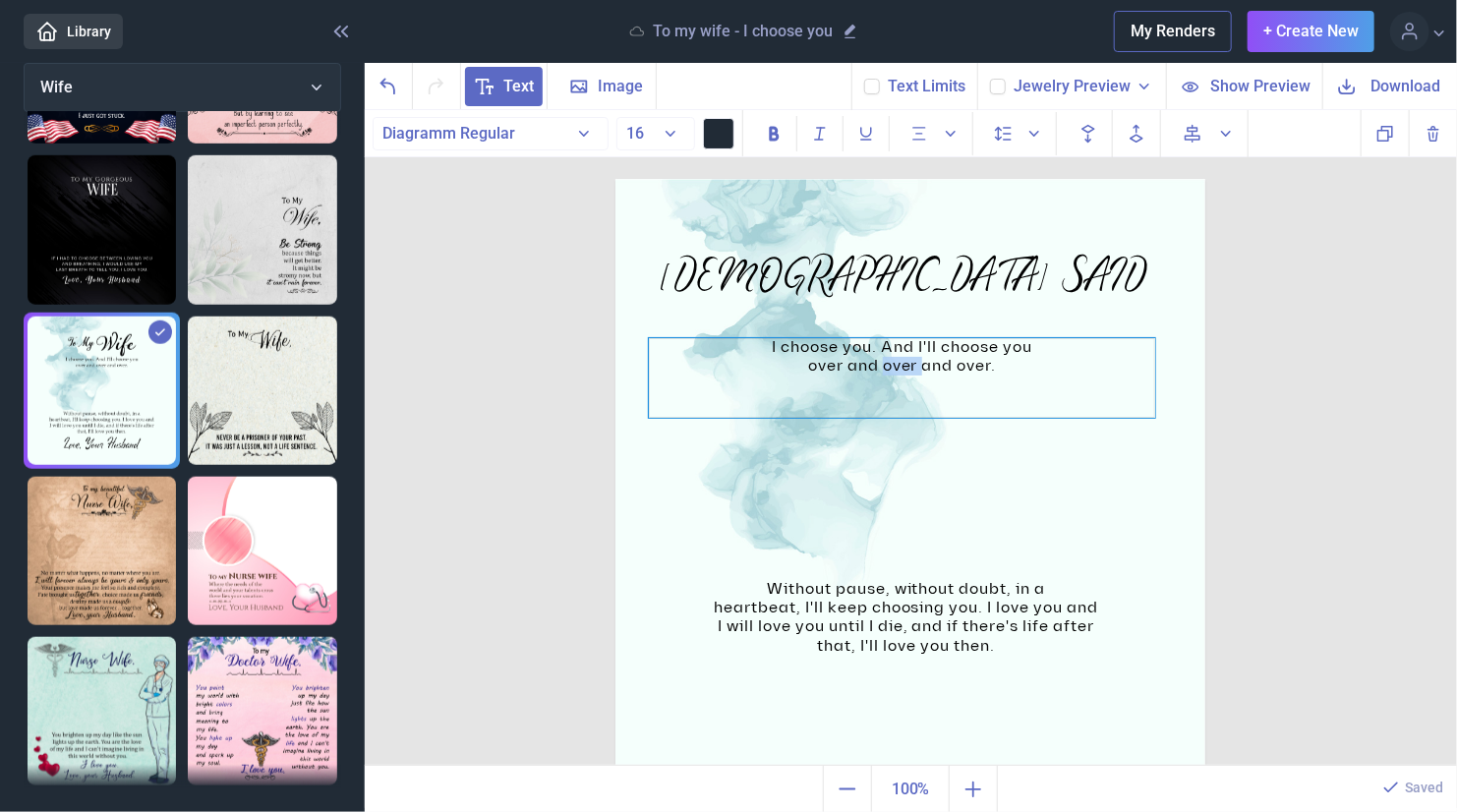 click on "I choose you. And I'll choose you over and over and over." at bounding box center [902, 377] 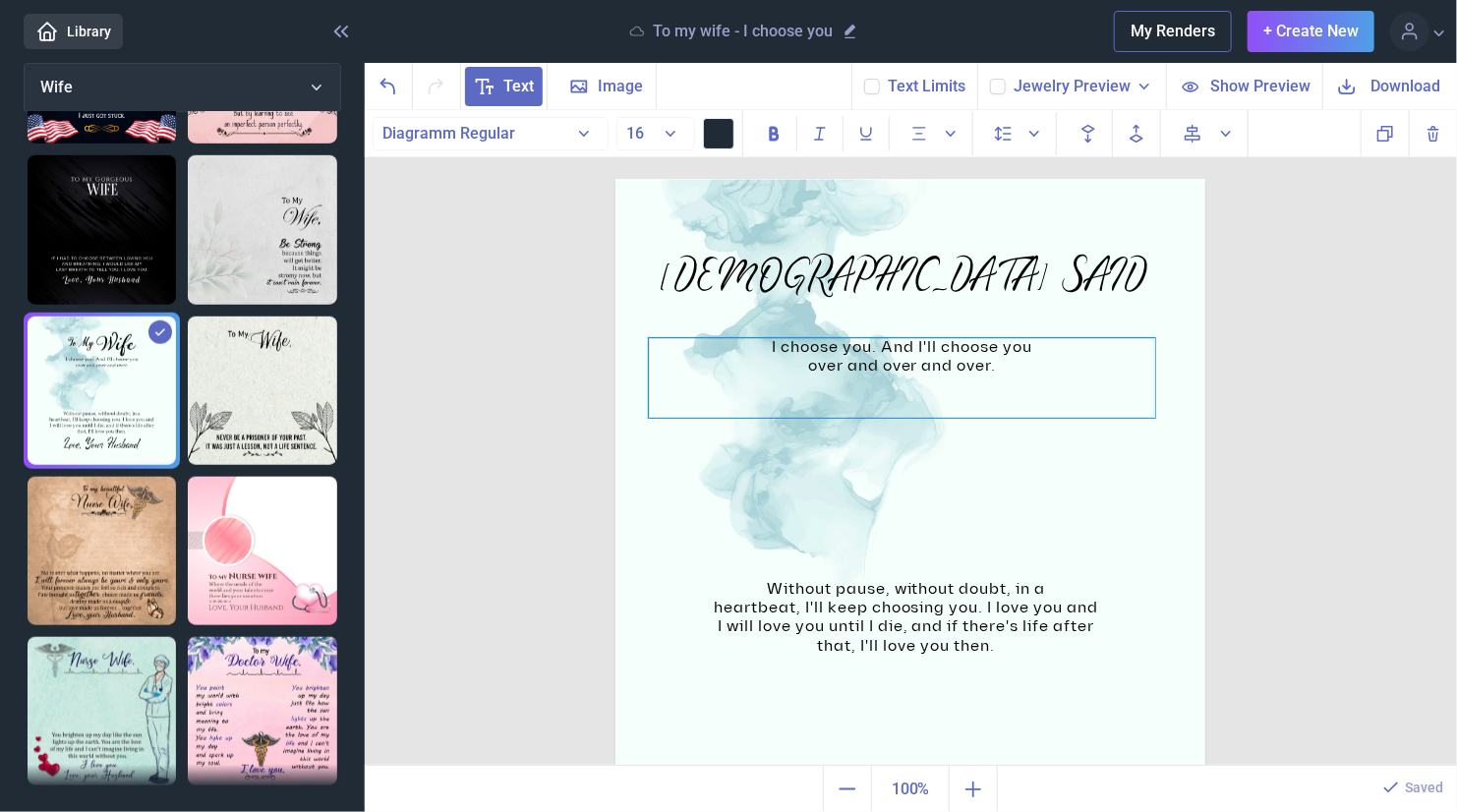 click on "I choose you. And I'll choose you over and over and over." at bounding box center [902, 377] 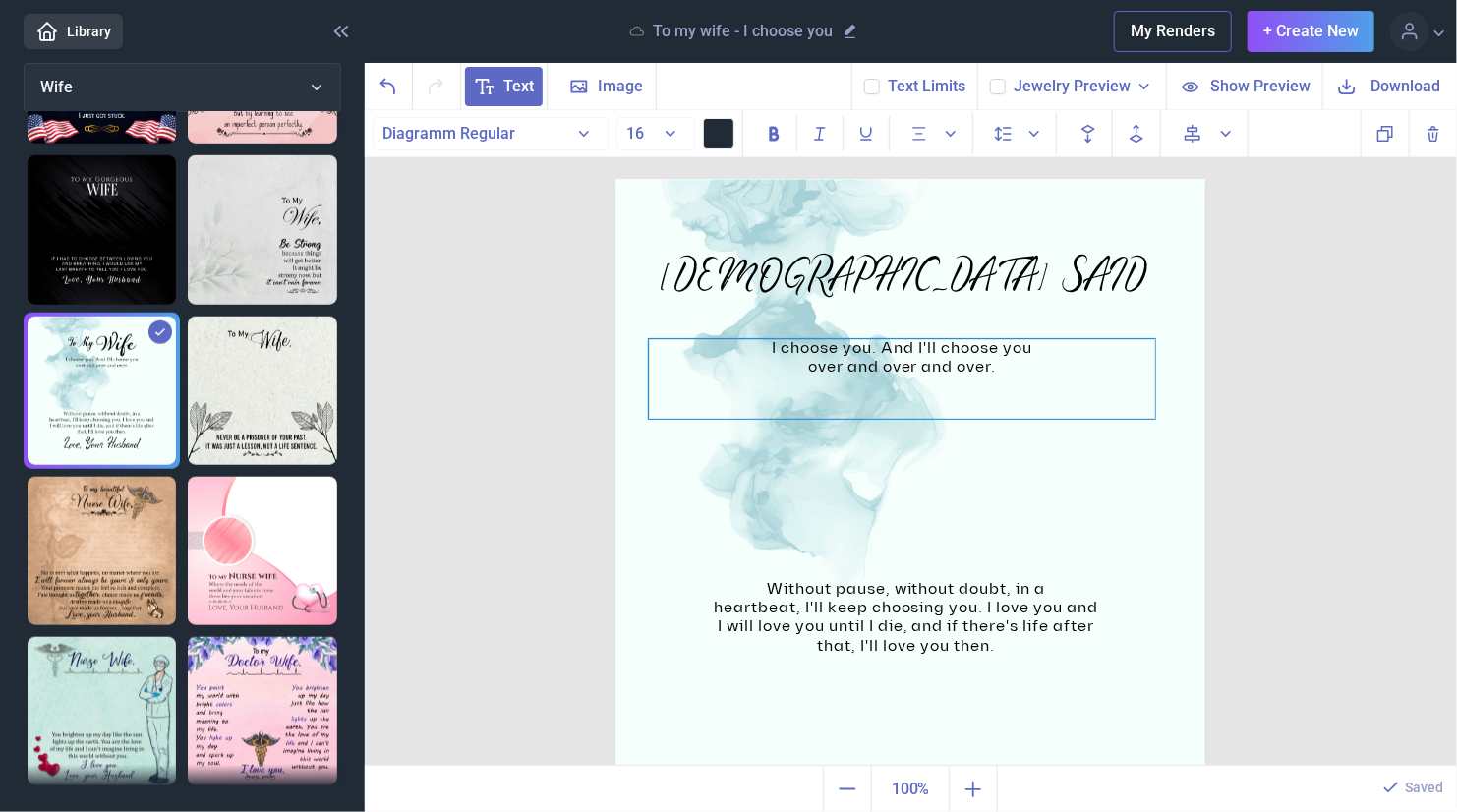 click on "I choose you. And I'll choose you over and over and over." at bounding box center [902, 378] 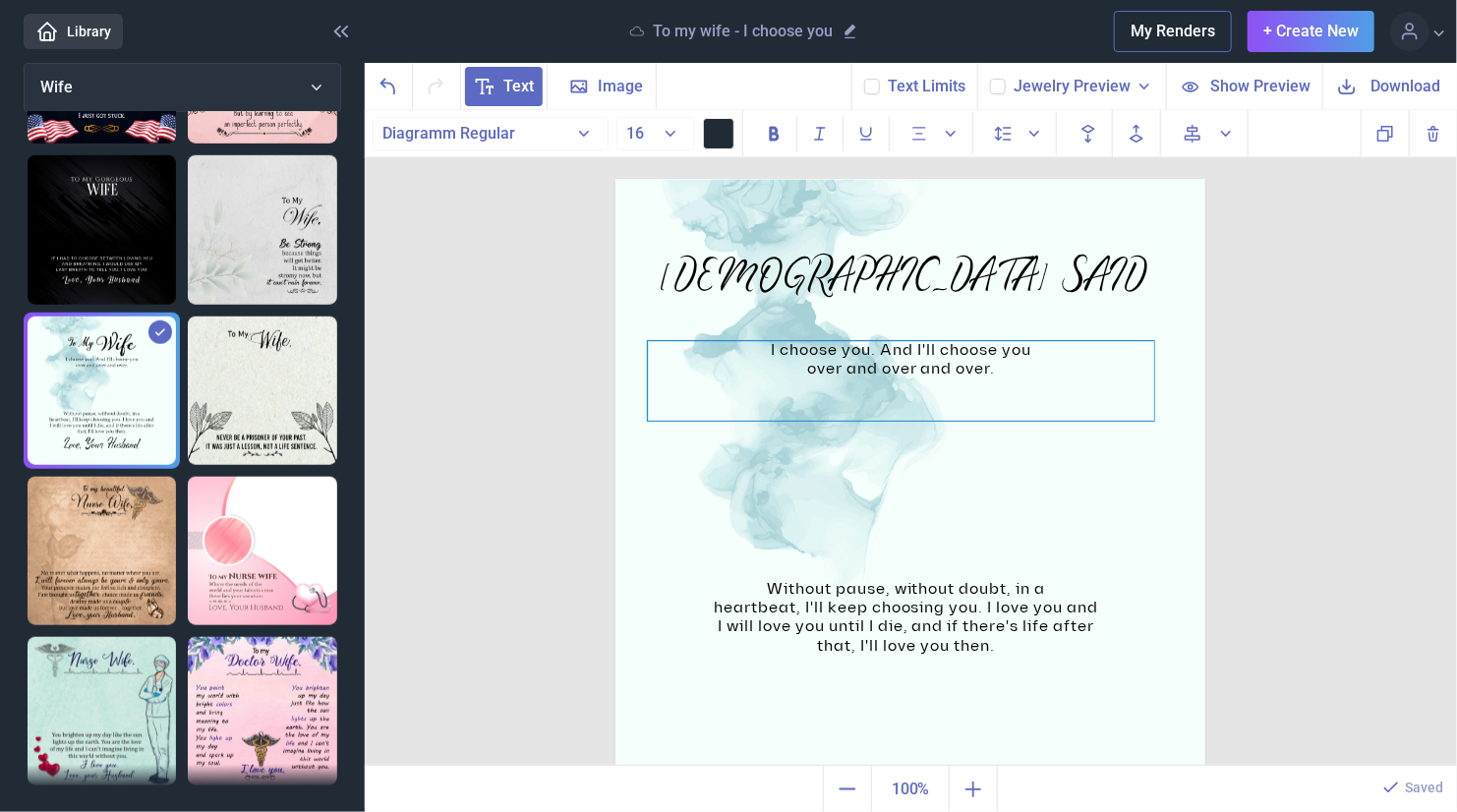 click on "I choose you. And I'll choose you over and over and over." at bounding box center [901, 380] 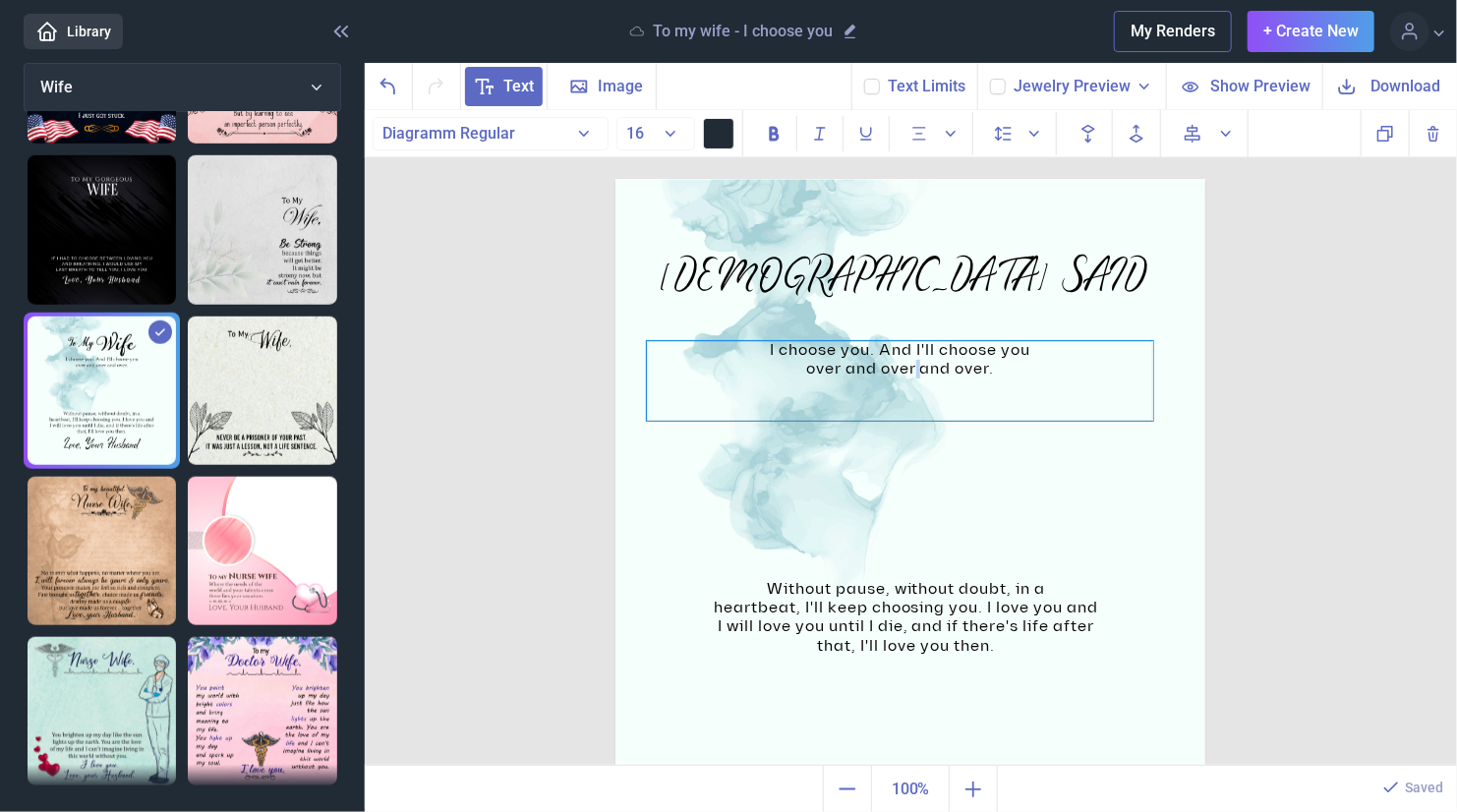 click on "I choose you. And I'll choose you over and over and over." at bounding box center [900, 380] 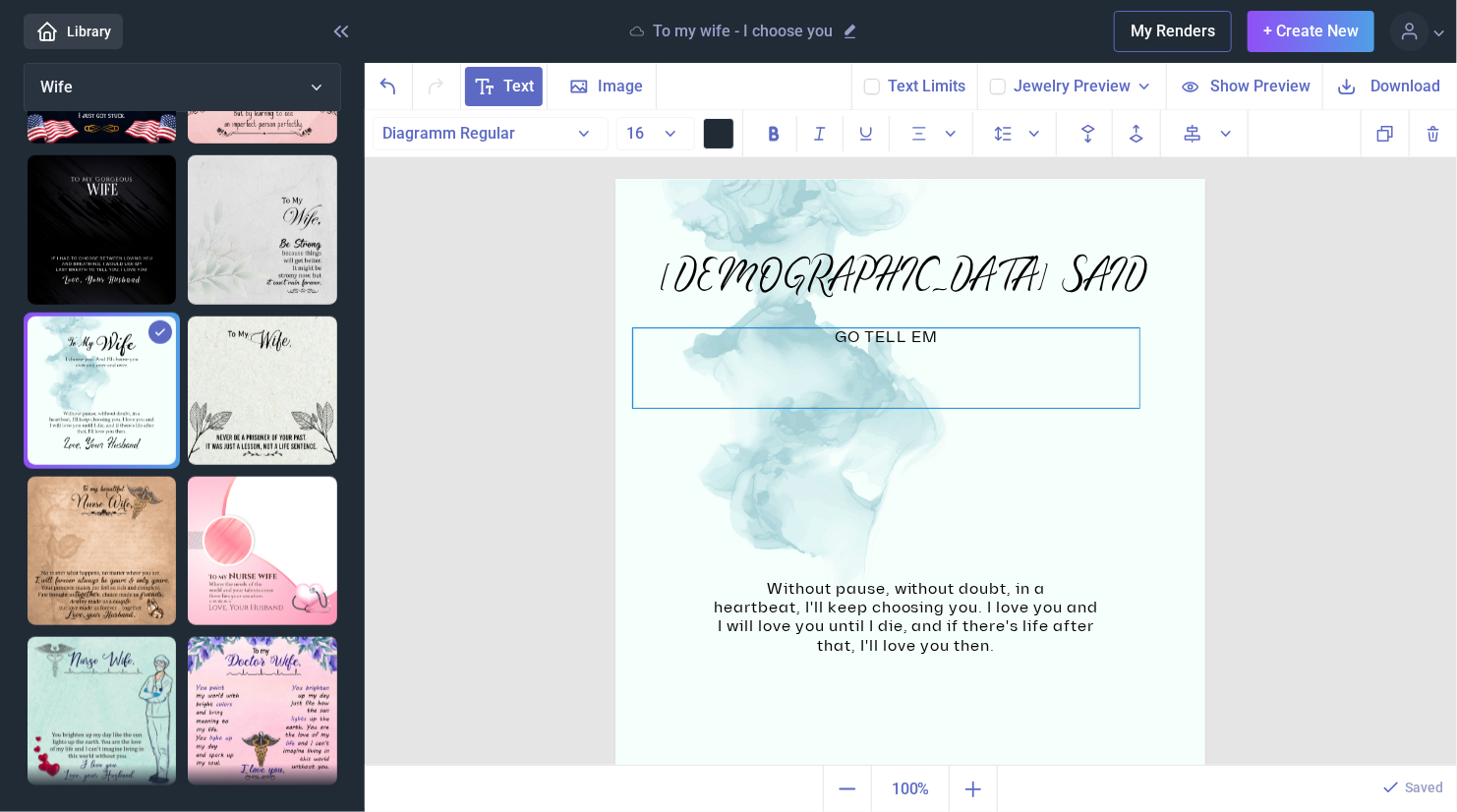 drag, startPoint x: 894, startPoint y: 354, endPoint x: 880, endPoint y: 341, distance: 19.104973 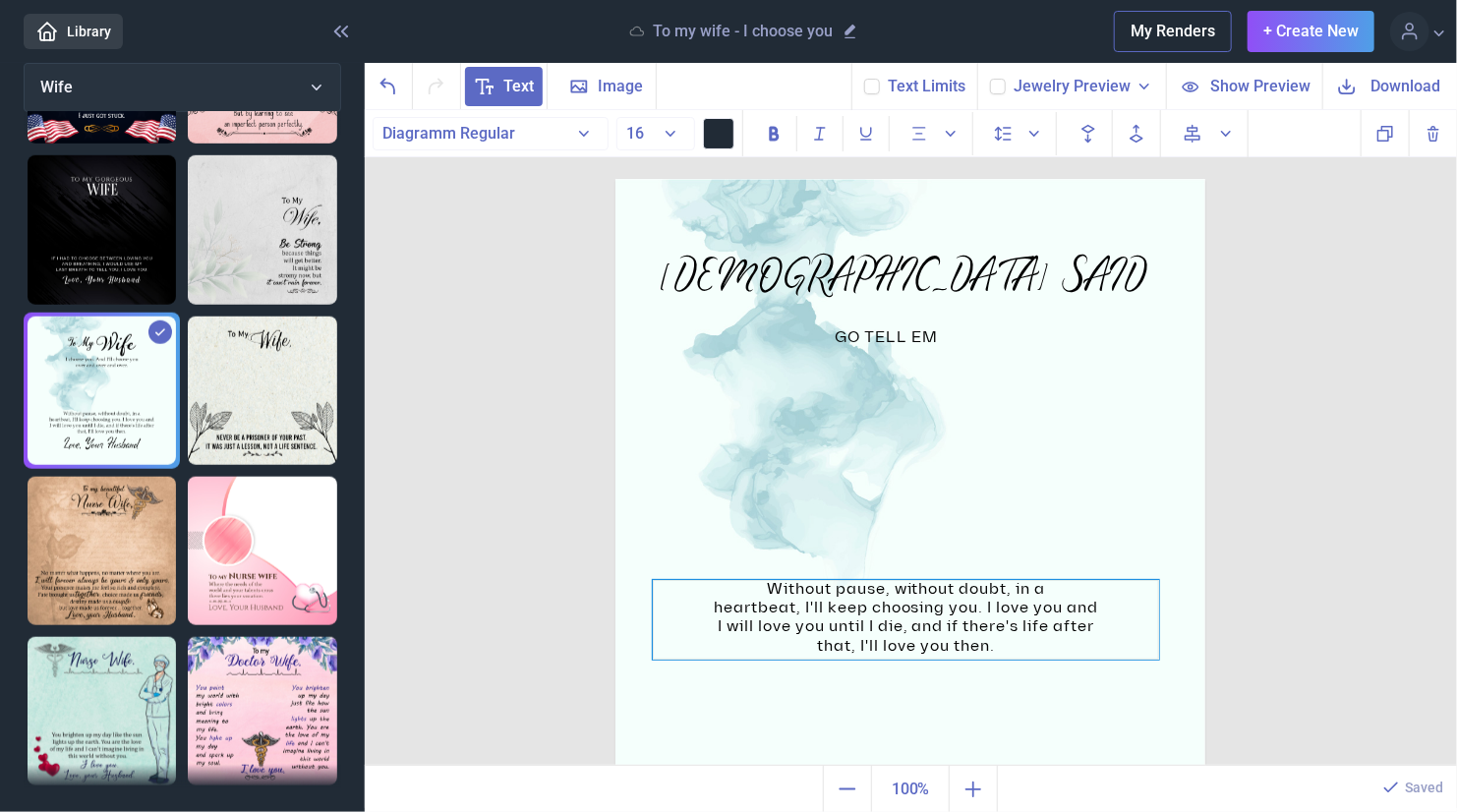 click on "Without pause, without doubt, in a heartbeat, I'll keep choosing you. I love you and I will love you until I die, and if there's life after that, I'll love you then." at bounding box center (910, 179) 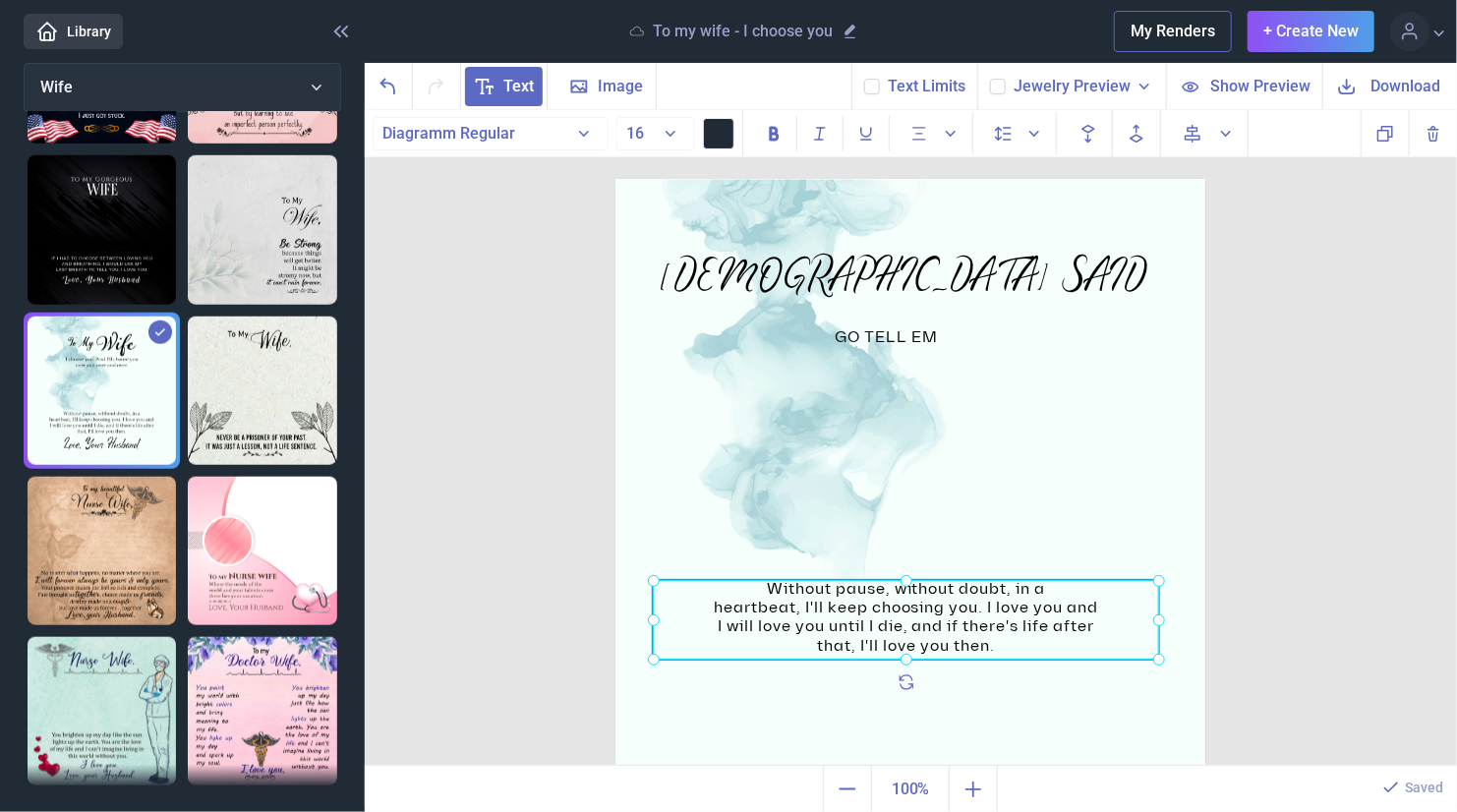 click at bounding box center (905, 619) 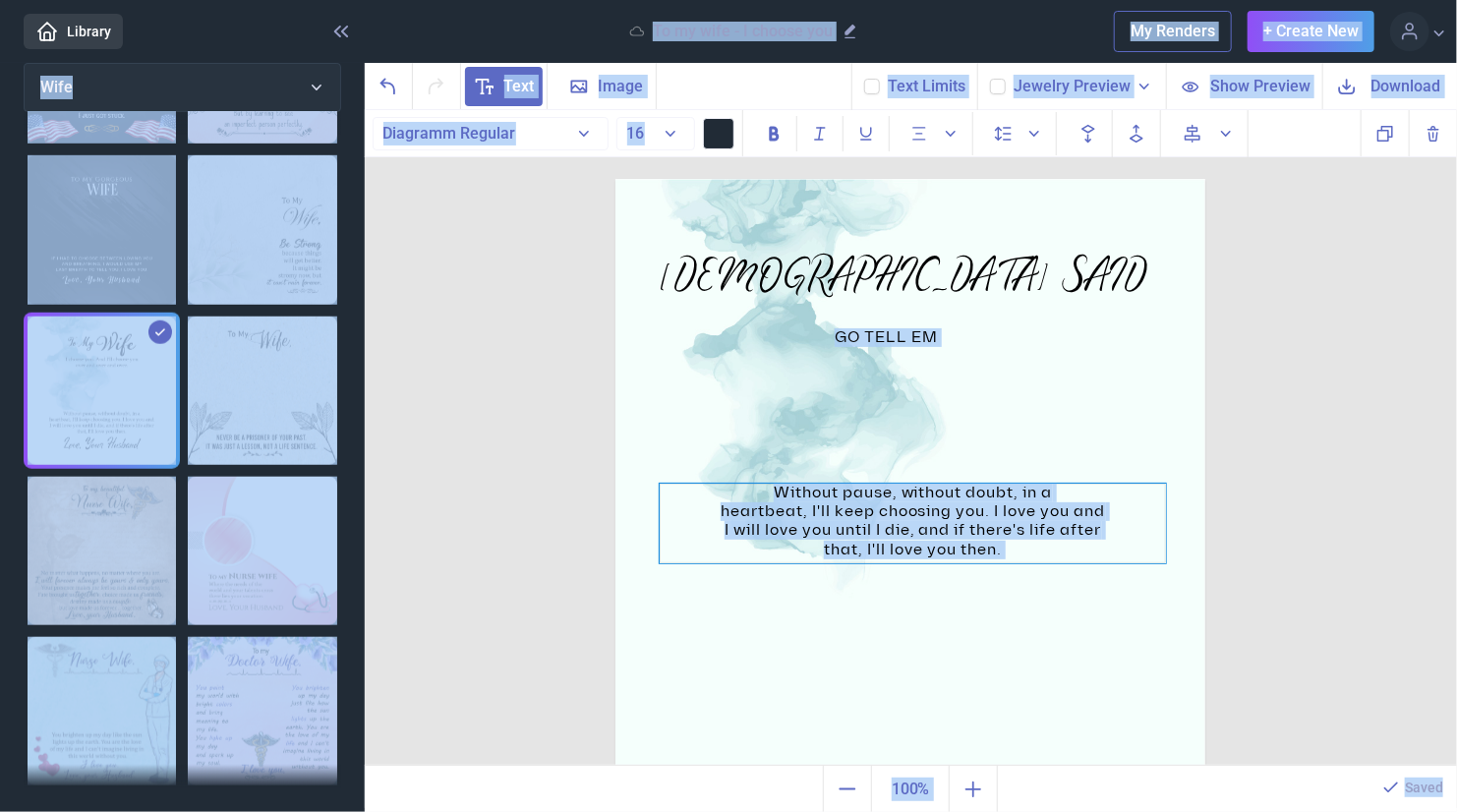 click on "Without pause, without doubt, in a heartbeat, I'll keep choosing you. I love you and I will love you until I die, and if there's life after that, I'll love you then." at bounding box center [912, 523] 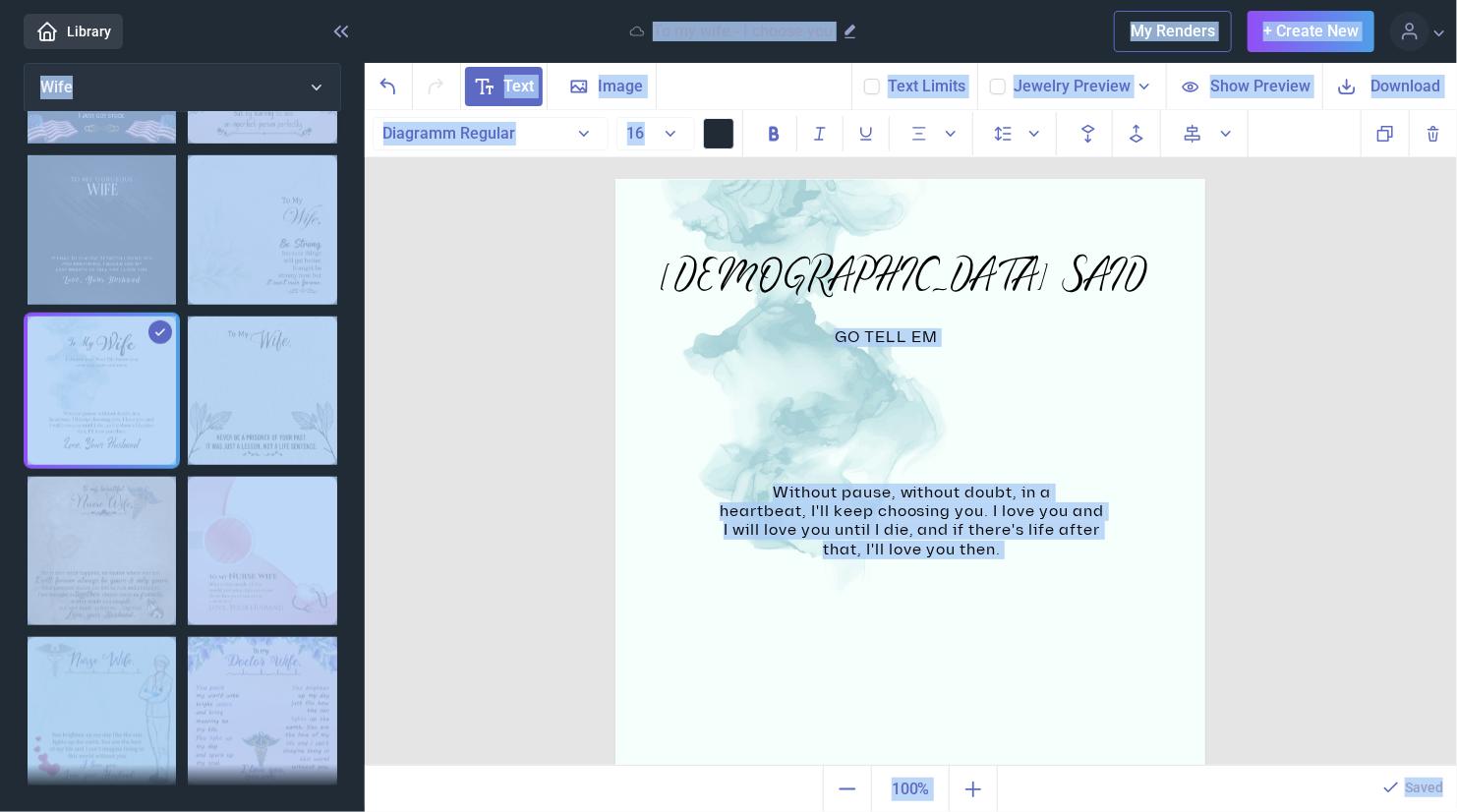 click at bounding box center (910, 474) 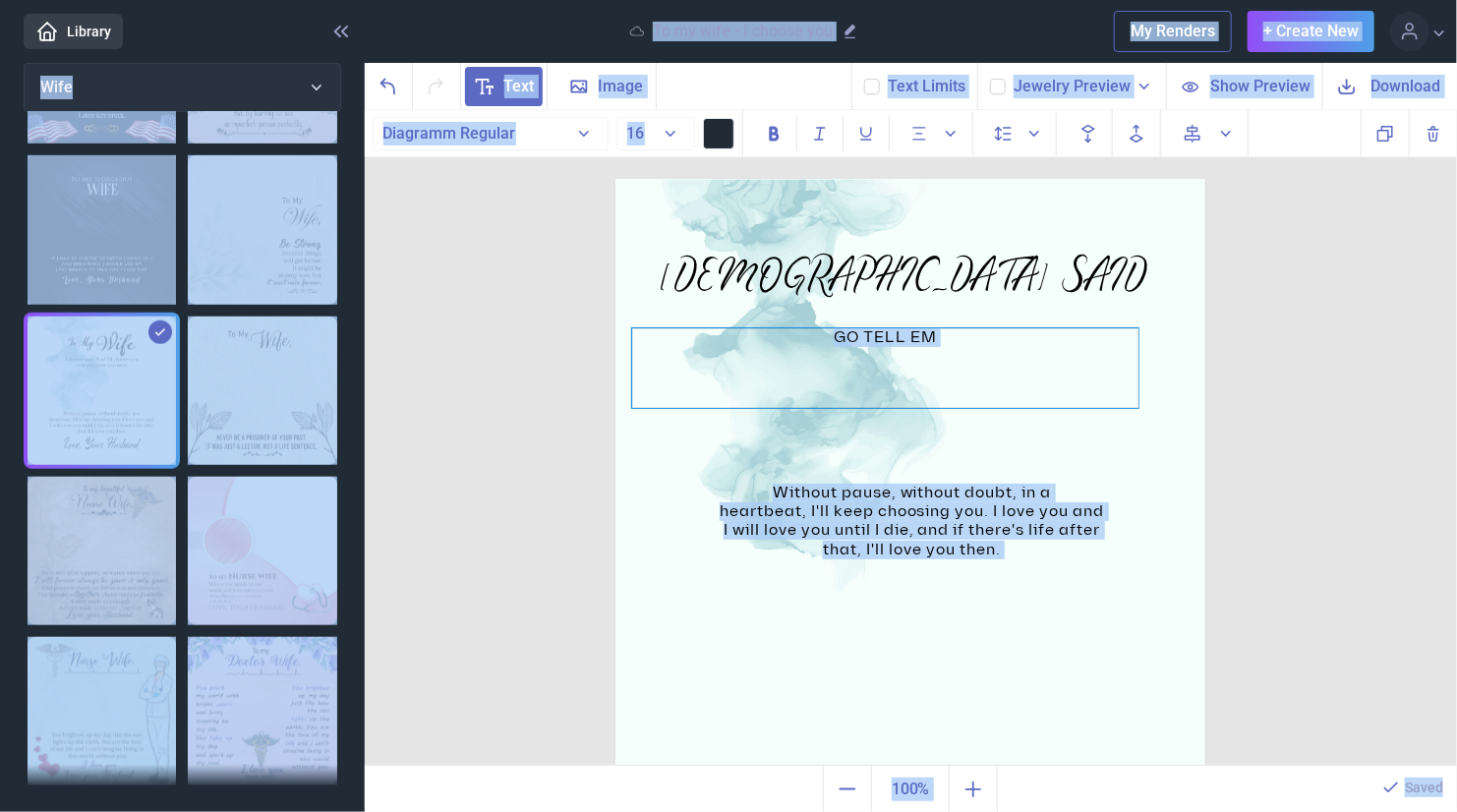 click on "GO TELL EM" at bounding box center [885, 368] 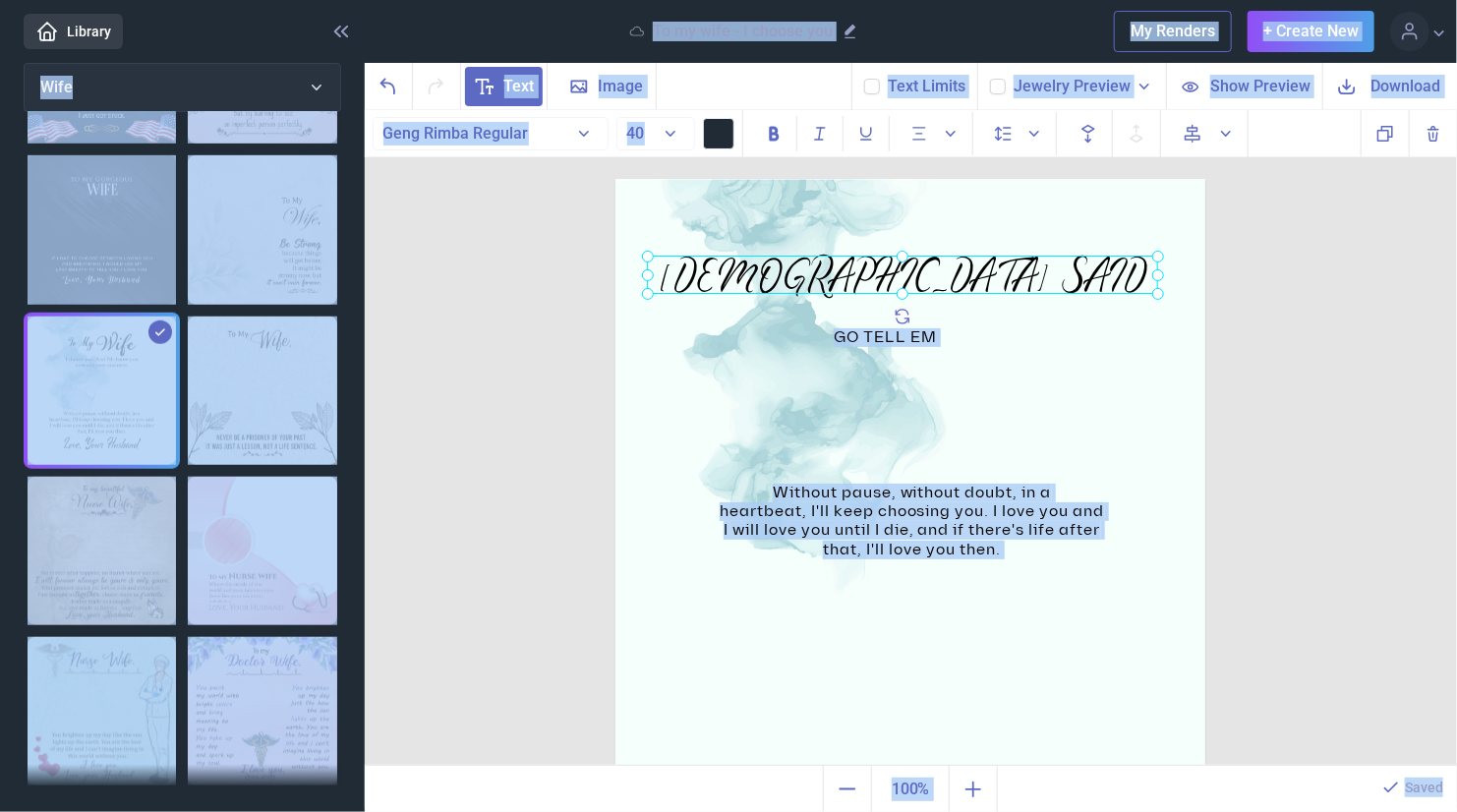 click on "[DEMOGRAPHIC_DATA] SAID" at bounding box center [615, 179] 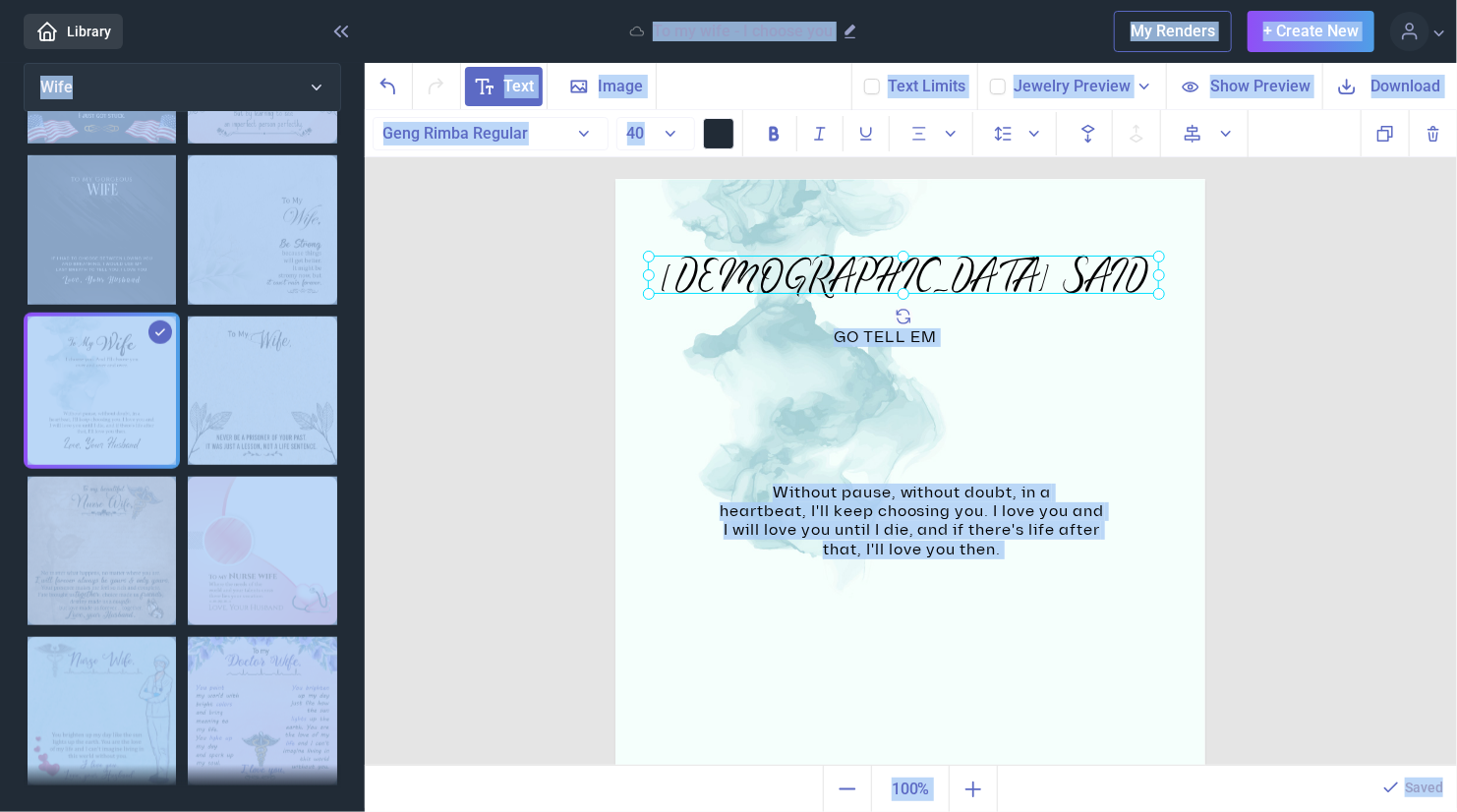 click on "Text       Image       Background       Text Limits       Jewelry Preview         Necklet - Dragonfly     Necklet - Double Hearts     Necklet - Forever Love     Cross - Artisan Crafted     Necklace - Crown Pendant     Necklace - Love Dancing Crystal     Necklace - Heart Knot Silver     Earrings - Opal Turtle     Necklace - Rising Phoenix     Bracelet - Sunflower     Earrings - Sunflower     Necklace - Sunflower     Necklace - Turtle     Necklace - Wishbone Dancing     Necklace - Heart Knot Gold     Show Preview       Download" at bounding box center (911, 87) 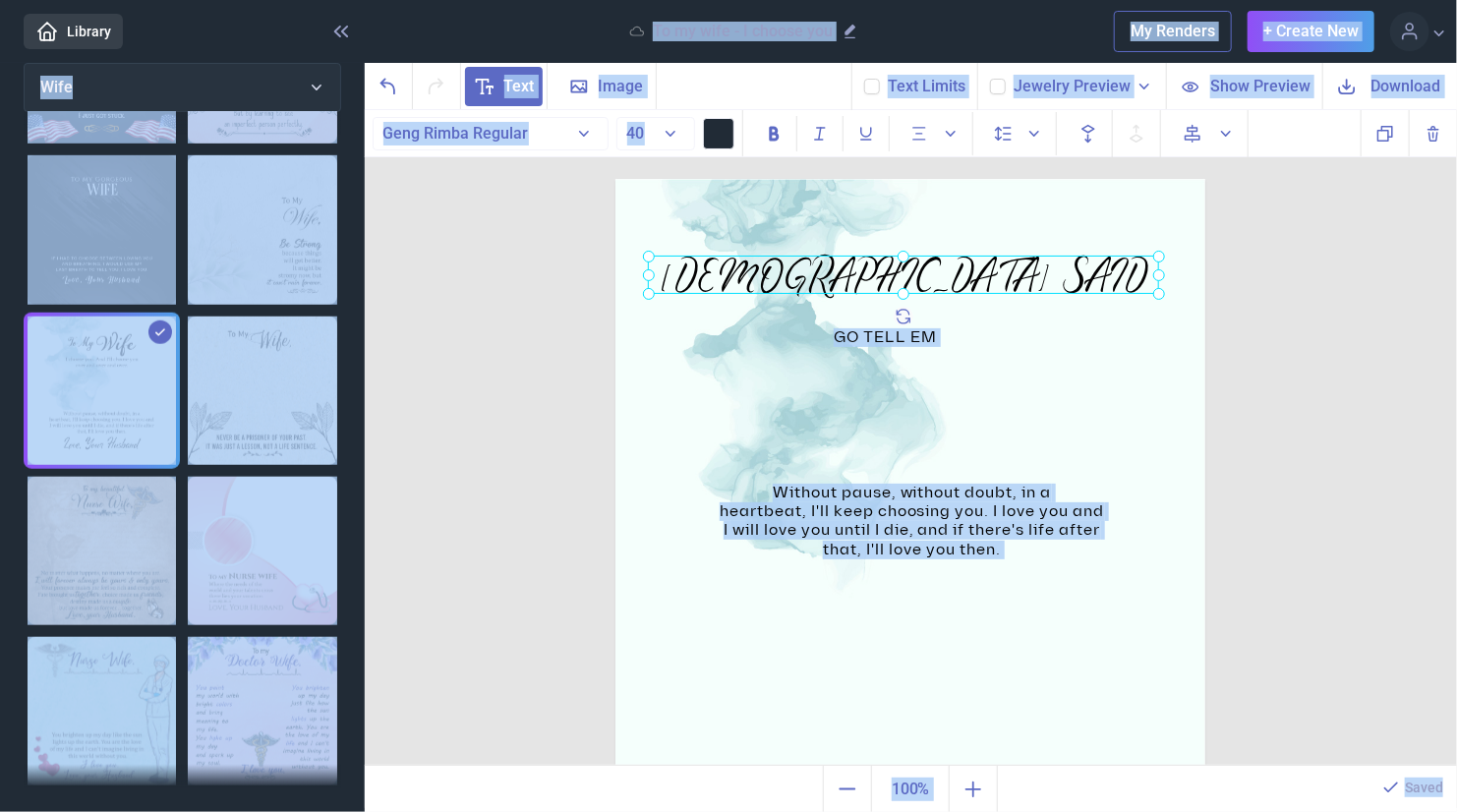 click on "[PERSON_NAME]        [PERSON_NAME]        GO TELL EM       Without pause, without doubt, in a heartbeat, I'll keep choosing you. I love you and I will love you until I die, and if there's life after that, I'll love you then.       [PERSON_NAME] SAID                            Duplicate     Delete       Backwards   >   Forward" at bounding box center (911, 438) 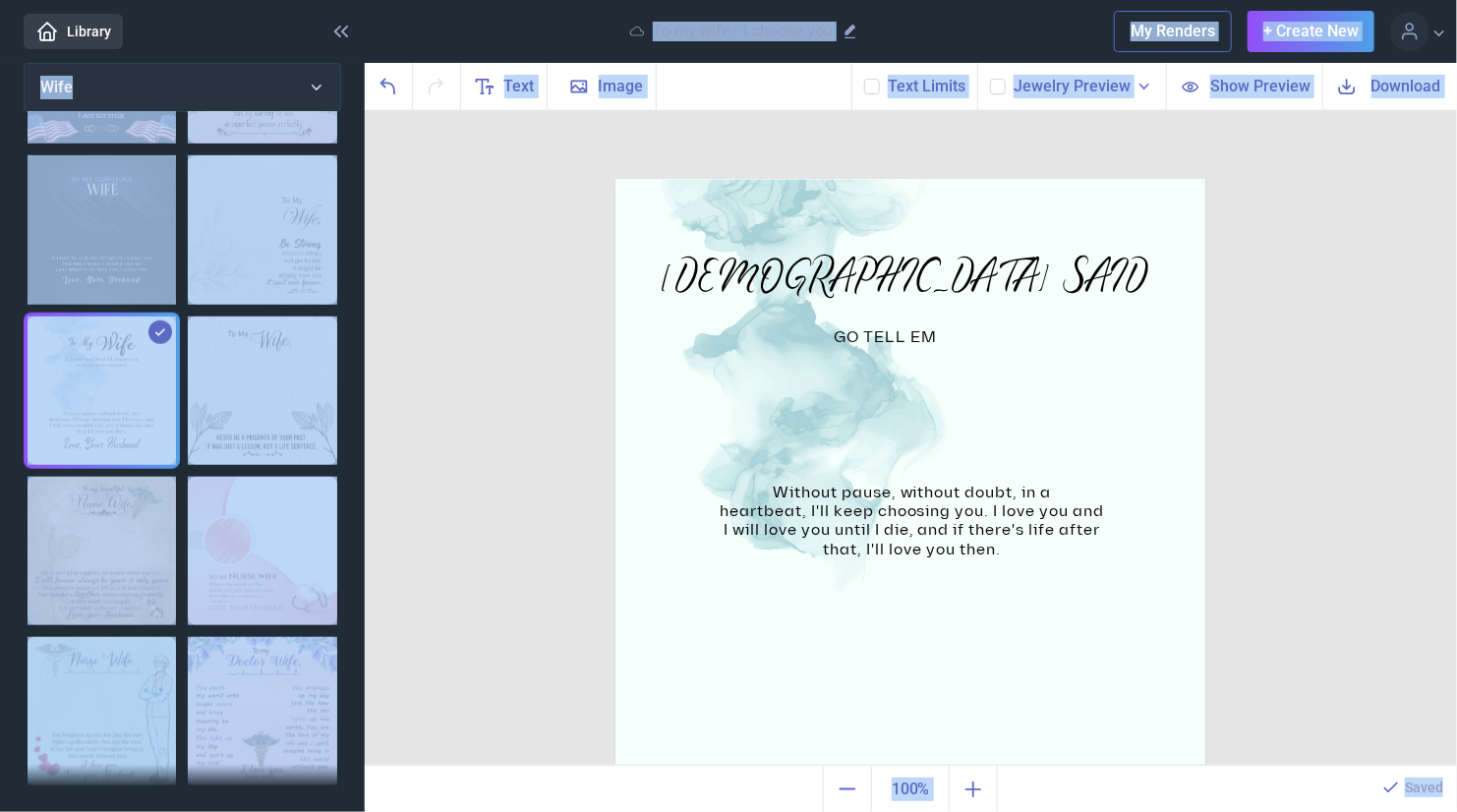 click on "[PERSON_NAME]        [PERSON_NAME]        GO TELL EM       Without pause, without doubt, in a heartbeat, I'll keep choosing you. I love you and I will love you until I die, and if there's life after that, I'll love you then.       [PERSON_NAME] SAID            Duplicate     Delete       Backwards   >   Forward" at bounding box center (911, 438) 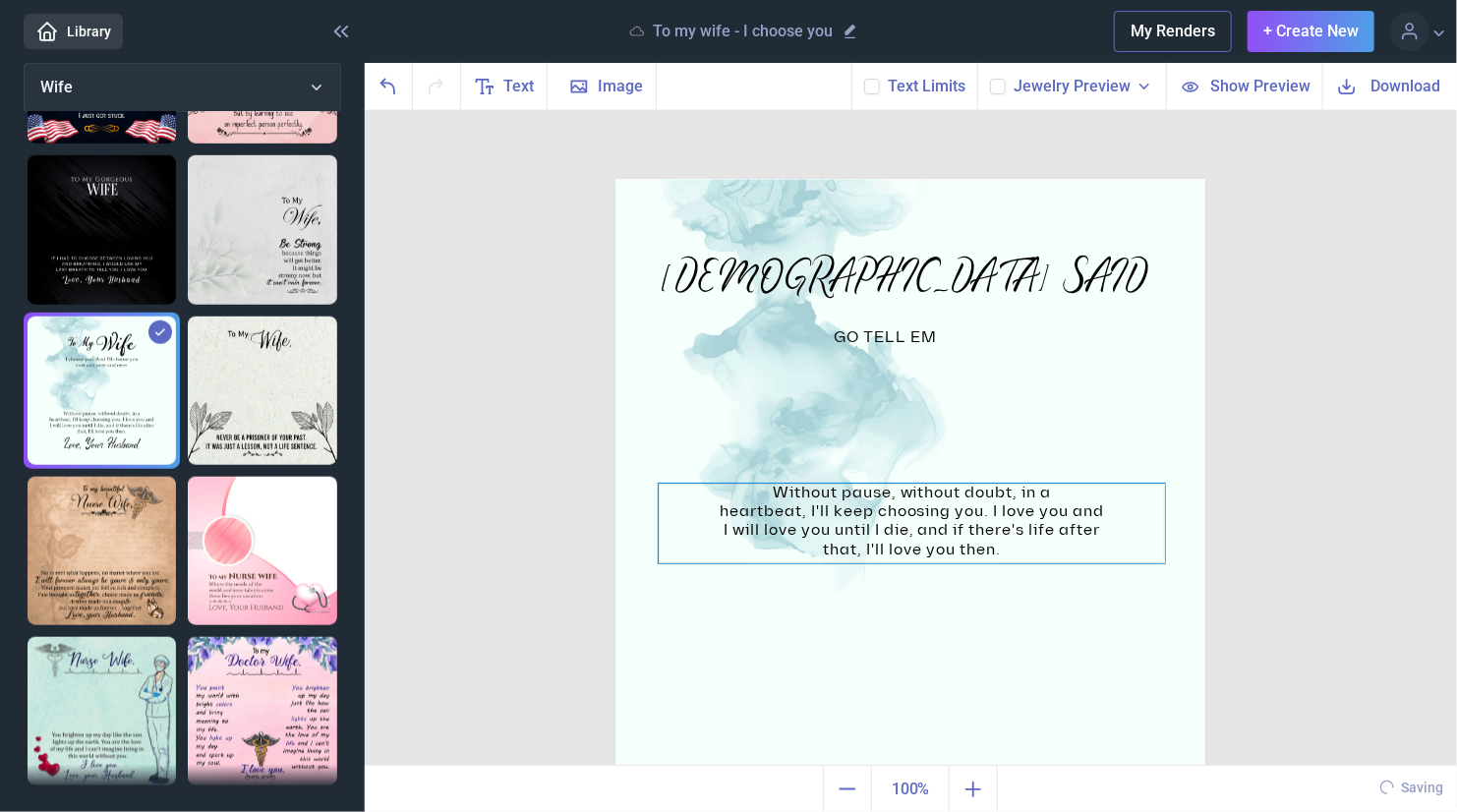 click on "Without pause, without doubt, in a heartbeat, I'll keep choosing you. I love you and I will love you until I die, and if there's life after that, I'll love you then." at bounding box center (910, 179) 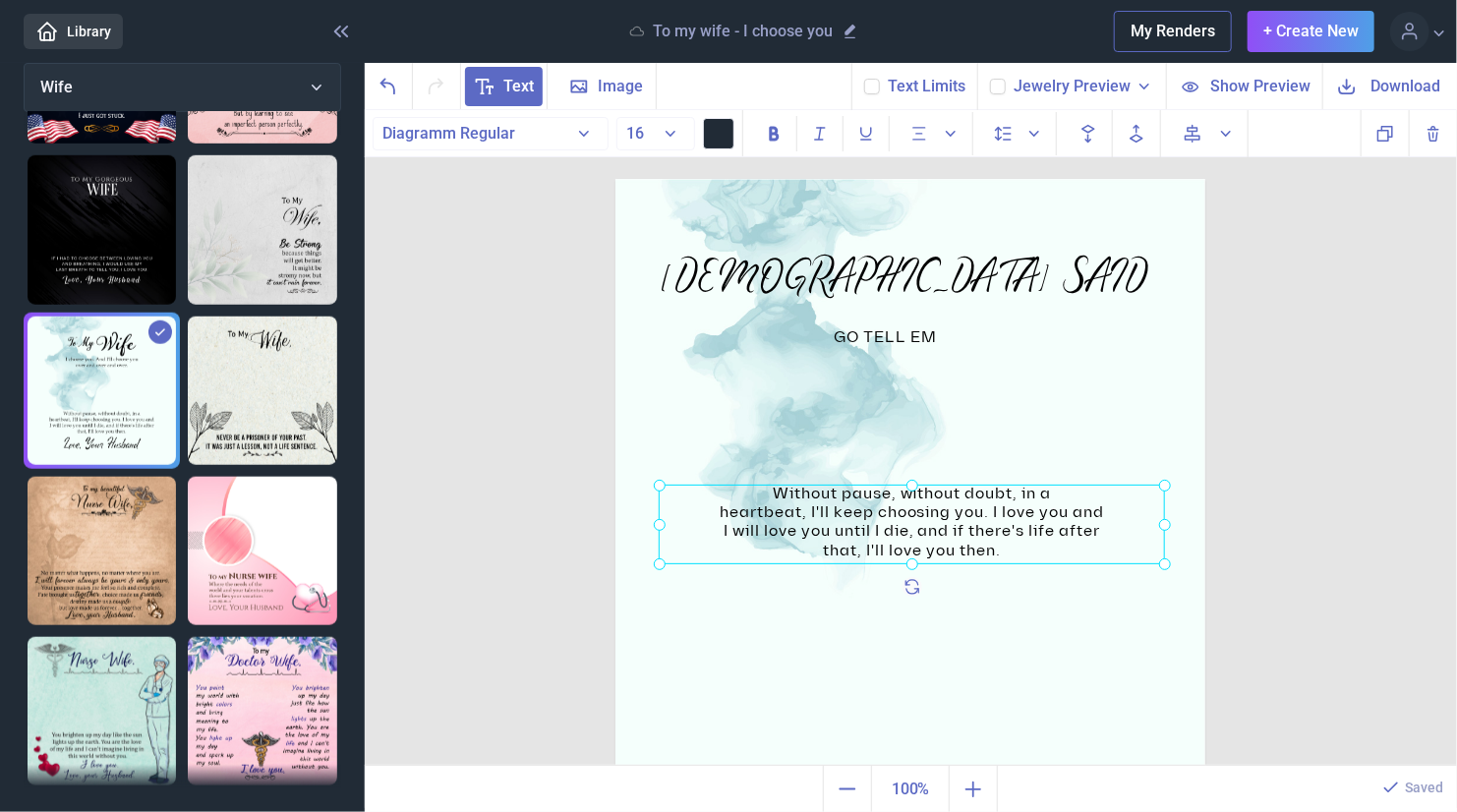 click at bounding box center (911, 524) 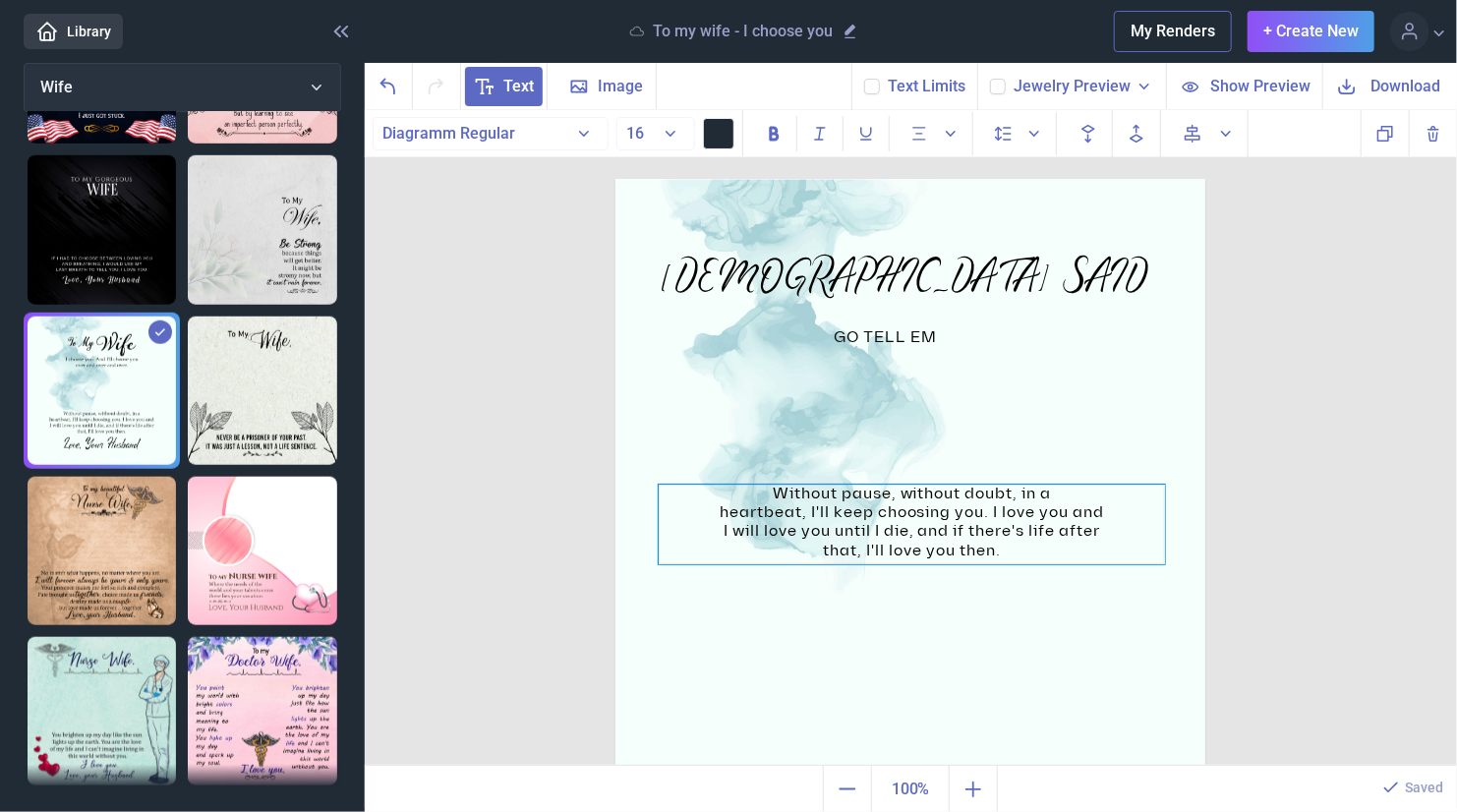 click on "Without pause, without doubt, in a heartbeat, I'll keep choosing you. I love you and I will love you until I die, and if there's life after that, I'll love you then." at bounding box center [911, 524] 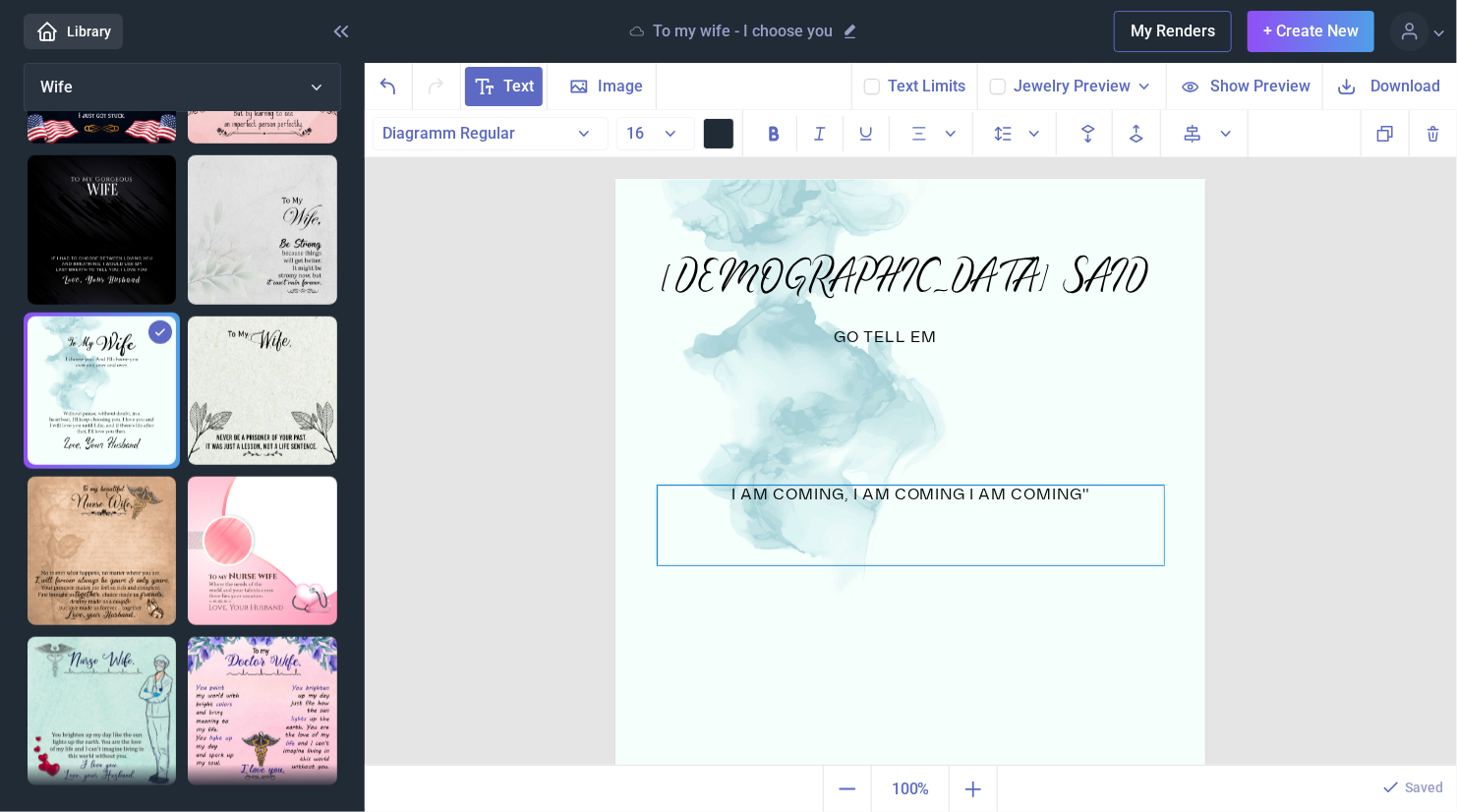 click on "I AM COMING, I AM COMING I AM COMING"" at bounding box center (910, 525) 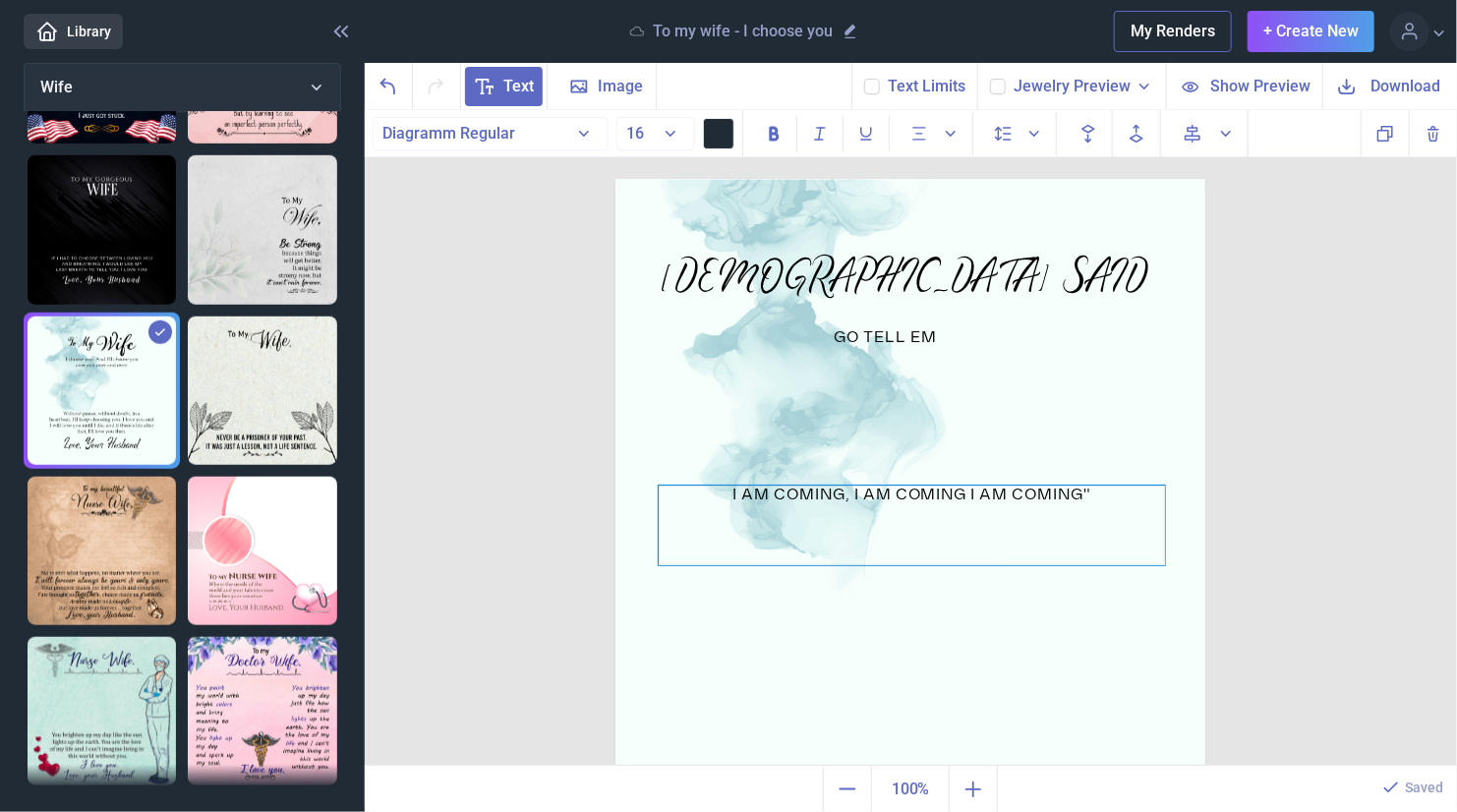 click on "I AM COMING, I AM COMING I AM COMING"" at bounding box center (911, 525) 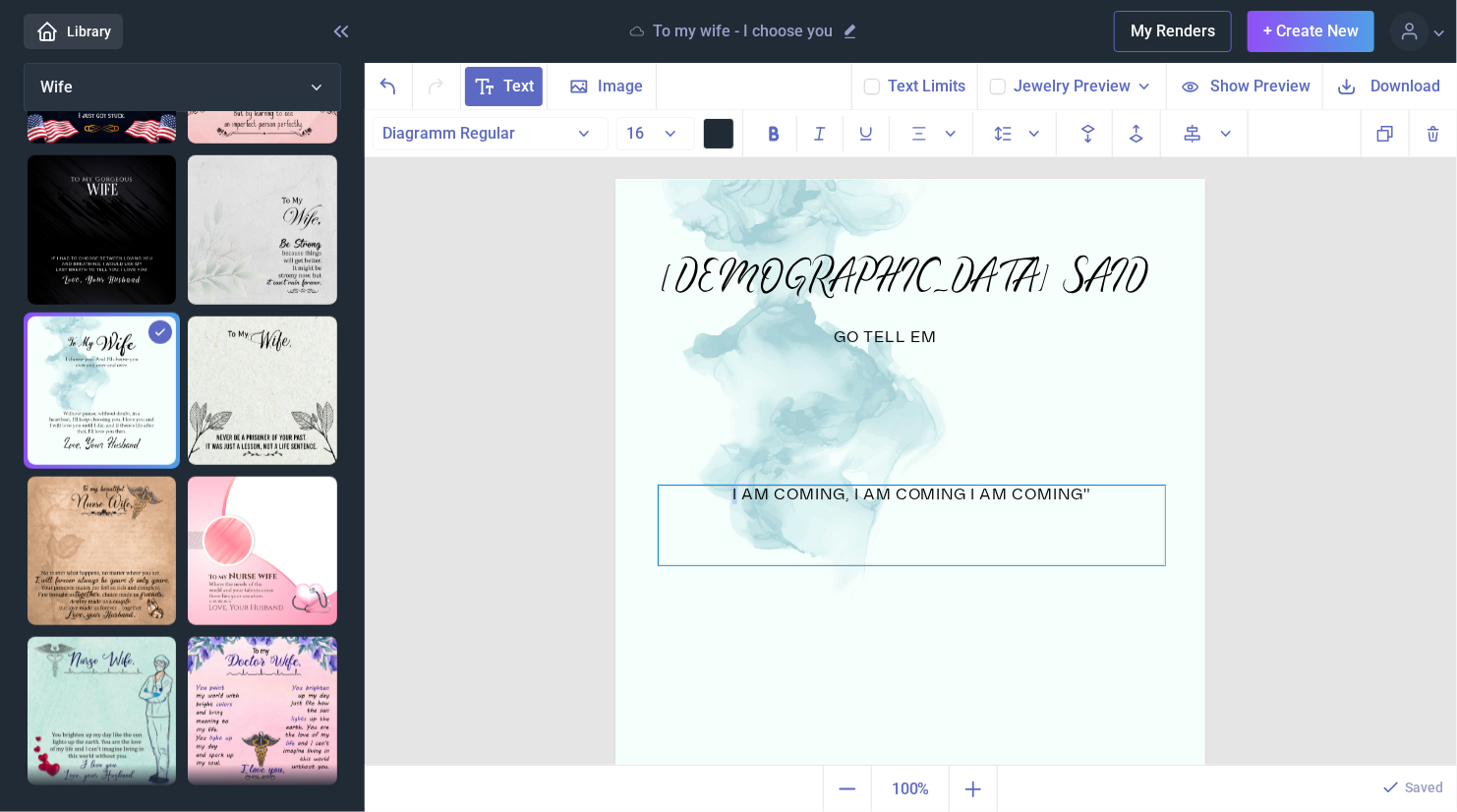 click on "I AM COMING, I AM COMING I AM COMING"" at bounding box center (911, 525) 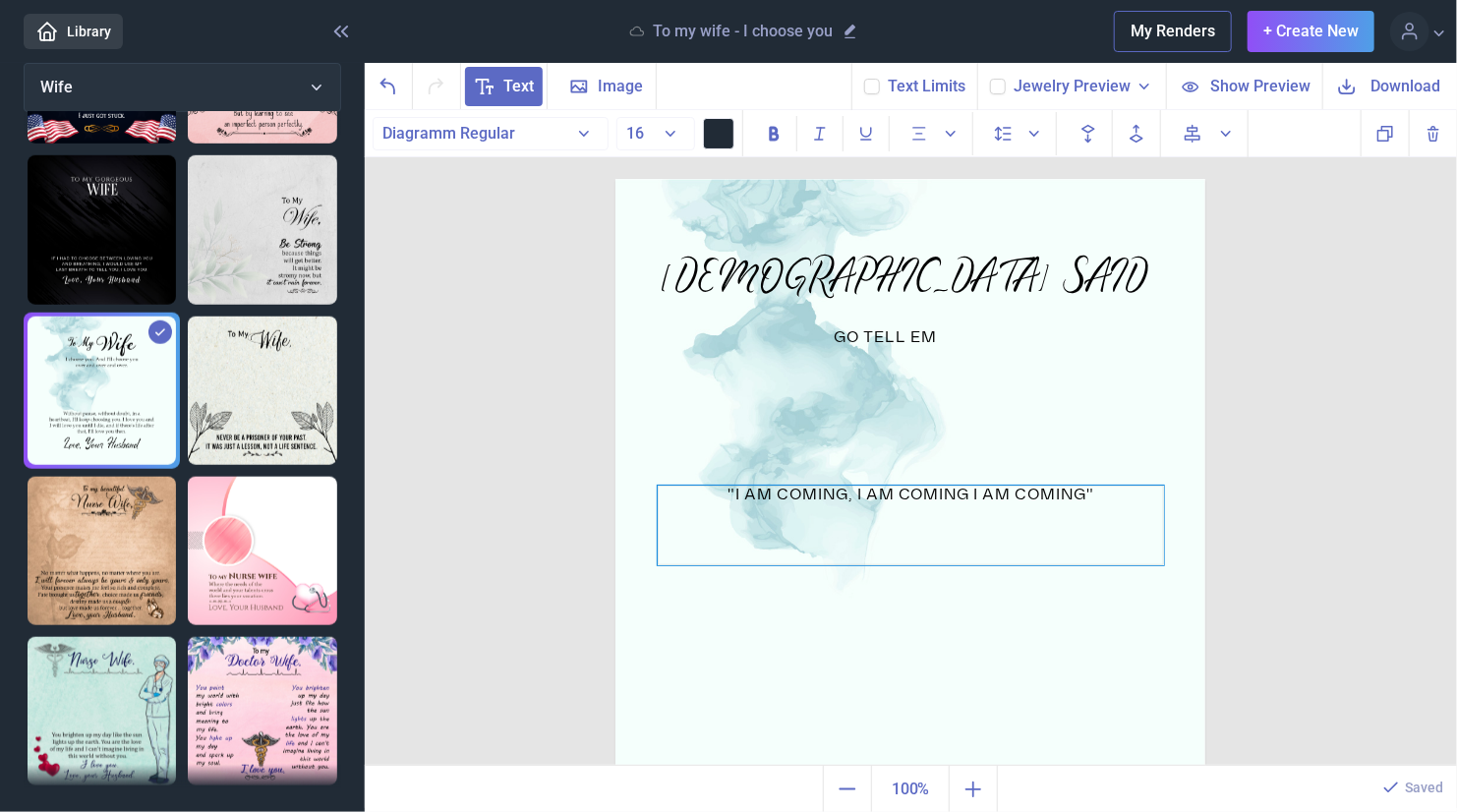 click on ""I AM COMING, I AM COMING I AM COMING"" at bounding box center [910, 525] 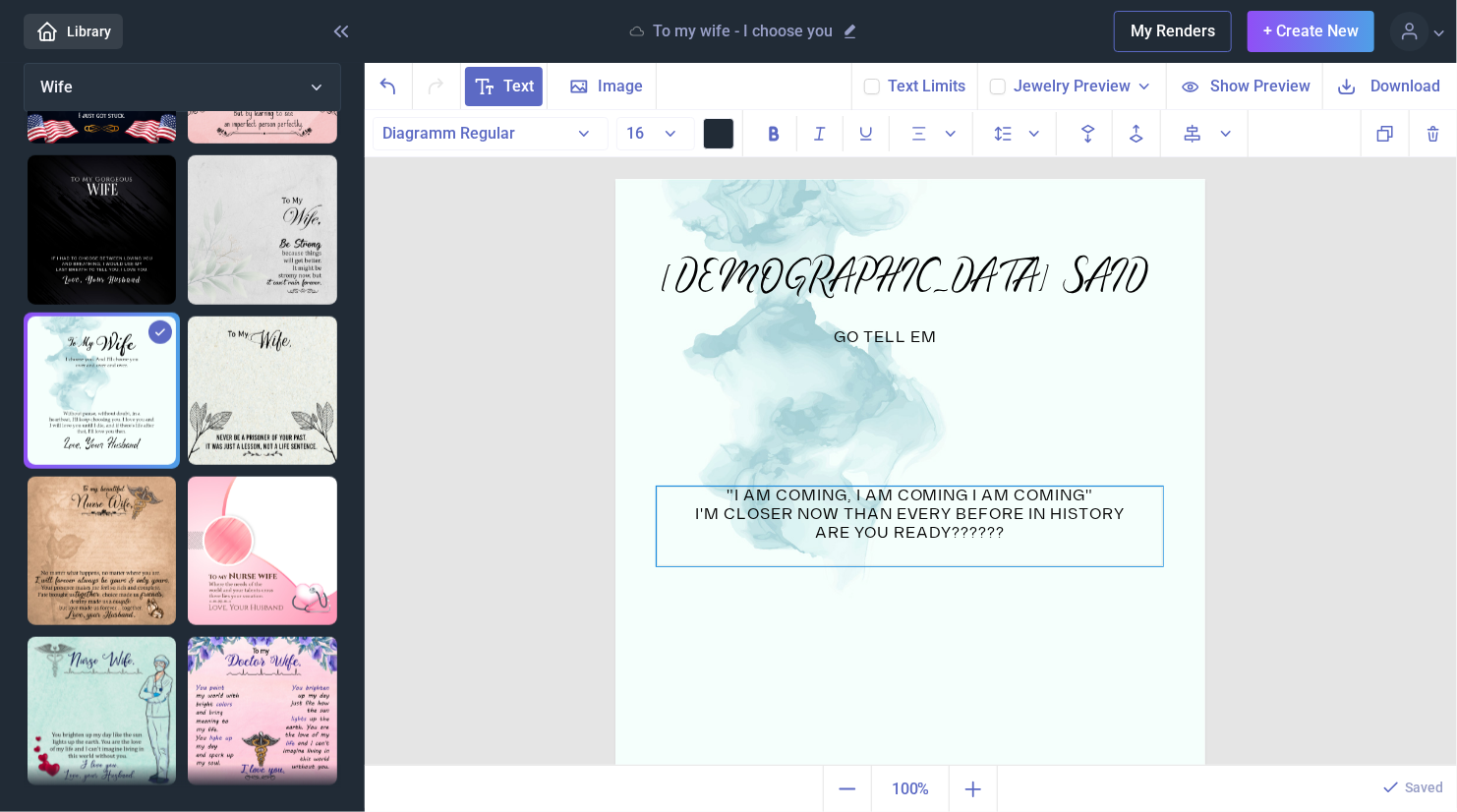 click on ""I AM COMING, I AM COMING I AM COMING" I'M CLOSER NOW THAN EVERY BEFORE IN HISTORY ARE YOU READY??????" at bounding box center [909, 526] 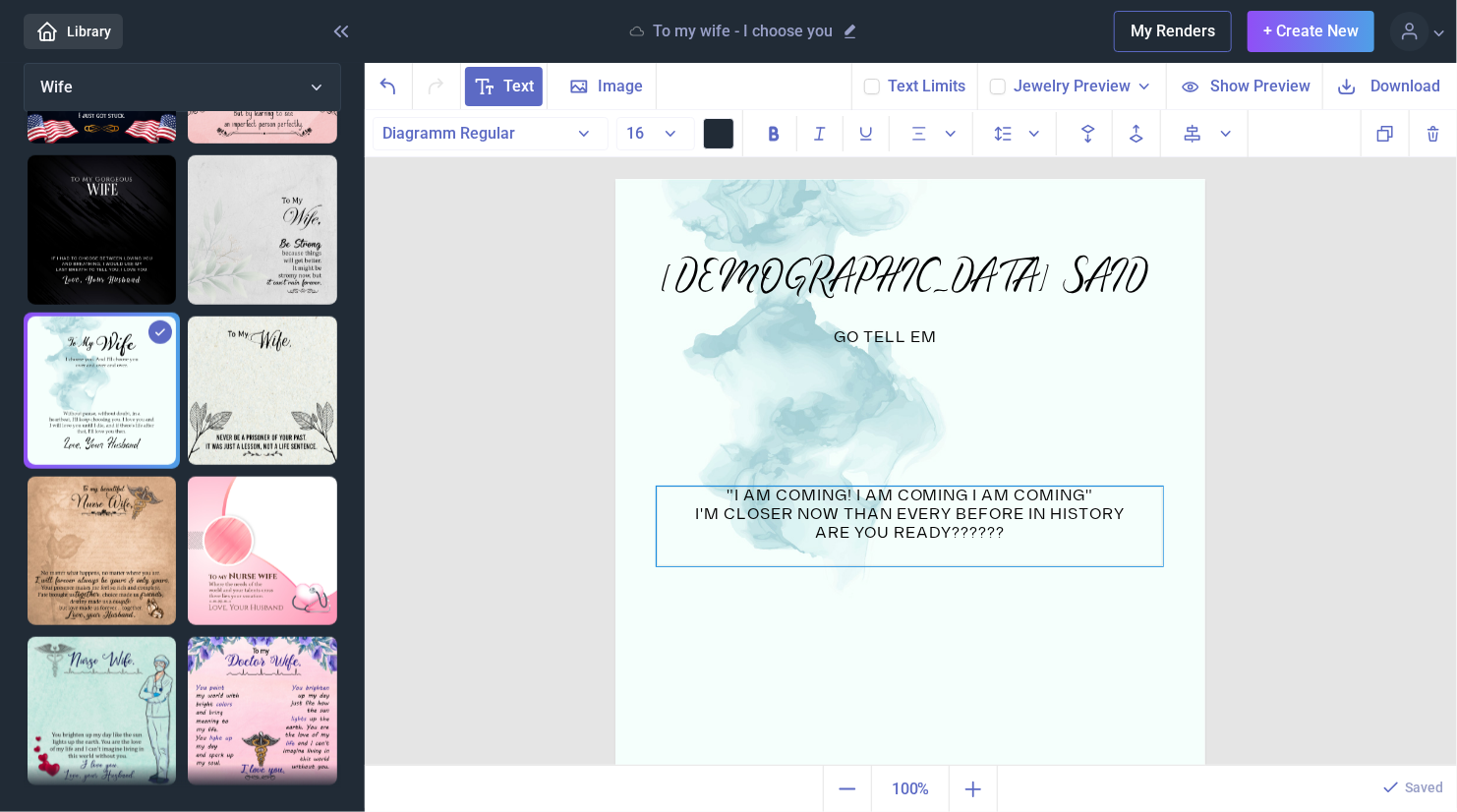 click on ""I AM COMING! I AM COMING I AM COMING" I'M CLOSER NOW THAN EVERY BEFORE IN HISTORY ARE YOU READY??????" at bounding box center [909, 526] 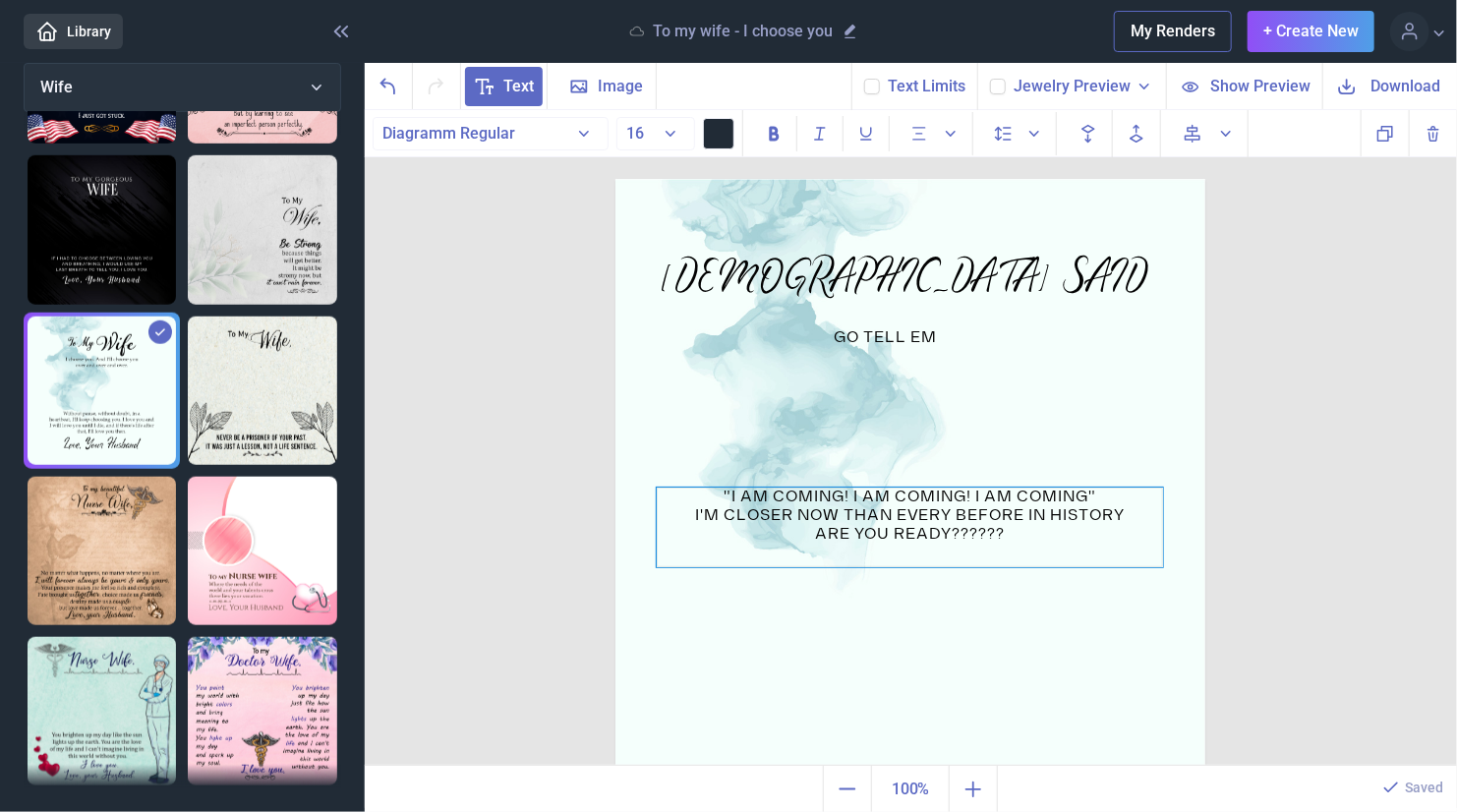 drag, startPoint x: 1088, startPoint y: 496, endPoint x: 1102, endPoint y: 497, distance: 14.035669 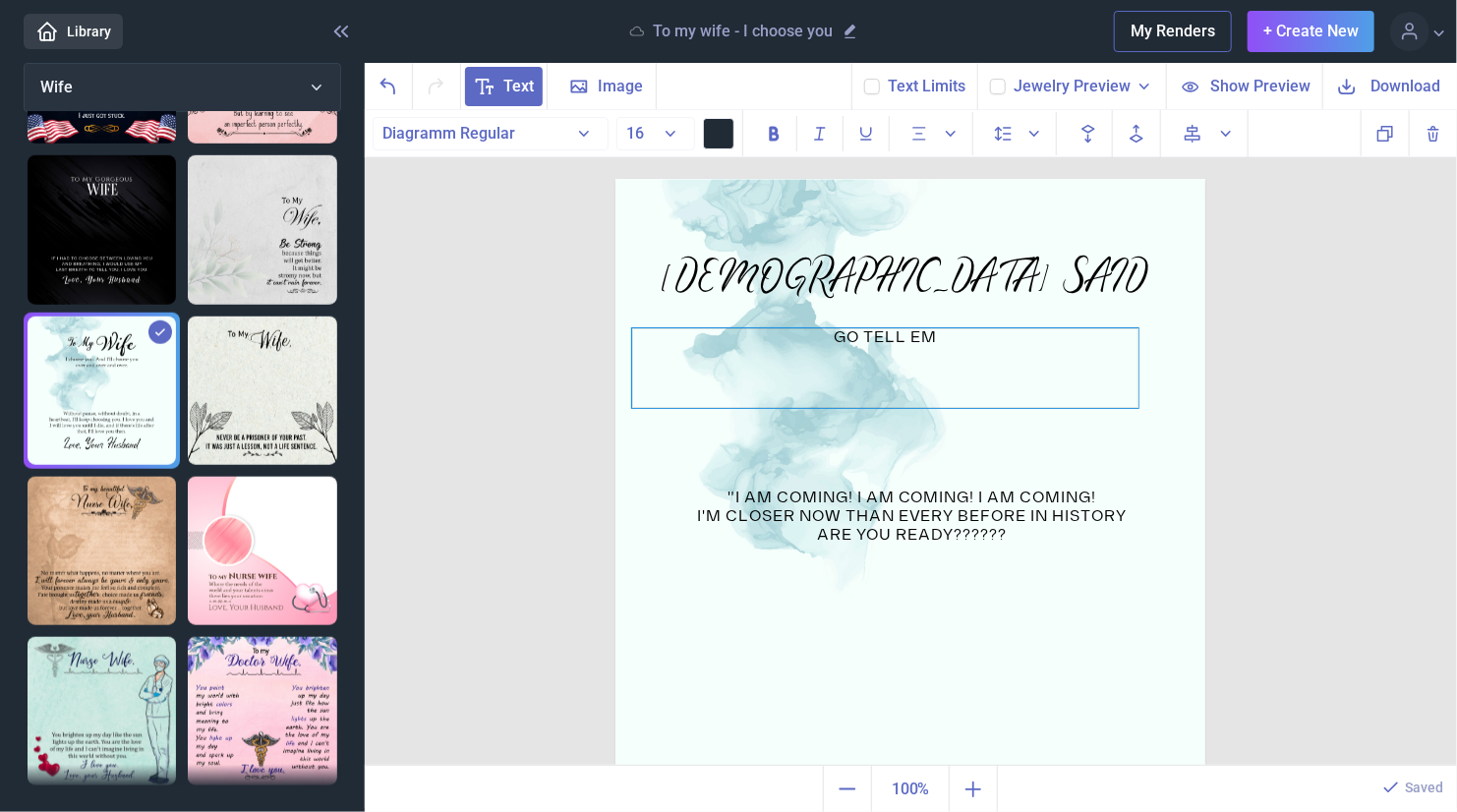 click on "GO TELL EM" at bounding box center (910, 179) 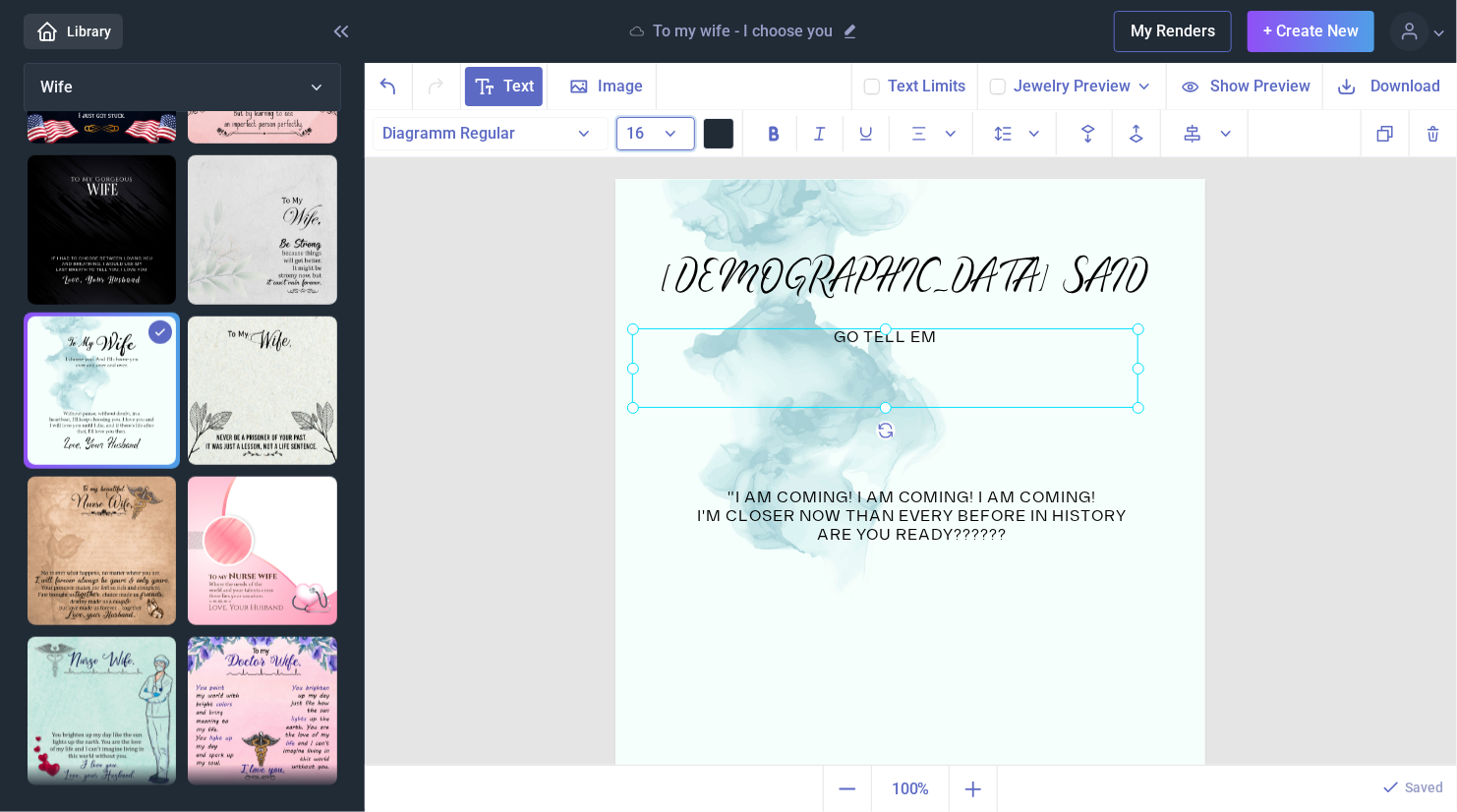 click on "16" at bounding box center (656, 134) 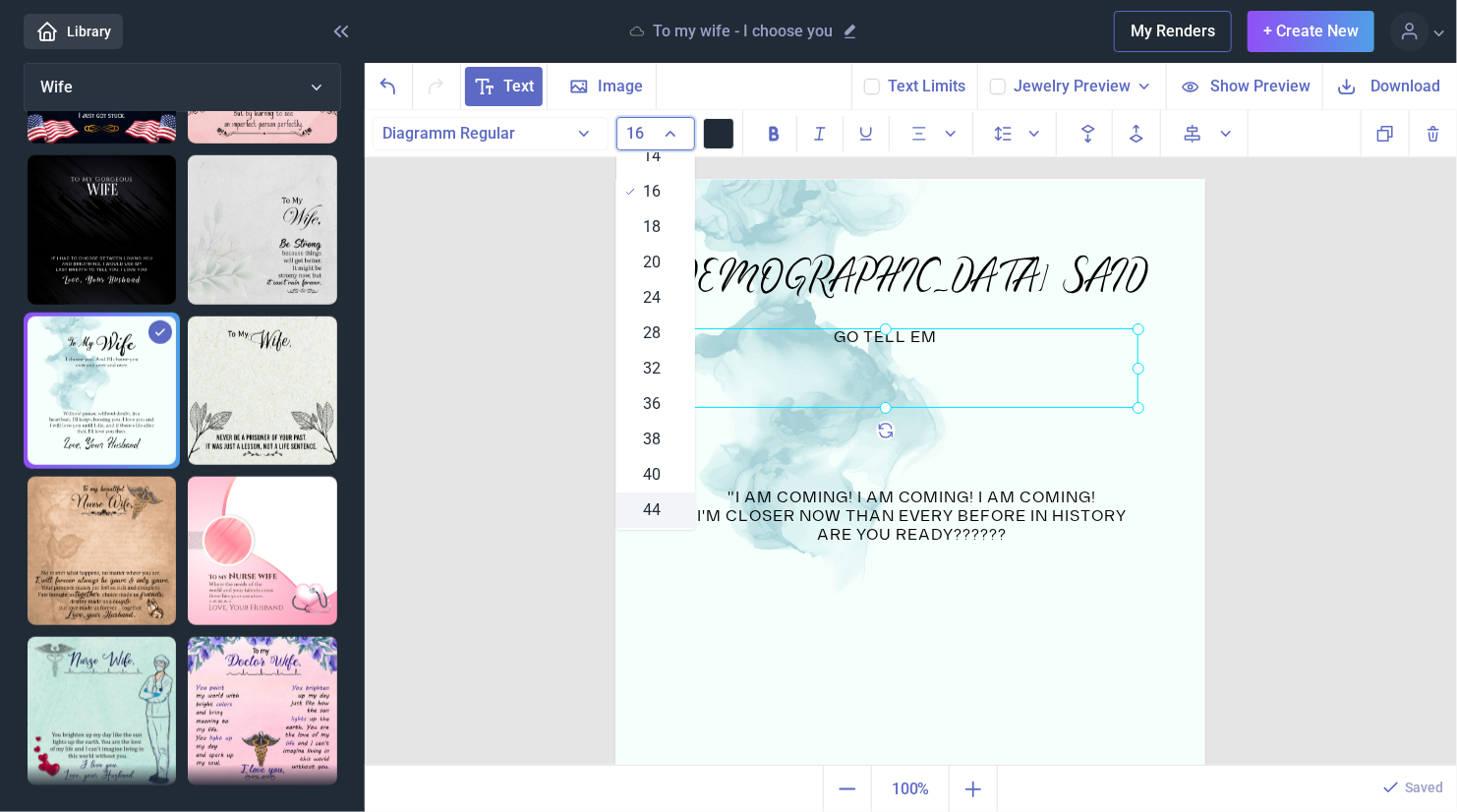 scroll, scrollTop: 393, scrollLeft: 0, axis: vertical 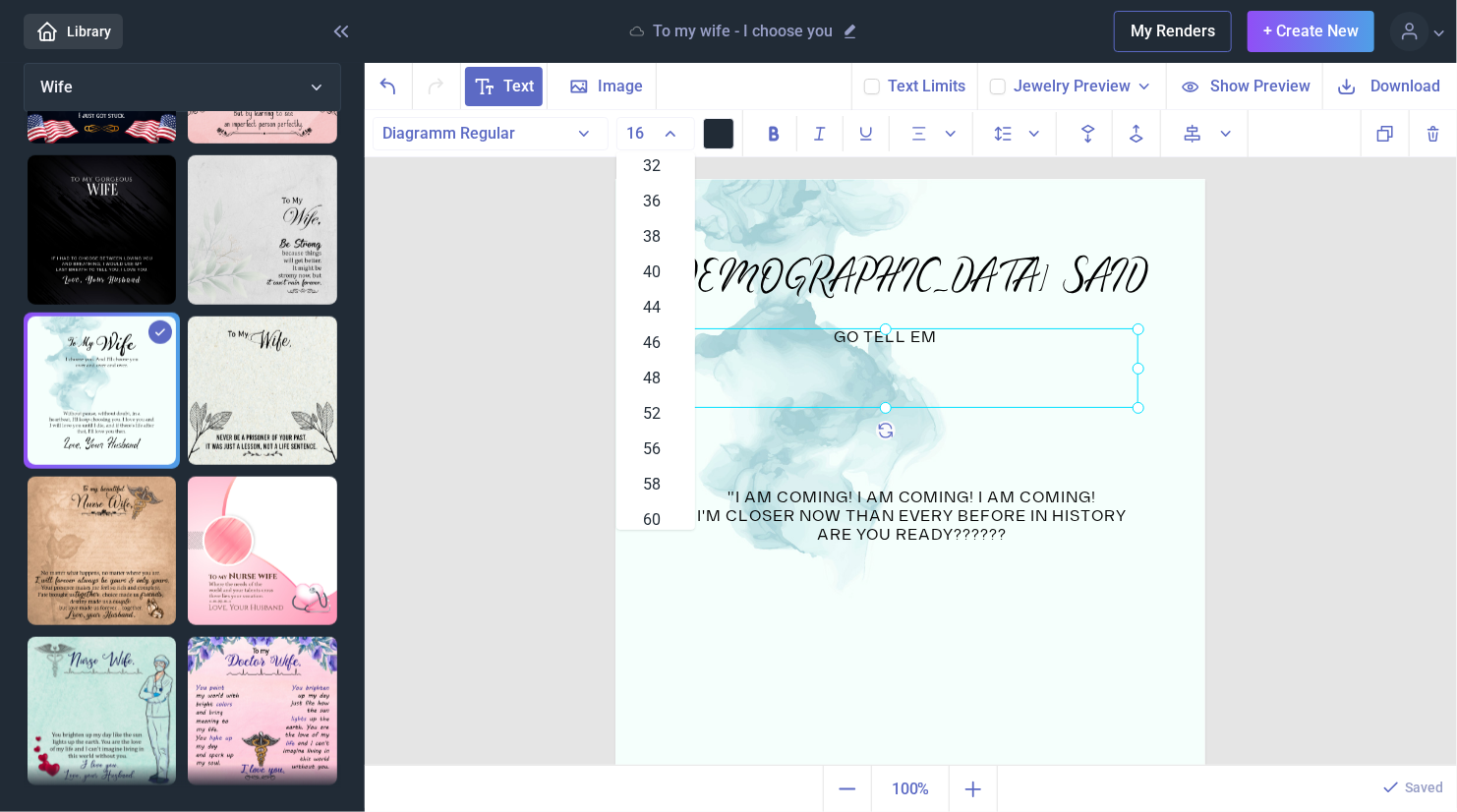 click on "58" at bounding box center (653, 485) 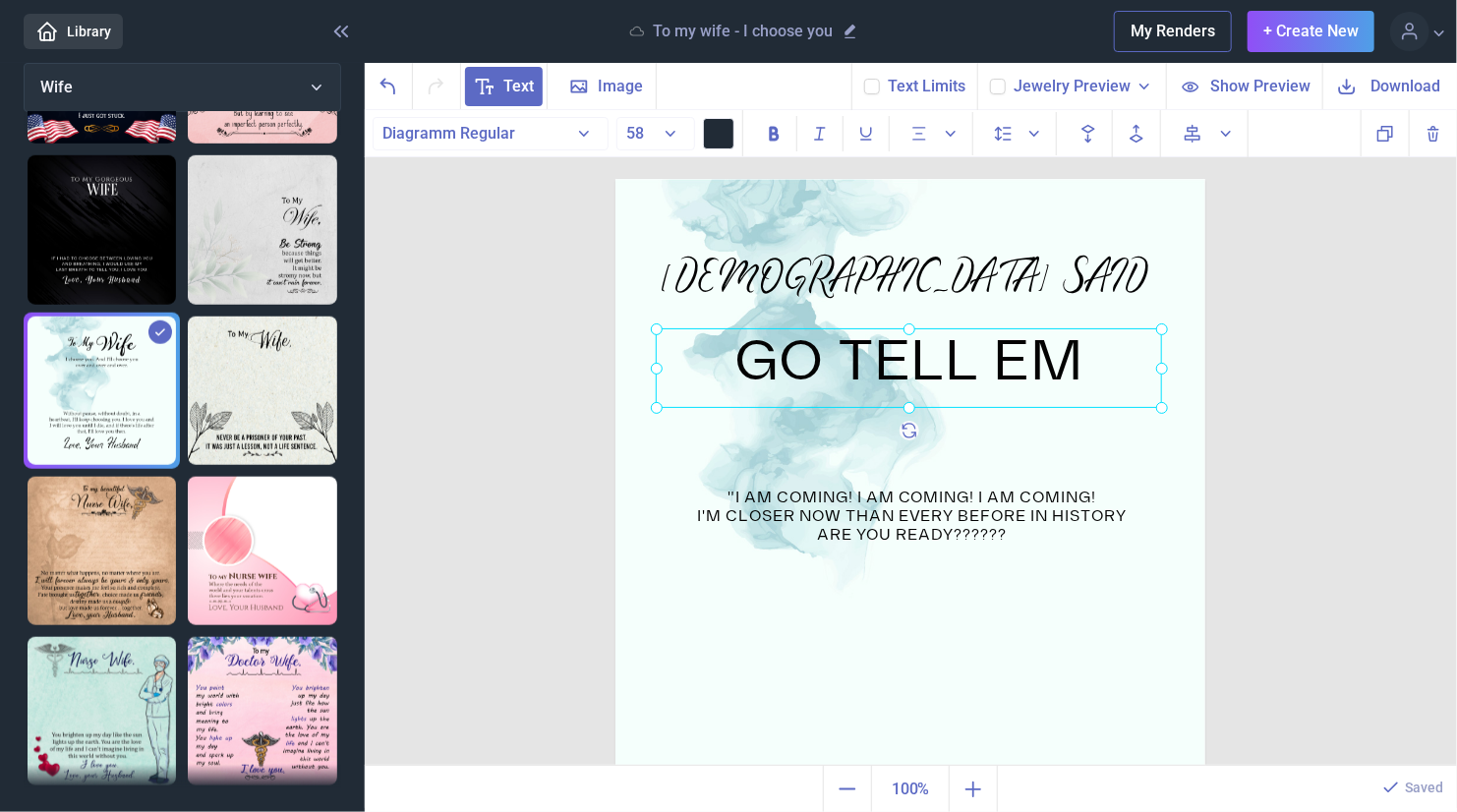 drag, startPoint x: 861, startPoint y: 369, endPoint x: 885, endPoint y: 369, distance: 24 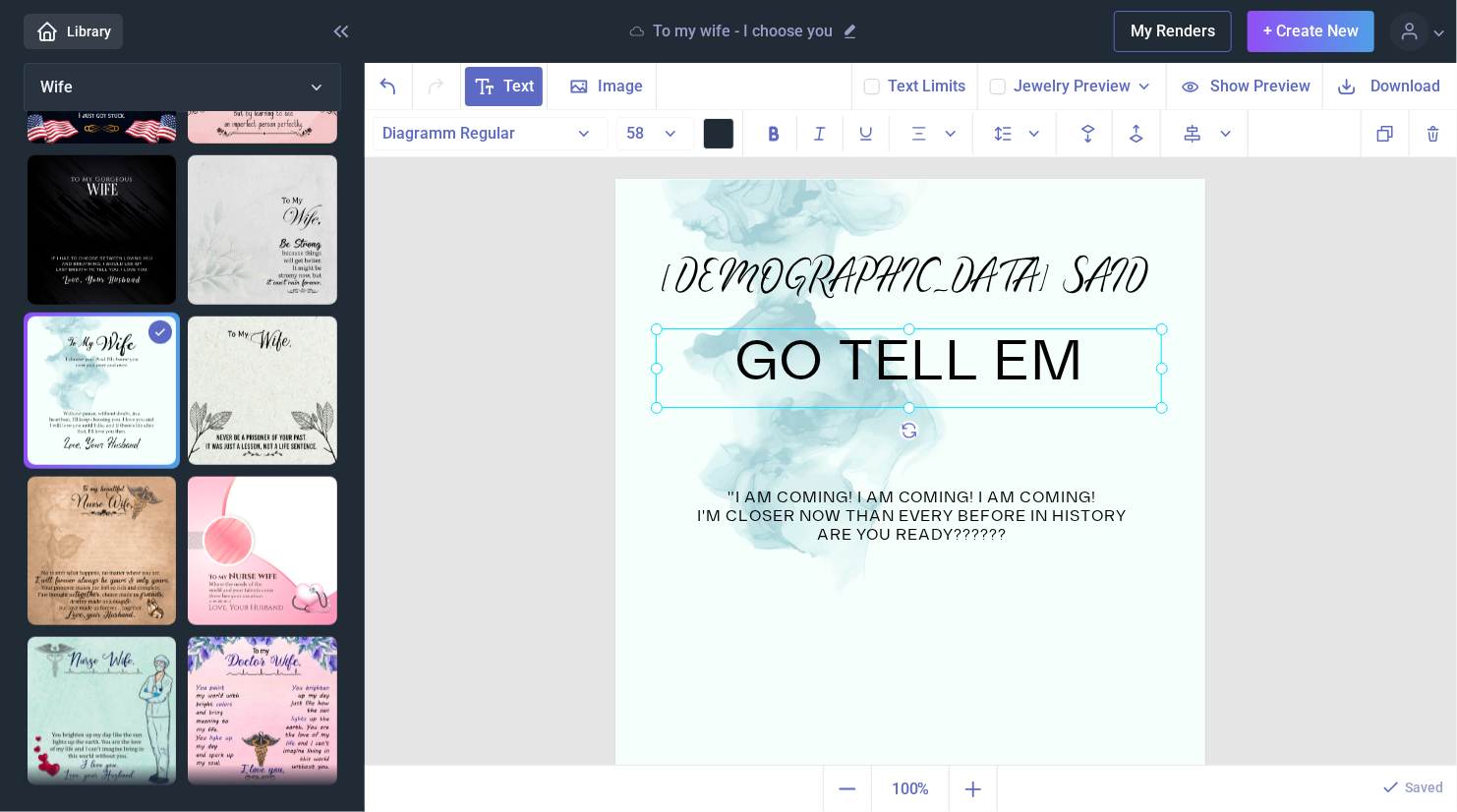 click at bounding box center (908, 368) 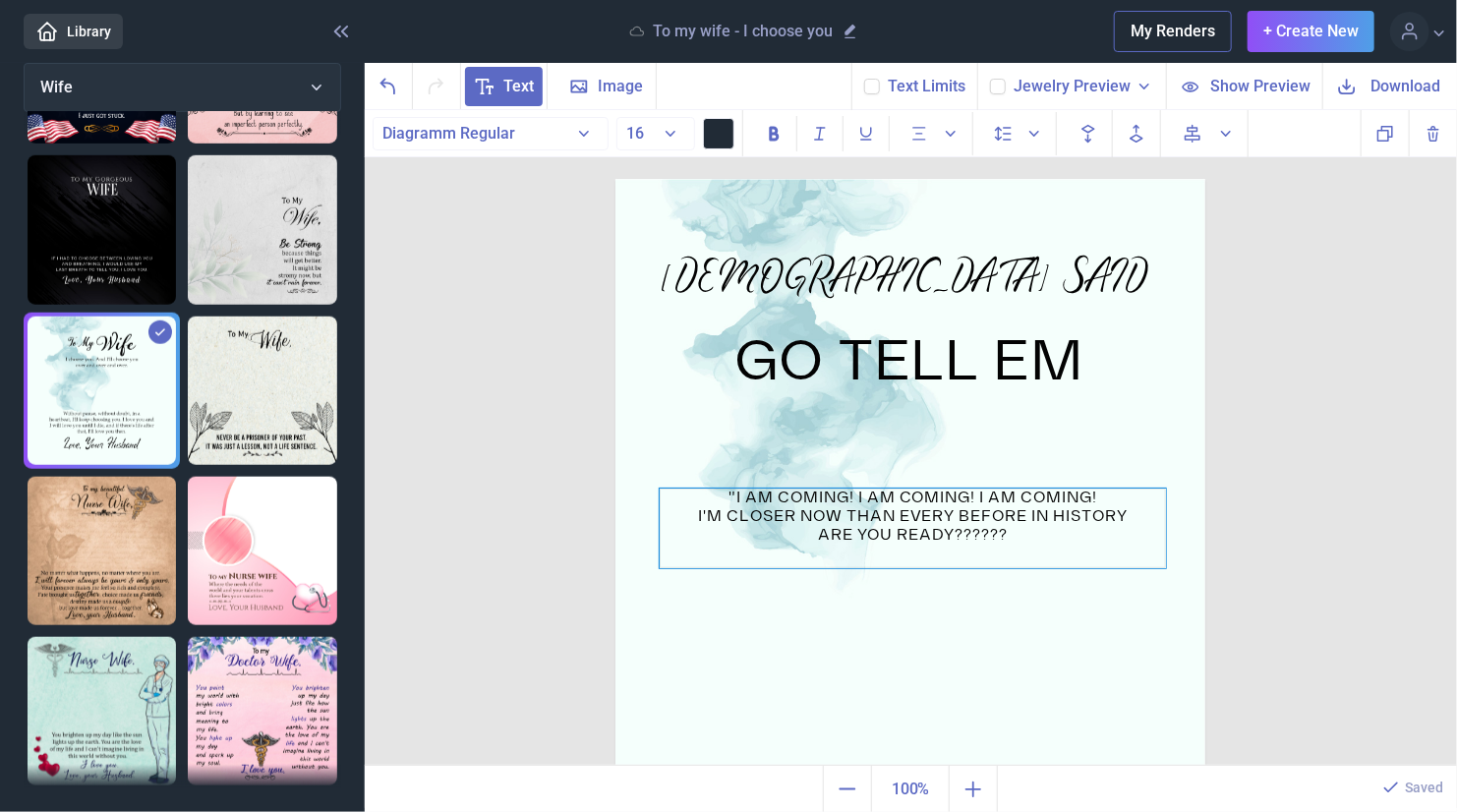 click on "I'M CLOSER NOW THAN EVERY BEFORE IN HISTORY" at bounding box center (912, 516) 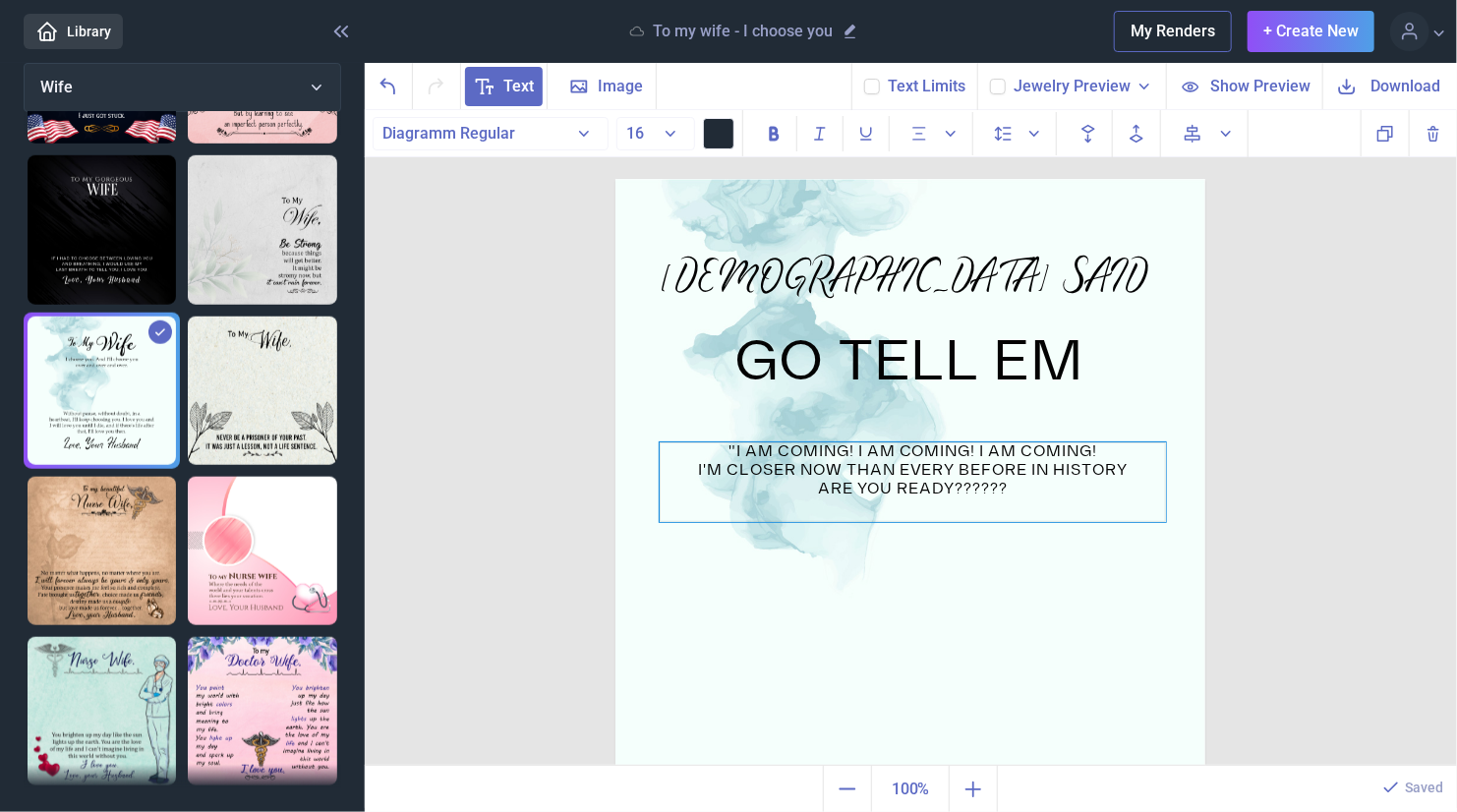 drag, startPoint x: 919, startPoint y: 522, endPoint x: 919, endPoint y: 476, distance: 46 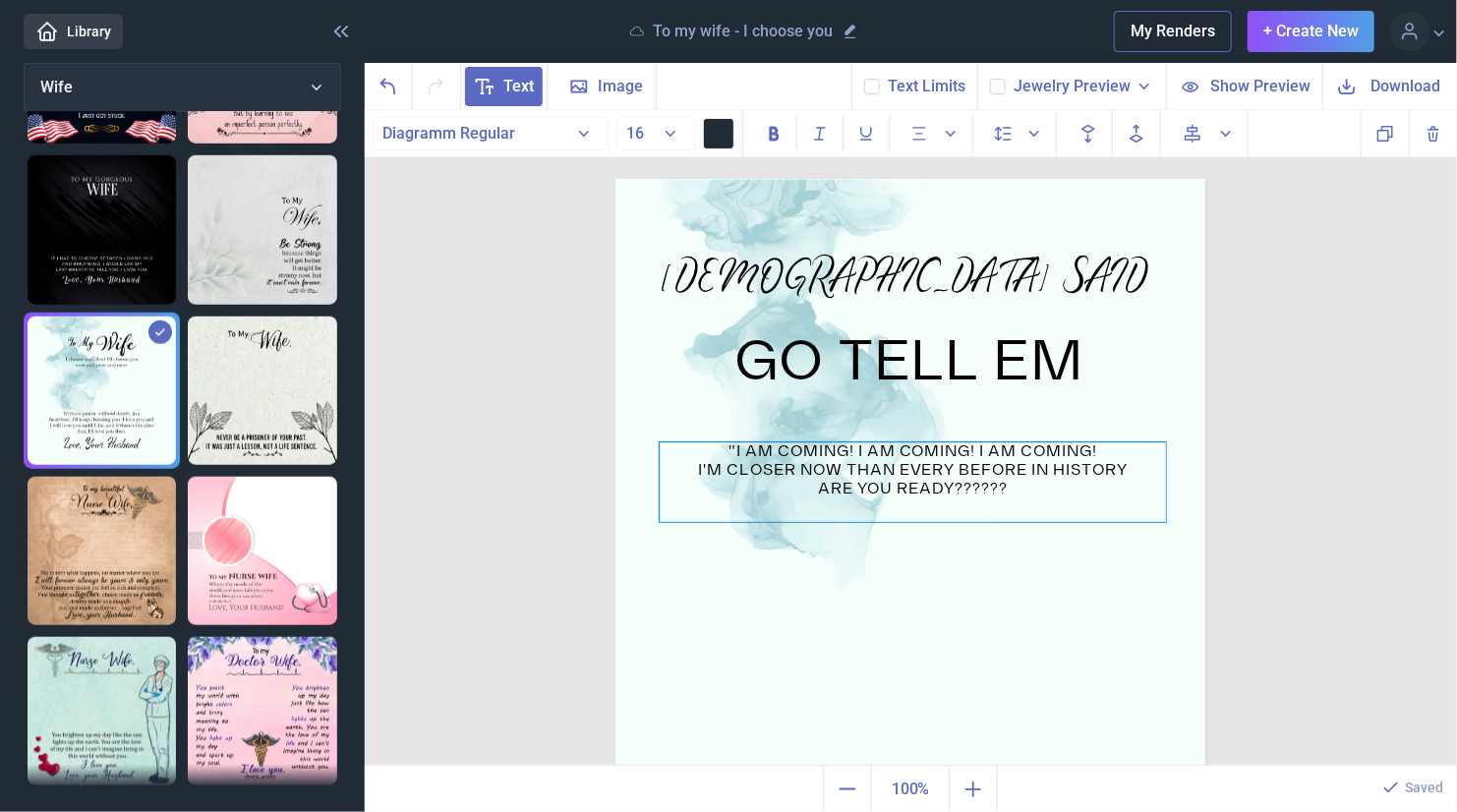 click on "I'M CLOSER NOW THAN EVERY BEFORE IN HISTORY" at bounding box center (912, 470) 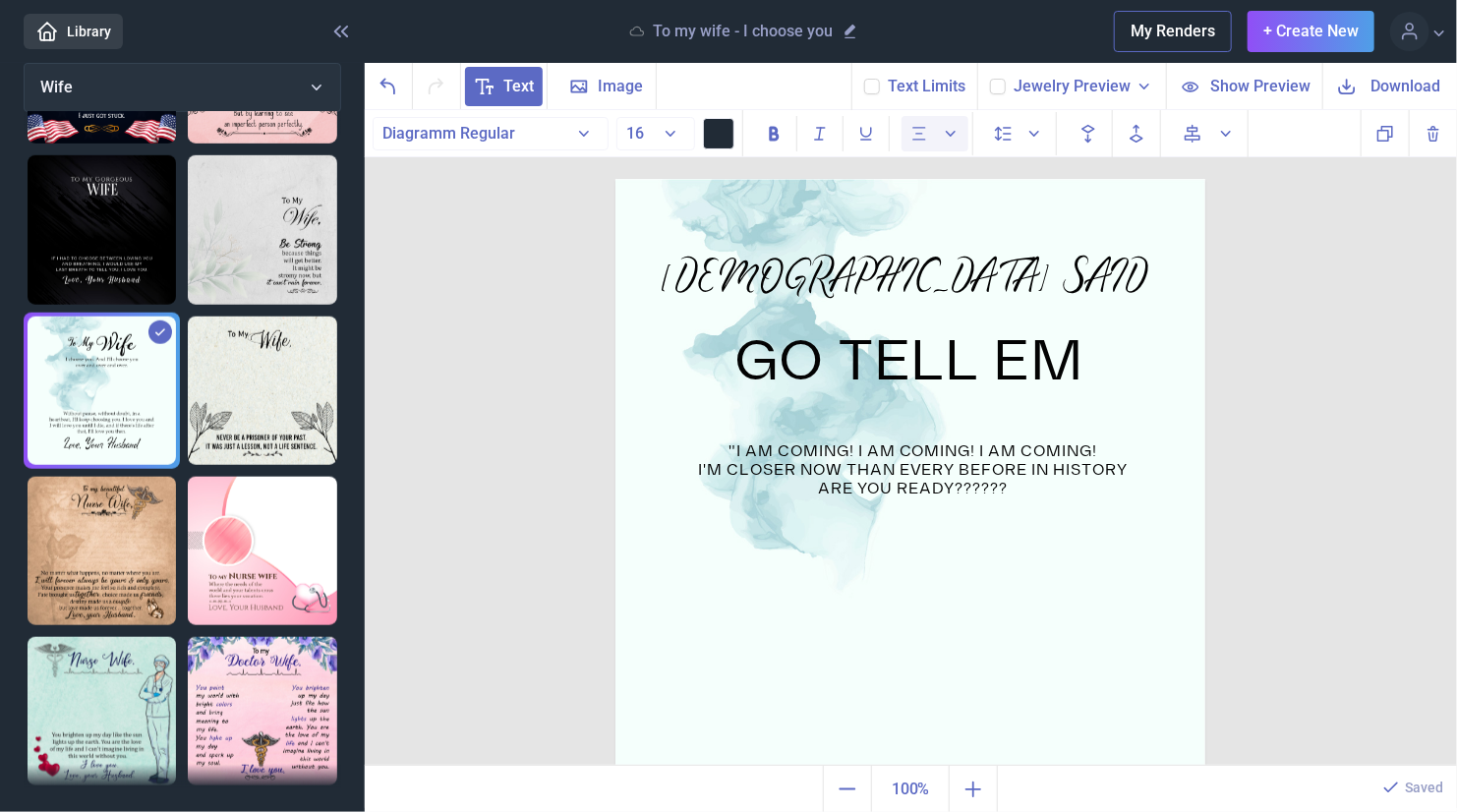 click 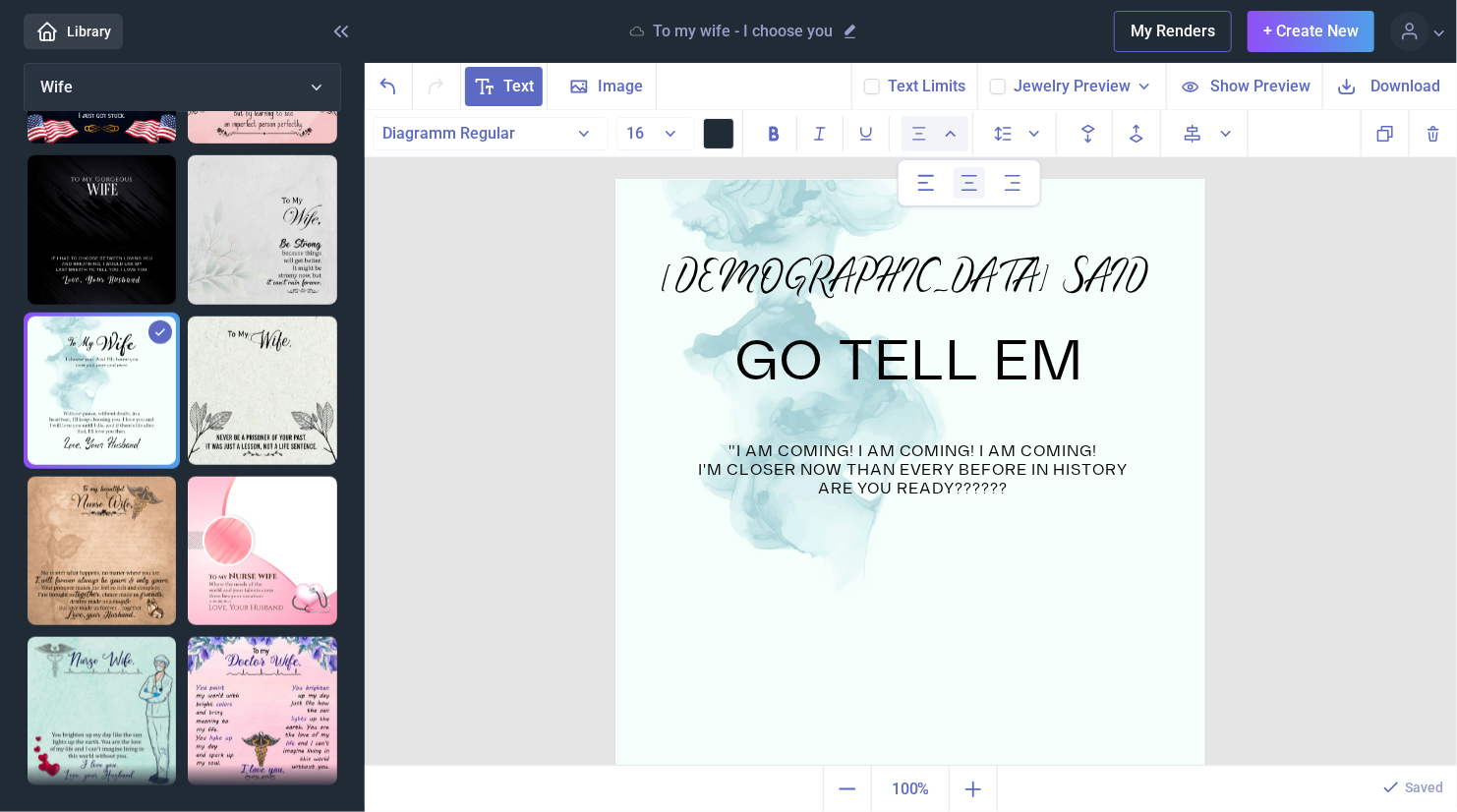 click 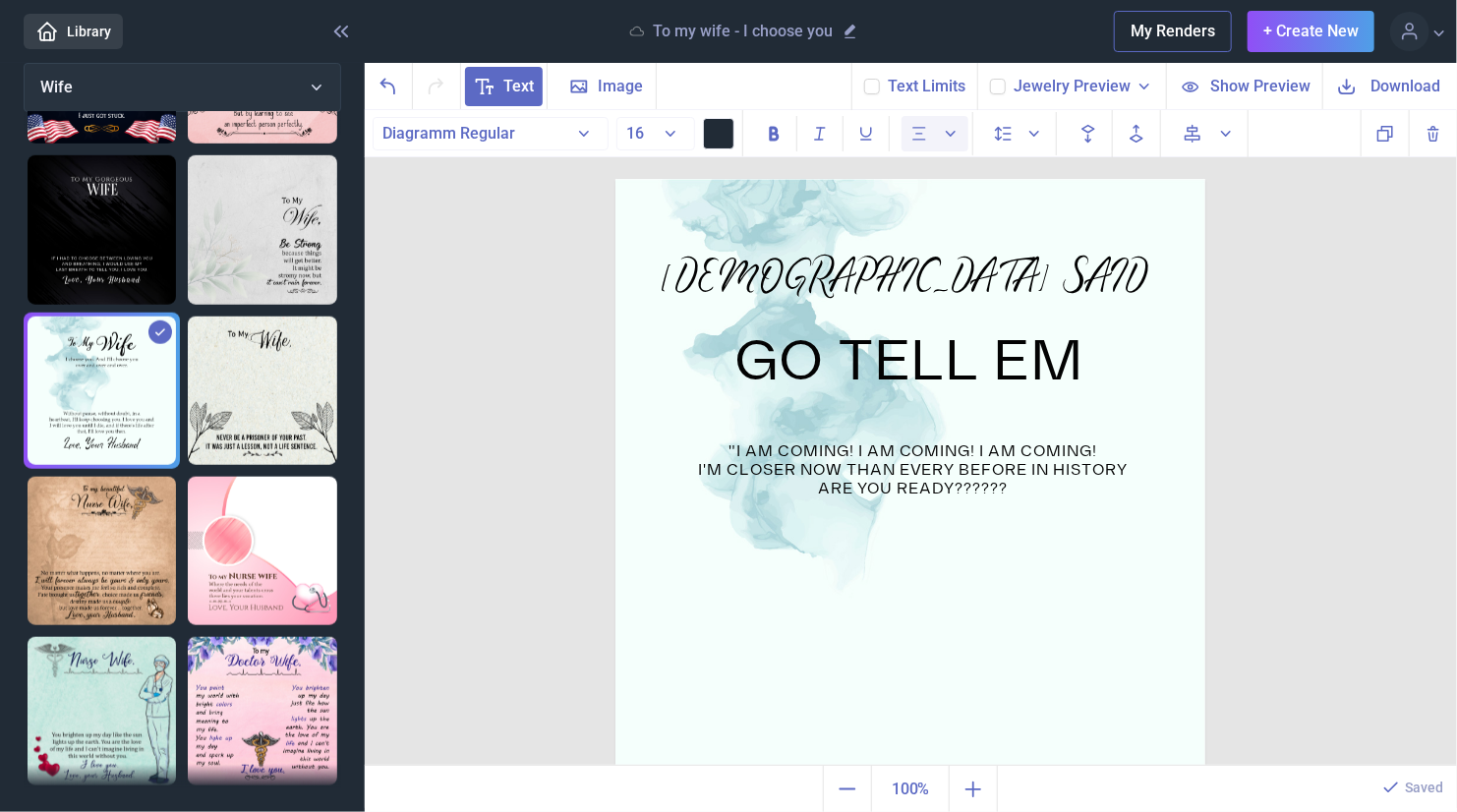 click 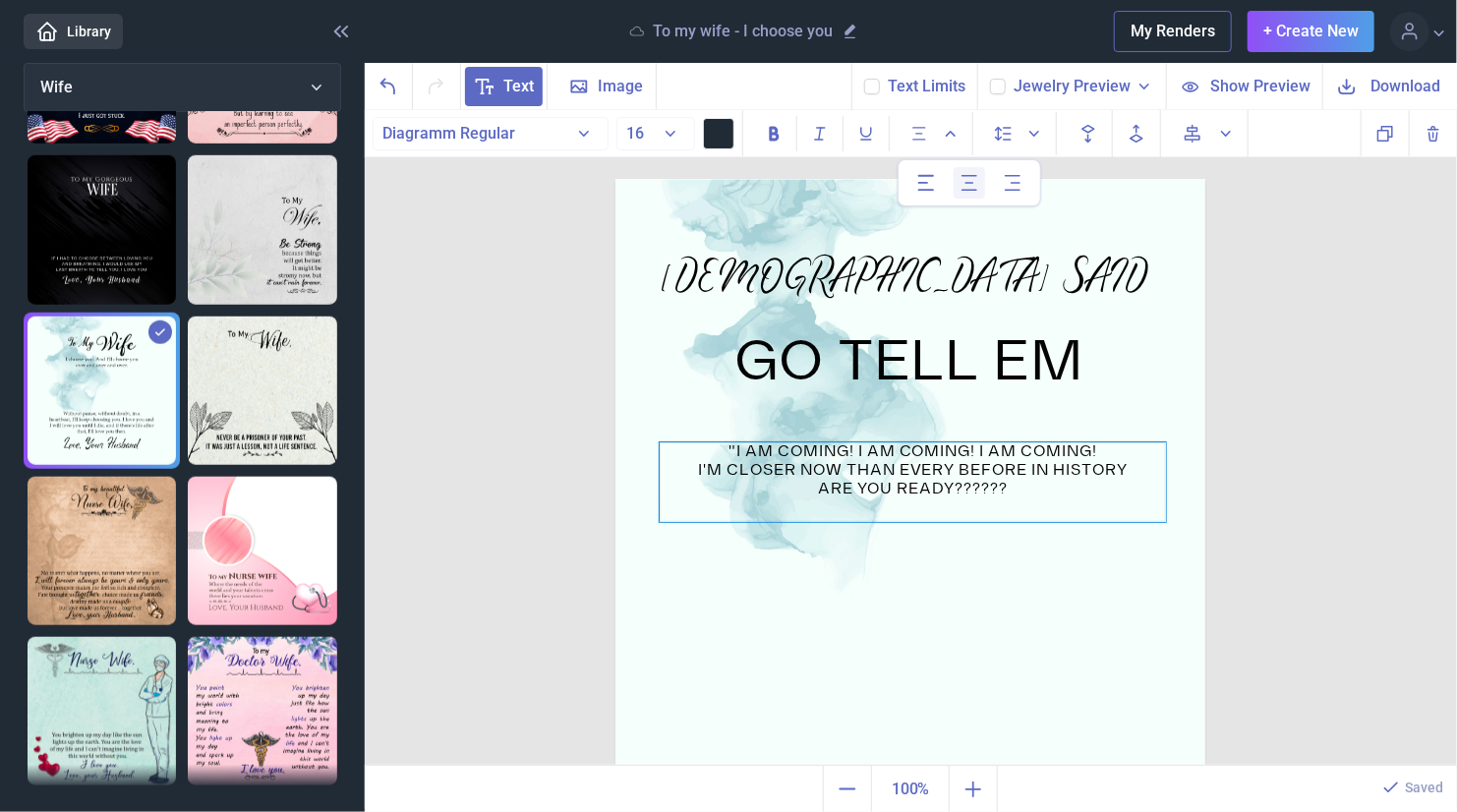 click on ""I AM COMING! I AM COMING! I AM COMING! I'M CLOSER NOW THAN EVERY BEFORE IN HISTORY ARE YOU READY??????" at bounding box center (912, 482) 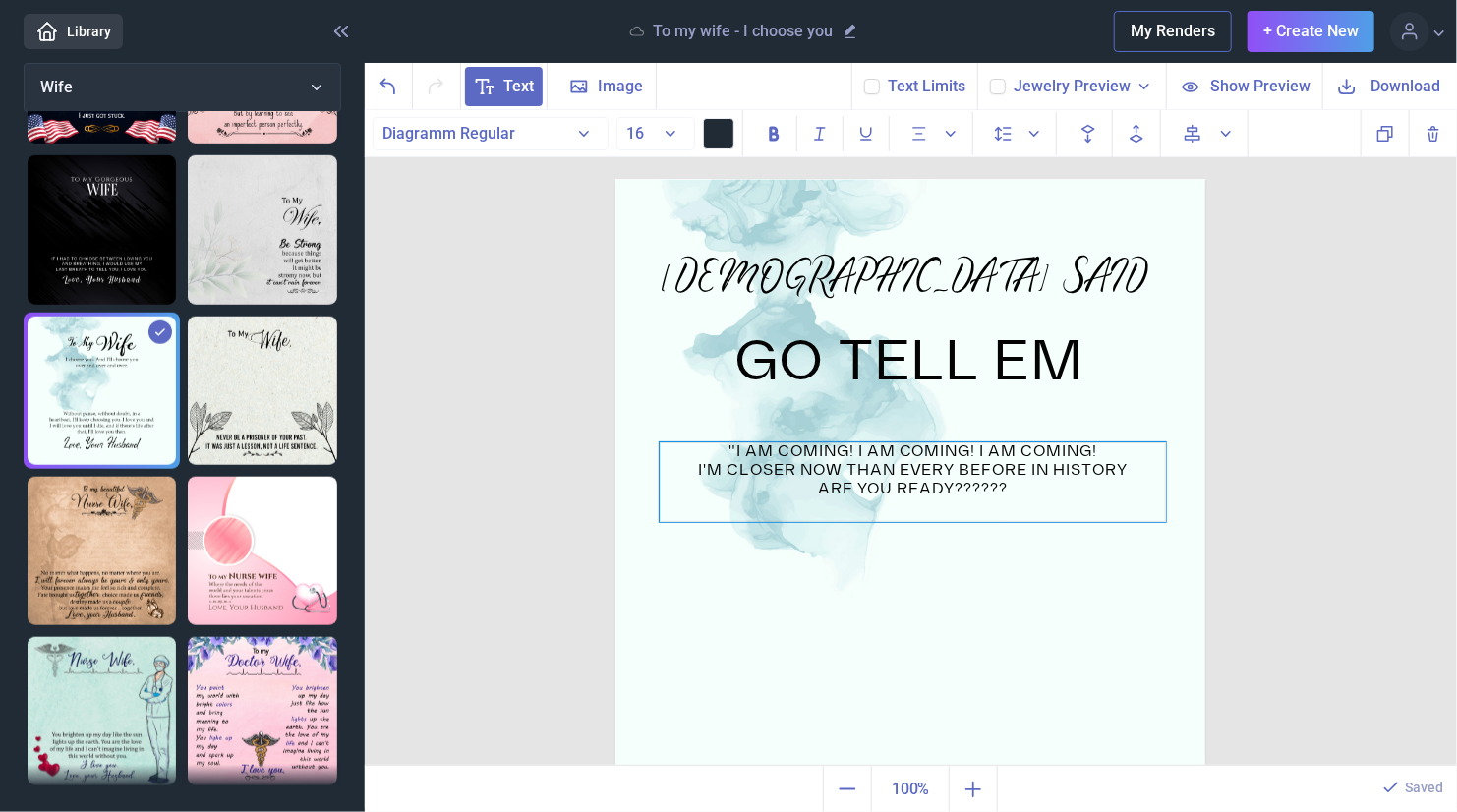 click on "ARE YOU READY??????" at bounding box center [912, 489] 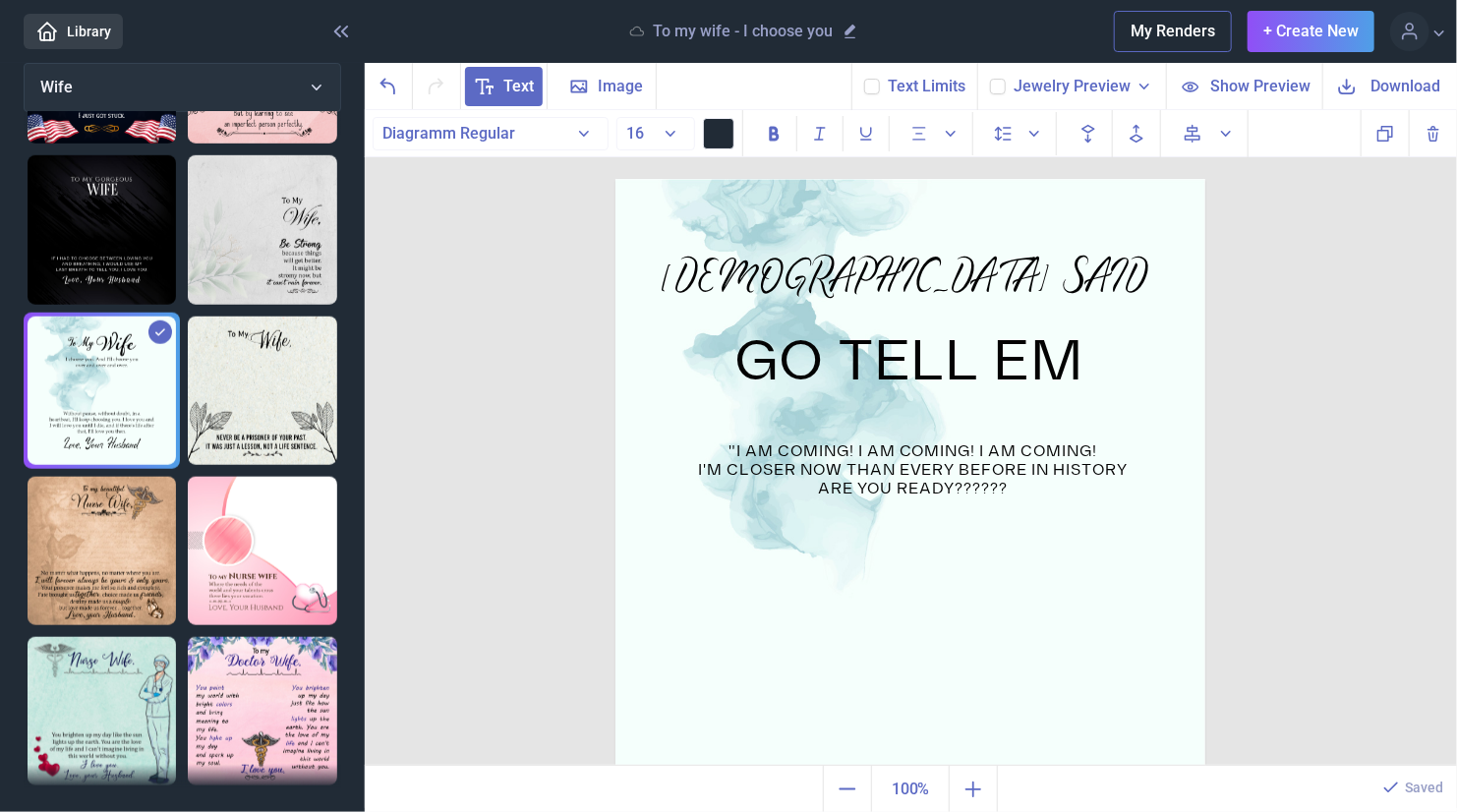 click at bounding box center [910, 474] 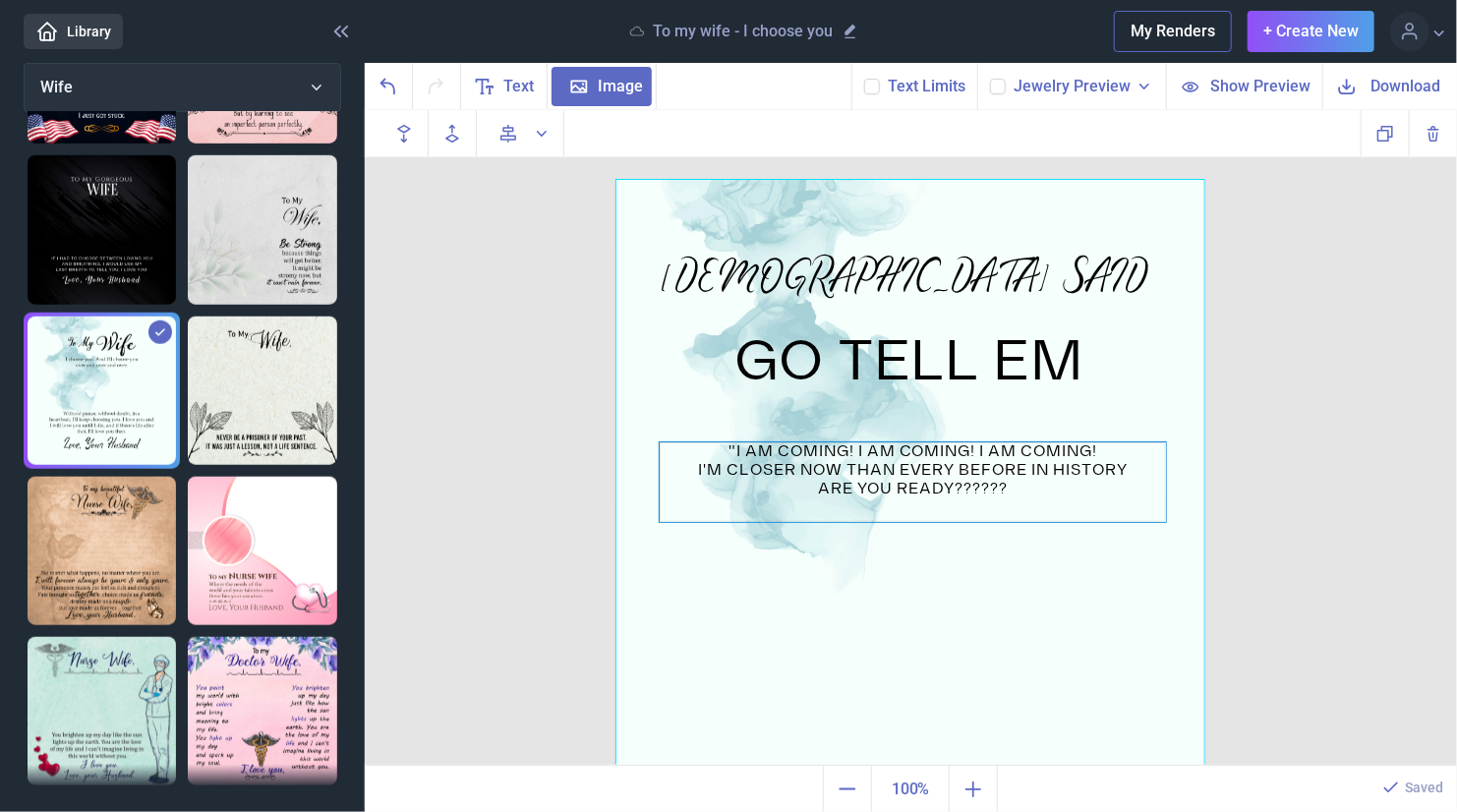 click on "ARE YOU READY??????" at bounding box center [912, 489] 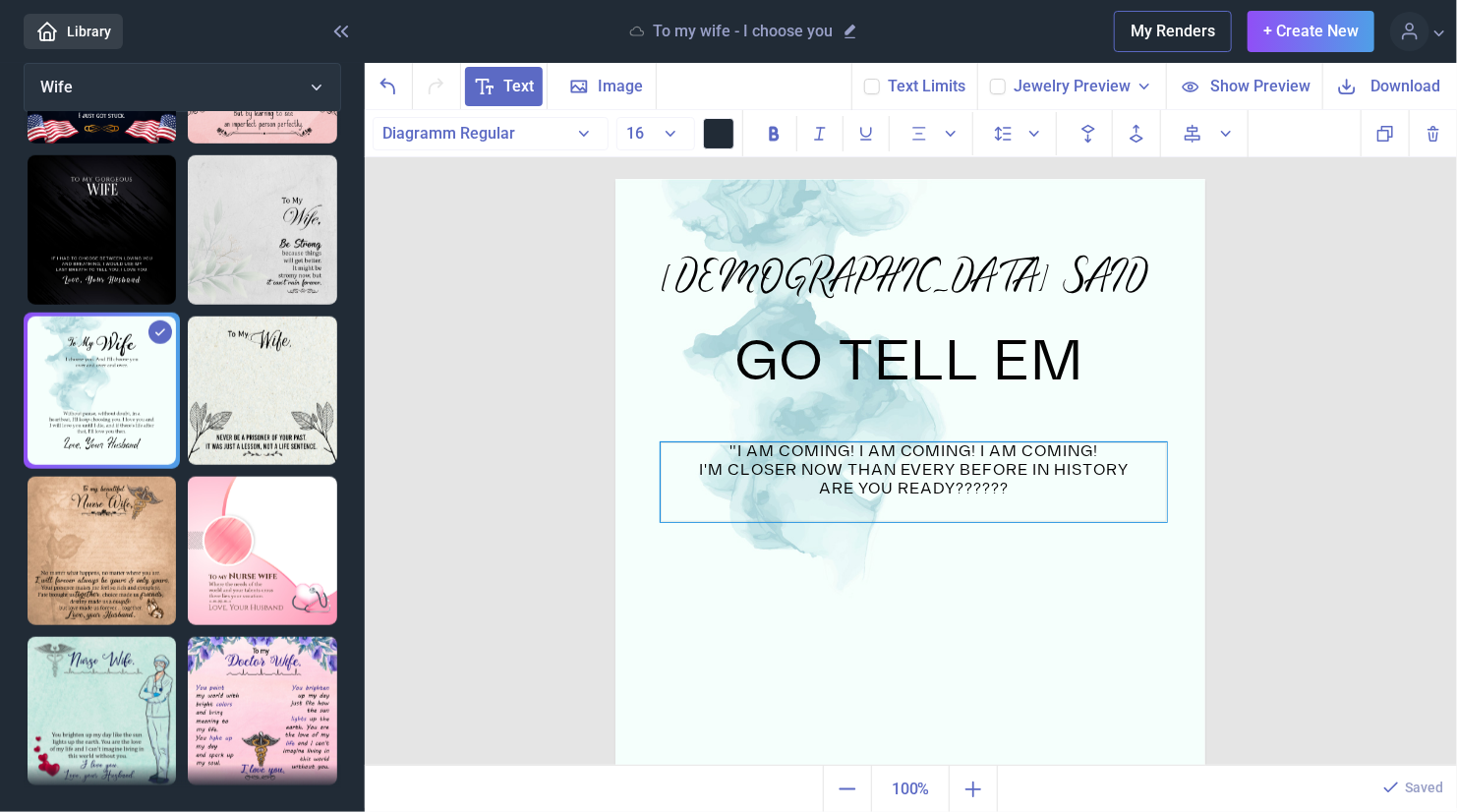 click on "ARE YOU READY??????" at bounding box center [913, 489] 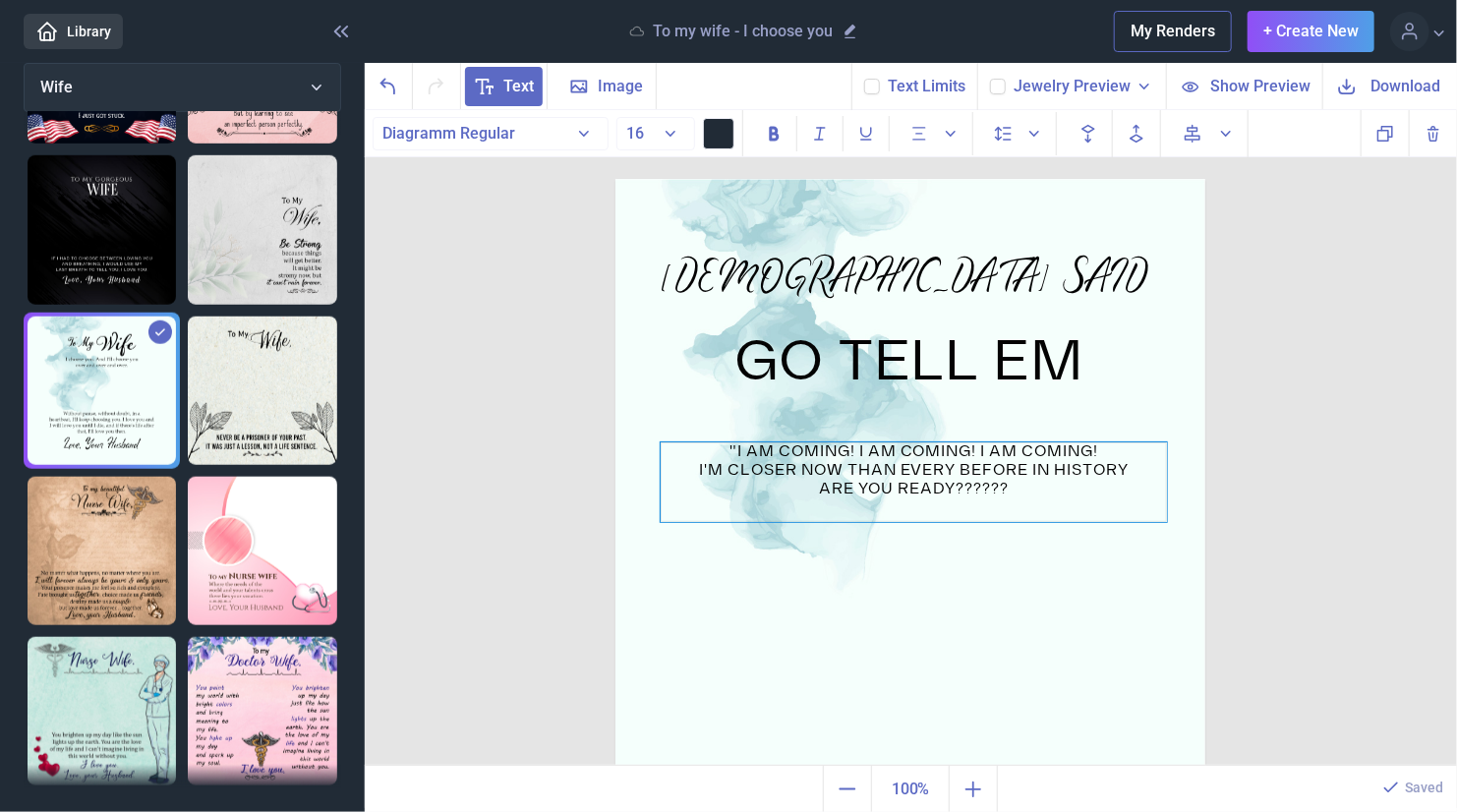 click on "I'M CLOSER NOW THAN EVERY BEFORE IN HISTORY" at bounding box center (913, 470) 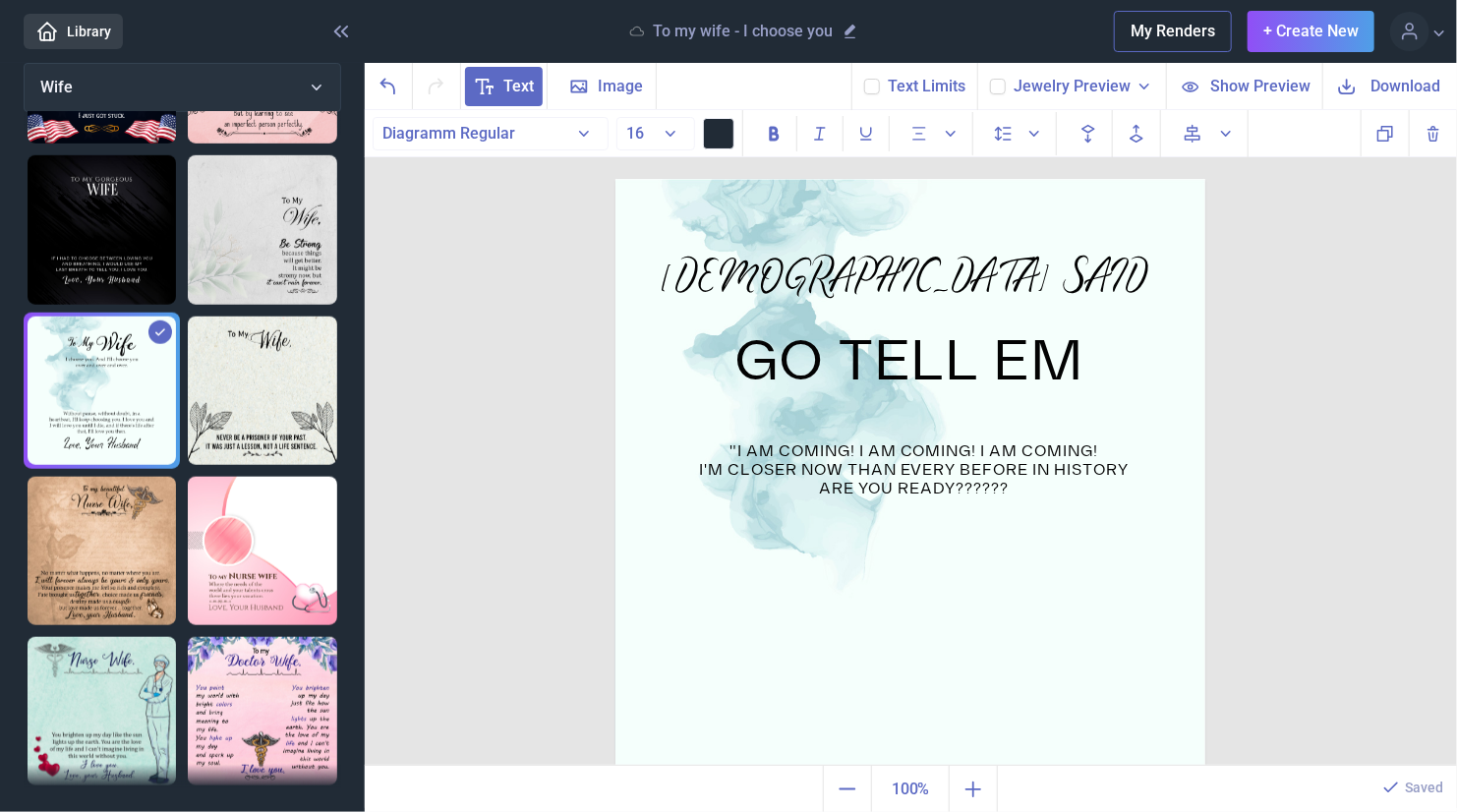click at bounding box center [910, 474] 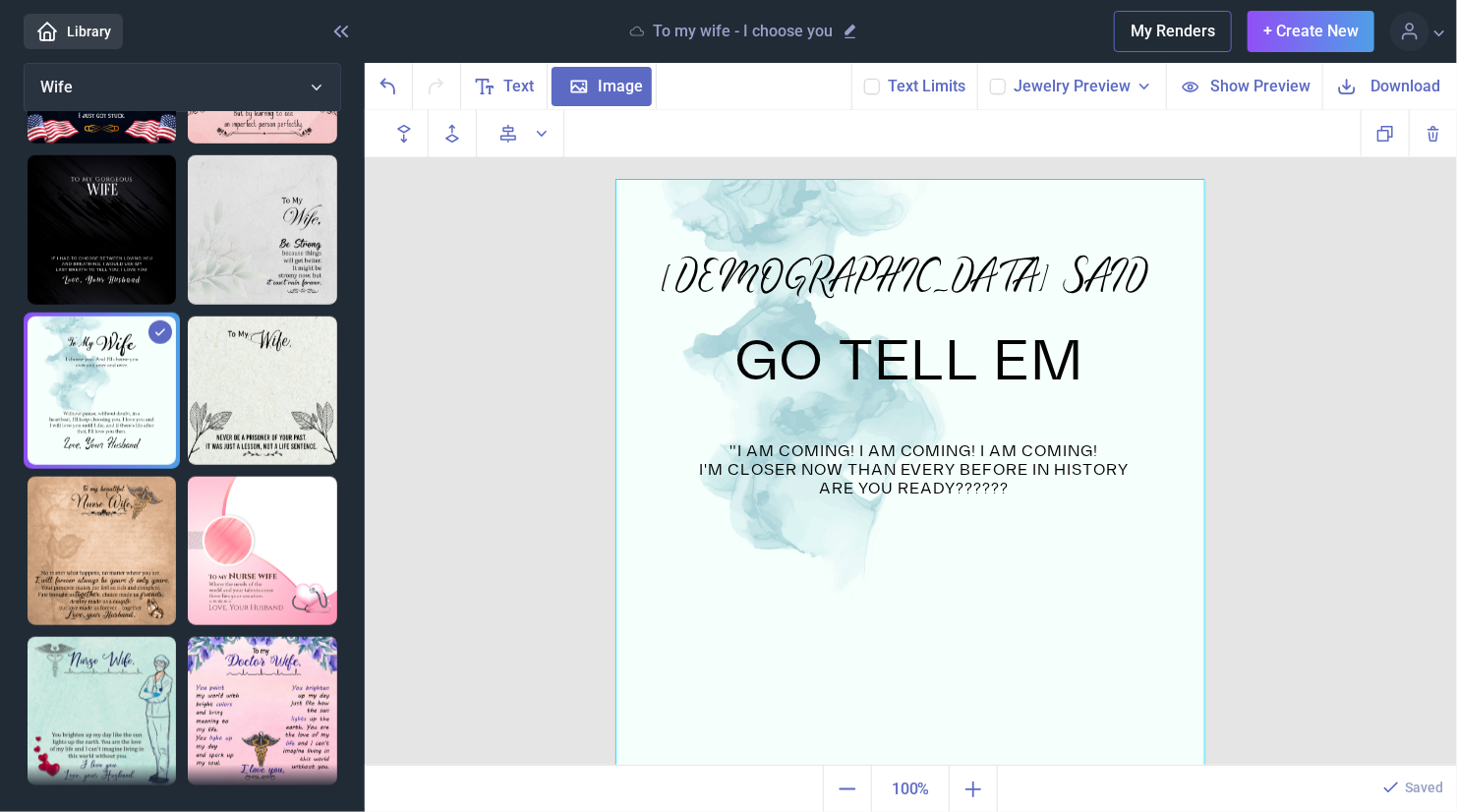 click at bounding box center [910, 474] 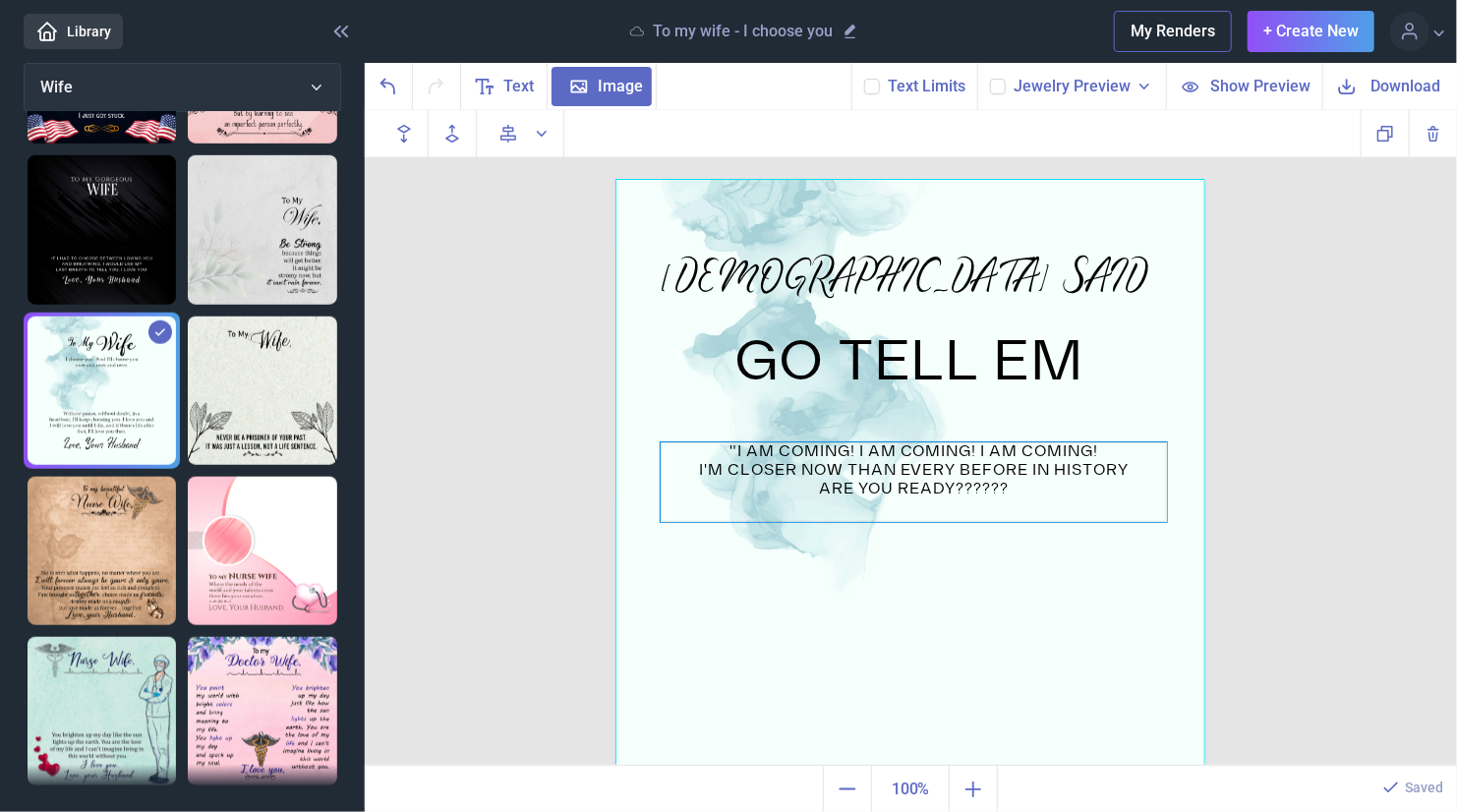 drag, startPoint x: 772, startPoint y: 494, endPoint x: 777, endPoint y: 508, distance: 14.866069 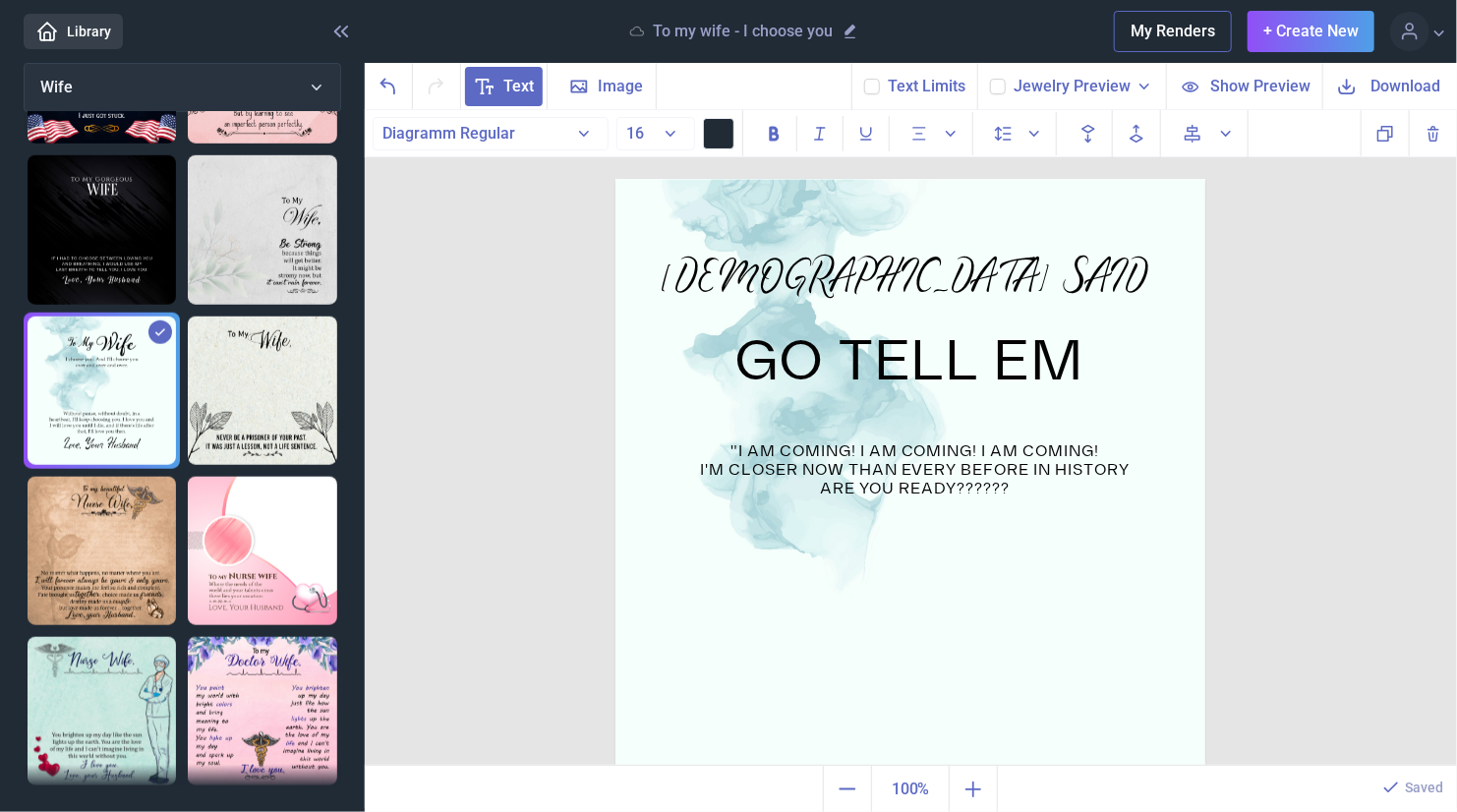 click at bounding box center [910, 474] 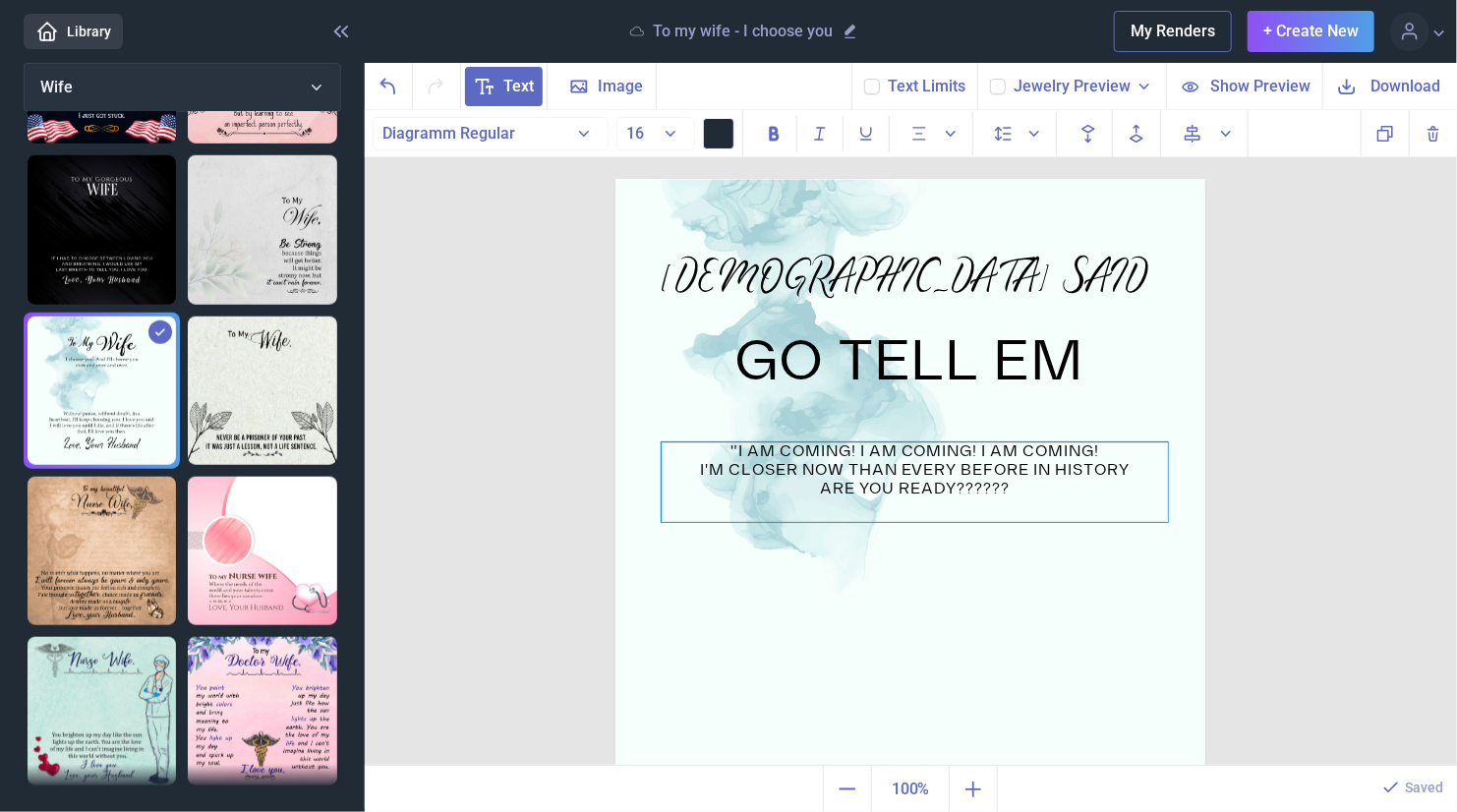 click on "ARE YOU READY??????" at bounding box center [914, 489] 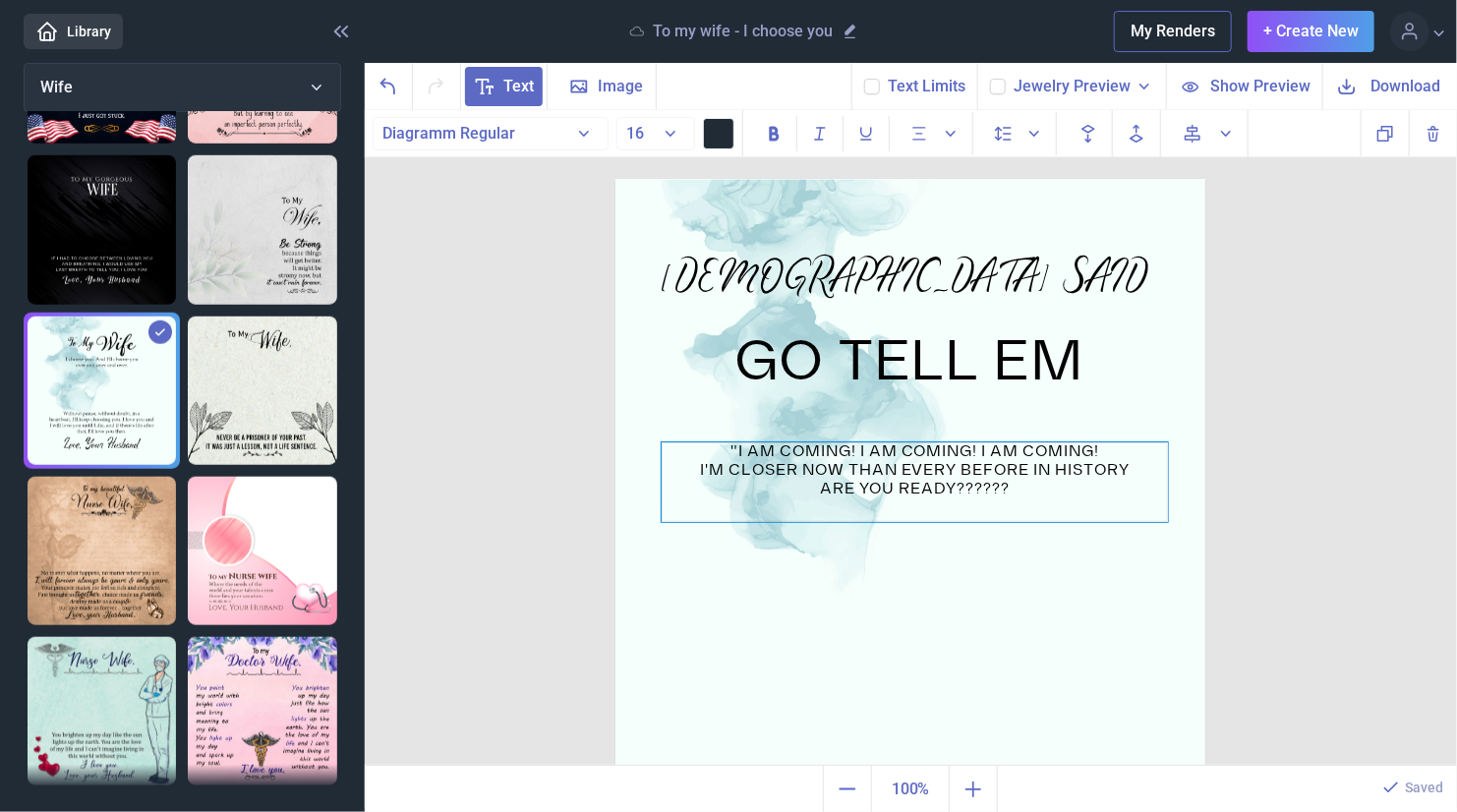 click on ""I AM COMING! I AM COMING! I AM COMING! I'M CLOSER NOW THAN EVERY BEFORE IN HISTORY ARE YOU READY??????" at bounding box center (914, 482) 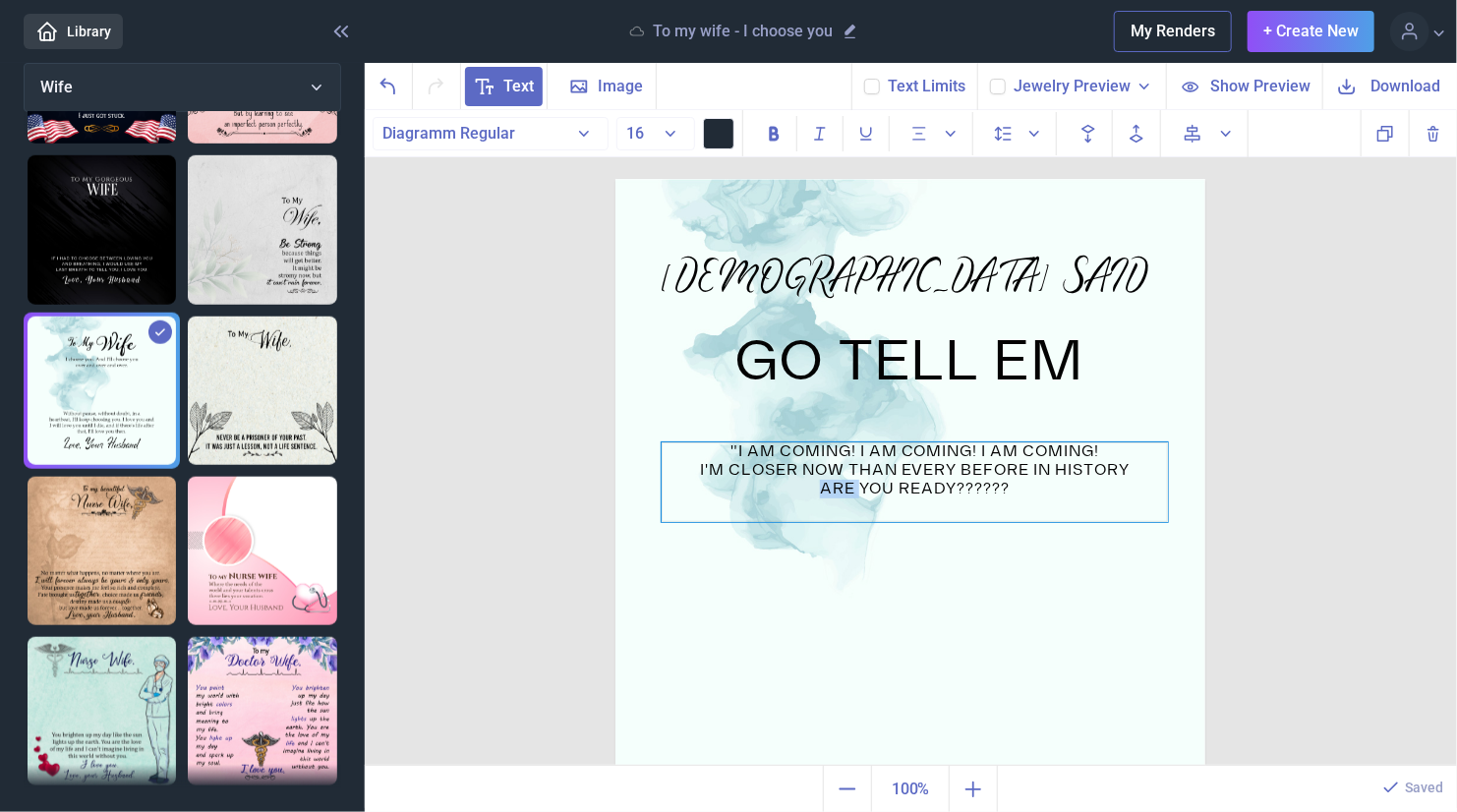 click on ""I AM COMING! I AM COMING! I AM COMING! I'M CLOSER NOW THAN EVERY BEFORE IN HISTORY ARE YOU READY??????" at bounding box center (914, 482) 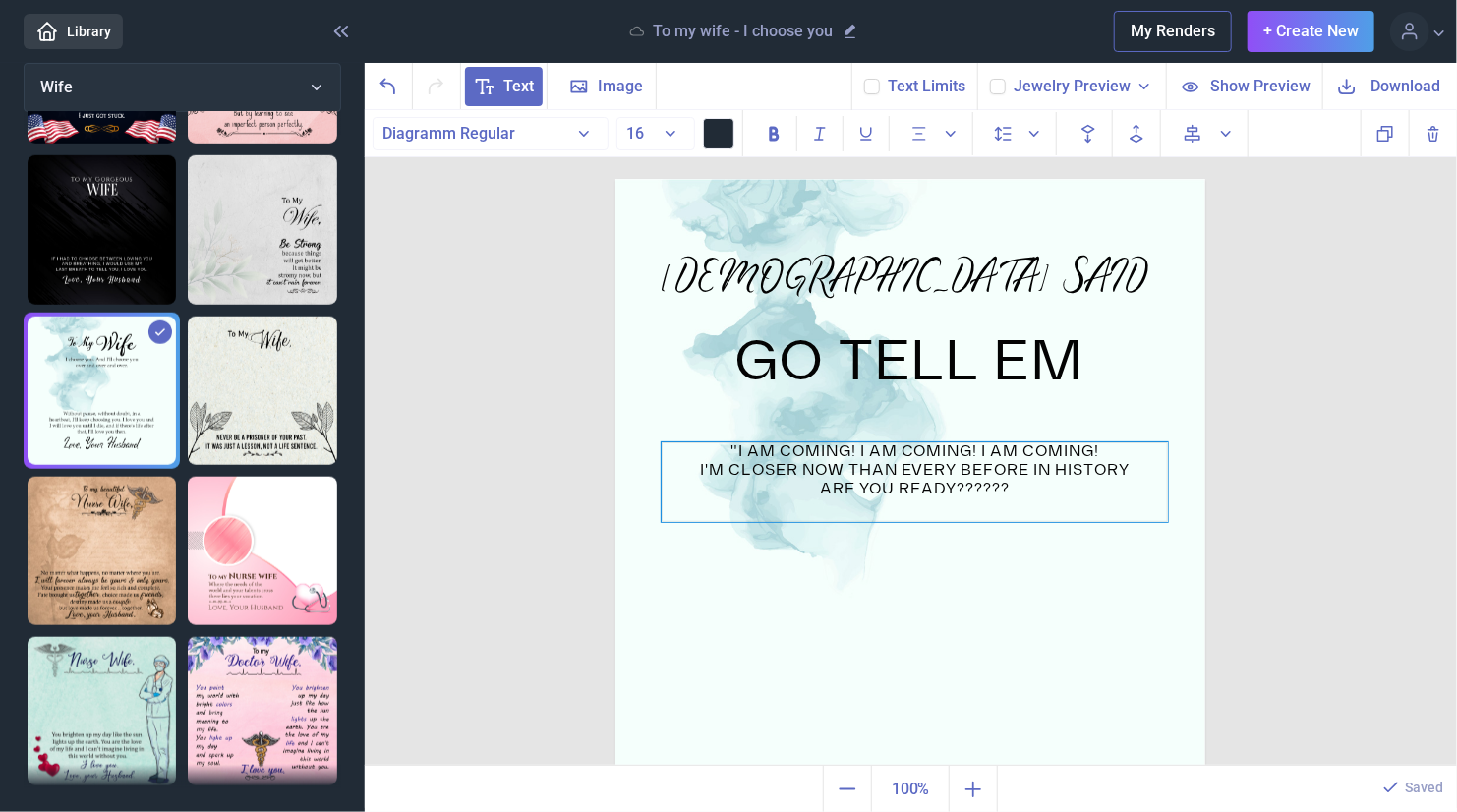 click on ""I AM COMING! I AM COMING! I AM COMING! I'M CLOSER NOW THAN EVERY BEFORE IN HISTORY ARE YOU READY??????" at bounding box center [914, 482] 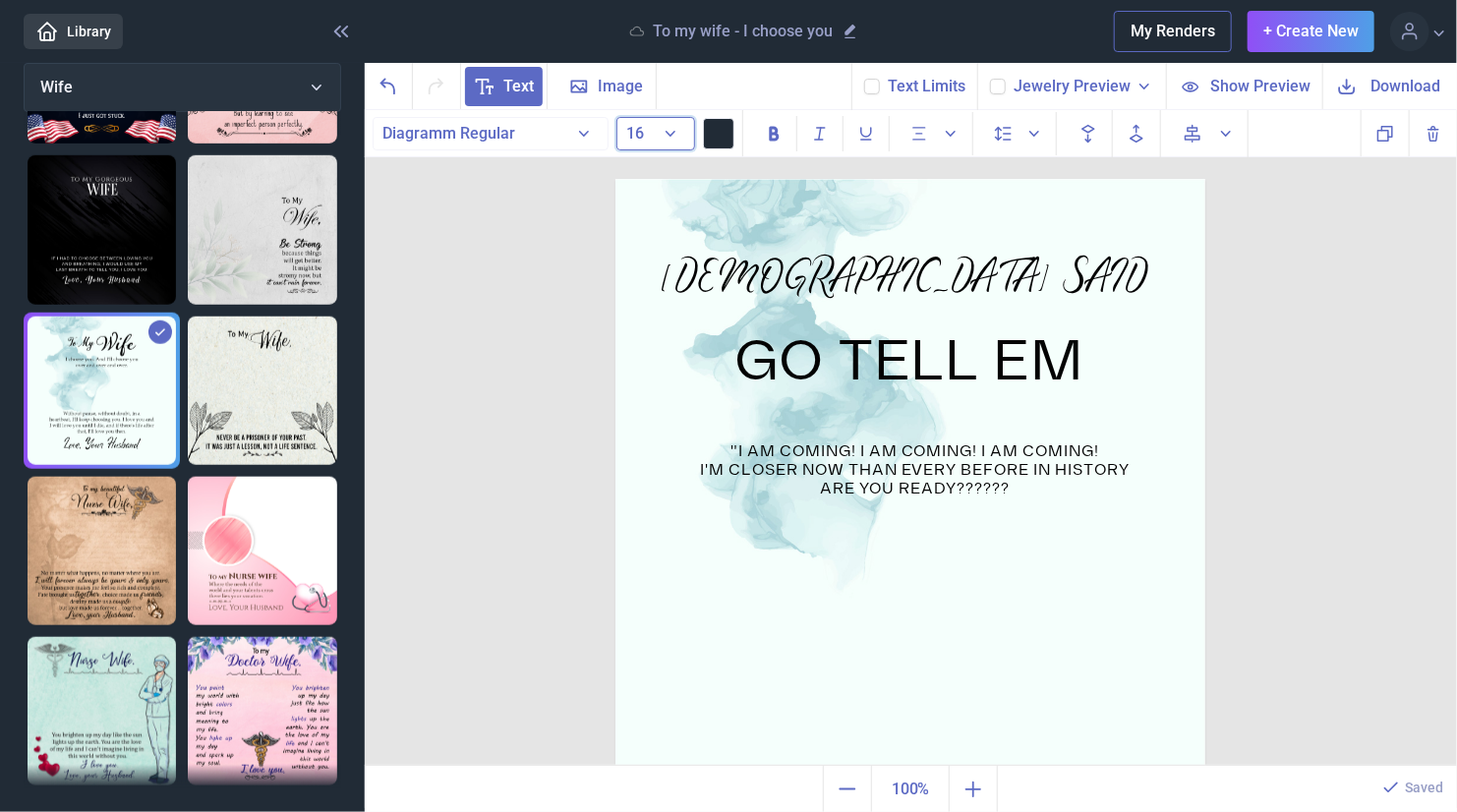 click on "16" at bounding box center (656, 134) 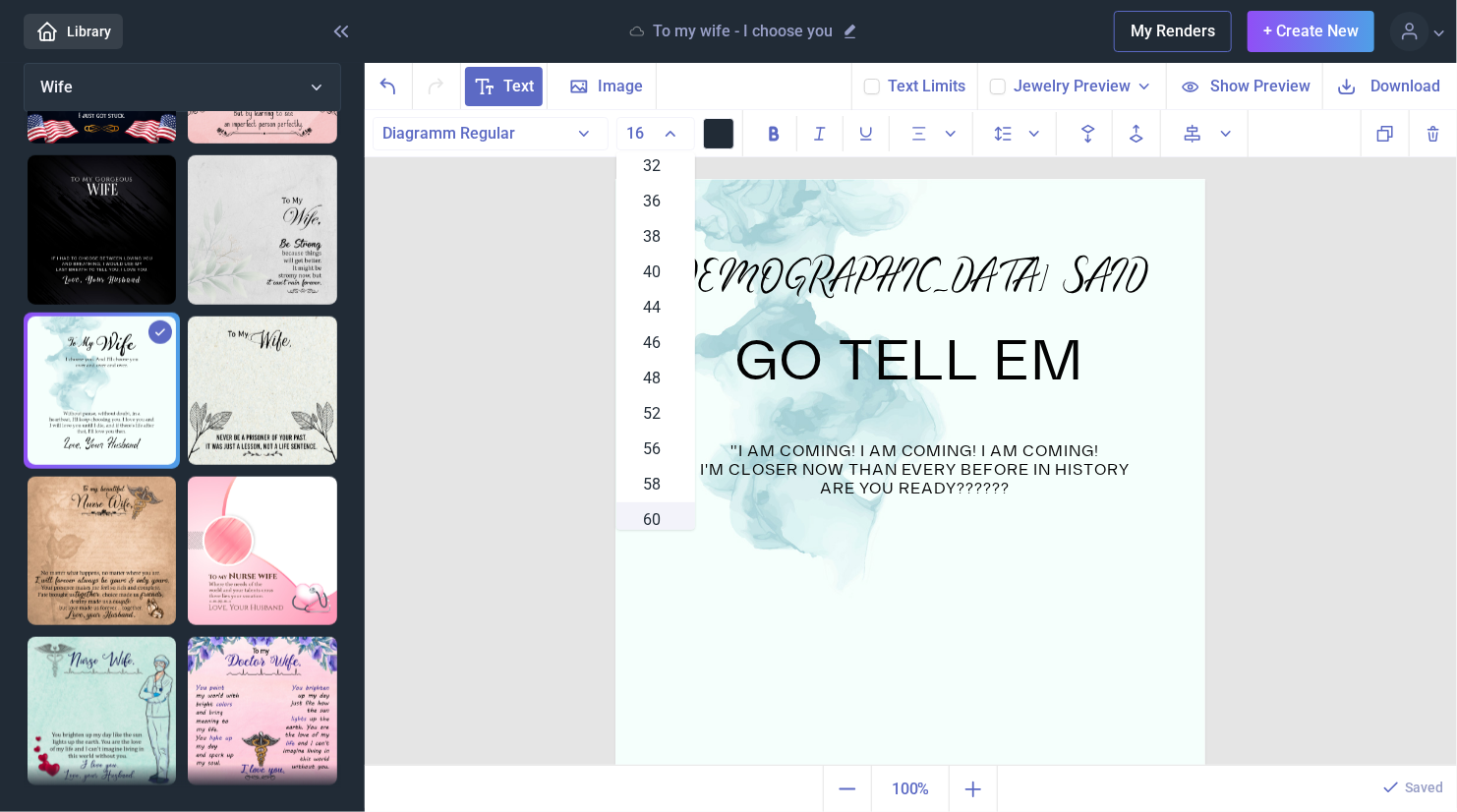click on "60" at bounding box center [653, 520] 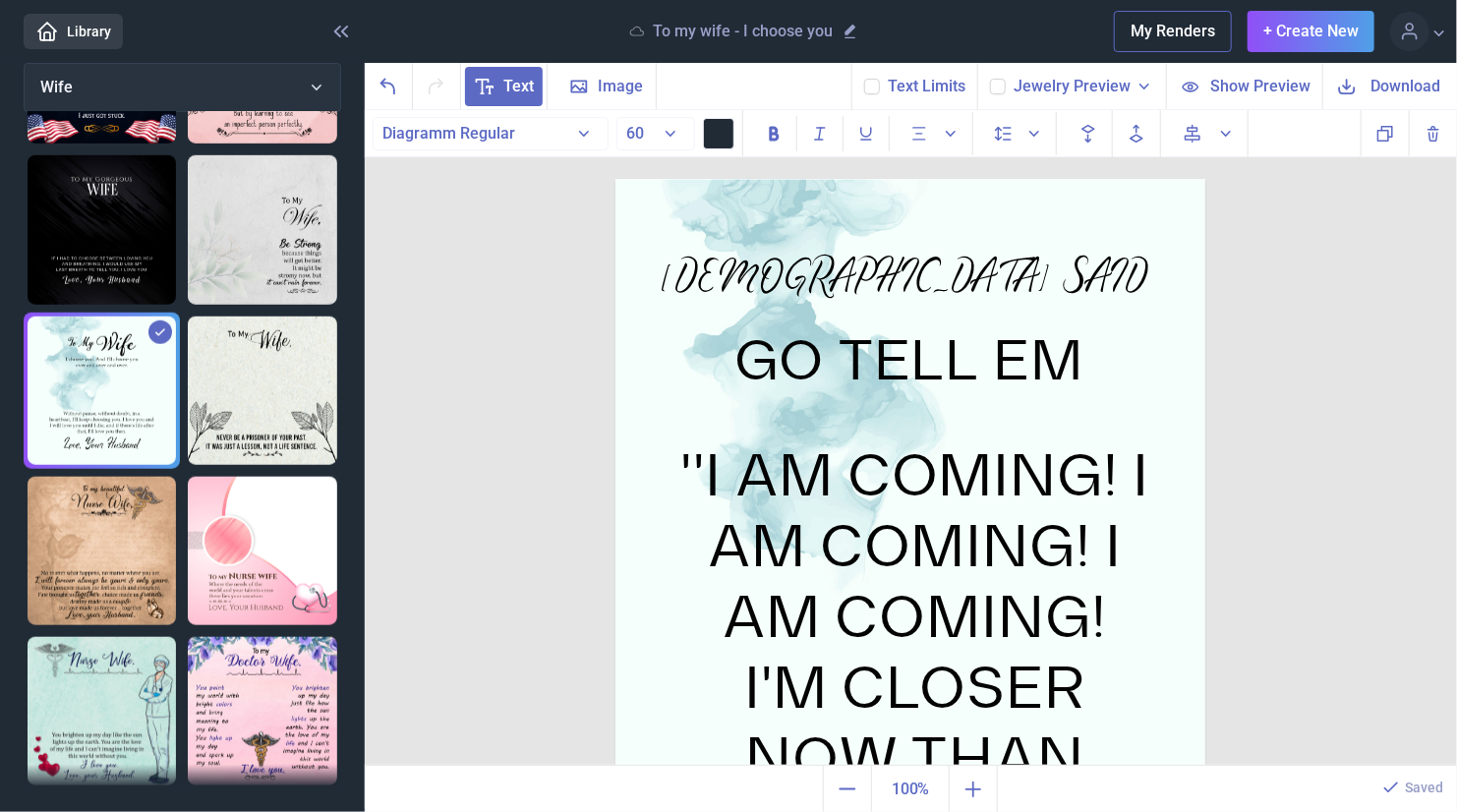 click on "[PERSON_NAME]        [PERSON_NAME]        GO TELL EM       "I AM COMING! I AM COMING! I AM COMING! I'M CLOSER NOW THAN EVERY BEFORE IN HISTORY ARE YOU READY??????       [PERSON_NAME] SAID            Duplicate     Delete       Backwards   >   Forward" at bounding box center [911, 438] 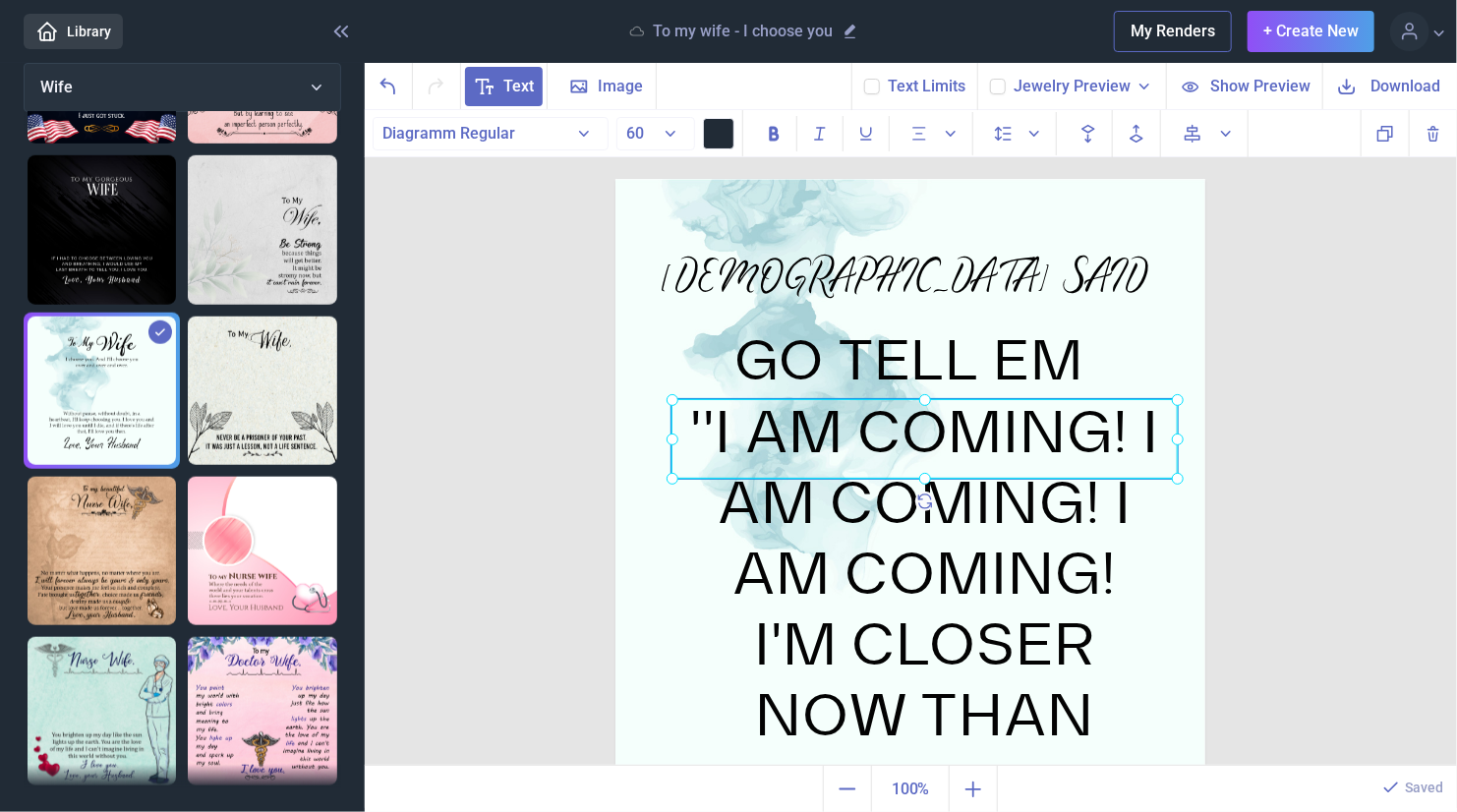 drag, startPoint x: 1028, startPoint y: 609, endPoint x: 1038, endPoint y: 565, distance: 45.122057 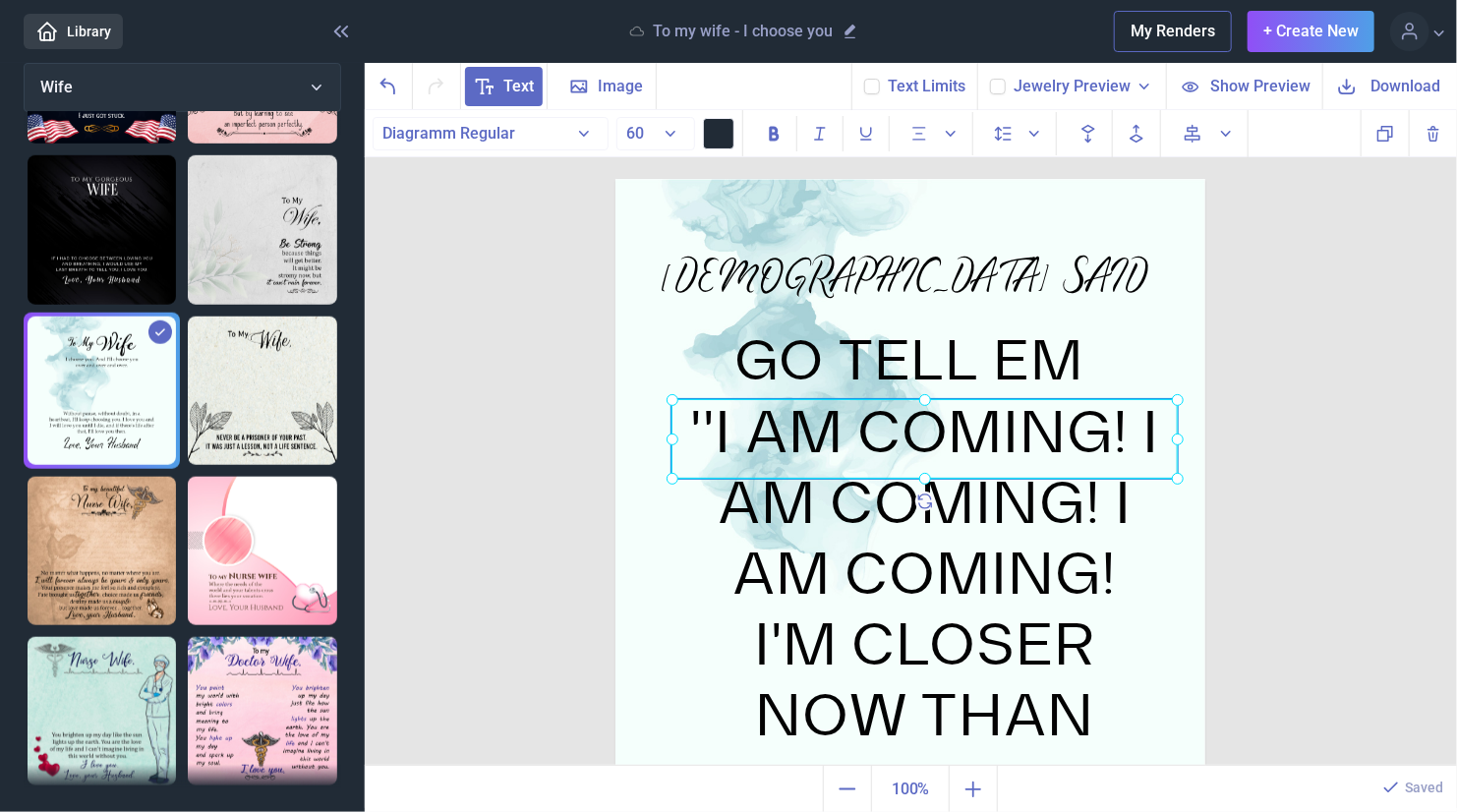 click on ""I AM COMING! I AM COMING! I AM COMING! I'M CLOSER NOW THAN EVERY BEFORE IN HISTORY ARE YOU READY??????" at bounding box center [924, 438] 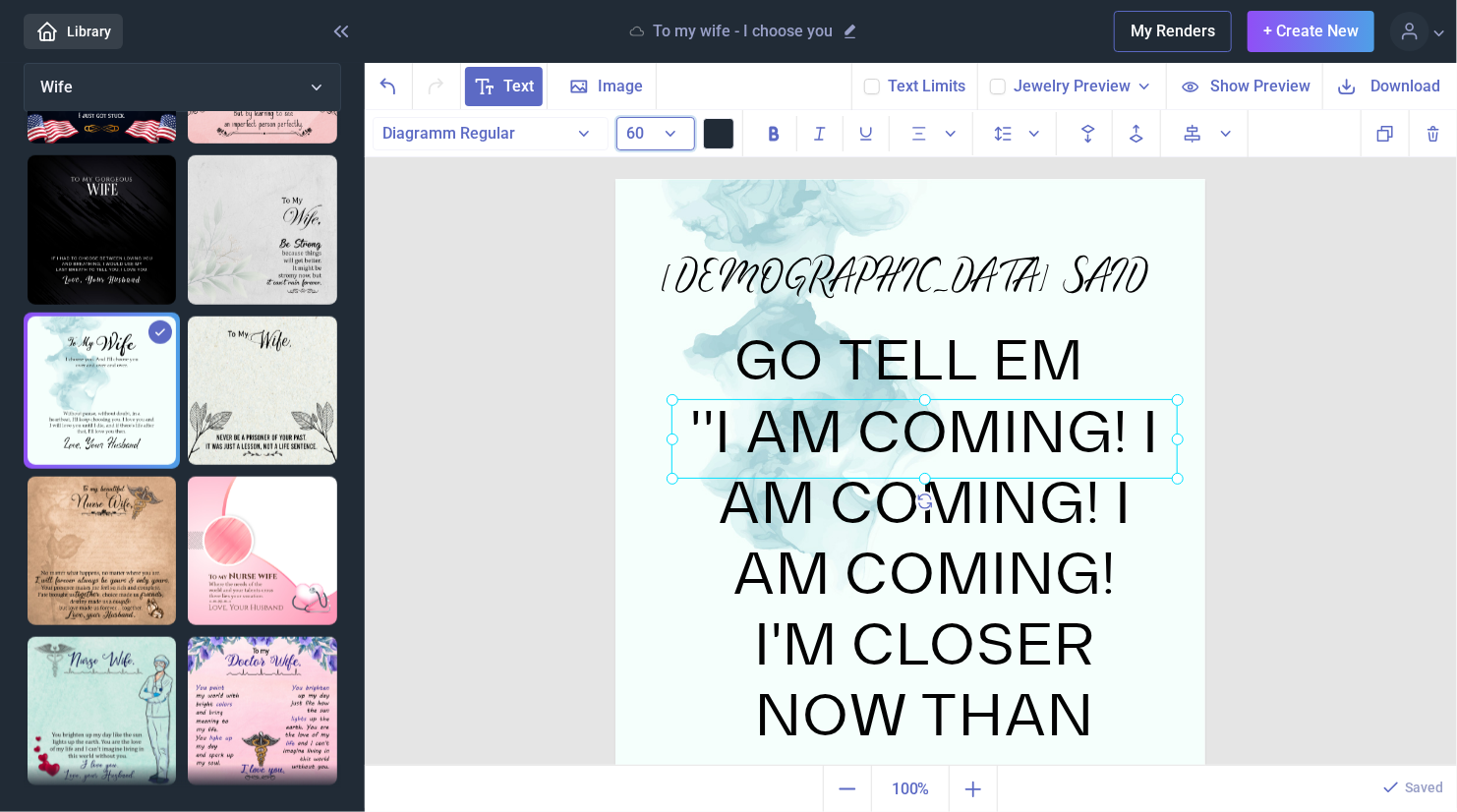 click on "60" at bounding box center [656, 134] 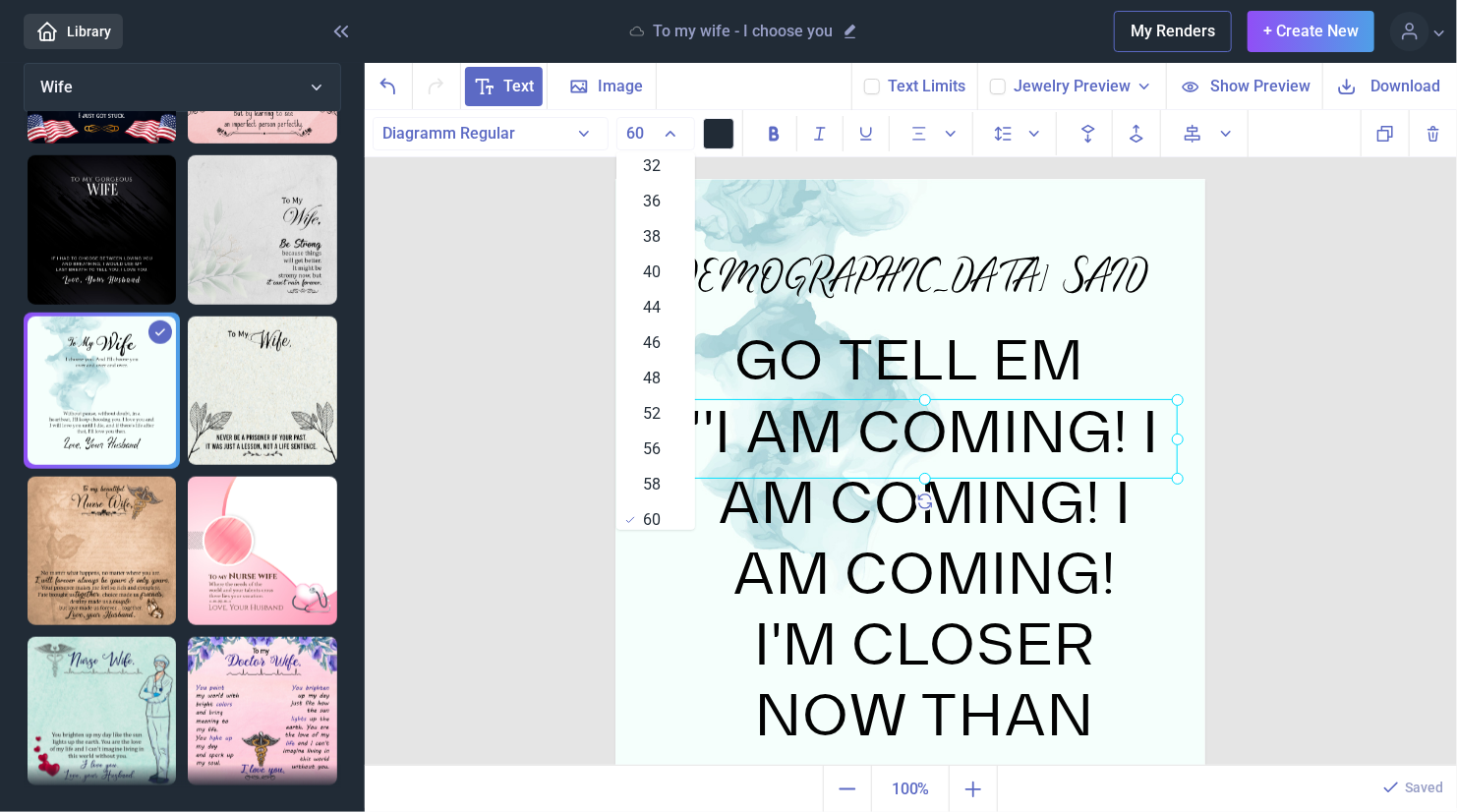click on "48" at bounding box center (653, 378) 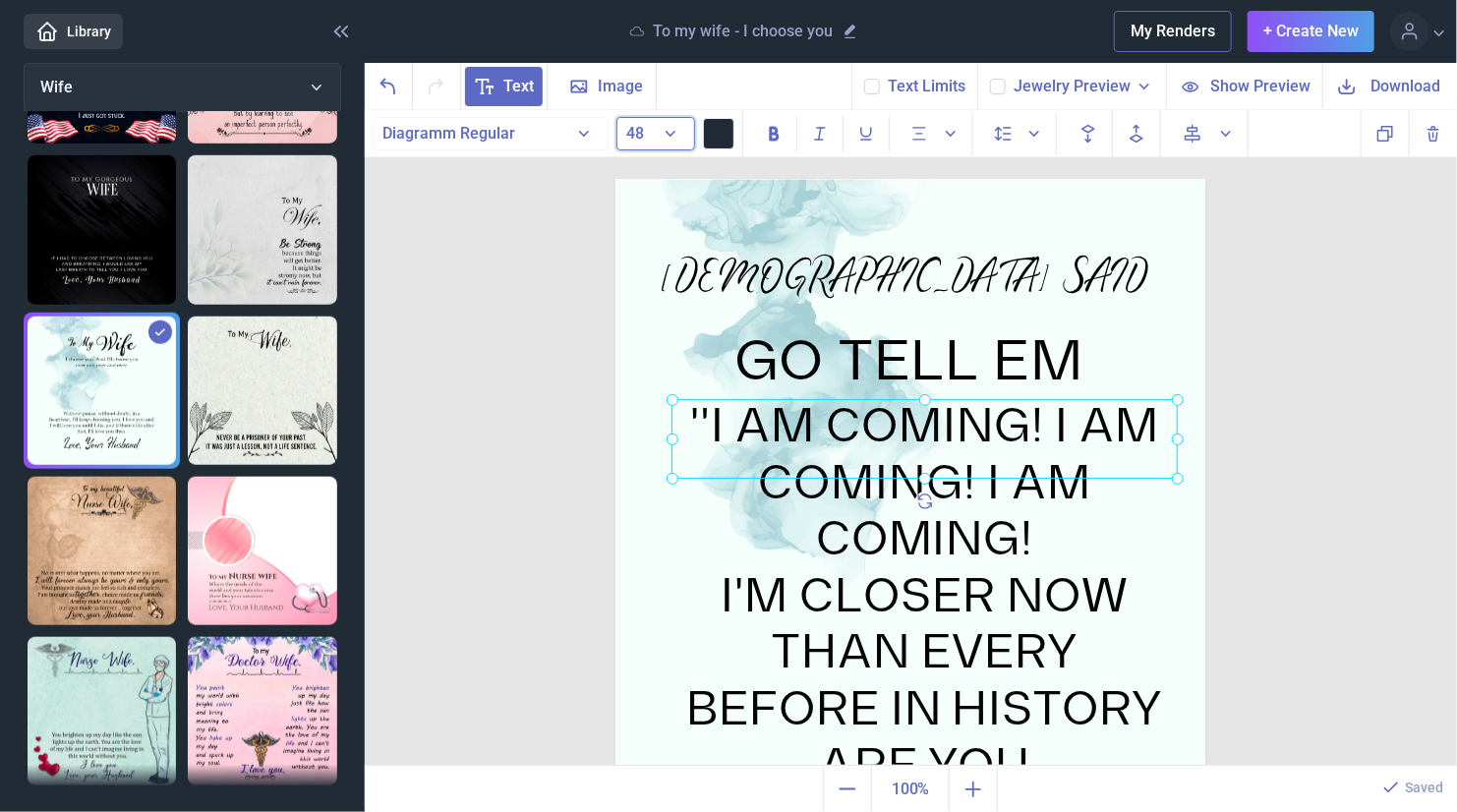 click on "48" at bounding box center [656, 134] 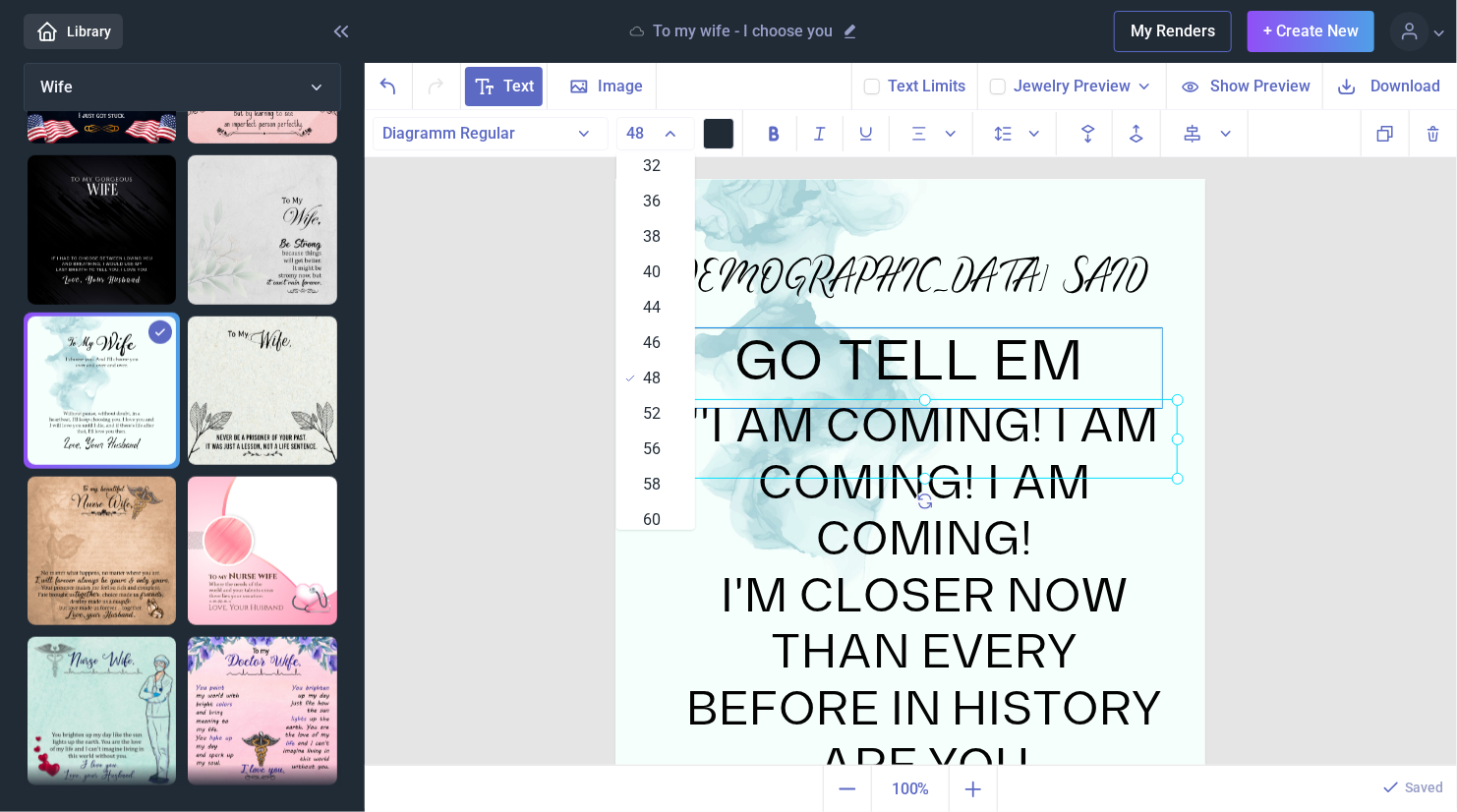 click on "46" at bounding box center (653, 343) 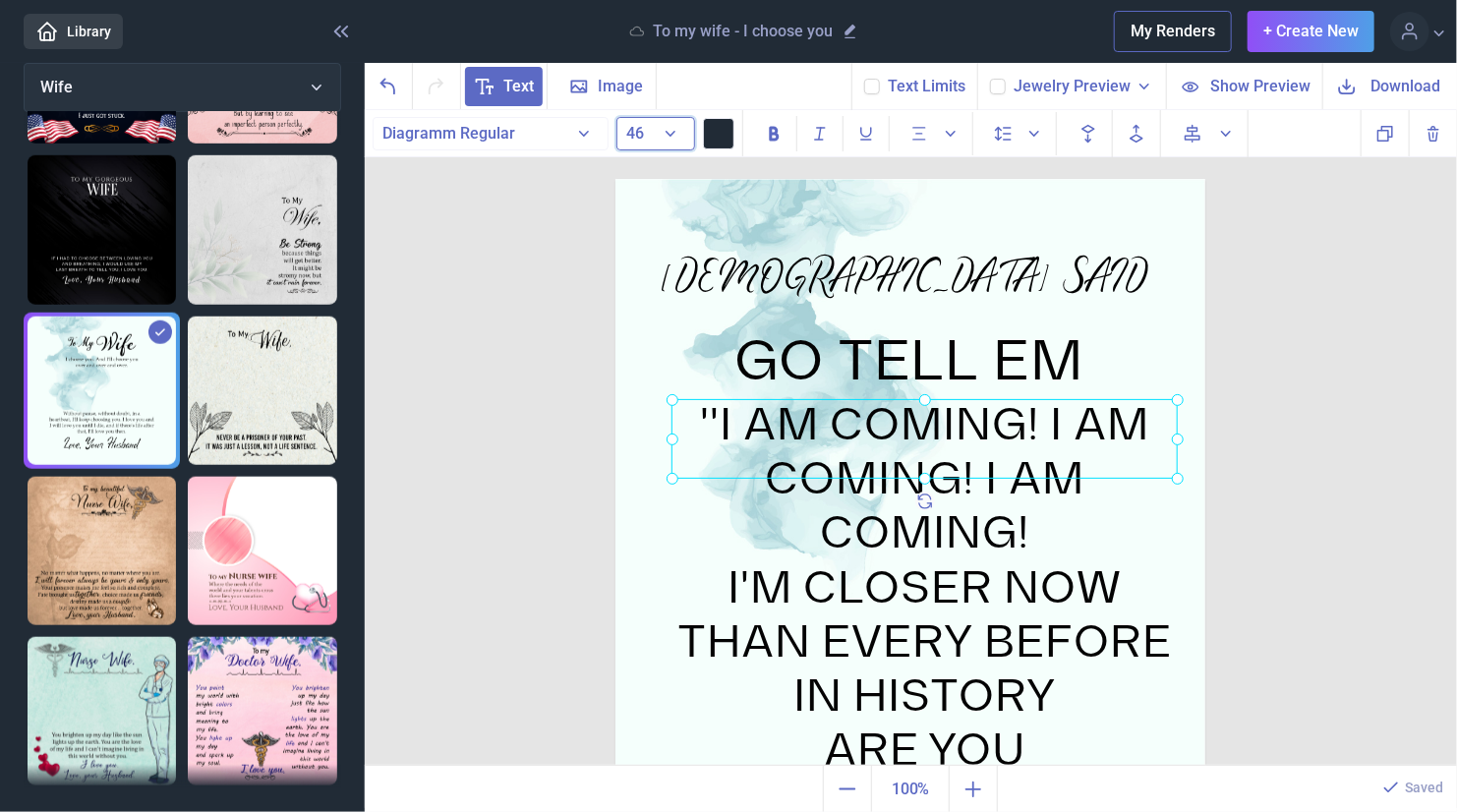 click on "46" at bounding box center (656, 134) 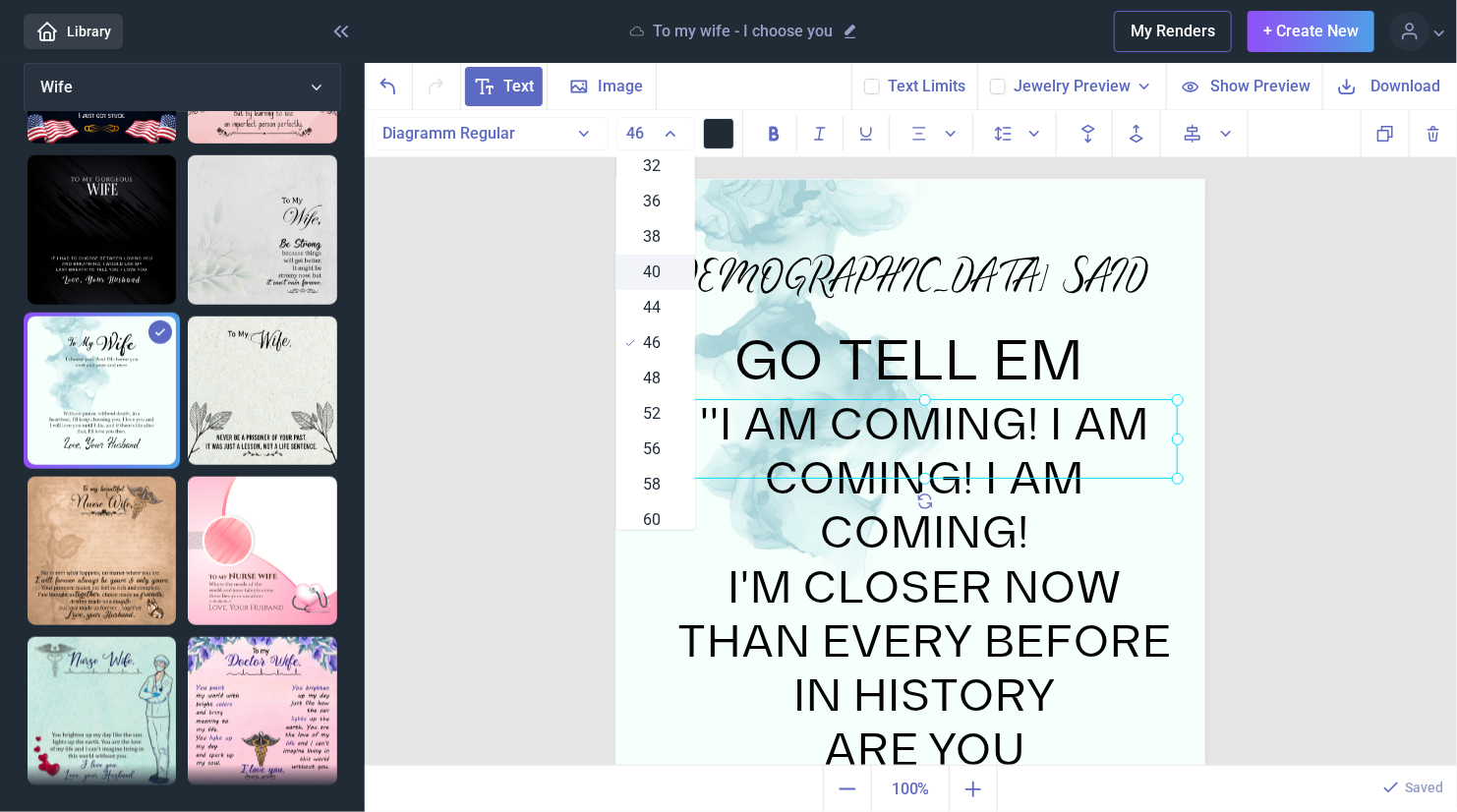 click on "40" at bounding box center [653, 272] 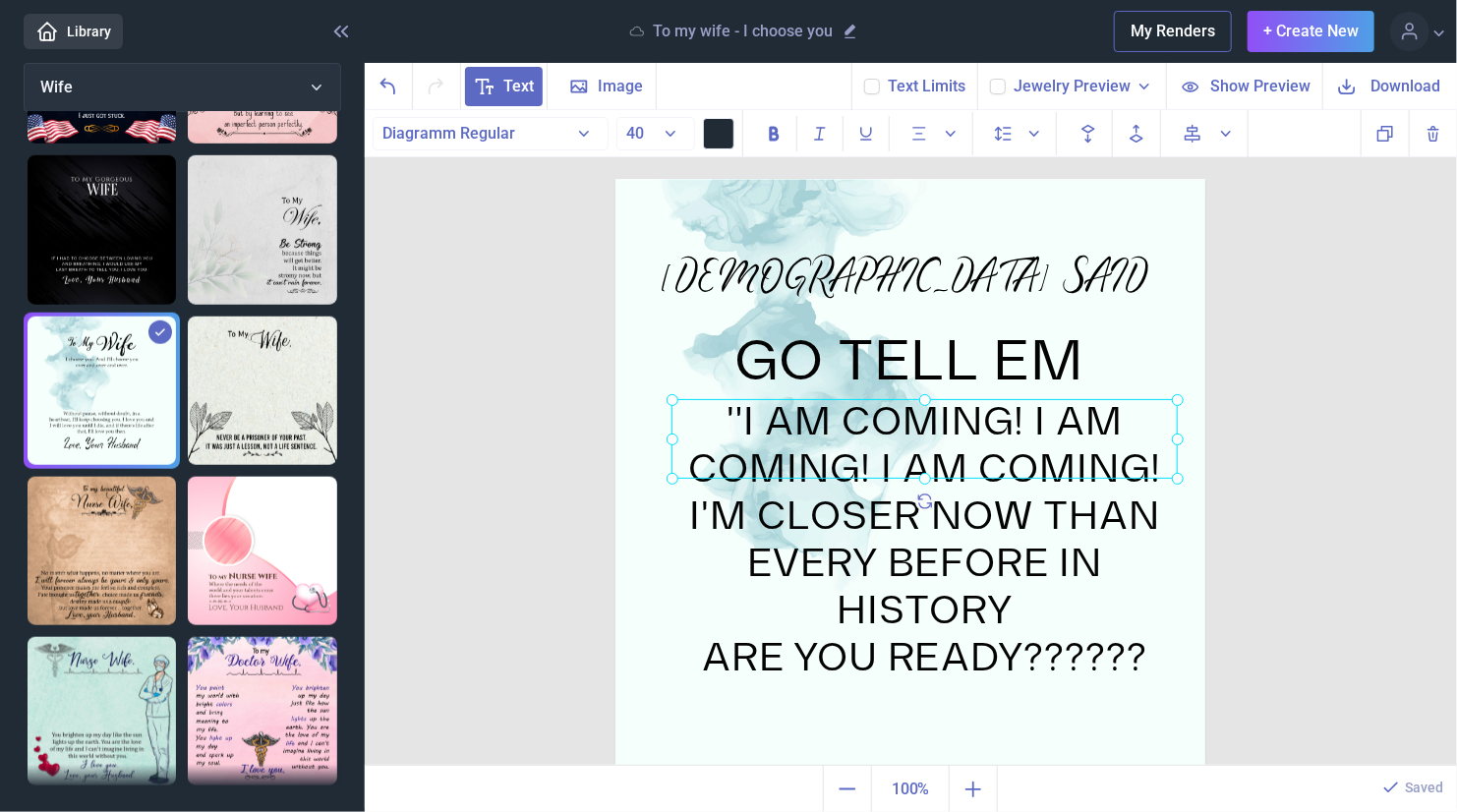 click on "[PERSON_NAME]        [PERSON_NAME]        GO TELL EM       "I AM COMING! I AM COMING! I AM COMING! I'M CLOSER NOW THAN EVERY BEFORE IN HISTORY ARE YOU READY??????                       [PERSON_NAME] SAID            Duplicate     Delete       Backwards   >   Forward" at bounding box center (911, 438) 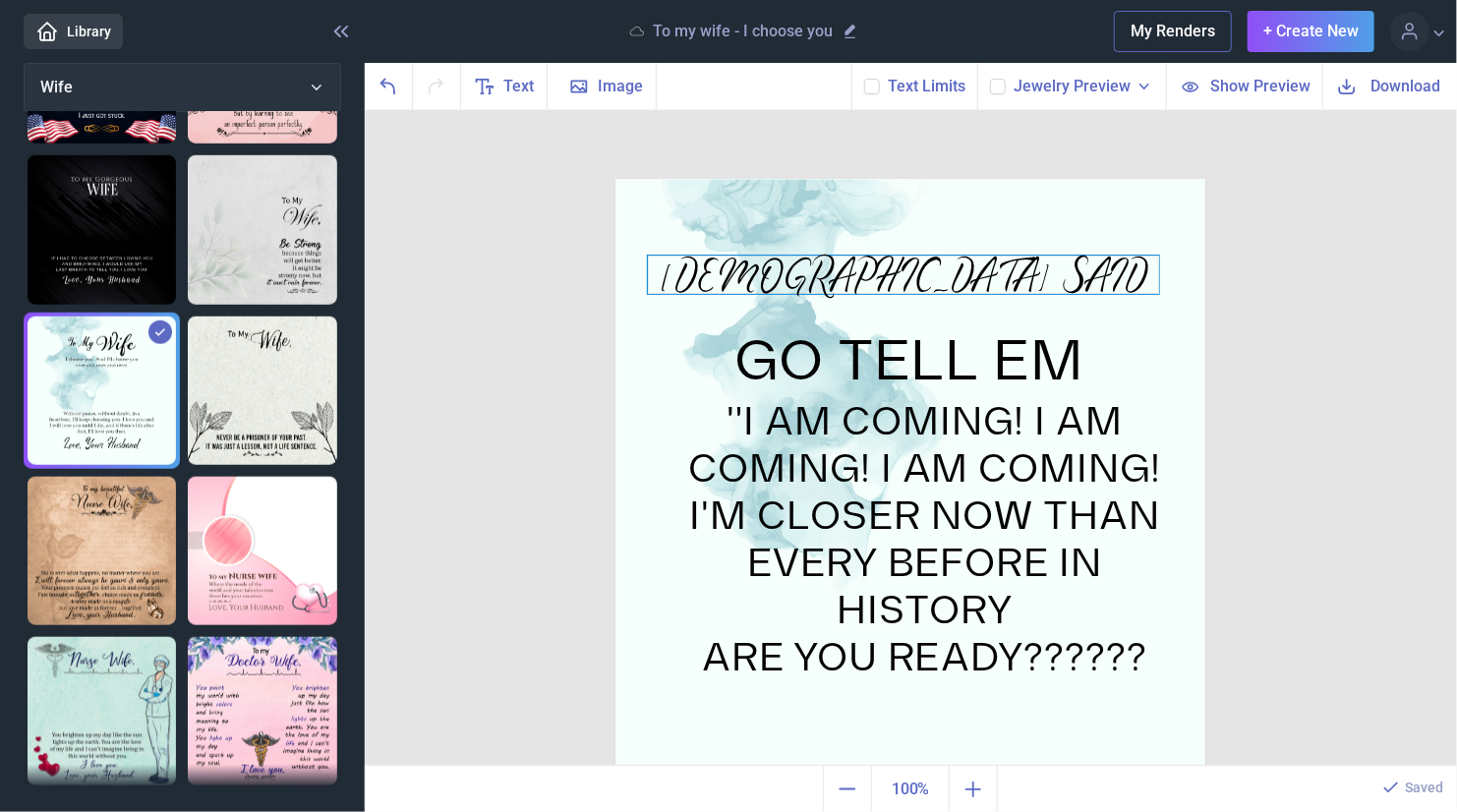 click on "[DEMOGRAPHIC_DATA] SAID" at bounding box center [910, 179] 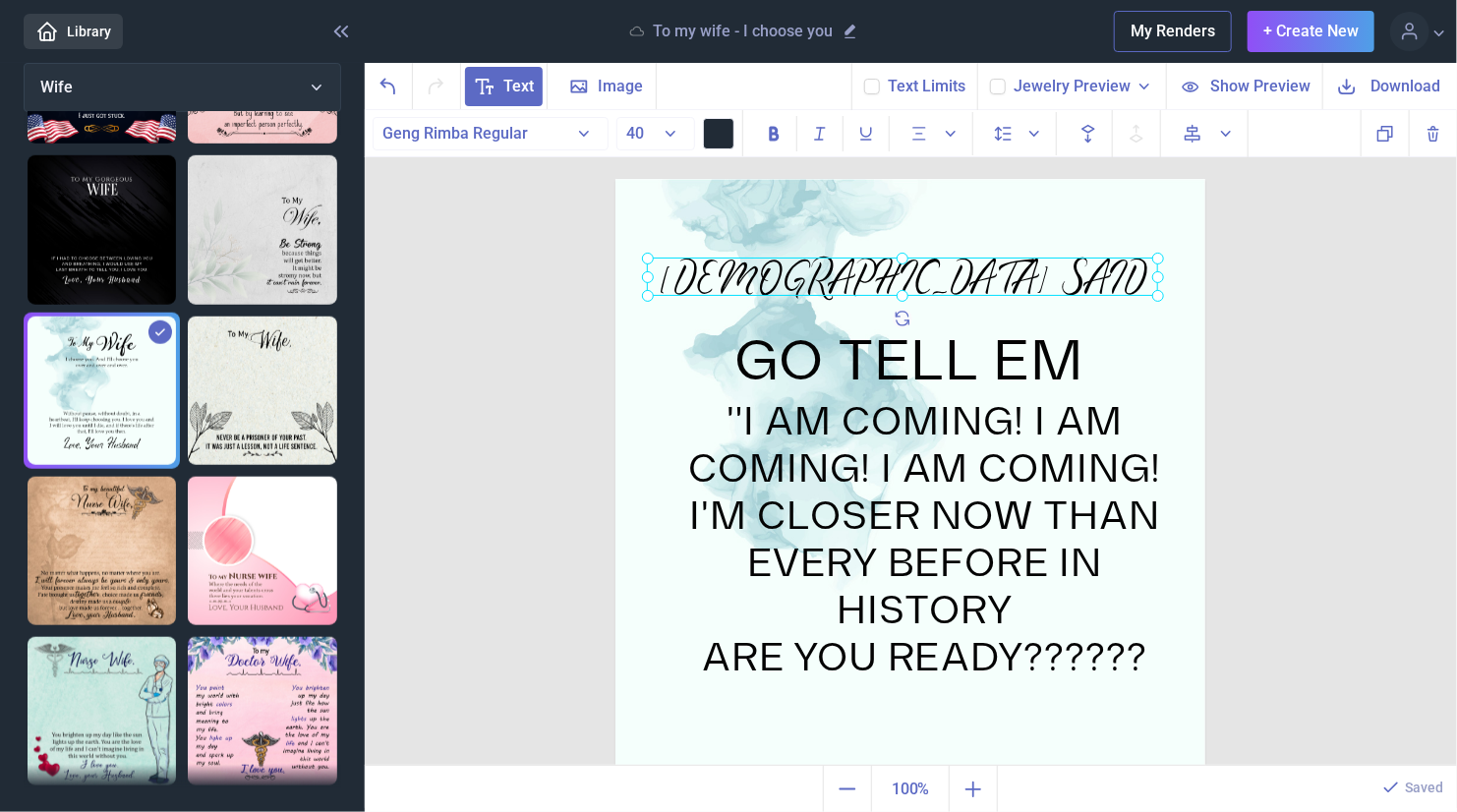 click at bounding box center [903, 276] 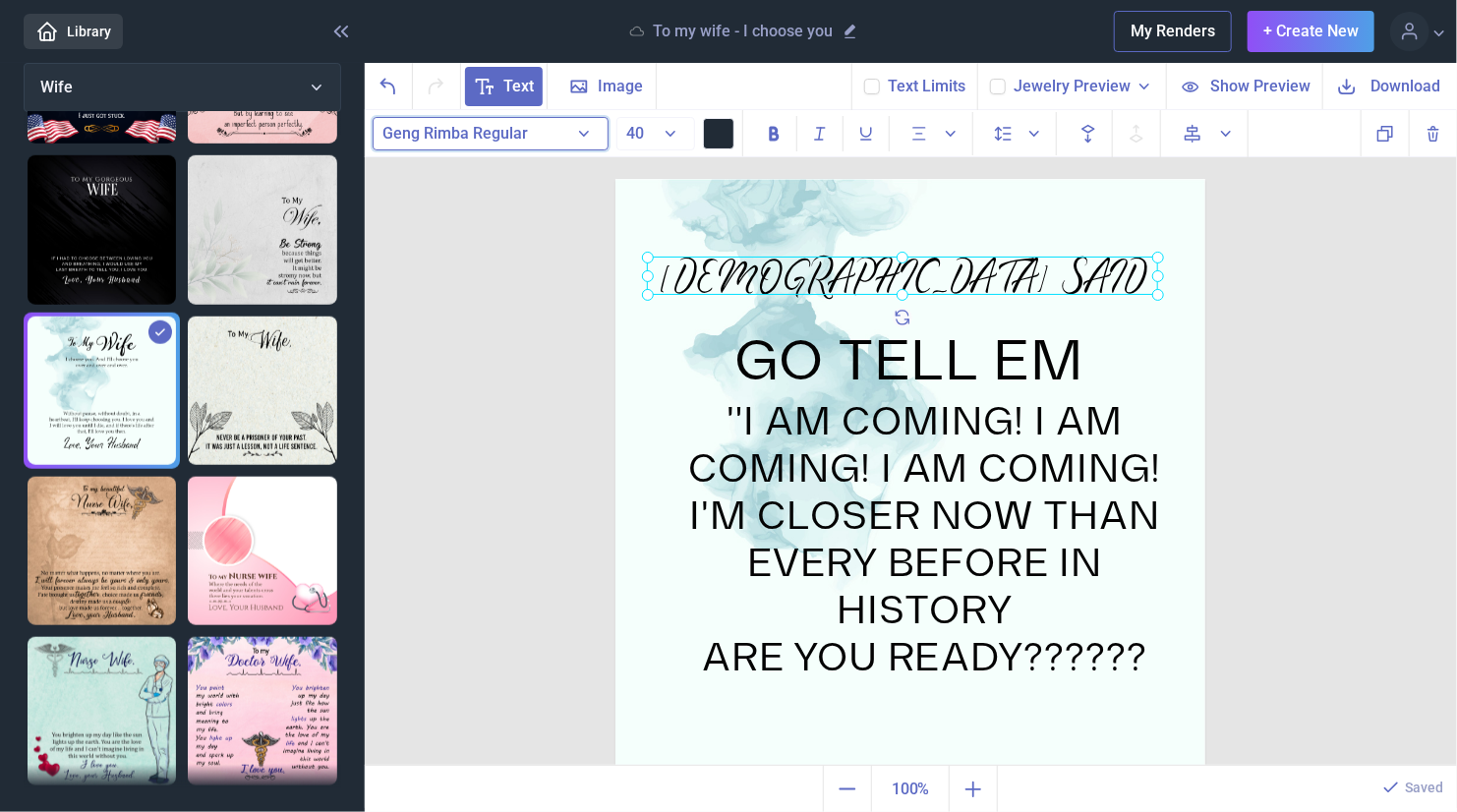 click on "Geng Rimba Regular" at bounding box center (491, 134) 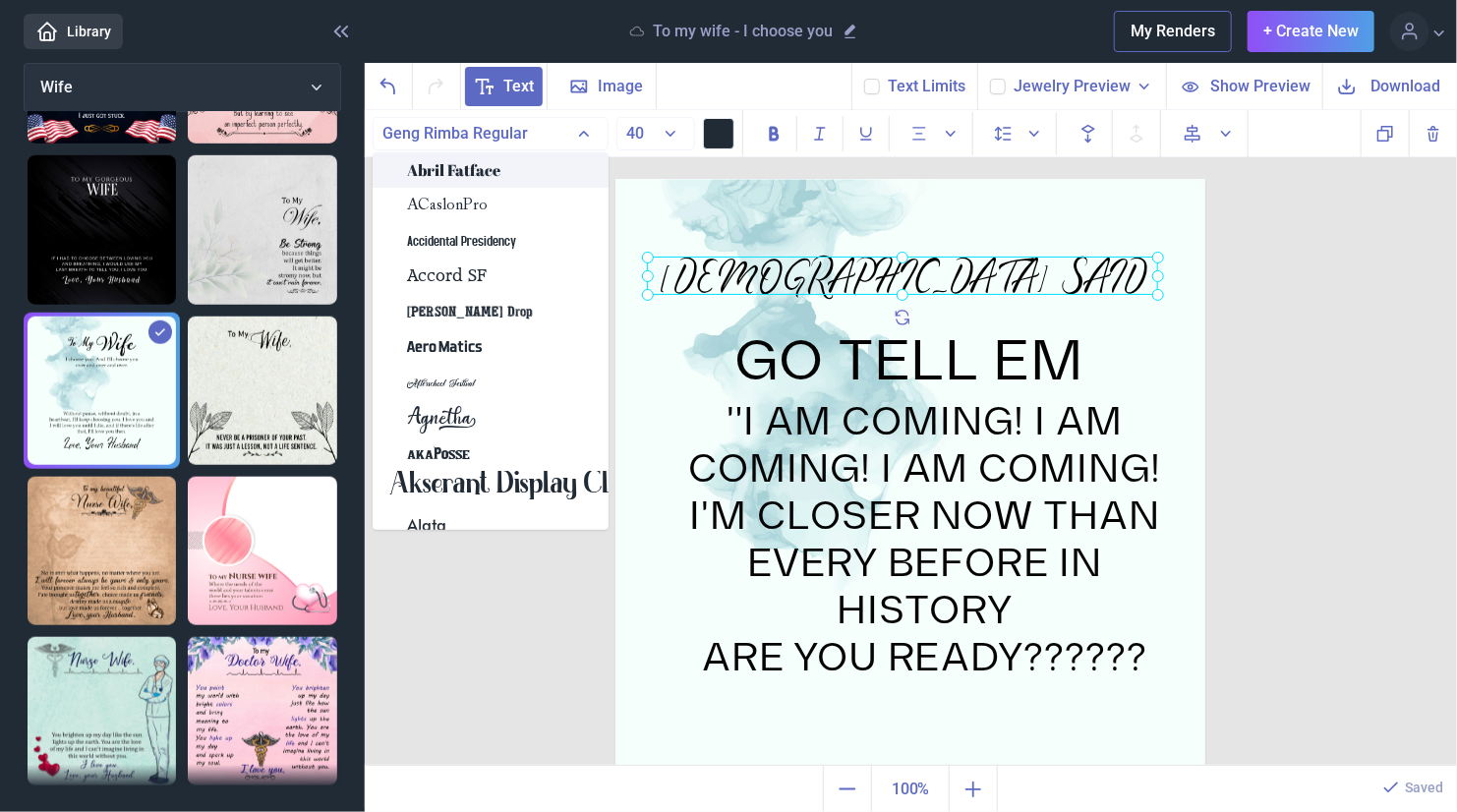 click on "Abril Fatface" at bounding box center [454, 170] 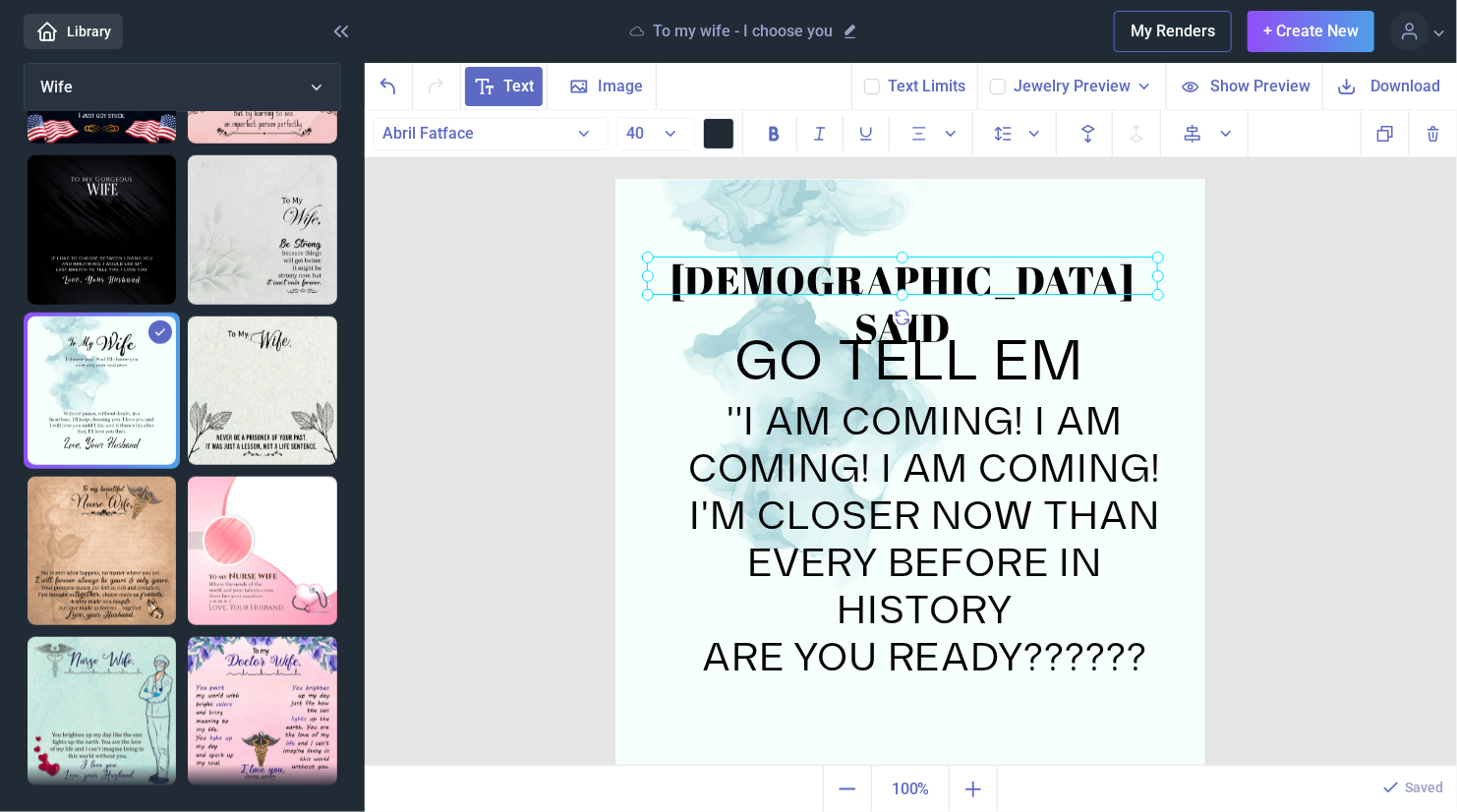 click on "[PERSON_NAME]        [PERSON_NAME]        GO TELL EM       "I AM COMING! I AM COMING! I AM COMING! I'M CLOSER NOW THAN EVERY BEFORE IN HISTORY ARE YOU READY??????       [PERSON_NAME] SAID                            Duplicate     Delete       Backwards   >   Forward" at bounding box center (911, 438) 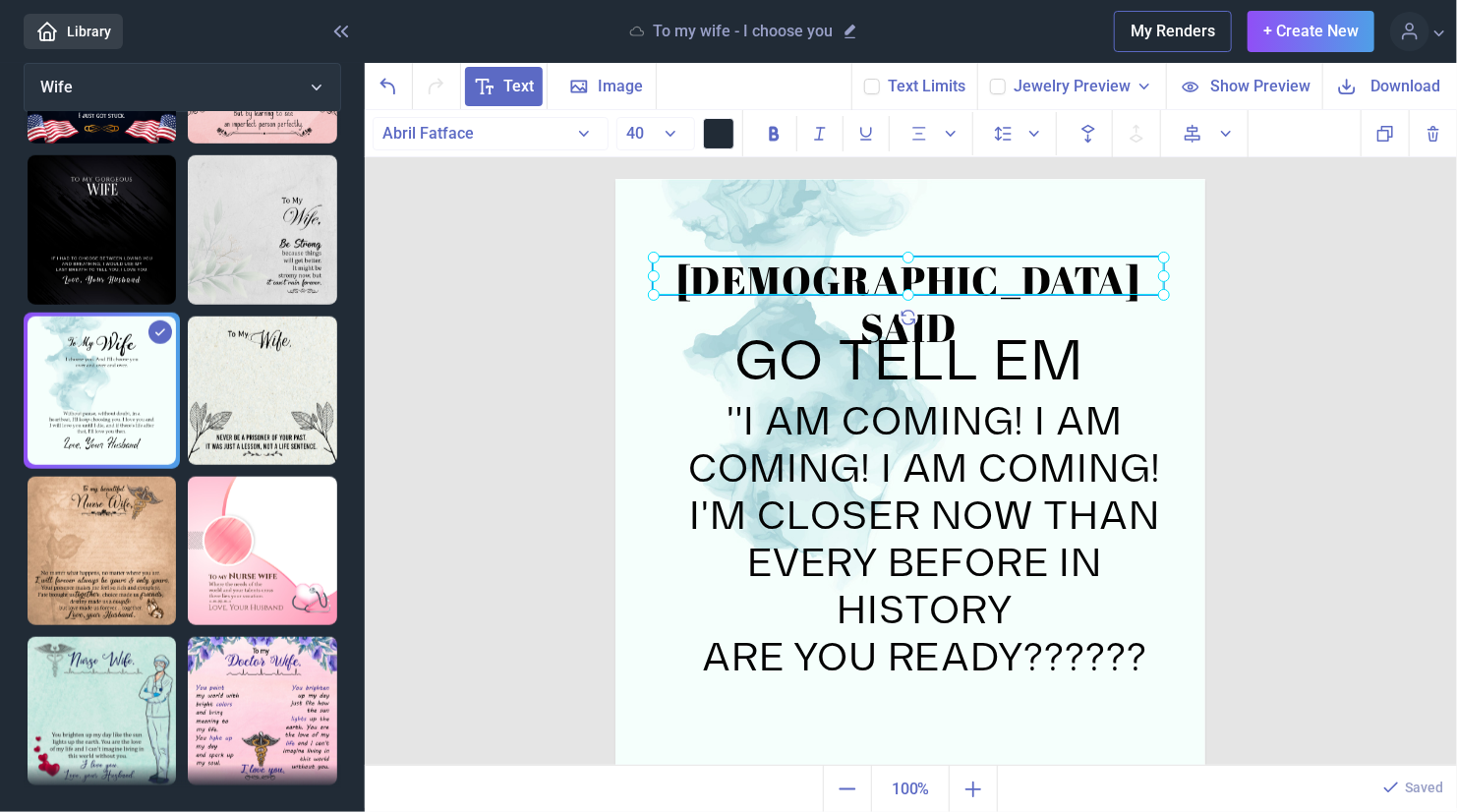 click on "[DEMOGRAPHIC_DATA] SAID" at bounding box center (908, 275) 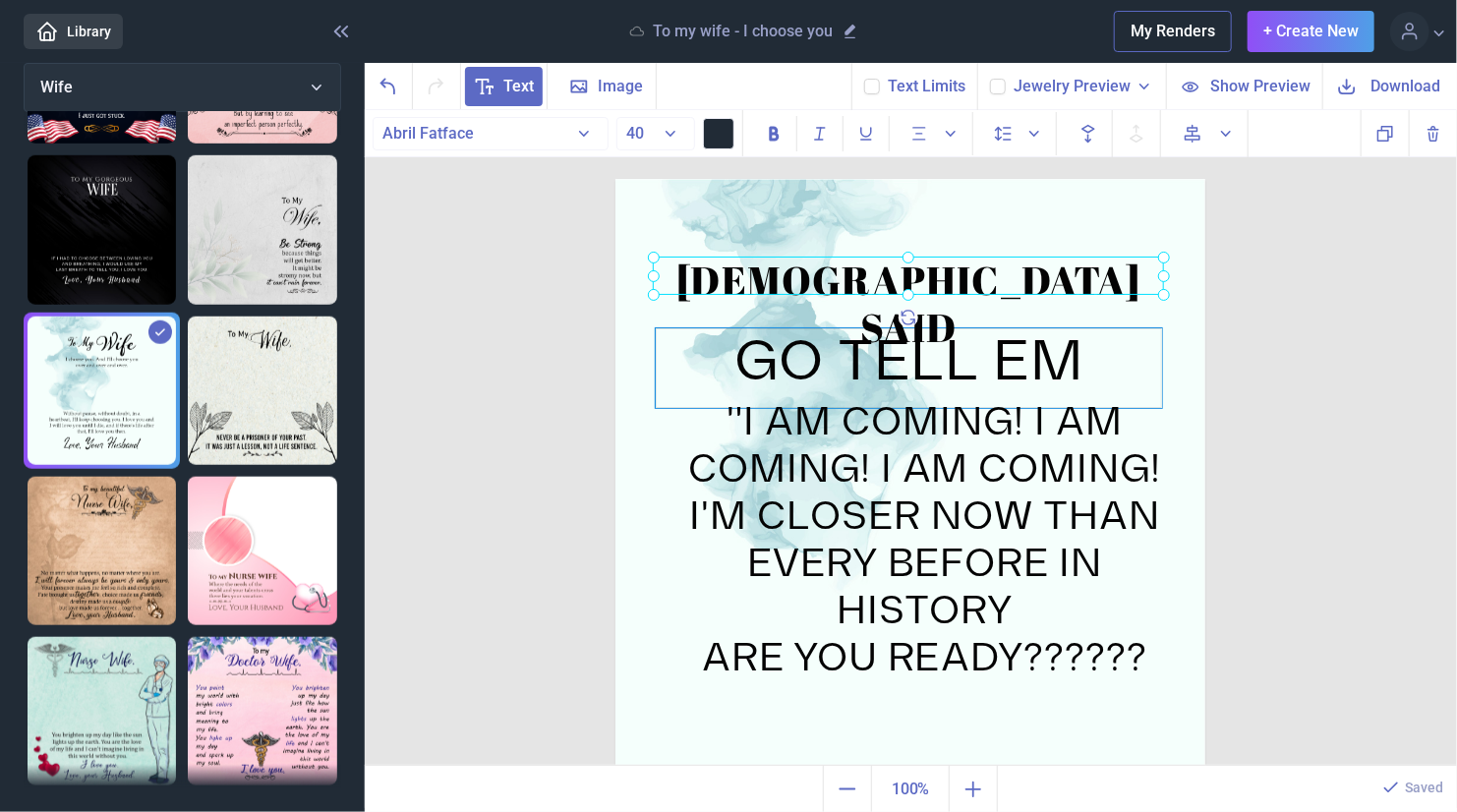 click on "GO TELL EM" at bounding box center (910, 179) 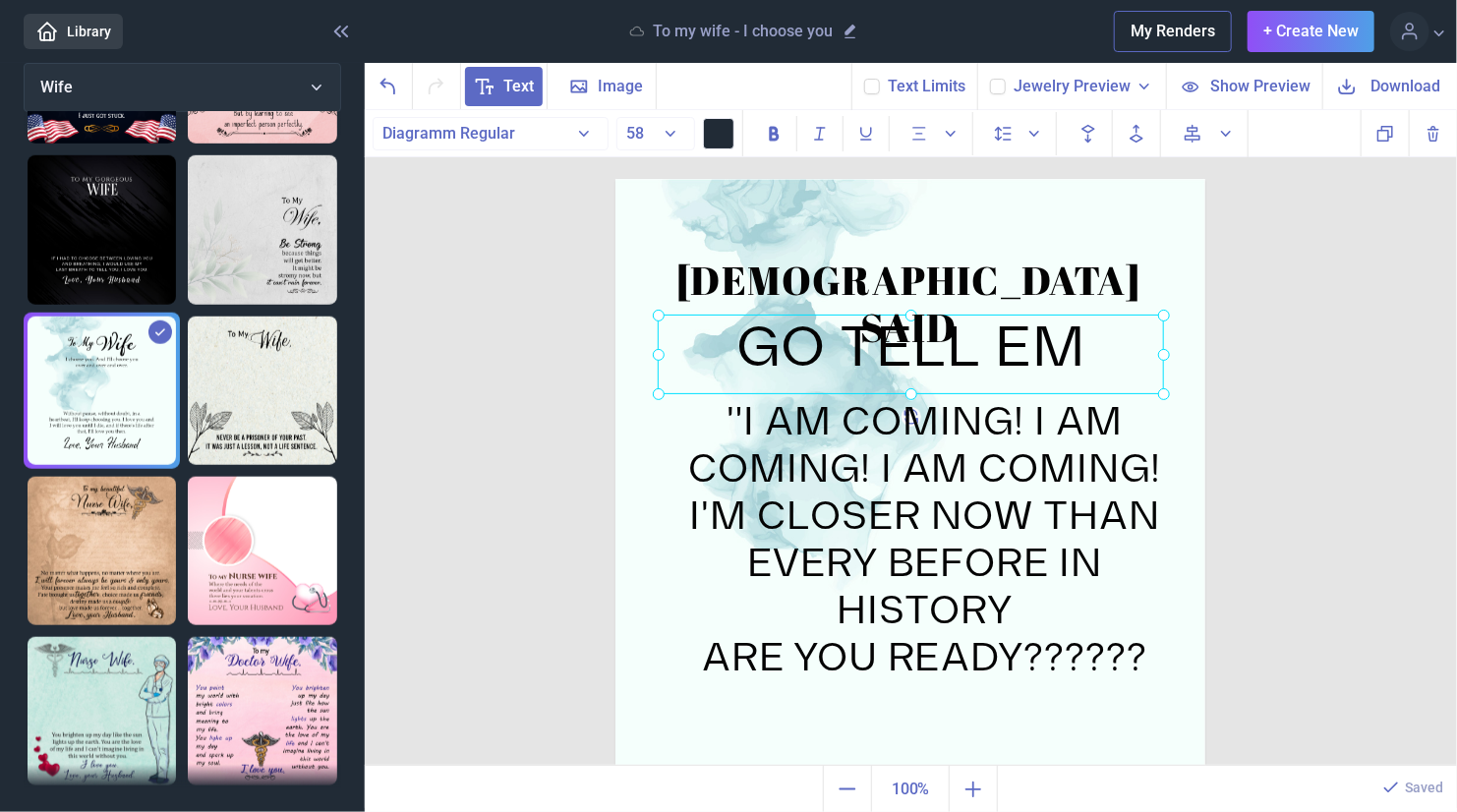 drag, startPoint x: 940, startPoint y: 370, endPoint x: 942, endPoint y: 356, distance: 14.142136 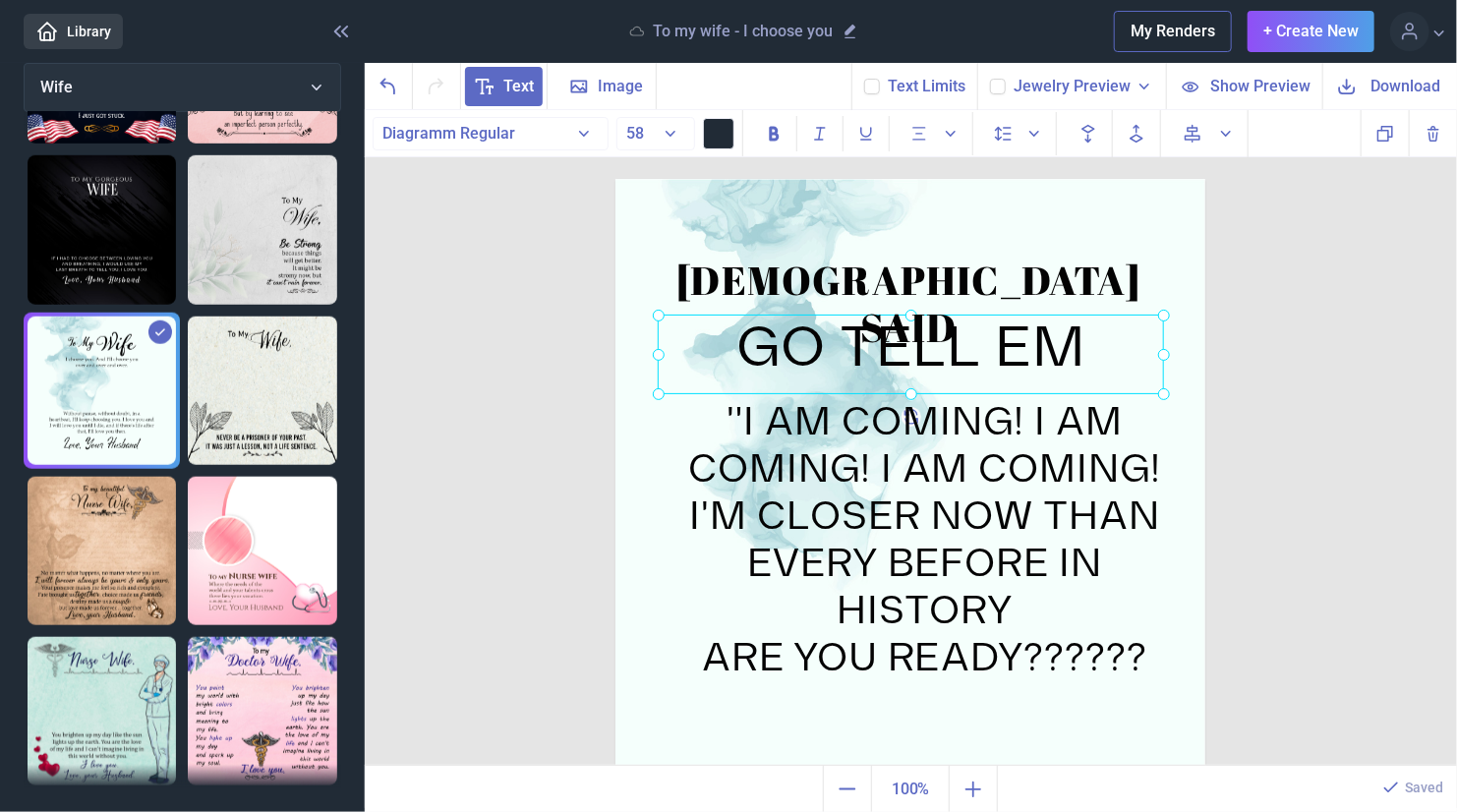 click at bounding box center [910, 354] 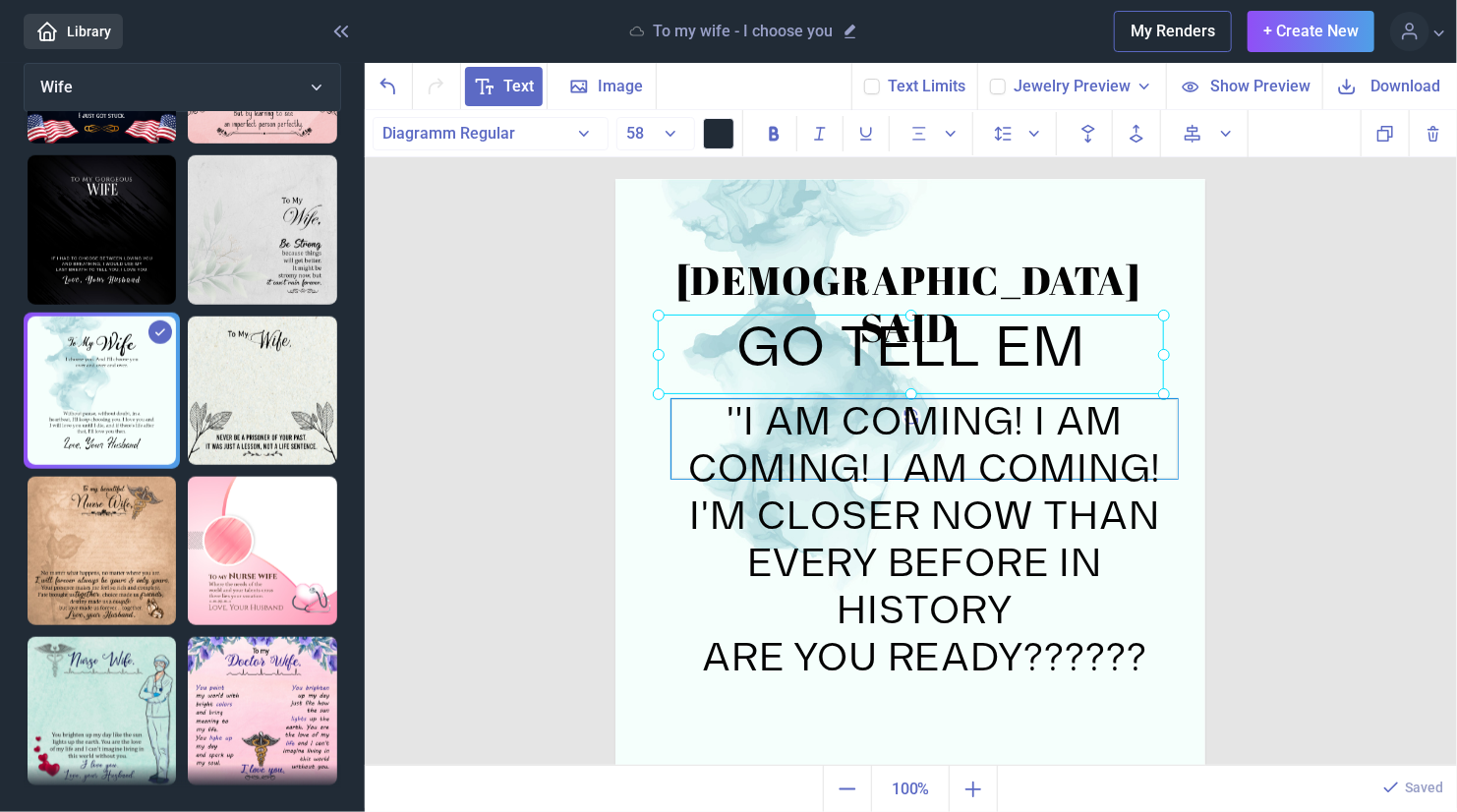 click on ""I AM COMING! I AM COMING! I AM COMING! I'M CLOSER NOW THAN EVERY BEFORE IN HISTORY ARE YOU READY??????" at bounding box center (910, 179) 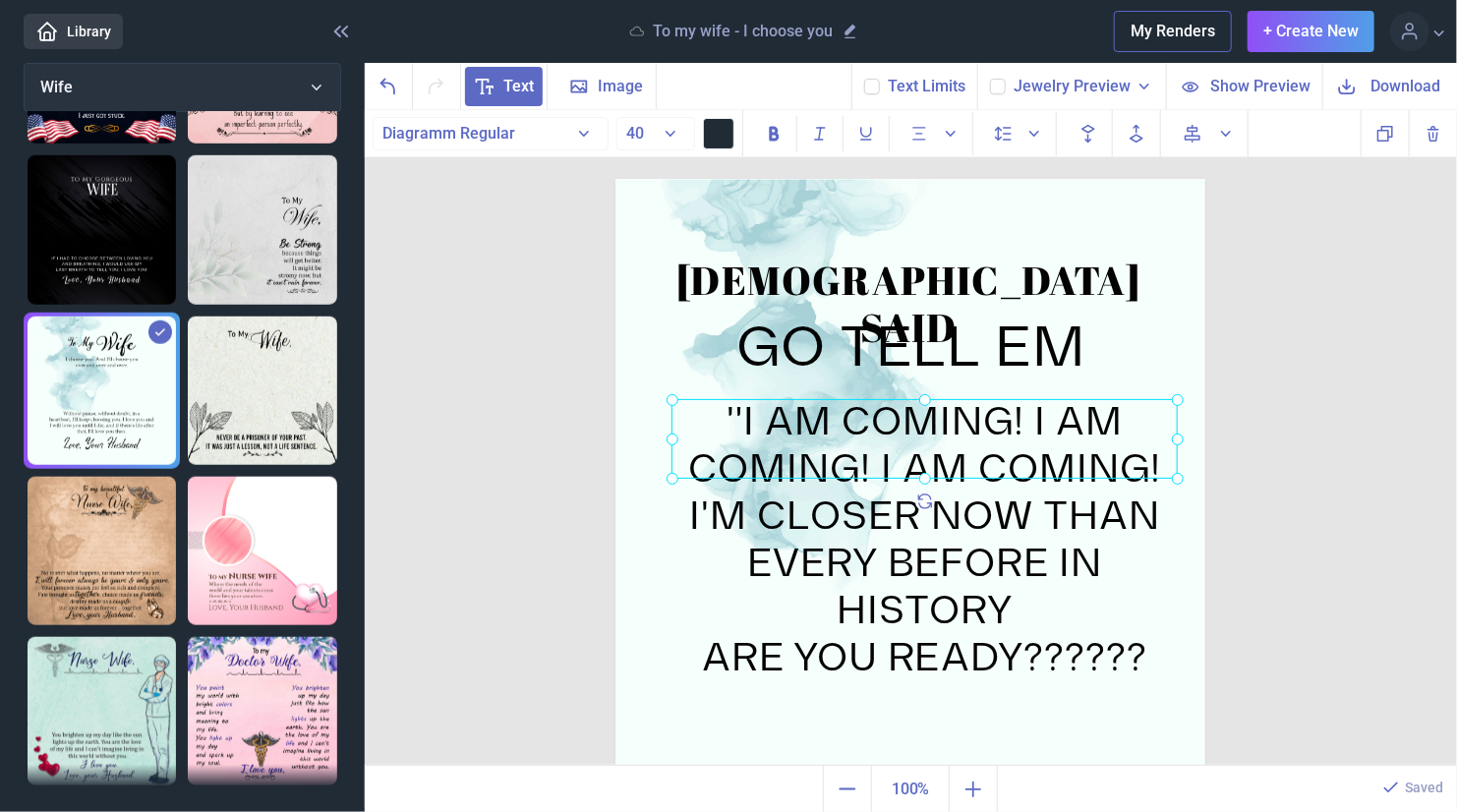 click at bounding box center [924, 438] 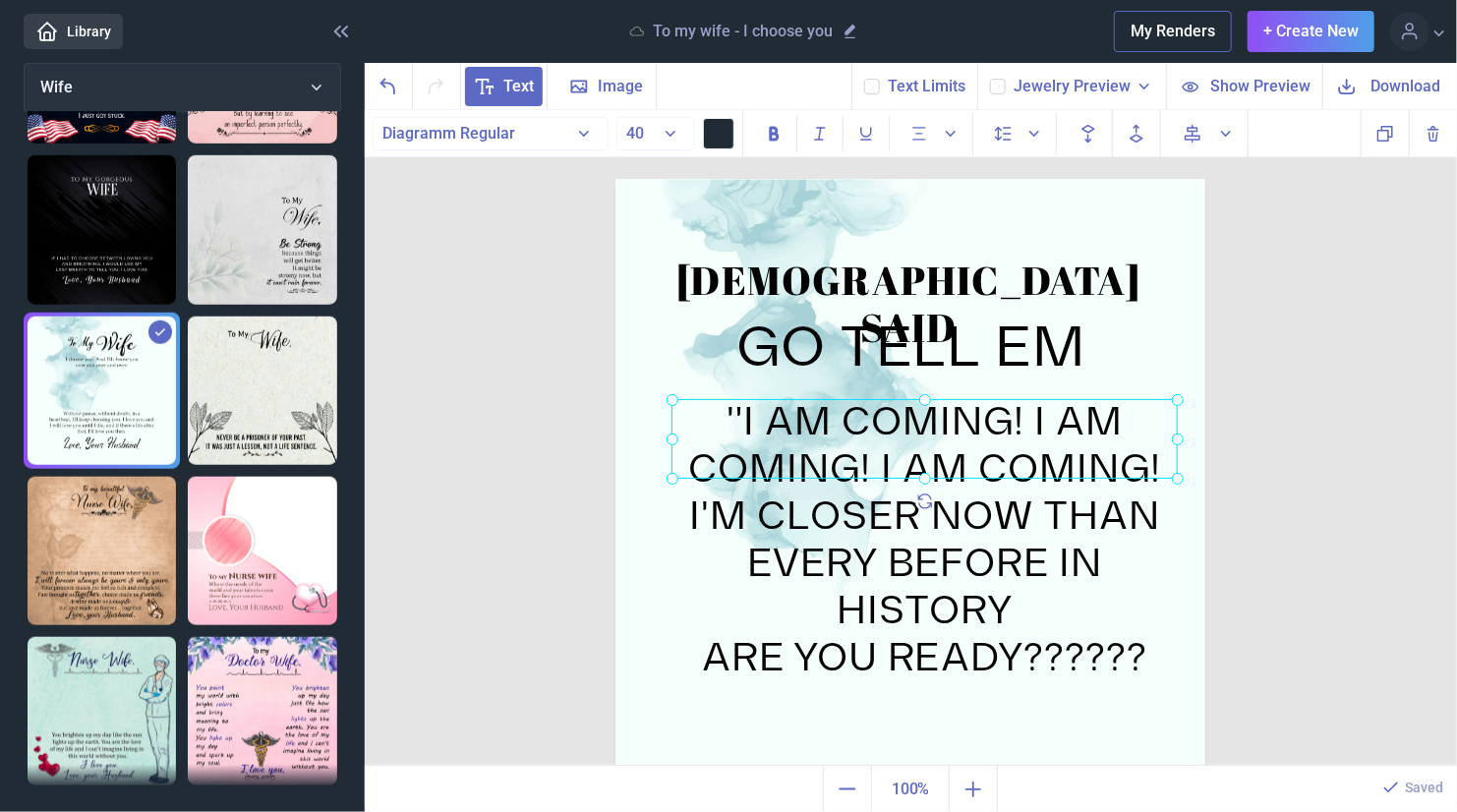 click at bounding box center (924, 438) 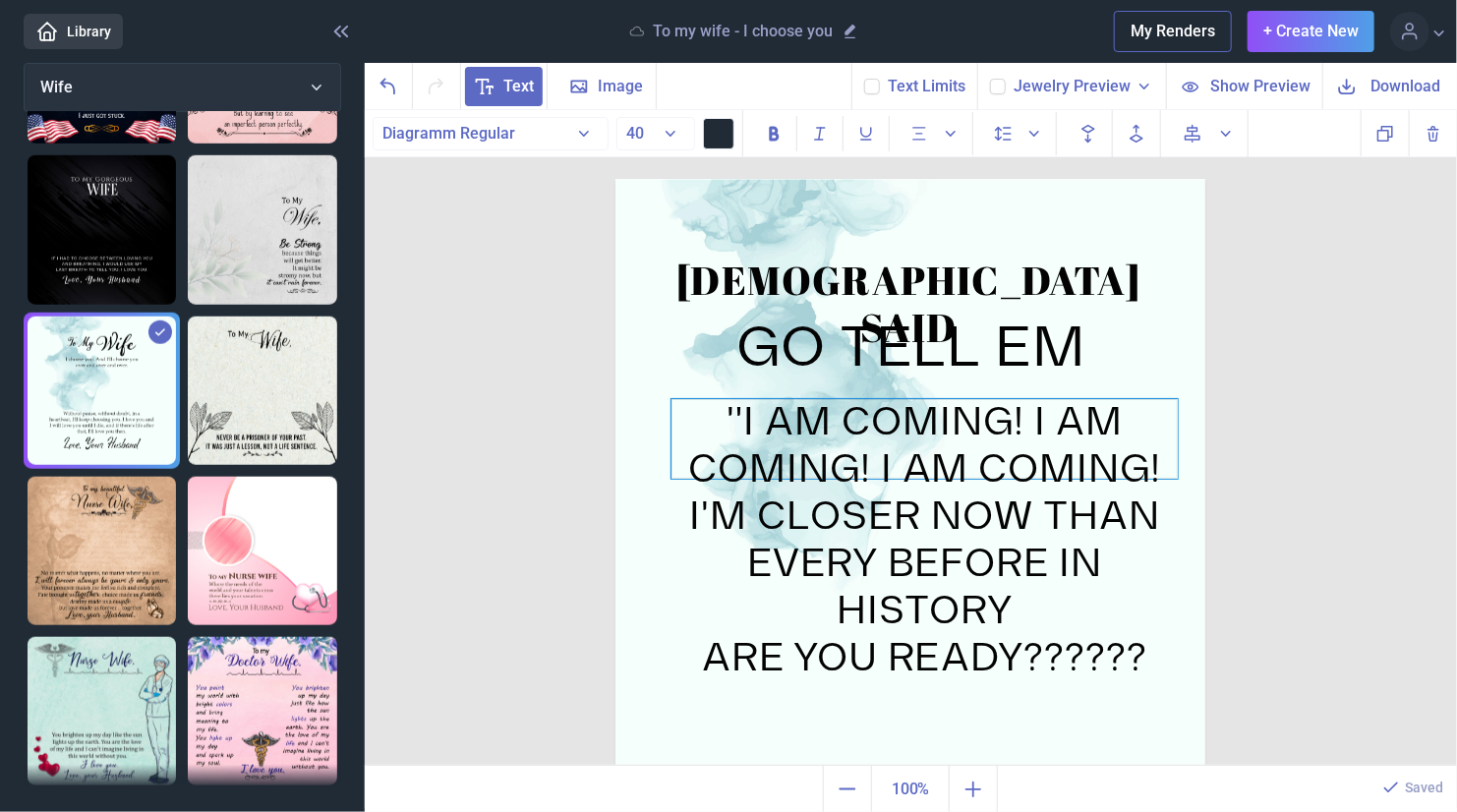 click on "ARE YOU READY??????" at bounding box center (924, 659) 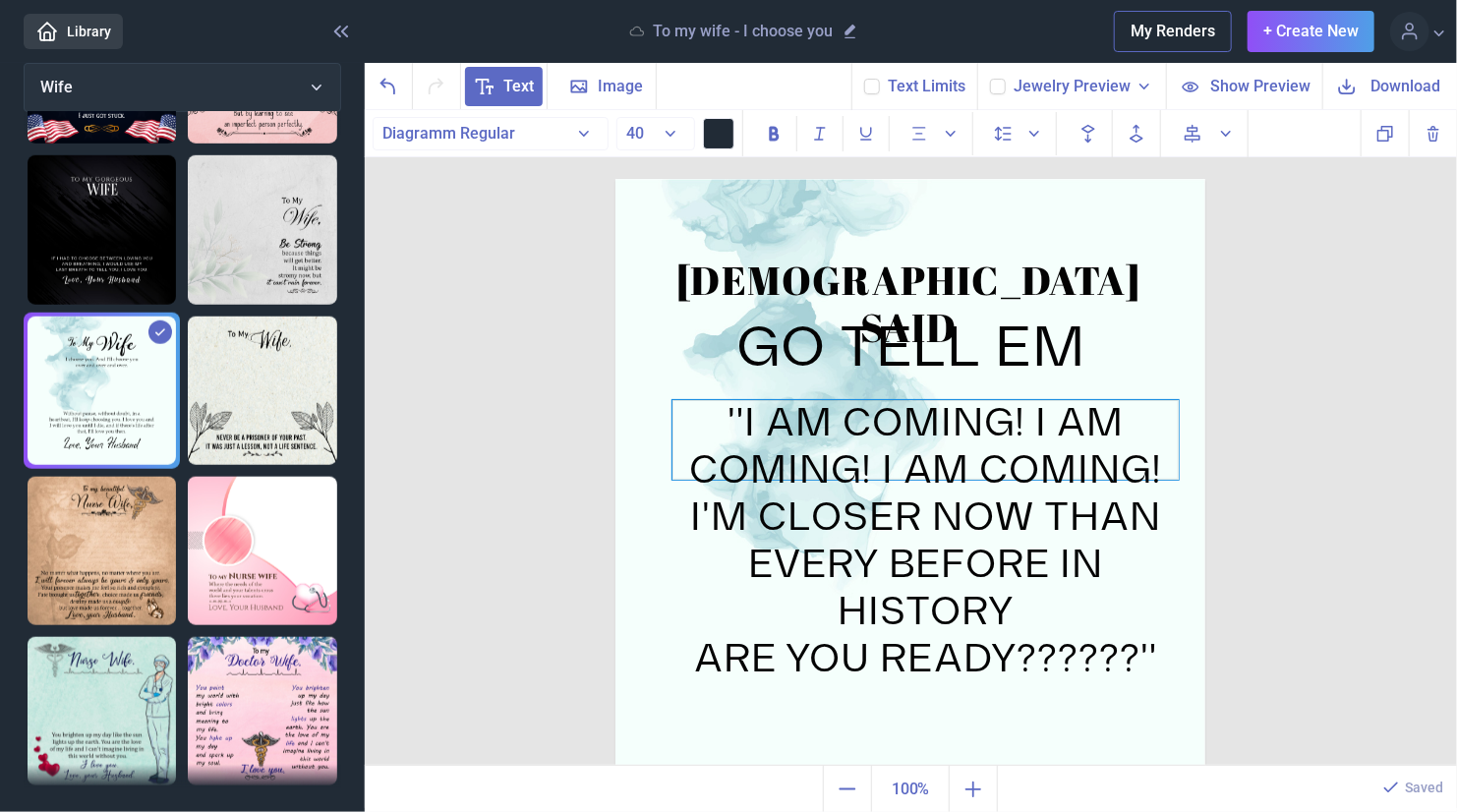 click at bounding box center (910, 474) 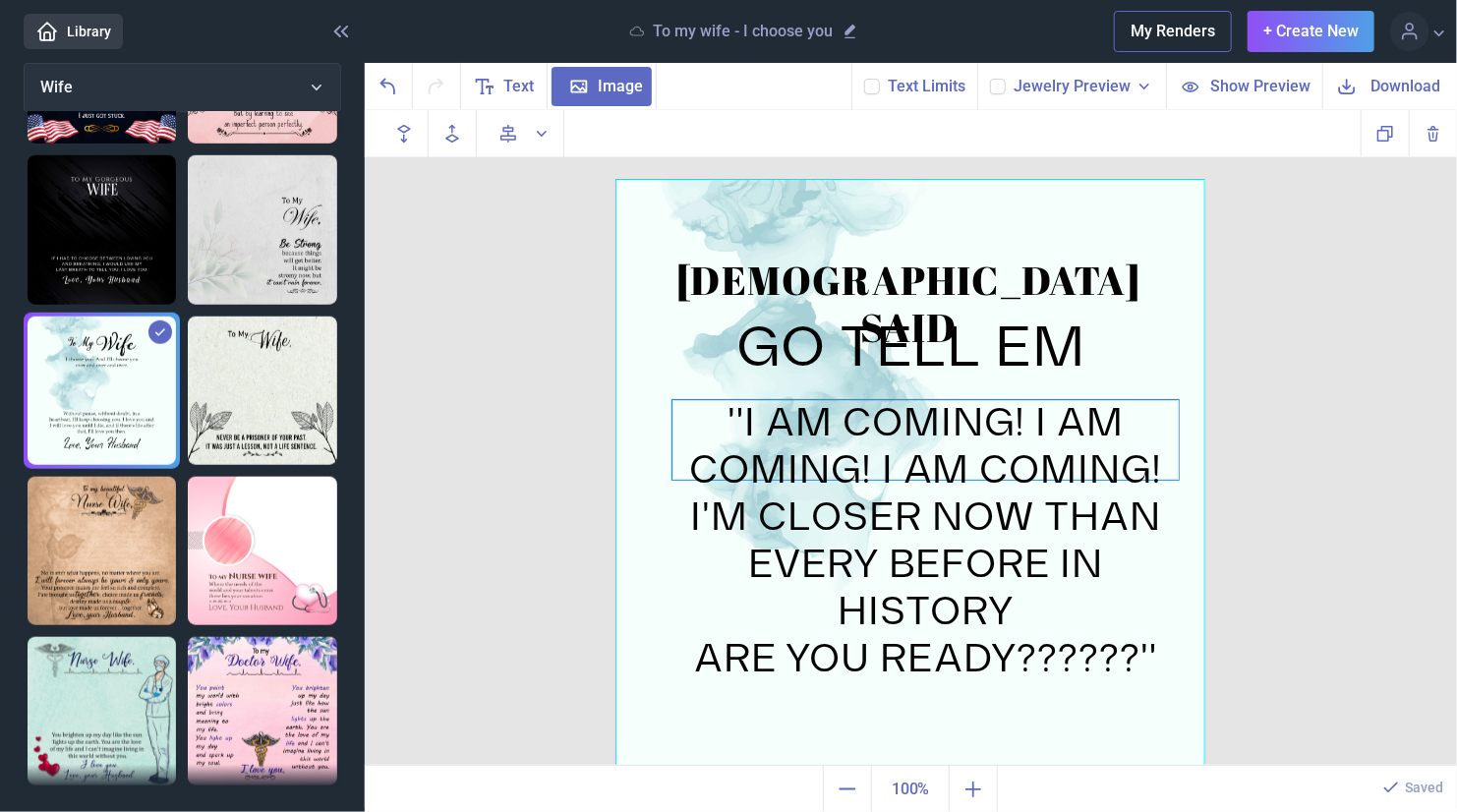 click on "I'M CLOSER NOW THAN EVERY BEFORE IN HISTORY" at bounding box center [925, 565] 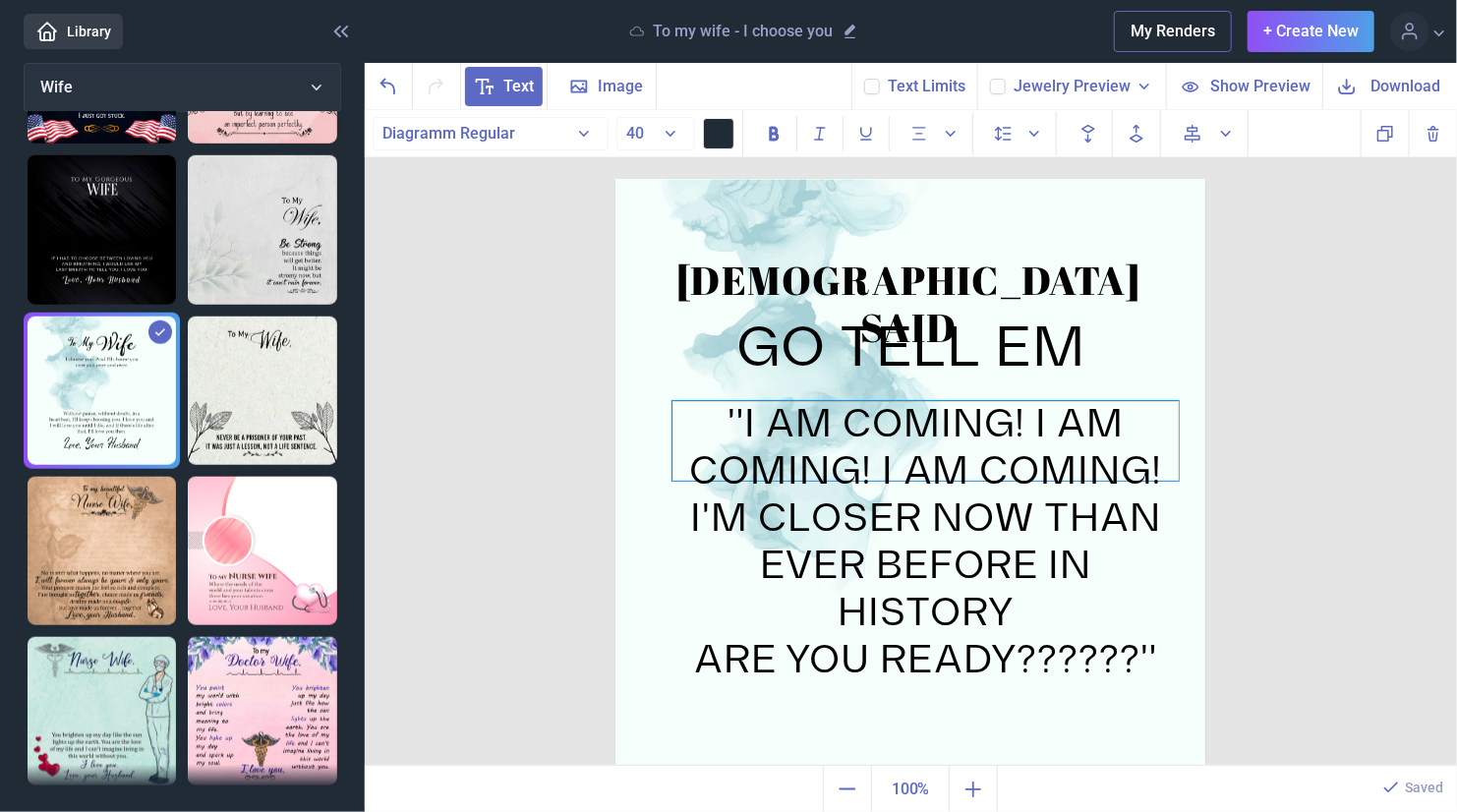 click on "I'M CLOSER NOW THAN EVER BEFORE IN HISTORY" at bounding box center (925, 566) 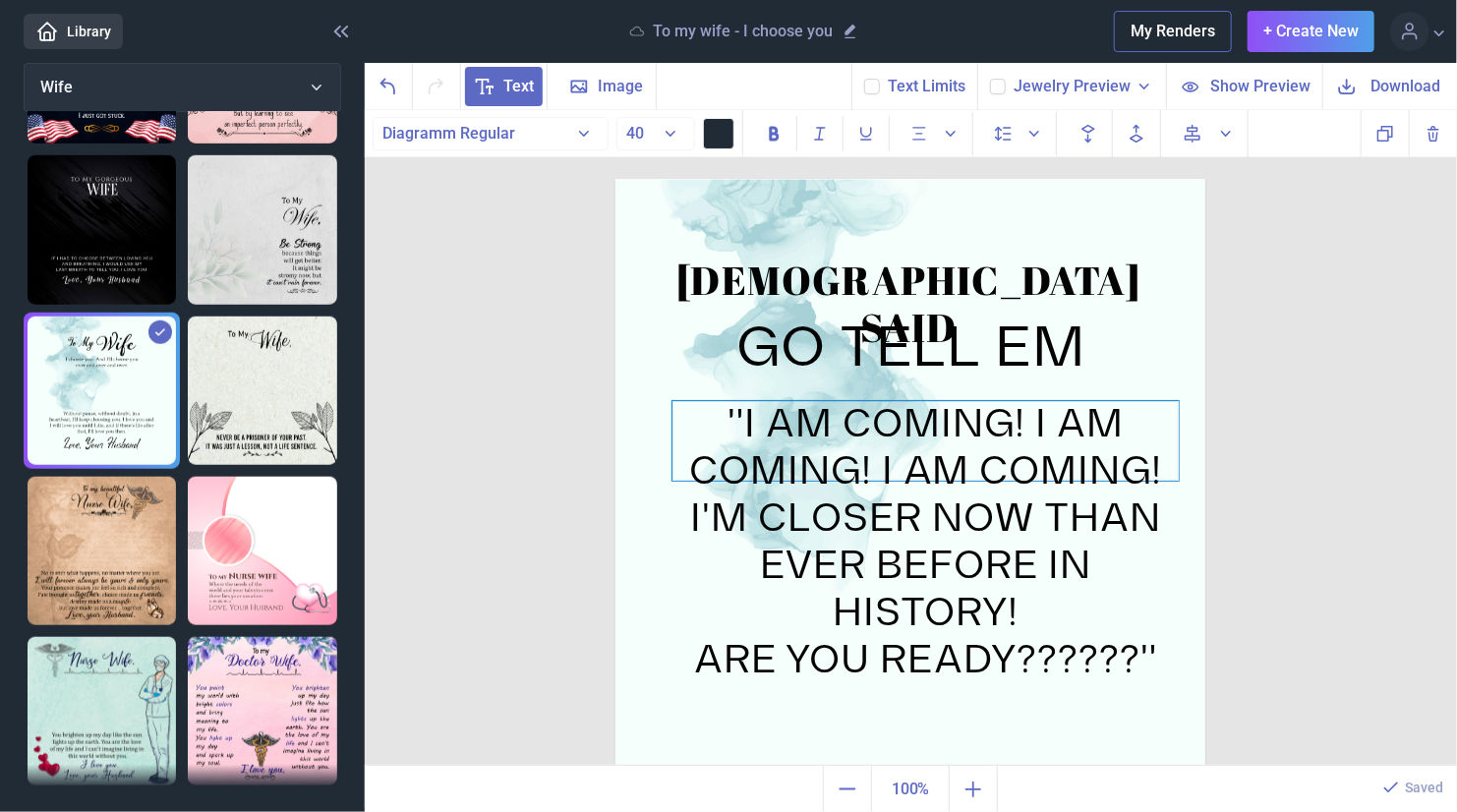 click on "ARE YOU READY??????"" at bounding box center [925, 661] 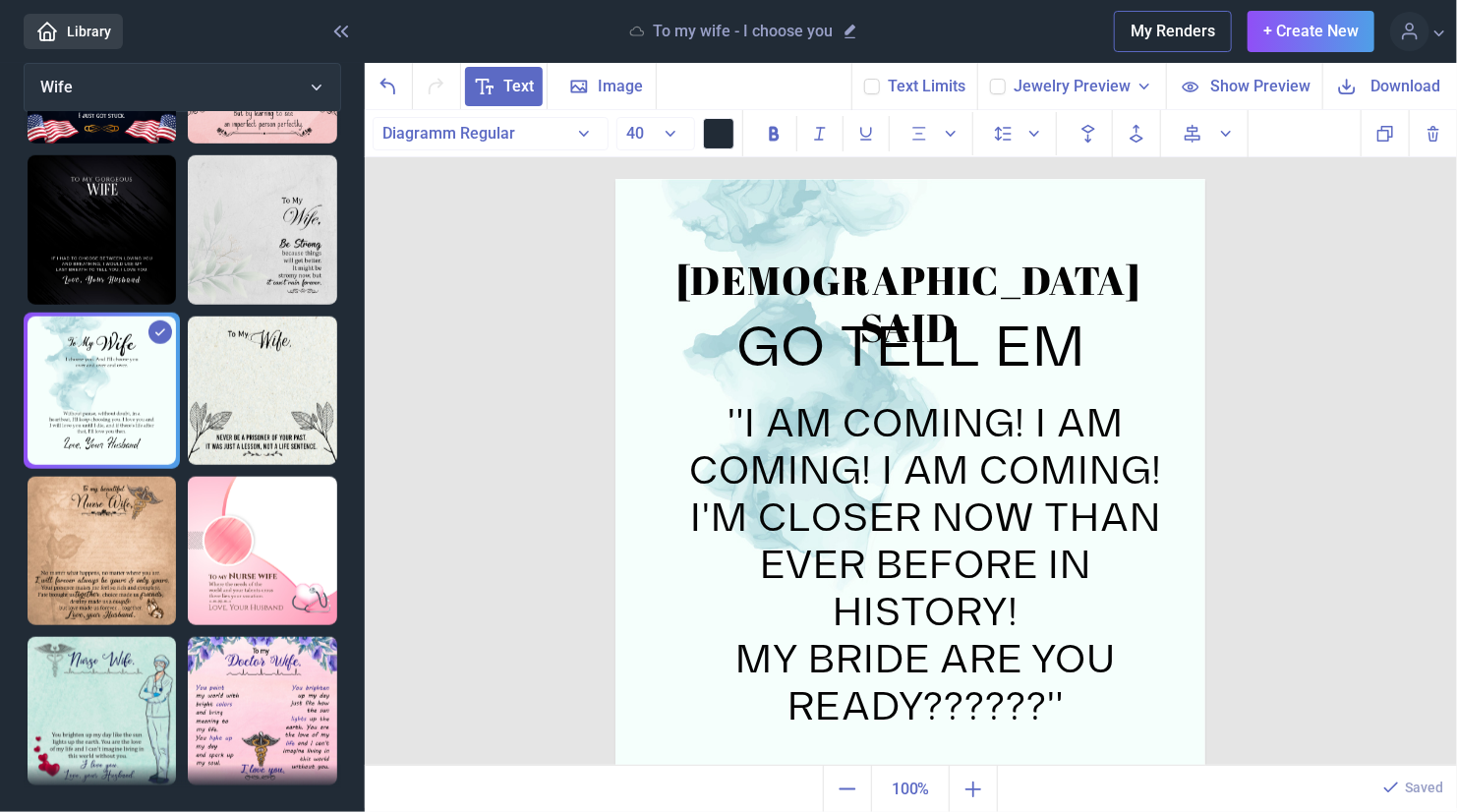 drag, startPoint x: 1235, startPoint y: 345, endPoint x: 1250, endPoint y: 345, distance: 15 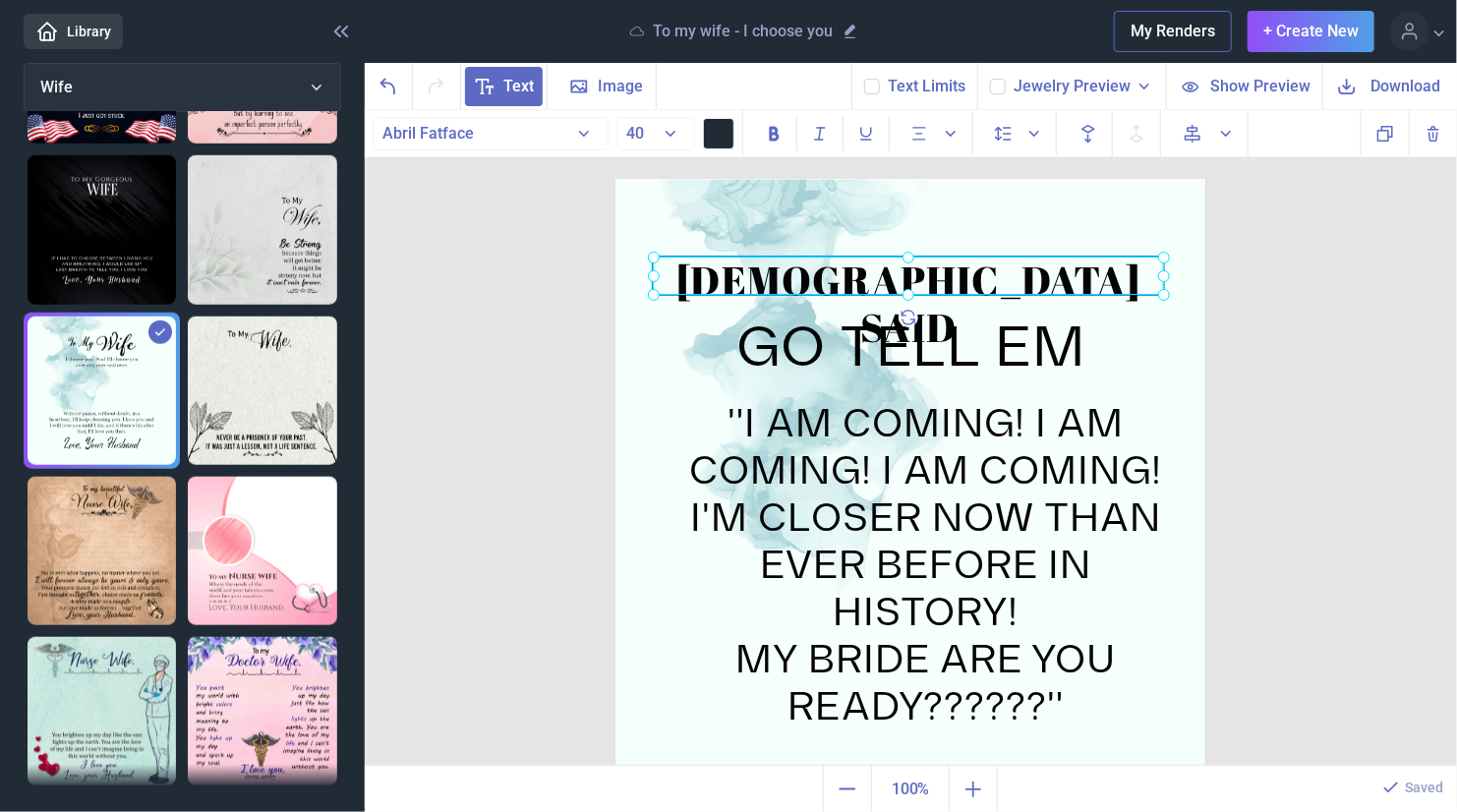 click on "[DEMOGRAPHIC_DATA] SAID" at bounding box center [615, 179] 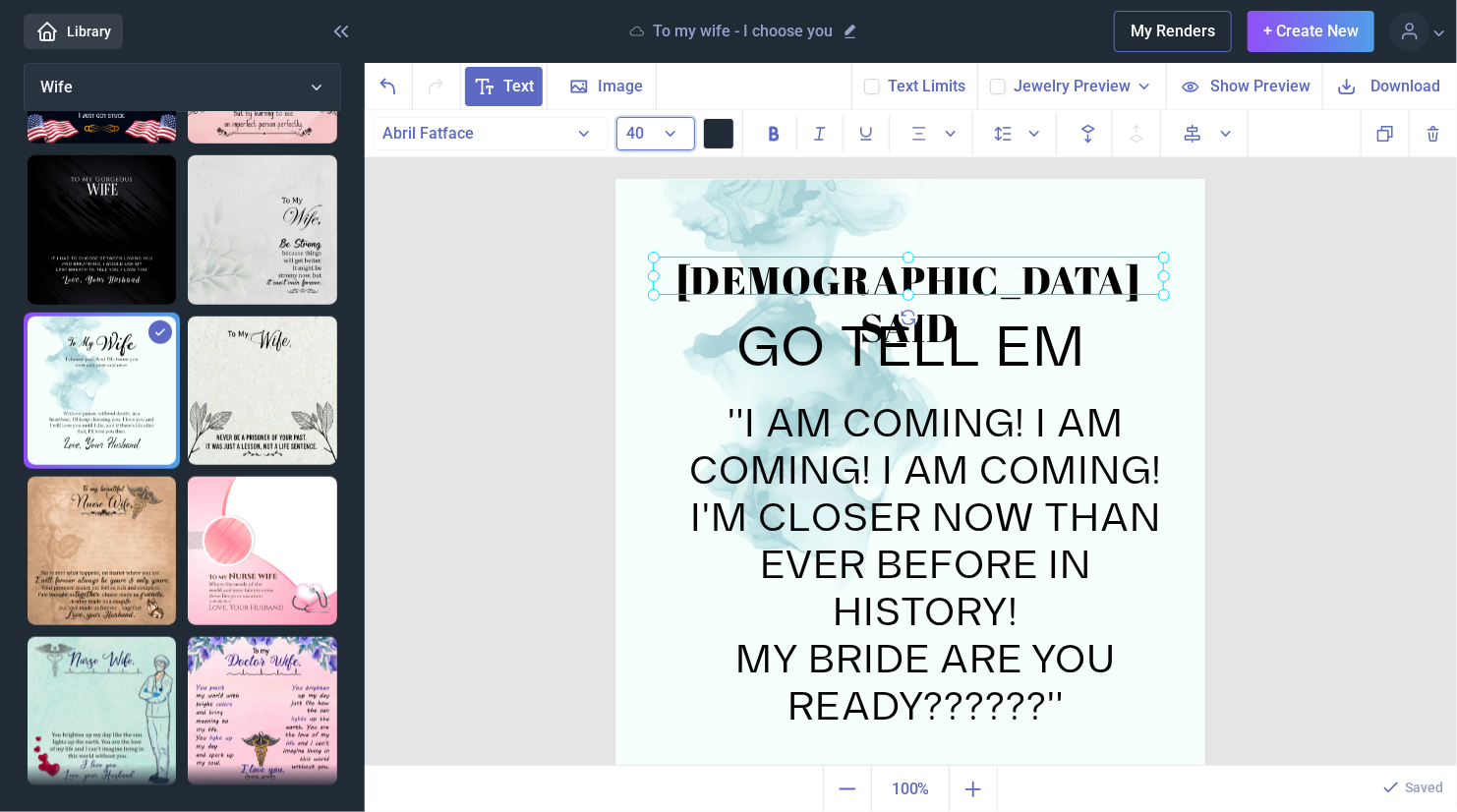 click on "40" at bounding box center [656, 134] 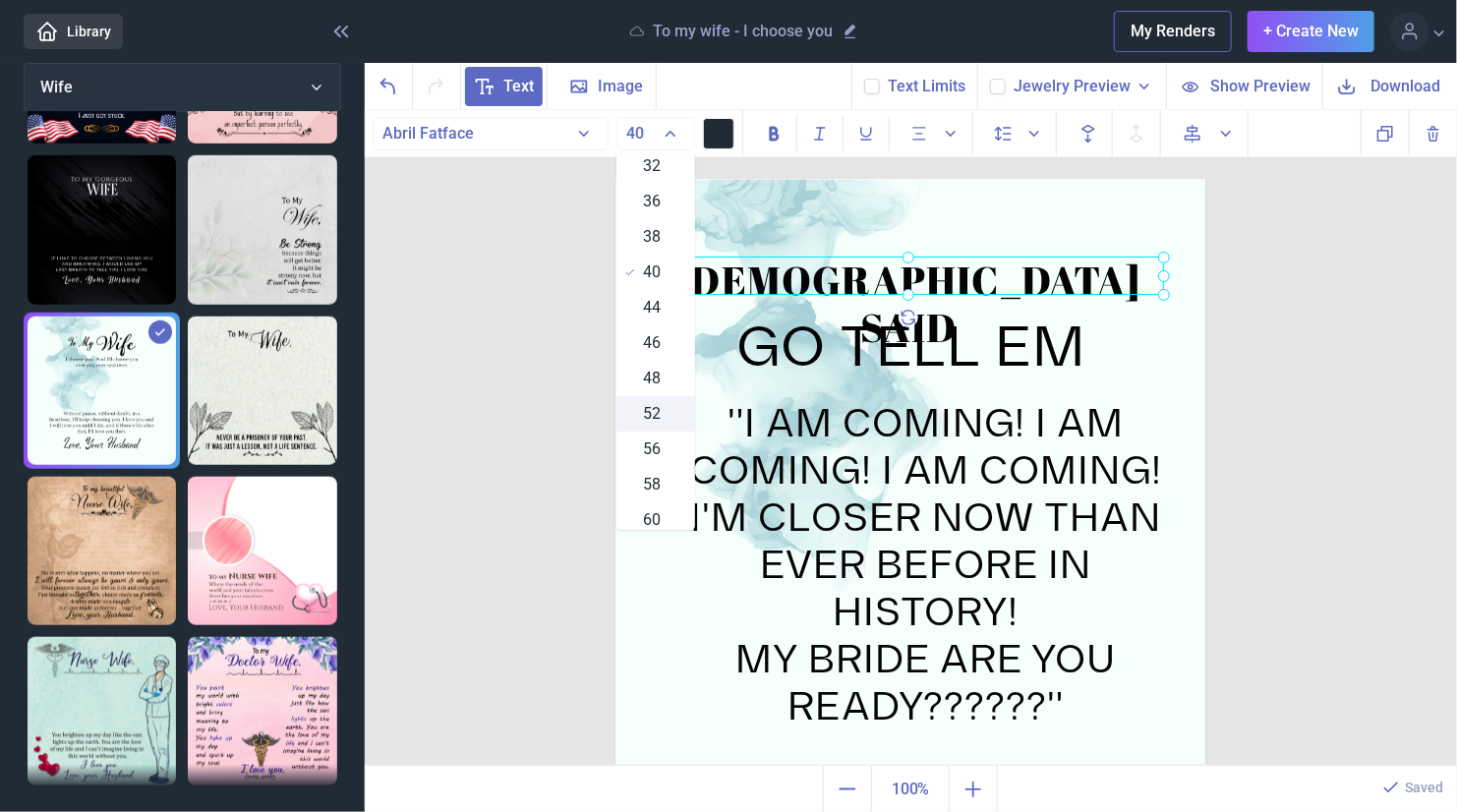 click on "52" at bounding box center (653, 414) 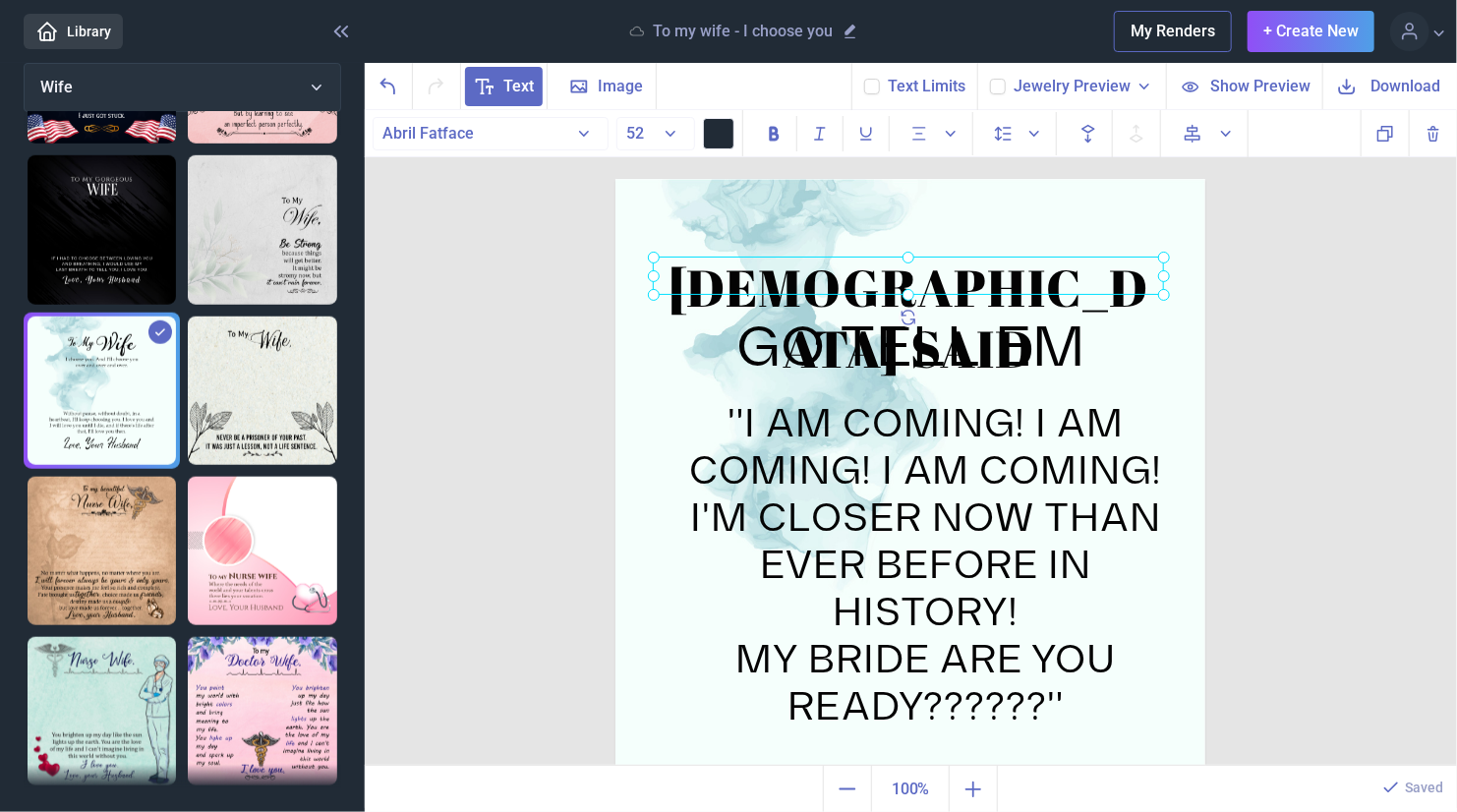 click on "[PERSON_NAME]        [PERSON_NAME]        GO TELL EM       "I AM COMING! I AM COMING! I AM COMING! I'M CLOSER NOW THAN EVER BEFORE IN HISTORY! MY BRIDE ARE YOU READY??????"       [PERSON_NAME] SAID                            Duplicate     Delete       Backwards   >   Forward" at bounding box center [911, 438] 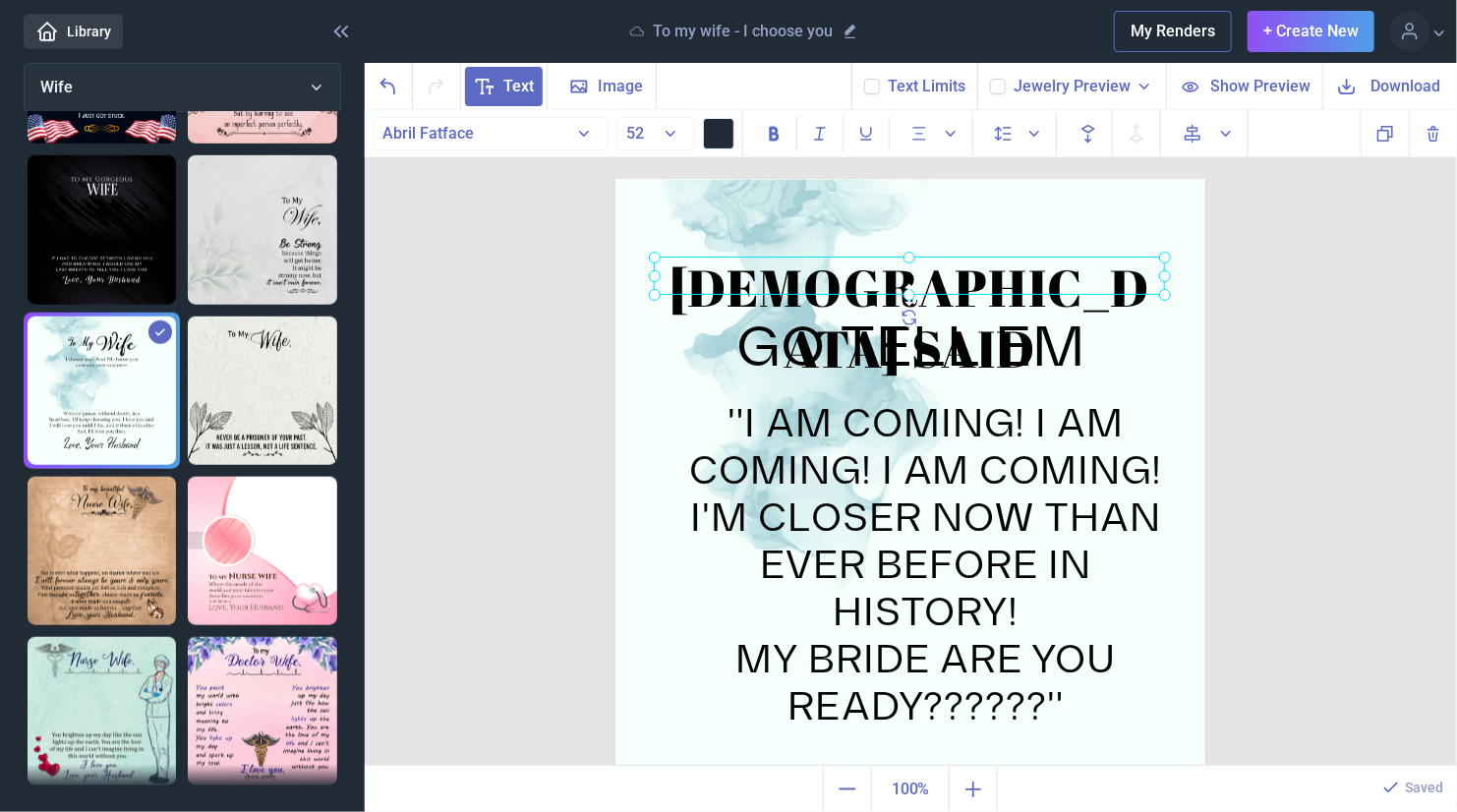 drag, startPoint x: 900, startPoint y: 290, endPoint x: 902, endPoint y: 280, distance: 10.198039 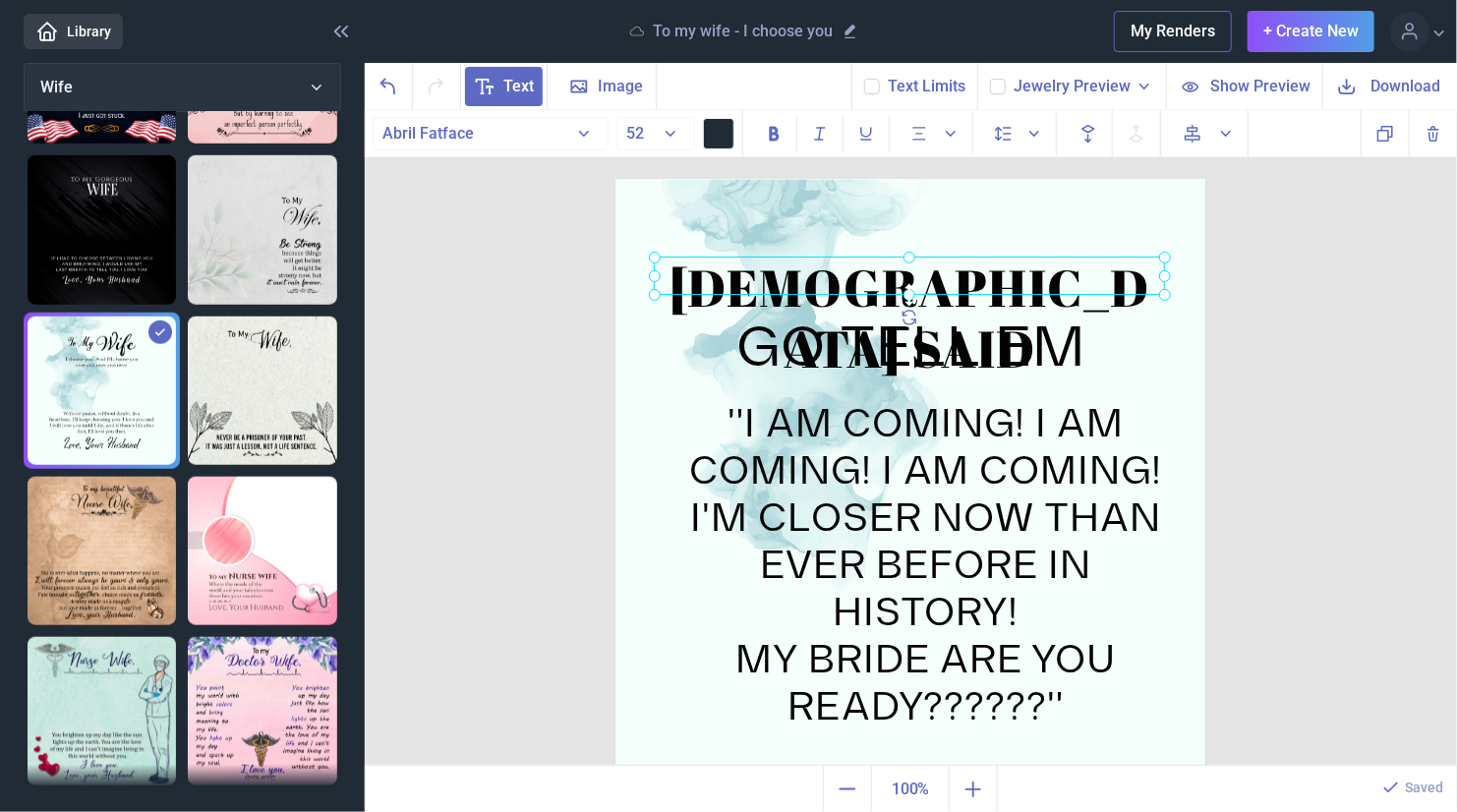 click on "[DEMOGRAPHIC_DATA] SAID" at bounding box center (615, 179) 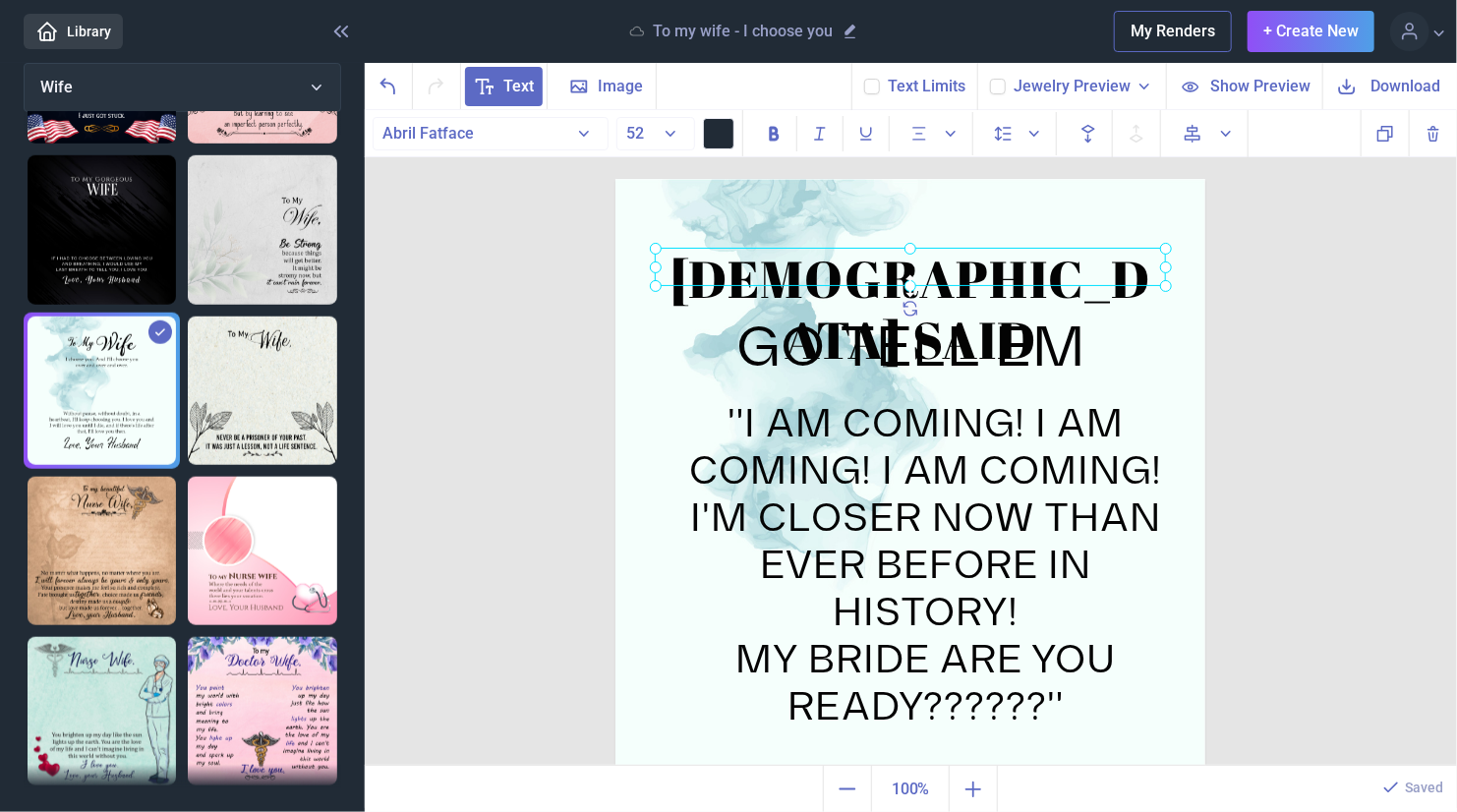 click 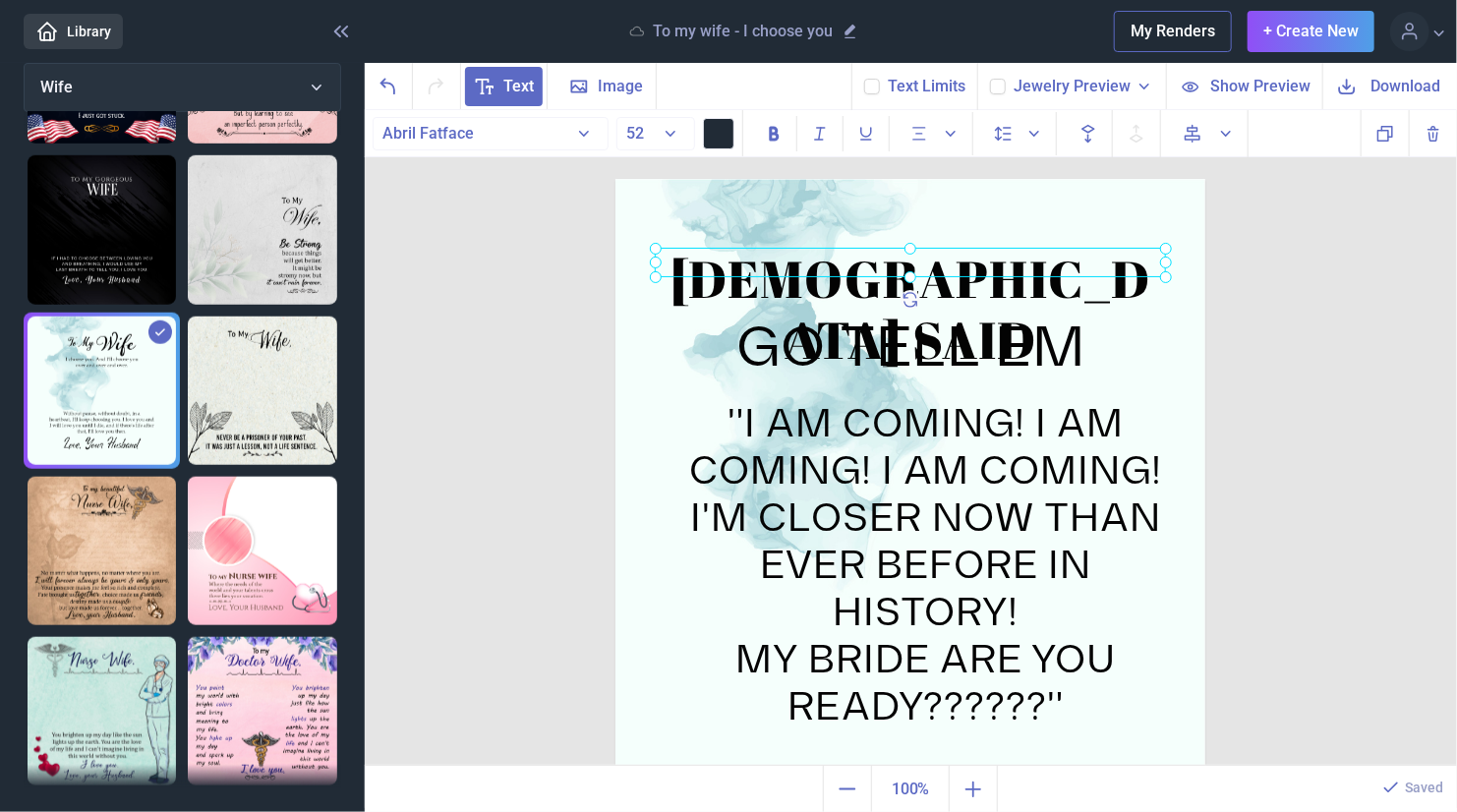click at bounding box center [910, 262] 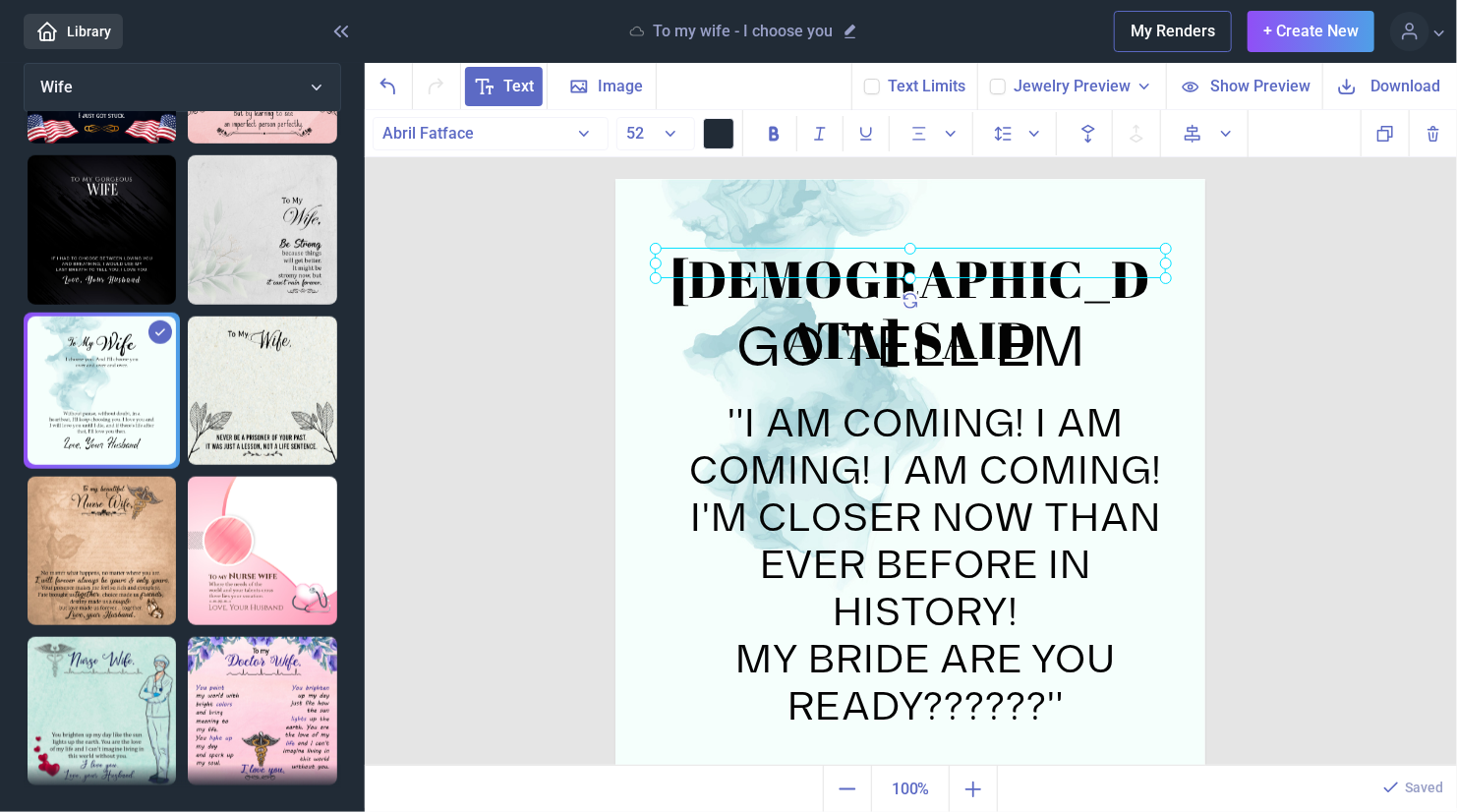 click at bounding box center [910, 262] 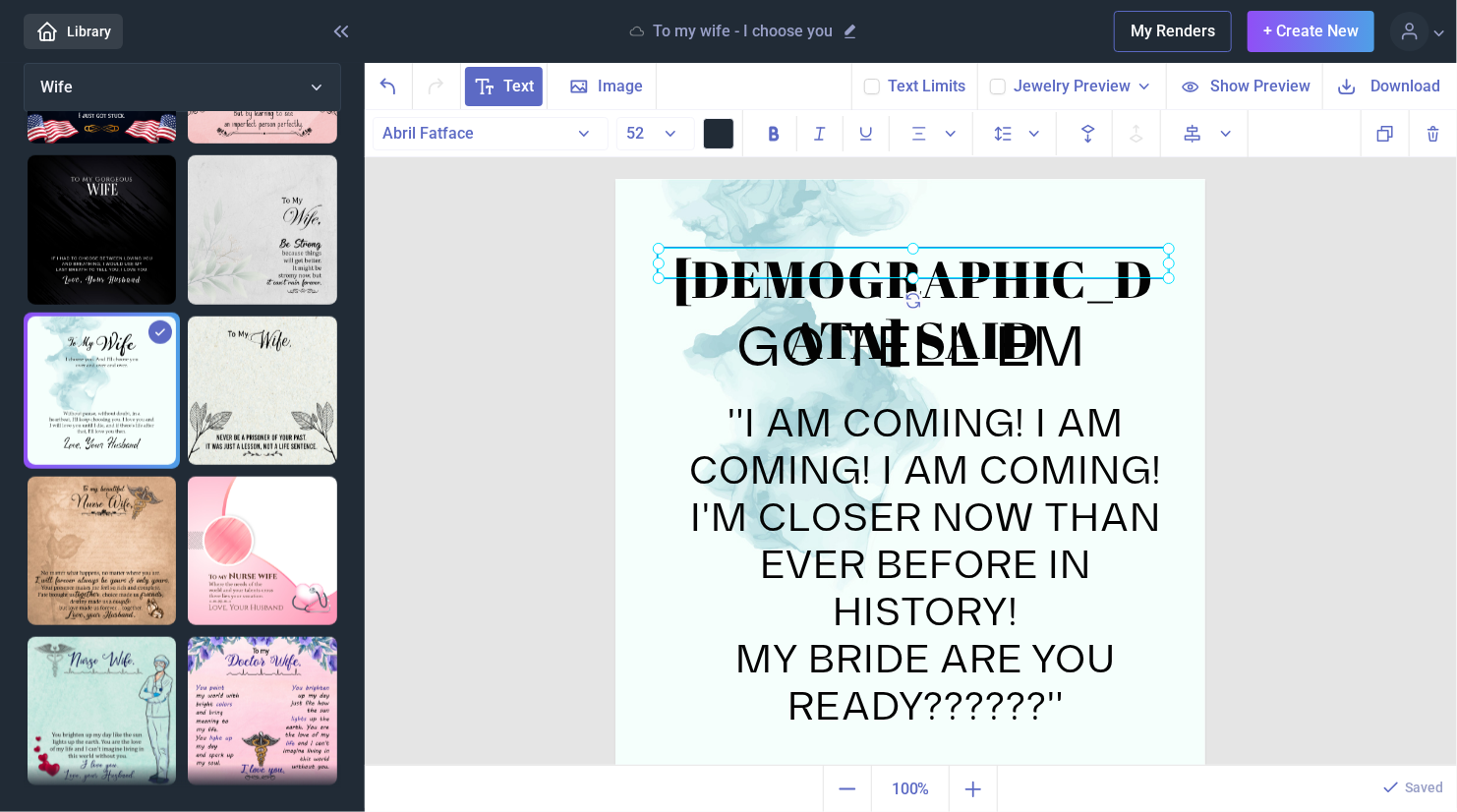 click on "[DEMOGRAPHIC_DATA] SAID" at bounding box center (913, 262) 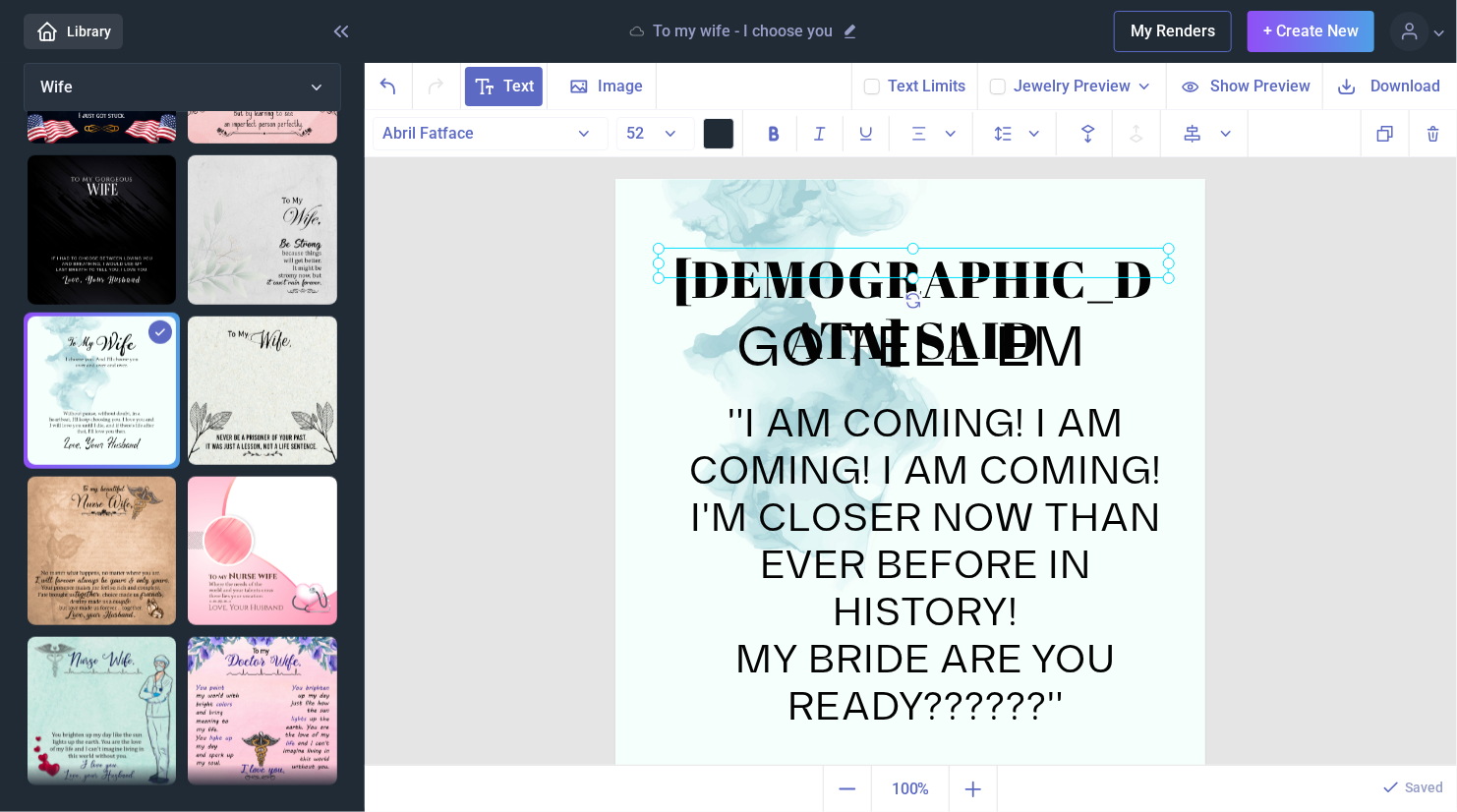 click on "[PERSON_NAME]        [PERSON_NAME]        GO TELL EM       "I AM COMING! I AM COMING! I AM COMING! I'M CLOSER NOW THAN EVER BEFORE IN HISTORY! MY BRIDE ARE YOU READY??????"       [PERSON_NAME] SAID                            Duplicate     Delete       Backwards   >   Forward" at bounding box center (911, 438) 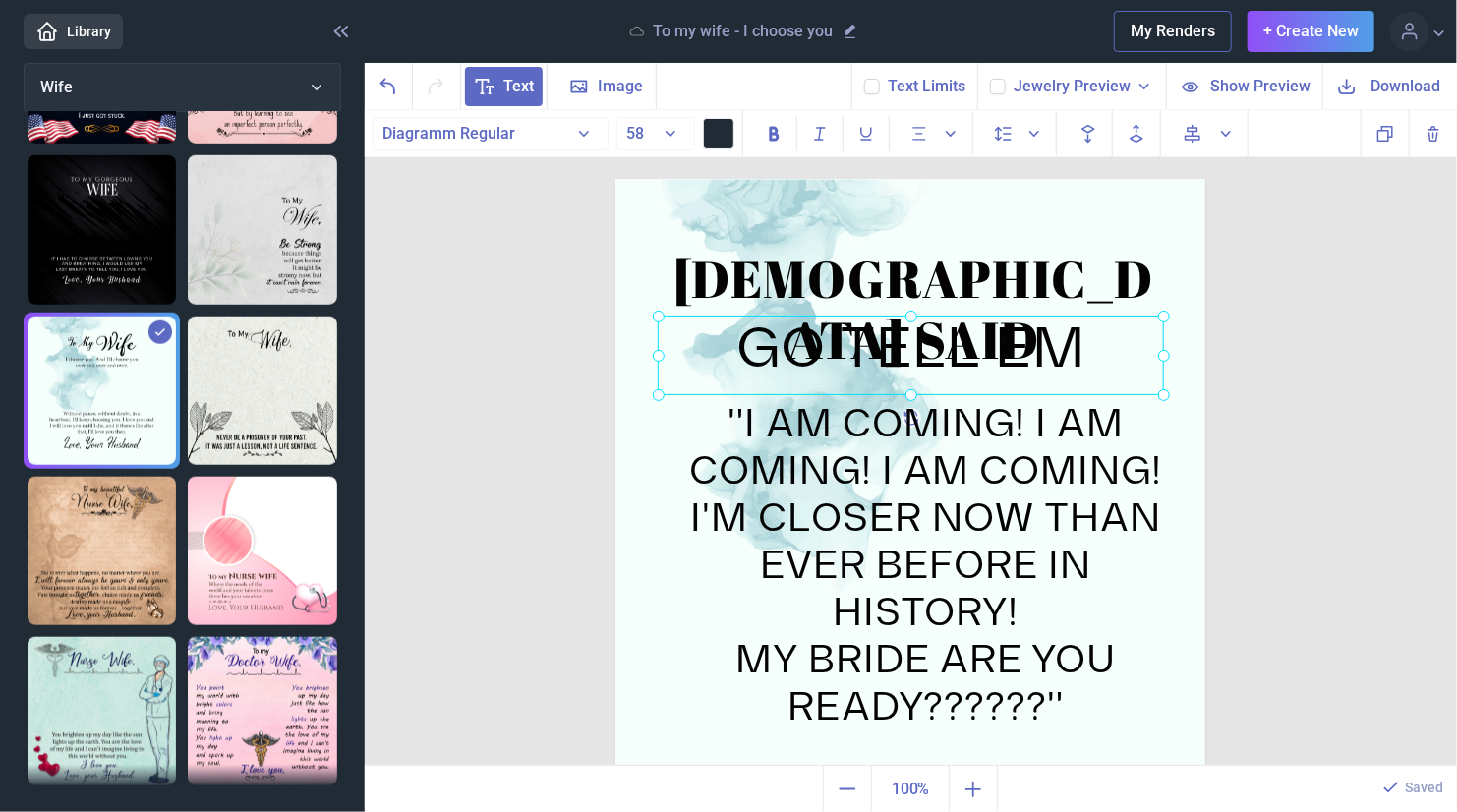 click on "GO TELL EM" at bounding box center [615, 179] 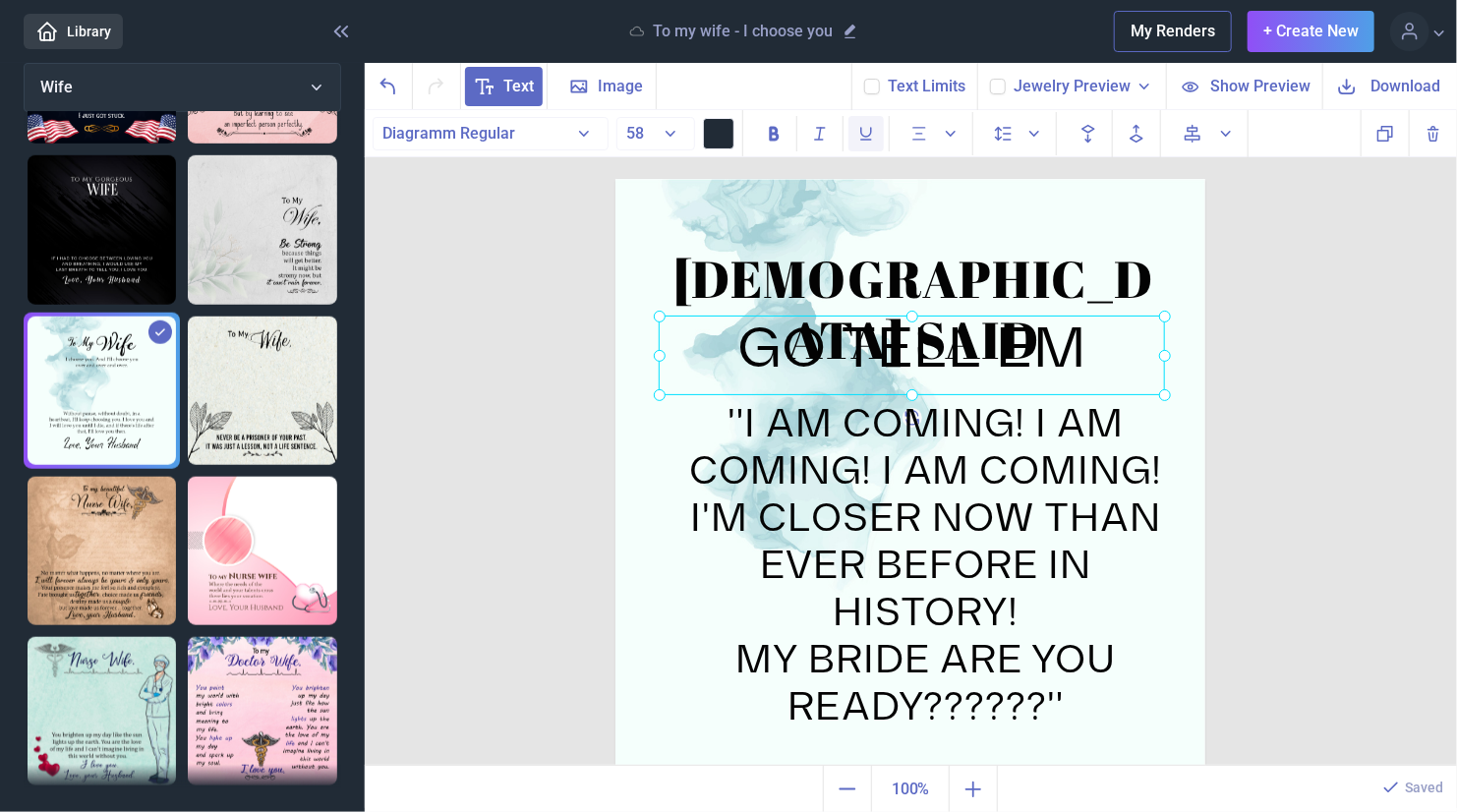 click 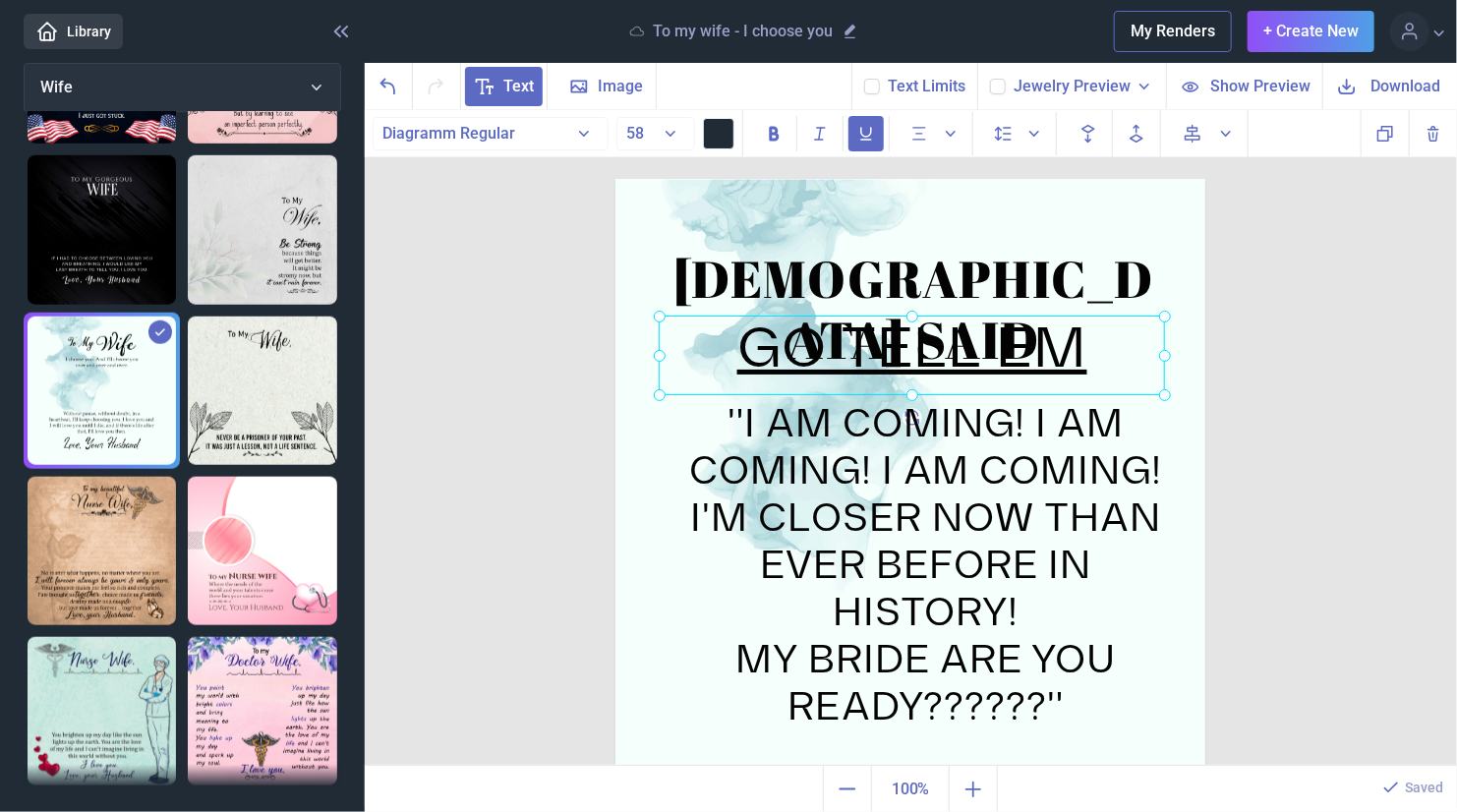 click on "[PERSON_NAME]        [PERSON_NAME]        GO TELL EM                       "I AM COMING! I AM COMING! I AM COMING! I'M CLOSER NOW THAN EVER BEFORE IN HISTORY! MY BRIDE ARE YOU READY??????"       [PERSON_NAME] SAID            Duplicate     Delete       Backwards   >   Forward" at bounding box center (911, 438) 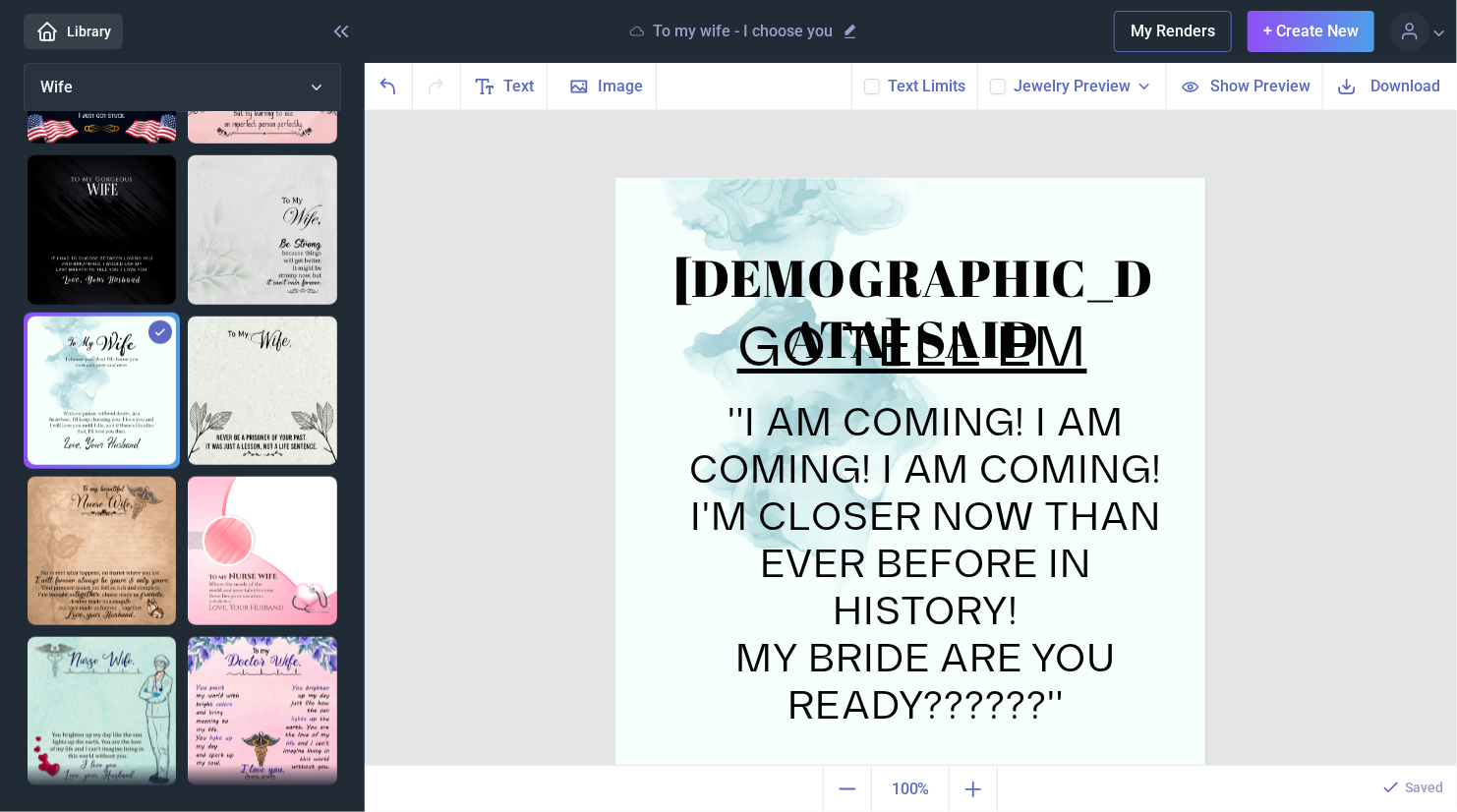 scroll, scrollTop: 0, scrollLeft: 0, axis: both 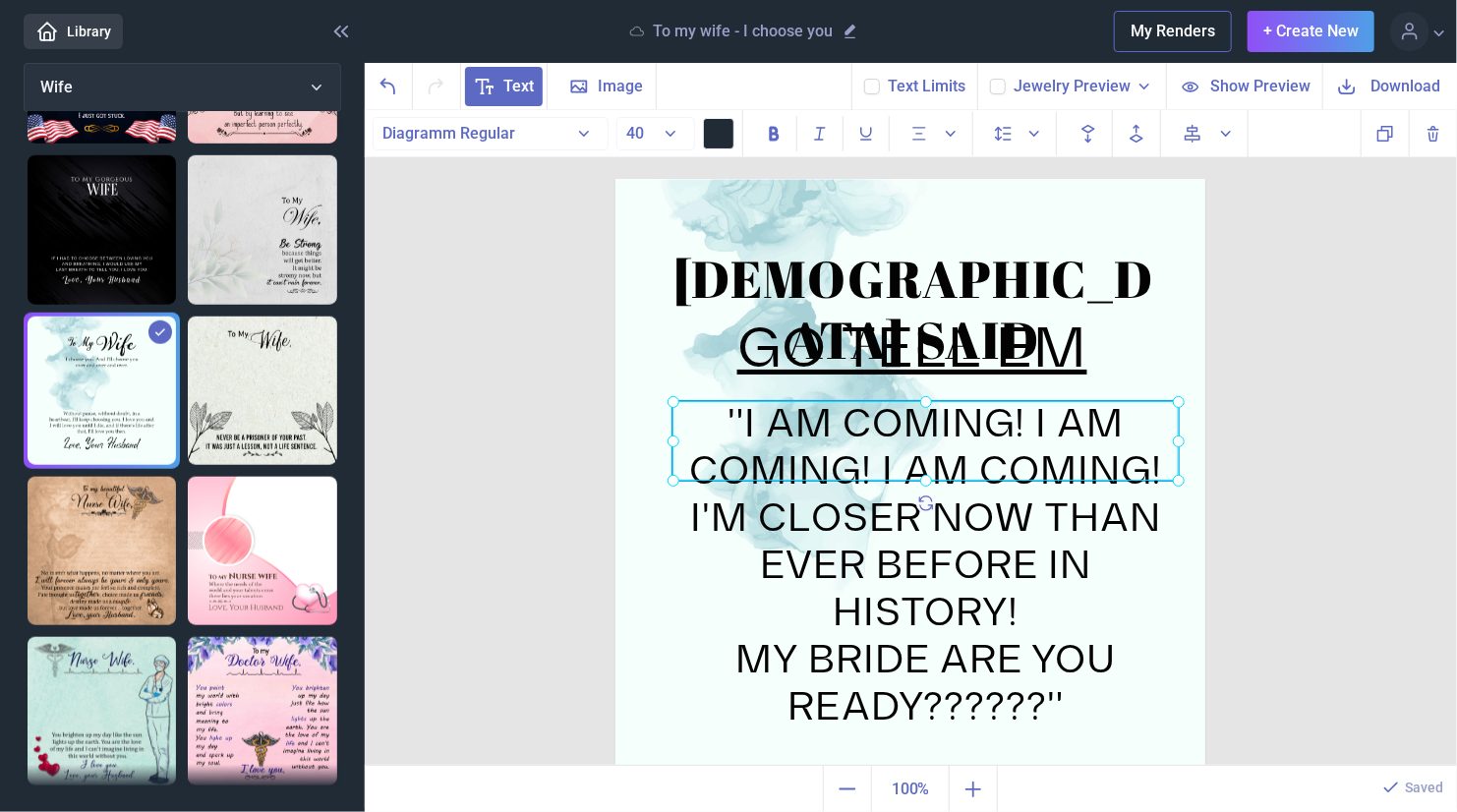 click on ""I AM COMING! I AM COMING! I AM COMING! I'M CLOSER NOW THAN EVER BEFORE IN HISTORY! MY BRIDE ARE YOU READY??????"" at bounding box center (615, 179) 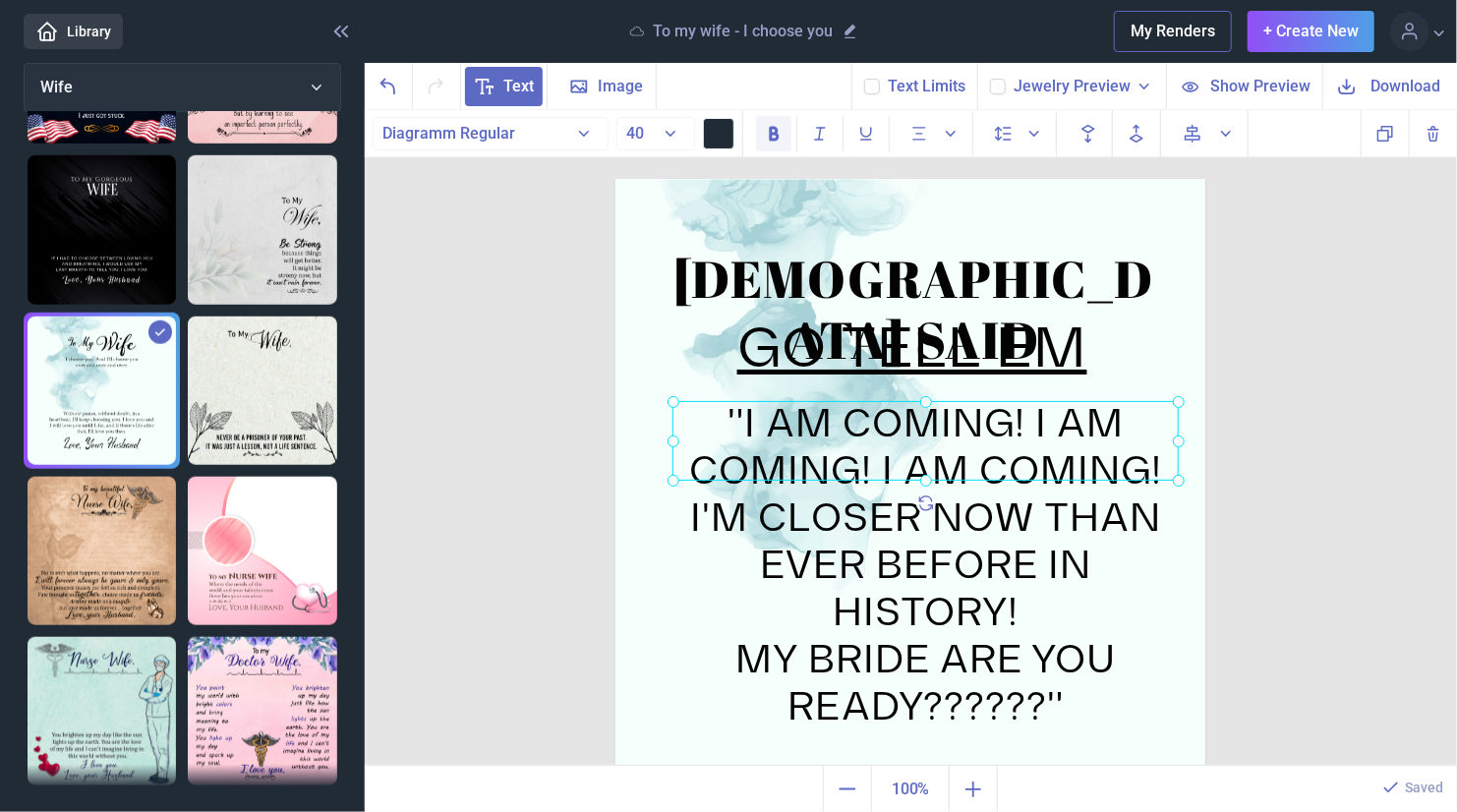 click 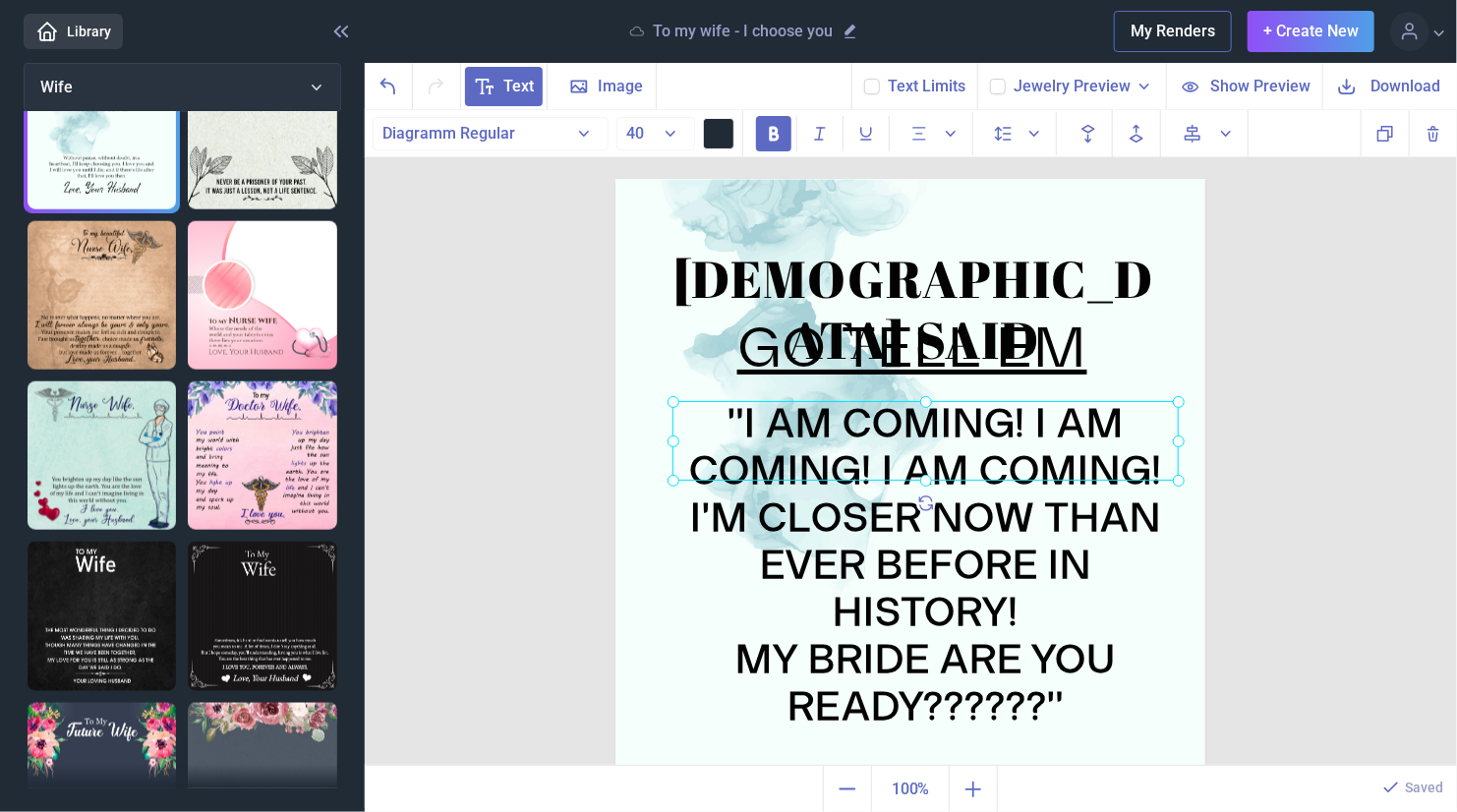 scroll, scrollTop: 1081, scrollLeft: 0, axis: vertical 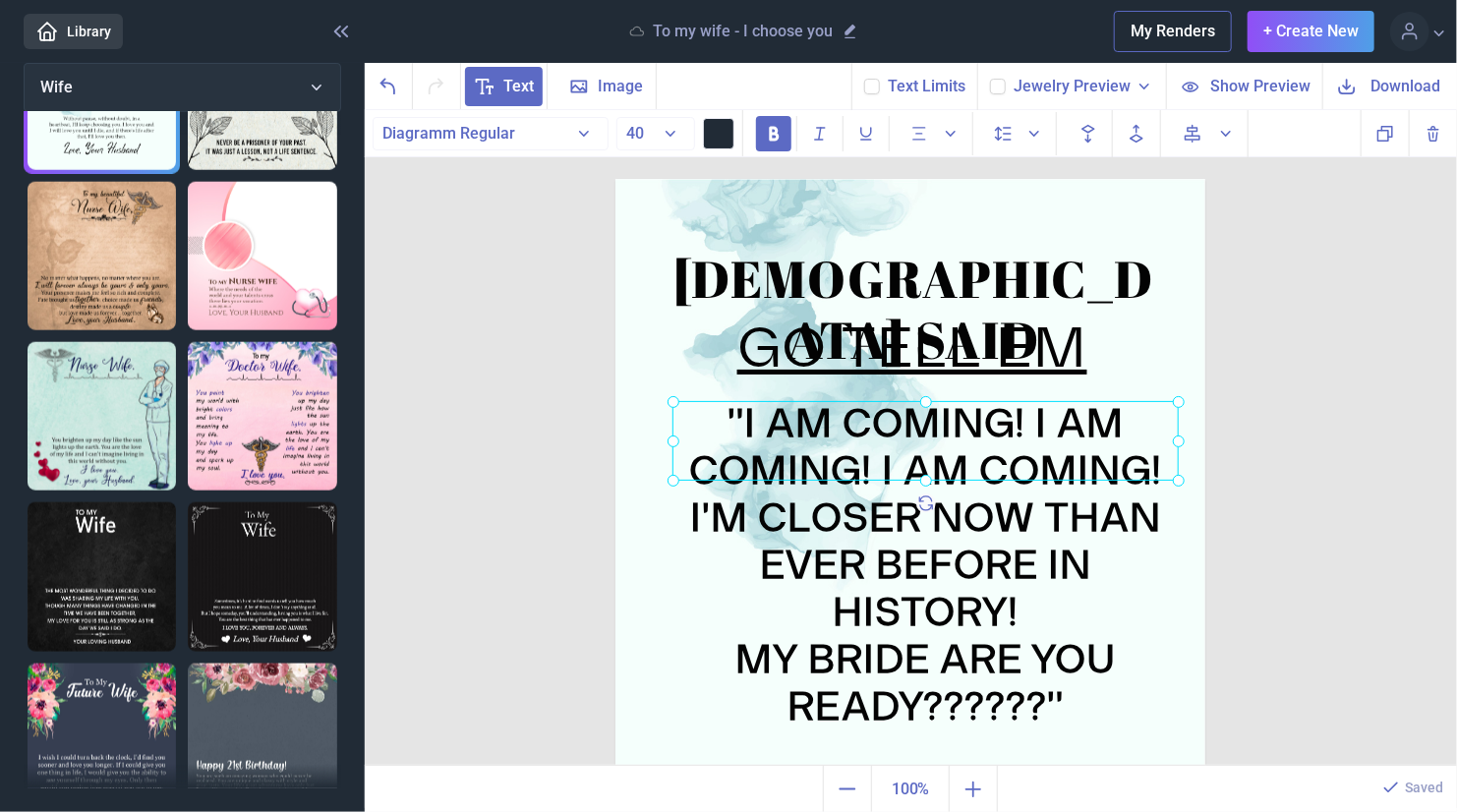 click at bounding box center [262, 256] 